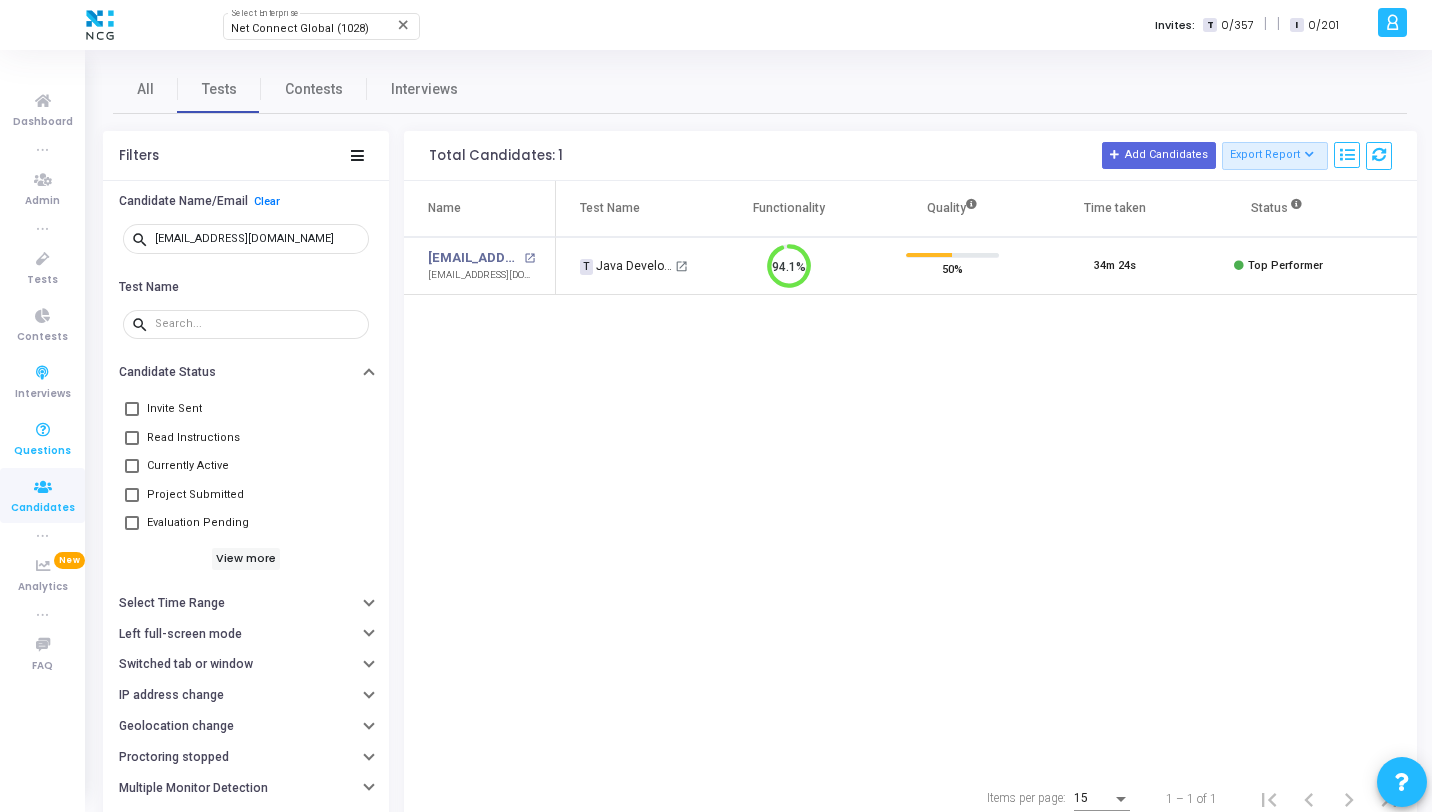 scroll, scrollTop: 0, scrollLeft: 0, axis: both 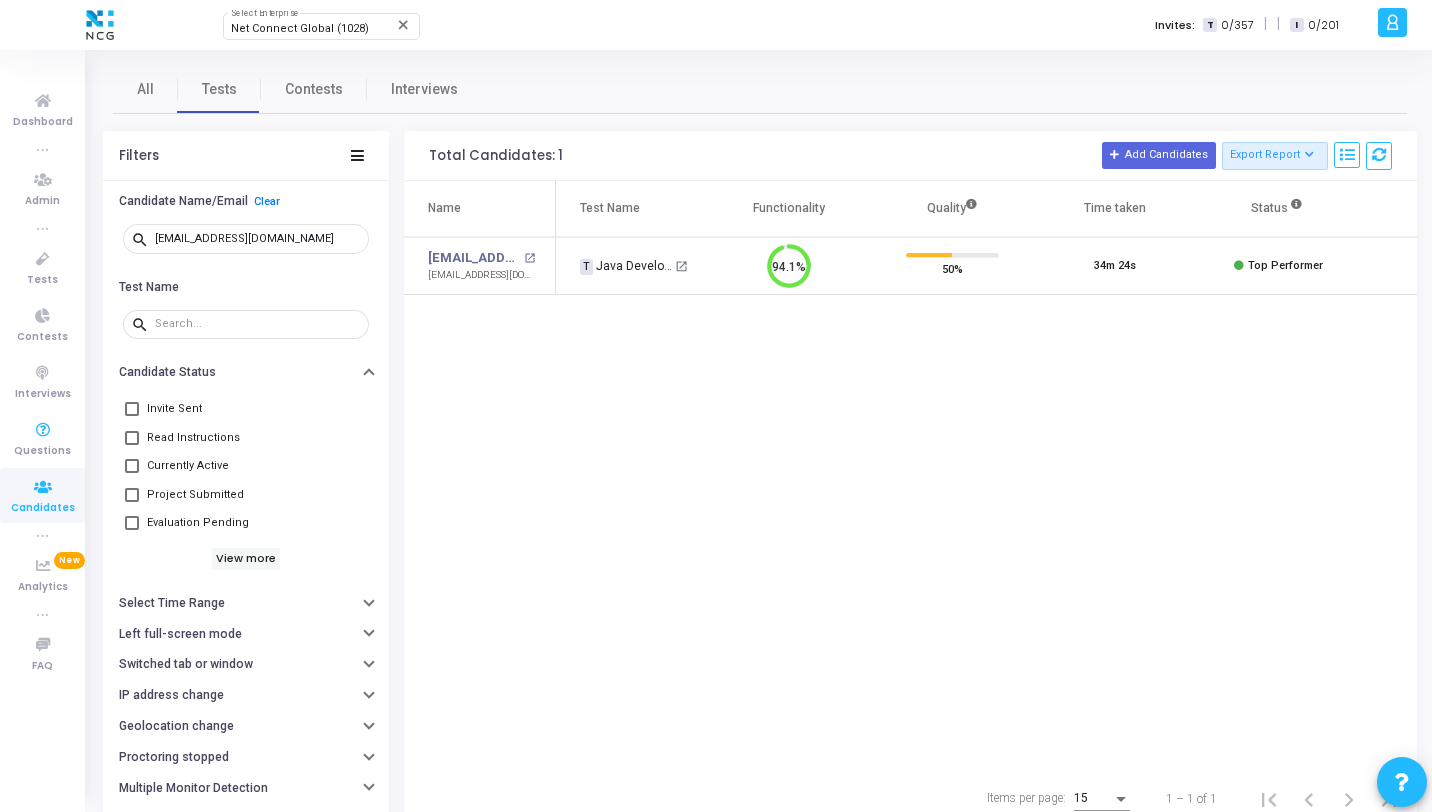 click at bounding box center (43, 487) 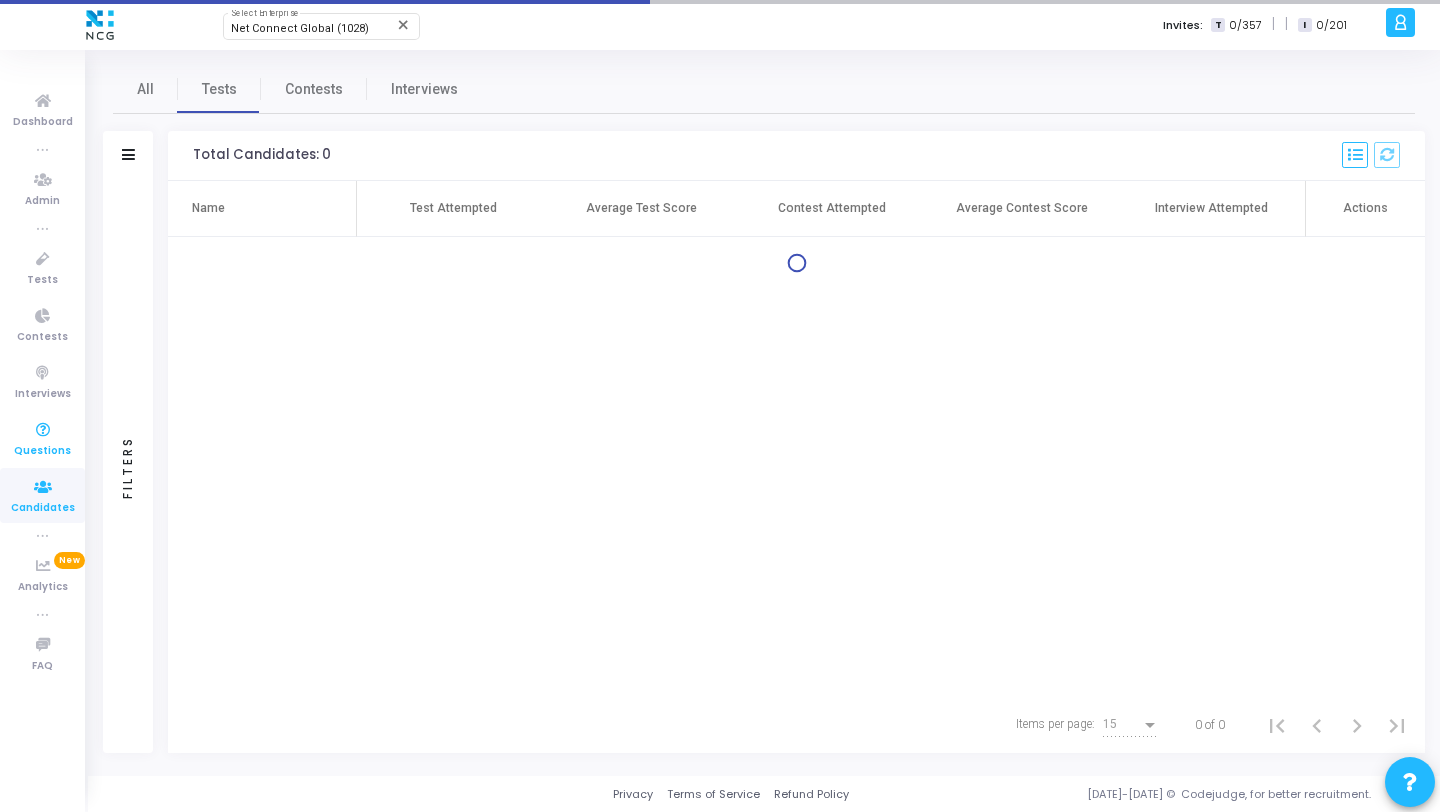 click at bounding box center [43, 430] 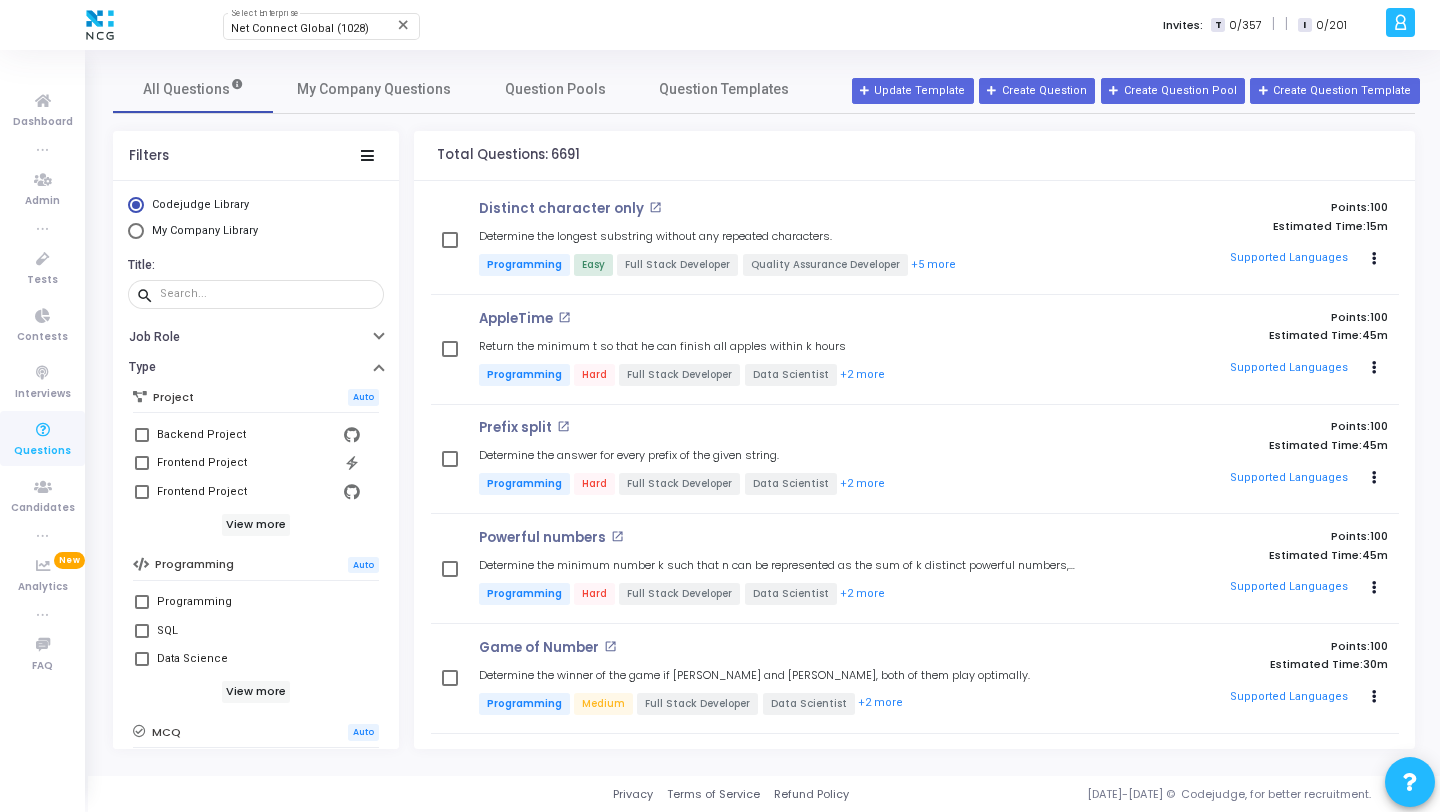 scroll, scrollTop: 356, scrollLeft: 0, axis: vertical 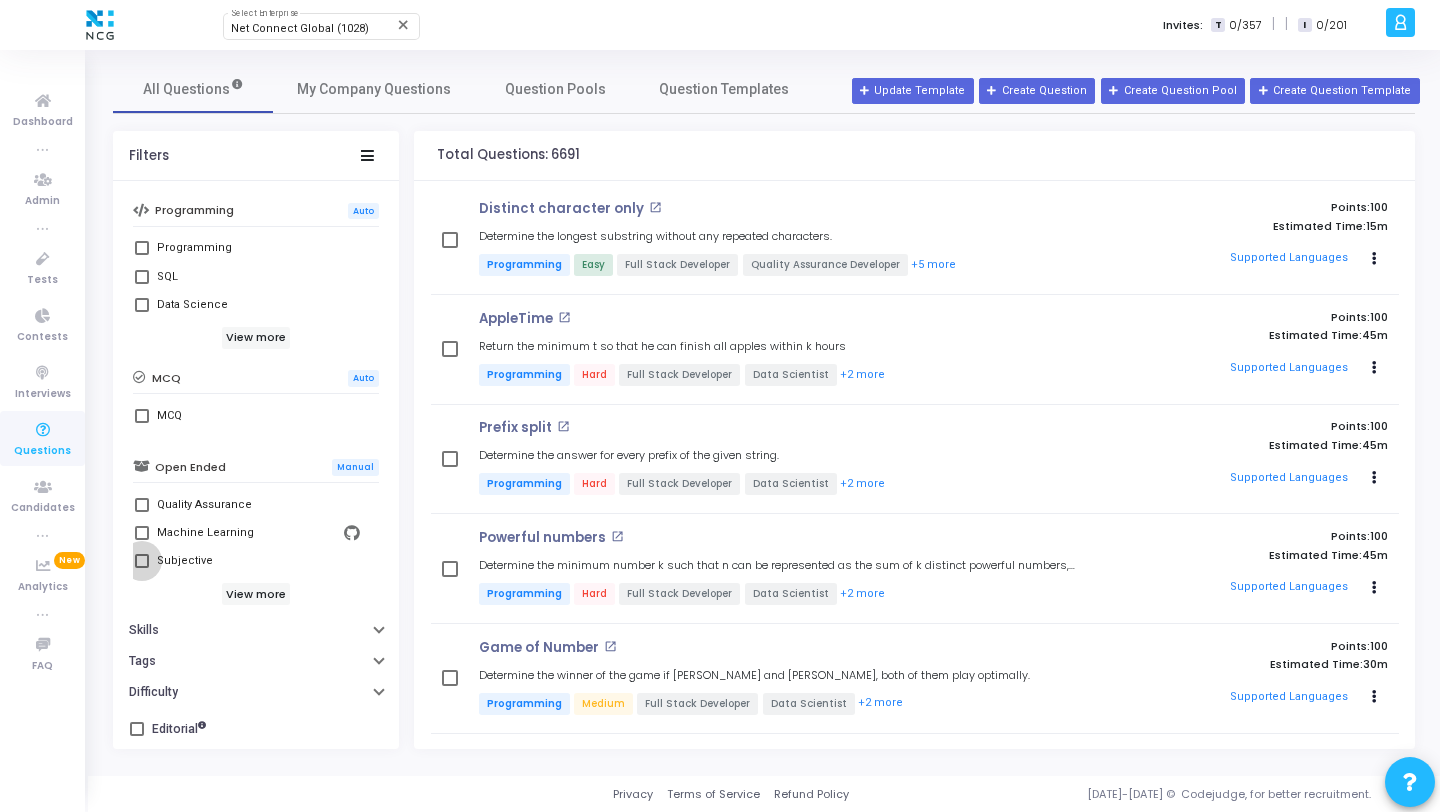 click at bounding box center (142, 561) 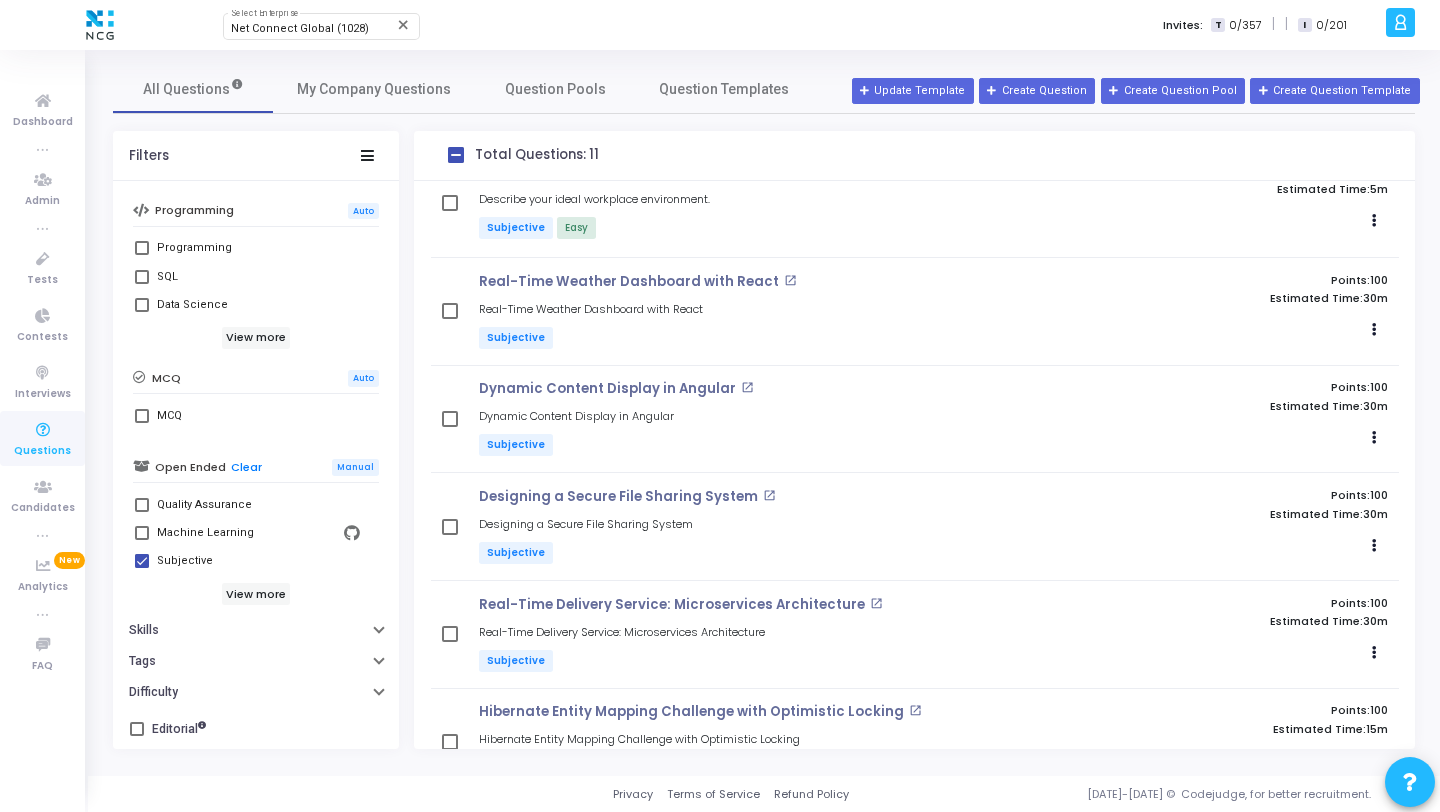 scroll, scrollTop: 0, scrollLeft: 0, axis: both 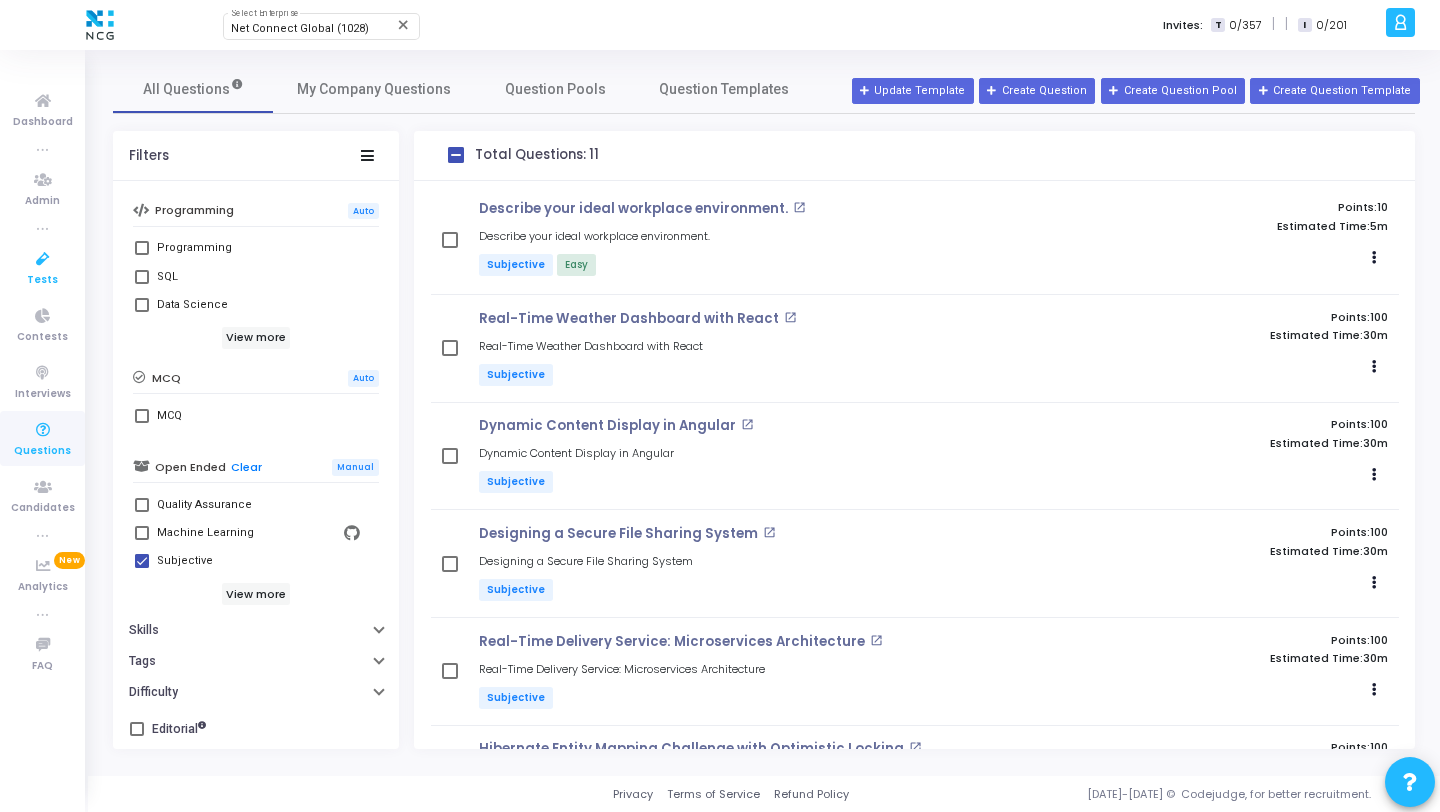 click at bounding box center [43, 259] 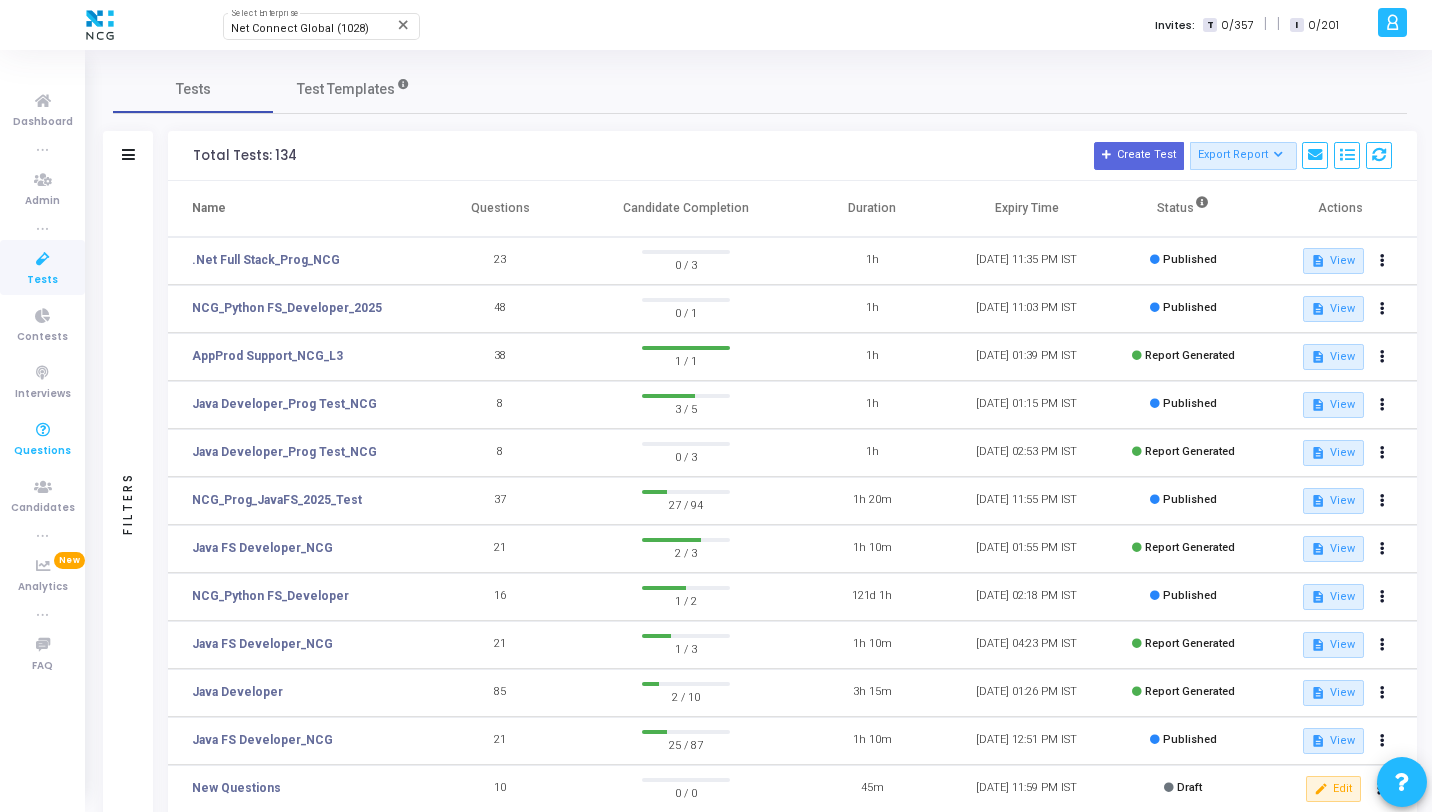 click at bounding box center [43, 430] 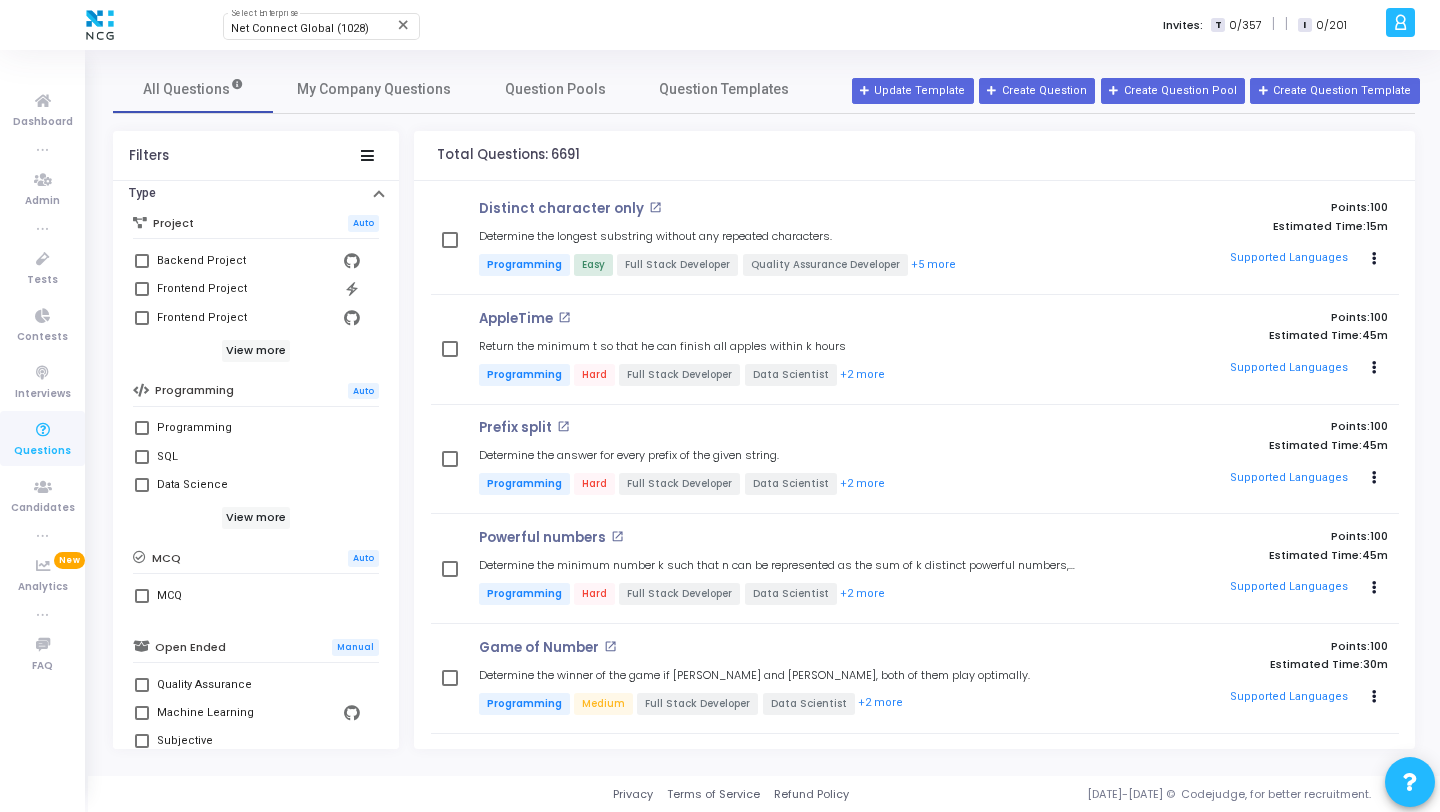 scroll, scrollTop: 195, scrollLeft: 0, axis: vertical 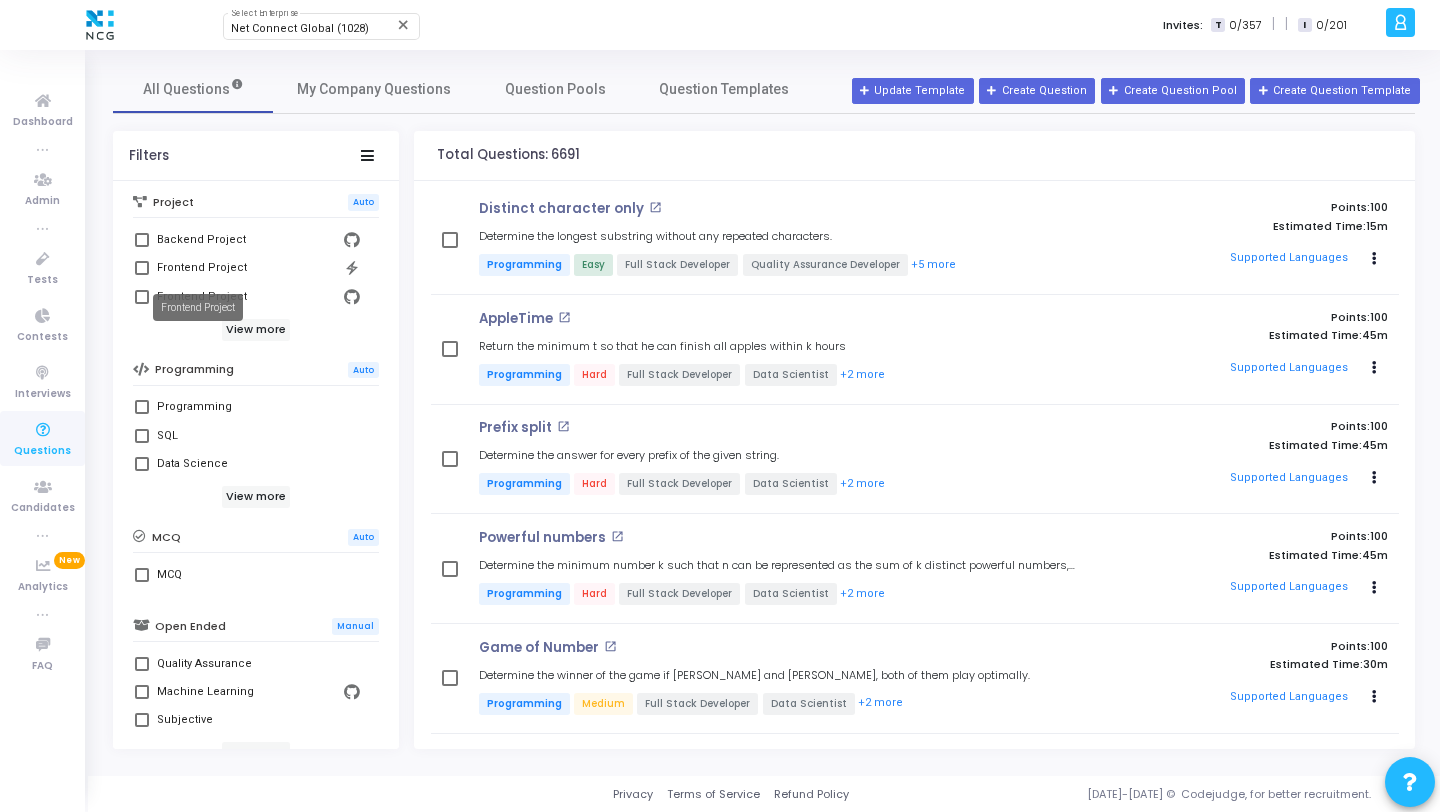 click on "Frontend Project" at bounding box center (202, 268) 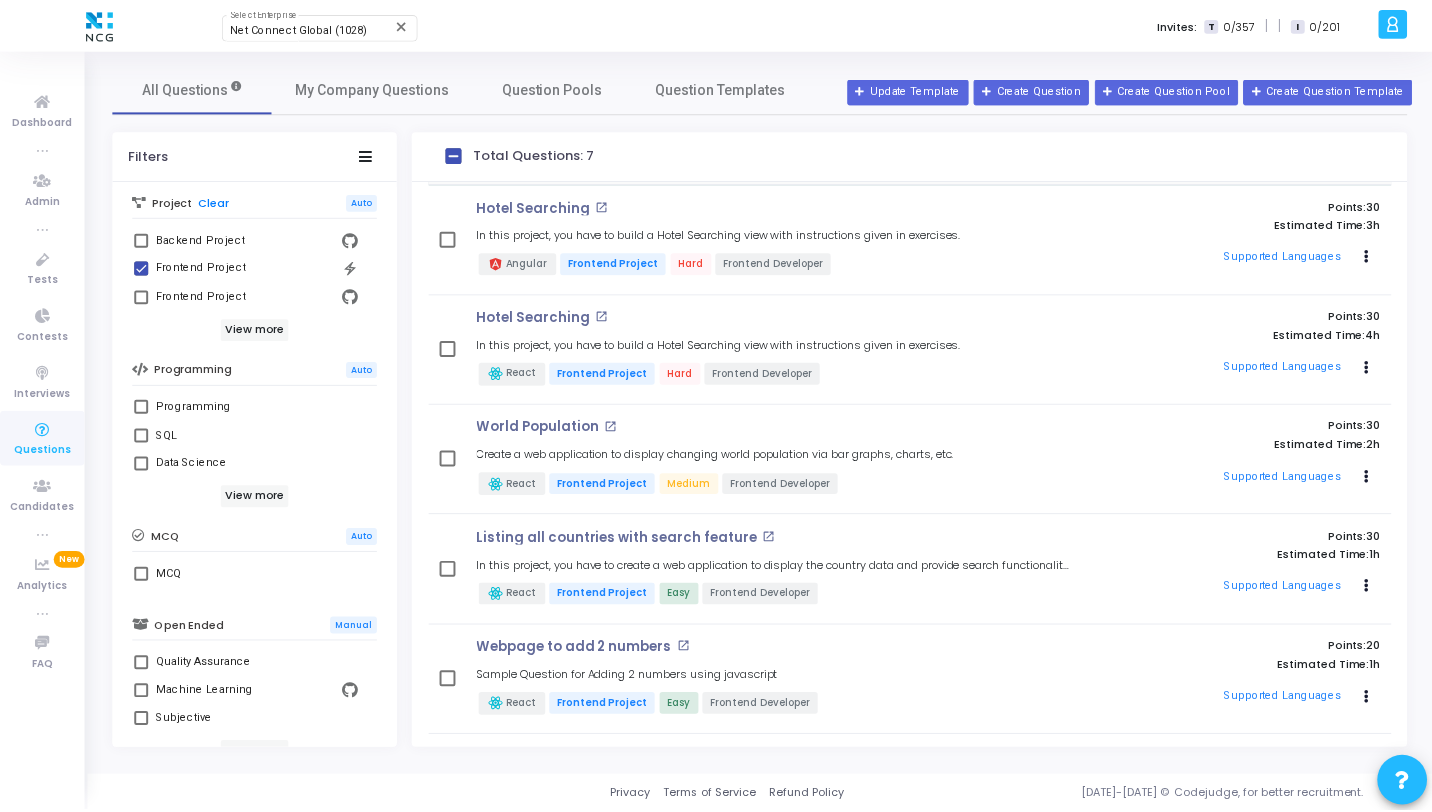 scroll, scrollTop: 0, scrollLeft: 0, axis: both 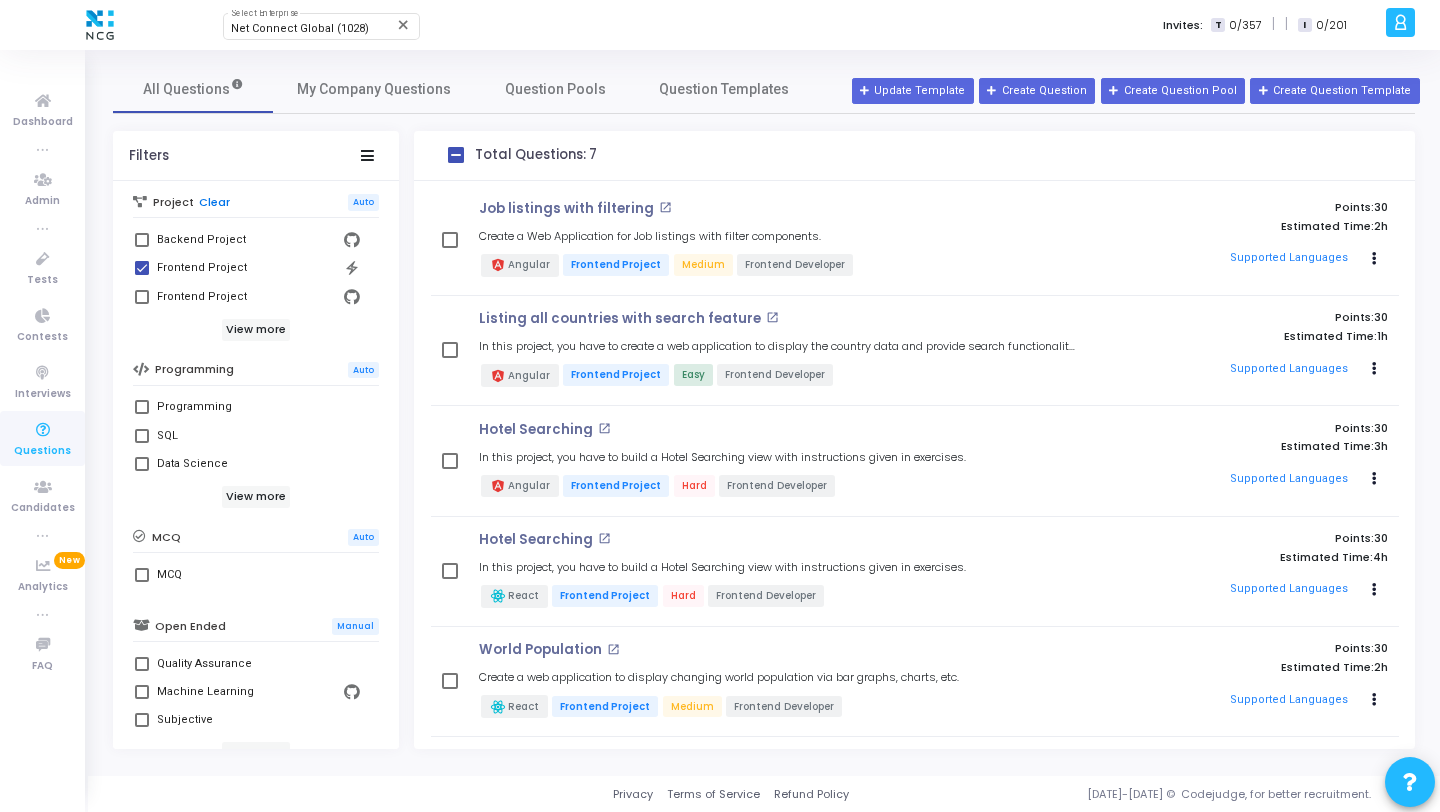 click on "Clear" at bounding box center [214, 202] 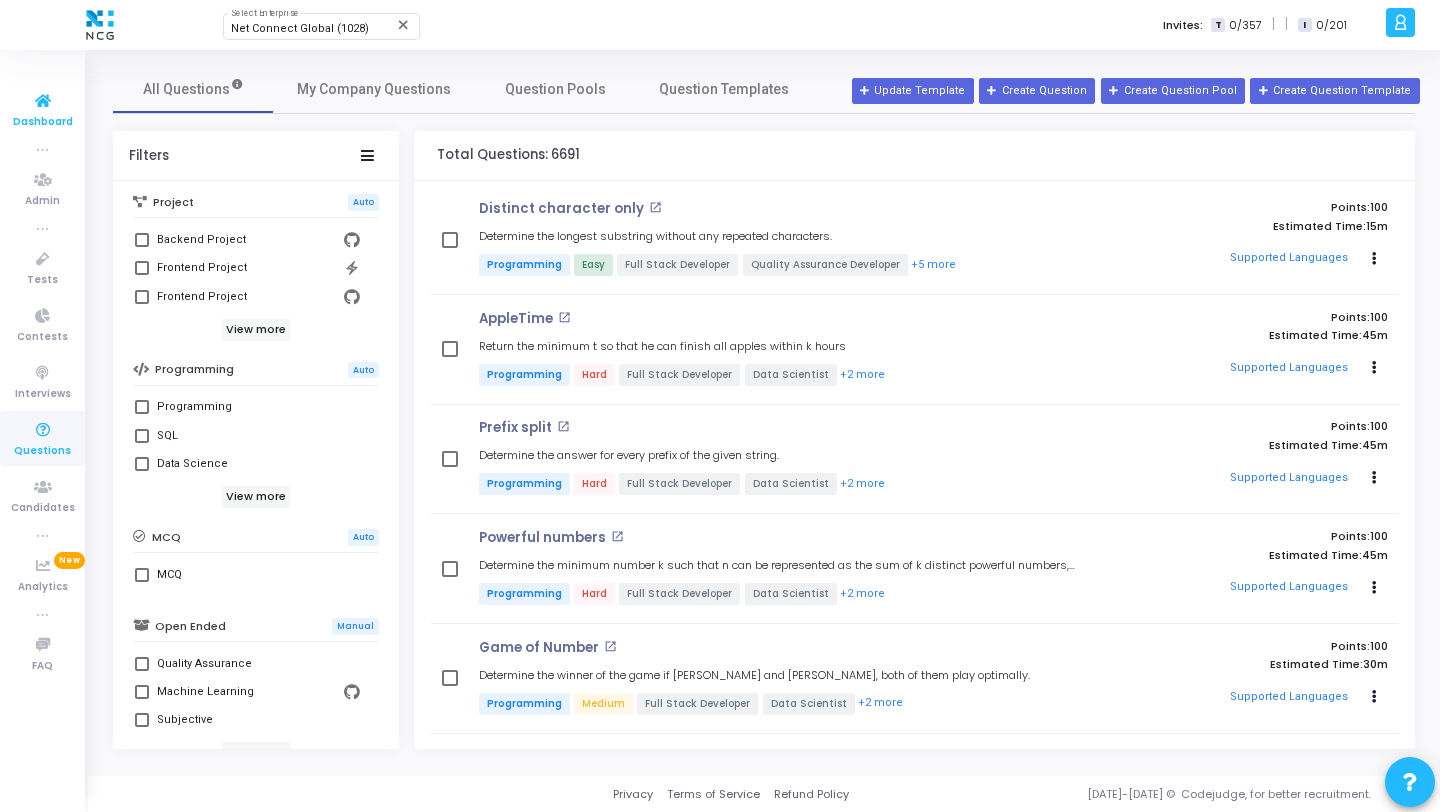 click on "Dashboard" at bounding box center (43, 122) 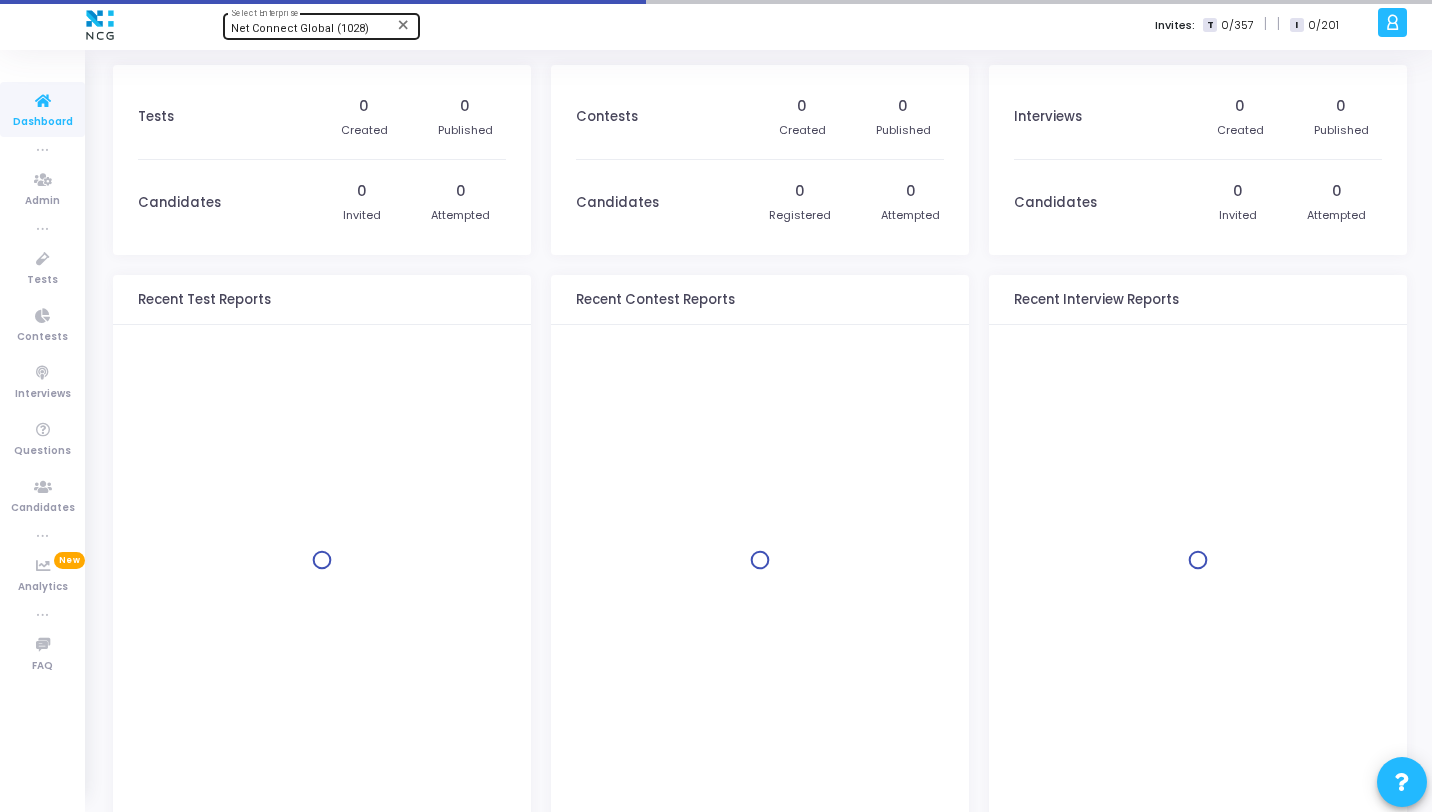 click on "Net Connect Global (1028)" at bounding box center (300, 28) 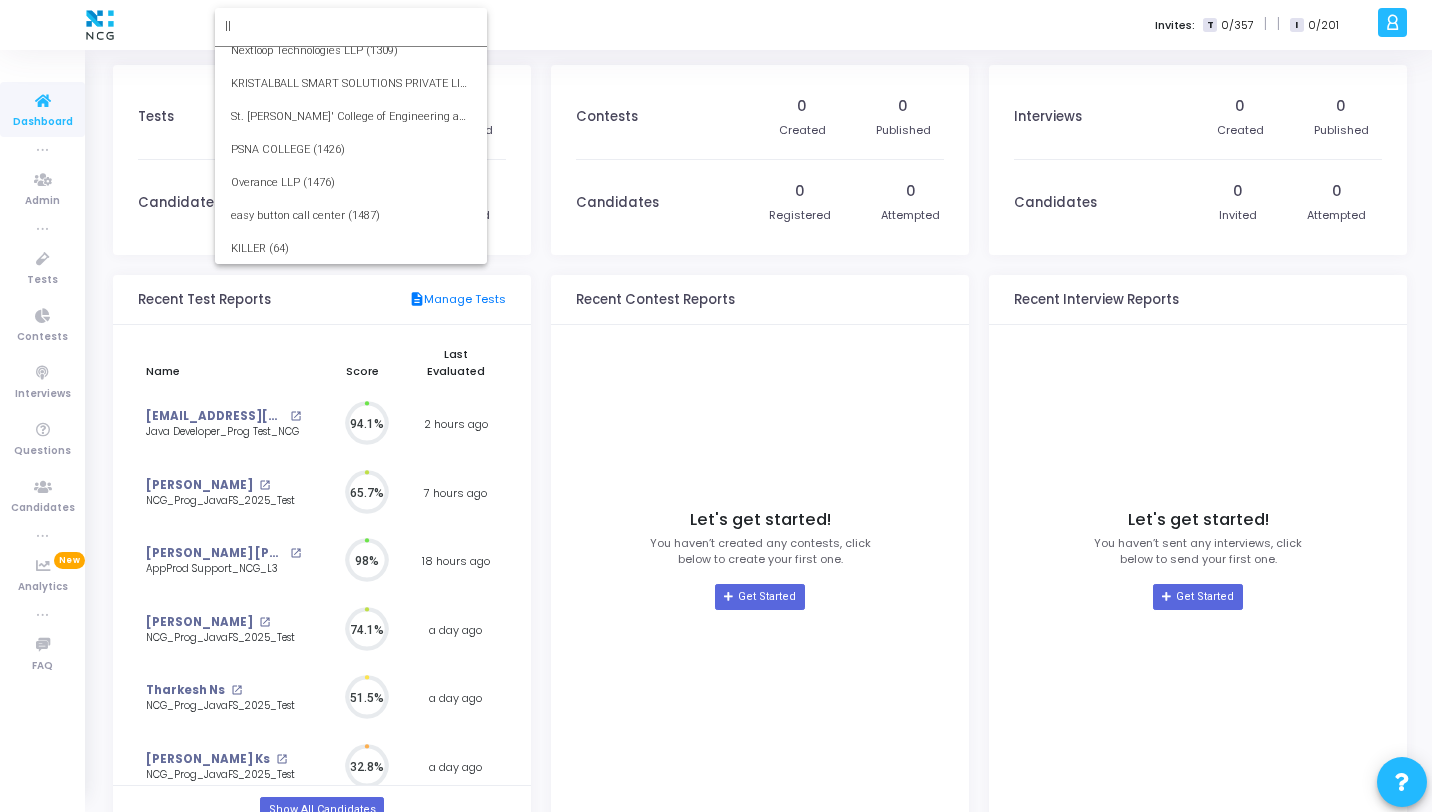 scroll, scrollTop: 0, scrollLeft: 0, axis: both 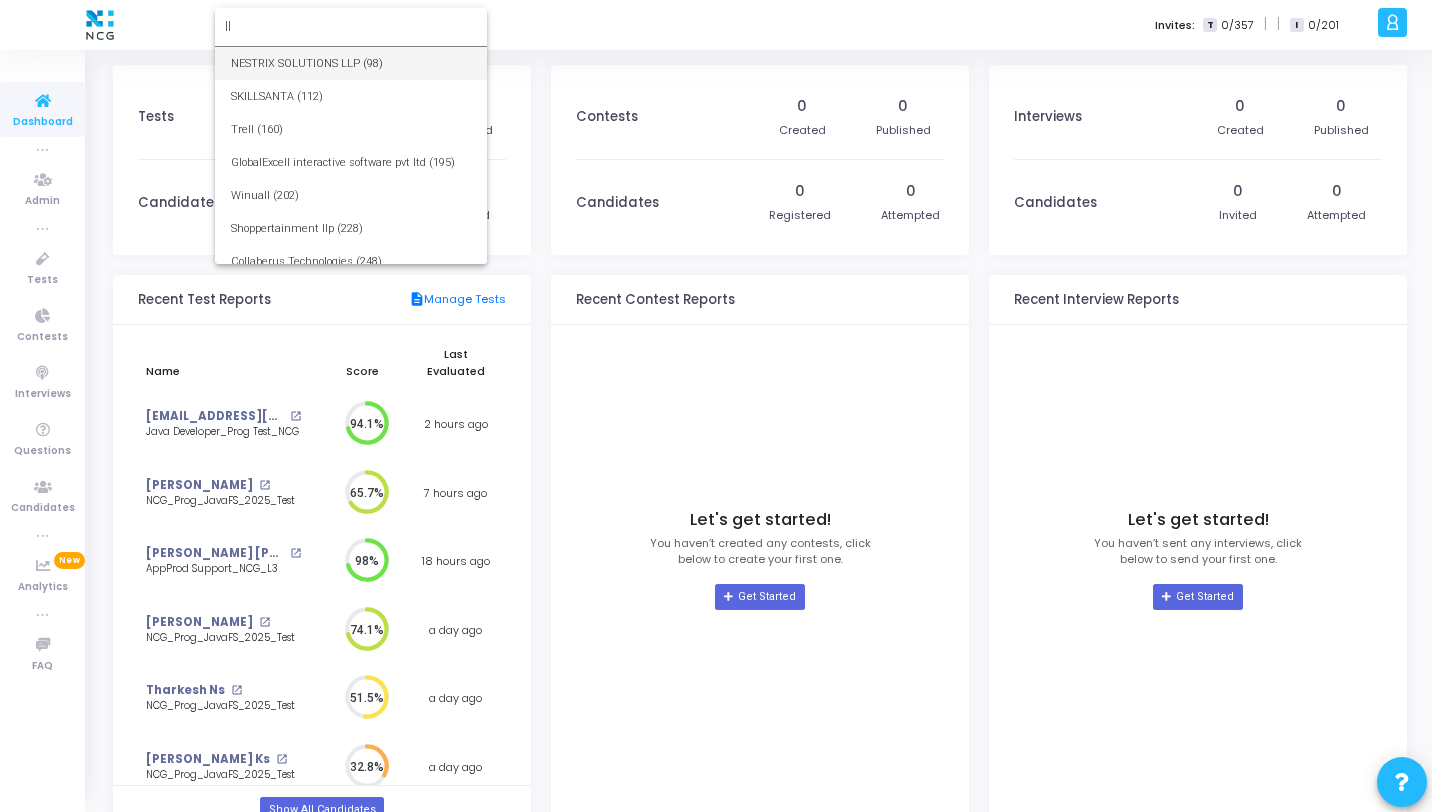 type on "l" 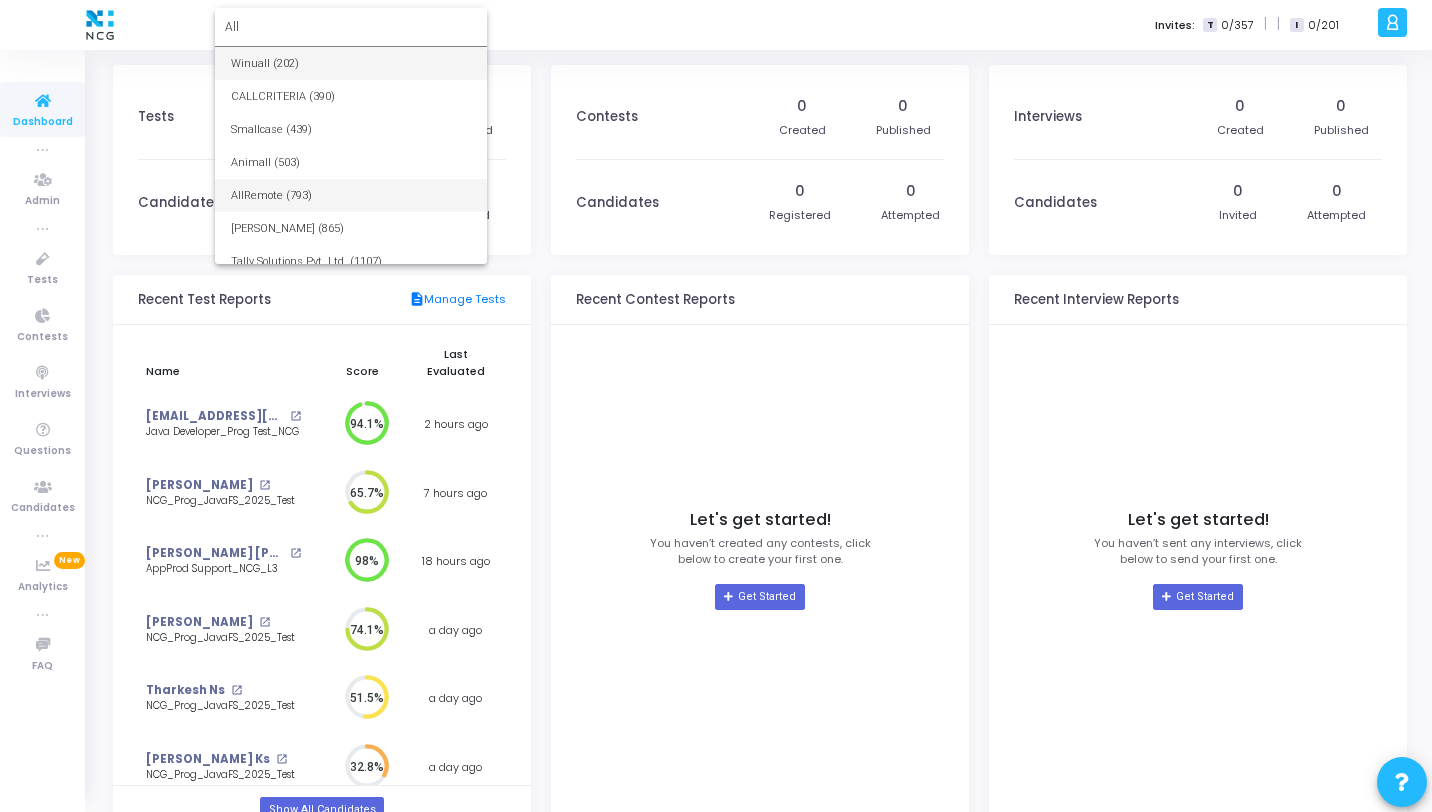 type on "All" 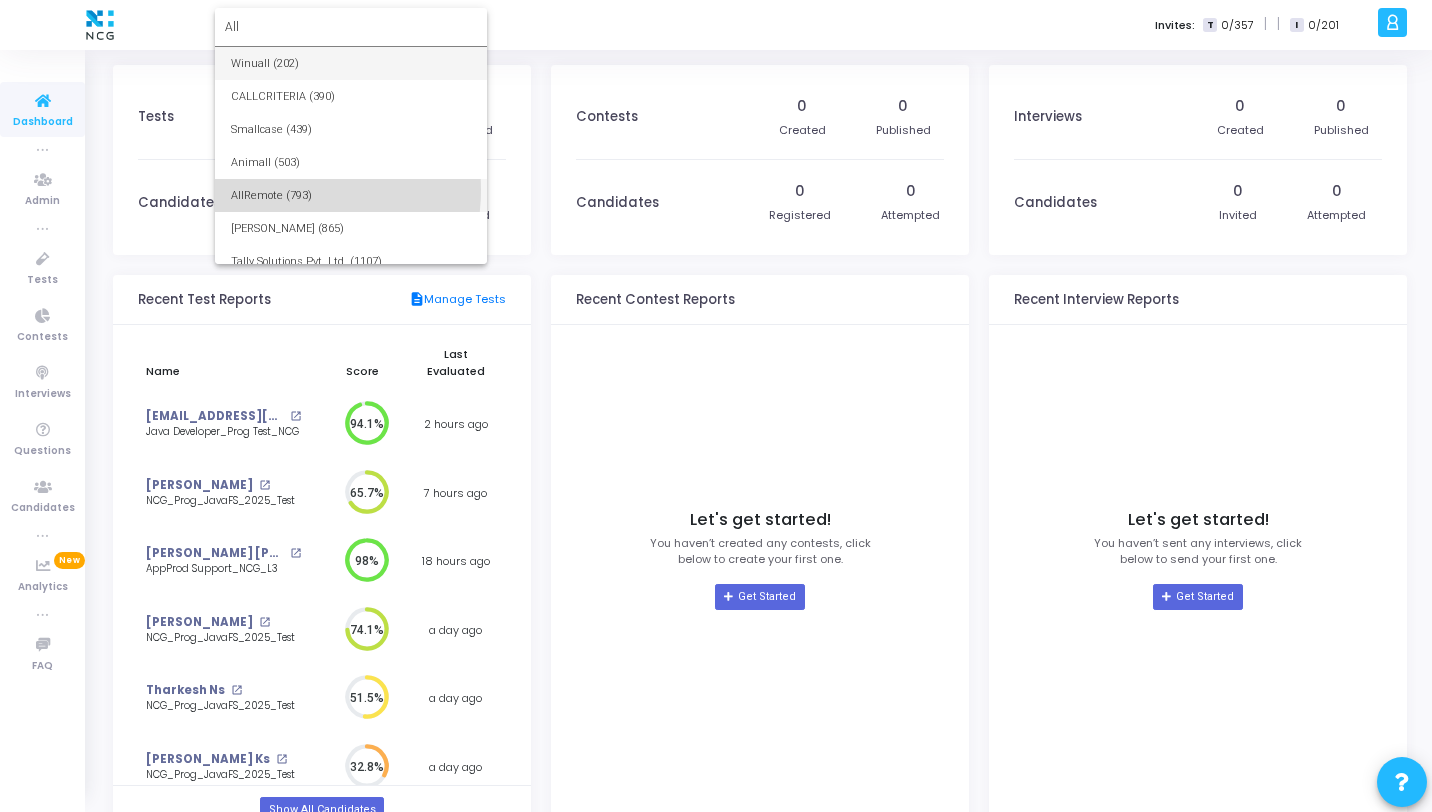 click on "AllRemote (793)" at bounding box center (351, 195) 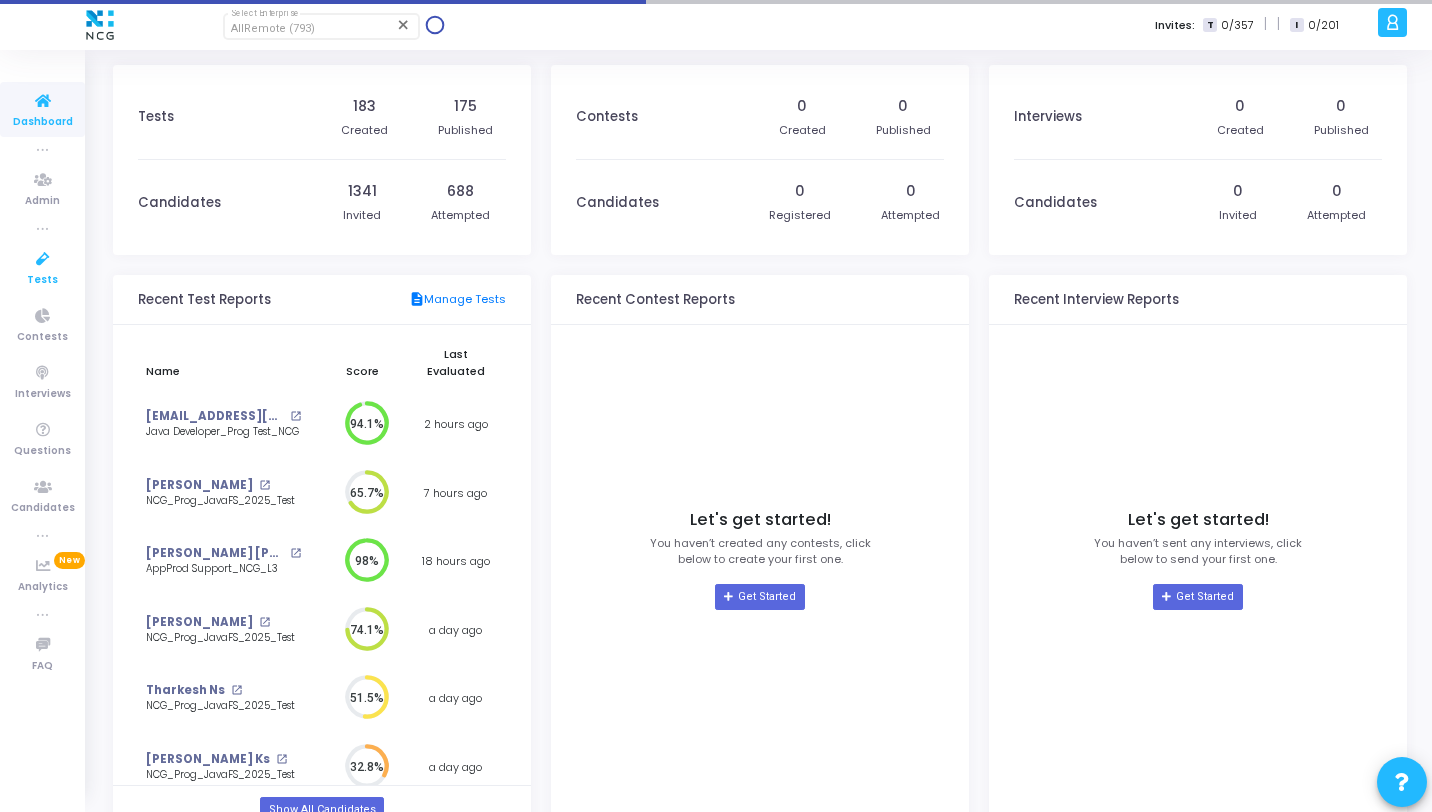click on "Tests" at bounding box center (42, 267) 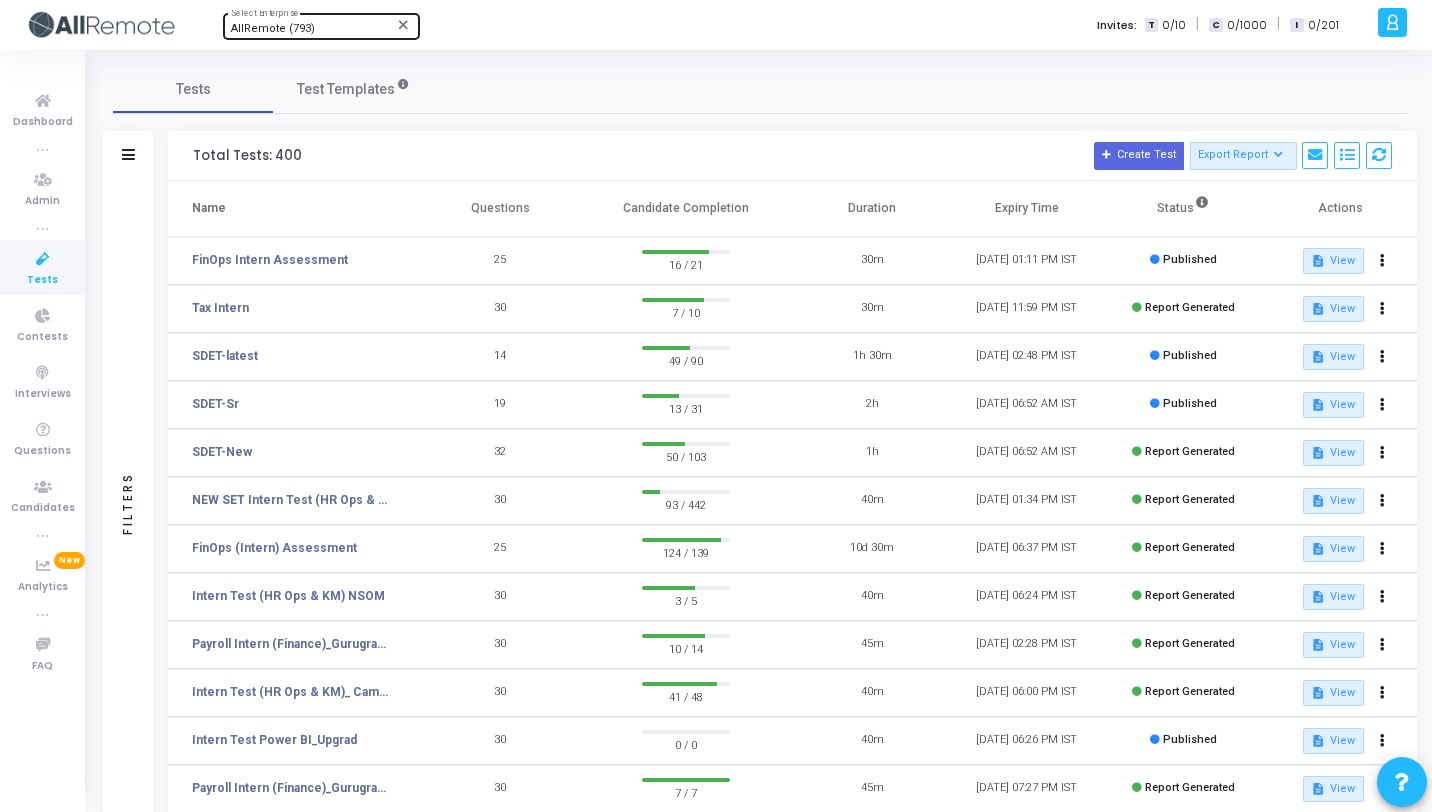 click at bounding box center (43, 259) 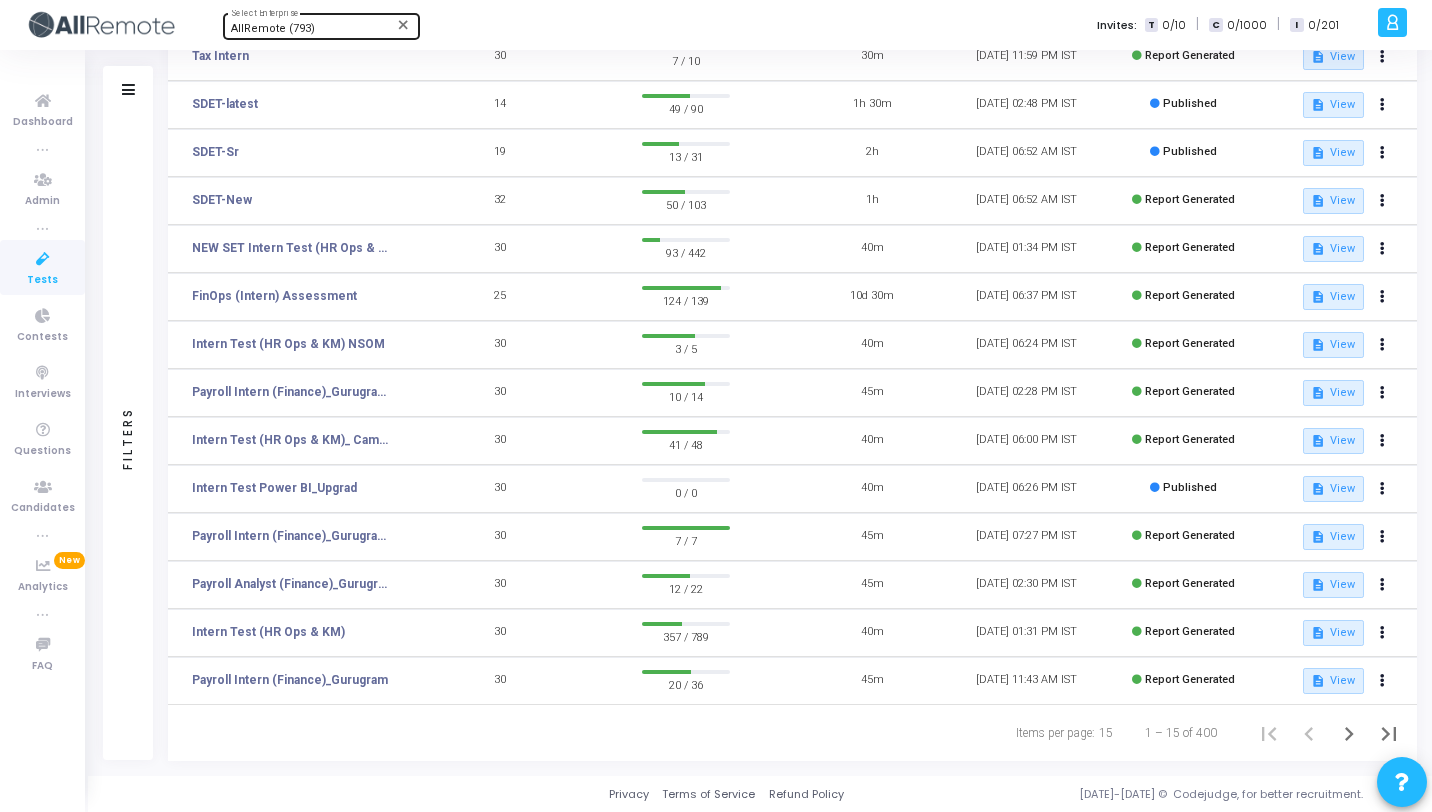 scroll, scrollTop: 0, scrollLeft: 0, axis: both 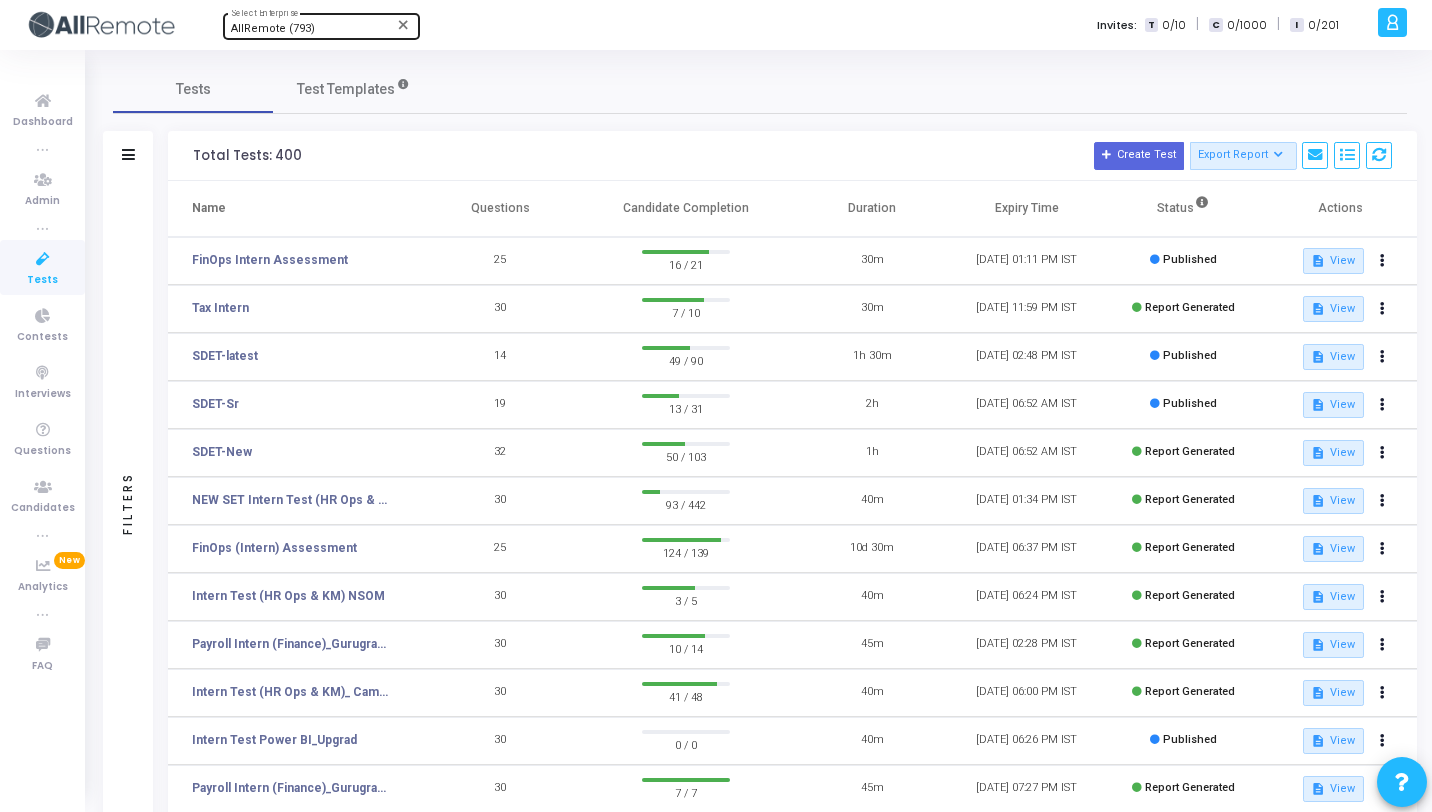click at bounding box center (43, 259) 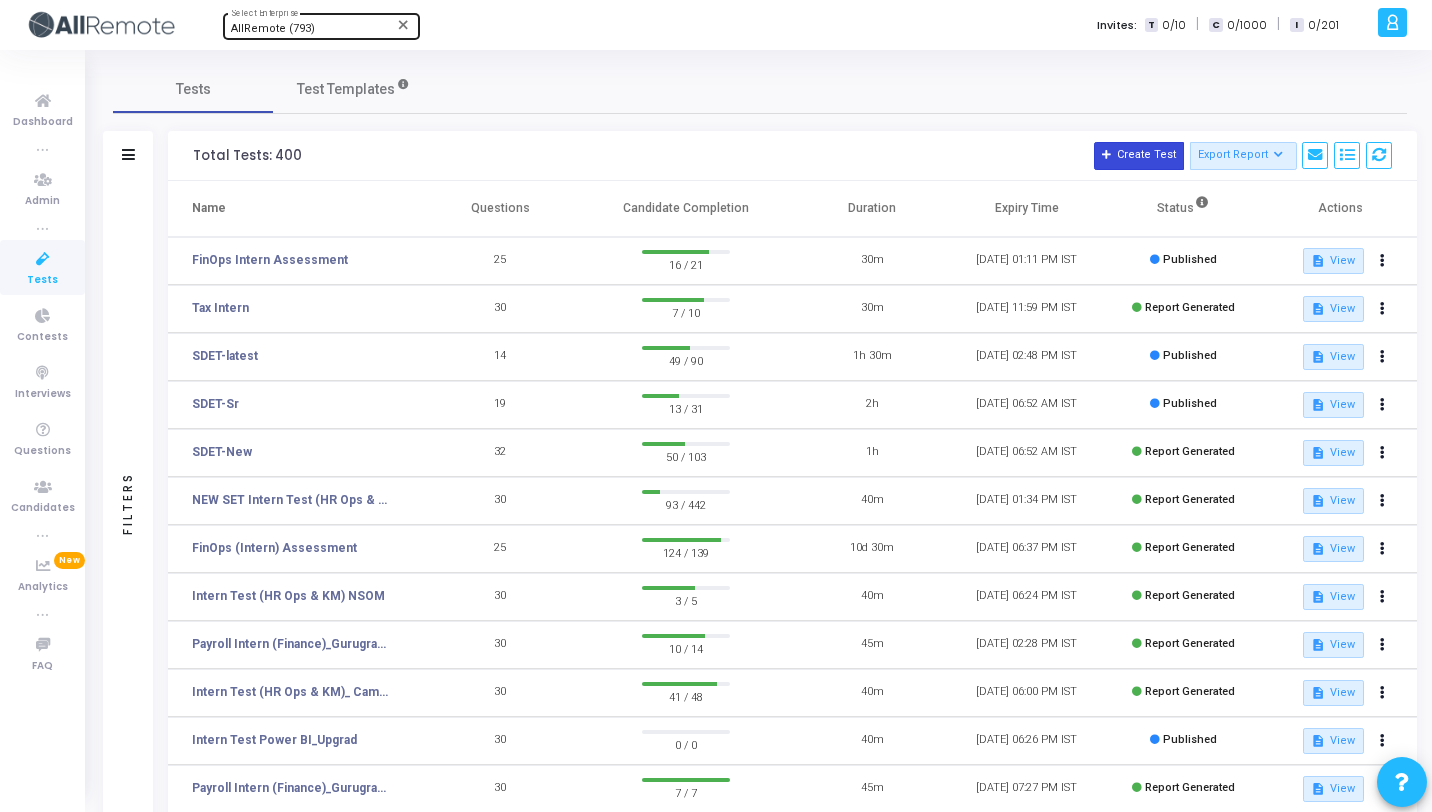 click on "Create Test" at bounding box center (1139, 156) 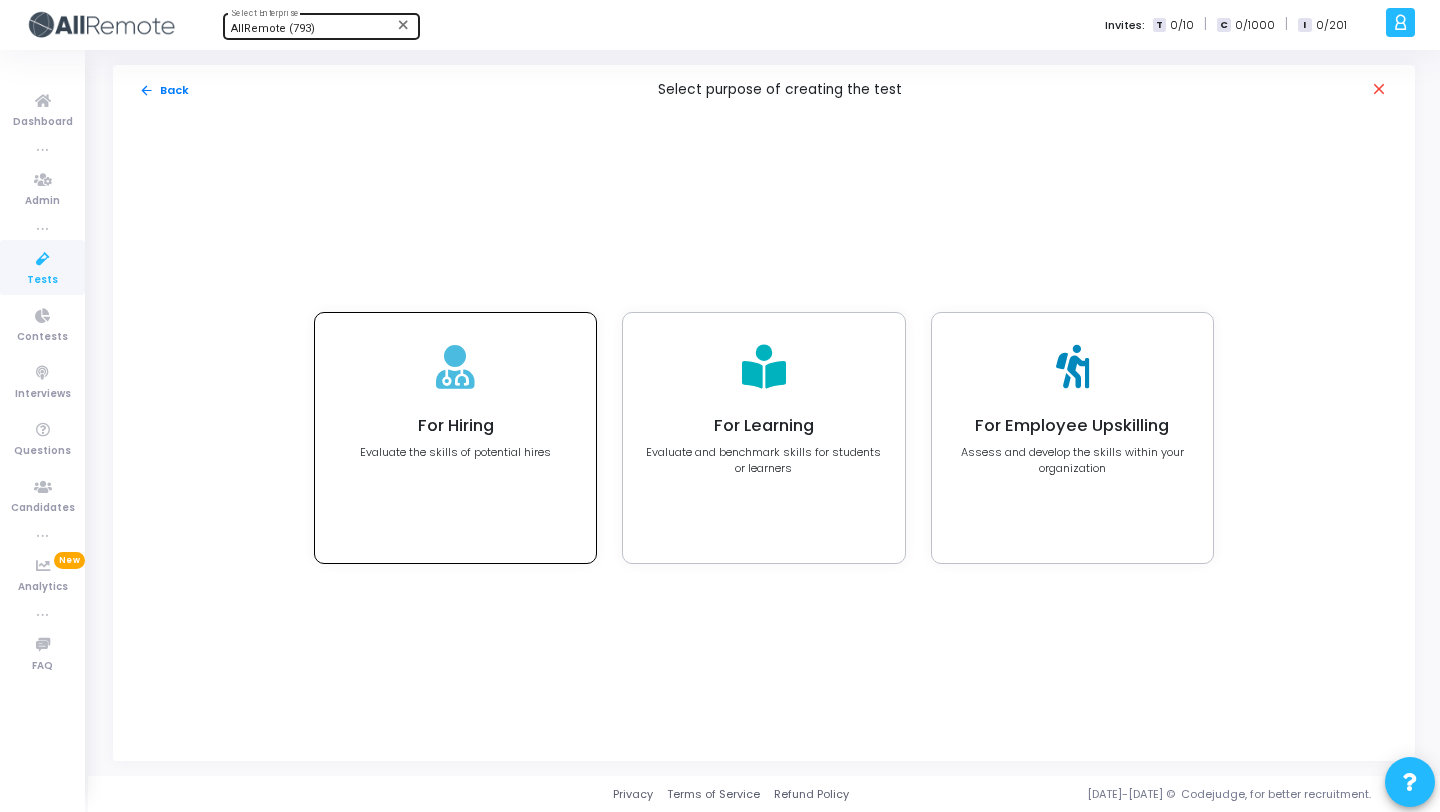 click on "For Hiring Evaluate the skills of potential hires" 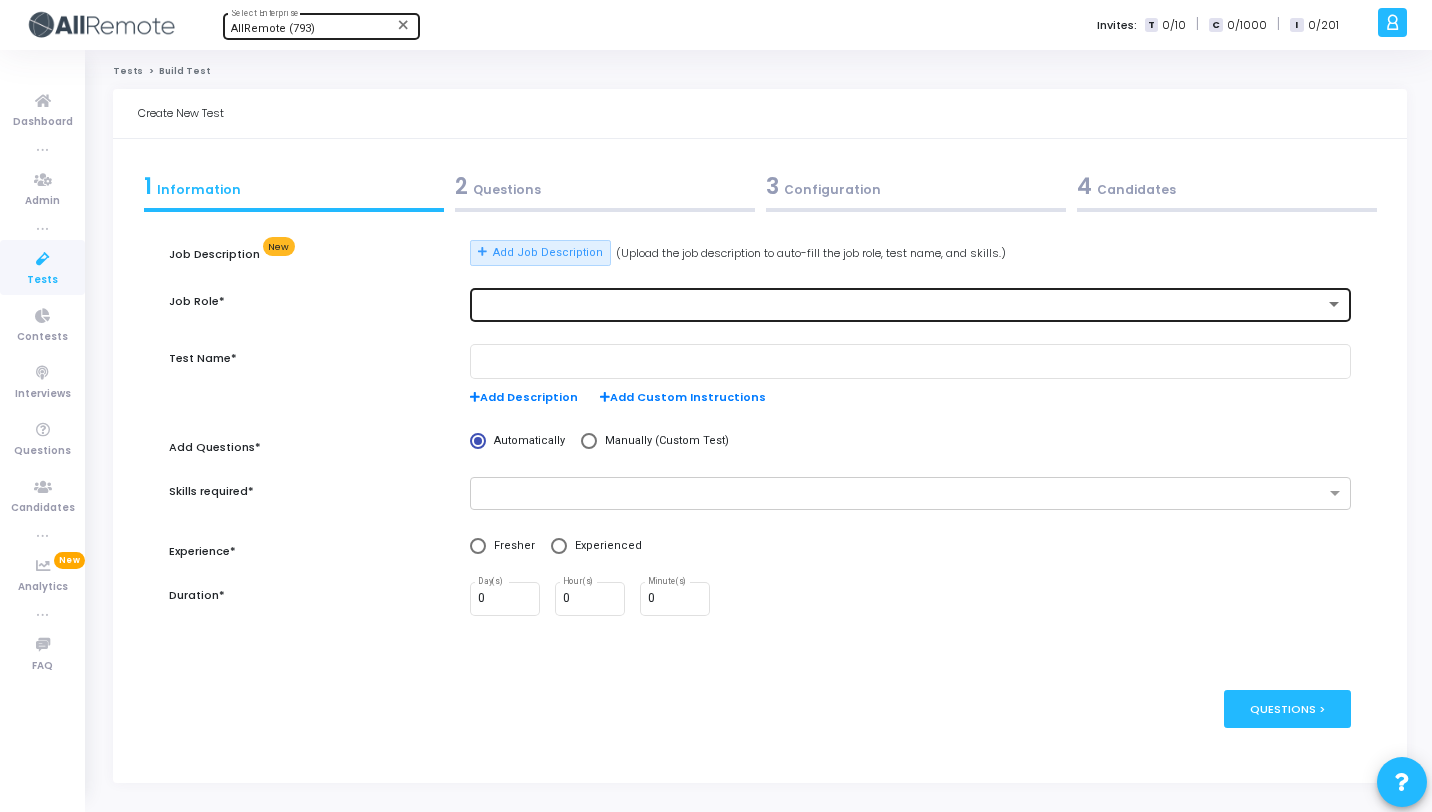 click at bounding box center [901, 305] 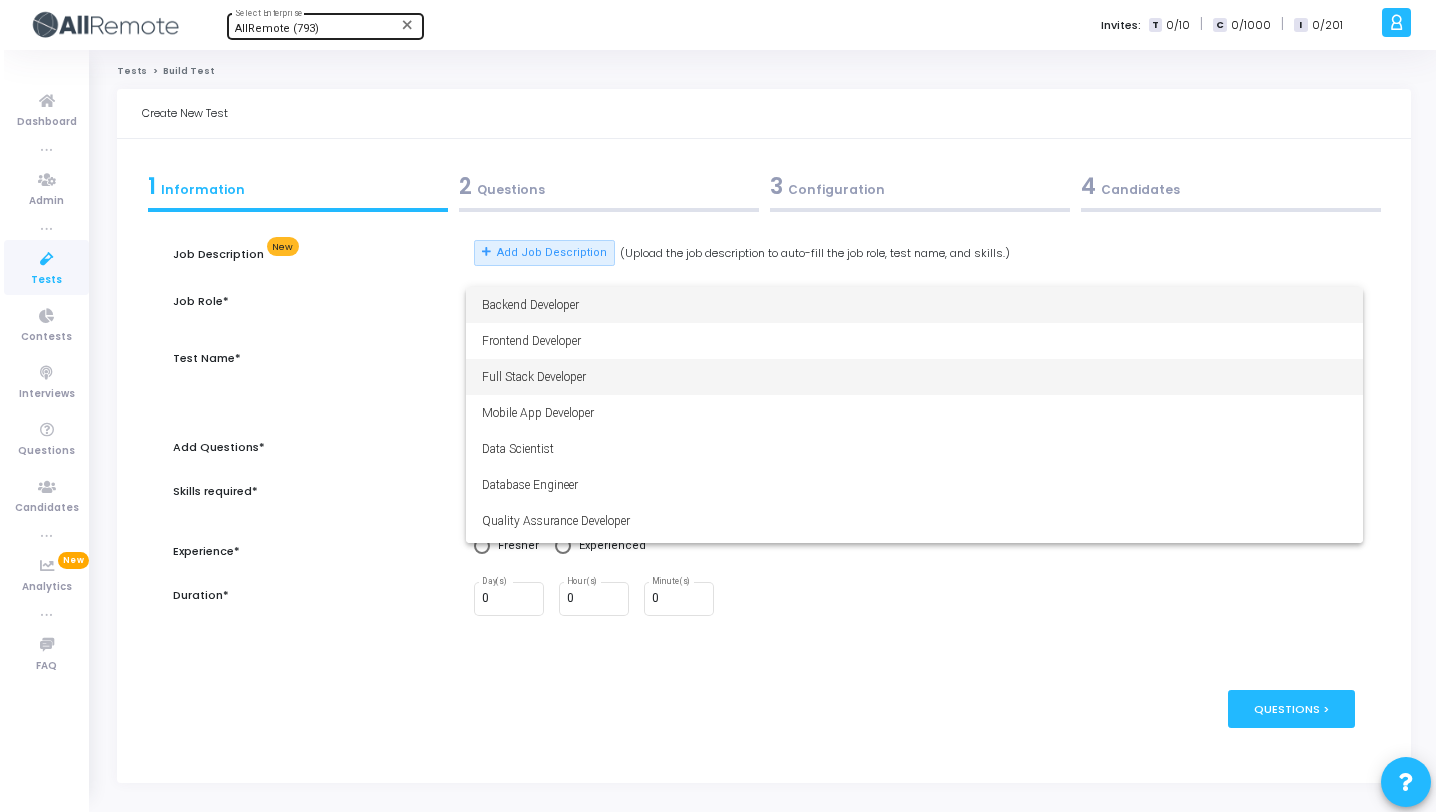 scroll, scrollTop: 140, scrollLeft: 0, axis: vertical 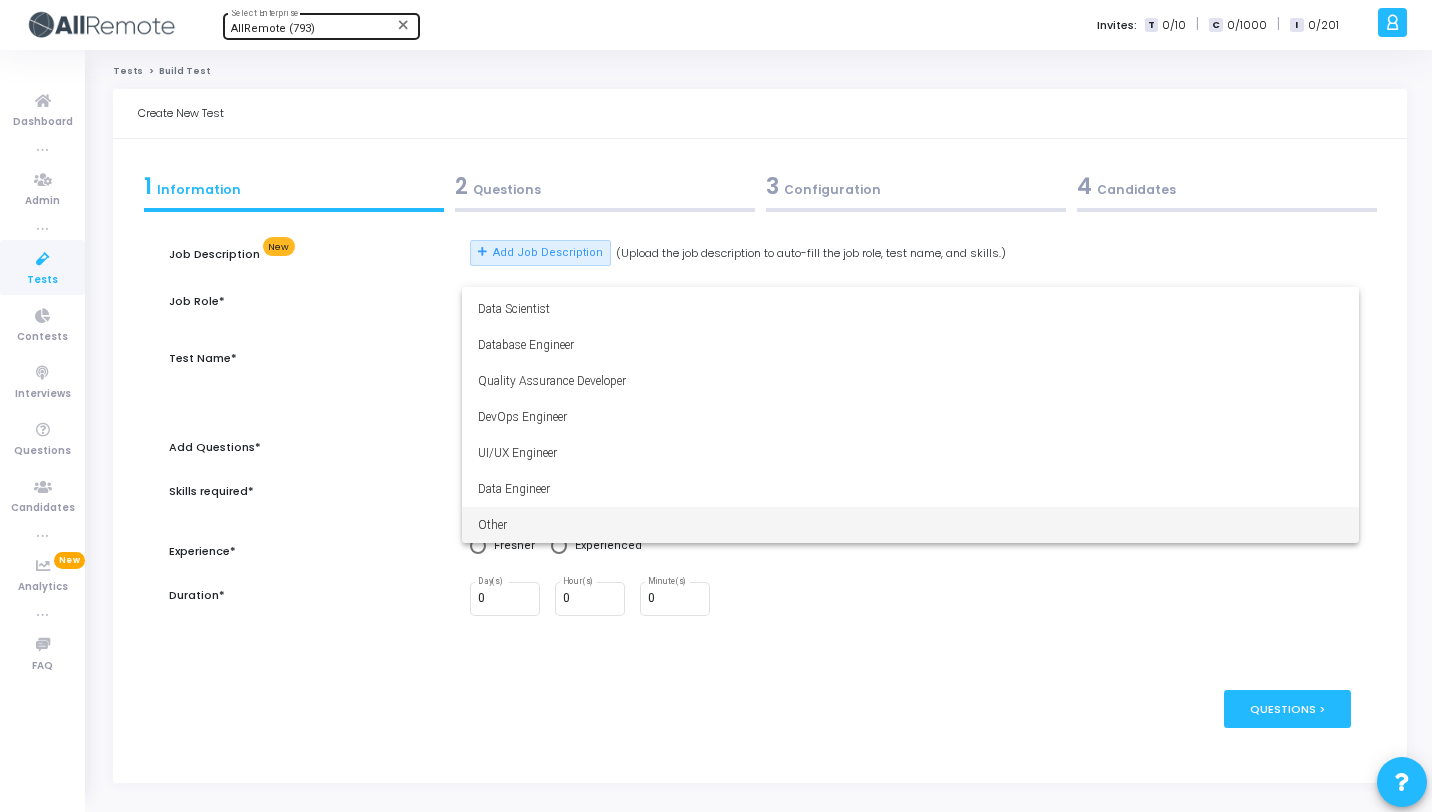 click on "Other" at bounding box center (910, 525) 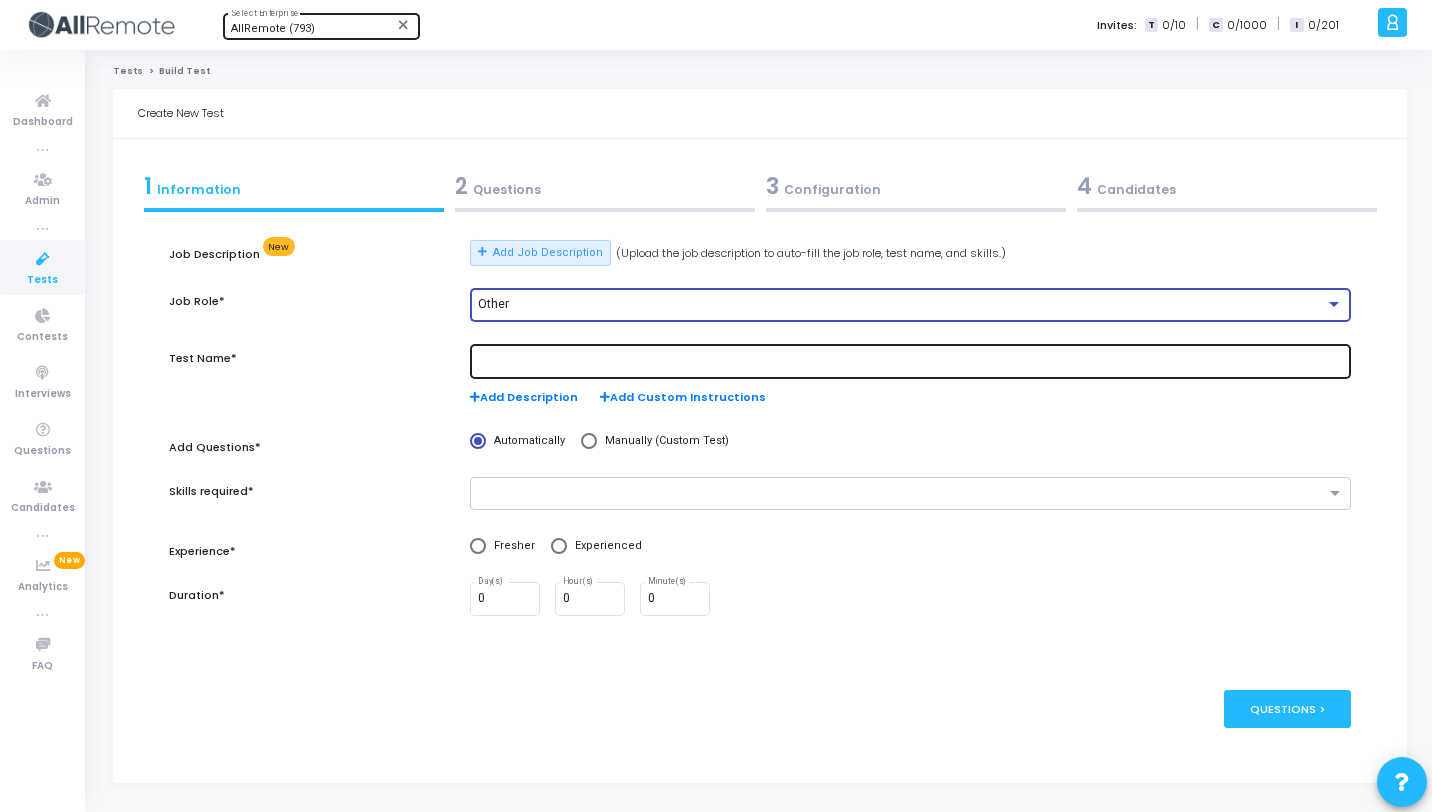 click at bounding box center (910, 362) 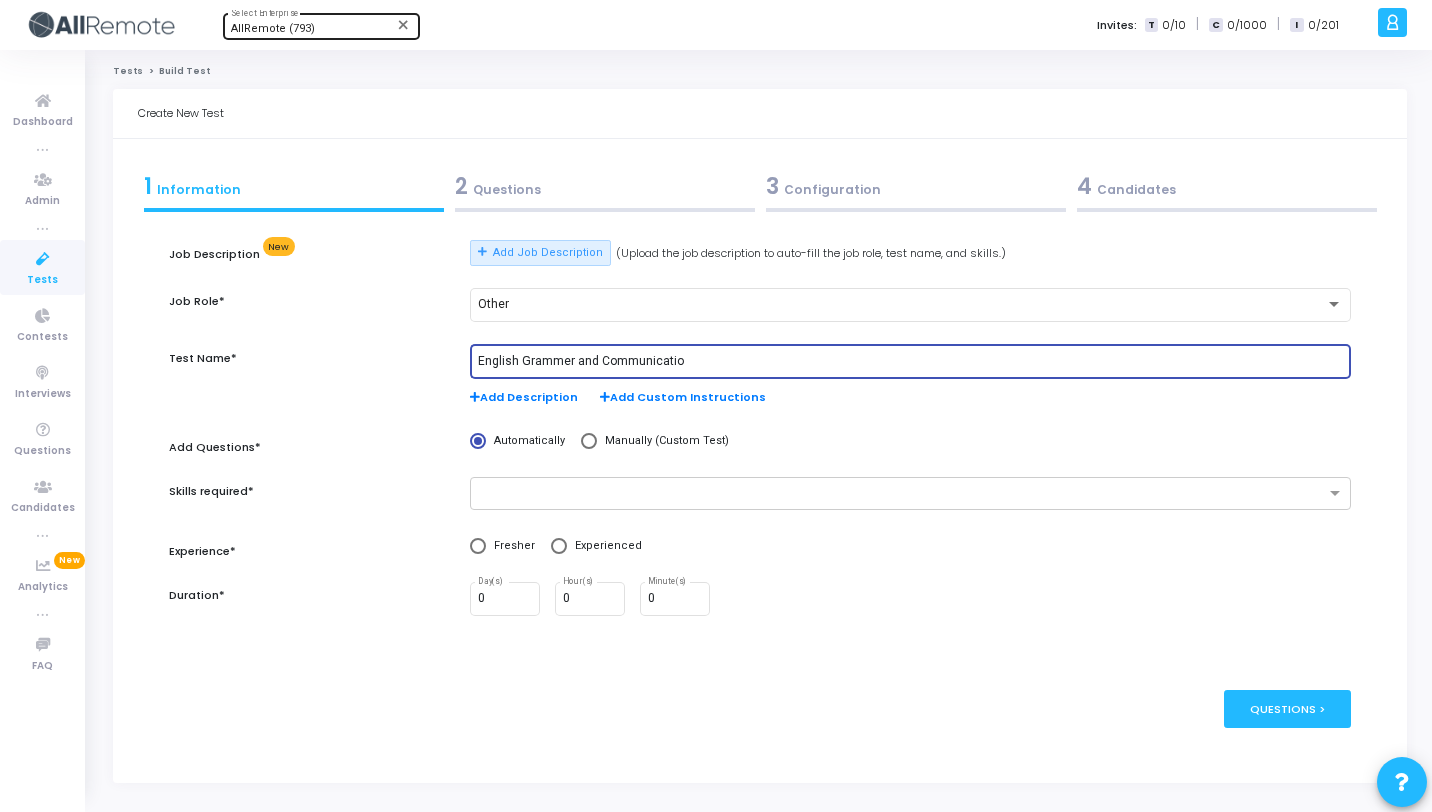 type on "English Grammer and Communication" 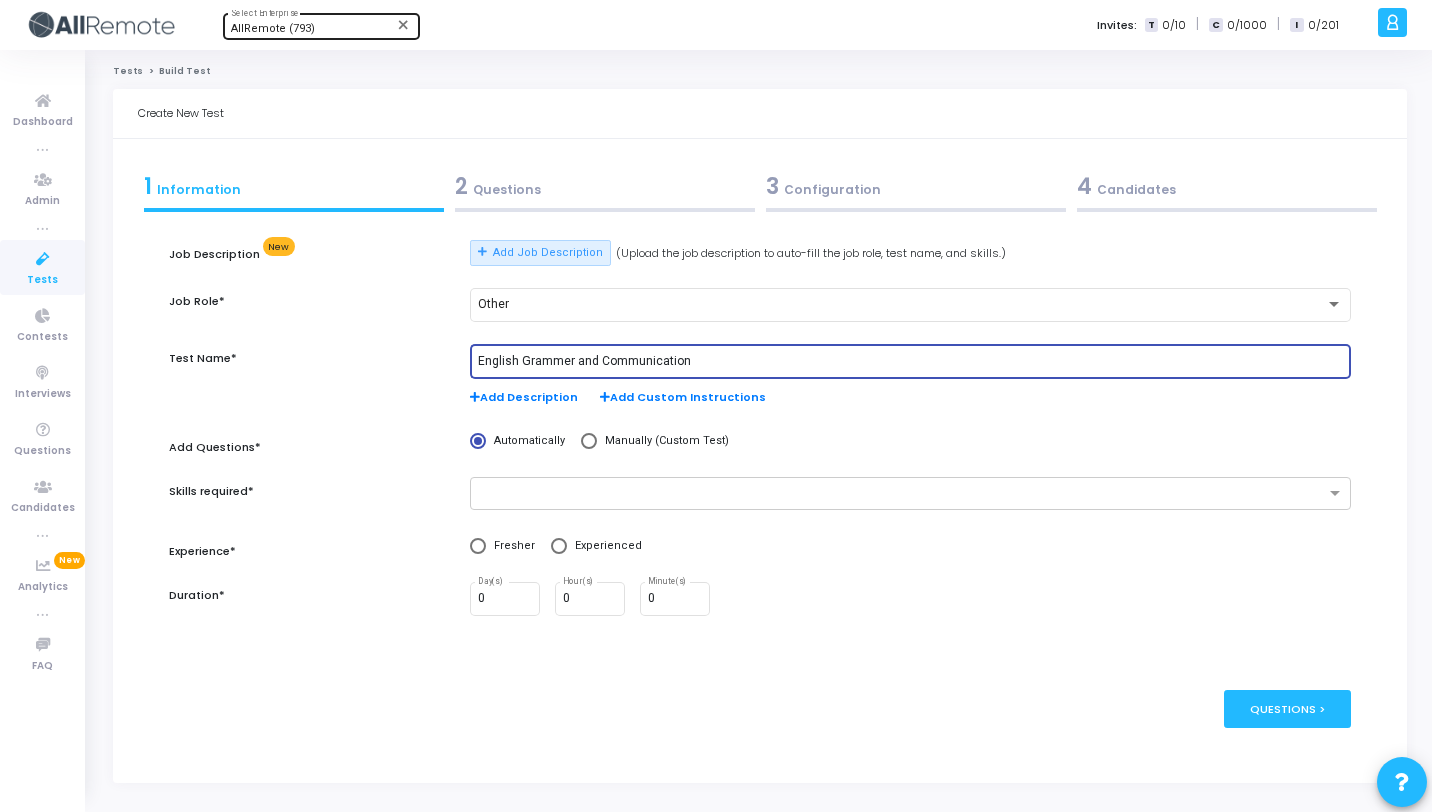 click on "English Grammer and Communication" at bounding box center (910, 362) 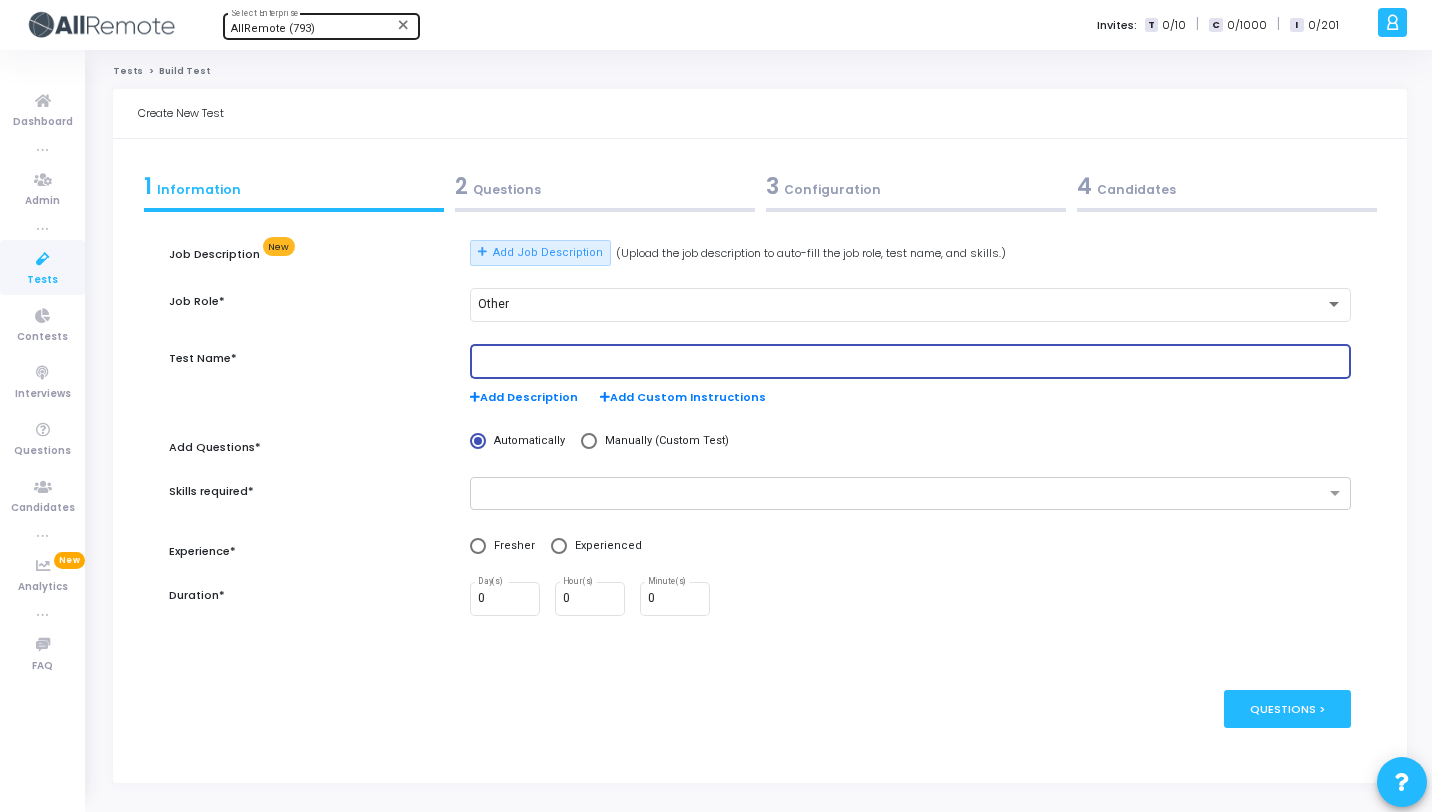 click on "Job Description   New Add Job Description  (Upload the job description to auto-fill the job role, test name, and skills.)   Job Role*  Other  Test Name*   Add Description  Add Custom Instructions  Add Questions*     Automatically     Manually (Custom Test)   Skills required*   Experience*     Fresher     Experienced   Duration*  0 Day(s) 0 Hour(s) 0 Minute(s)" at bounding box center (760, 439) 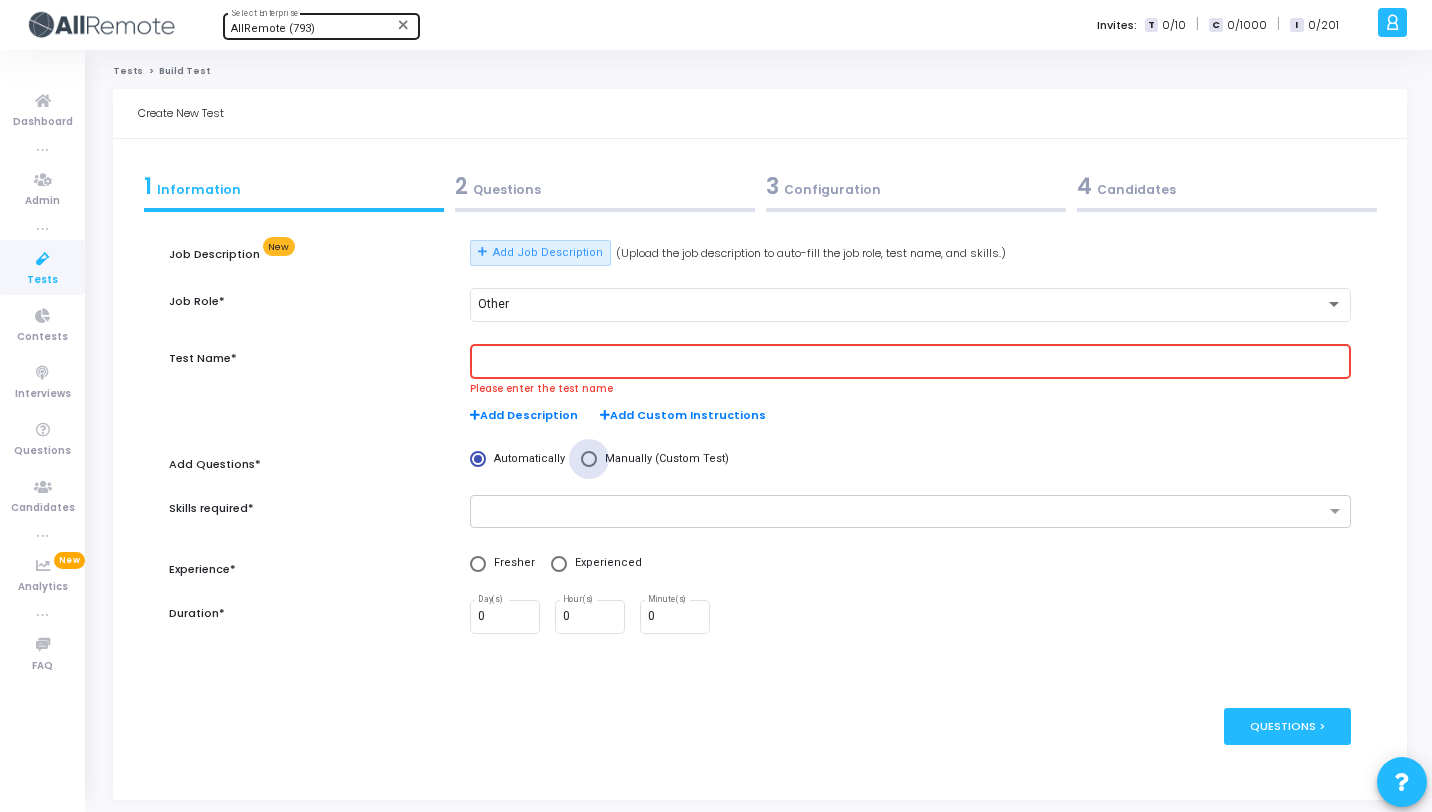 click at bounding box center (589, 459) 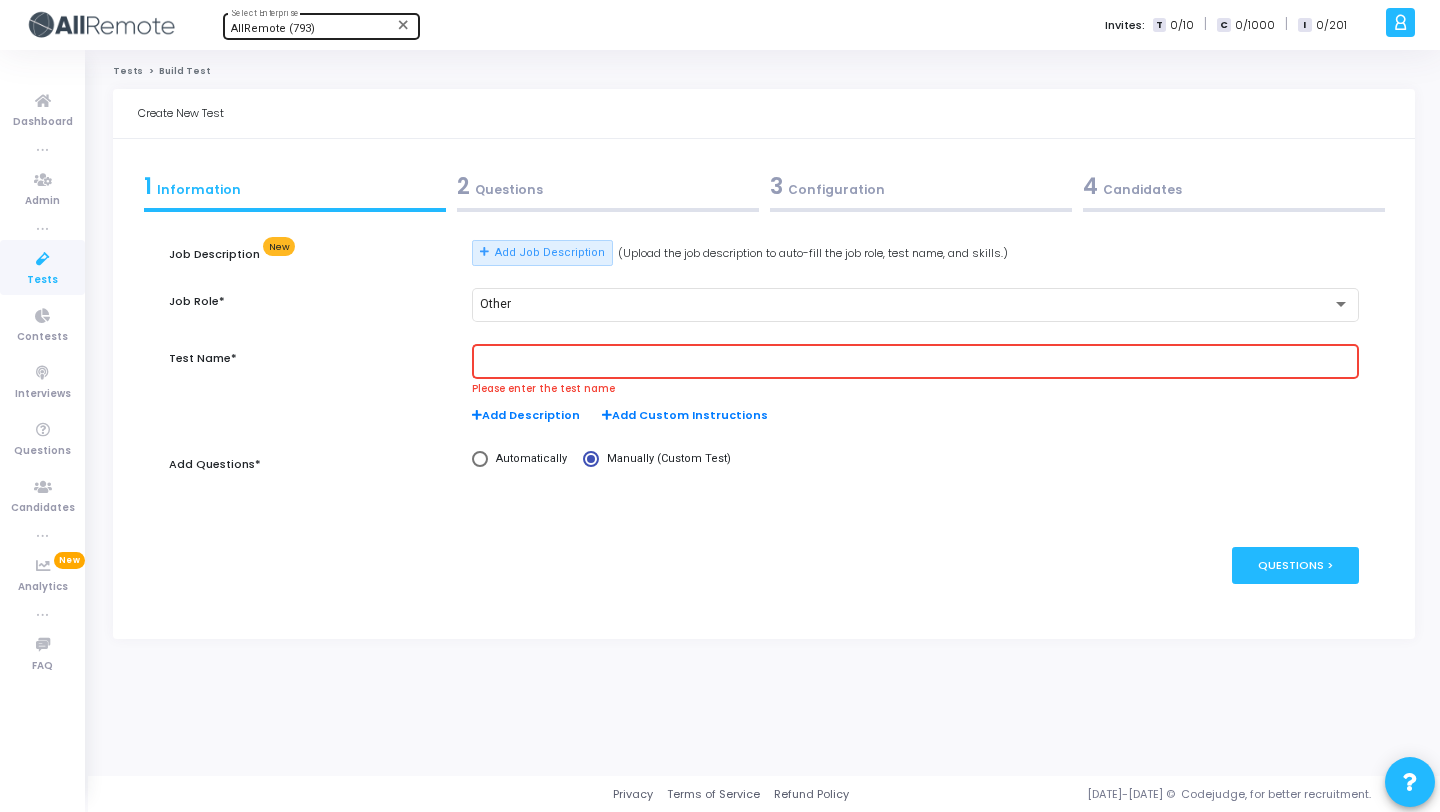 click on "Other" at bounding box center [915, 316] 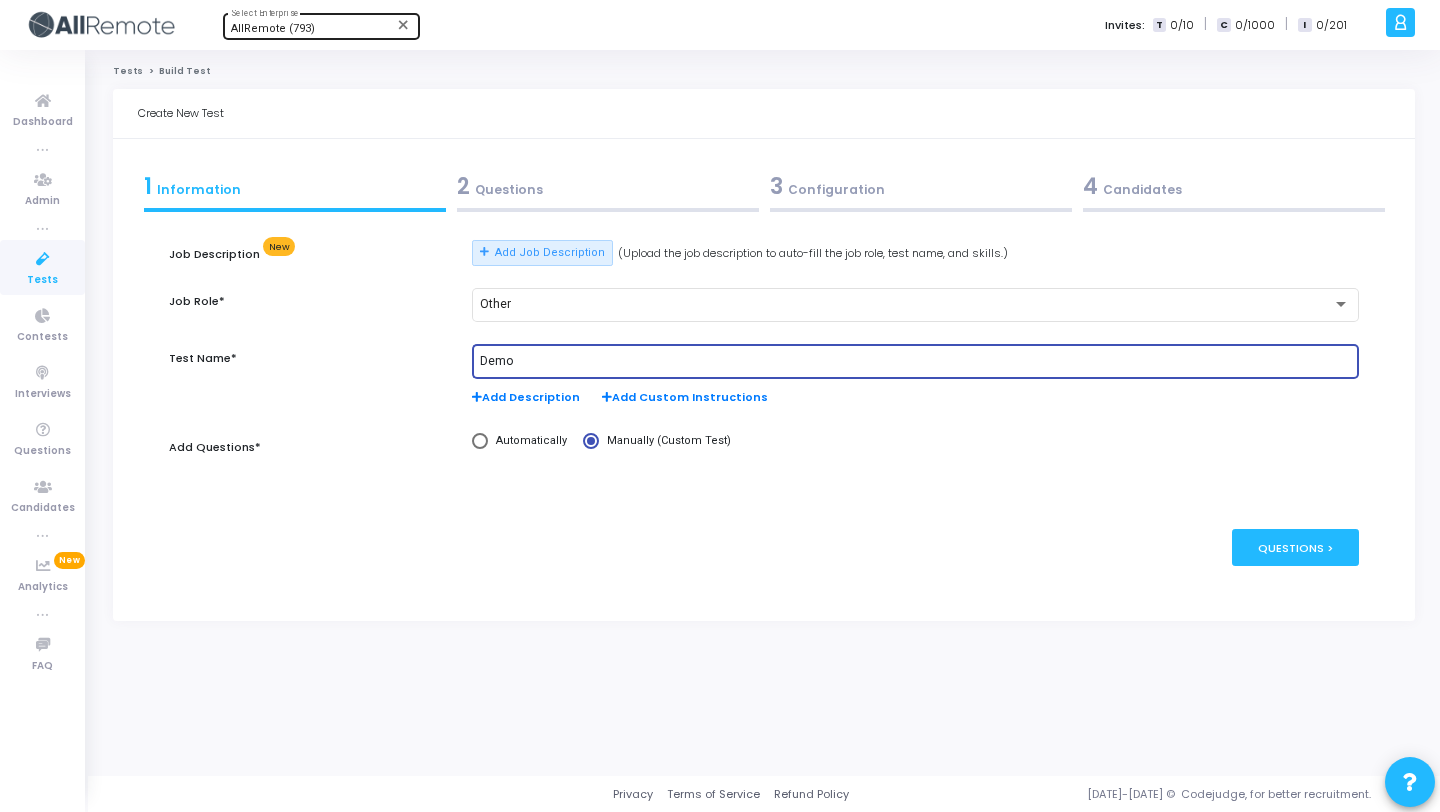 type on "Demo" 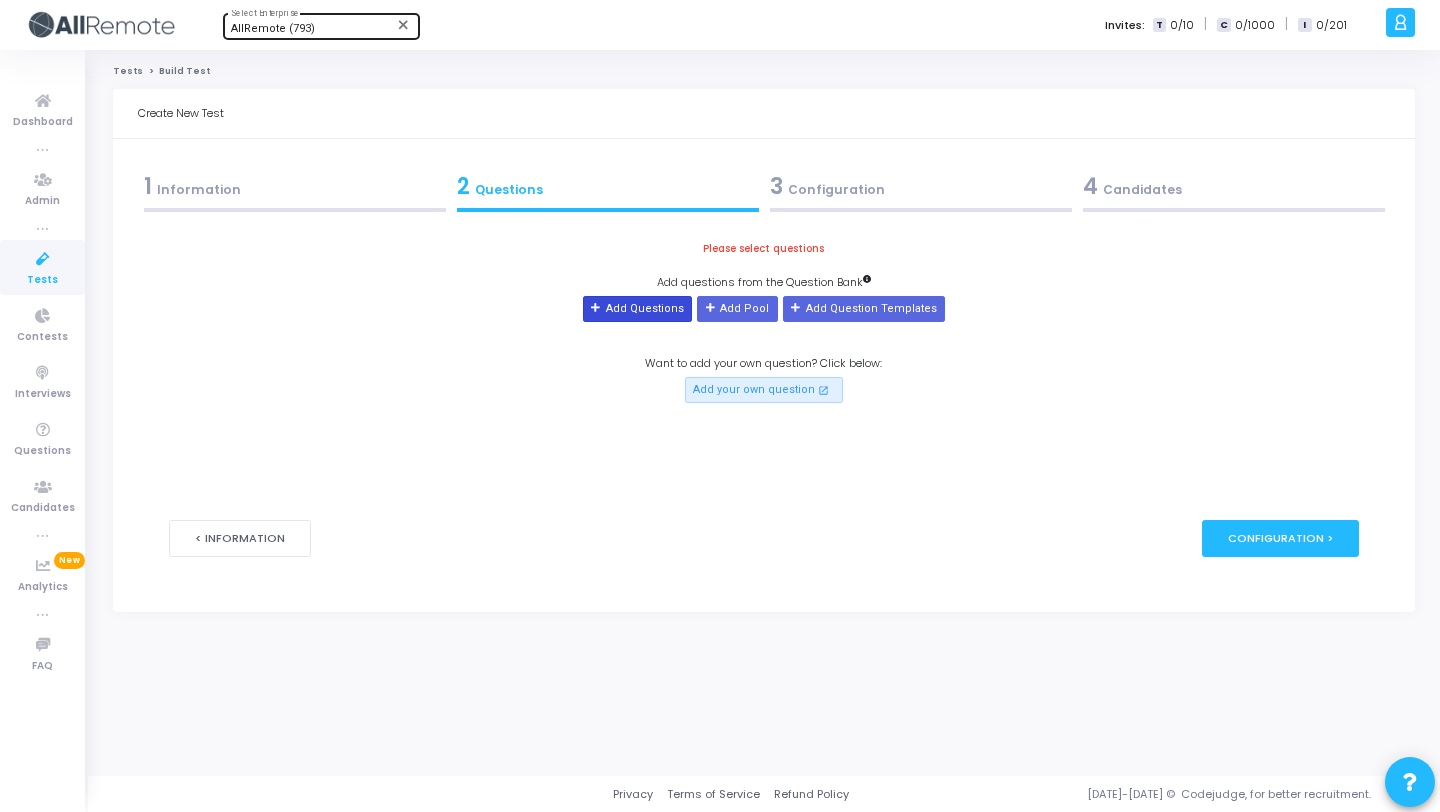 click on "Add Questions" at bounding box center [637, 309] 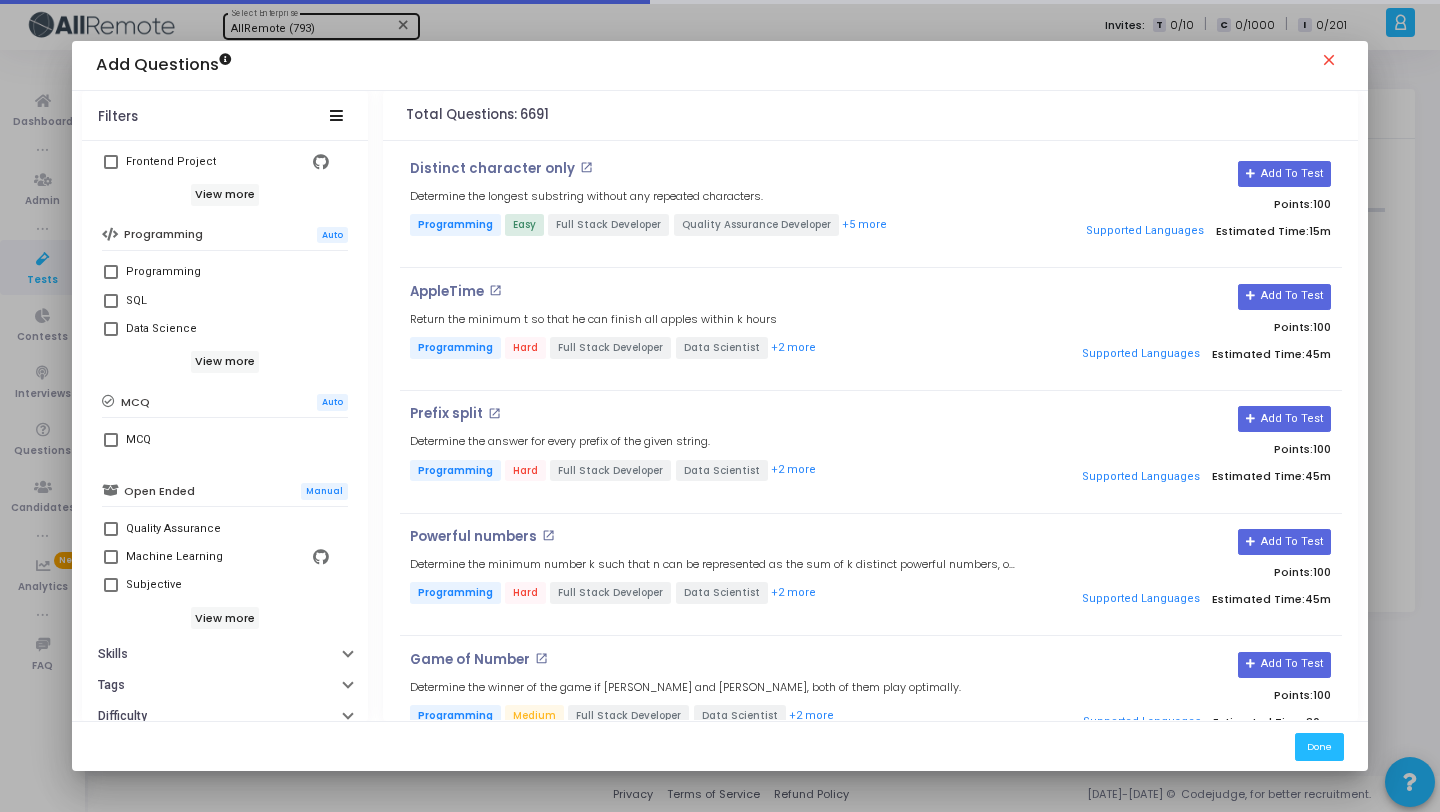 scroll, scrollTop: 343, scrollLeft: 0, axis: vertical 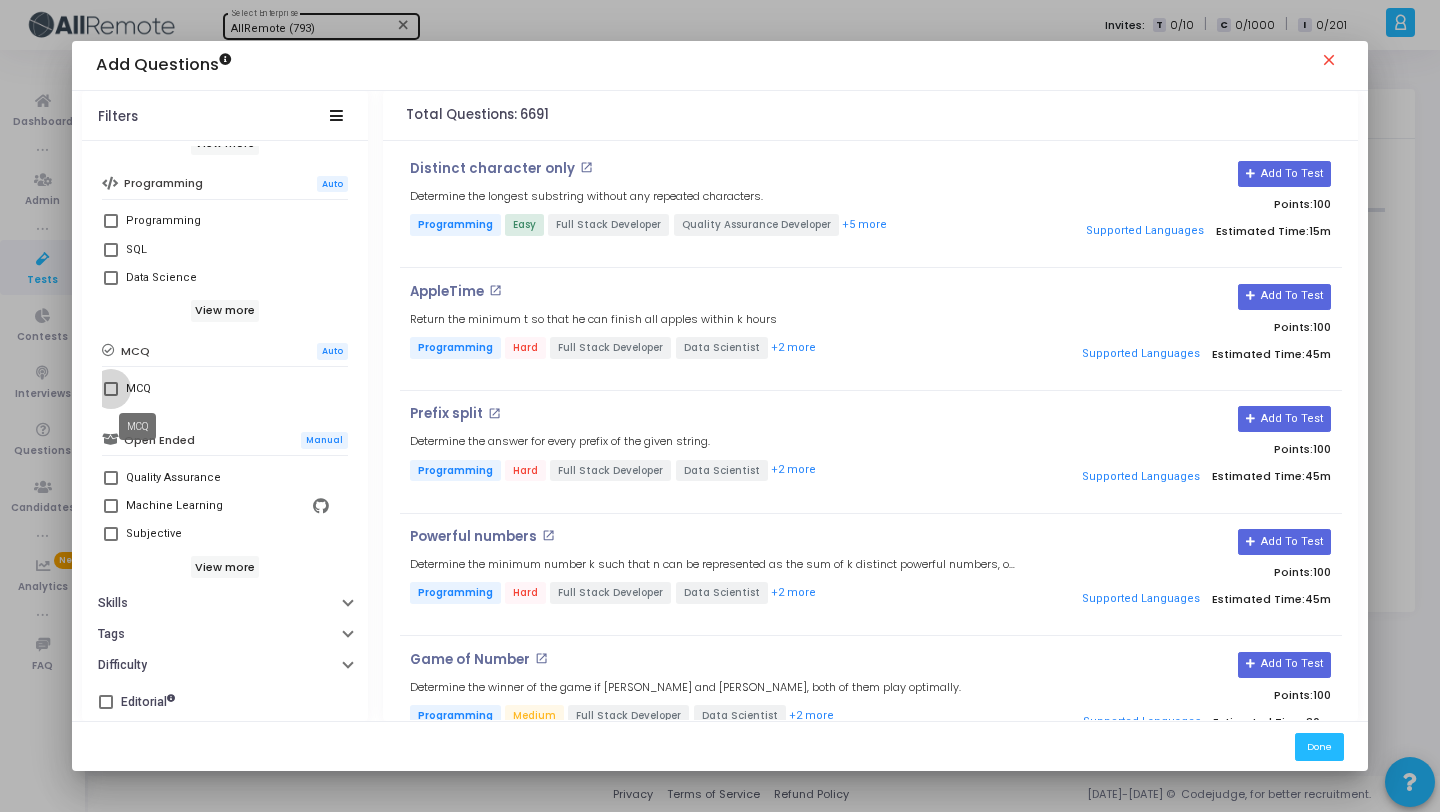 click on "MCQ" at bounding box center [138, 389] 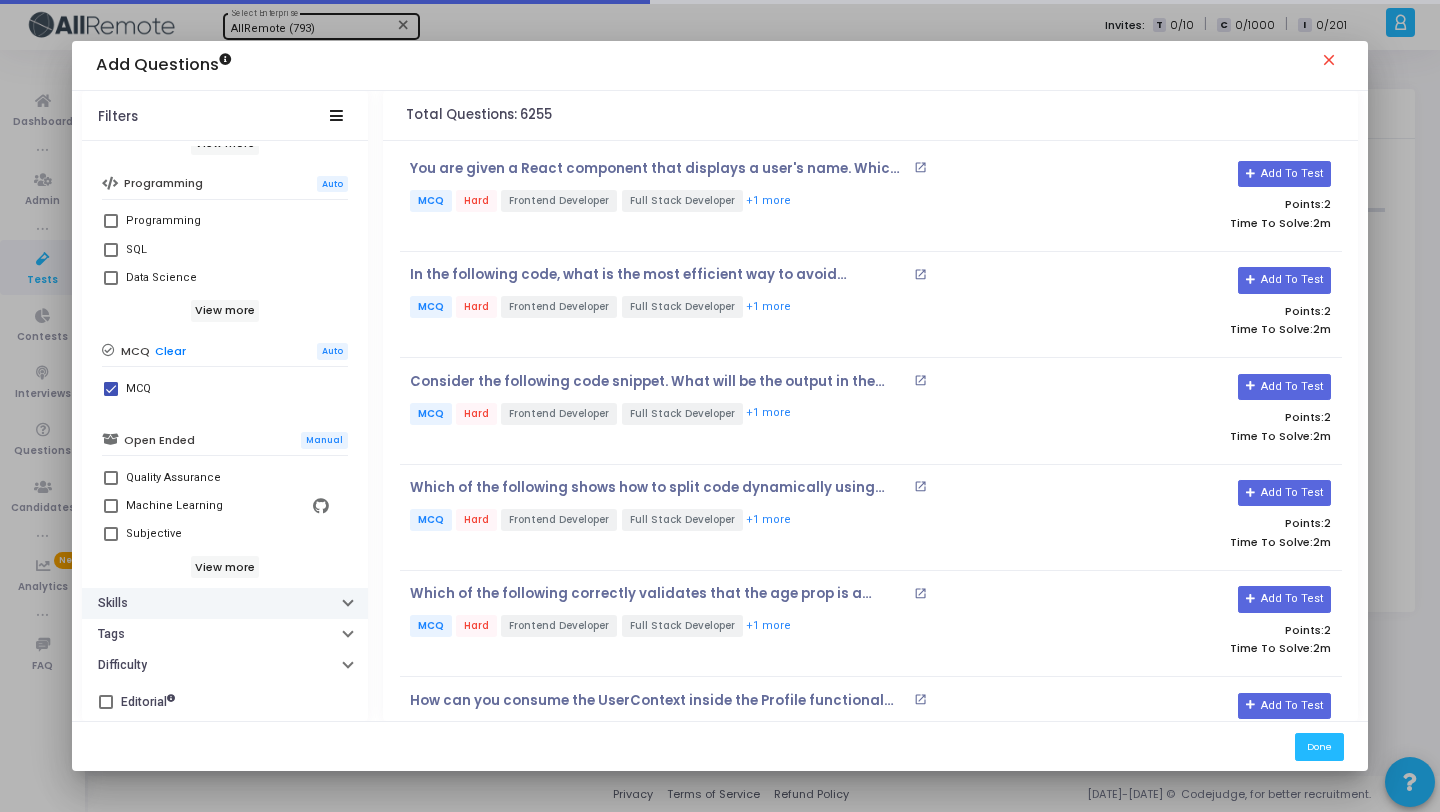 click on "Skills" at bounding box center [225, 603] 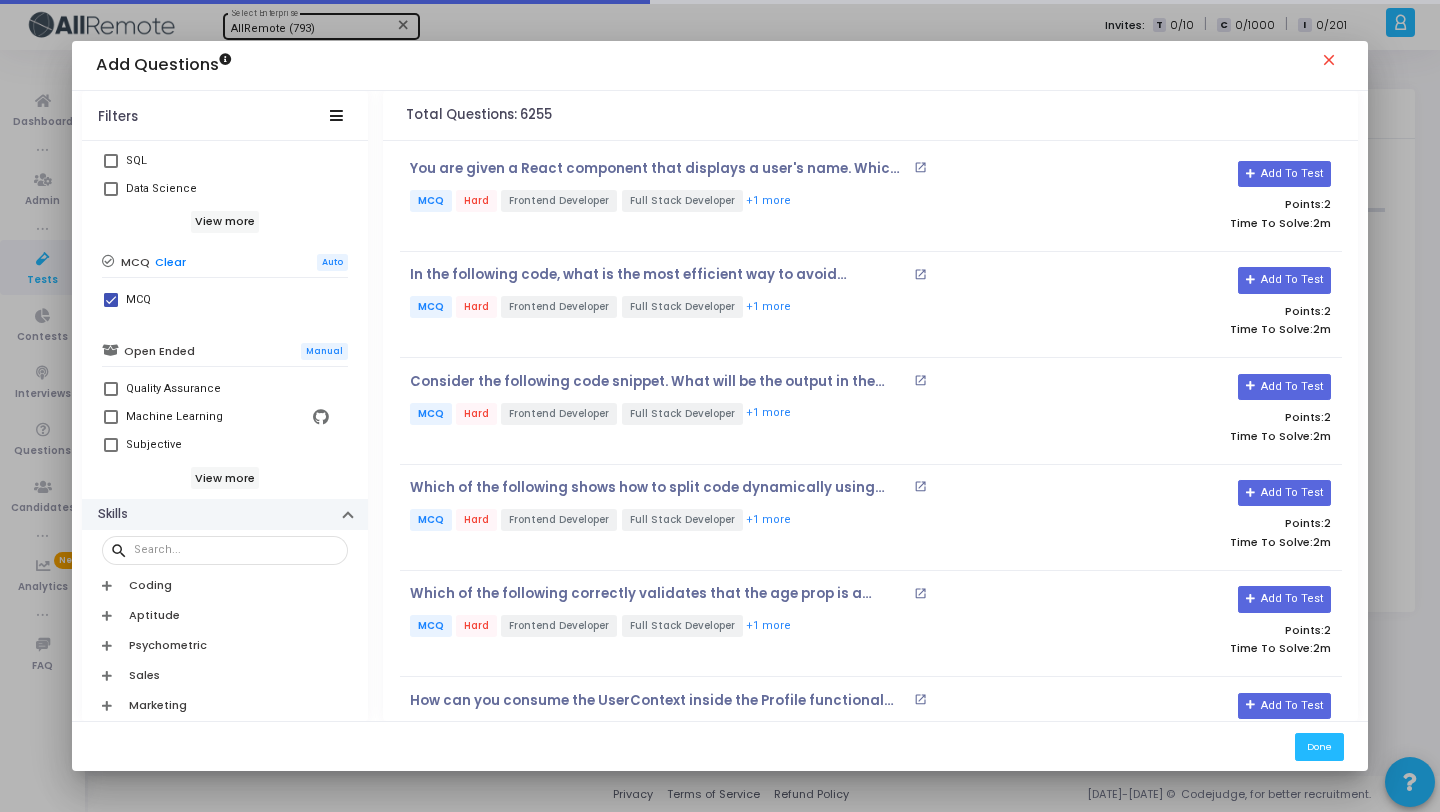 scroll, scrollTop: 521, scrollLeft: 0, axis: vertical 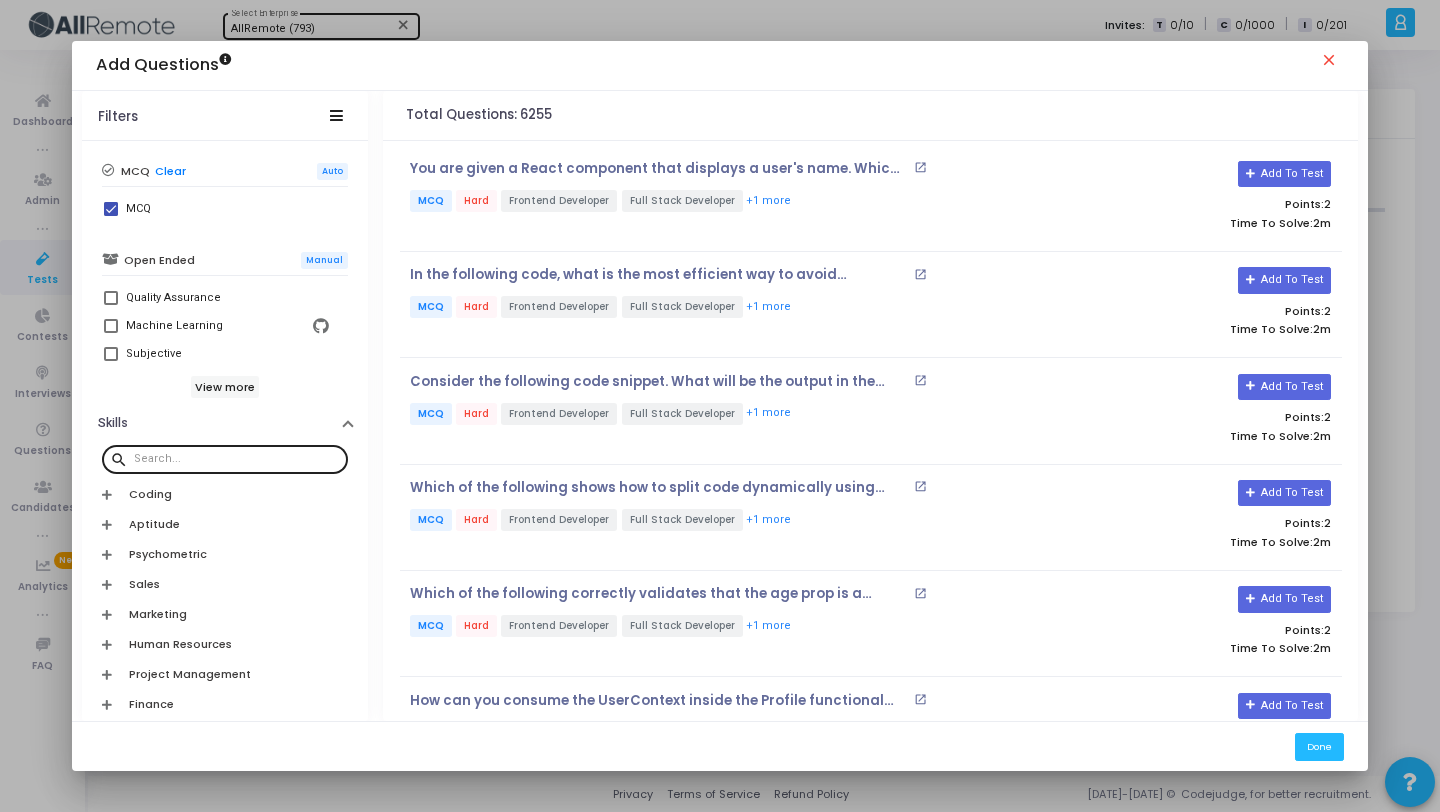 click at bounding box center (237, 459) 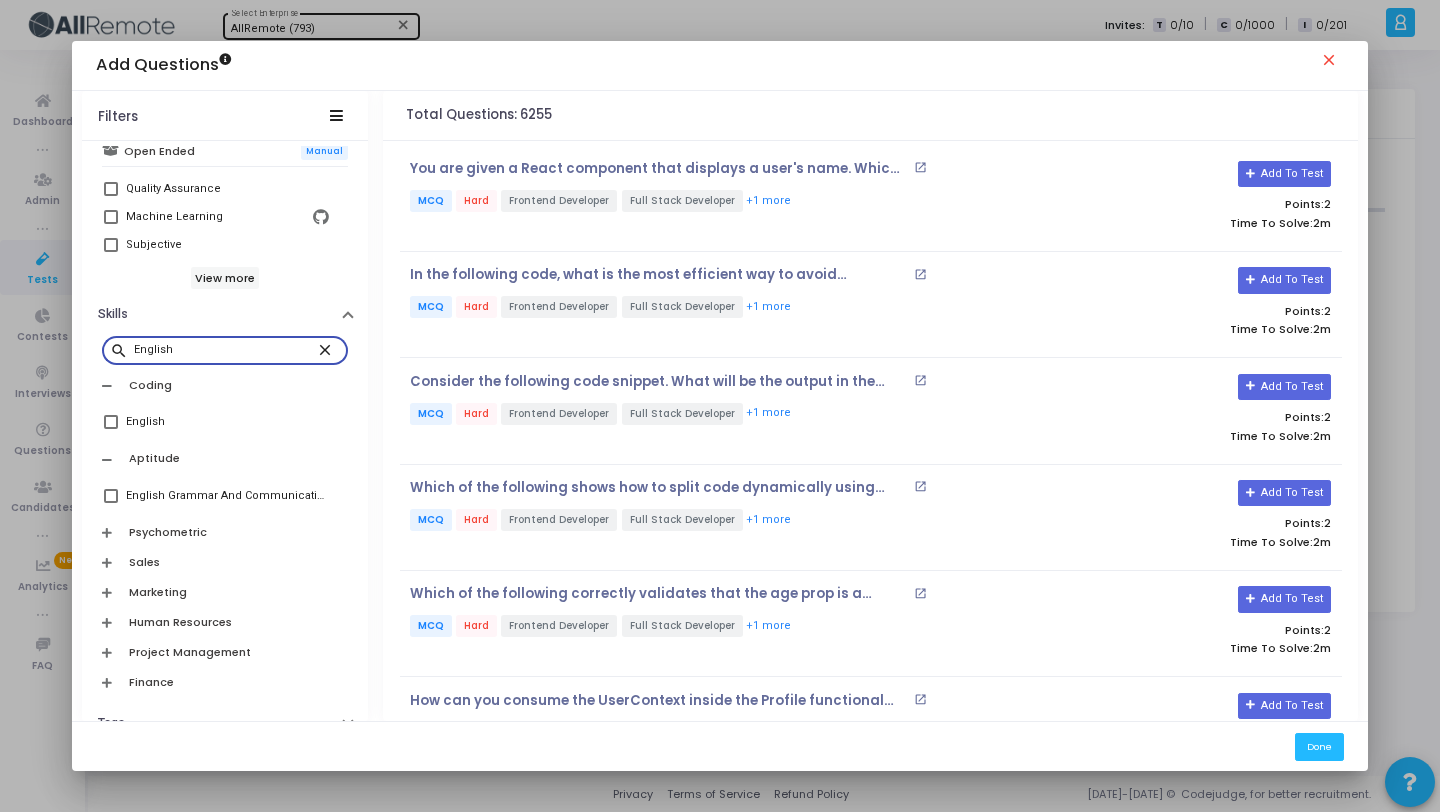scroll, scrollTop: 720, scrollLeft: 0, axis: vertical 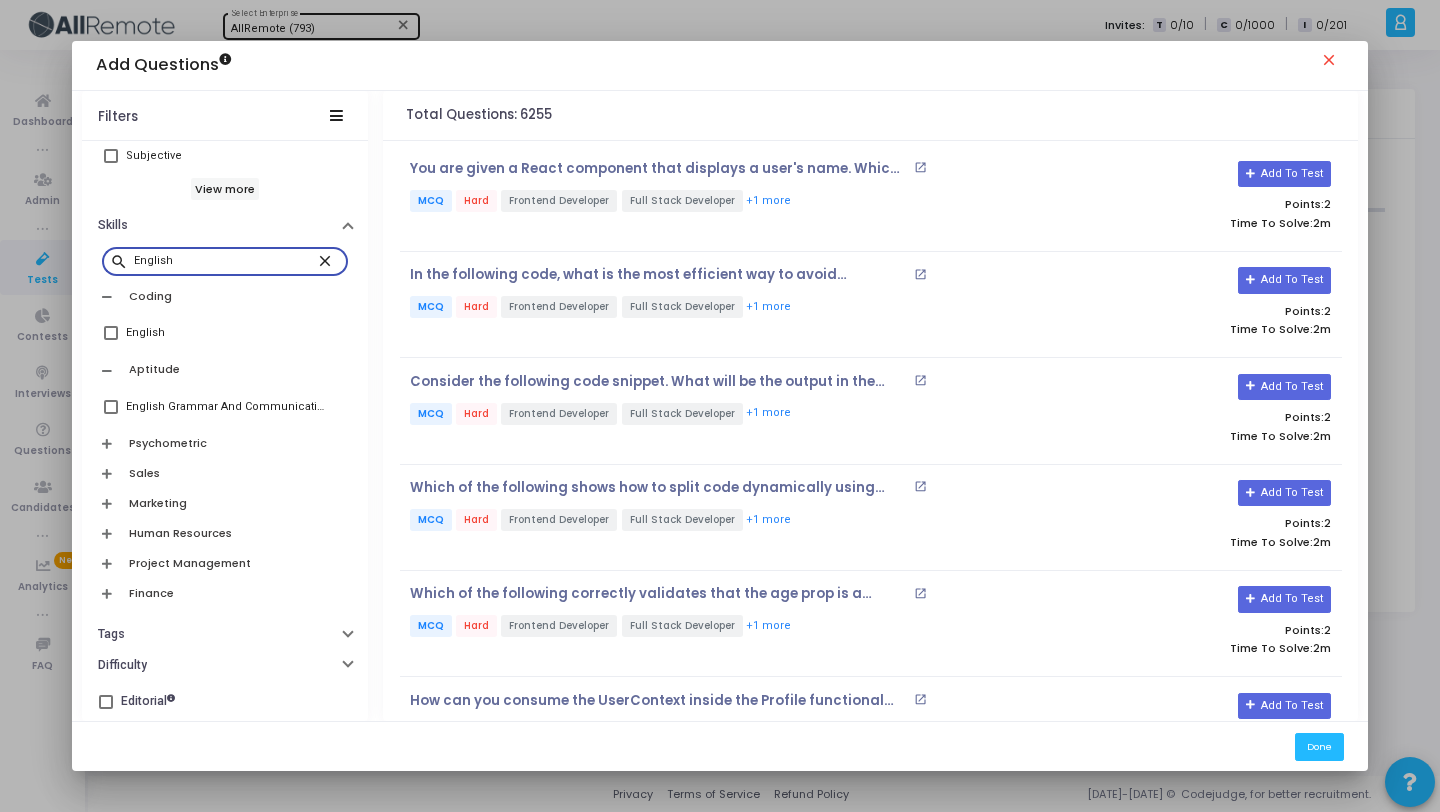 type on "English" 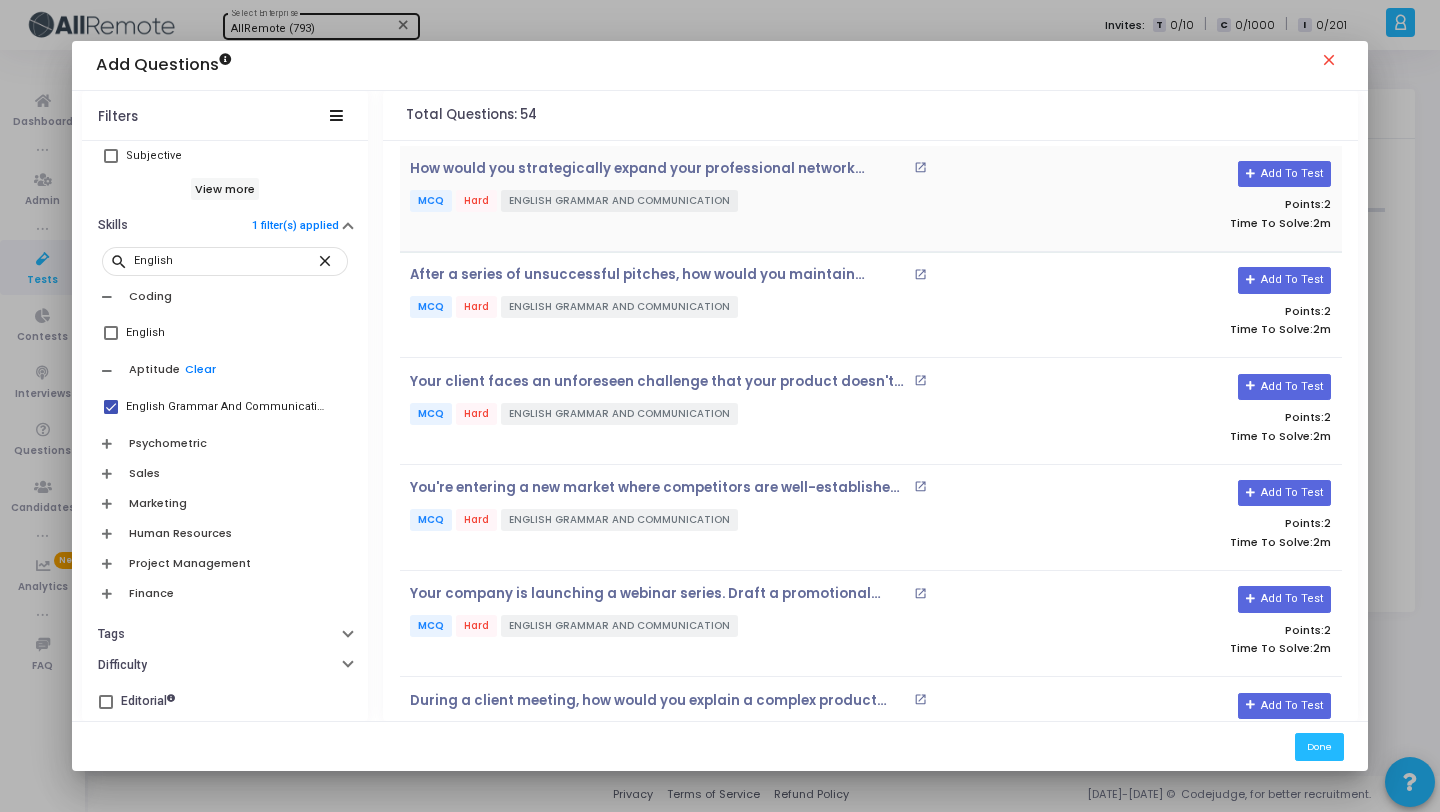 click on "ENGLISH GRAMMAR AND COMMUNICATION" at bounding box center [619, 201] 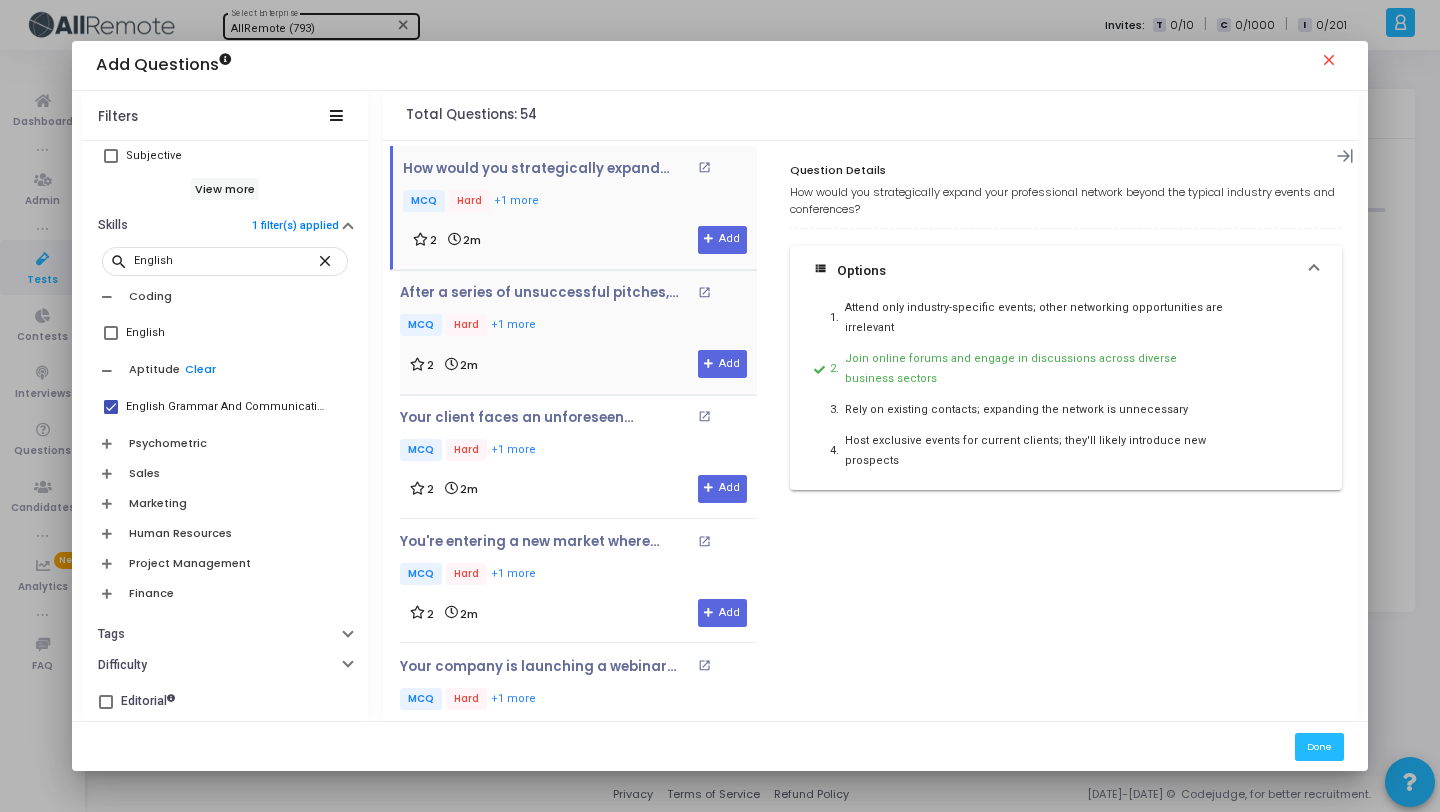 click on "MCQ   Hard   +1 more" at bounding box center (578, 326) 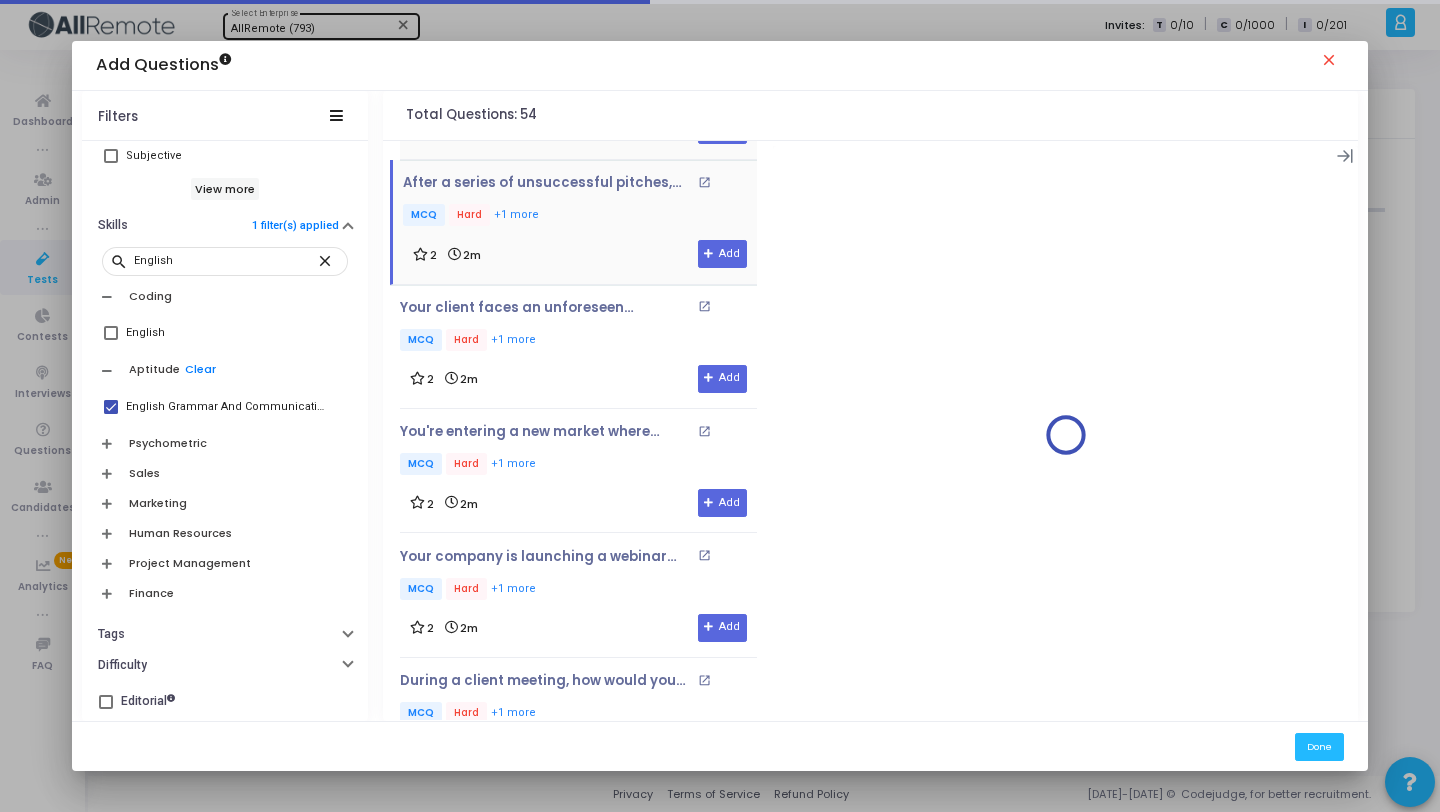 scroll, scrollTop: 119, scrollLeft: 0, axis: vertical 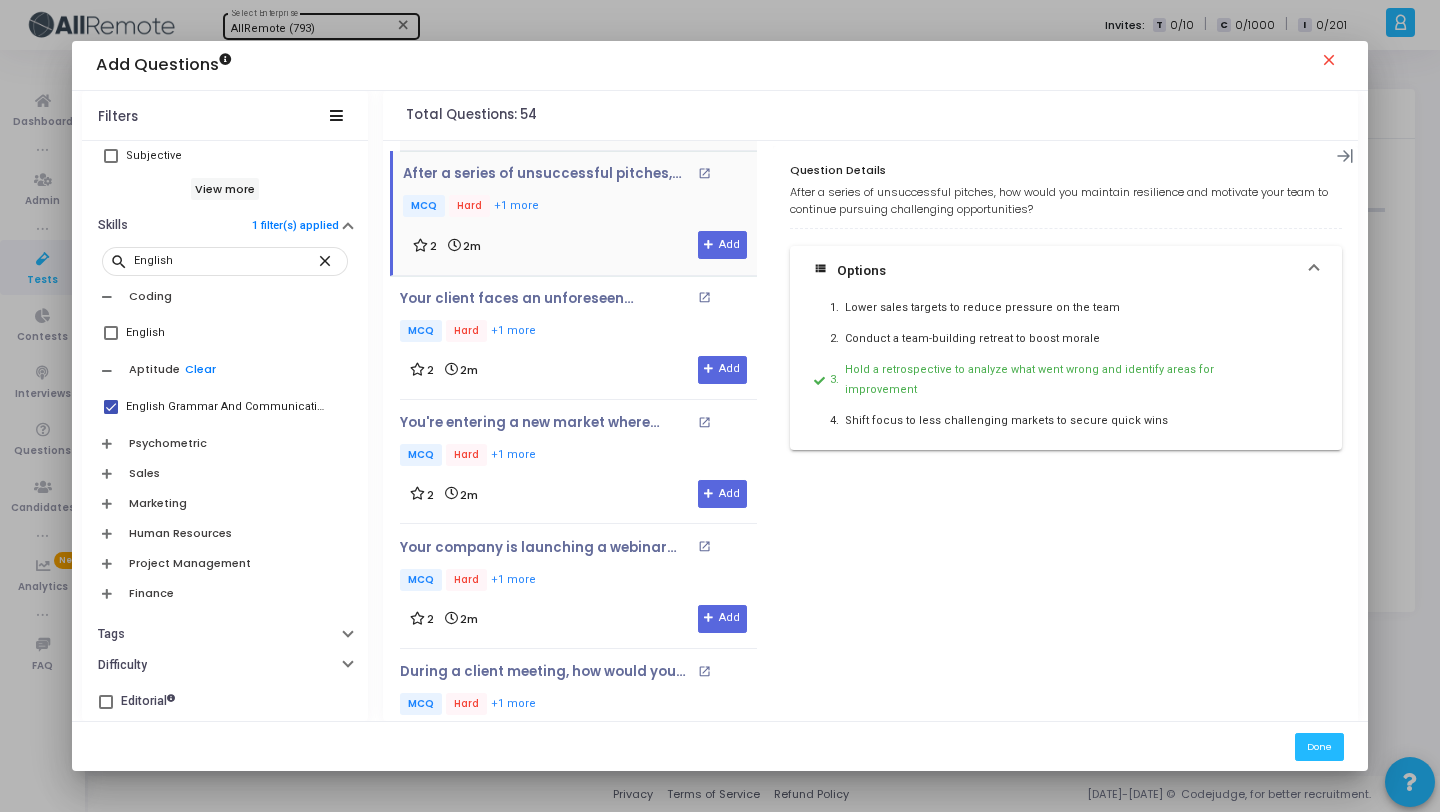 click on "MCQ   Hard   +1 more" at bounding box center [578, 332] 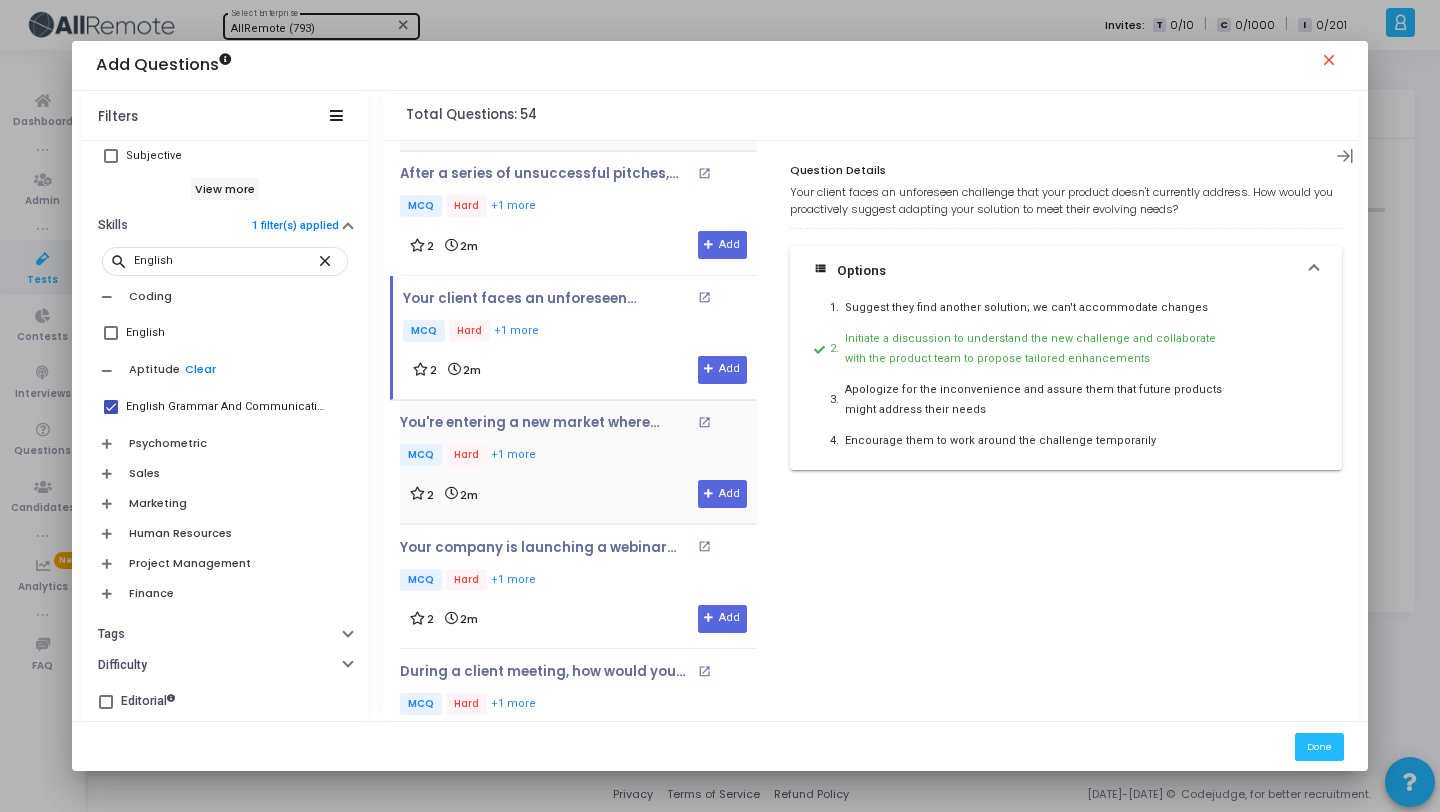 click on "You're entering a new market where competitors are well-established. How would you strategically position your product to stand out? open_in_new   MCQ   Hard   +1 more" at bounding box center (578, 442) 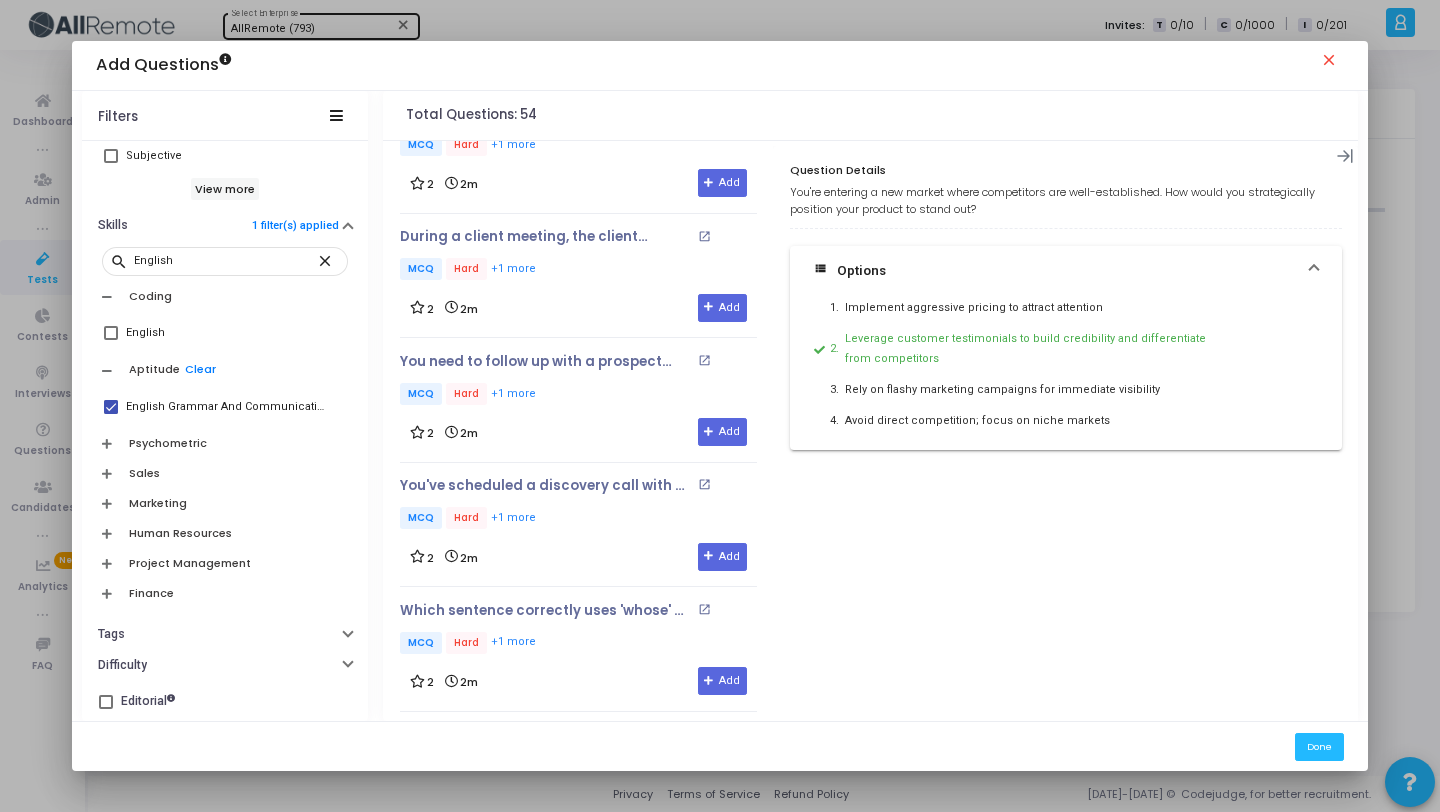 scroll, scrollTop: 616, scrollLeft: 0, axis: vertical 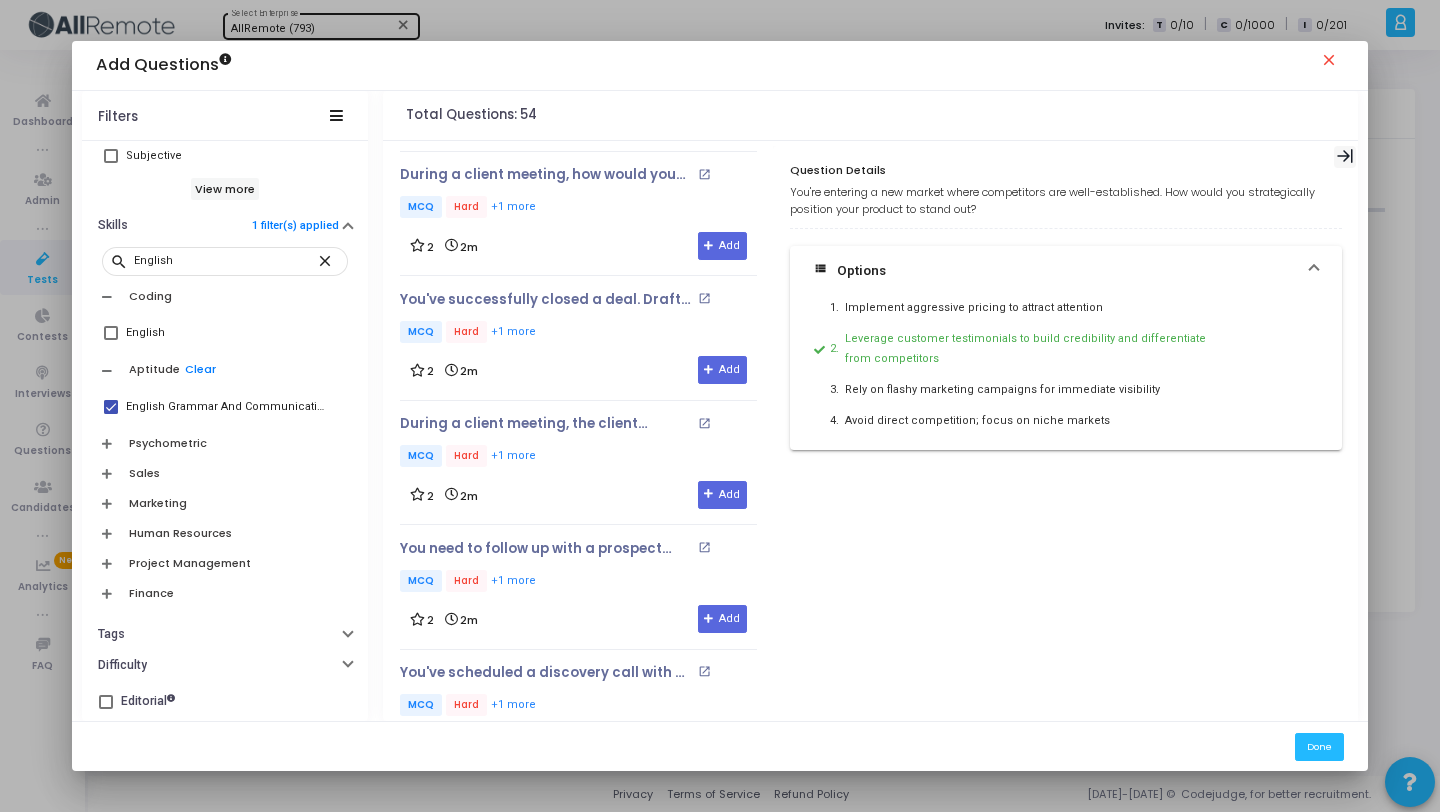 click 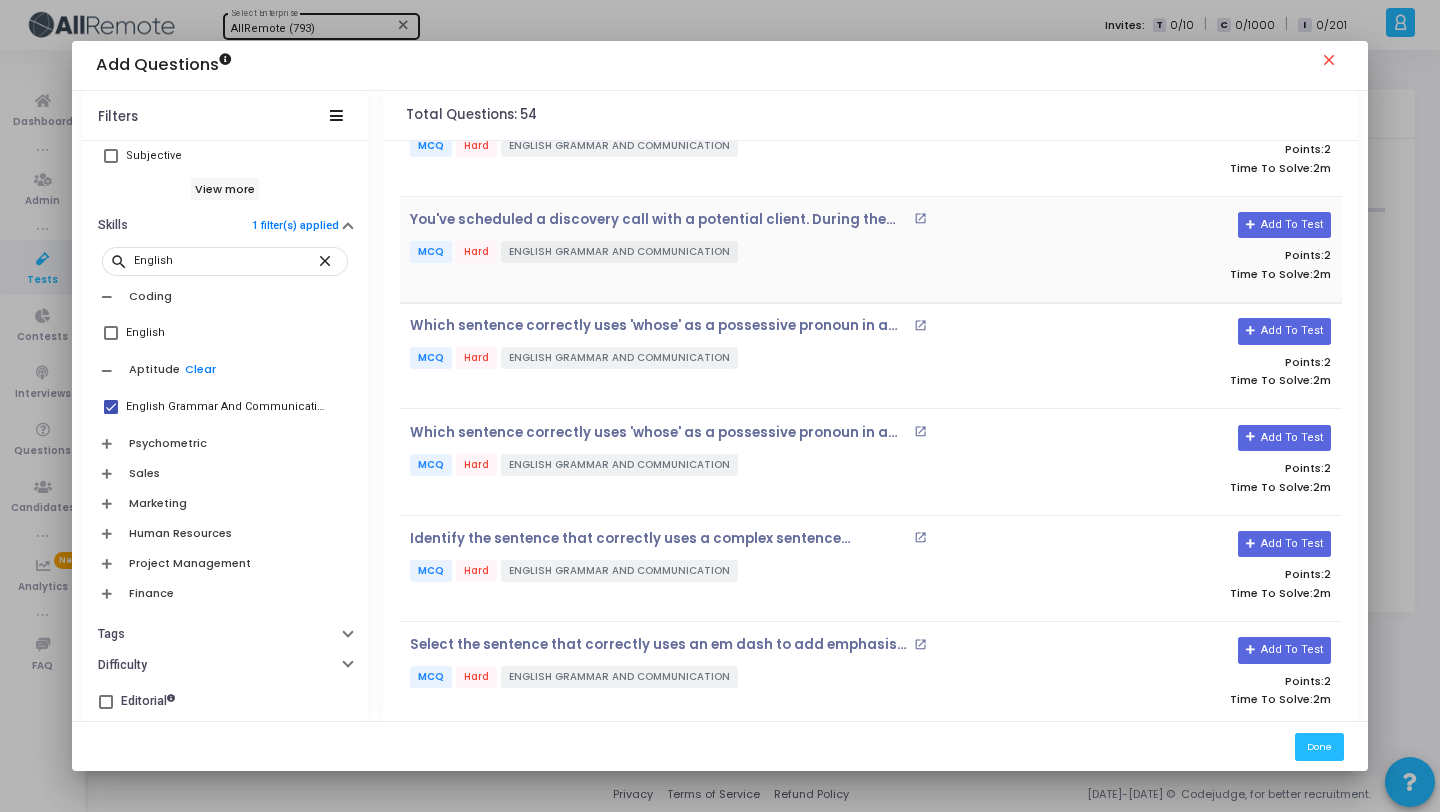 scroll, scrollTop: 950, scrollLeft: 0, axis: vertical 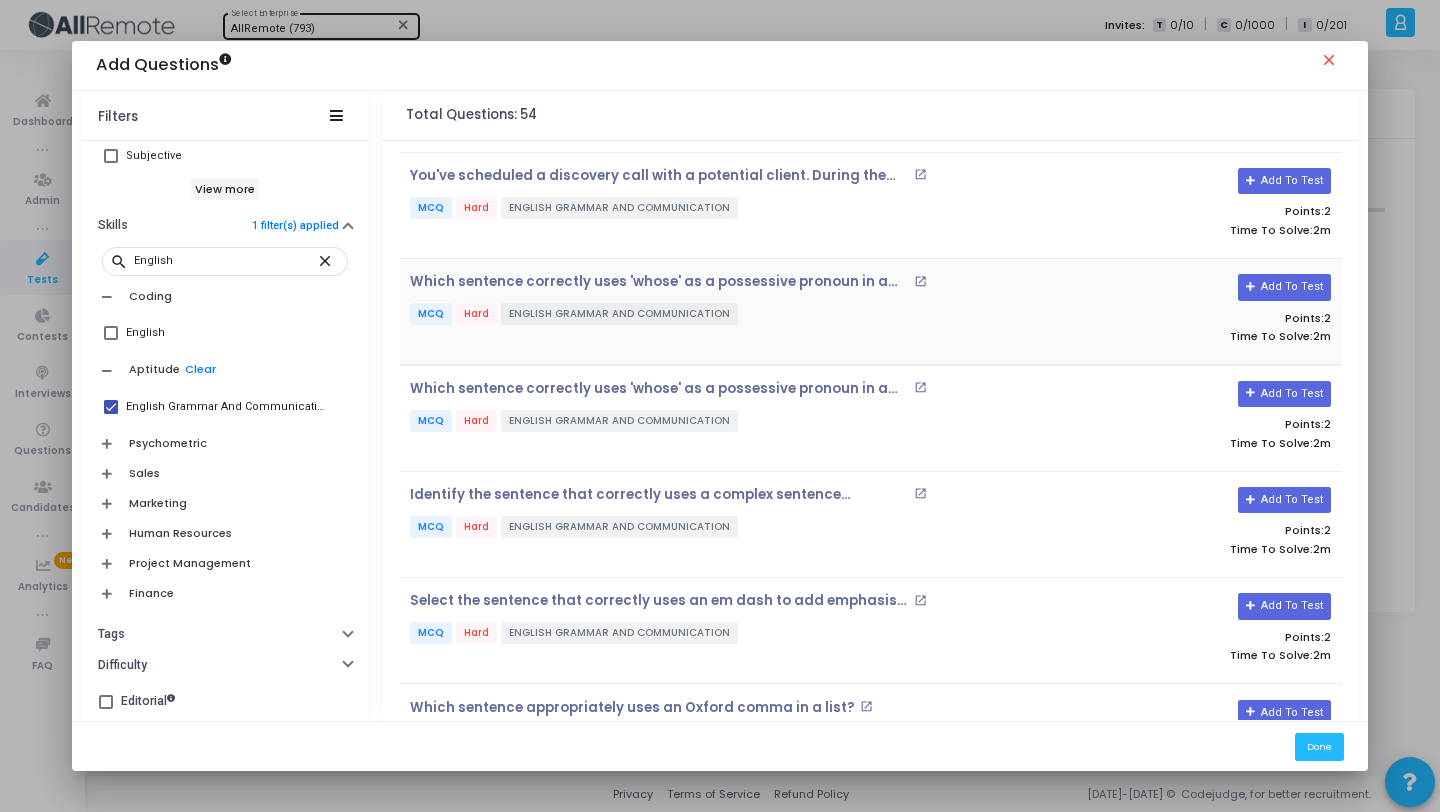 click on "Which sentence correctly uses 'whose' as a possessive pronoun in a relative clause? open_in_new   MCQ   Hard   ENGLISH GRAMMAR AND COMMUNICATION" at bounding box center (714, 311) 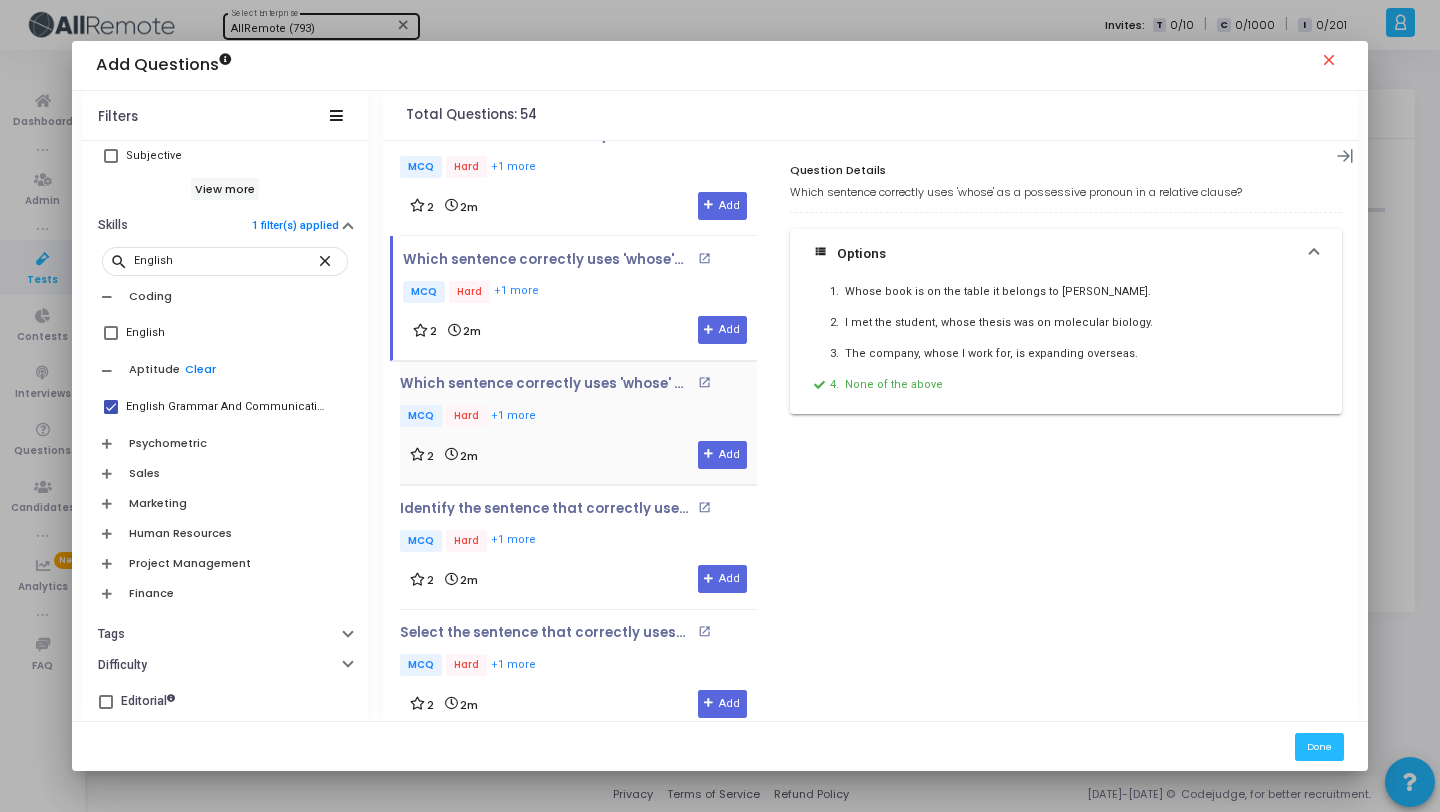 scroll, scrollTop: 1153, scrollLeft: 0, axis: vertical 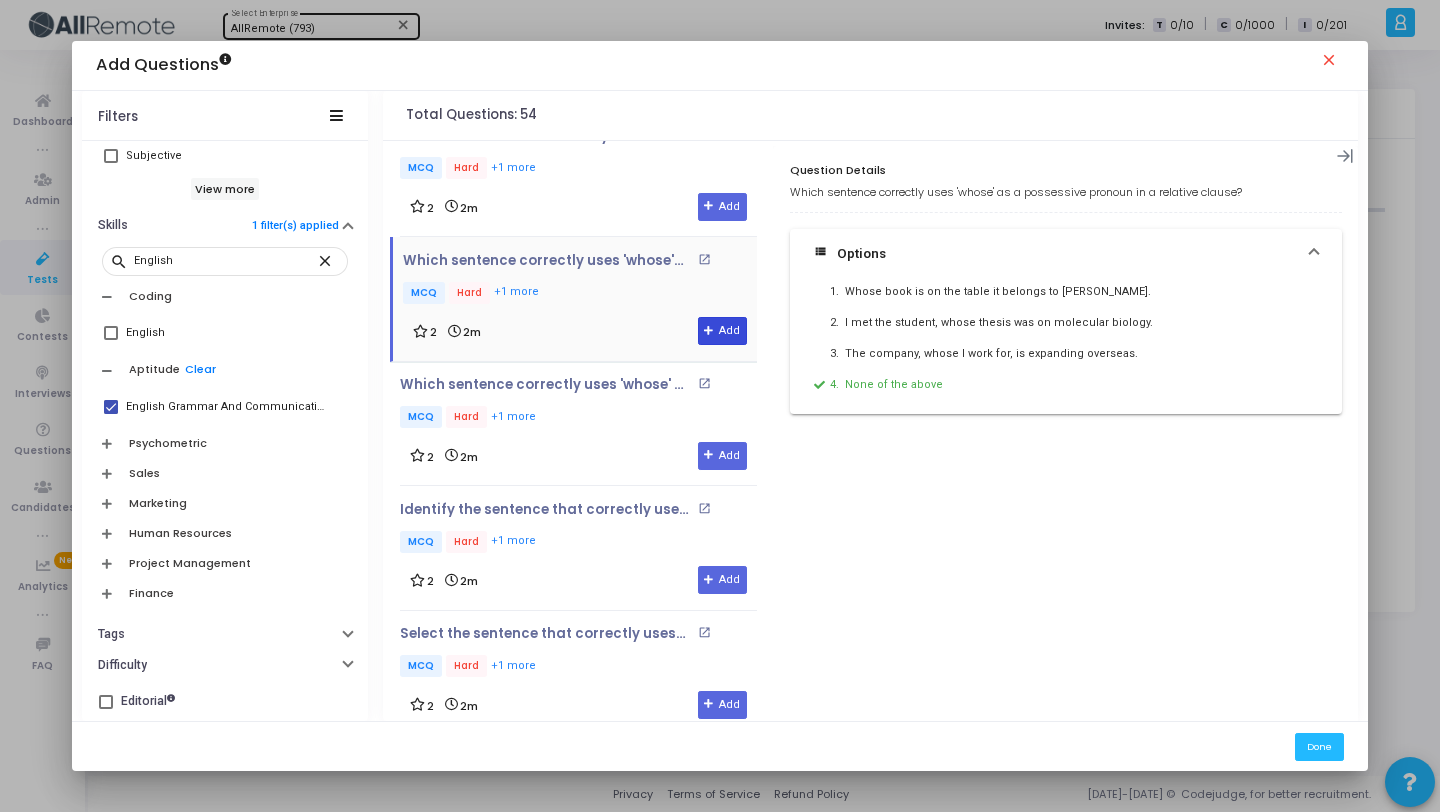 click at bounding box center (709, 331) 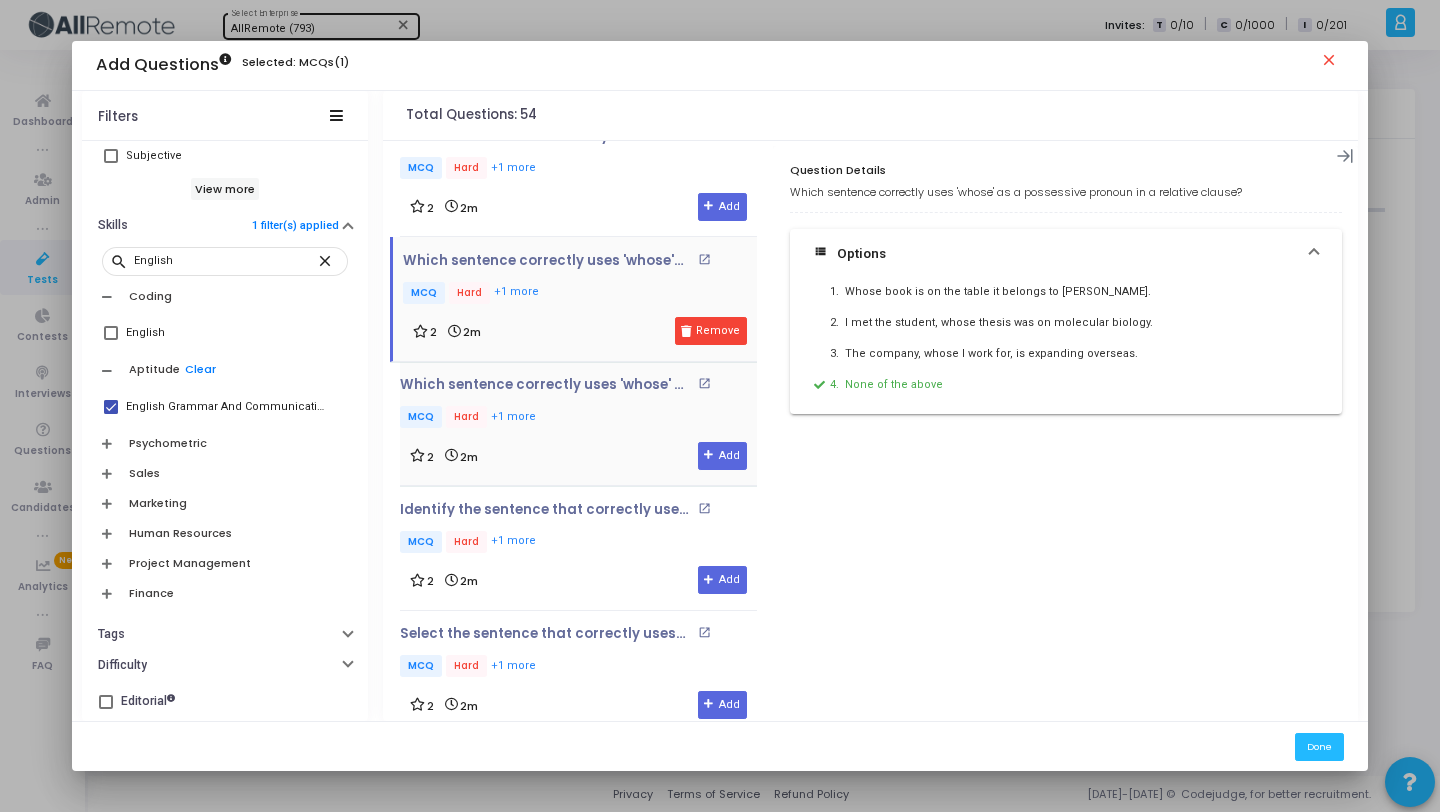 click on "MCQ   Hard   +1 more" at bounding box center (578, 418) 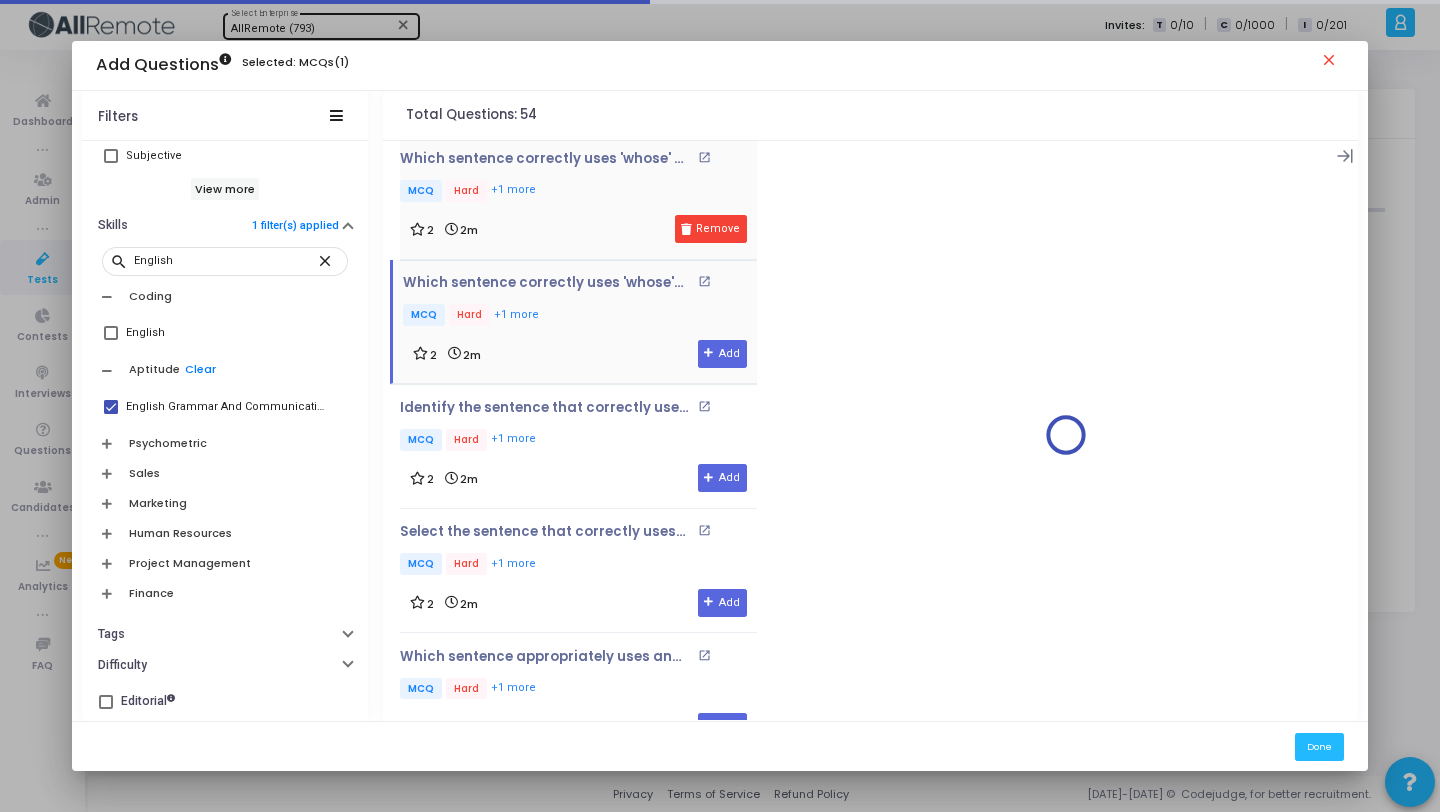 scroll, scrollTop: 1350, scrollLeft: 0, axis: vertical 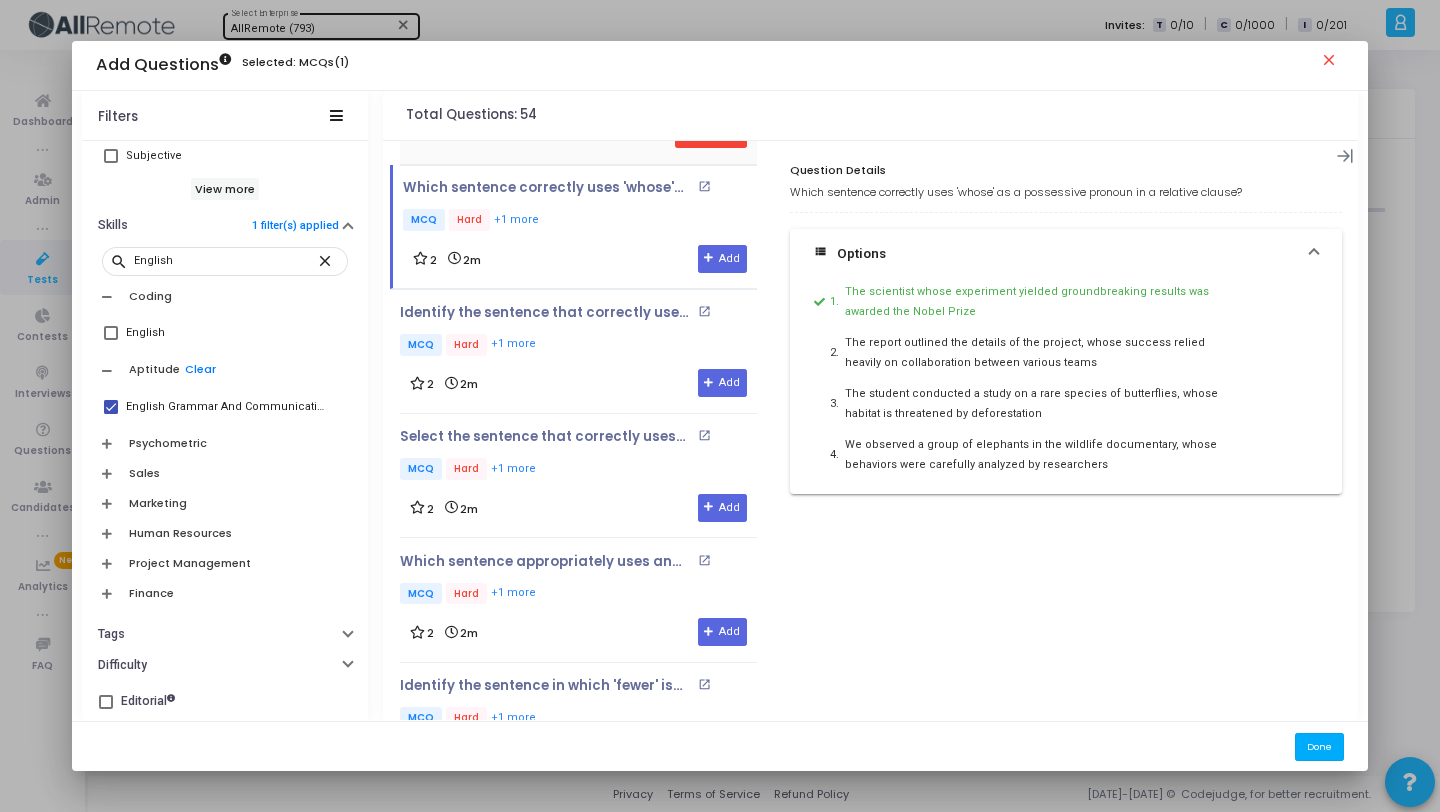 click on "Done" at bounding box center [1319, 746] 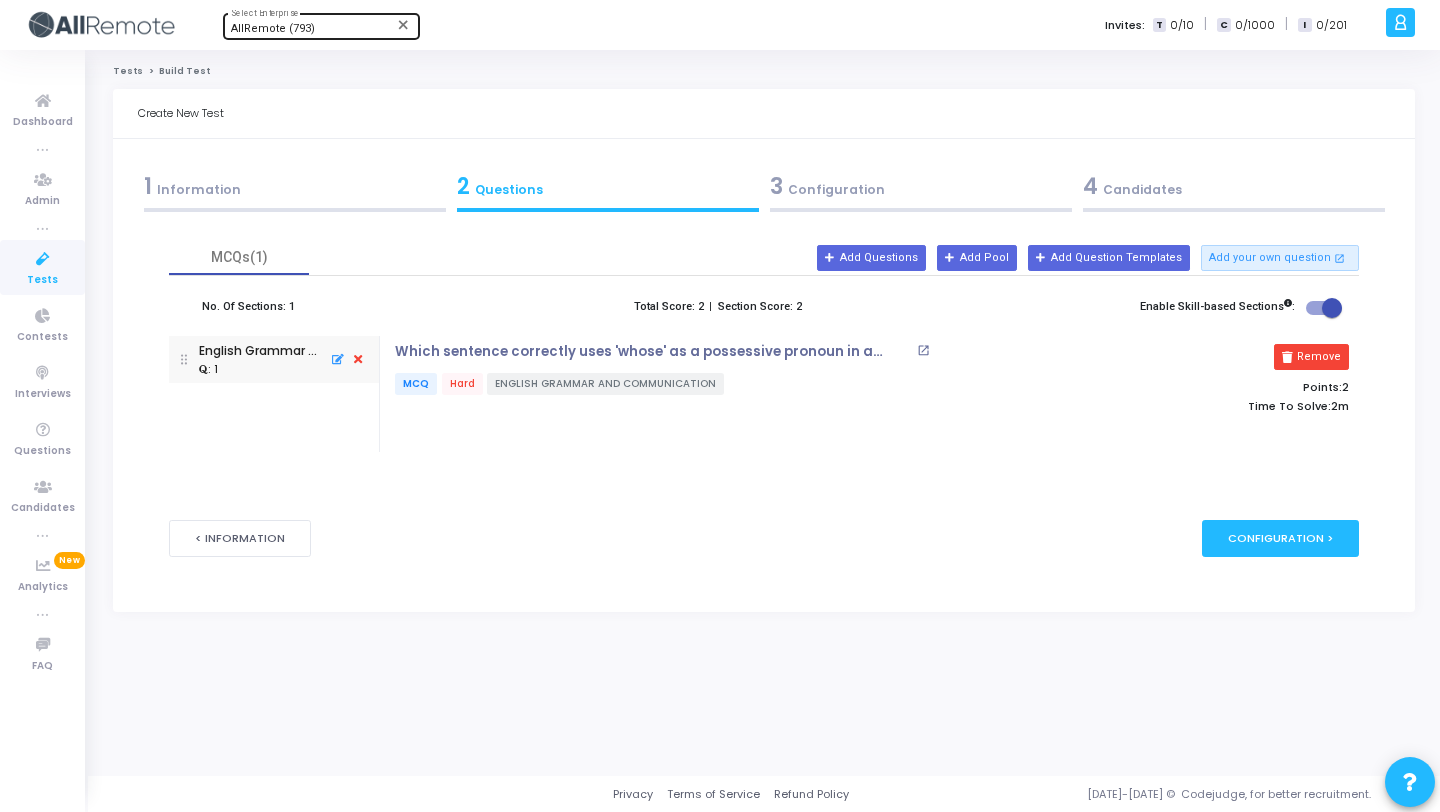 click on "1  Information" at bounding box center (295, 186) 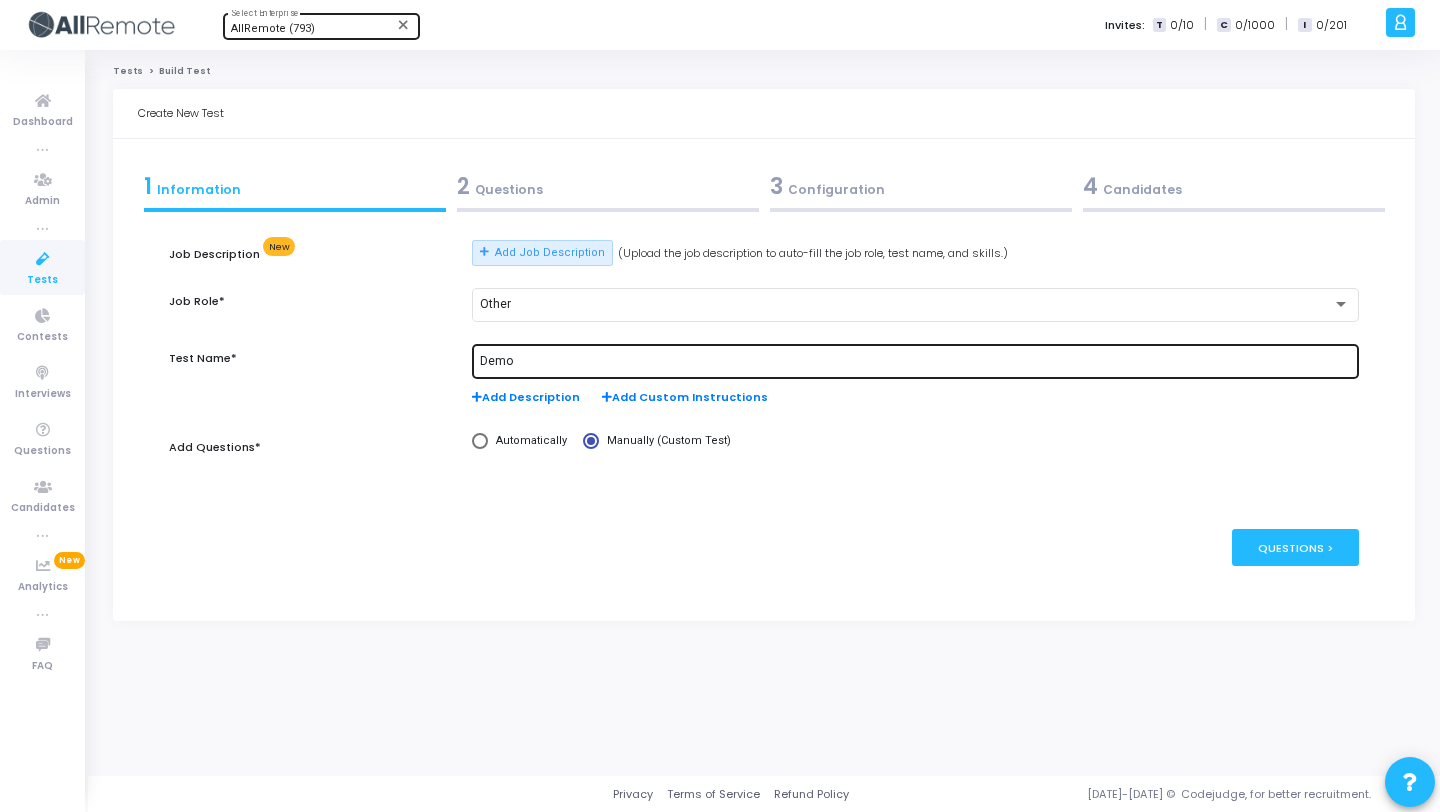 click on "Demo" at bounding box center (915, 362) 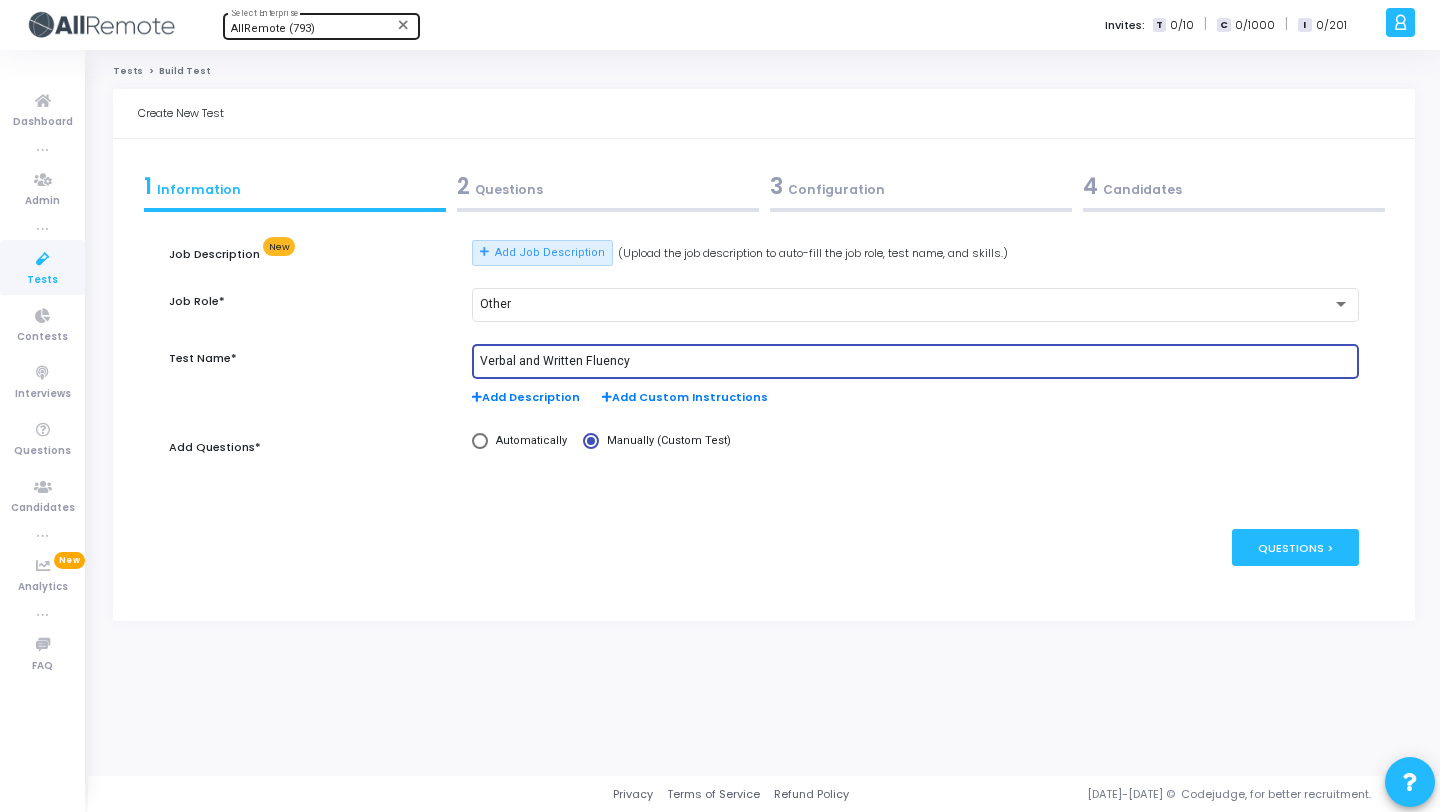 type on "Verbal and Written Fluency" 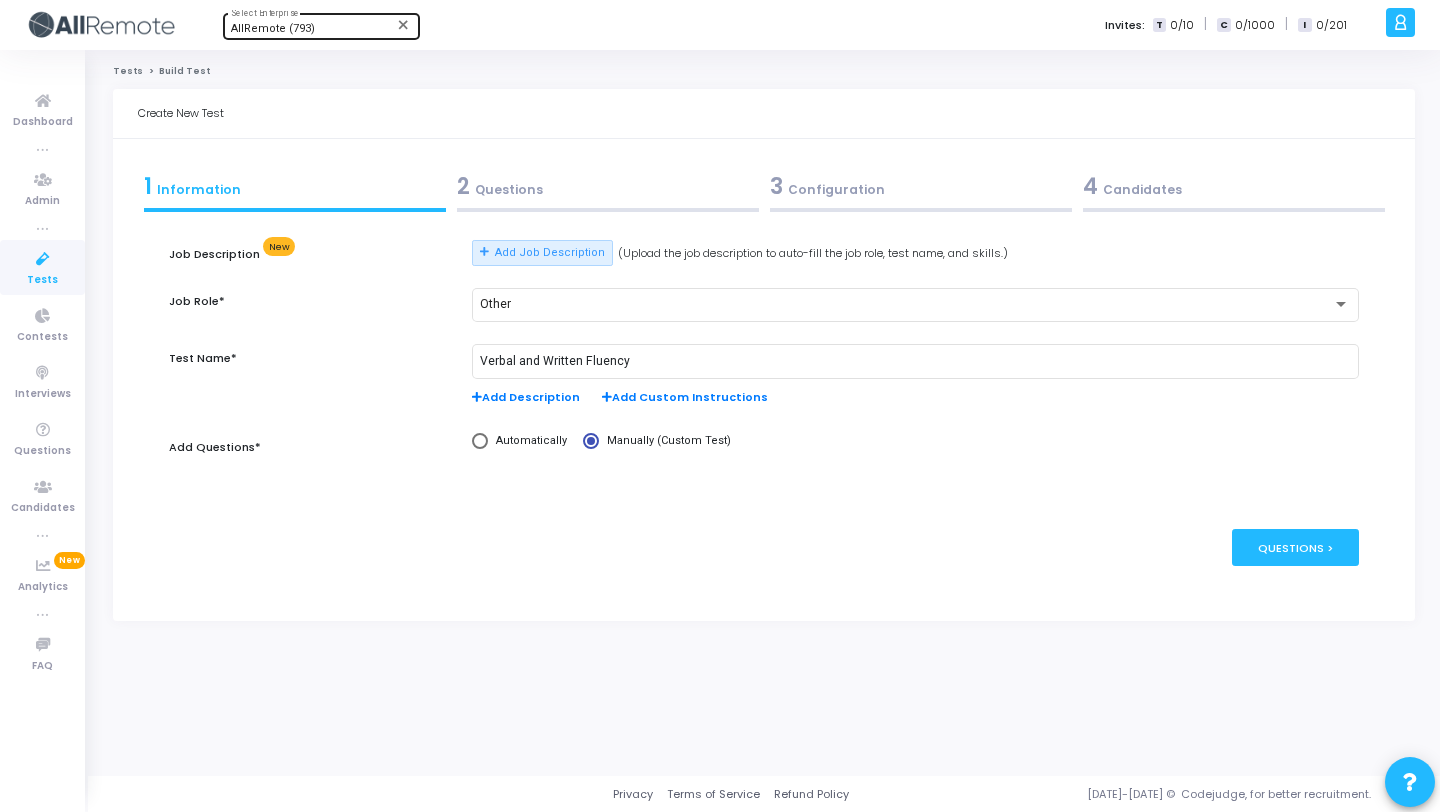 click on "2  Questions" at bounding box center (607, 191) 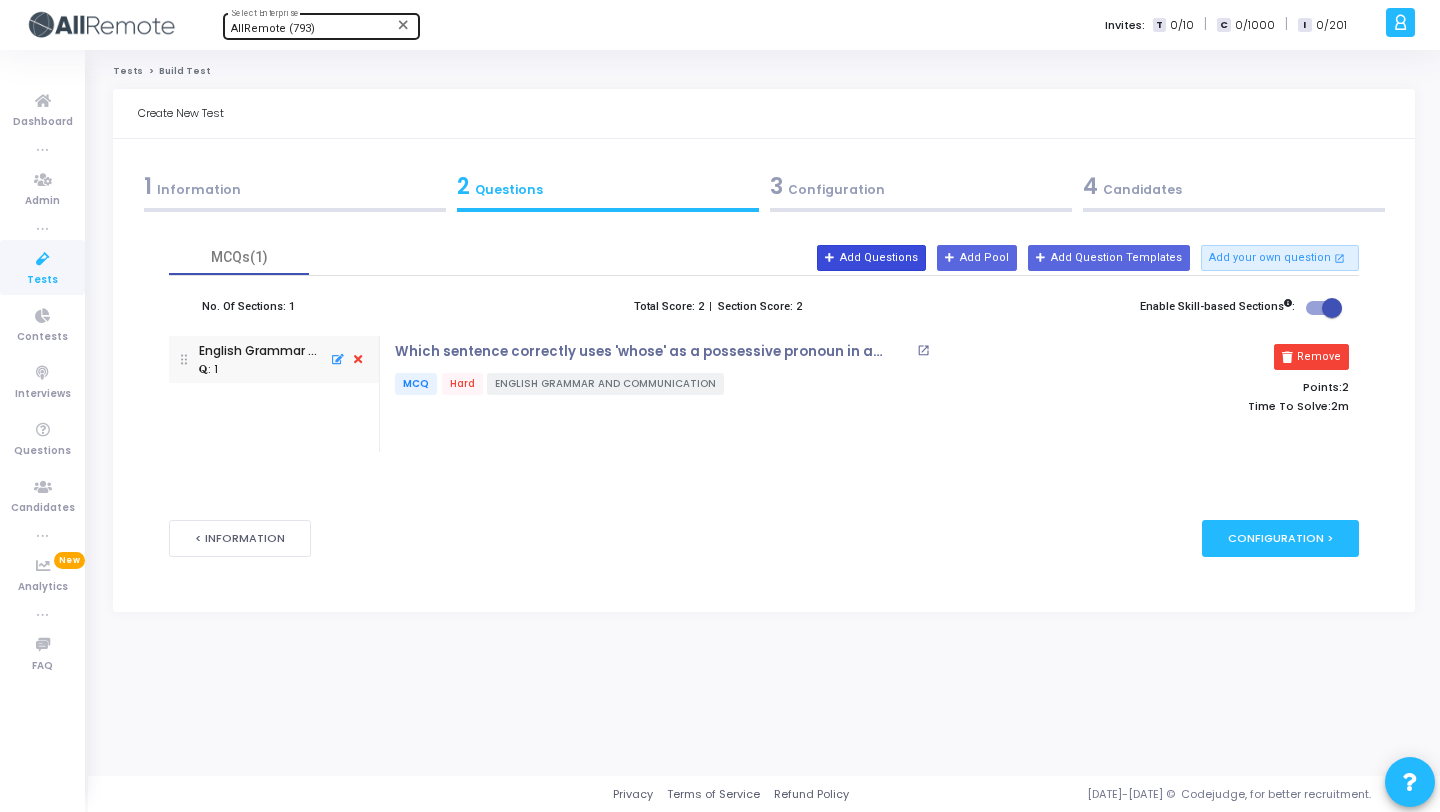 click on "Add Questions" at bounding box center (871, 258) 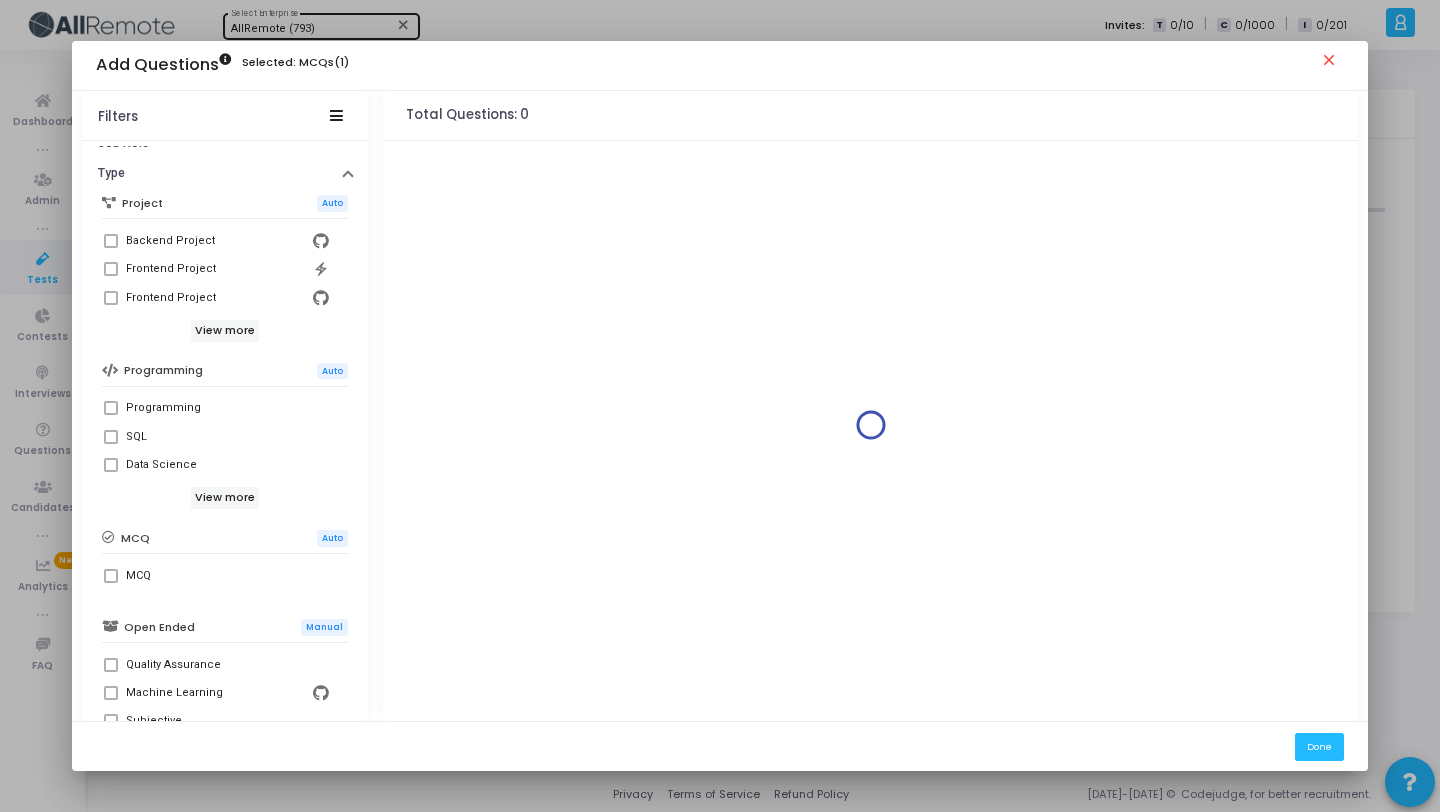 scroll, scrollTop: 343, scrollLeft: 0, axis: vertical 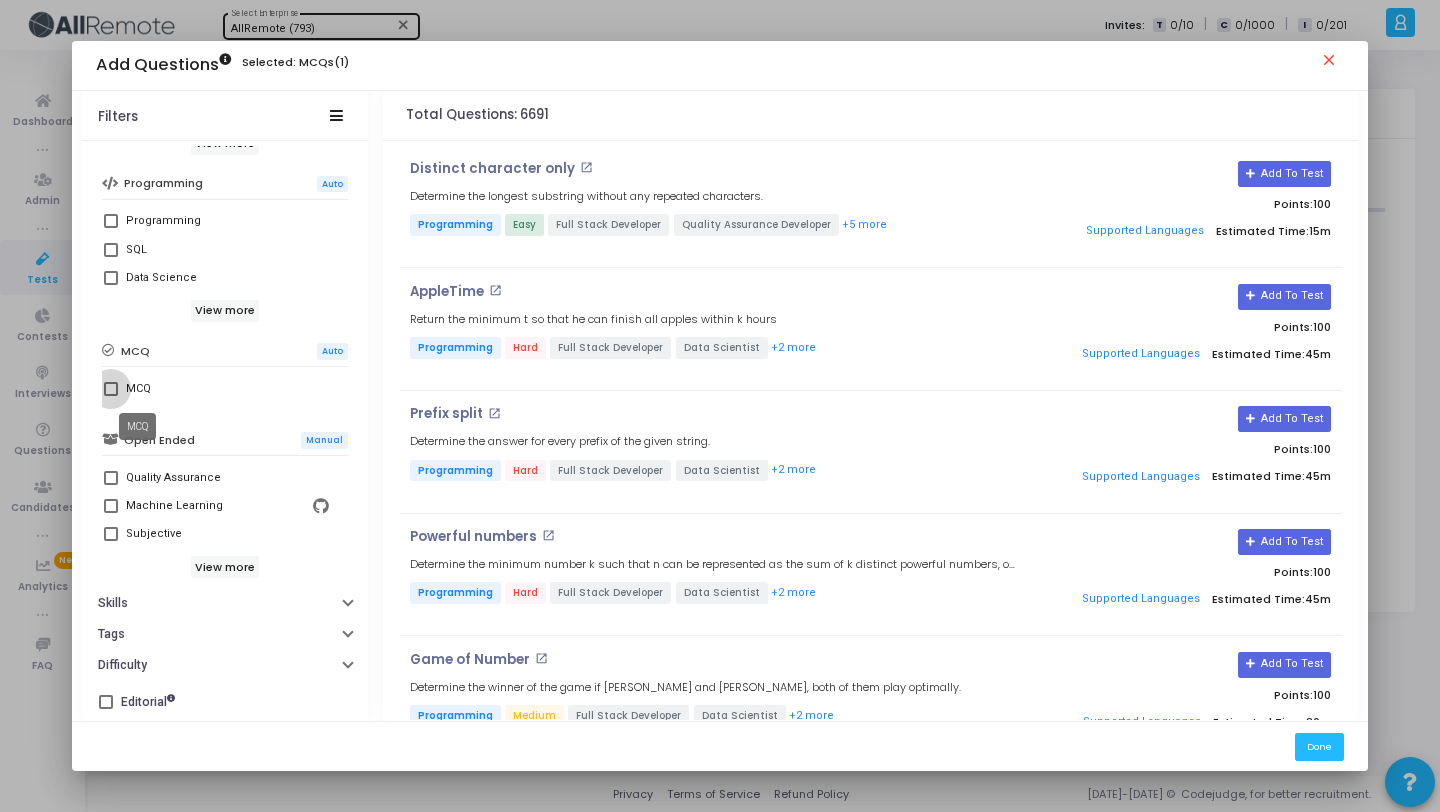 click on "MCQ" at bounding box center [138, 389] 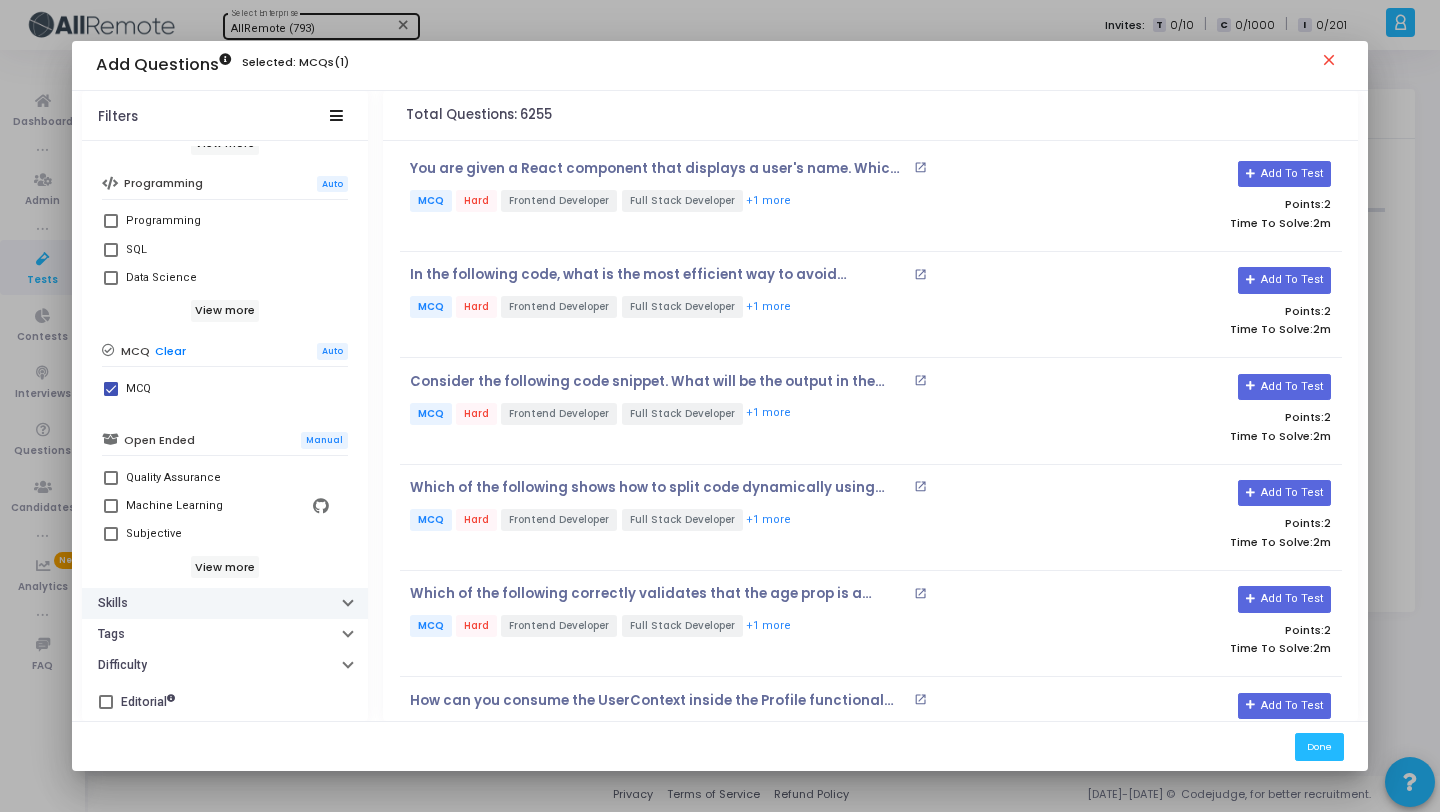 click on "Skills" at bounding box center (225, 603) 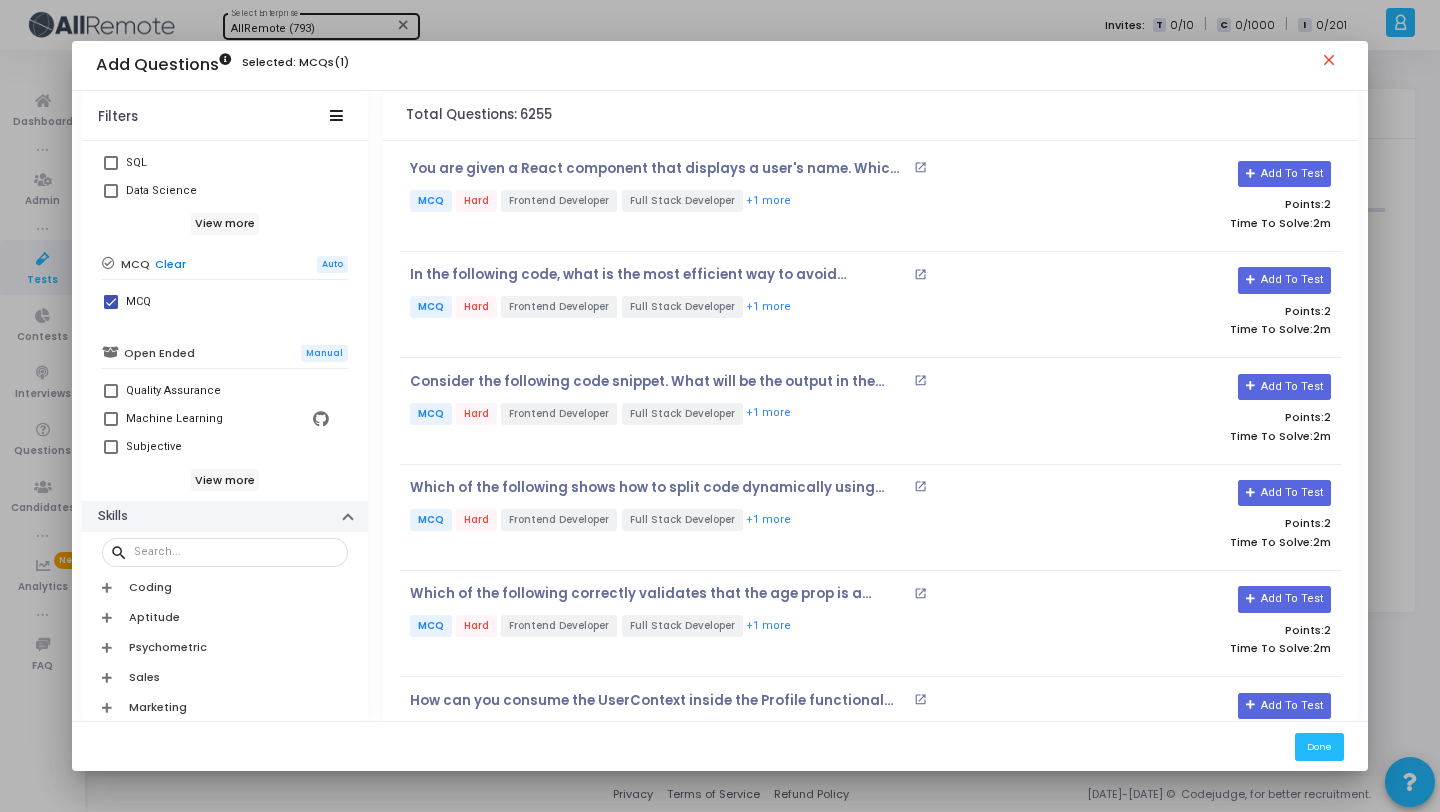 scroll, scrollTop: 454, scrollLeft: 0, axis: vertical 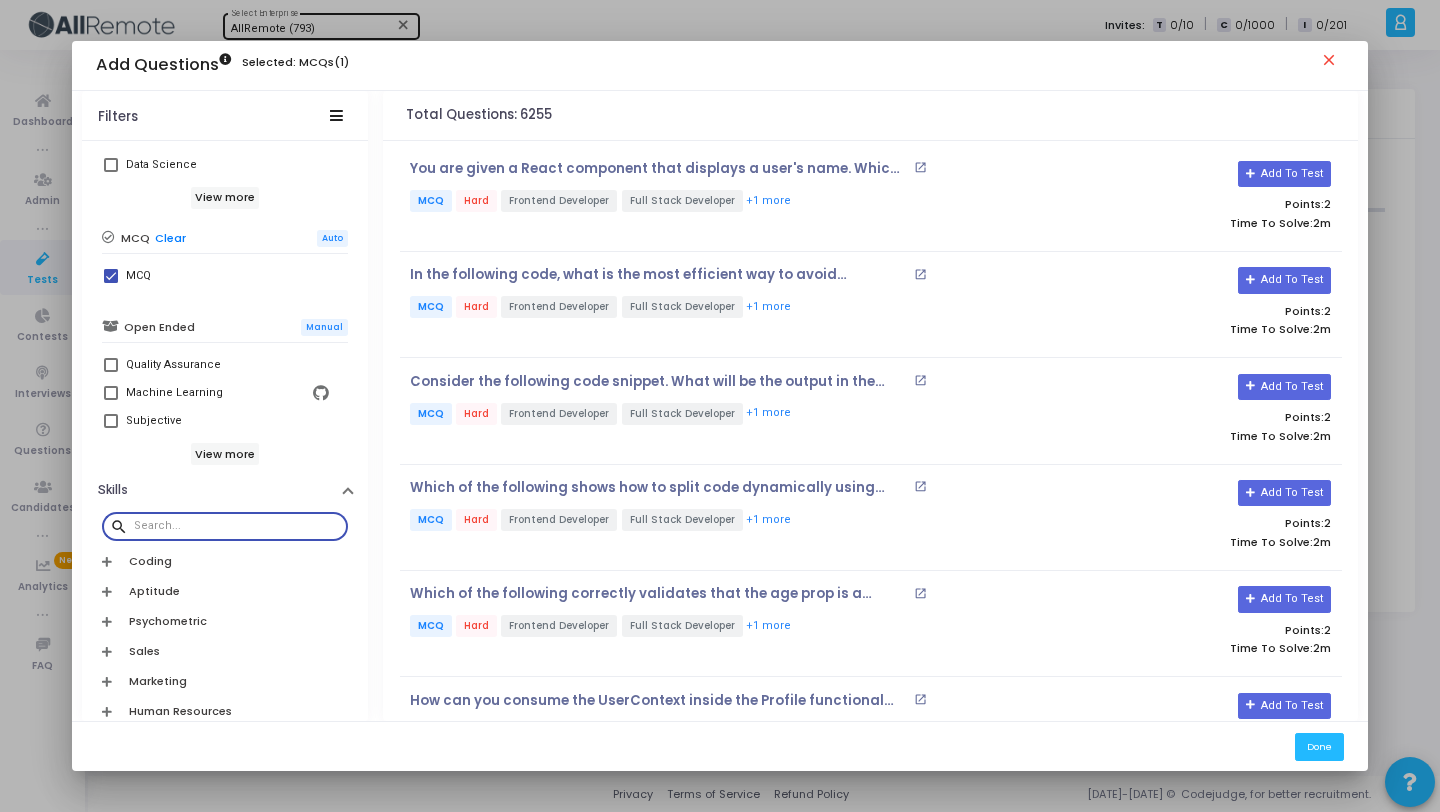 click at bounding box center [237, 526] 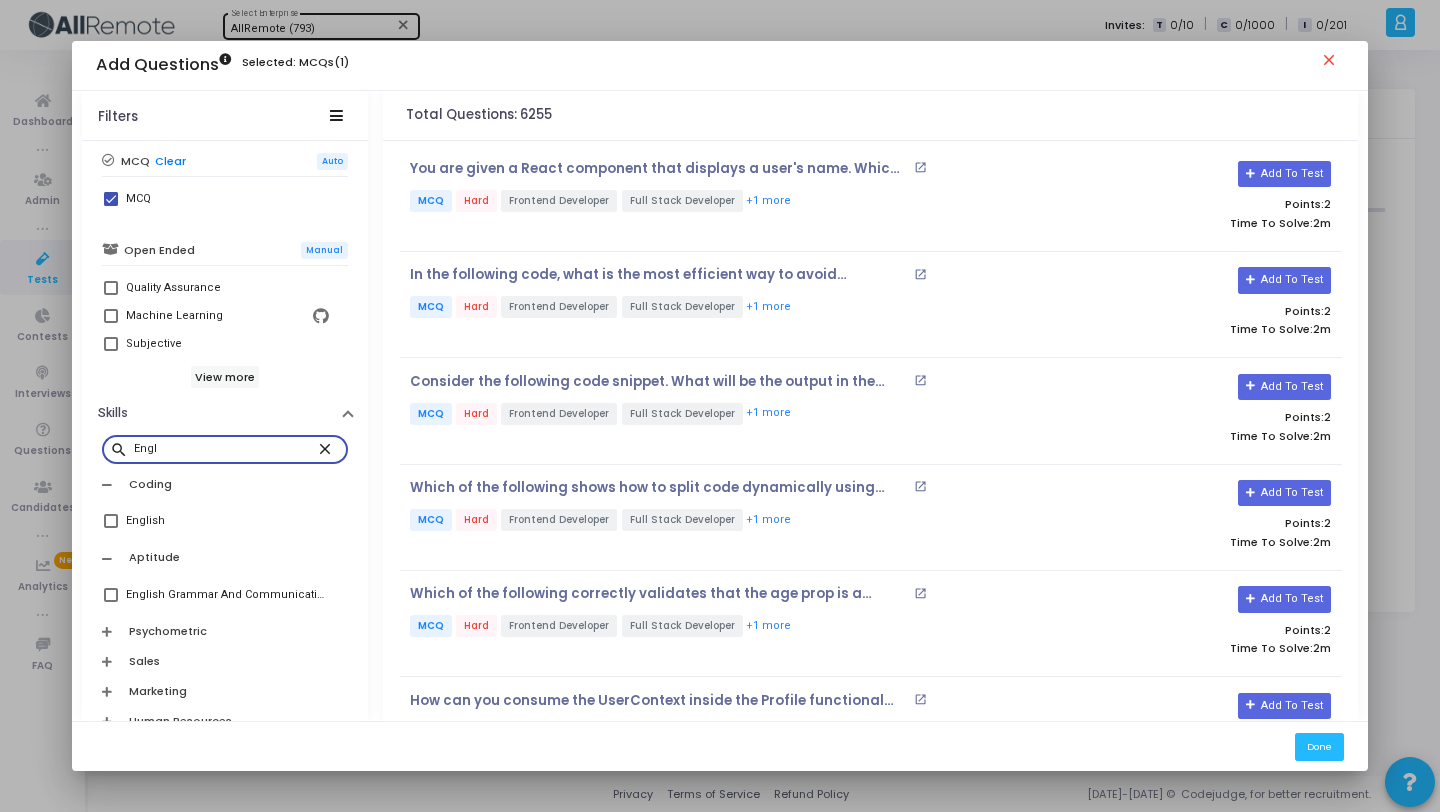 scroll, scrollTop: 580, scrollLeft: 0, axis: vertical 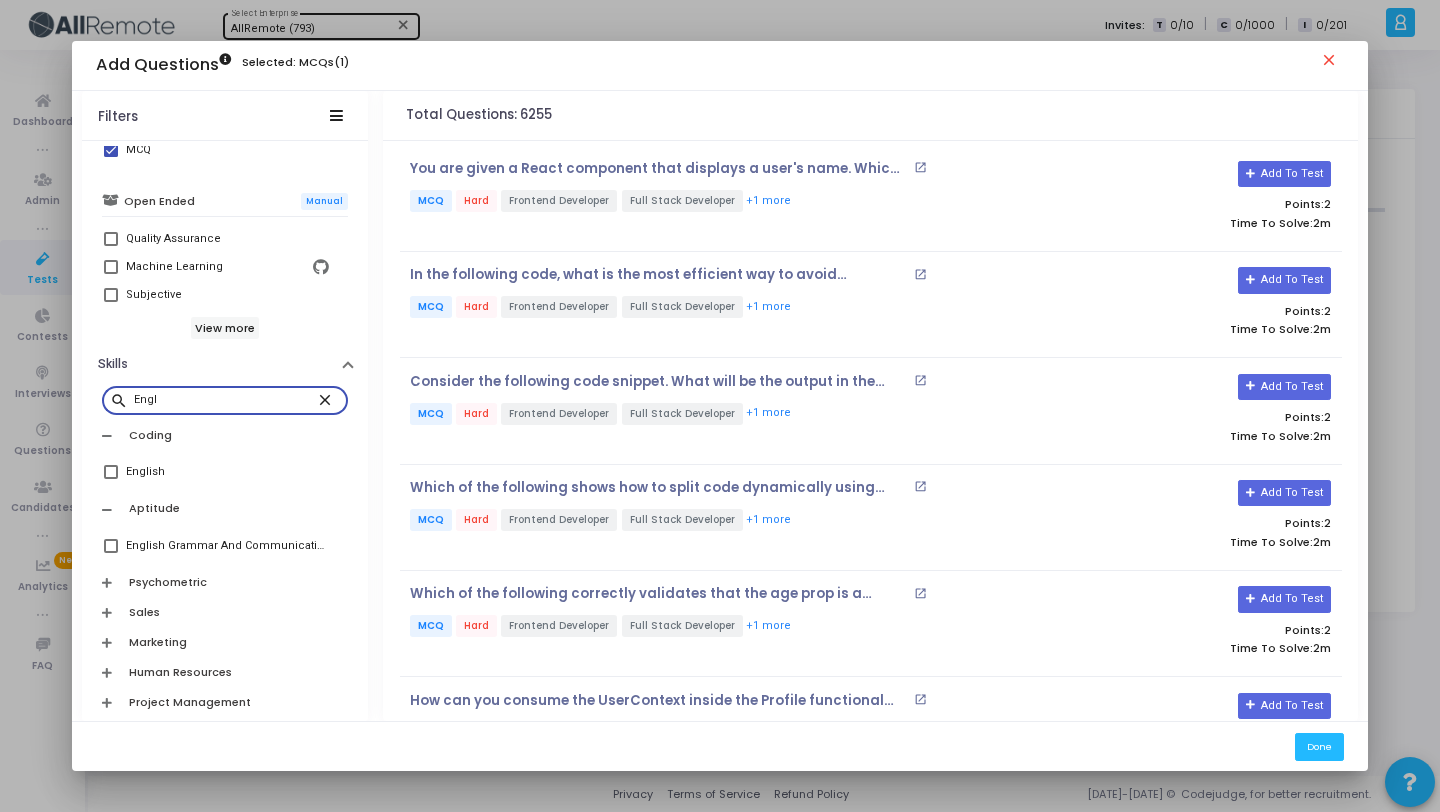 type on "Engl" 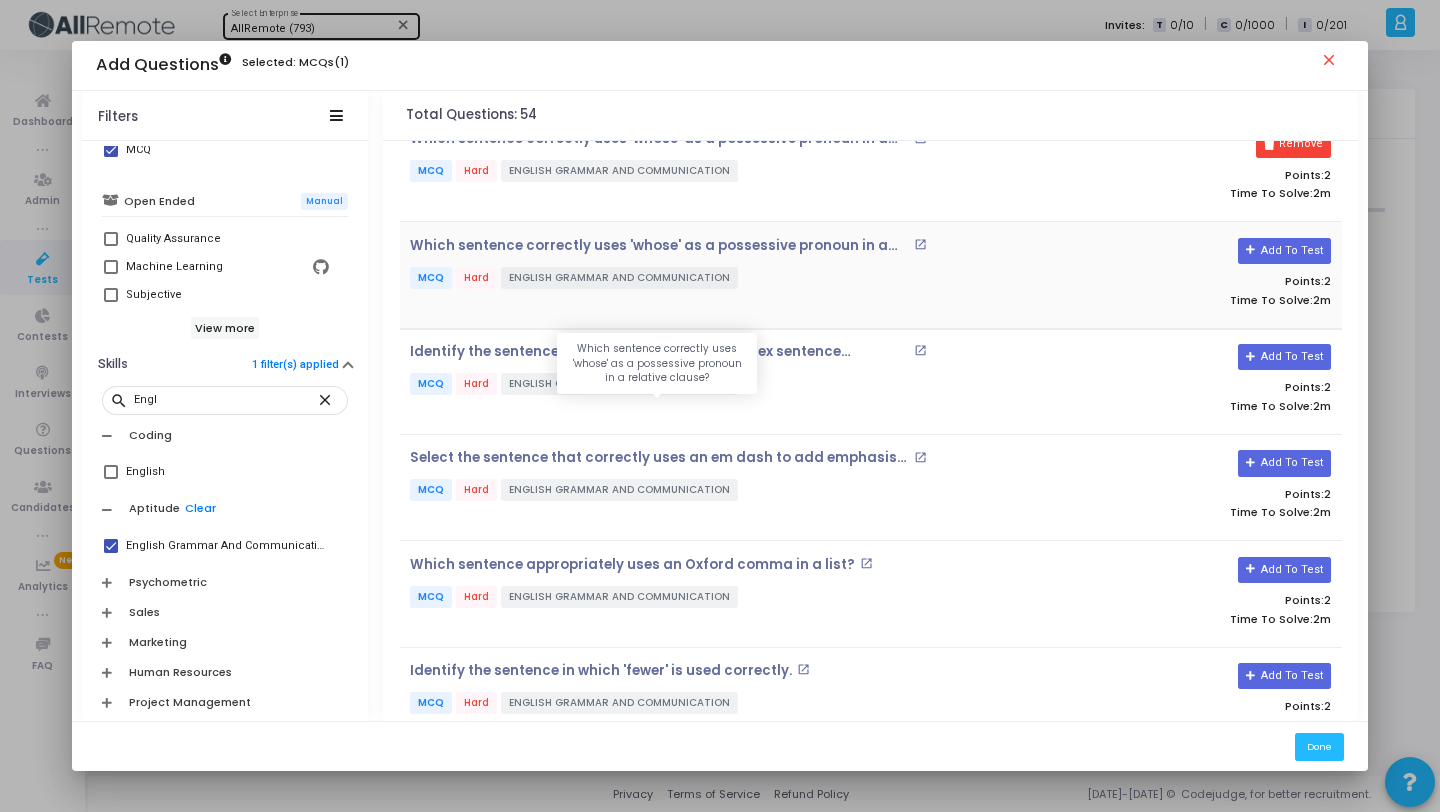 scroll, scrollTop: 1117, scrollLeft: 0, axis: vertical 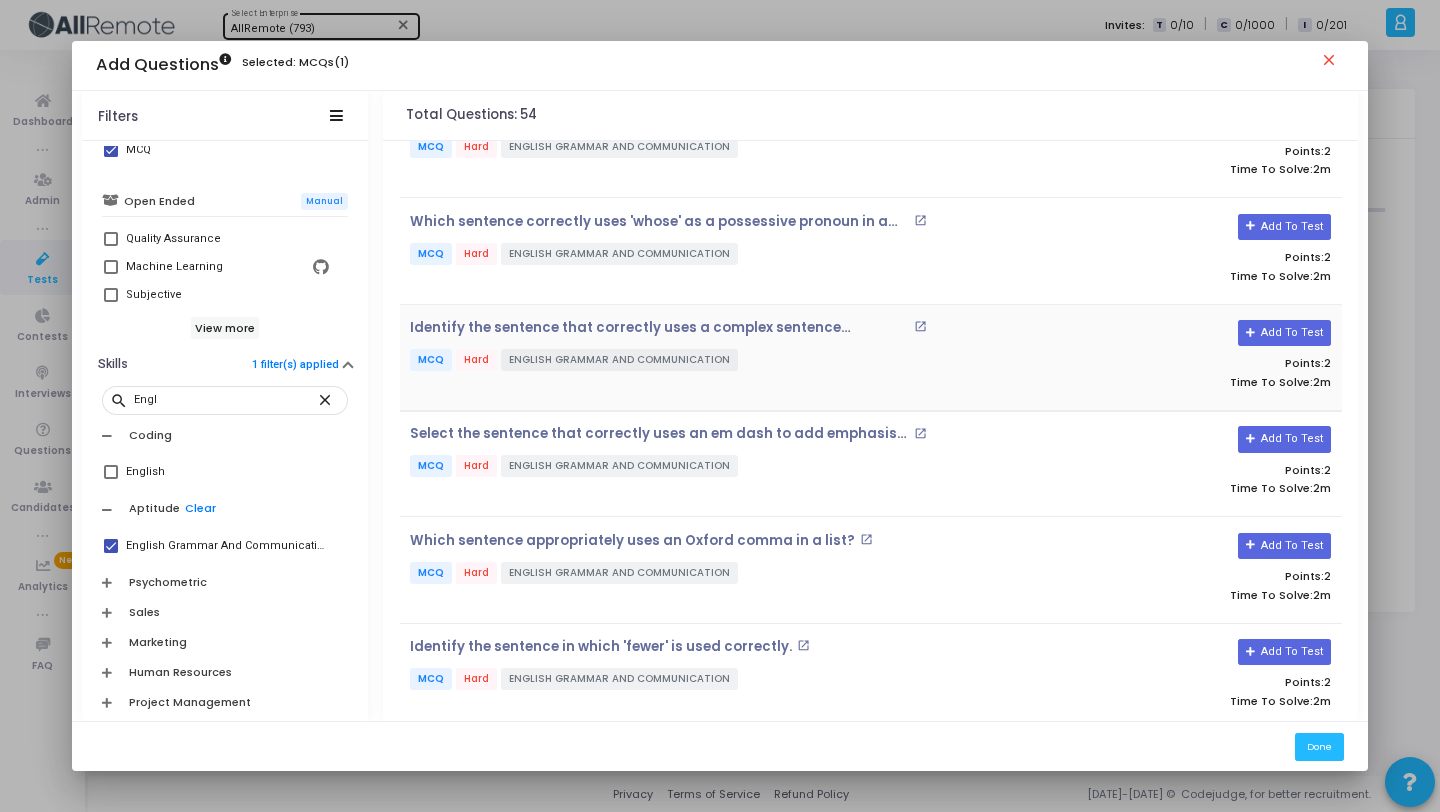 click on "MCQ   Hard   ENGLISH GRAMMAR AND COMMUNICATION" at bounding box center (714, 361) 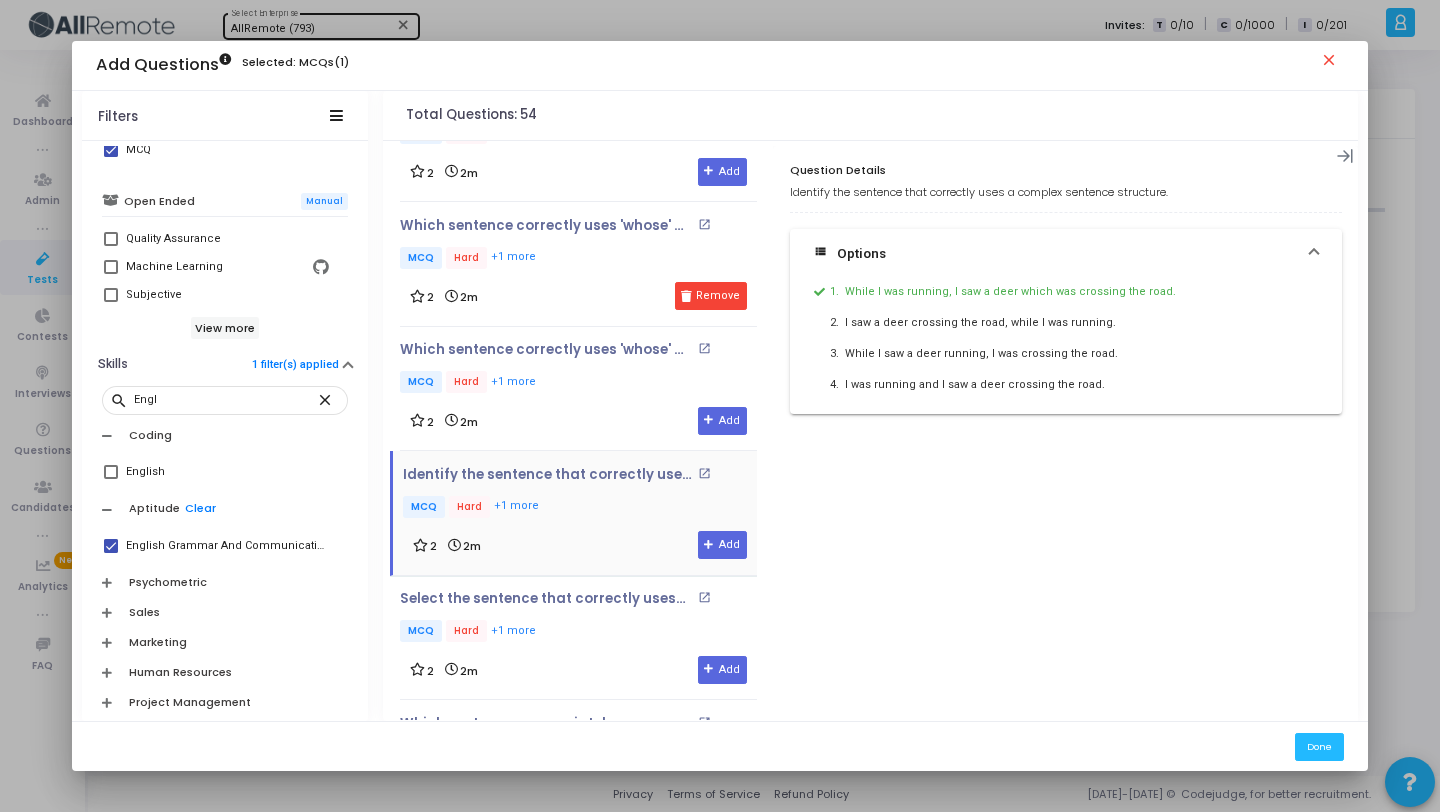 scroll, scrollTop: 1302, scrollLeft: 0, axis: vertical 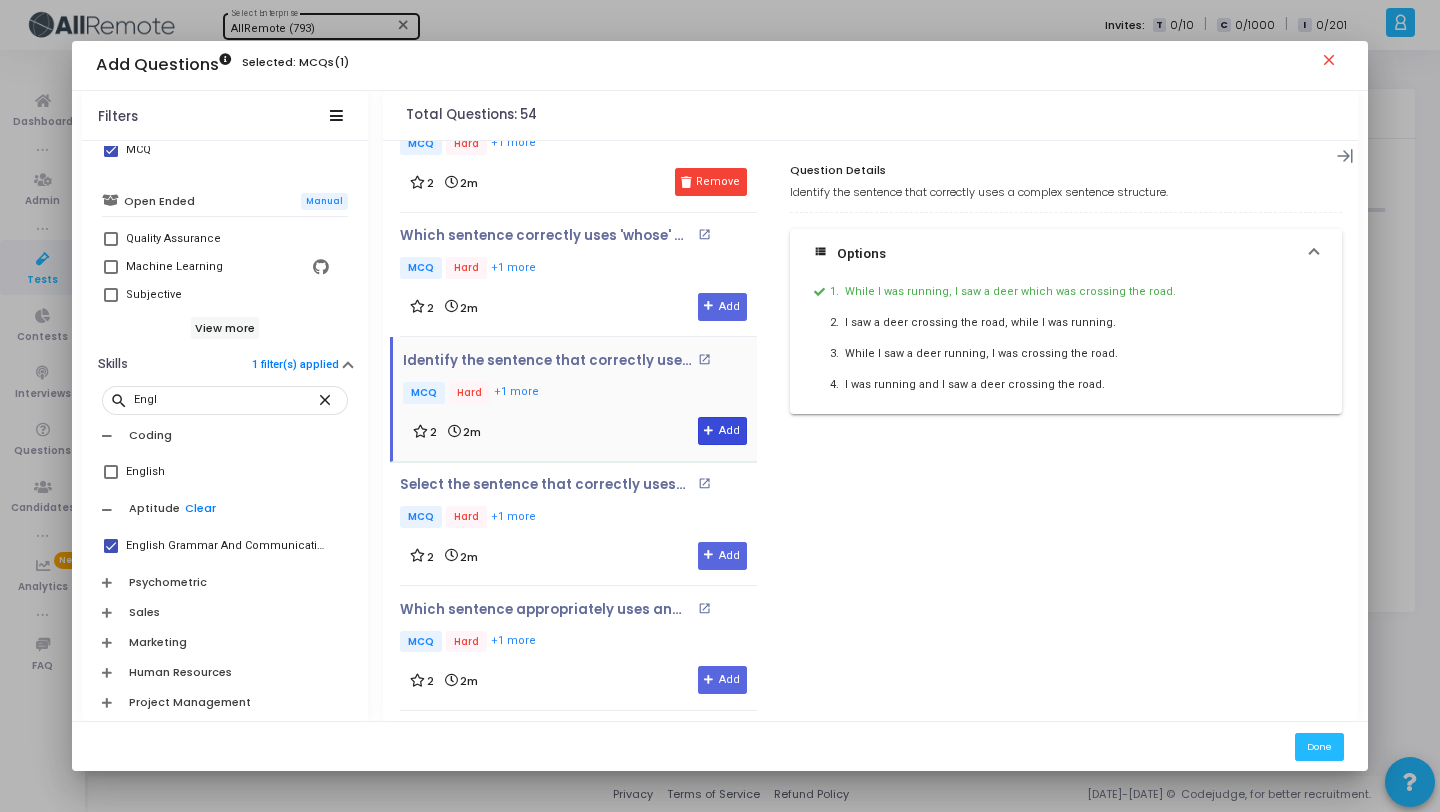 click on "Add" at bounding box center (722, 431) 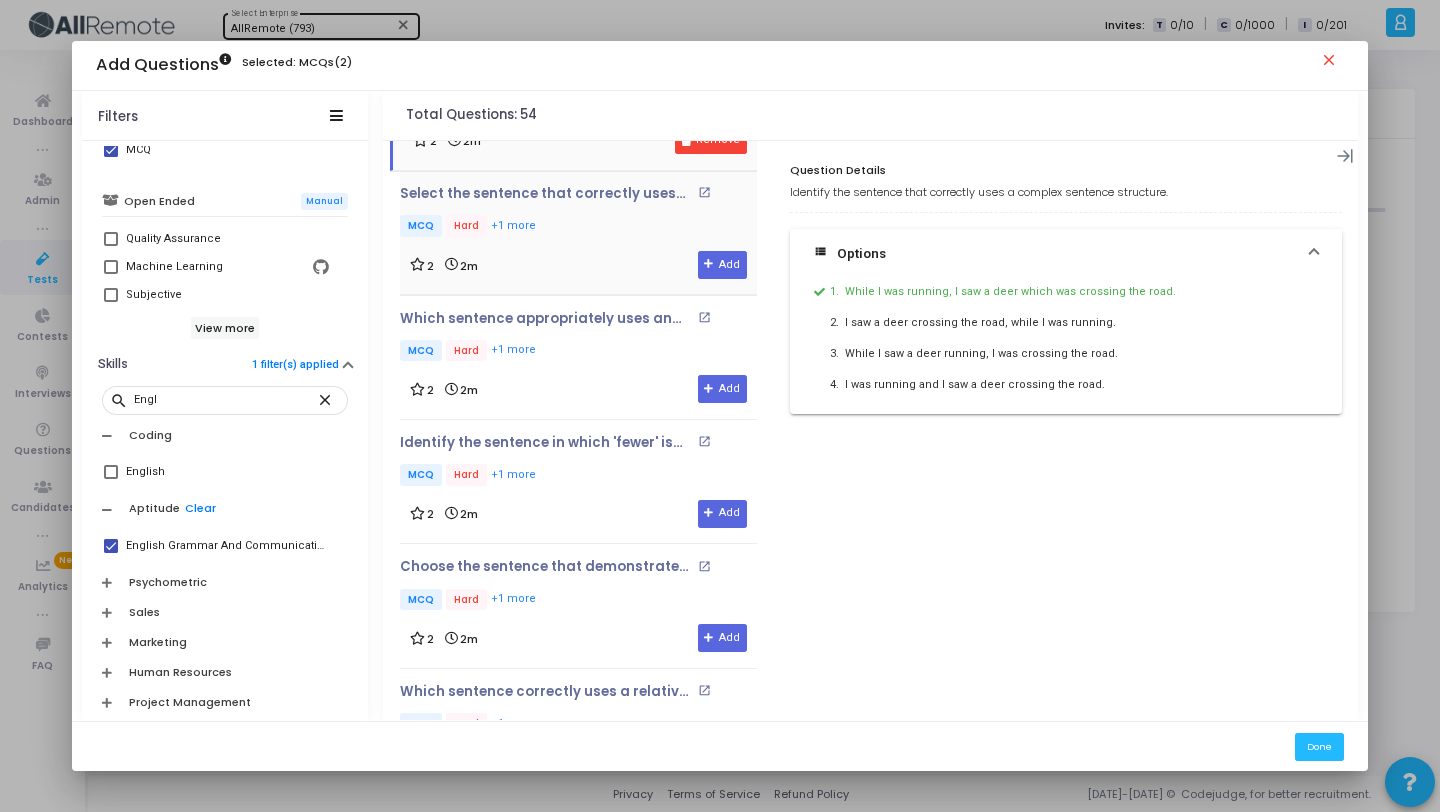 scroll, scrollTop: 1632, scrollLeft: 0, axis: vertical 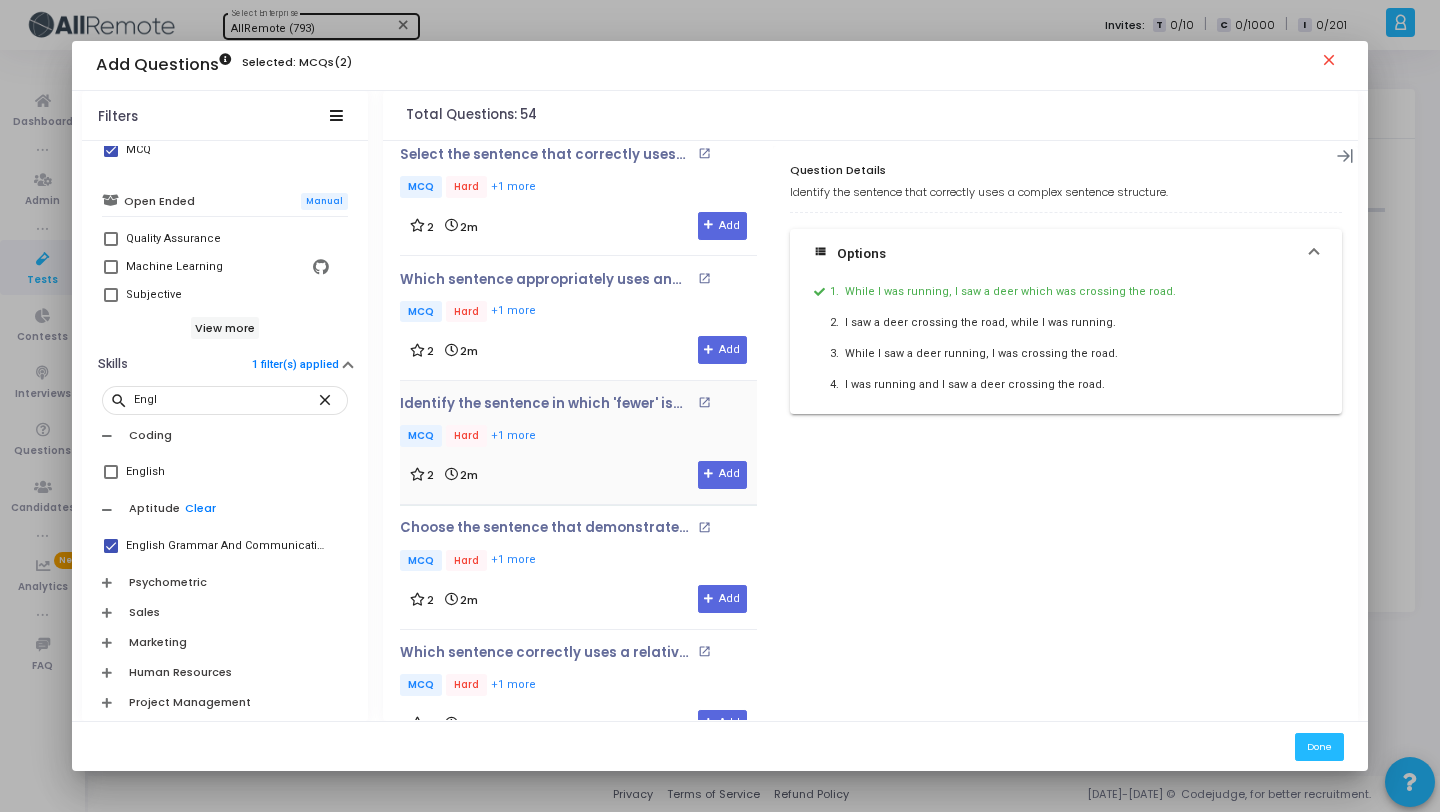 click on "Identify the sentence in which 'fewer' is used correctly. open_in_new   MCQ   Hard   +1 more 2 2m  Add" at bounding box center (578, 442) 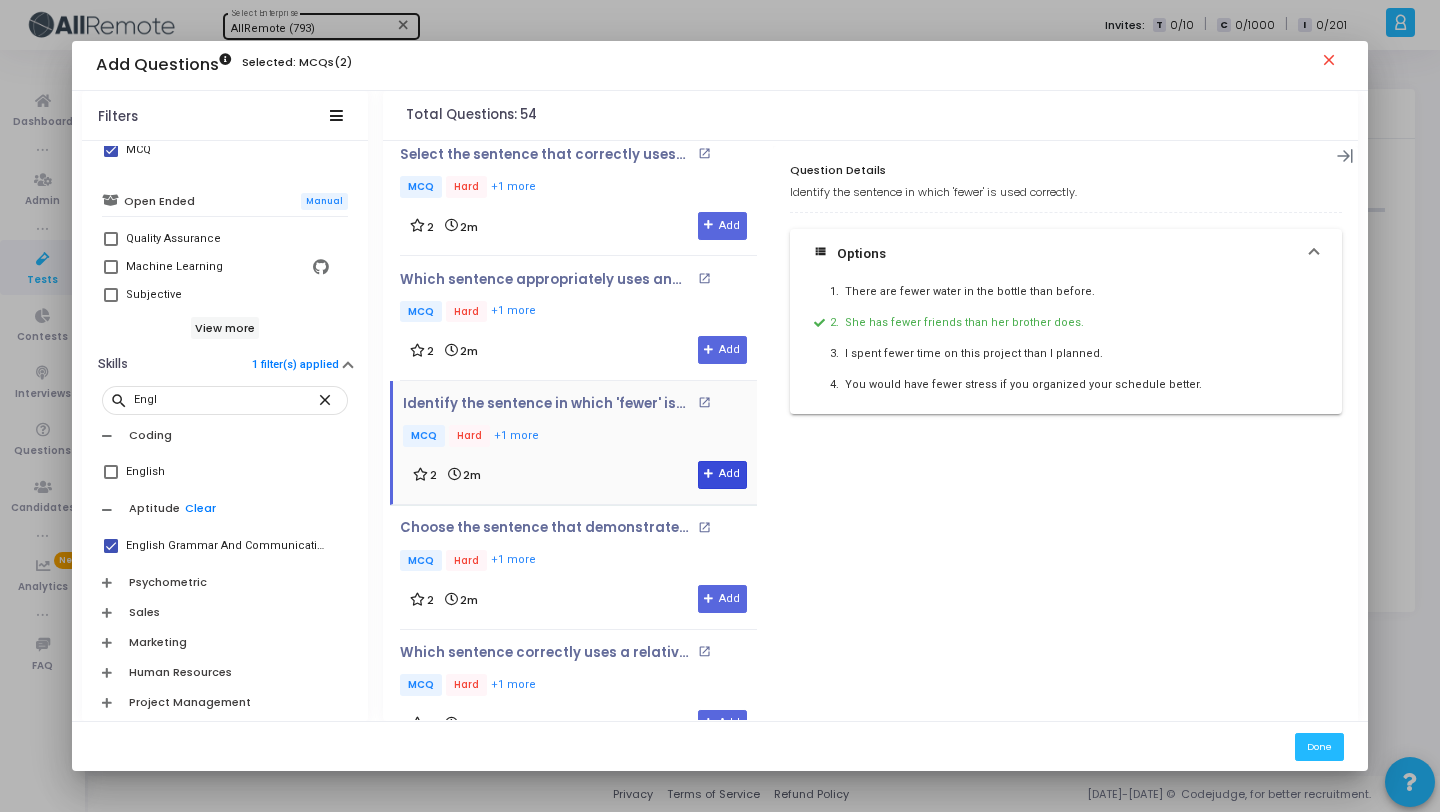 click on "Add" at bounding box center (722, 475) 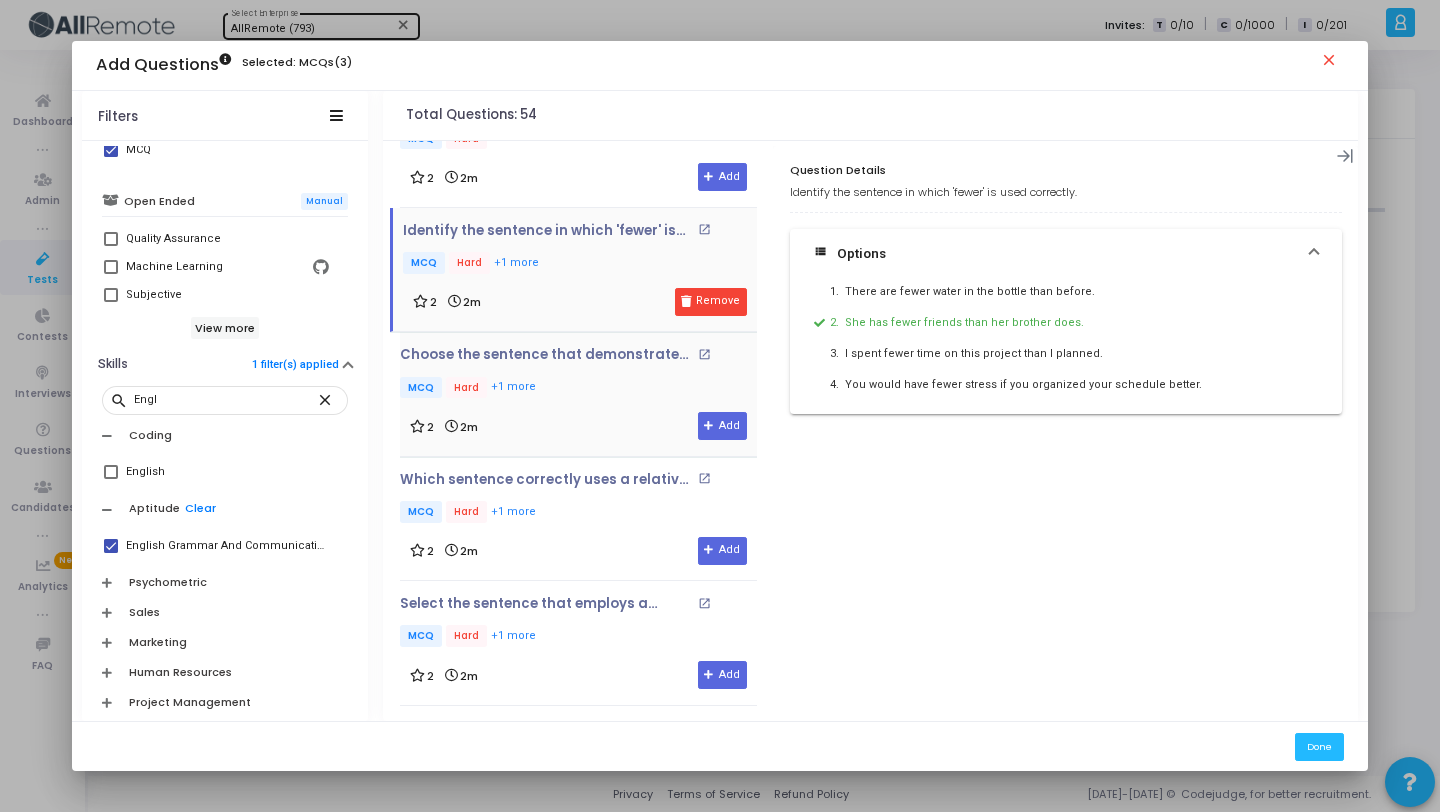 scroll, scrollTop: 2099, scrollLeft: 0, axis: vertical 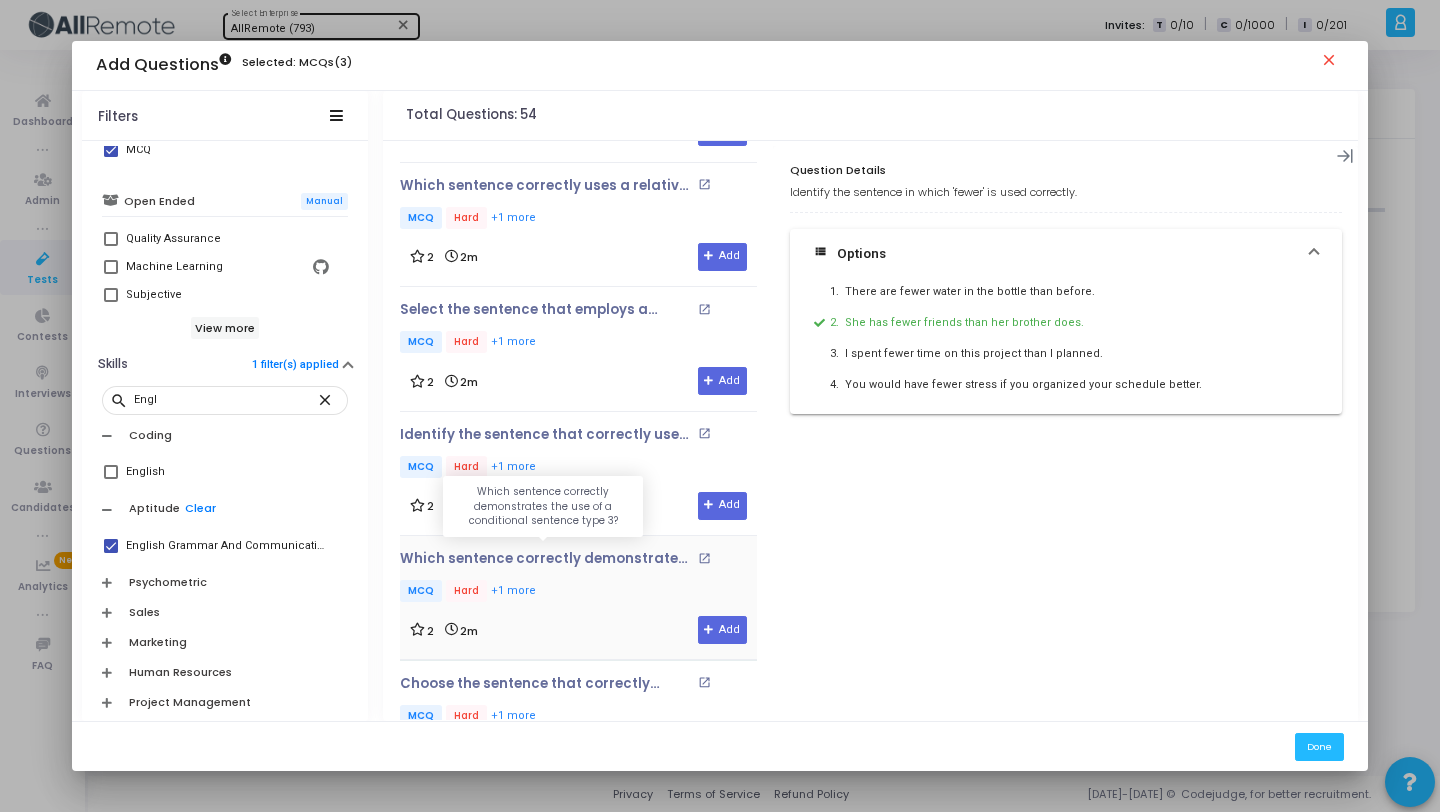 click on "Which sentence correctly demonstrates the use of a conditional sentence type 3? open_in_new   MCQ   Hard   +1 more" at bounding box center (578, 578) 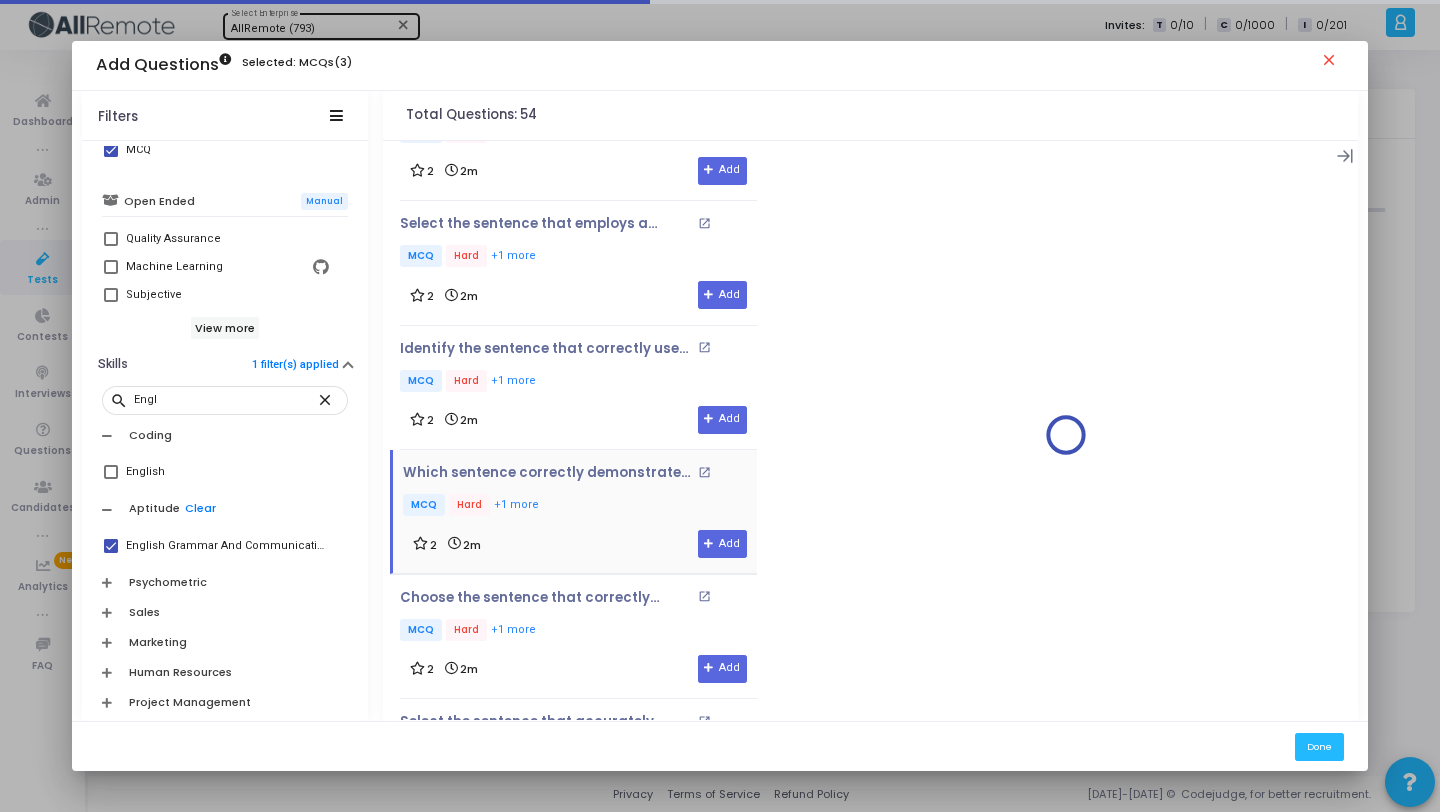 scroll, scrollTop: 2226, scrollLeft: 0, axis: vertical 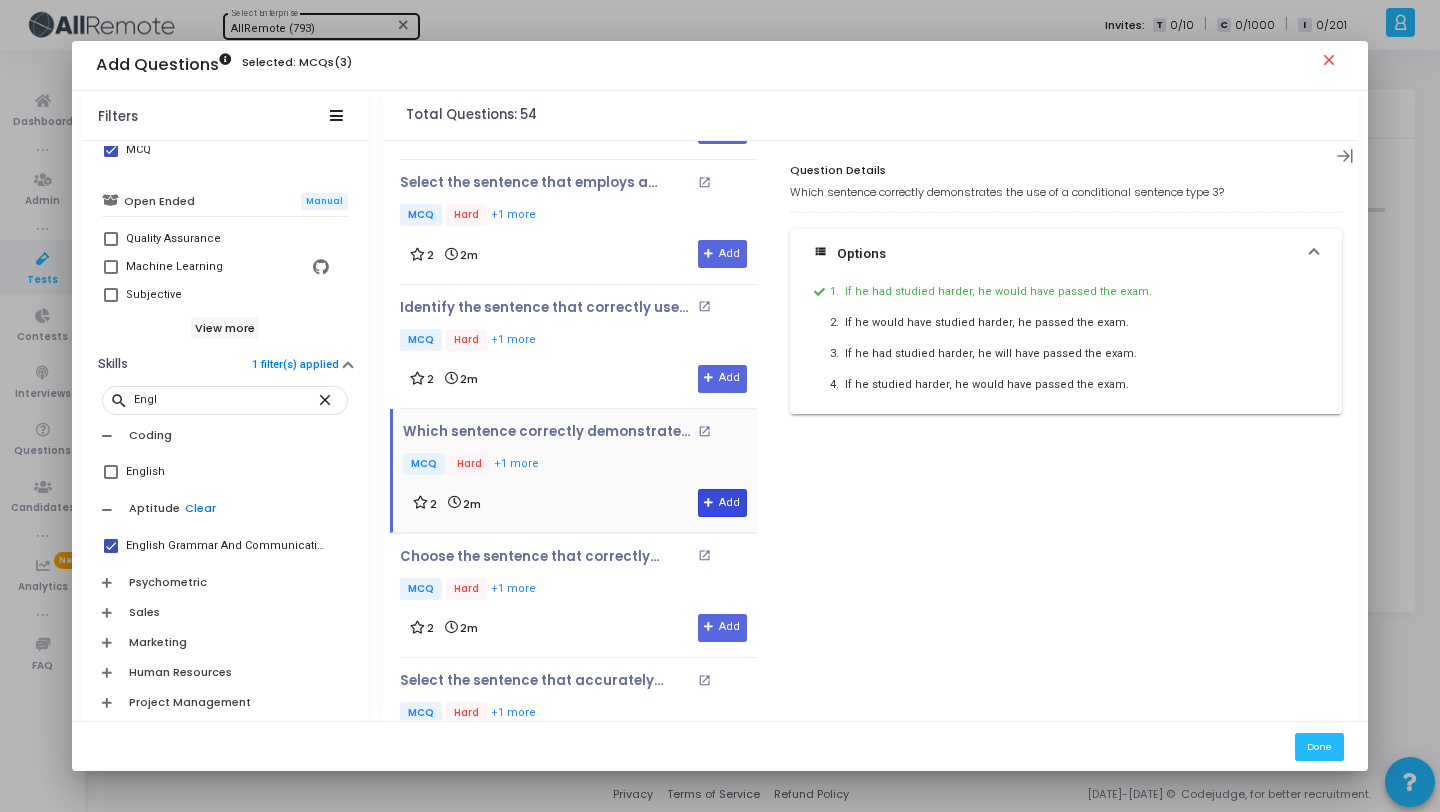 click on "Add" at bounding box center [722, 503] 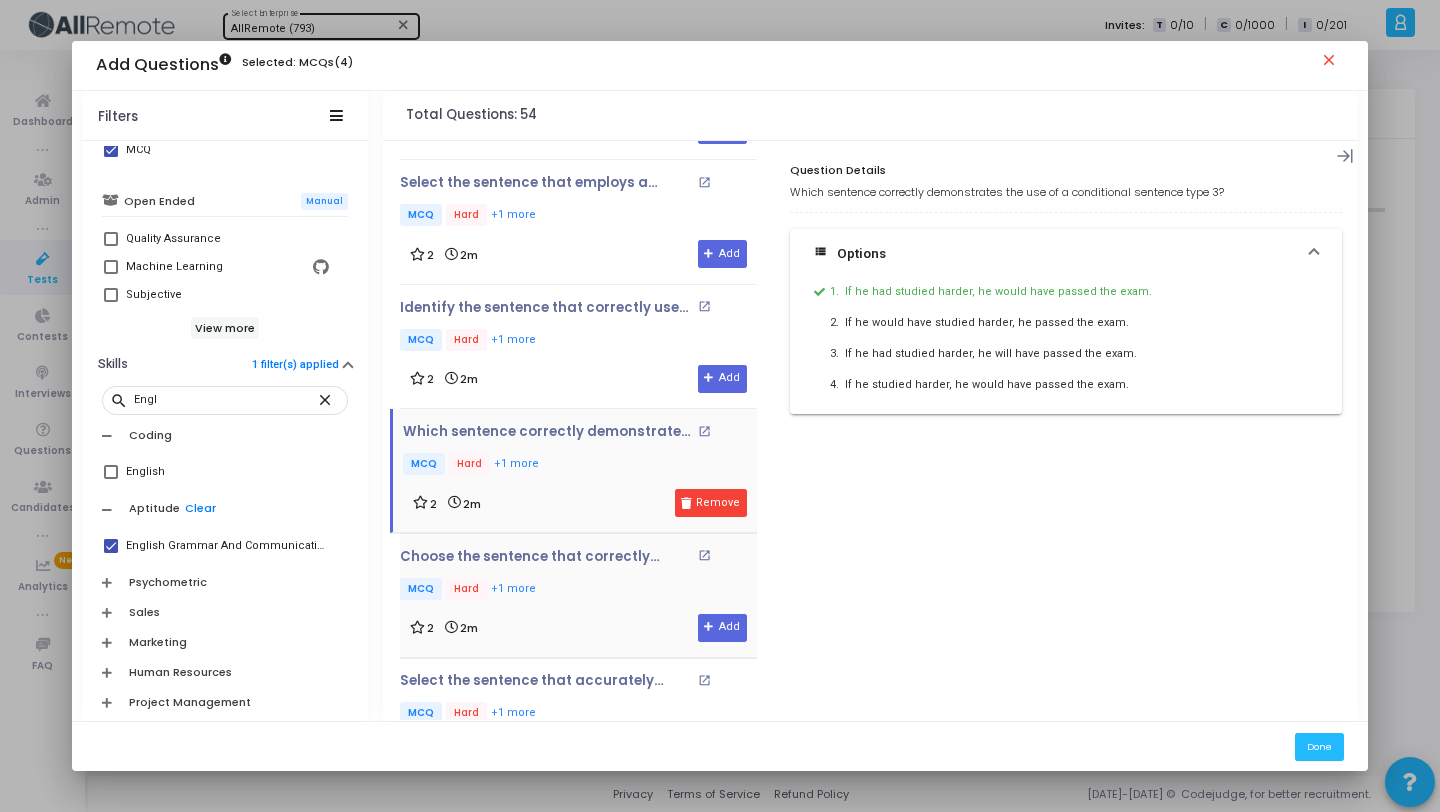 click on "MCQ   Hard   +1 more" at bounding box center [578, 590] 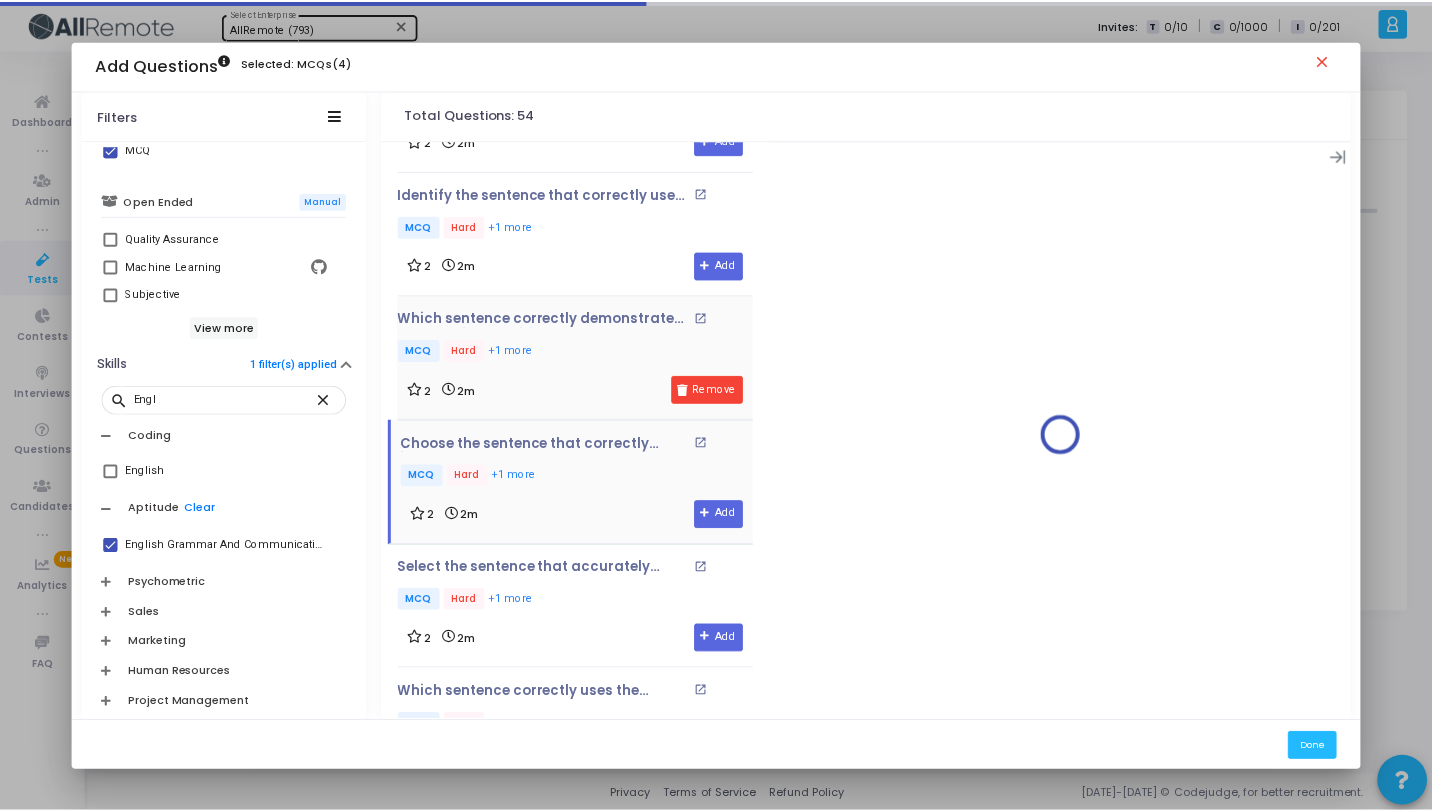 scroll, scrollTop: 2430, scrollLeft: 0, axis: vertical 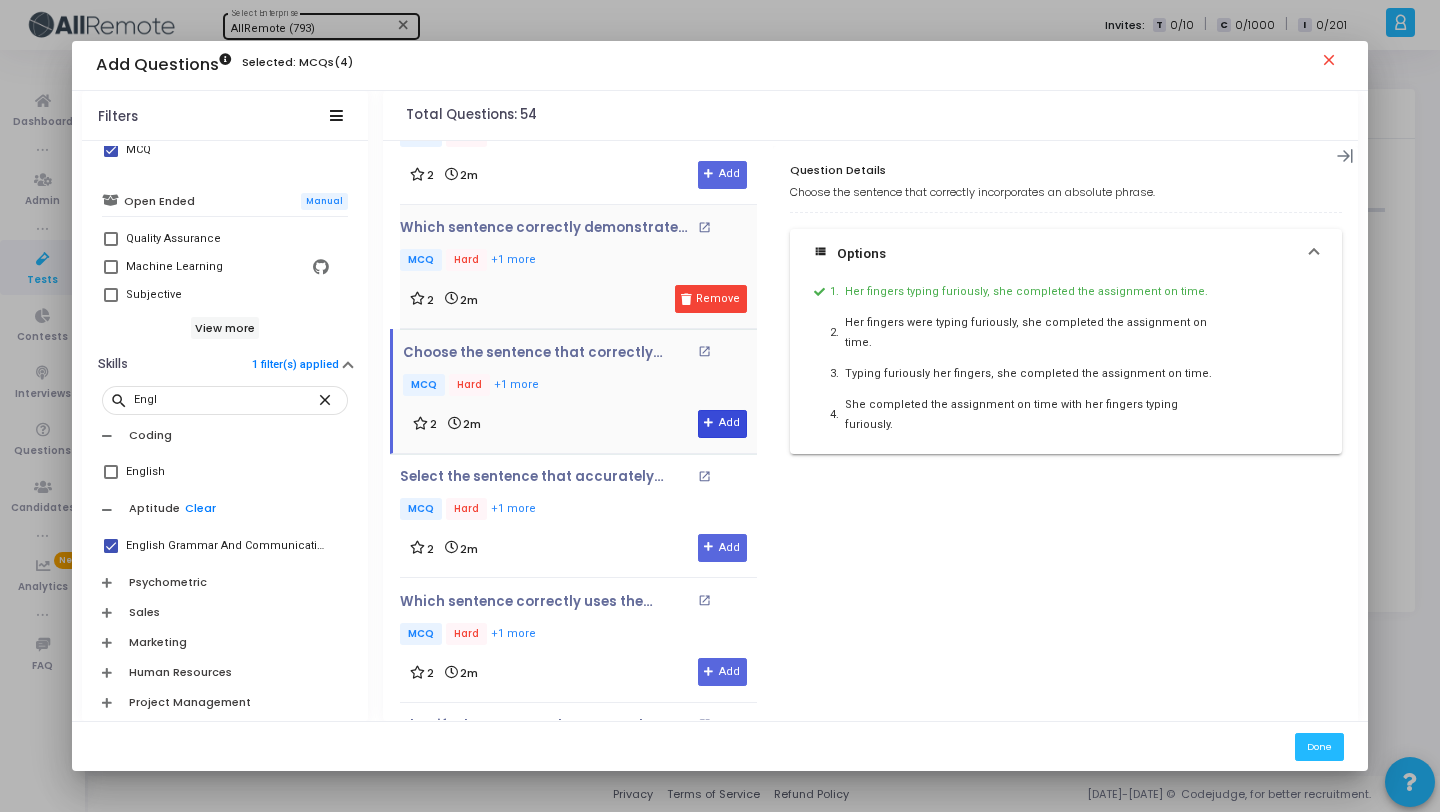 click on "Add" at bounding box center (722, 424) 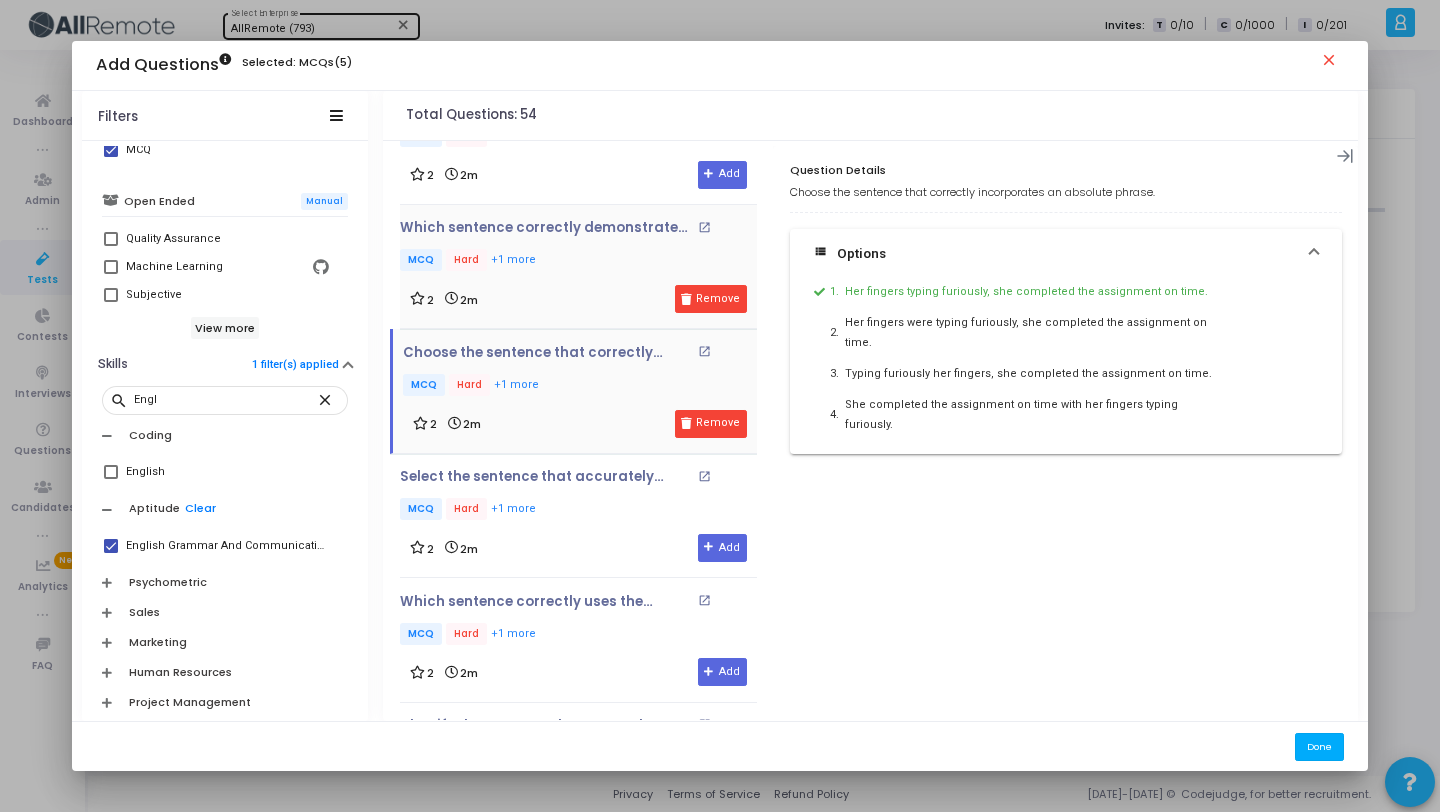 click on "Done" at bounding box center [1319, 746] 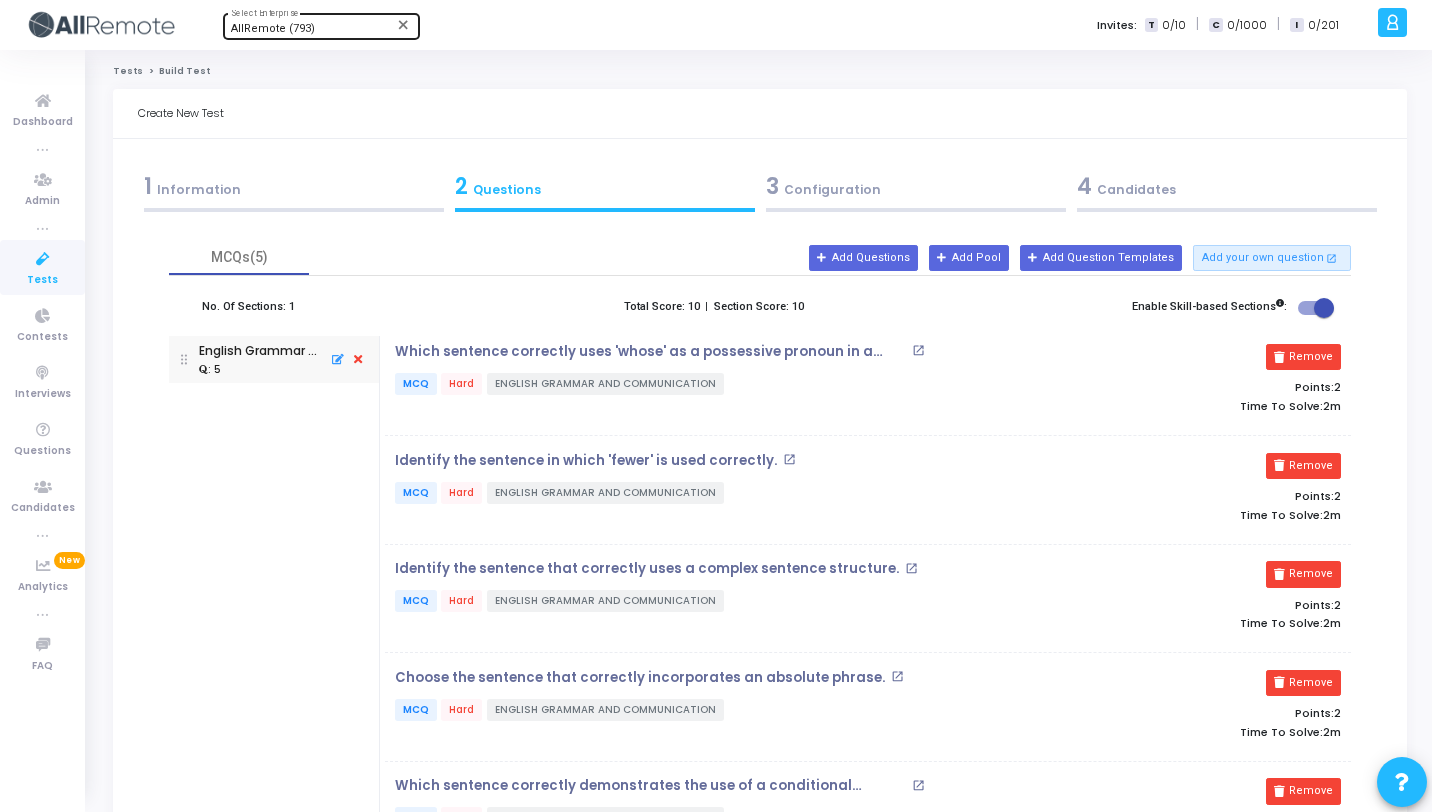 click on "3  Configuration" at bounding box center [916, 186] 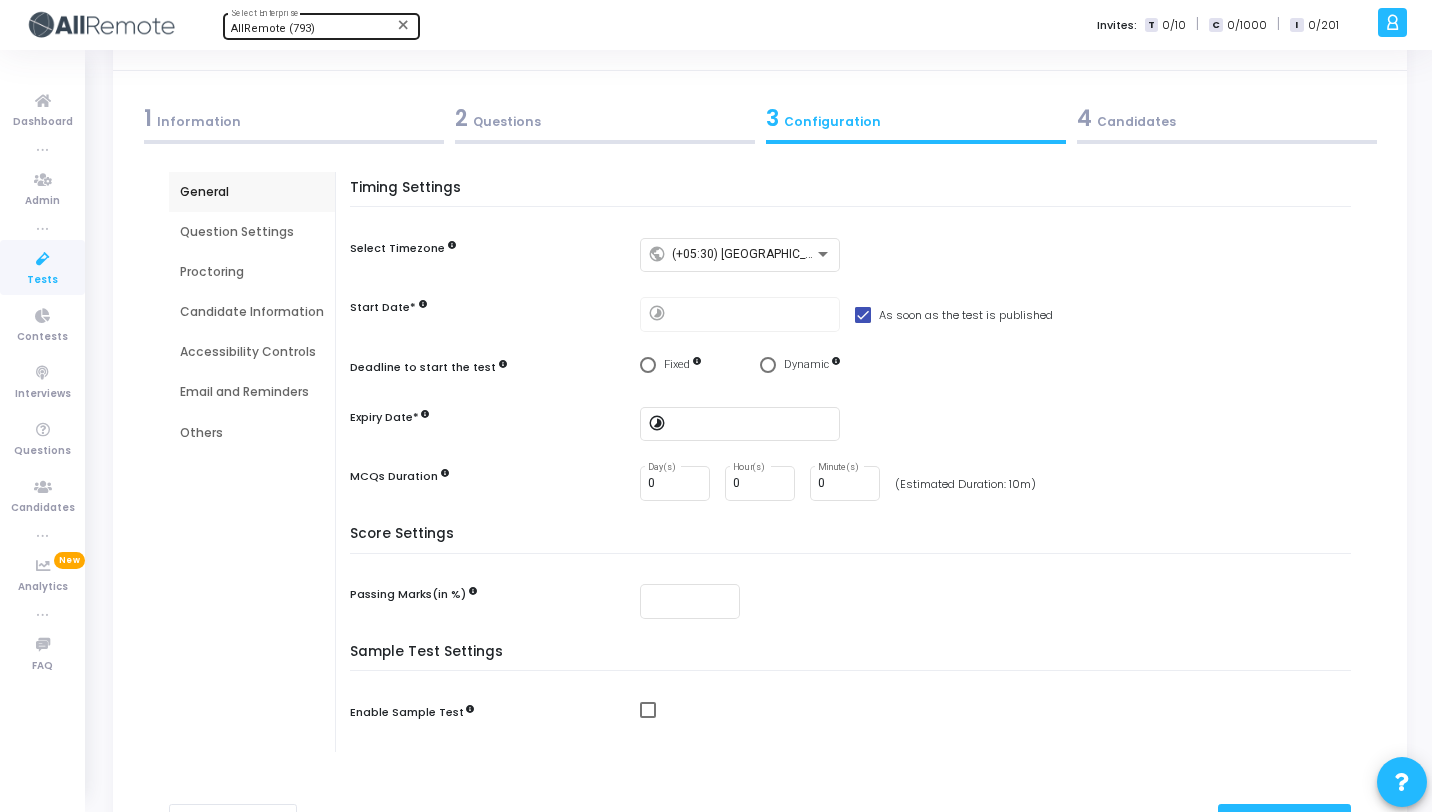 scroll, scrollTop: 0, scrollLeft: 0, axis: both 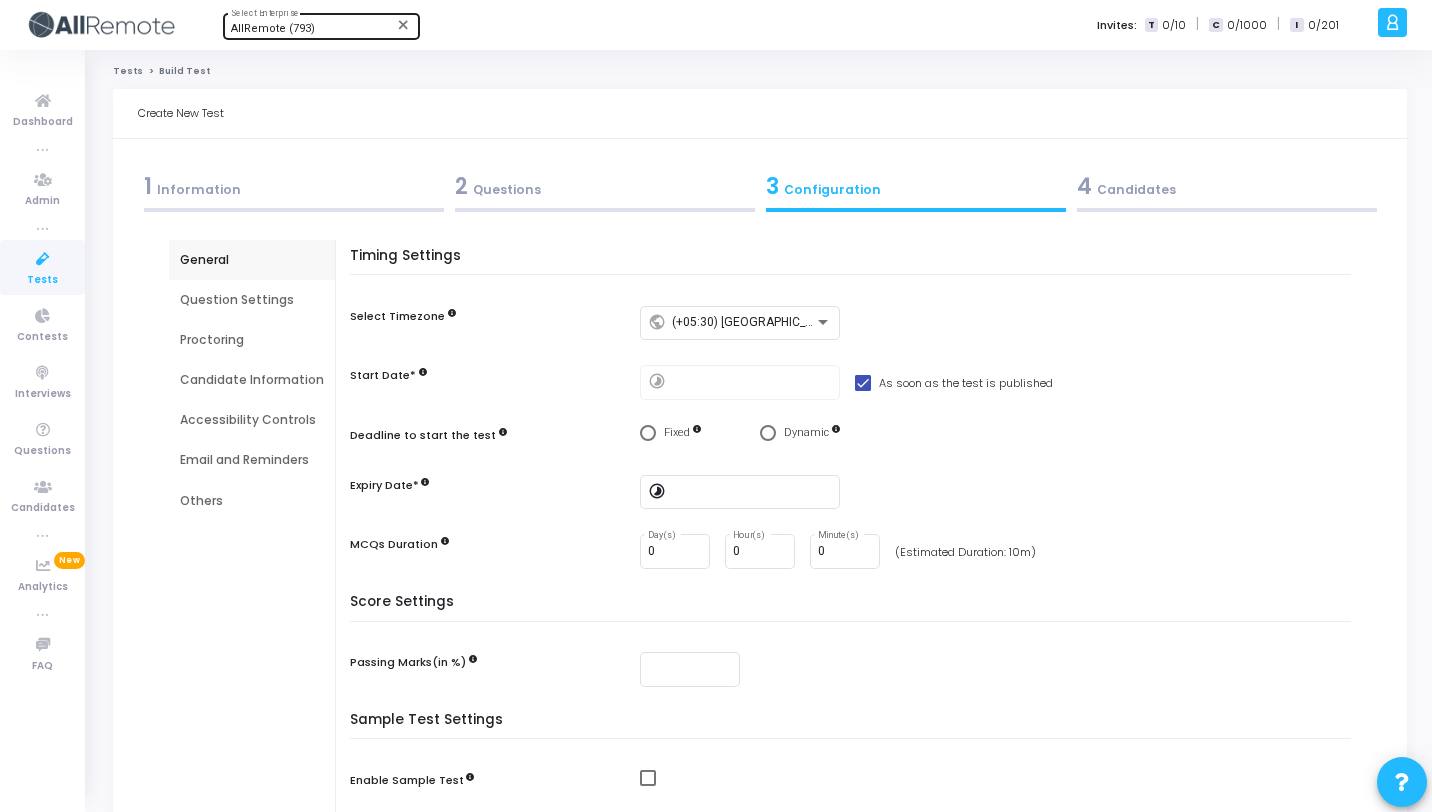 click on "2  Questions" at bounding box center [605, 186] 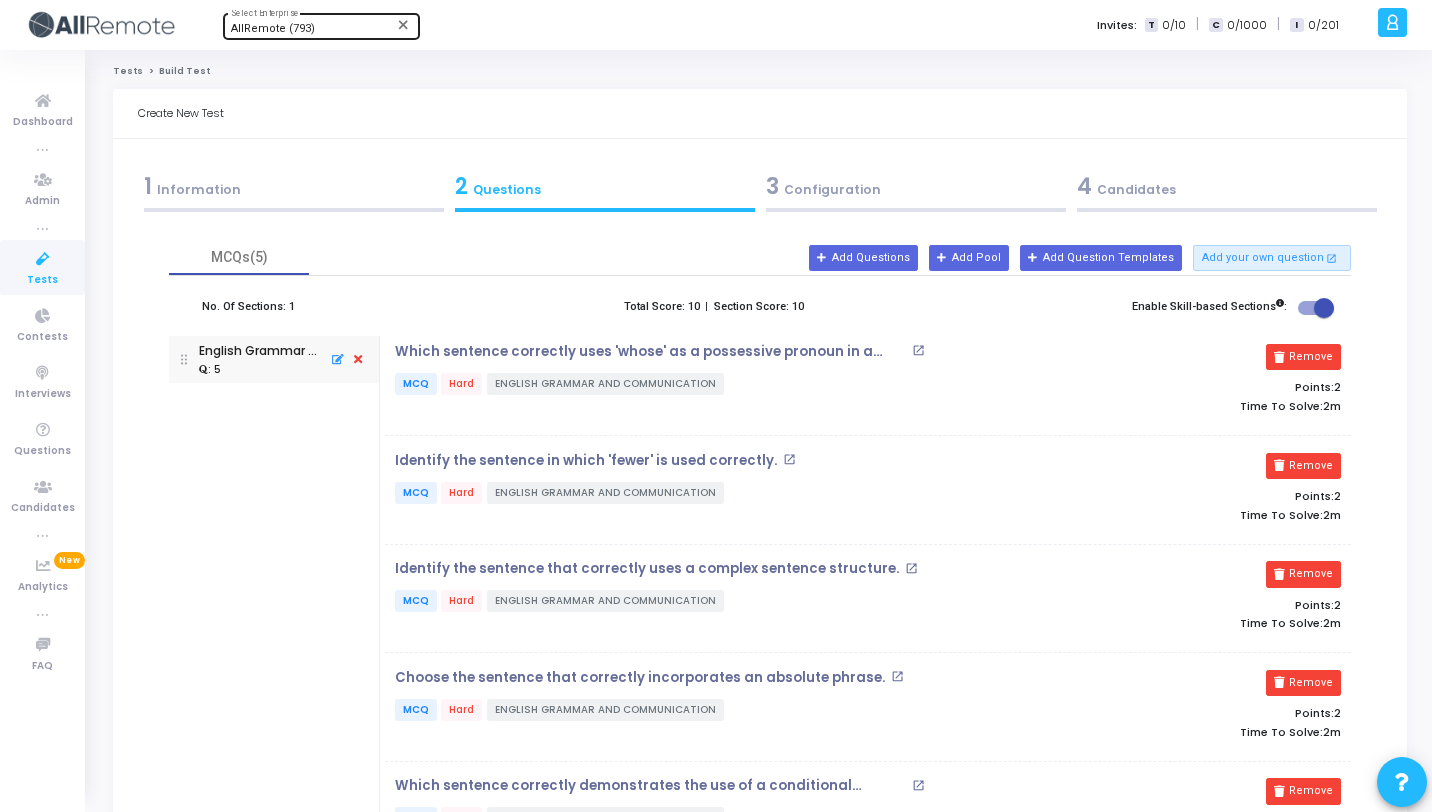 scroll, scrollTop: 78, scrollLeft: 0, axis: vertical 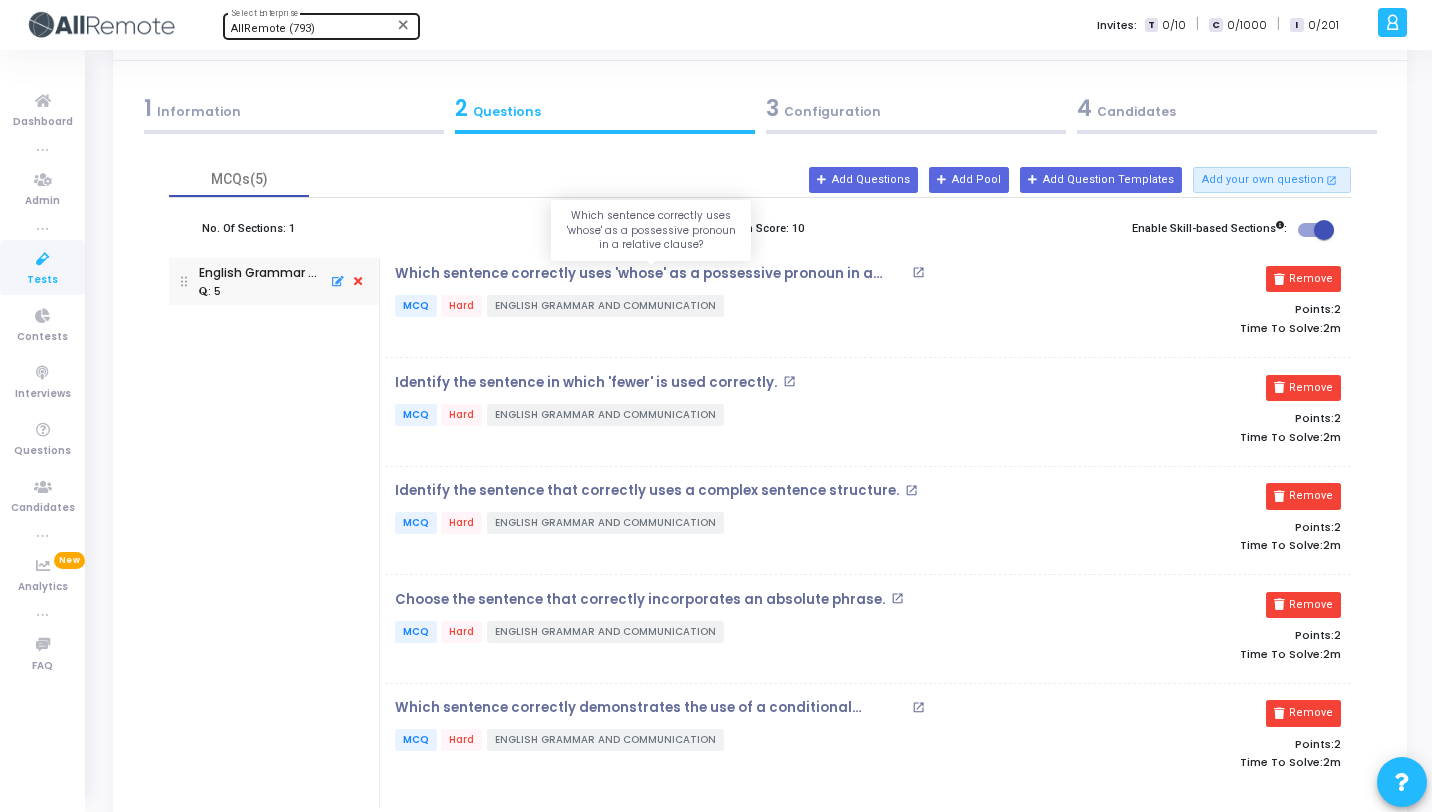 click on "Which sentence correctly uses 'whose' as a possessive pronoun in a relative clause?" at bounding box center [651, 274] 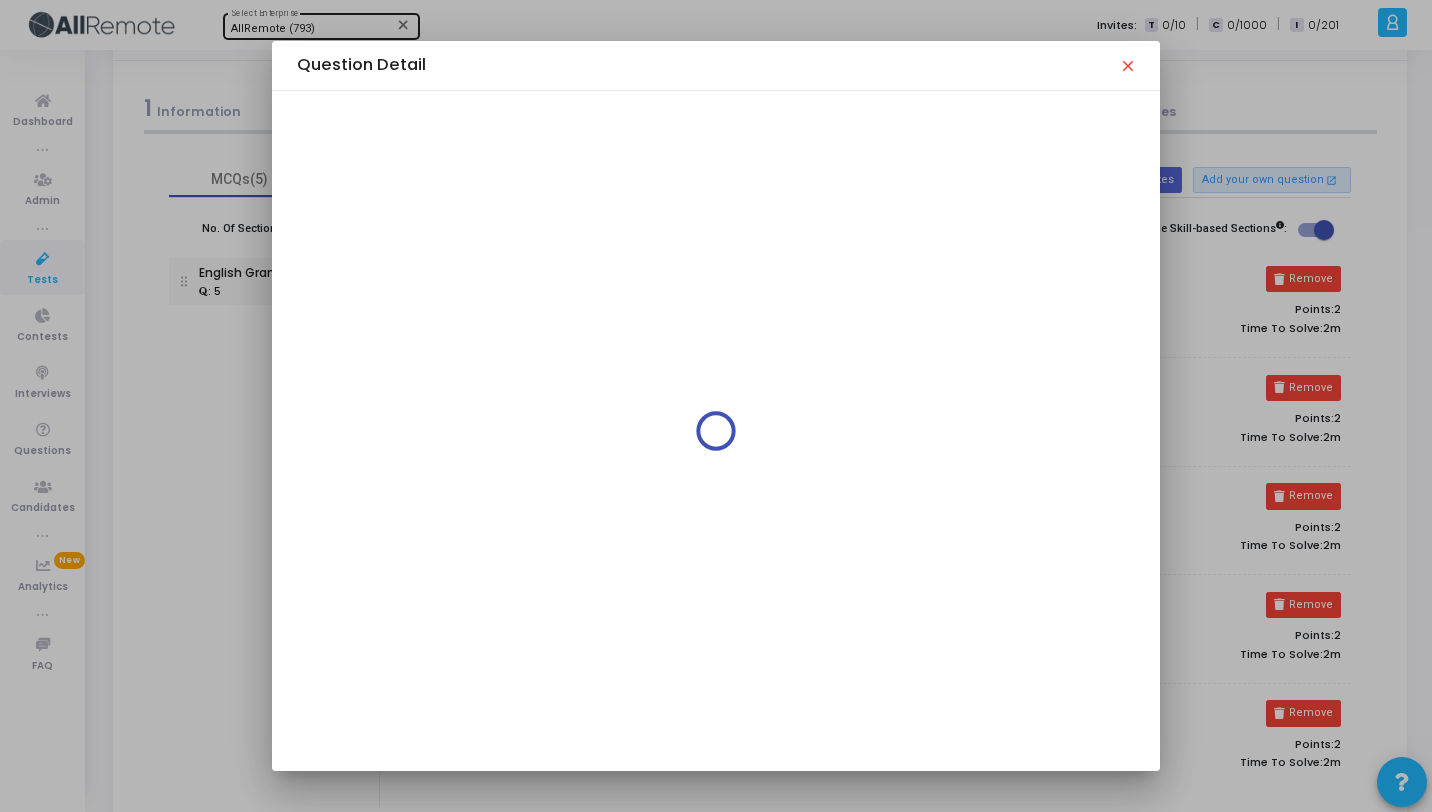 scroll, scrollTop: 0, scrollLeft: 0, axis: both 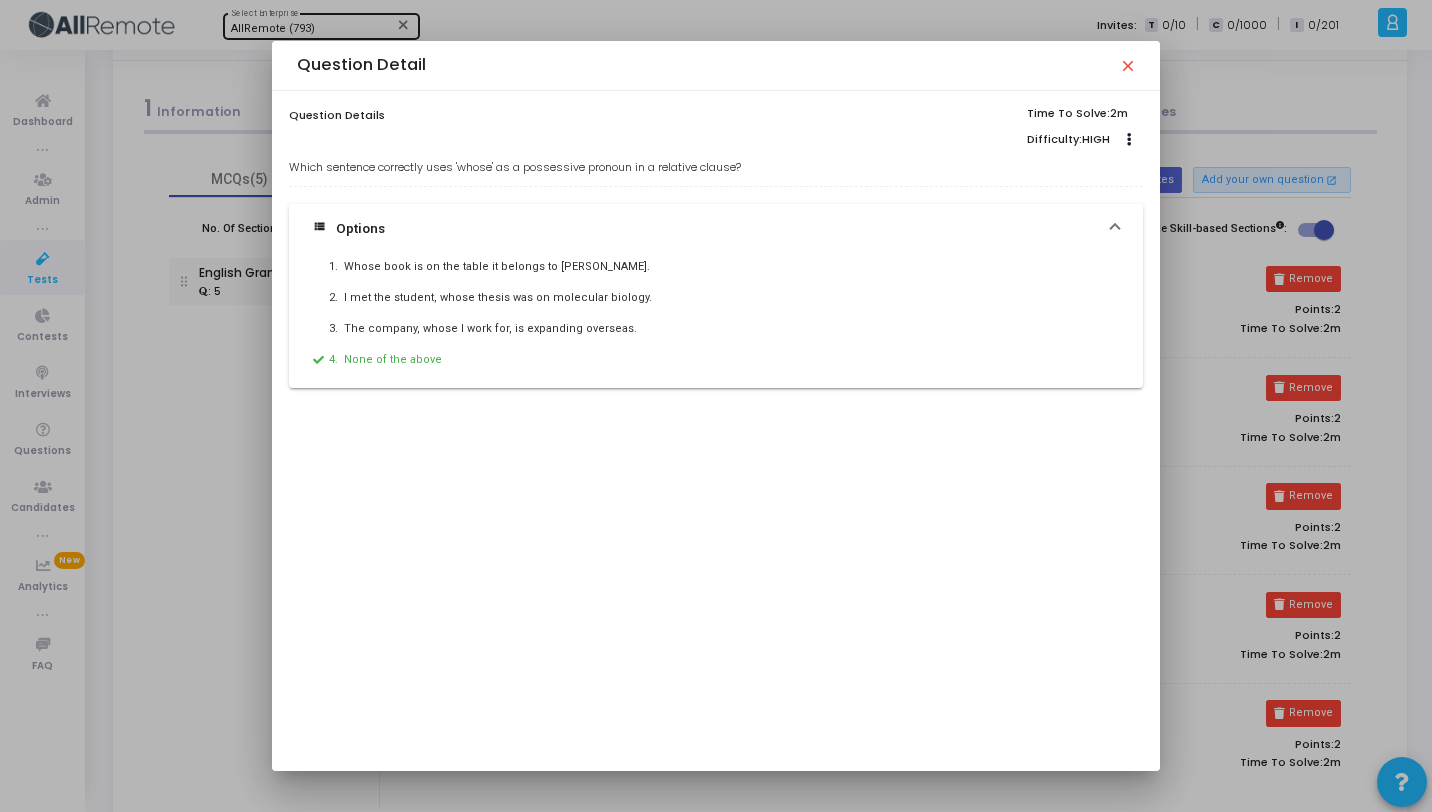 click on "close" at bounding box center (1127, 65) 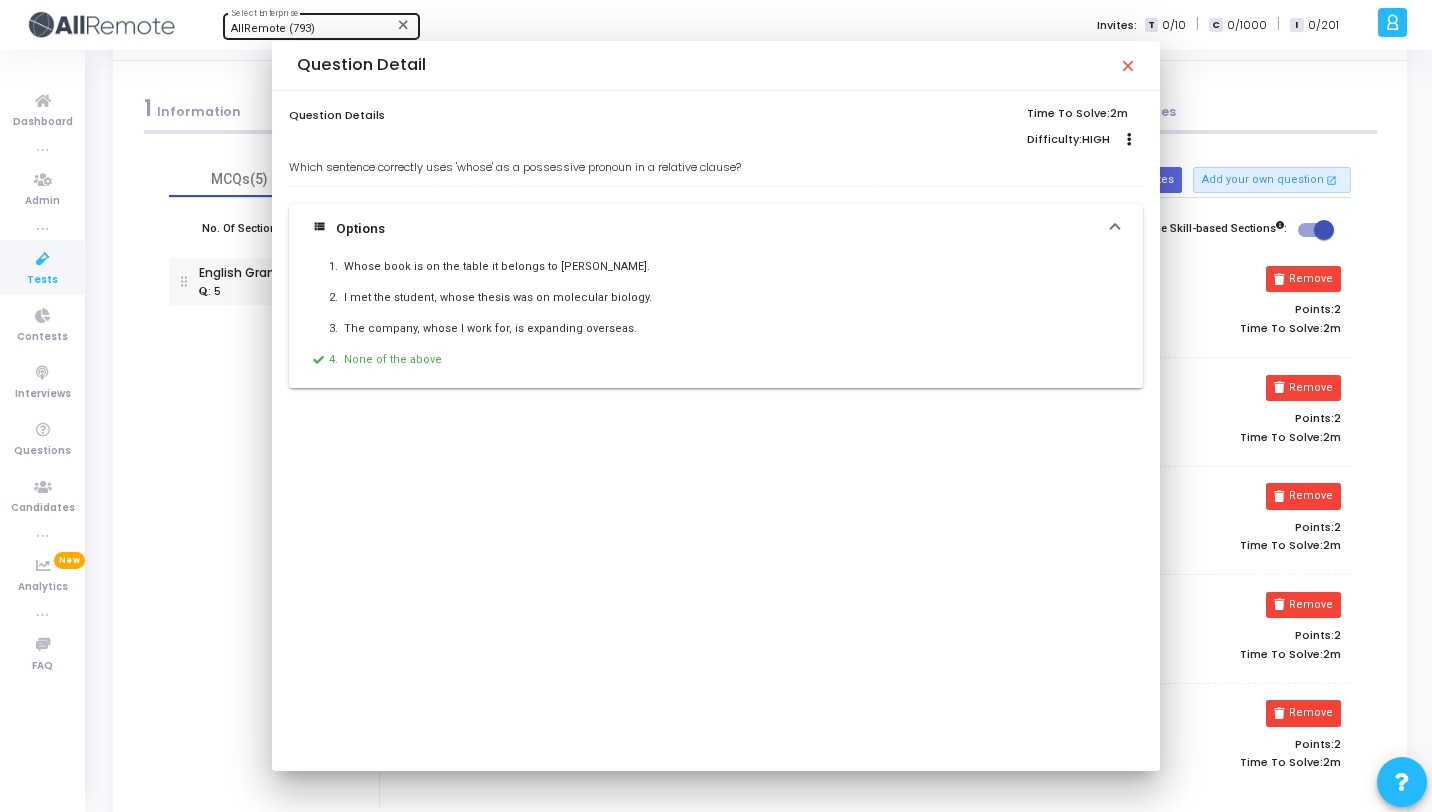 scroll, scrollTop: 78, scrollLeft: 0, axis: vertical 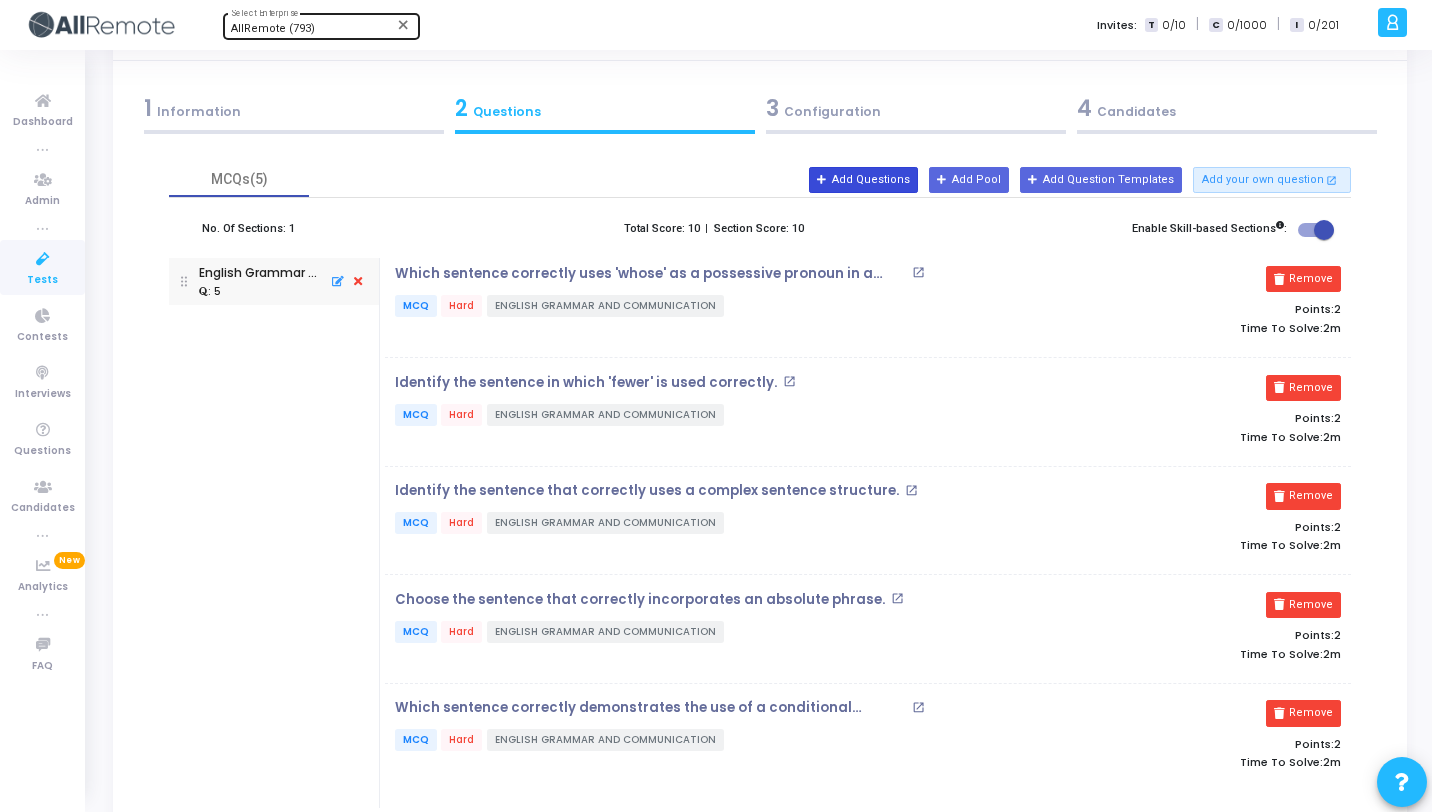 click on "Add Questions" at bounding box center [863, 180] 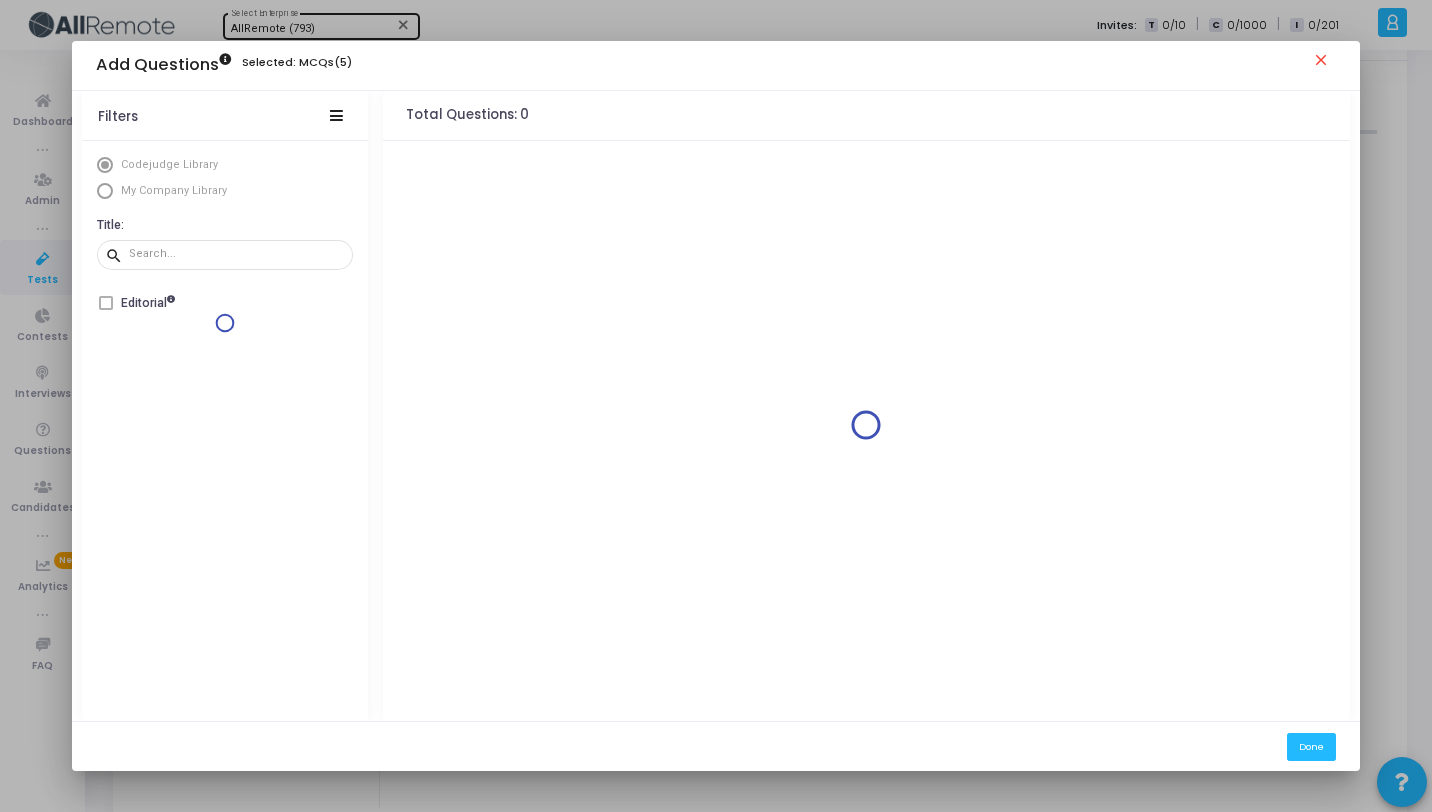 scroll, scrollTop: 0, scrollLeft: 0, axis: both 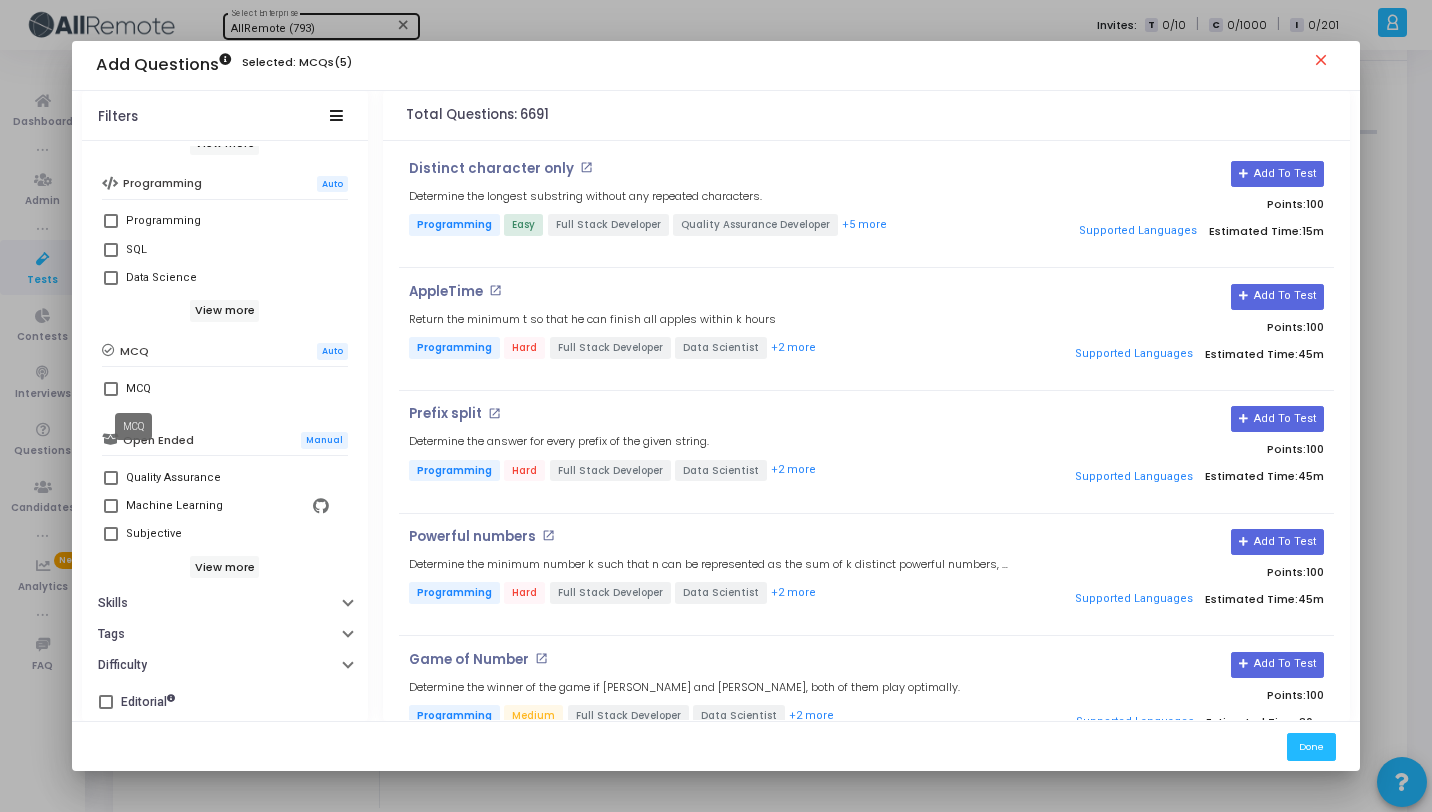 click on "MCQ" at bounding box center [138, 389] 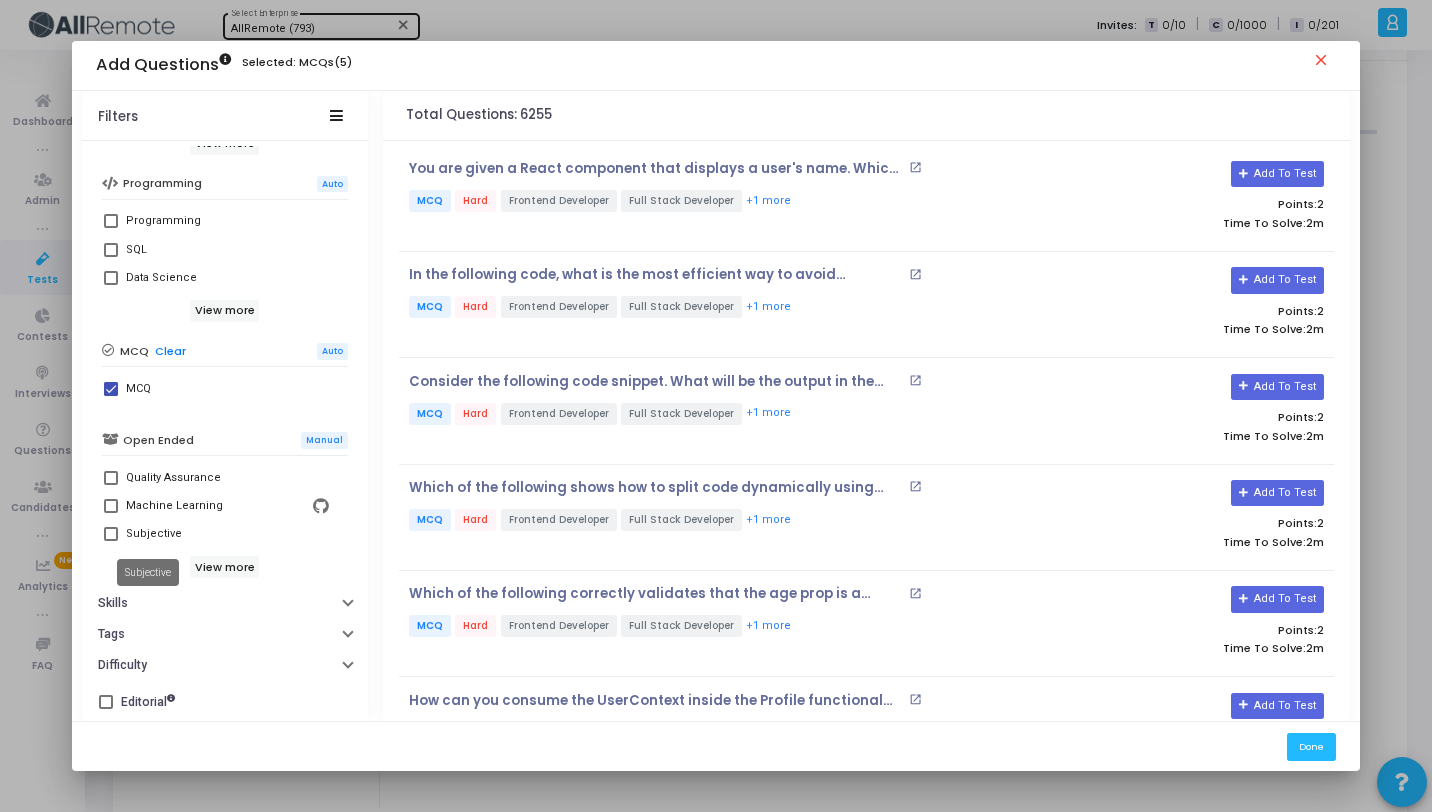 click on "Subjective" at bounding box center [148, 572] 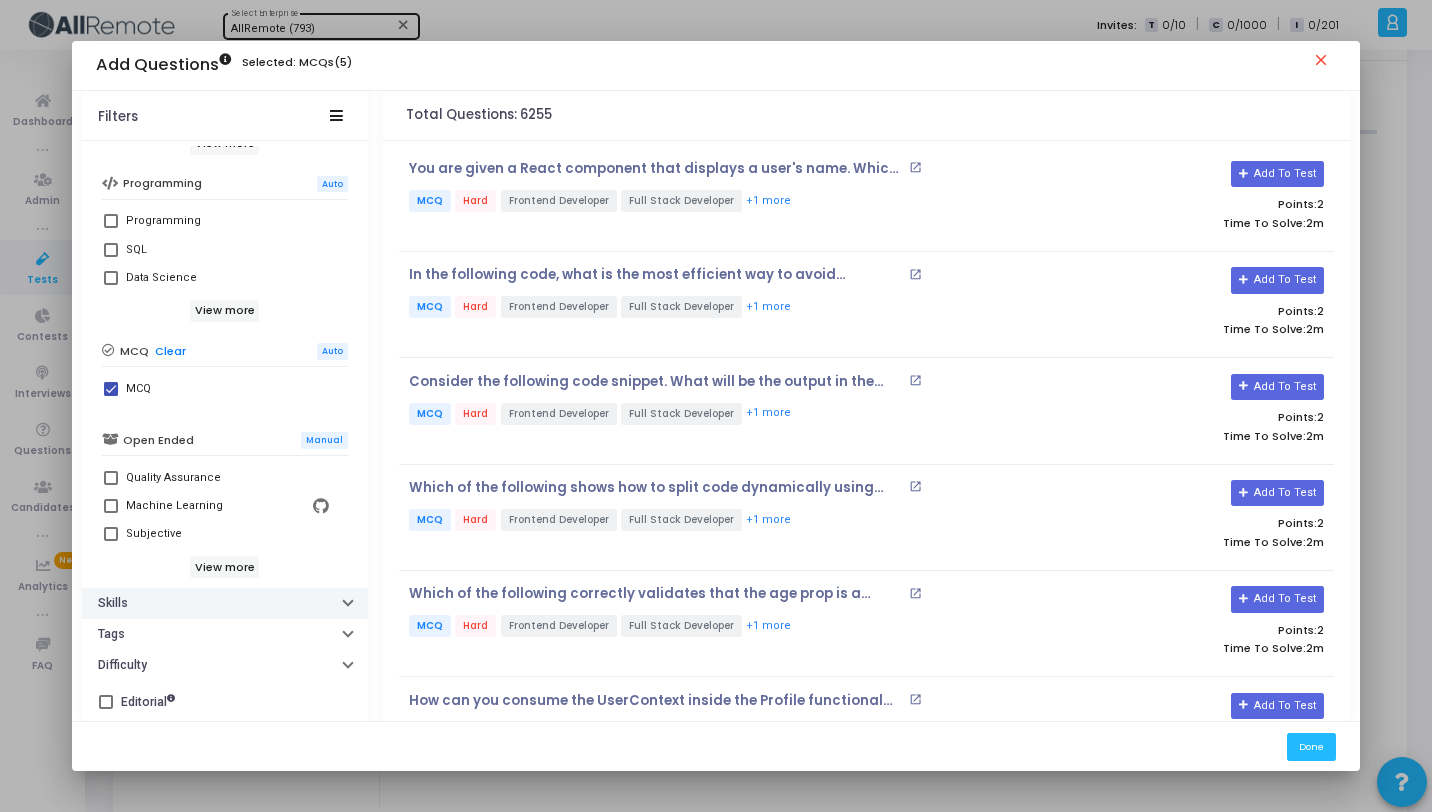click on "Skills" at bounding box center [113, 603] 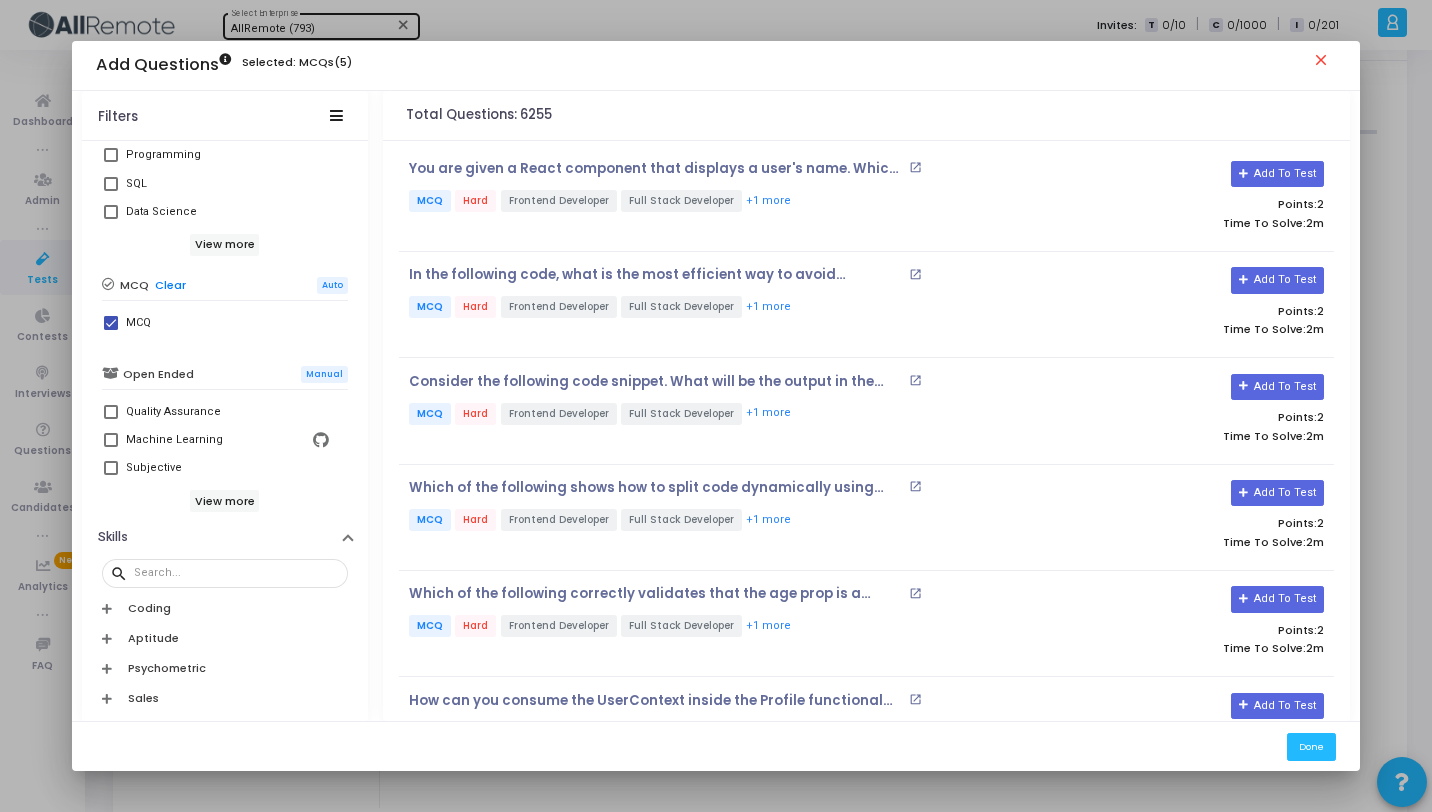scroll, scrollTop: 429, scrollLeft: 0, axis: vertical 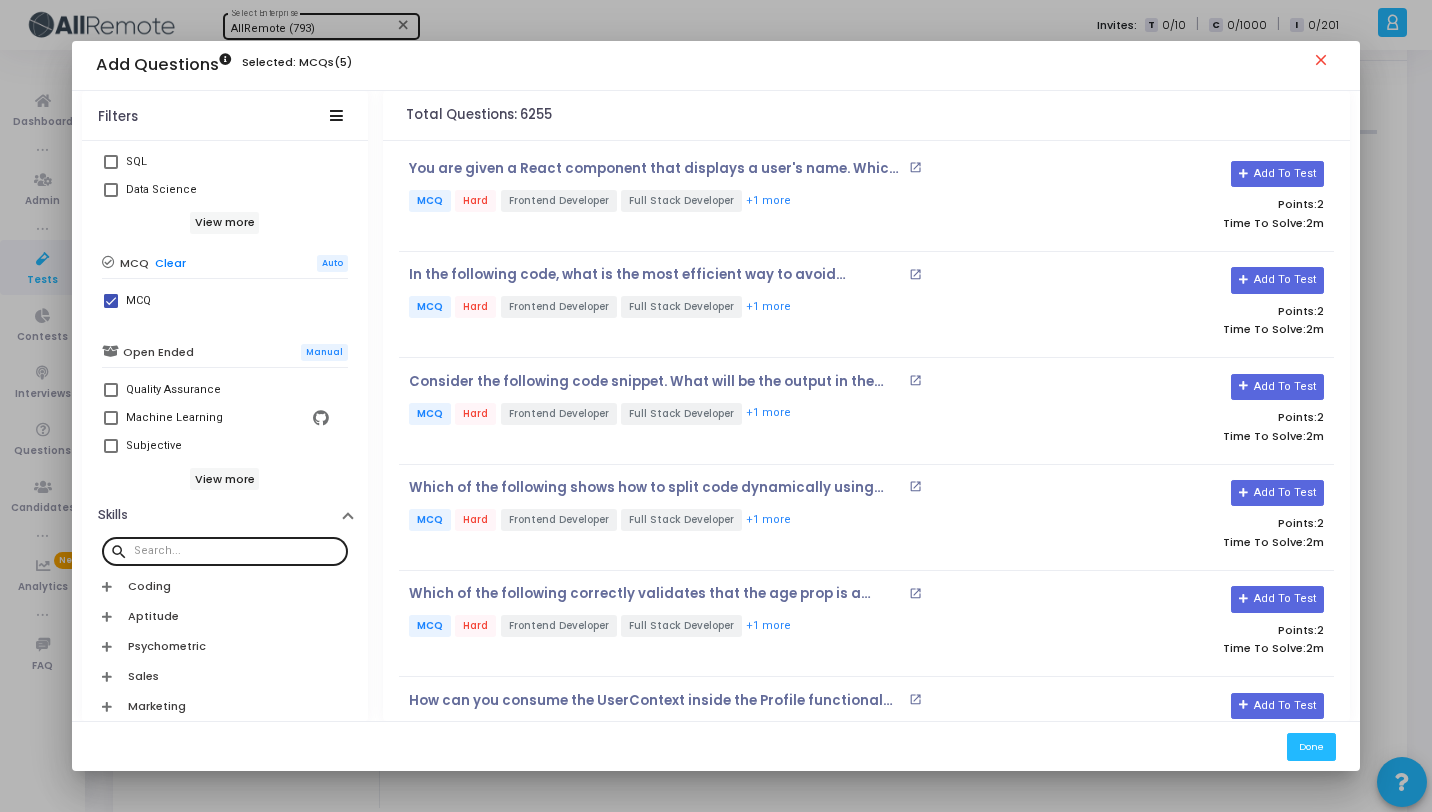 click at bounding box center [237, 551] 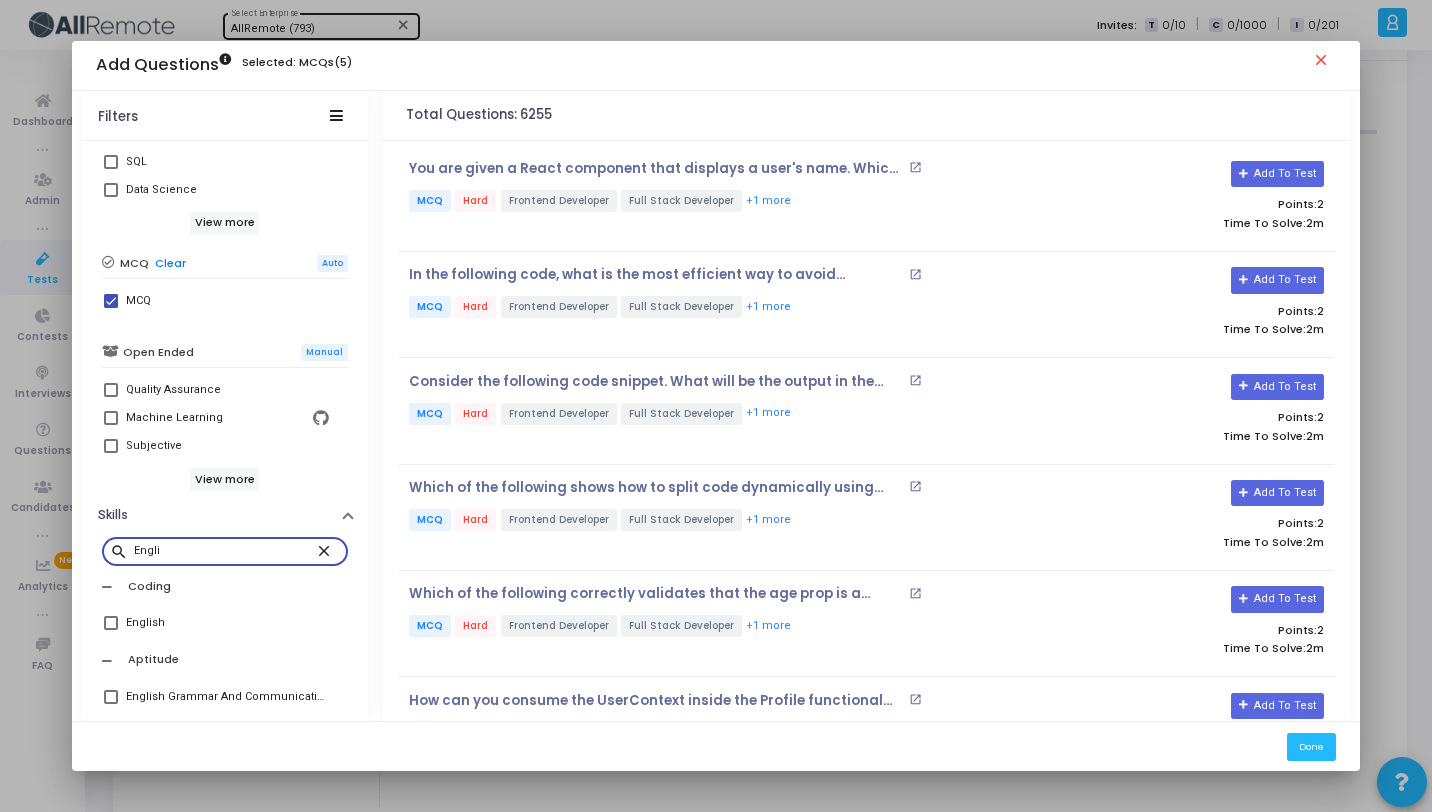 type on "Engli" 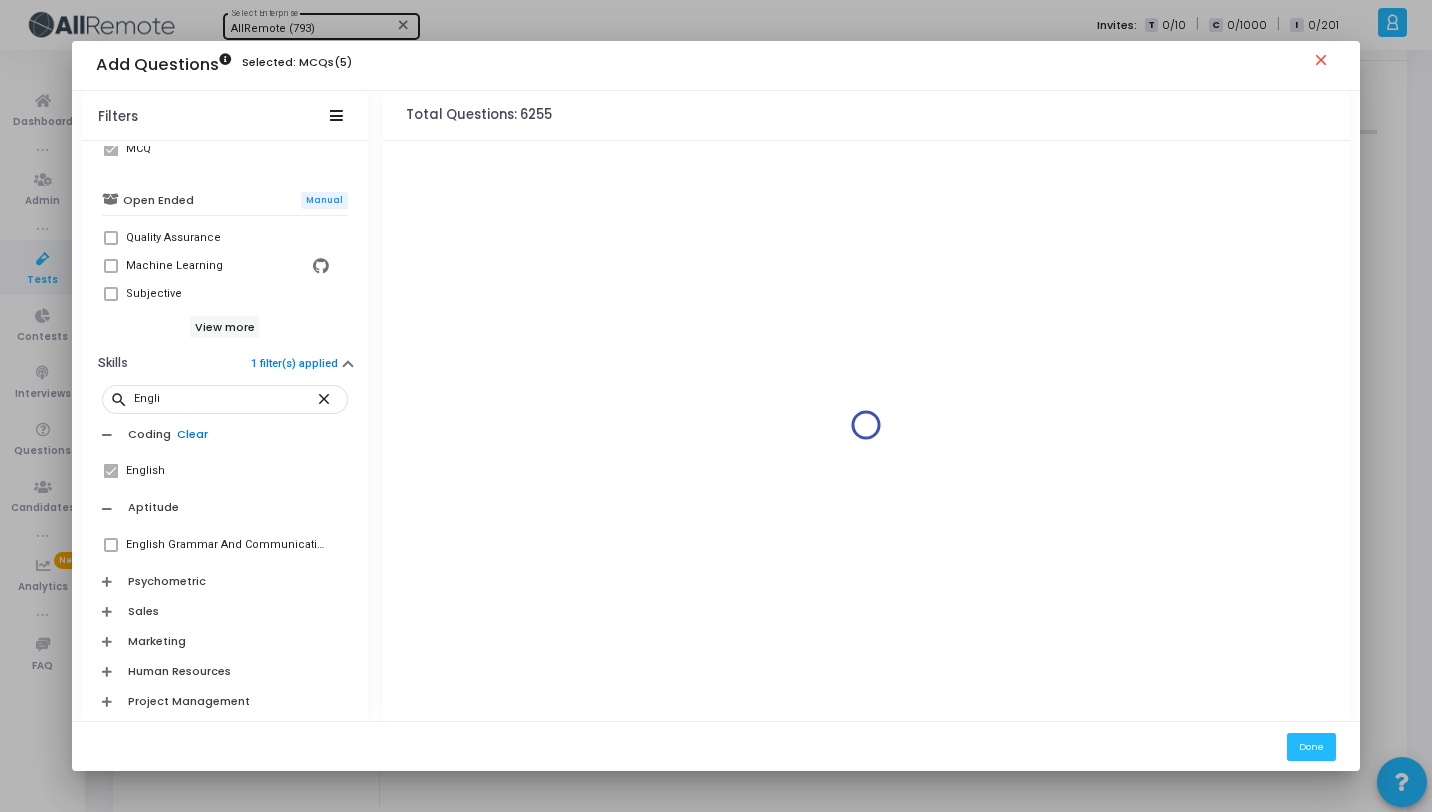 scroll, scrollTop: 720, scrollLeft: 0, axis: vertical 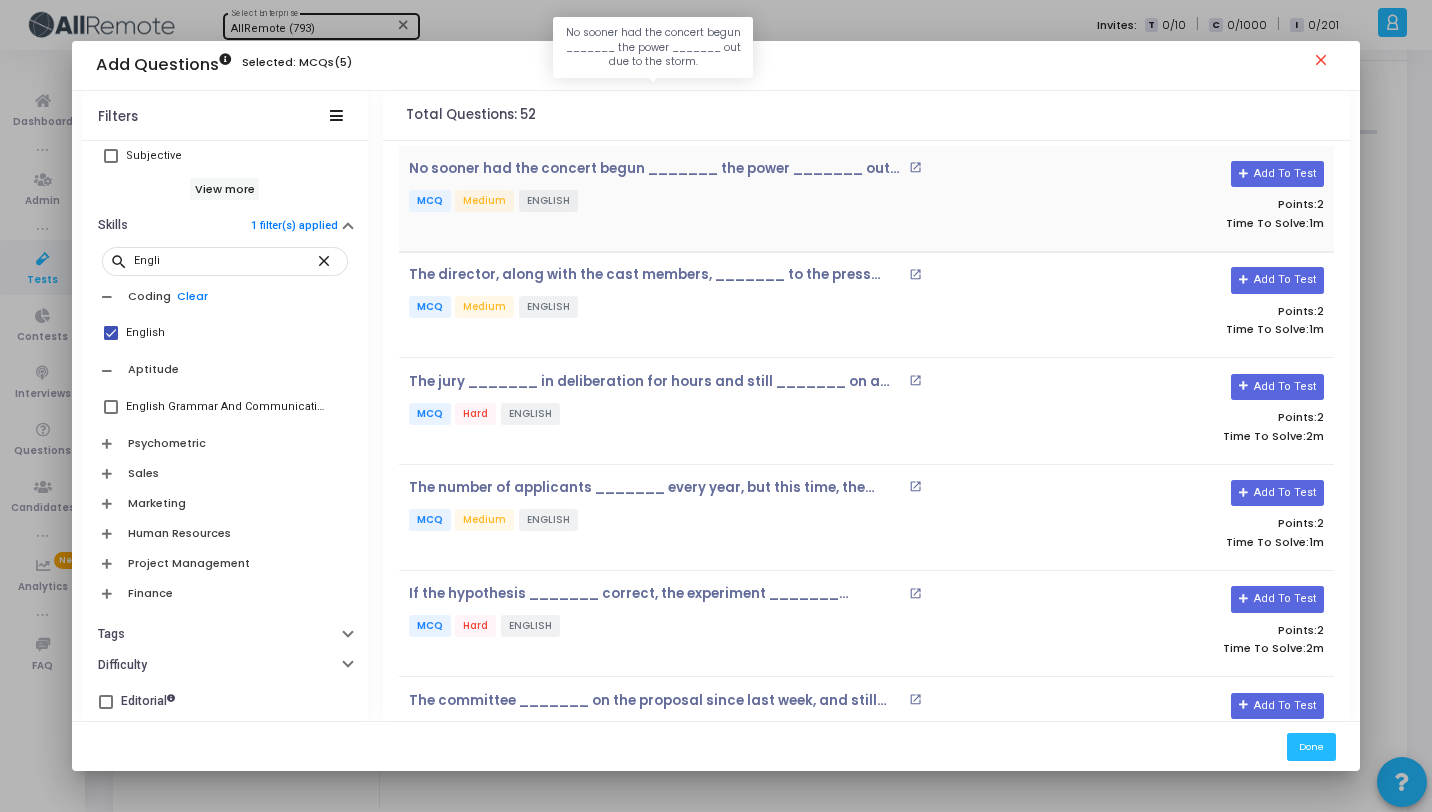 click on "No sooner had the concert begun _______ the power _______ out due to the storm." at bounding box center [656, 169] 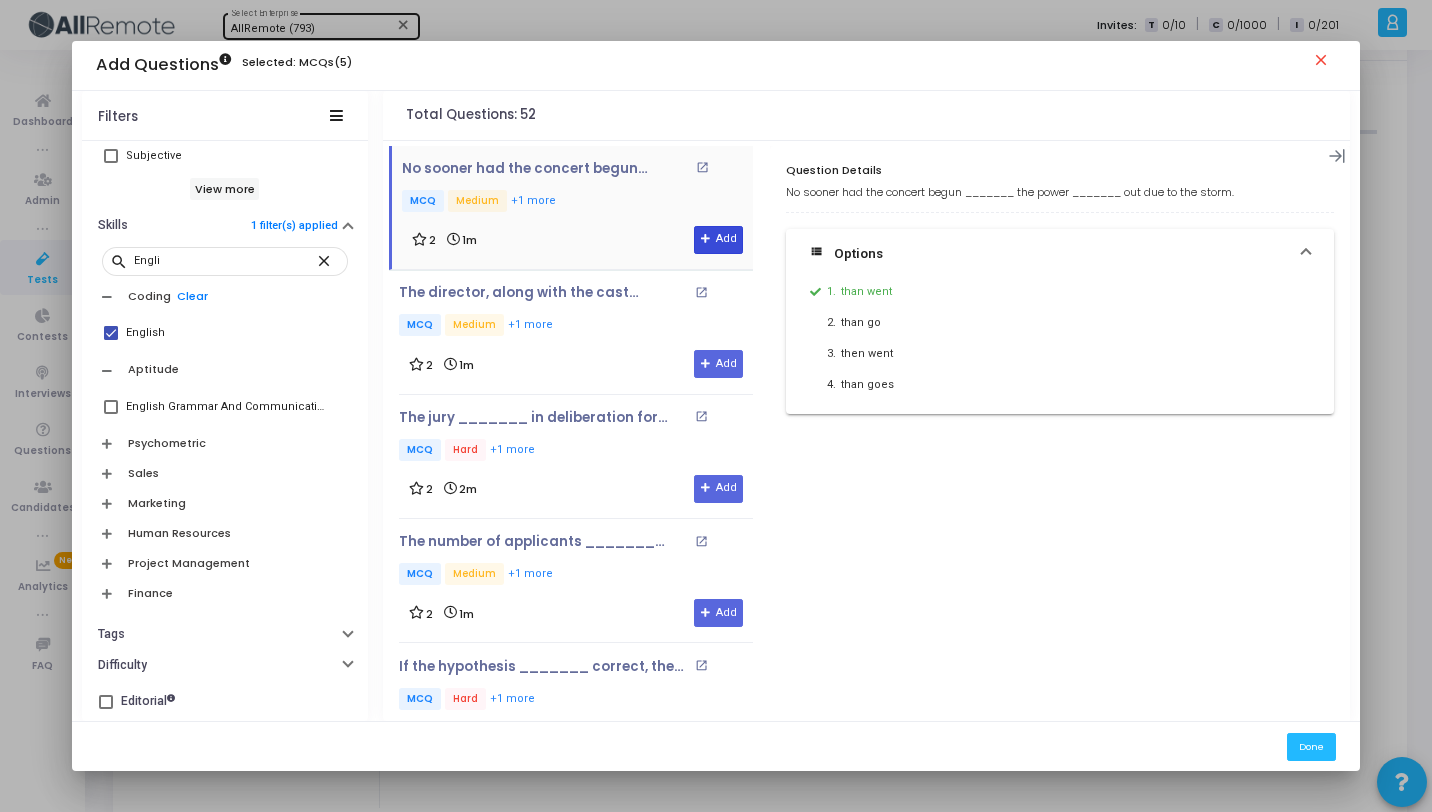 click at bounding box center (706, 239) 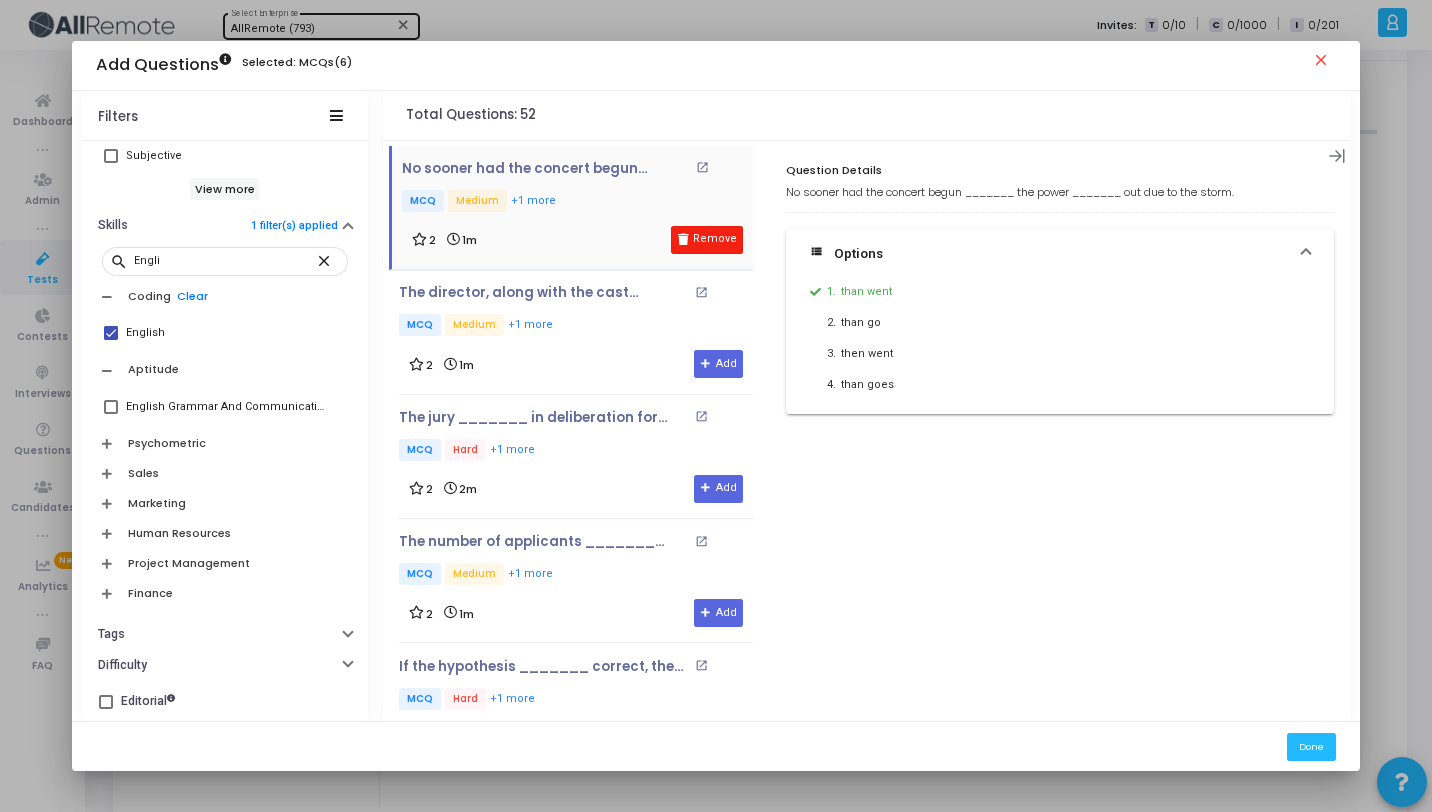 click on "Remove" at bounding box center (707, 240) 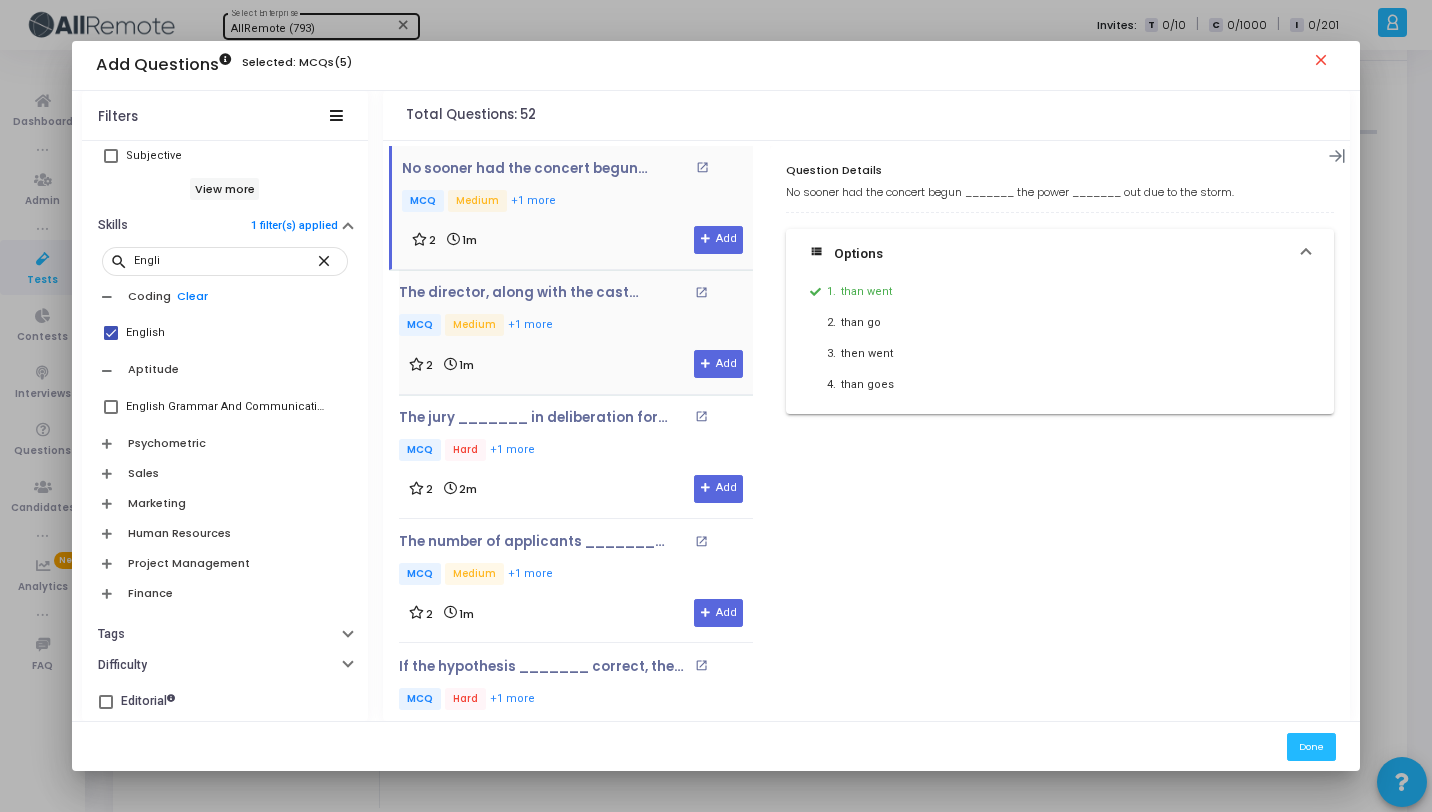 click on "MCQ   Medium   +1 more" at bounding box center (576, 326) 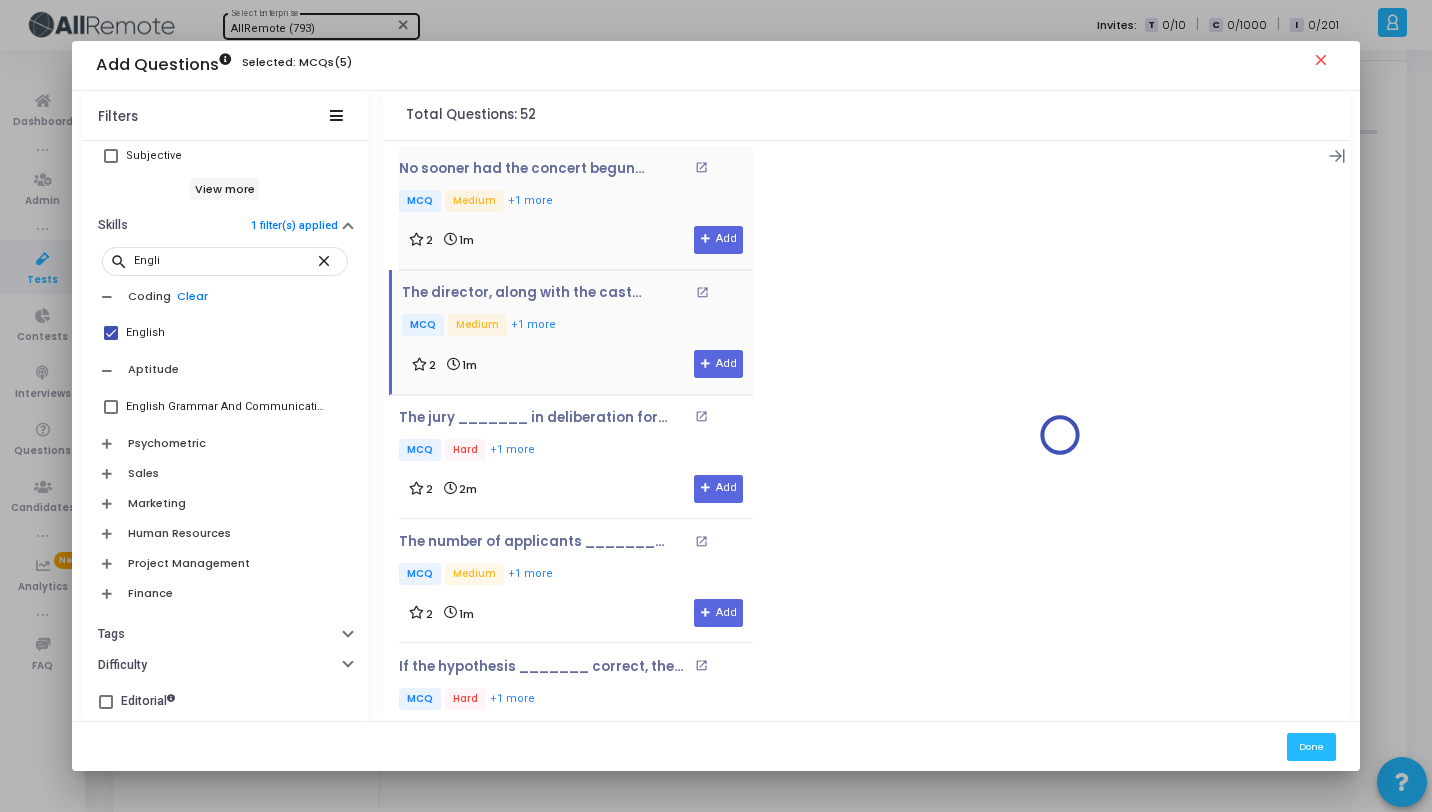 scroll, scrollTop: 72, scrollLeft: 0, axis: vertical 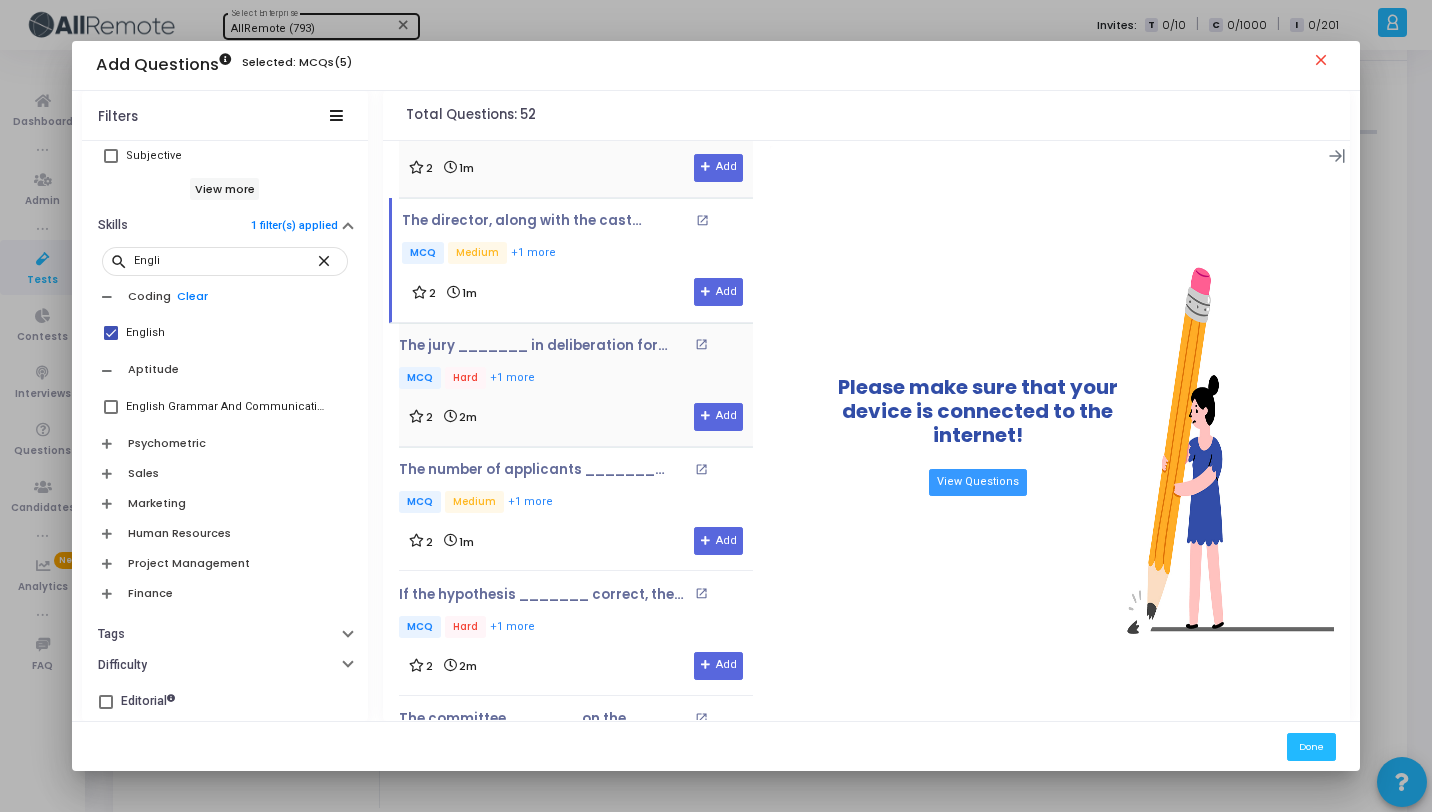 click on "The jury _______ in deliberation for hours and still _______ on a unanimous verdict. open_in_new   MCQ   Hard   +1 more" at bounding box center [576, 365] 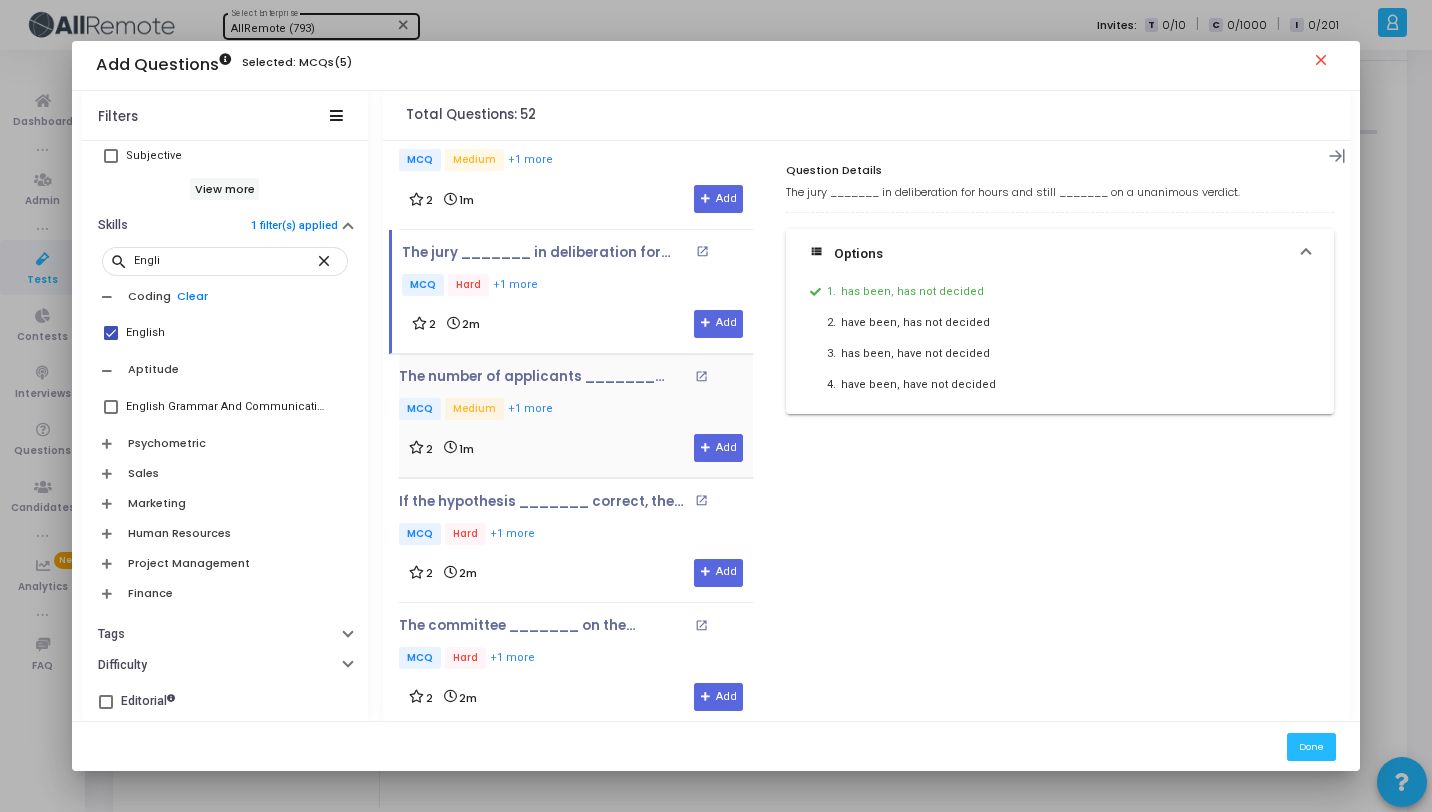 scroll, scrollTop: 175, scrollLeft: 0, axis: vertical 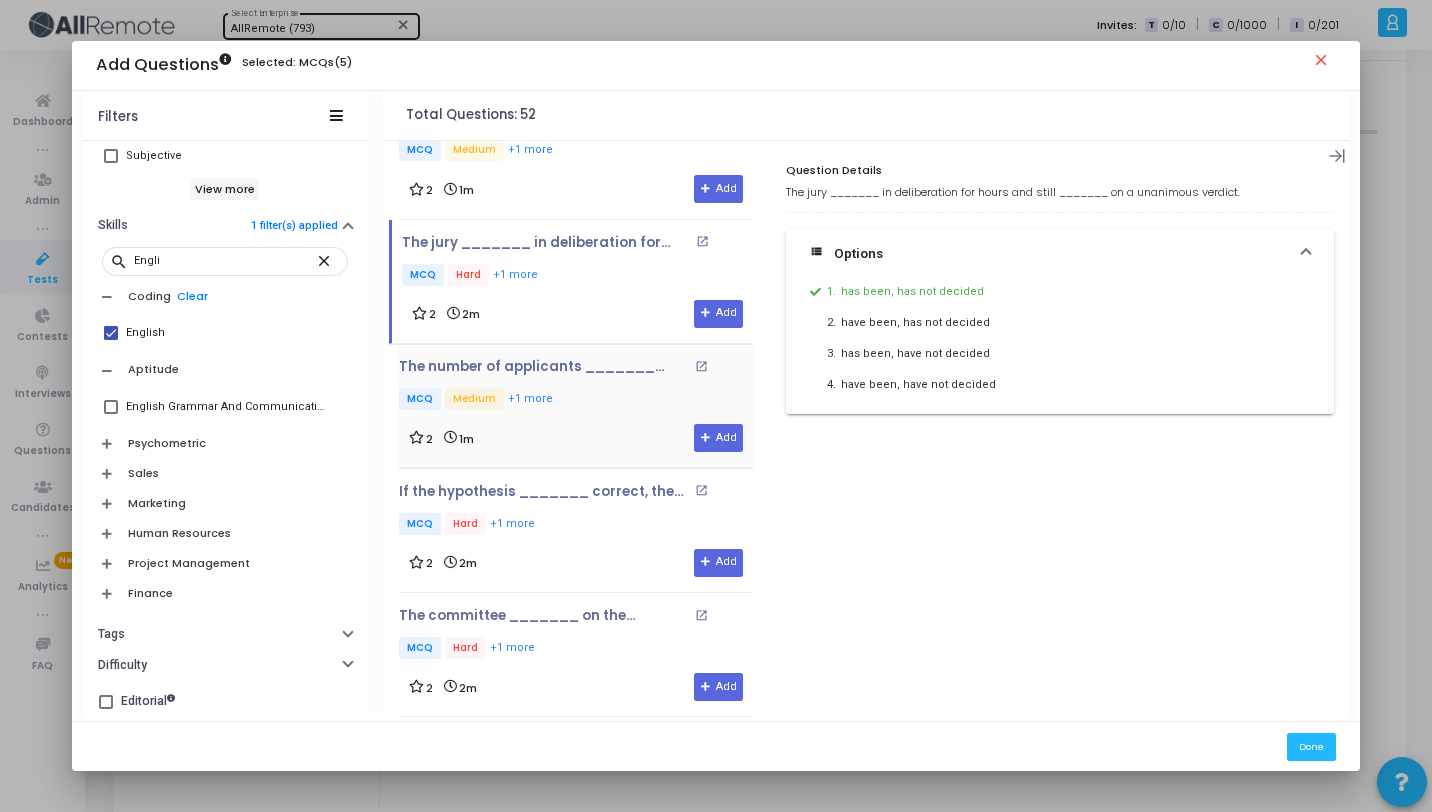 click on "2 1m  Add" at bounding box center [576, 438] 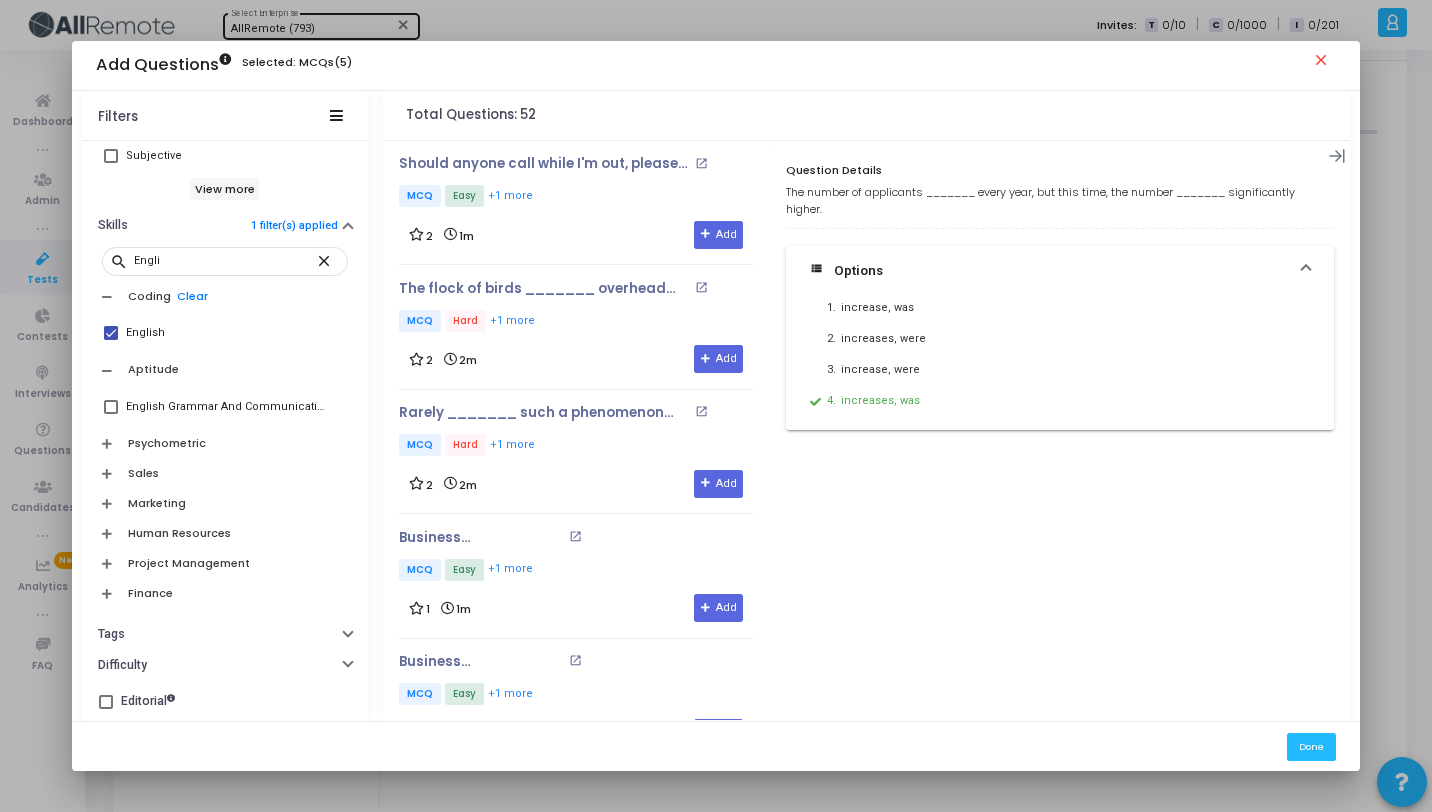 scroll, scrollTop: 902, scrollLeft: 0, axis: vertical 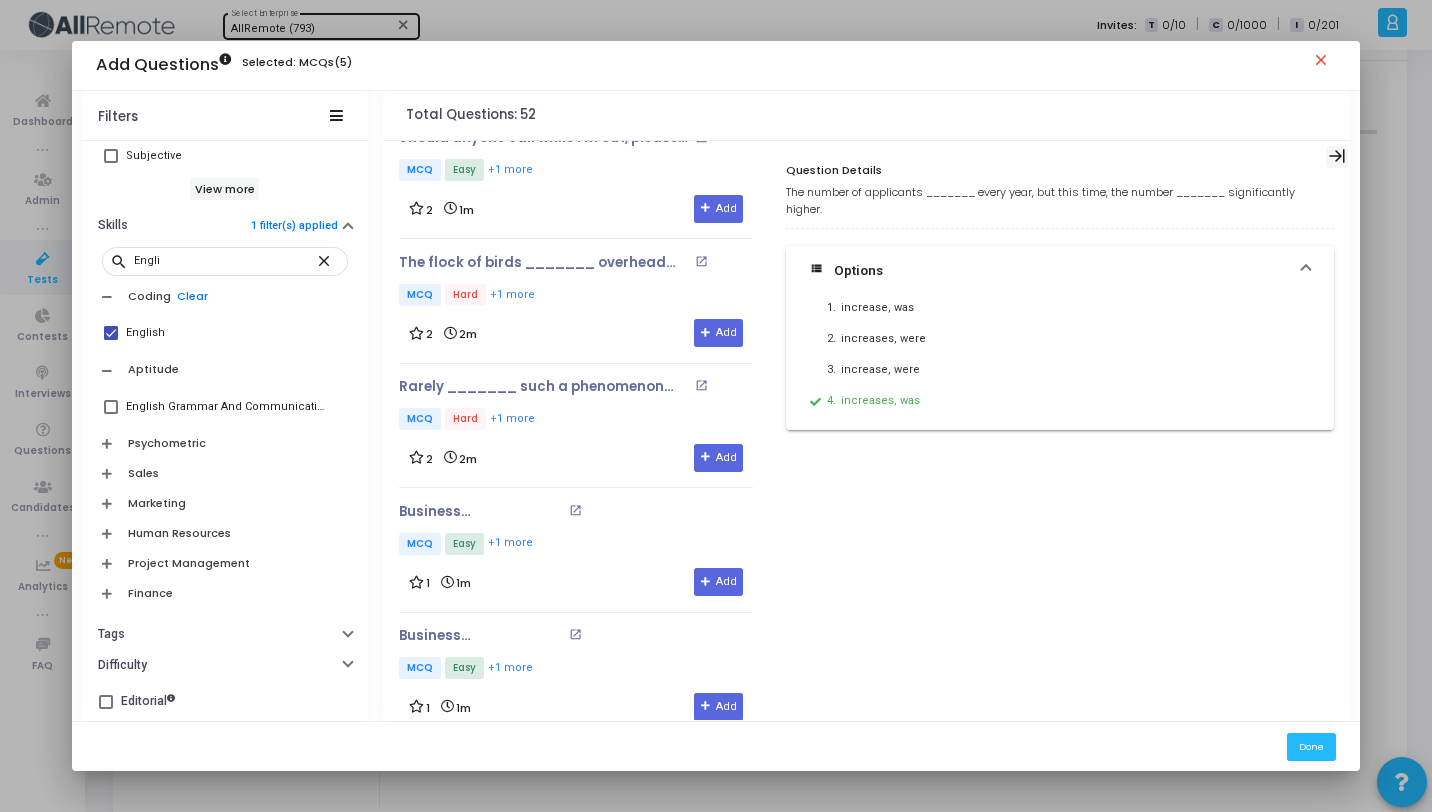 click 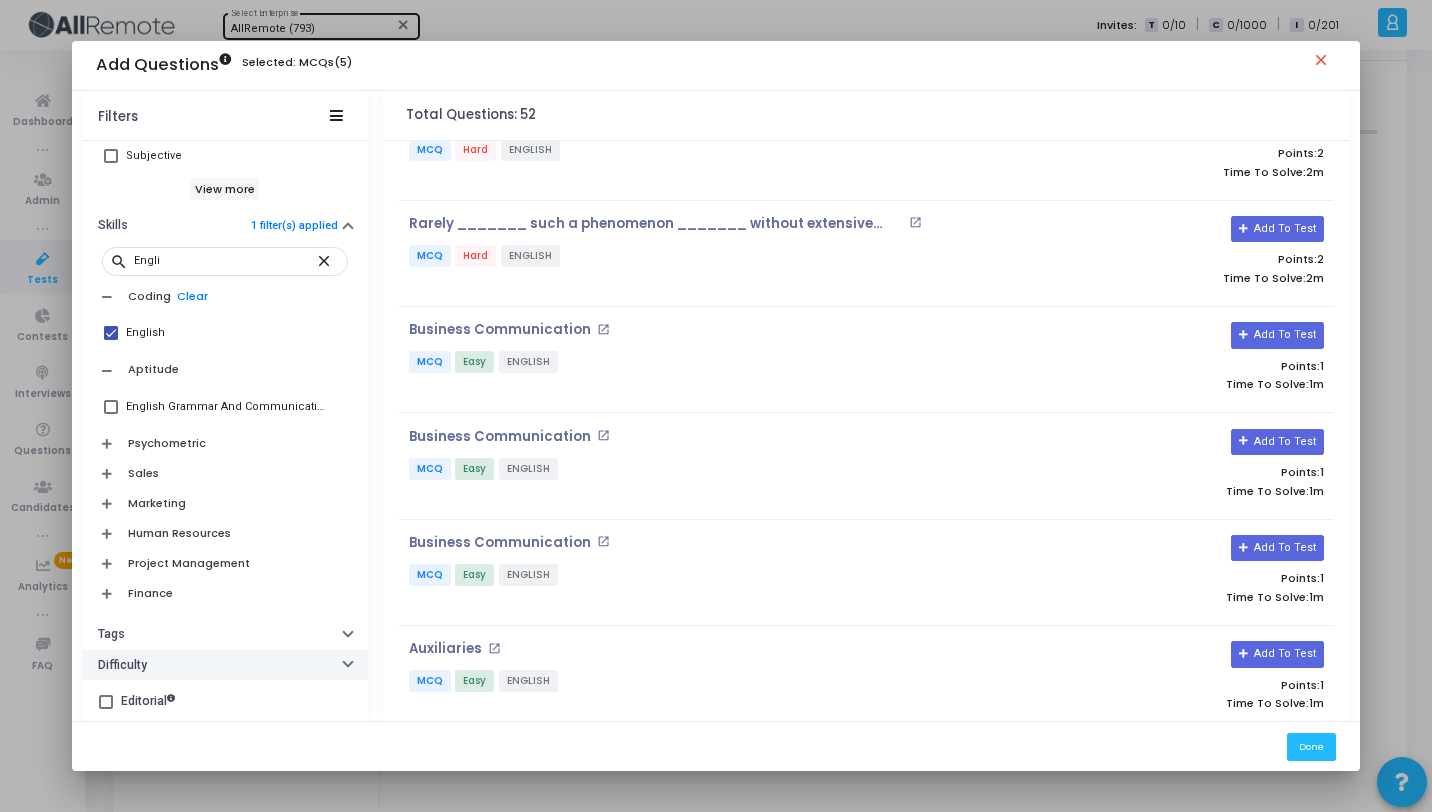 click on "Difficulty" at bounding box center [225, 665] 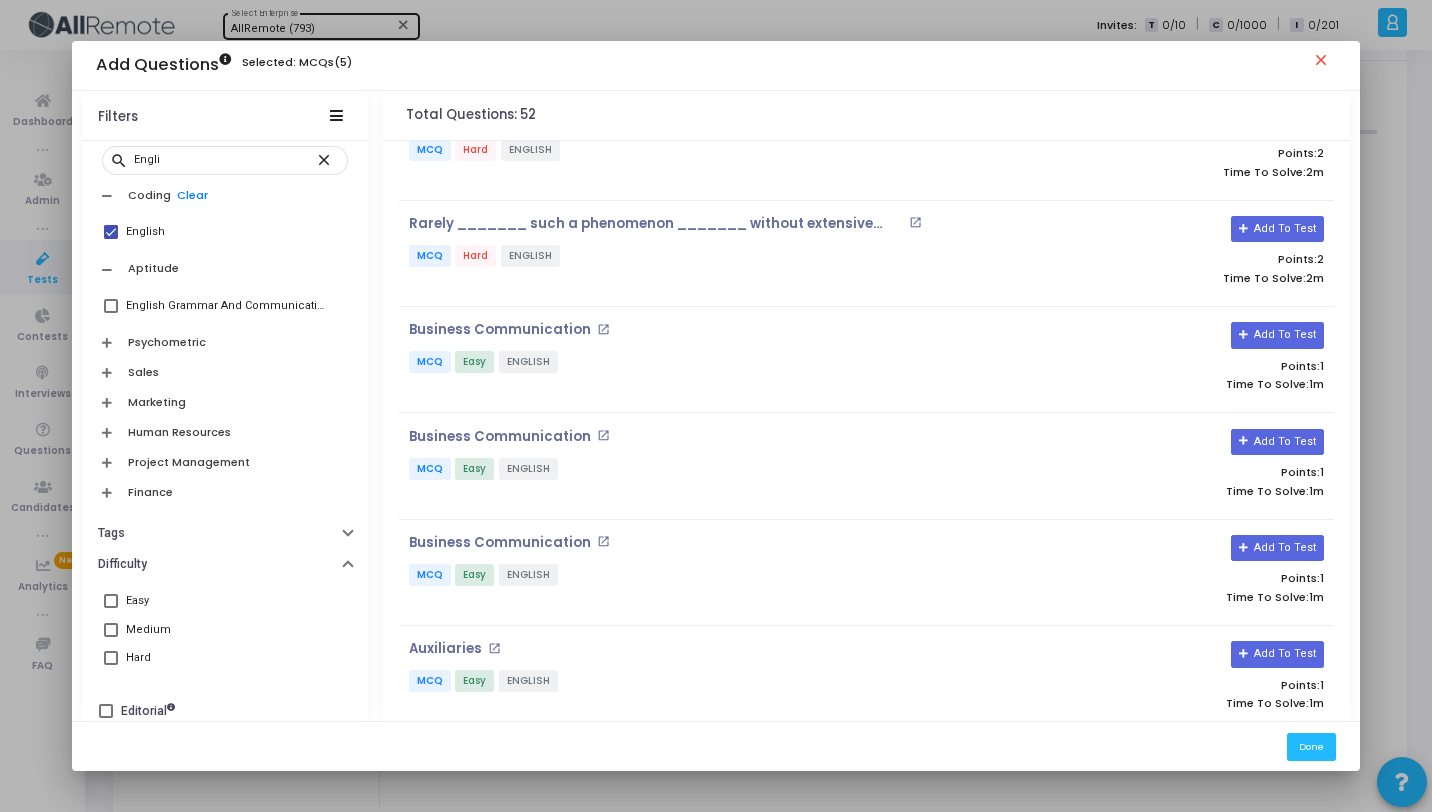 scroll, scrollTop: 831, scrollLeft: 0, axis: vertical 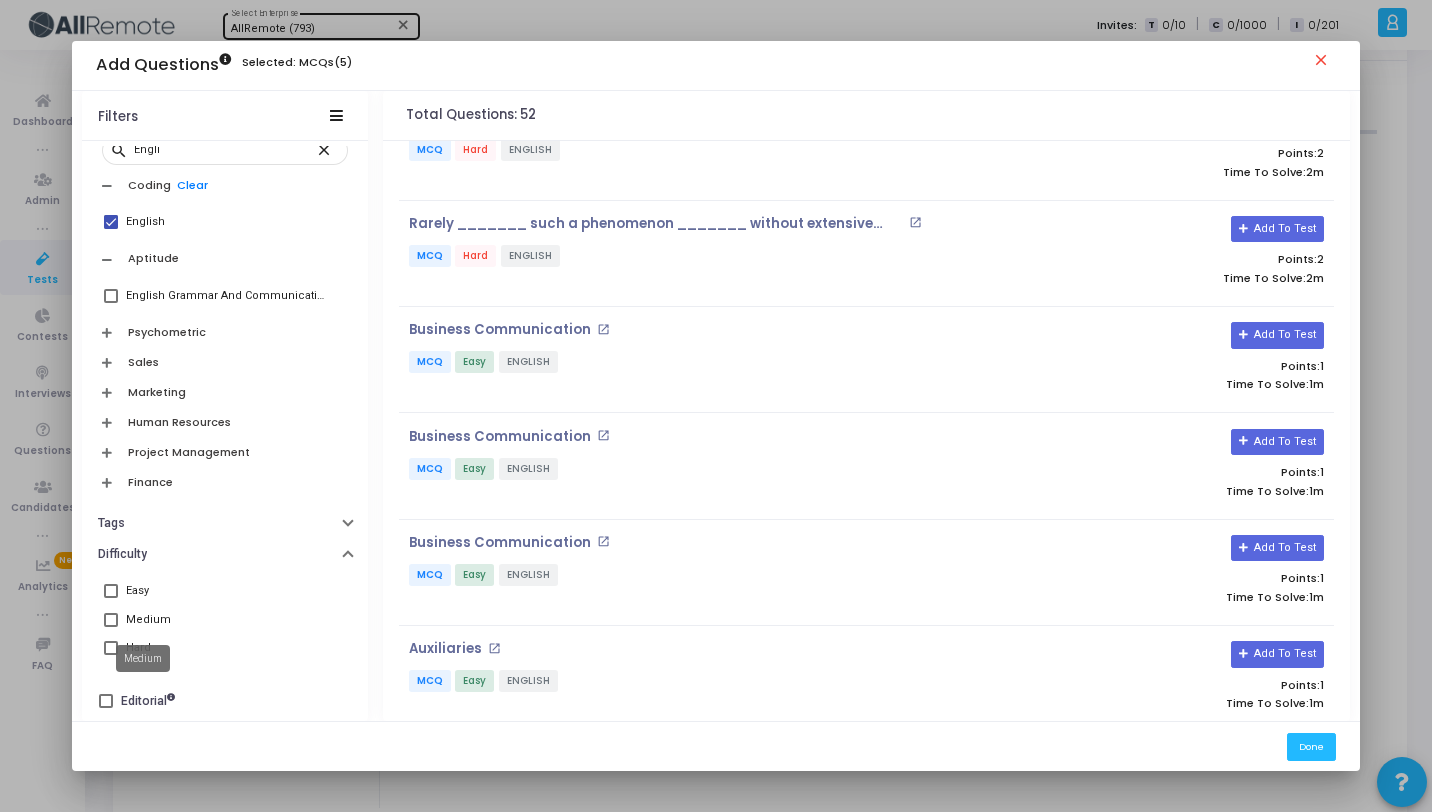 click on "Medium" at bounding box center (148, 620) 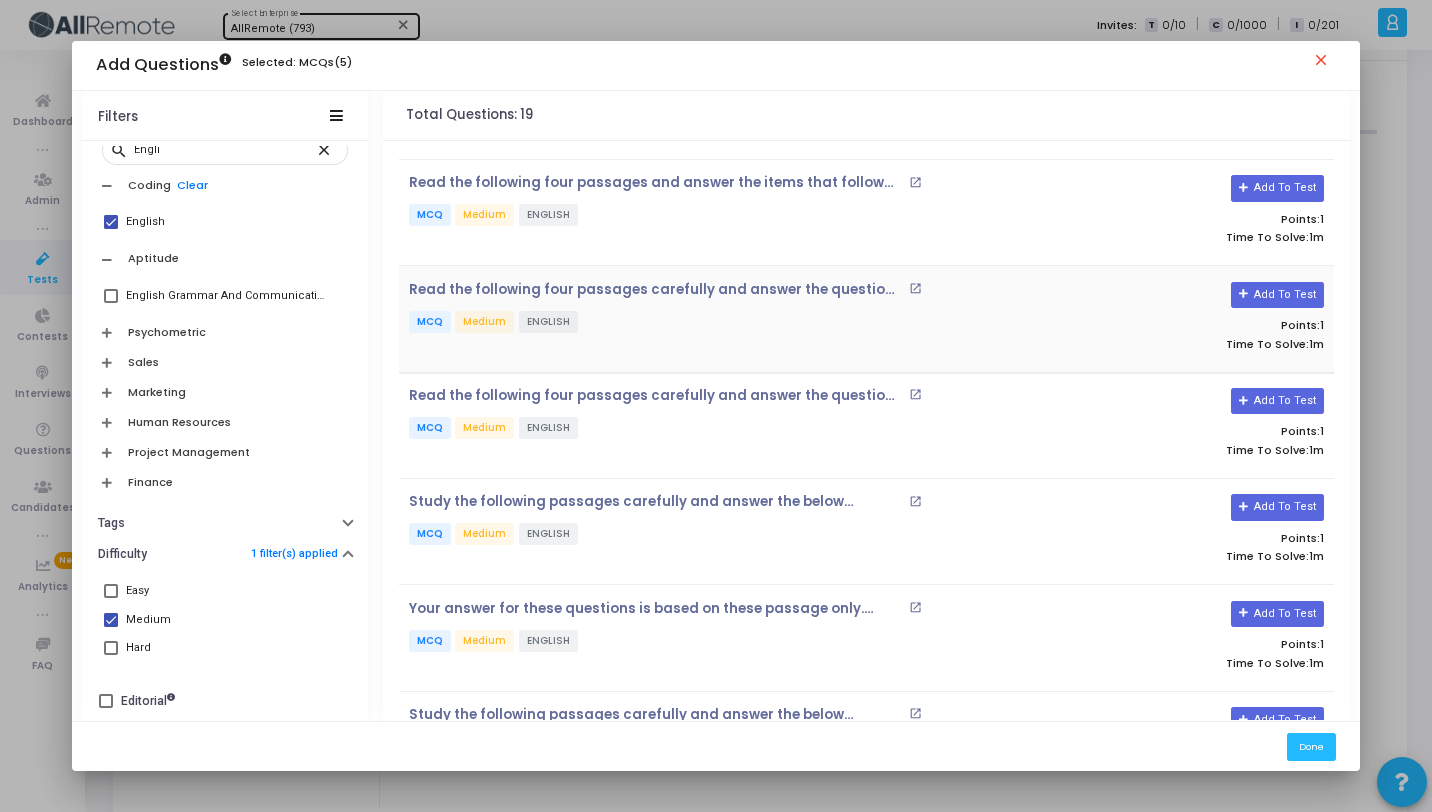 scroll, scrollTop: 387, scrollLeft: 0, axis: vertical 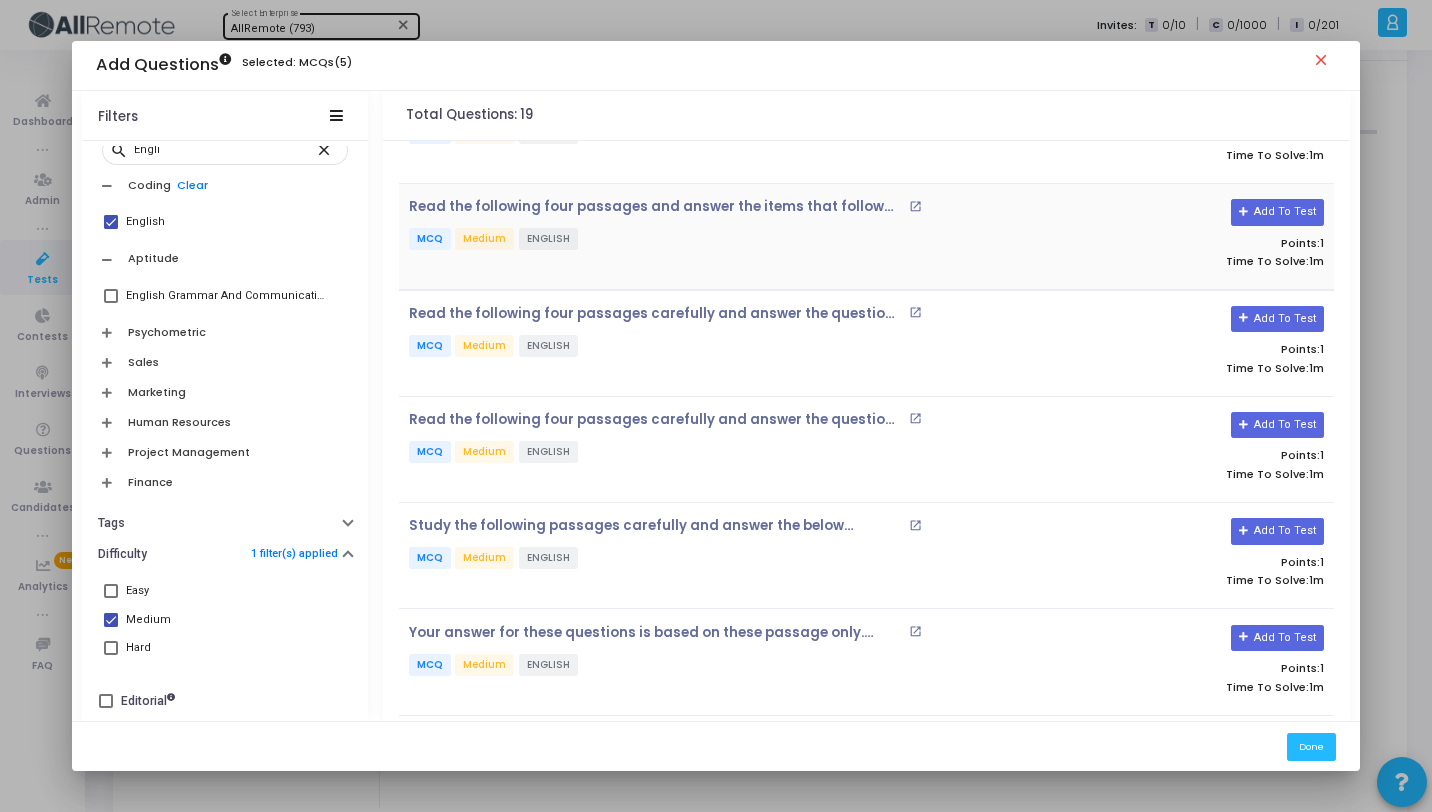 click on "Read the following four passages and answer the items that follow each passage. Your answers to these items should be based on the passages only. Passage – : In the coming Lok Sabha elections, the candidate who books the time slot between 8 PM and 10 PM for radio broadcasting, open_in_new   MCQ   Medium   ENGLISH" at bounding box center [710, 236] 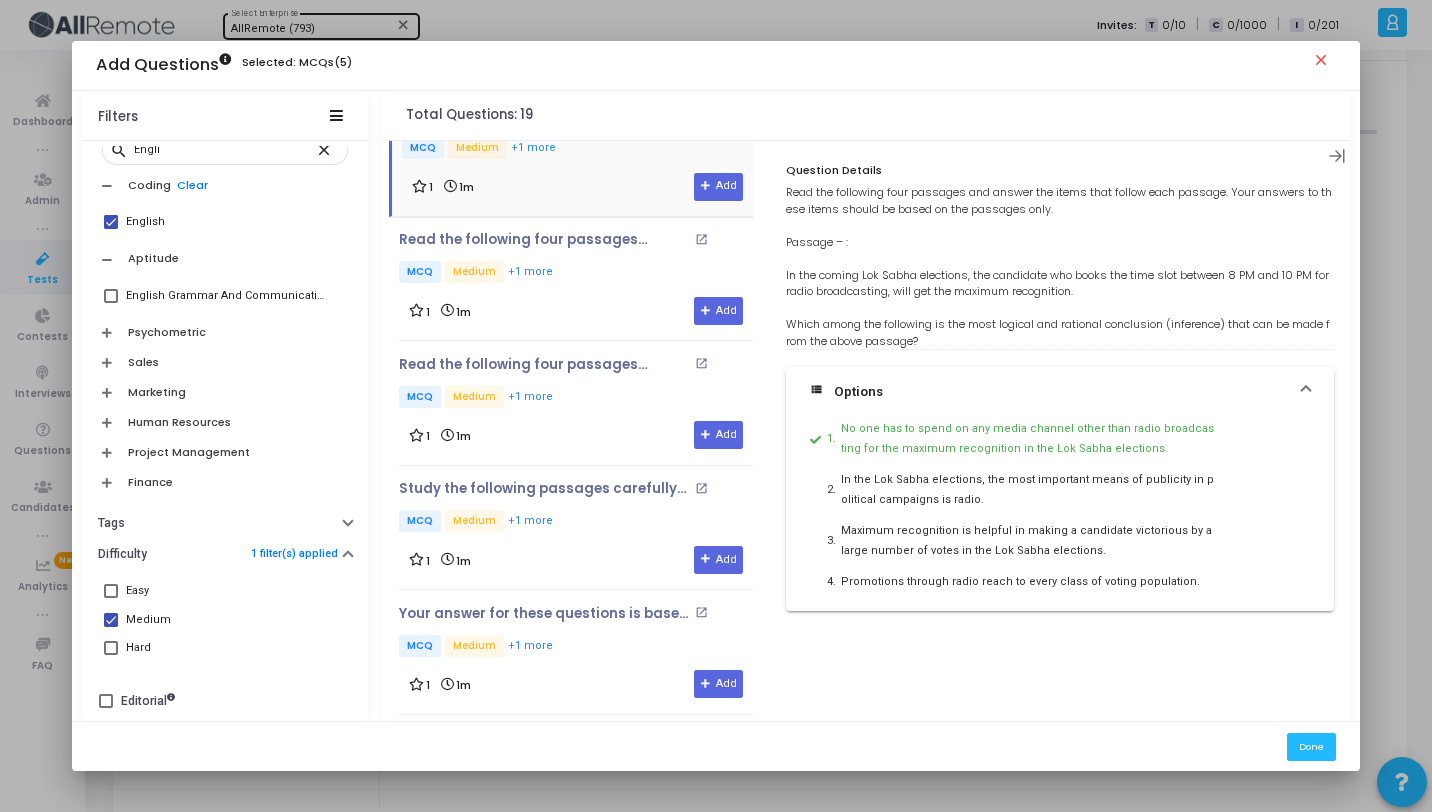 scroll, scrollTop: 676, scrollLeft: 0, axis: vertical 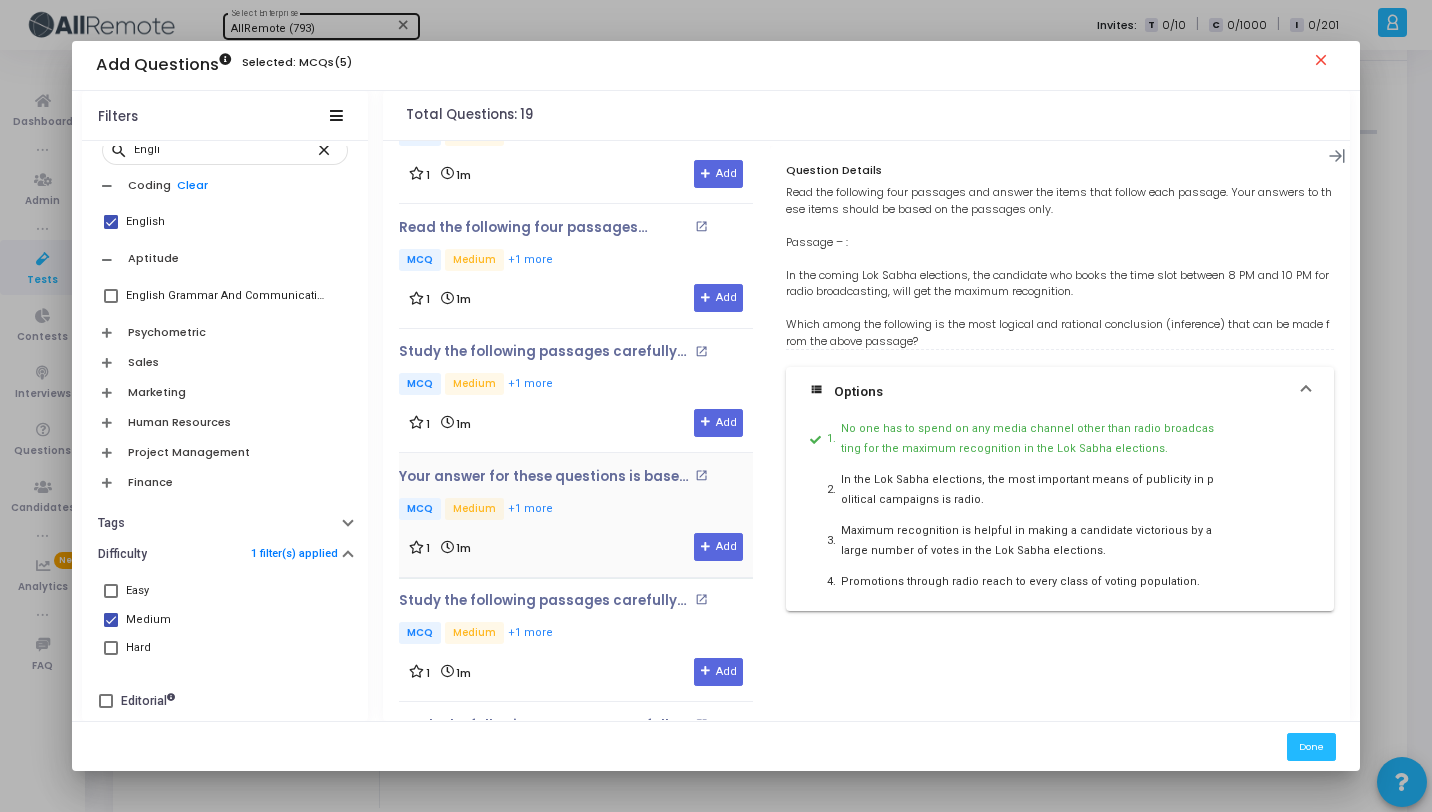 click on "MCQ   Medium   +1 more" at bounding box center [576, 510] 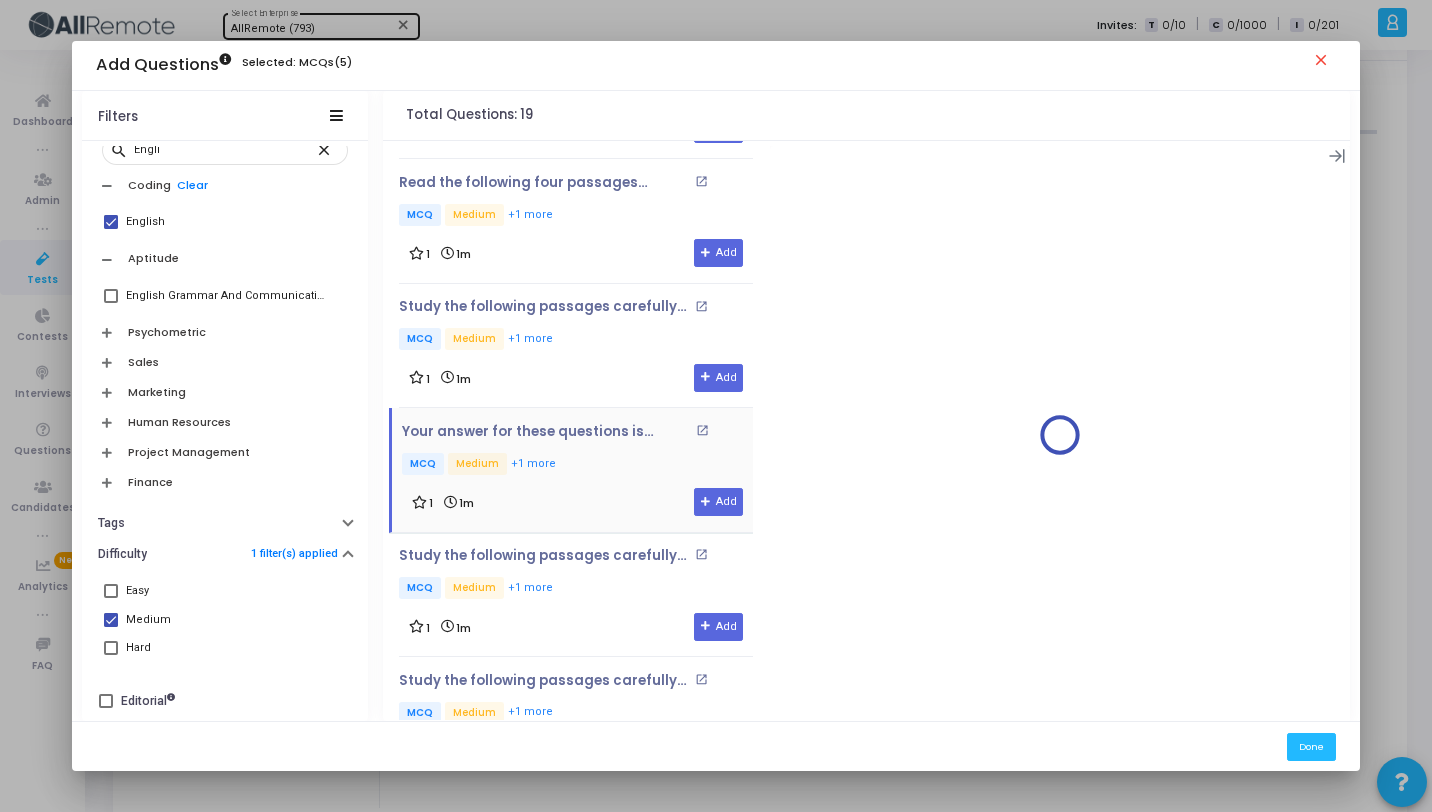 scroll, scrollTop: 731, scrollLeft: 0, axis: vertical 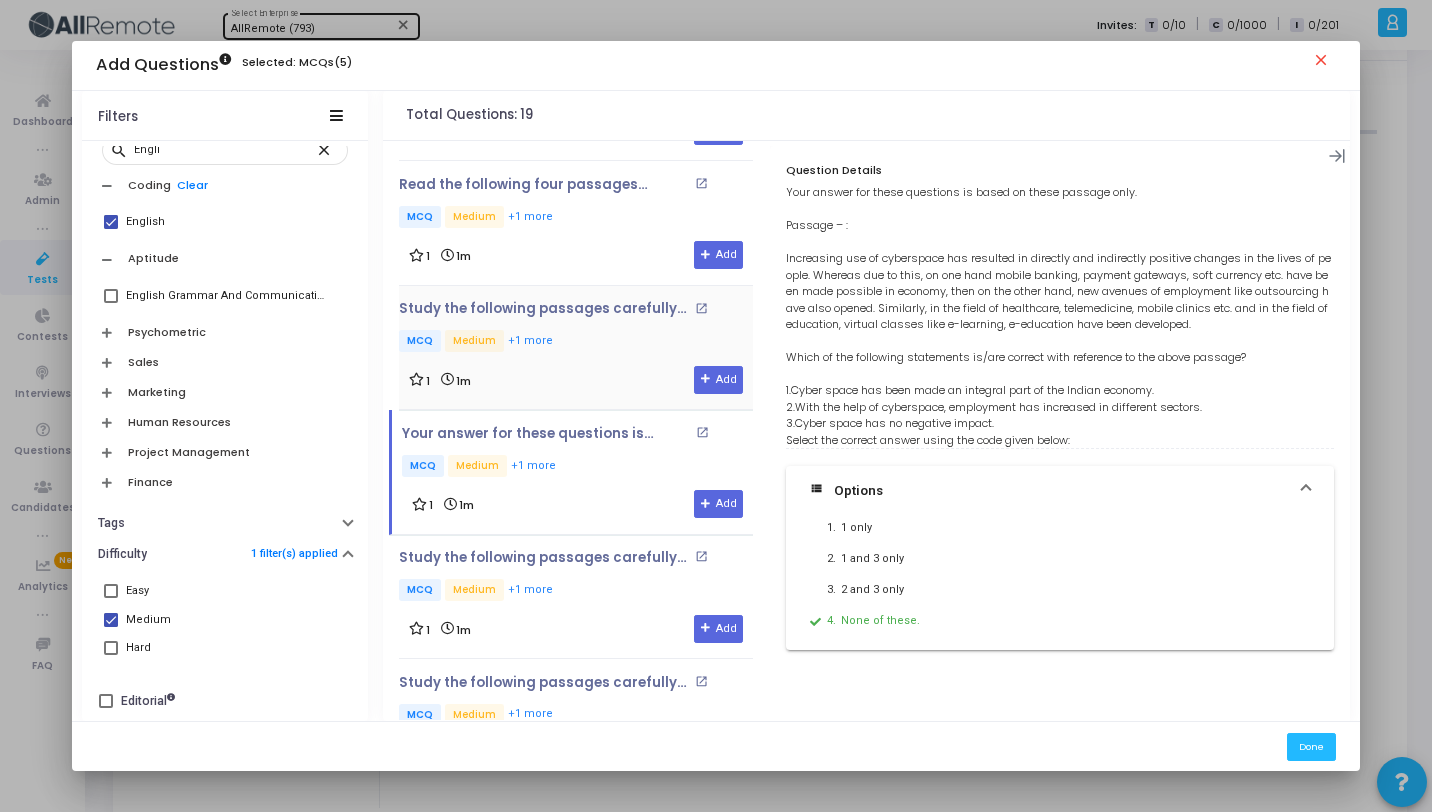 click on "1 1m  Add" at bounding box center [576, 380] 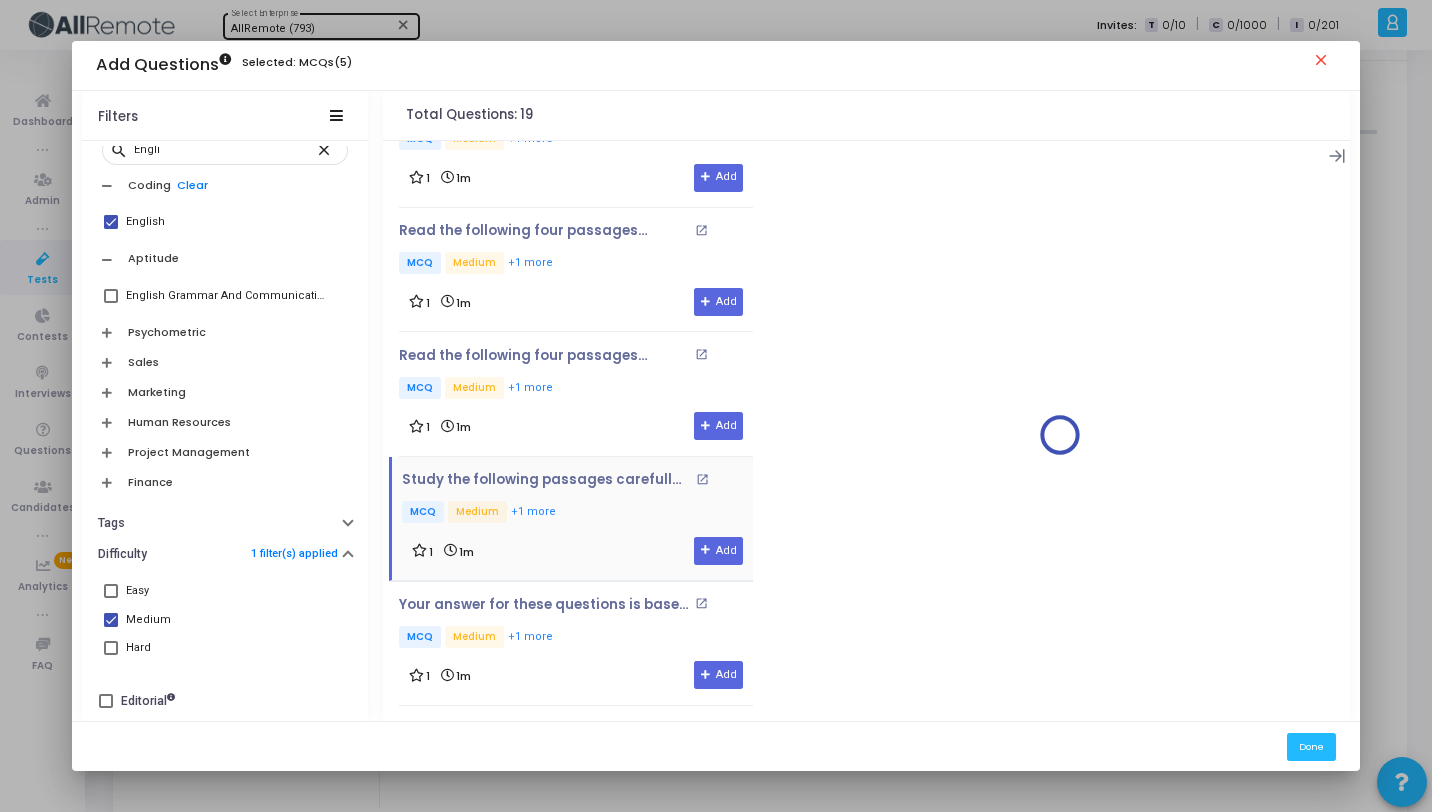 scroll, scrollTop: 382, scrollLeft: 0, axis: vertical 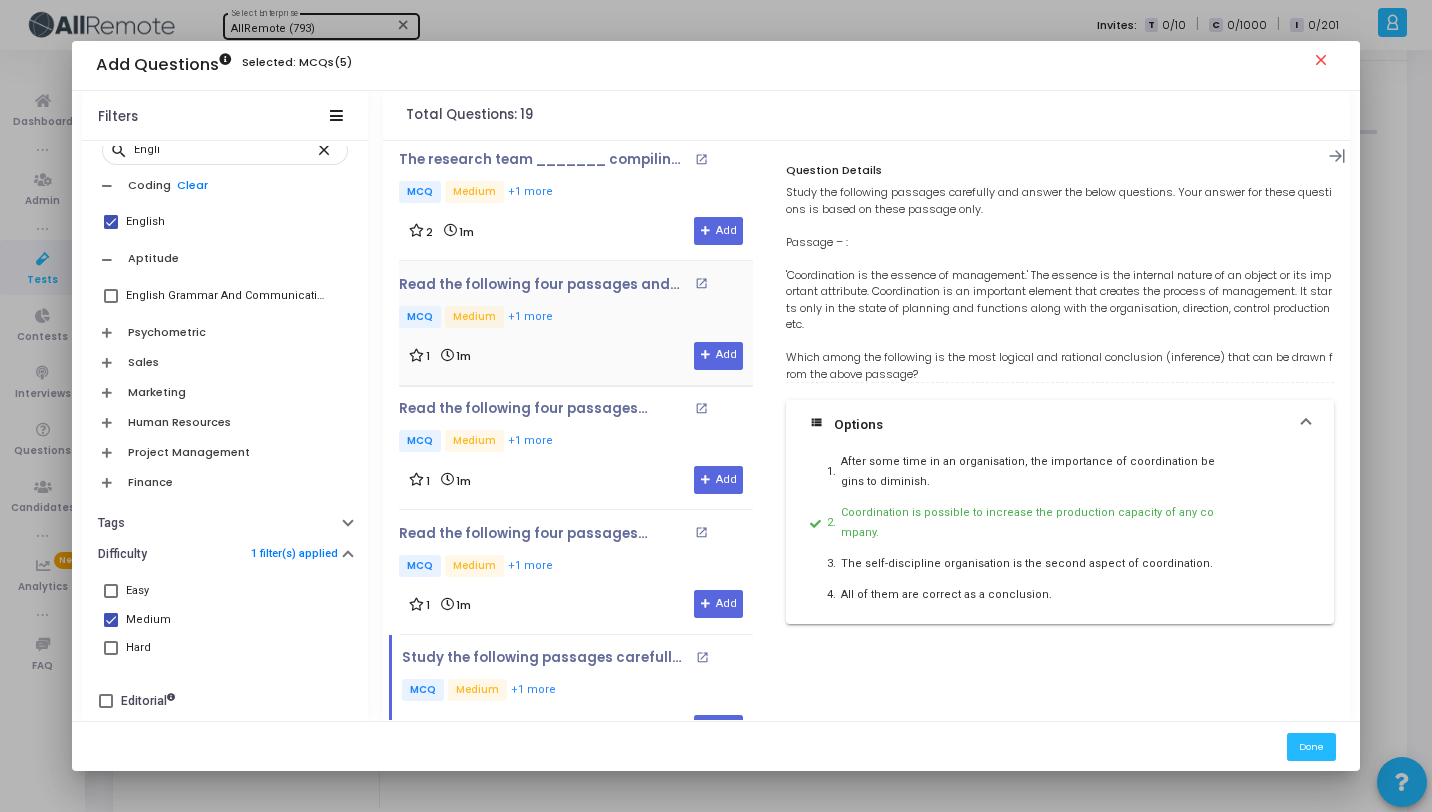 click on "Read the following four passages and answer the items that follow each passage. Your answers to these items should be based on the passages only. Passage – : In the coming Lok Sabha elections, the candidate who books the time slot between 8 PM and 10 PM for radio broadcasting, open_in_new   MCQ   Medium   +1 more 1 1m  Add" at bounding box center (576, 323) 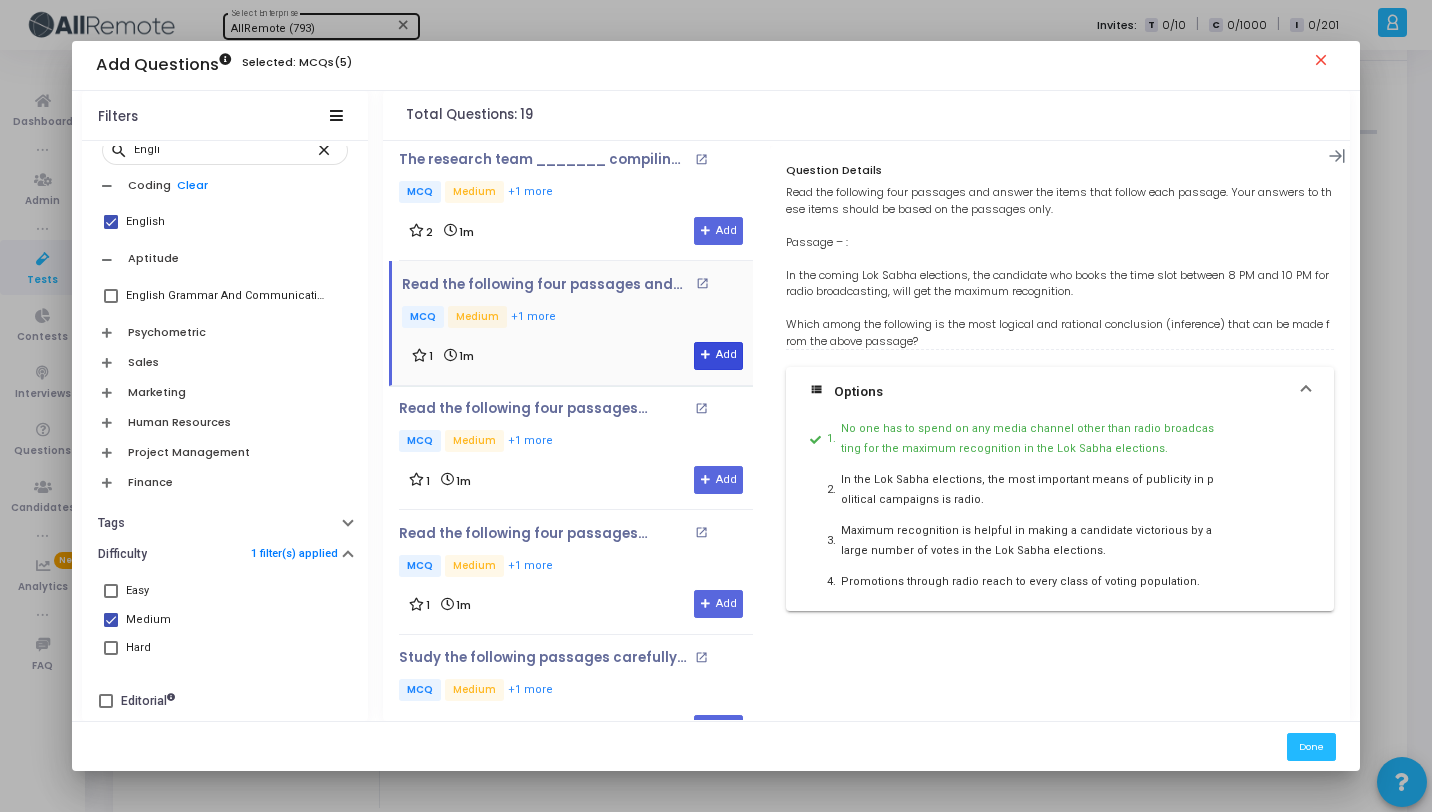click at bounding box center [706, 355] 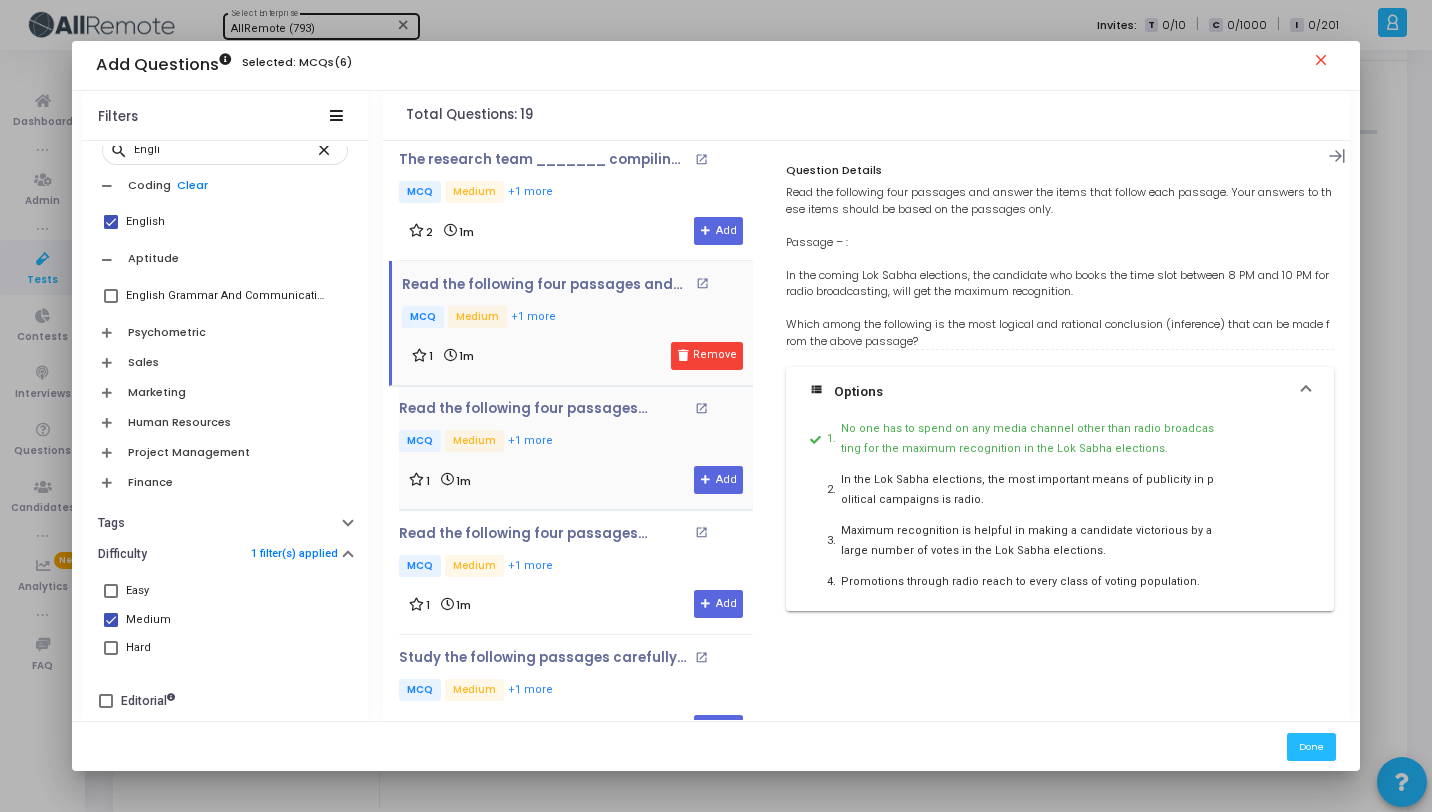 click on "MCQ   Medium   +1 more" at bounding box center [576, 442] 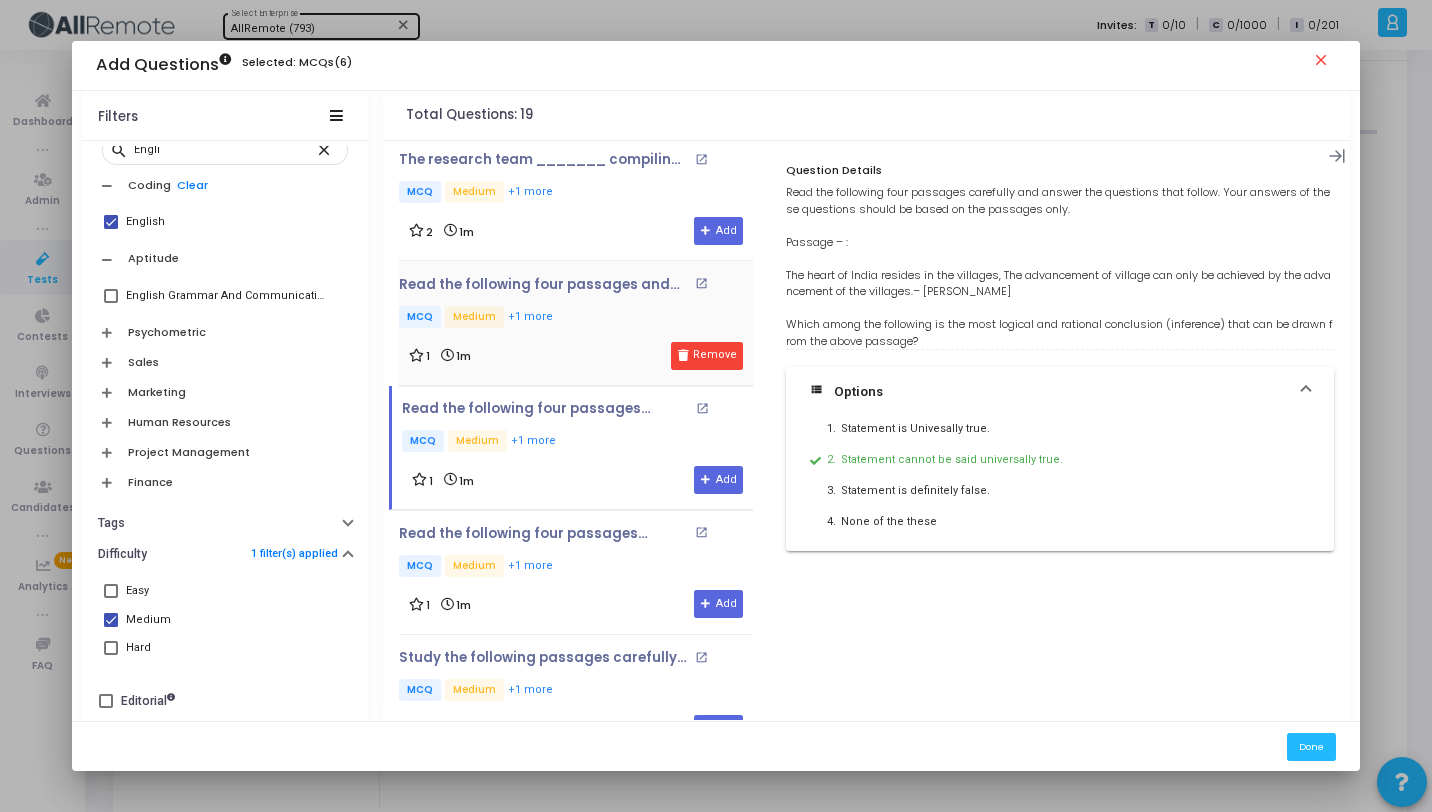 click on "MCQ   Medium   +1 more" at bounding box center [576, 318] 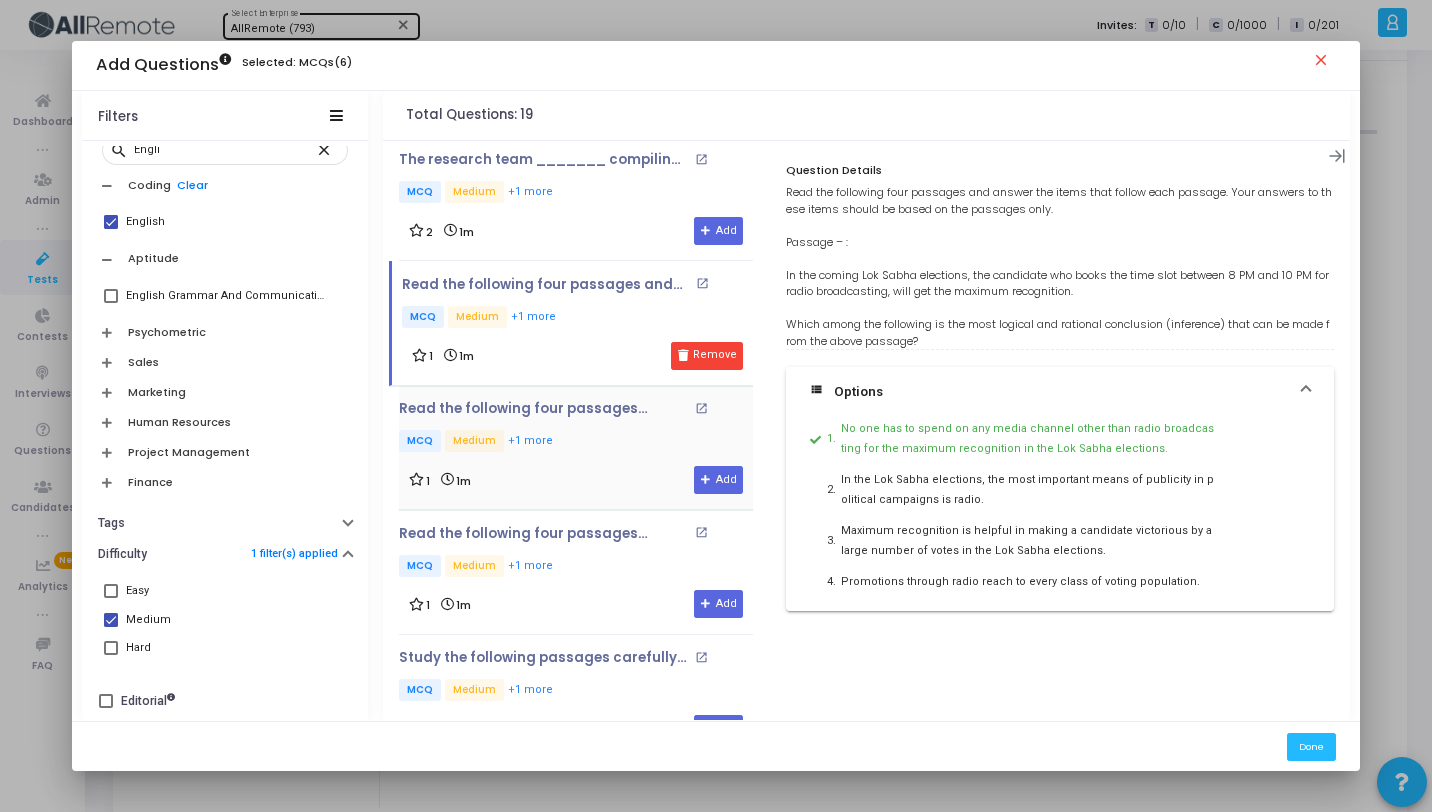 click on "1 1m  Add" at bounding box center (576, 480) 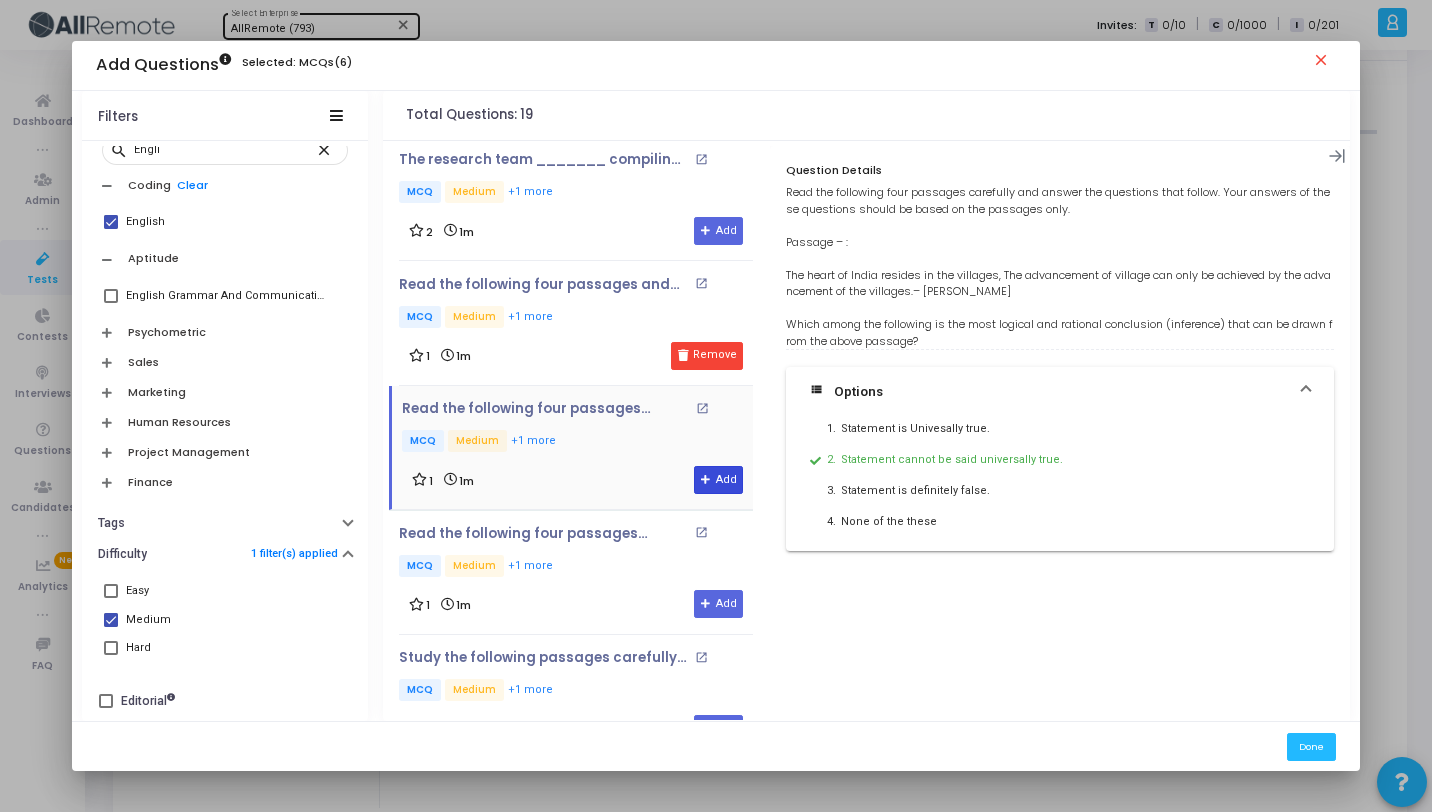 click on "Add" at bounding box center (718, 480) 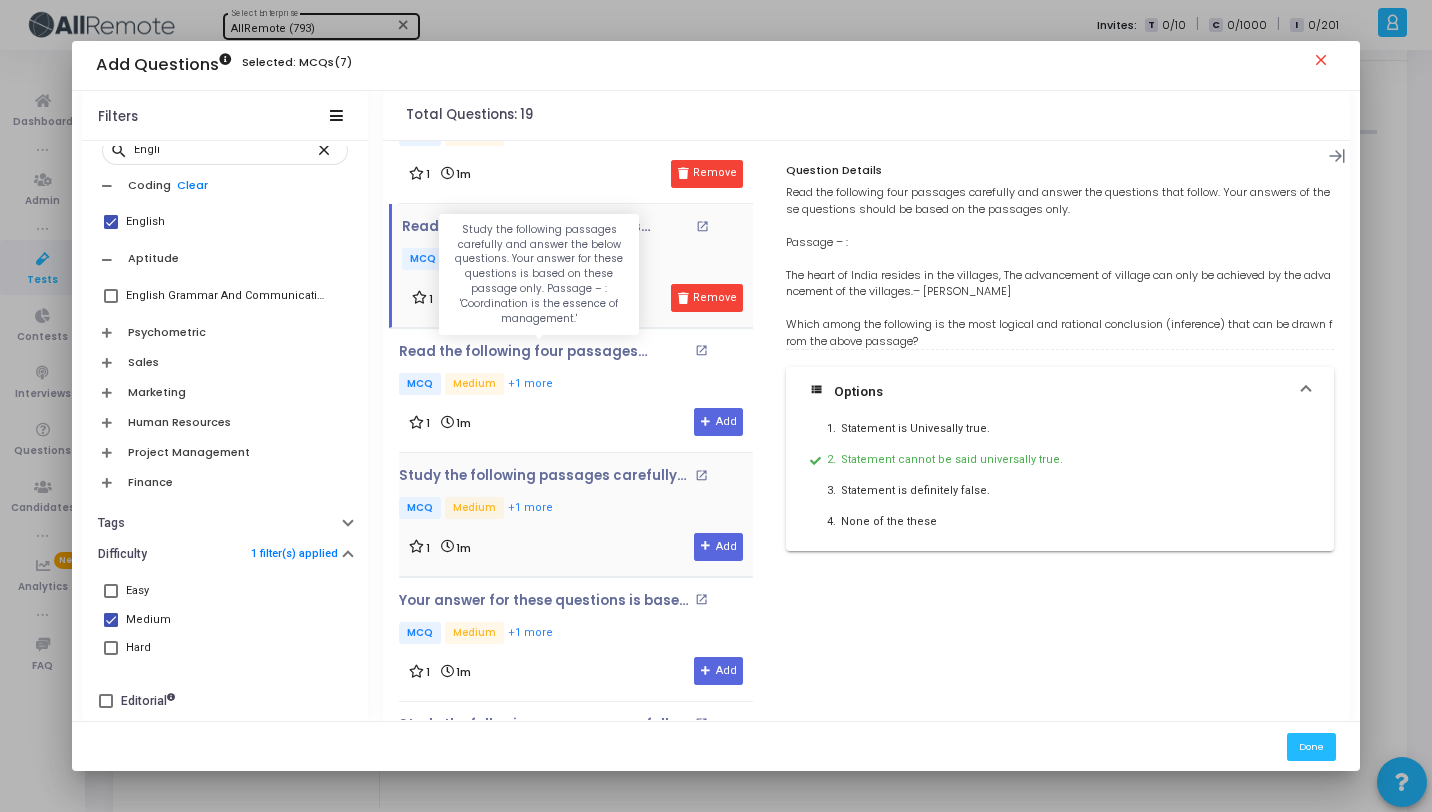 scroll, scrollTop: 612, scrollLeft: 0, axis: vertical 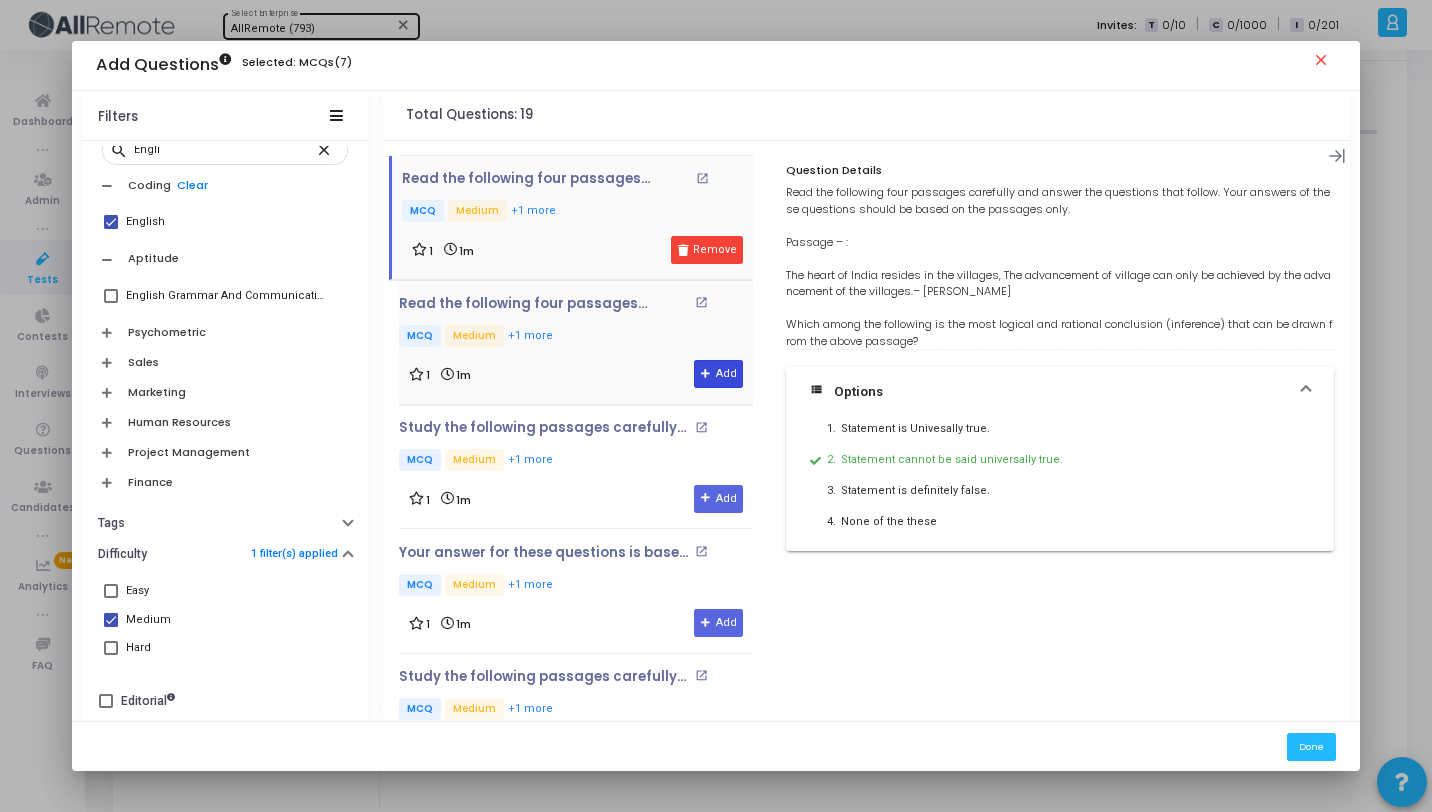 click on "Add" at bounding box center [718, 374] 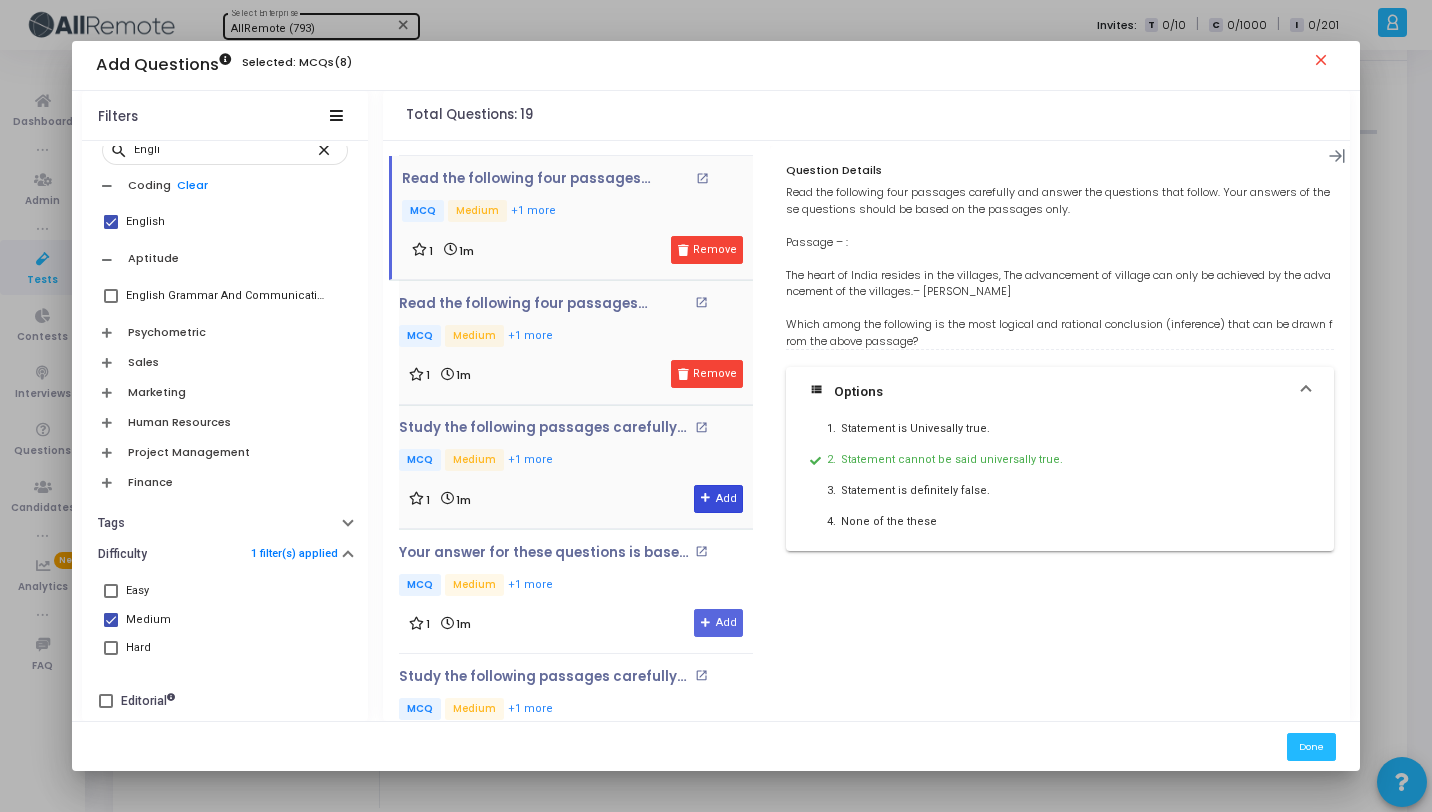 click at bounding box center [706, 498] 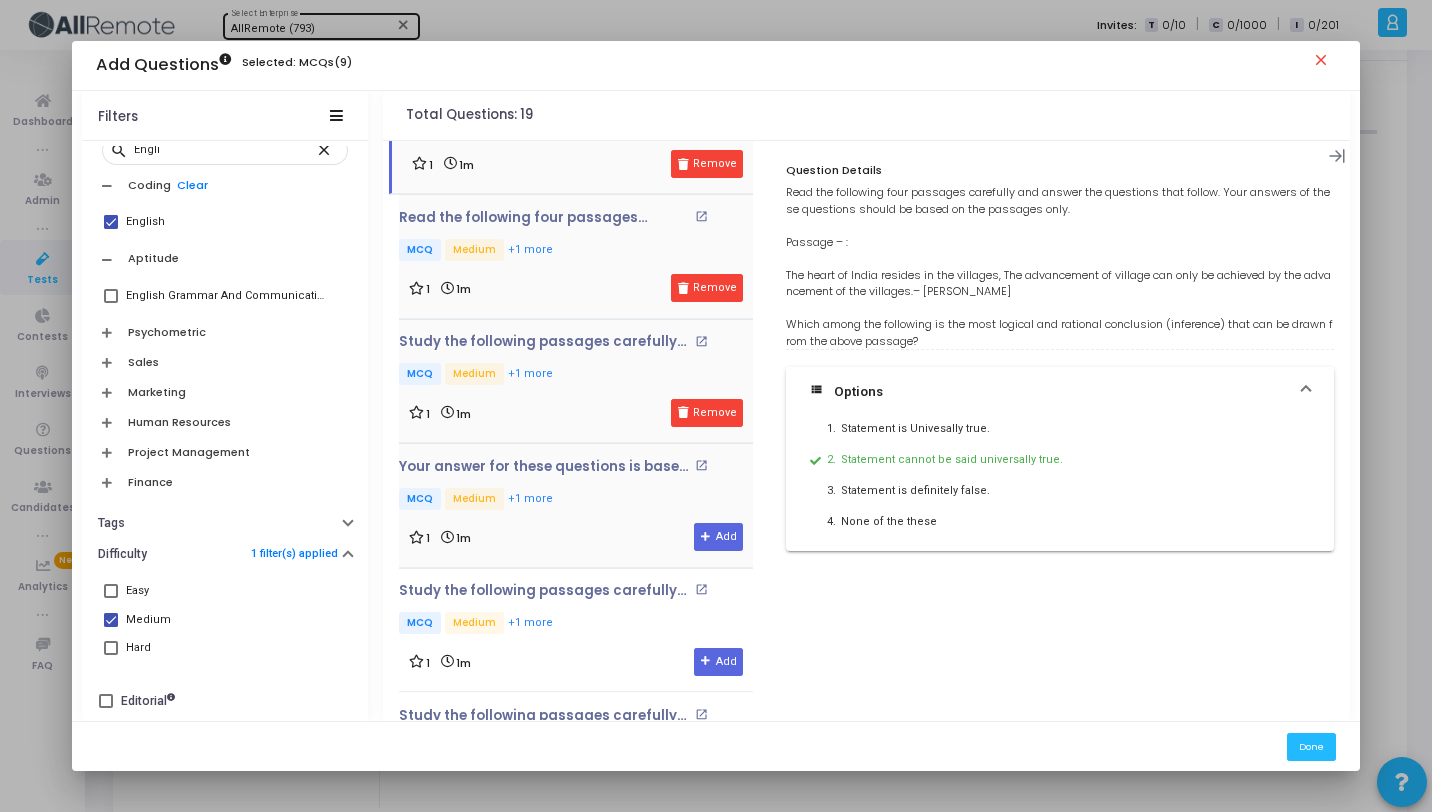 scroll, scrollTop: 802, scrollLeft: 0, axis: vertical 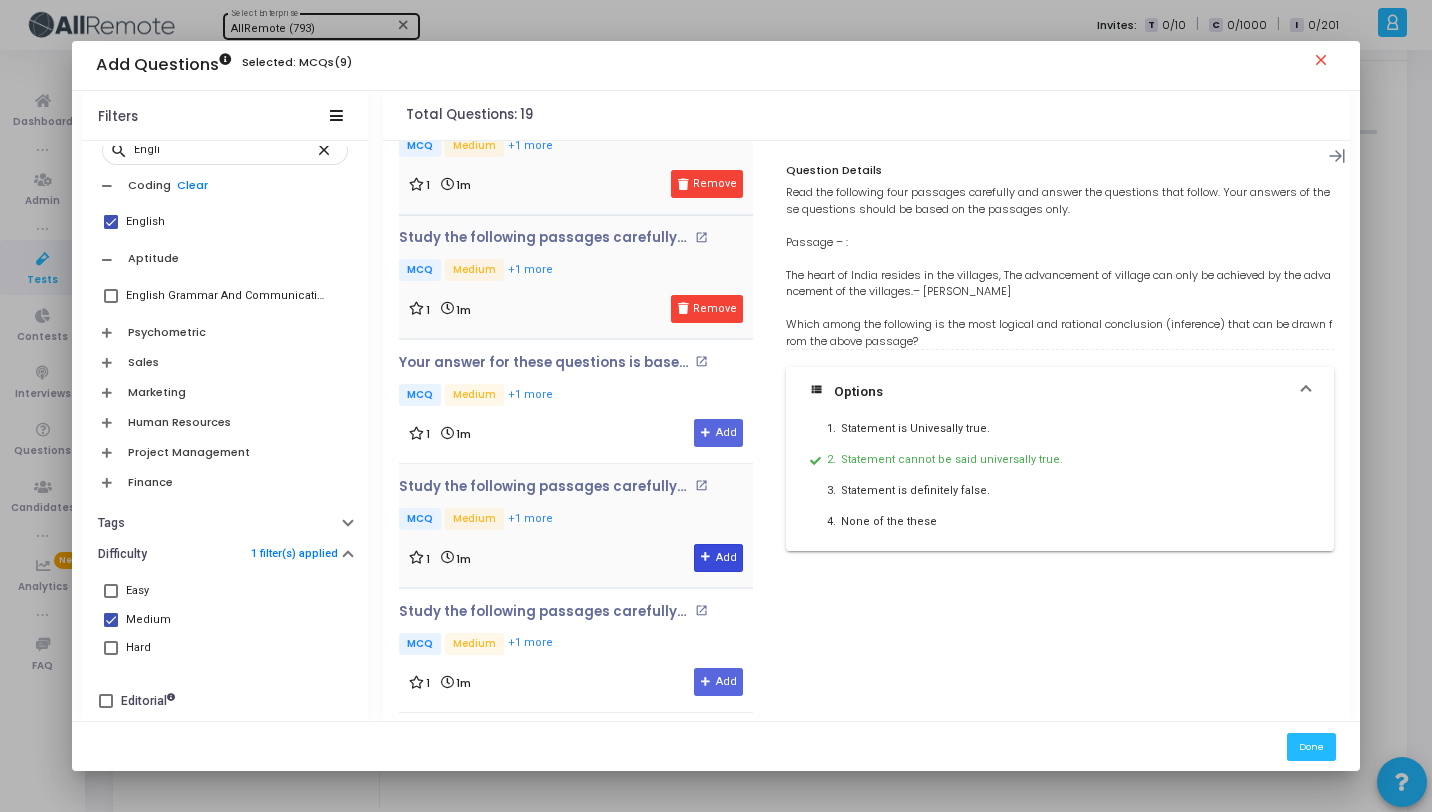 click on "Add" at bounding box center [718, 558] 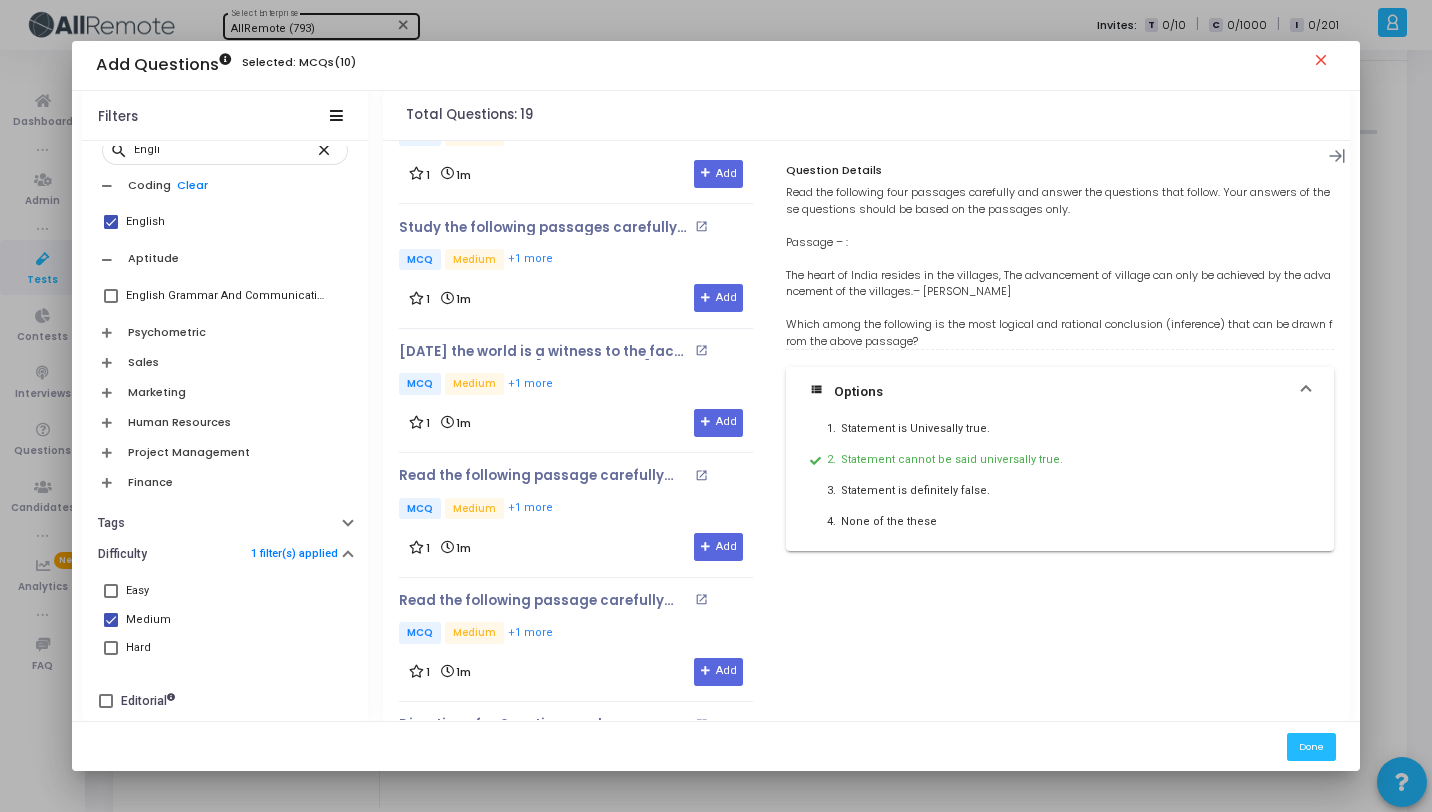 scroll, scrollTop: 1797, scrollLeft: 0, axis: vertical 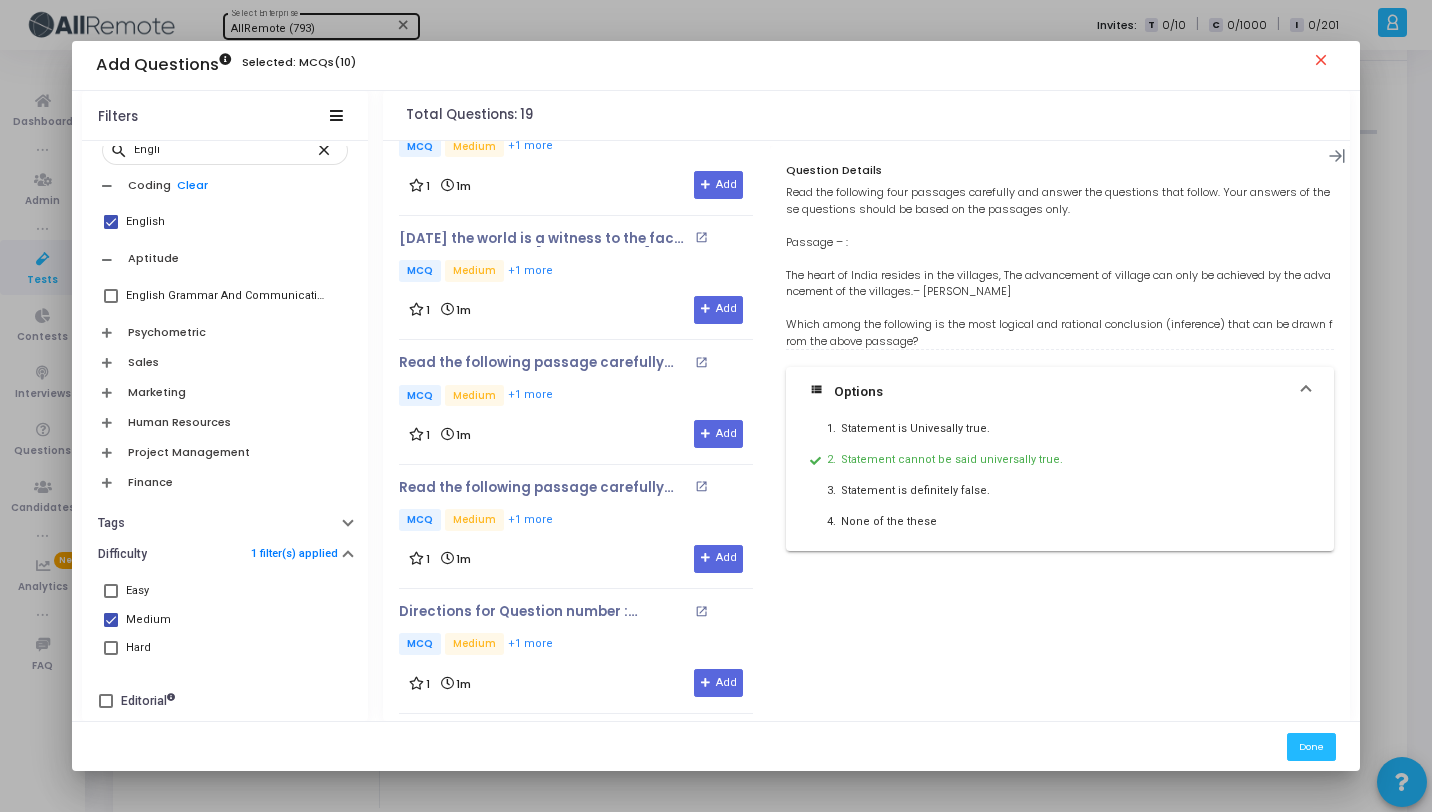 click on "Medium" at bounding box center [225, 620] 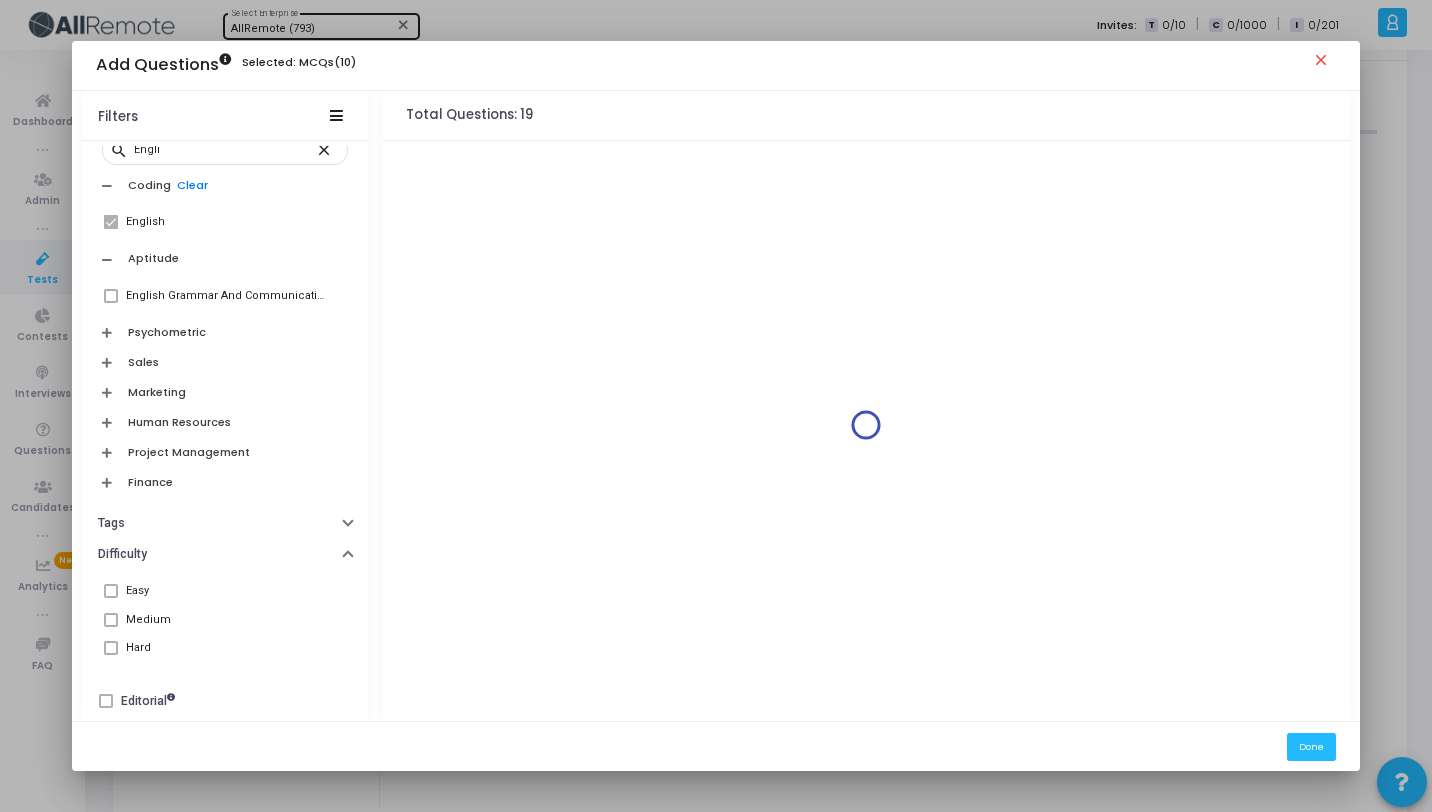 scroll, scrollTop: 0, scrollLeft: 0, axis: both 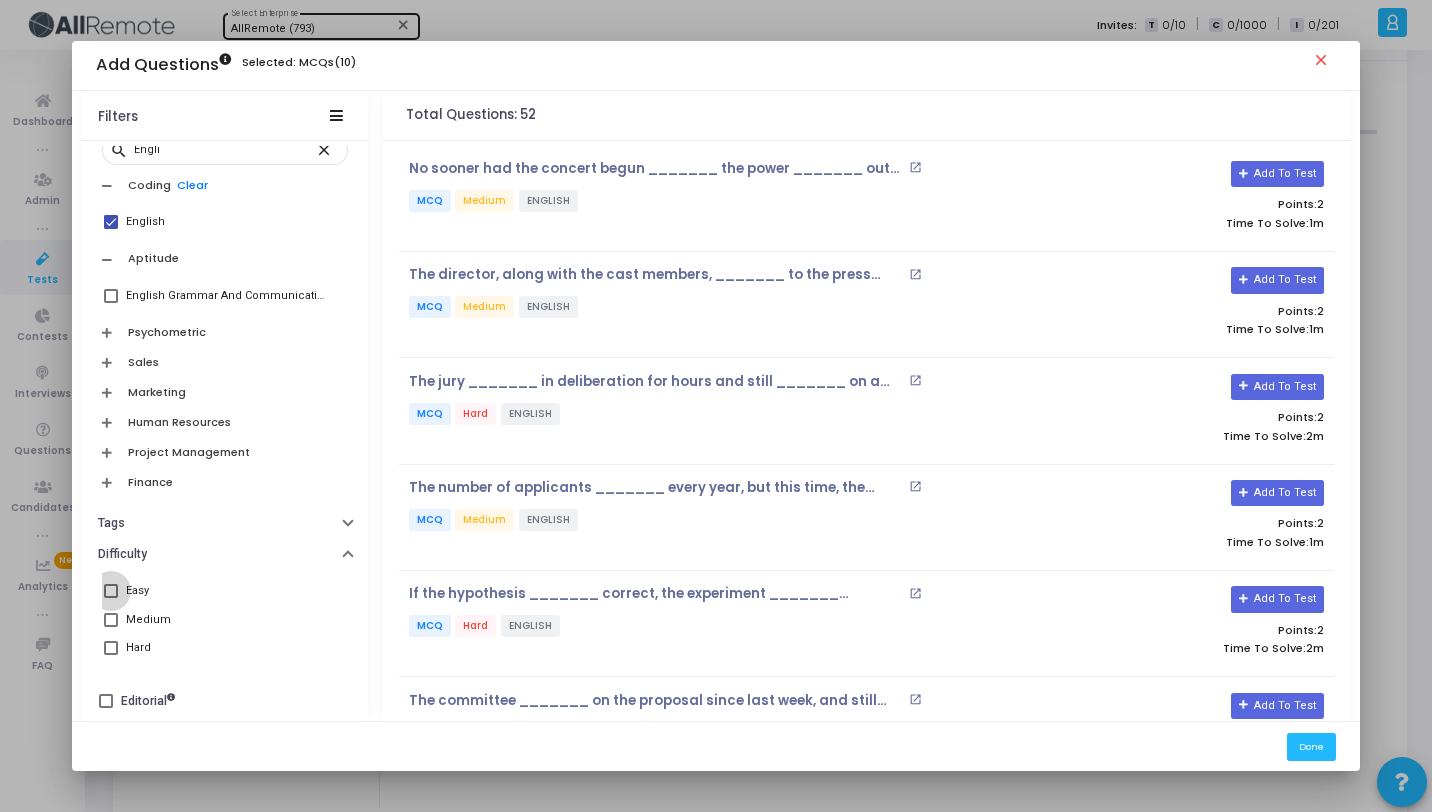 click at bounding box center (111, 591) 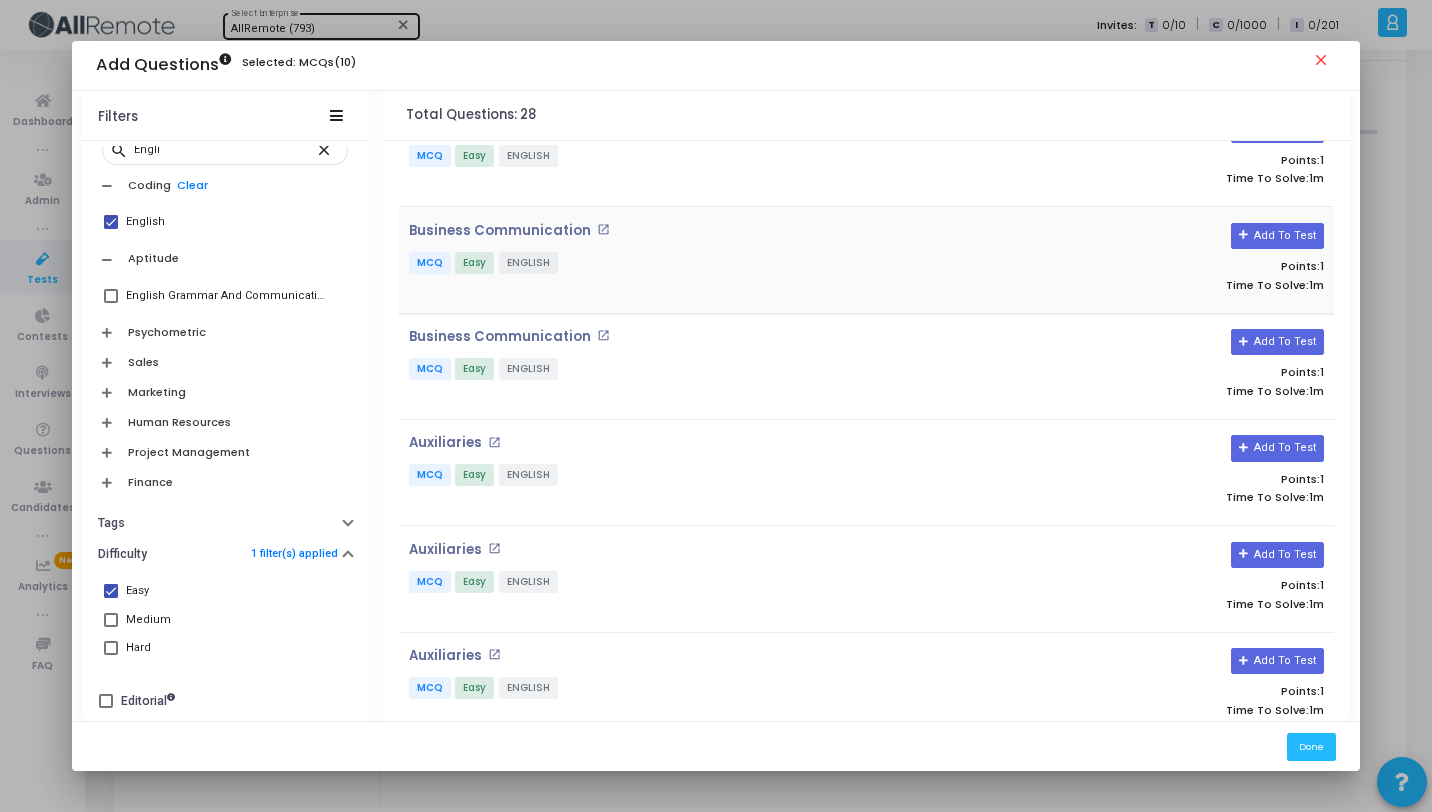 scroll, scrollTop: 0, scrollLeft: 0, axis: both 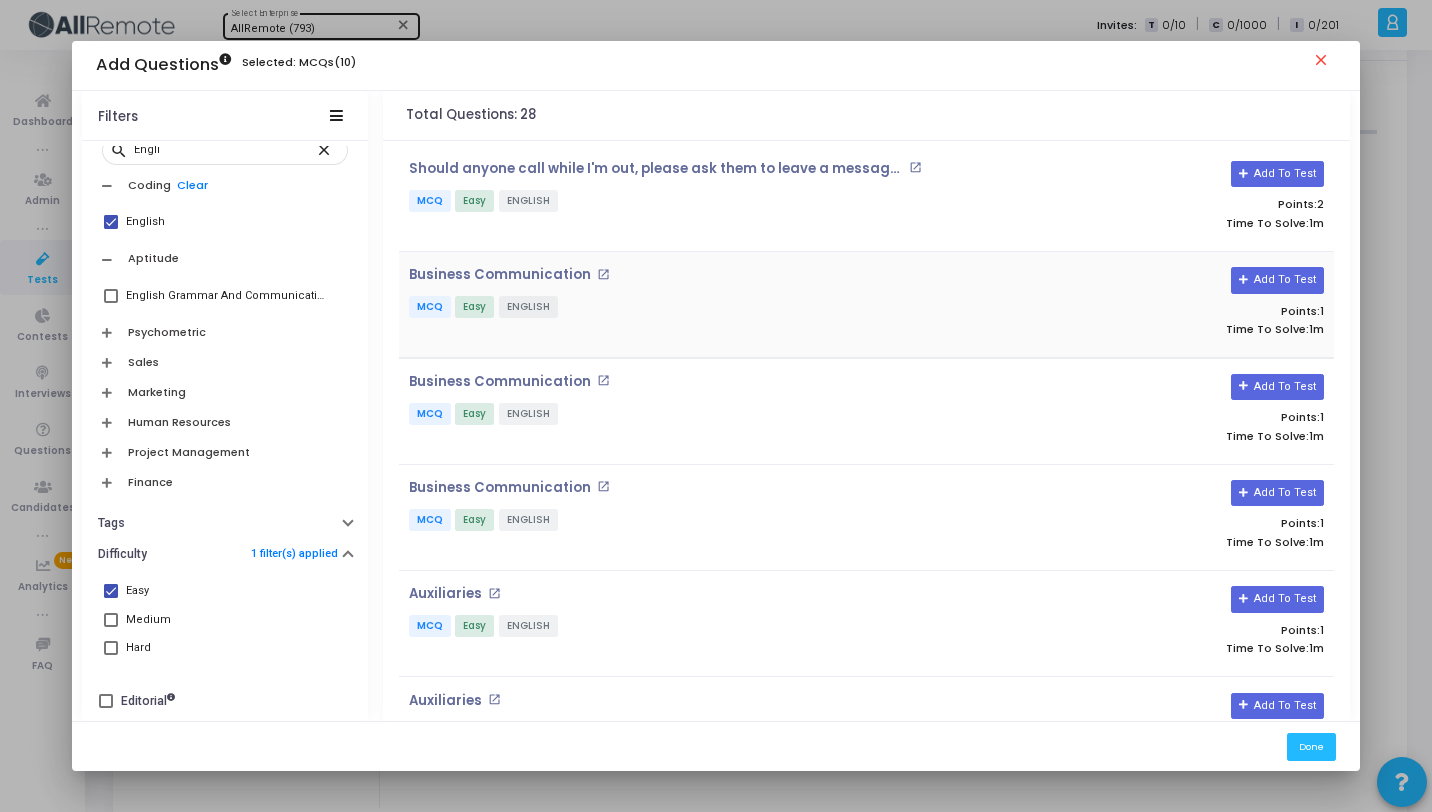 click on "MCQ   Easy   ENGLISH" at bounding box center [710, 308] 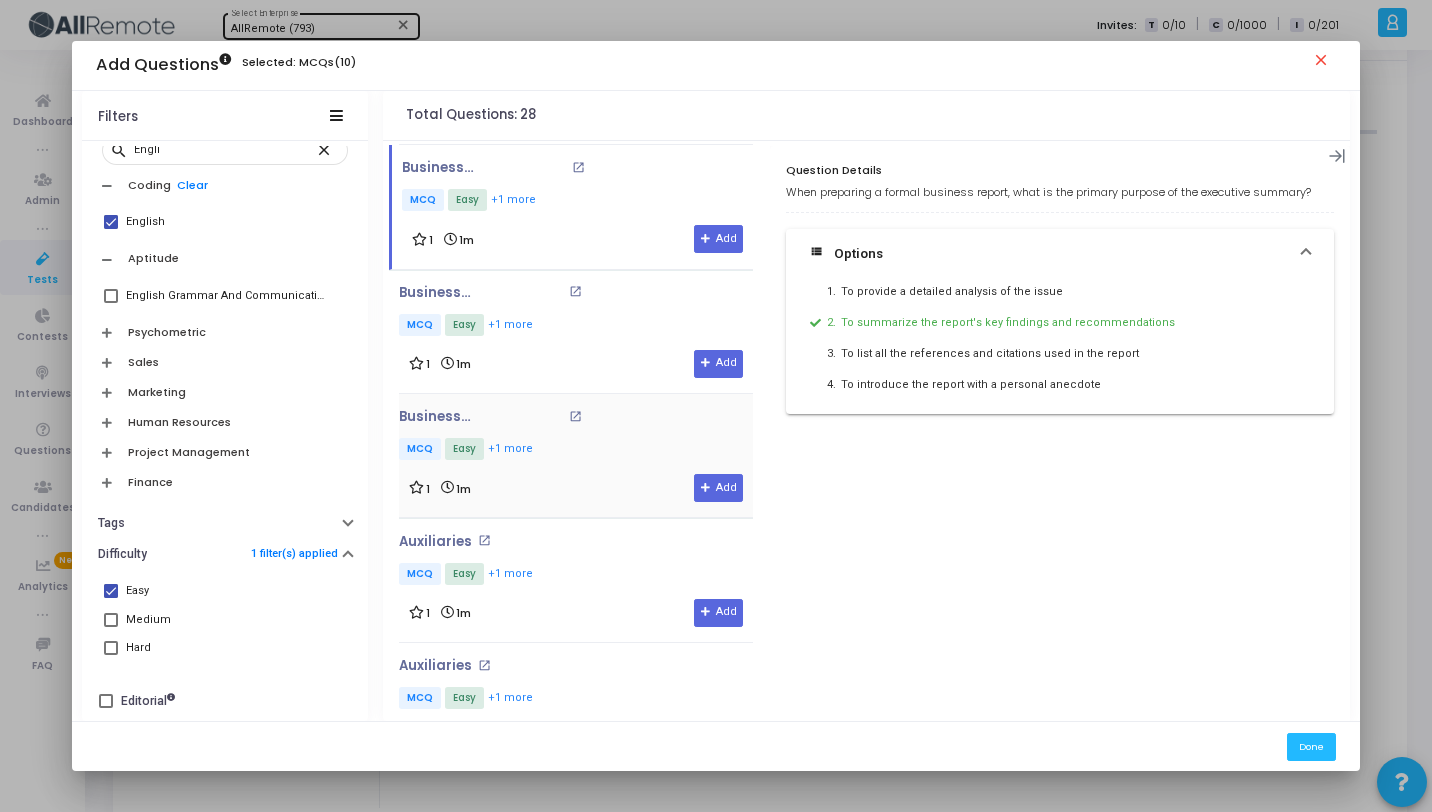 scroll, scrollTop: 276, scrollLeft: 0, axis: vertical 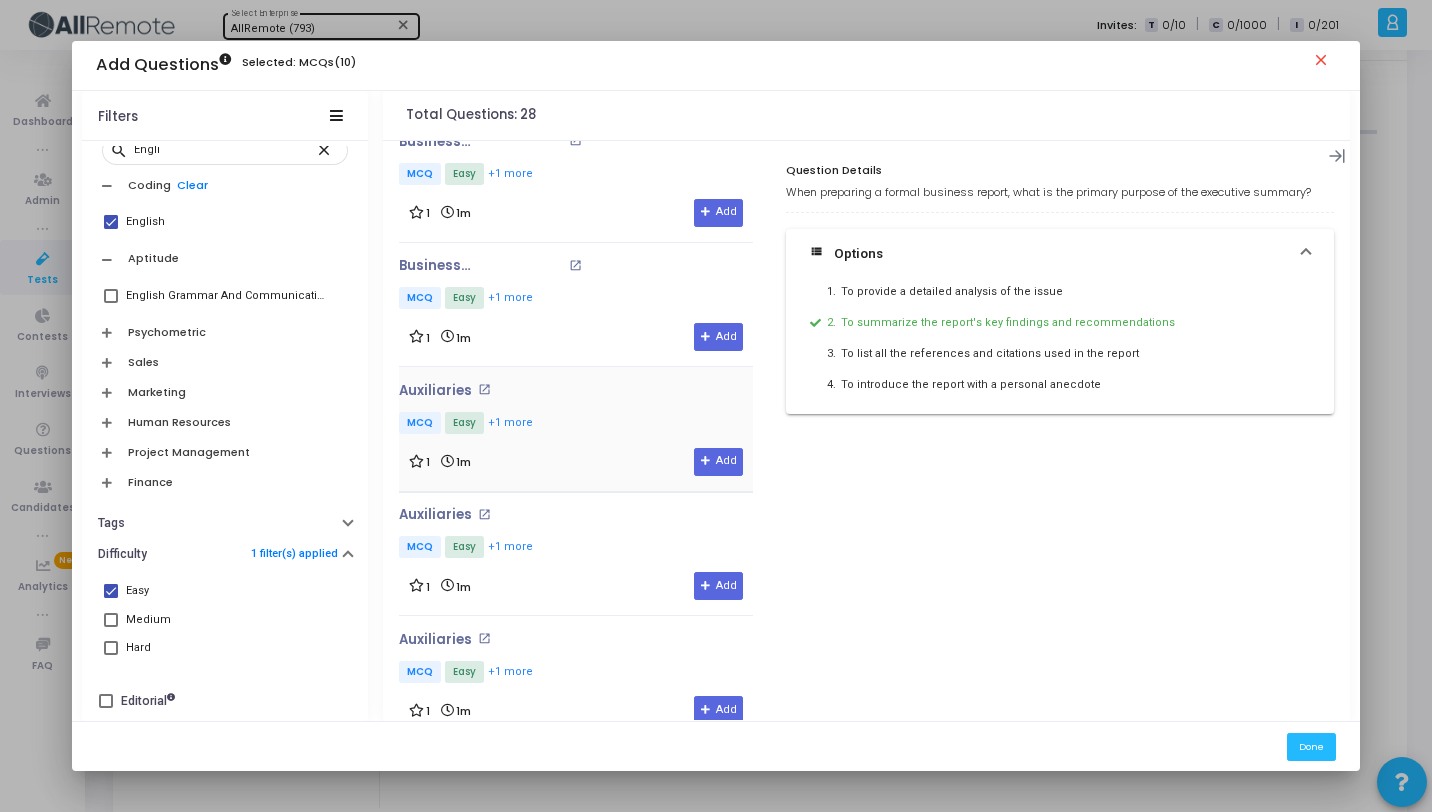 click on "1 1m  Add" at bounding box center [576, 462] 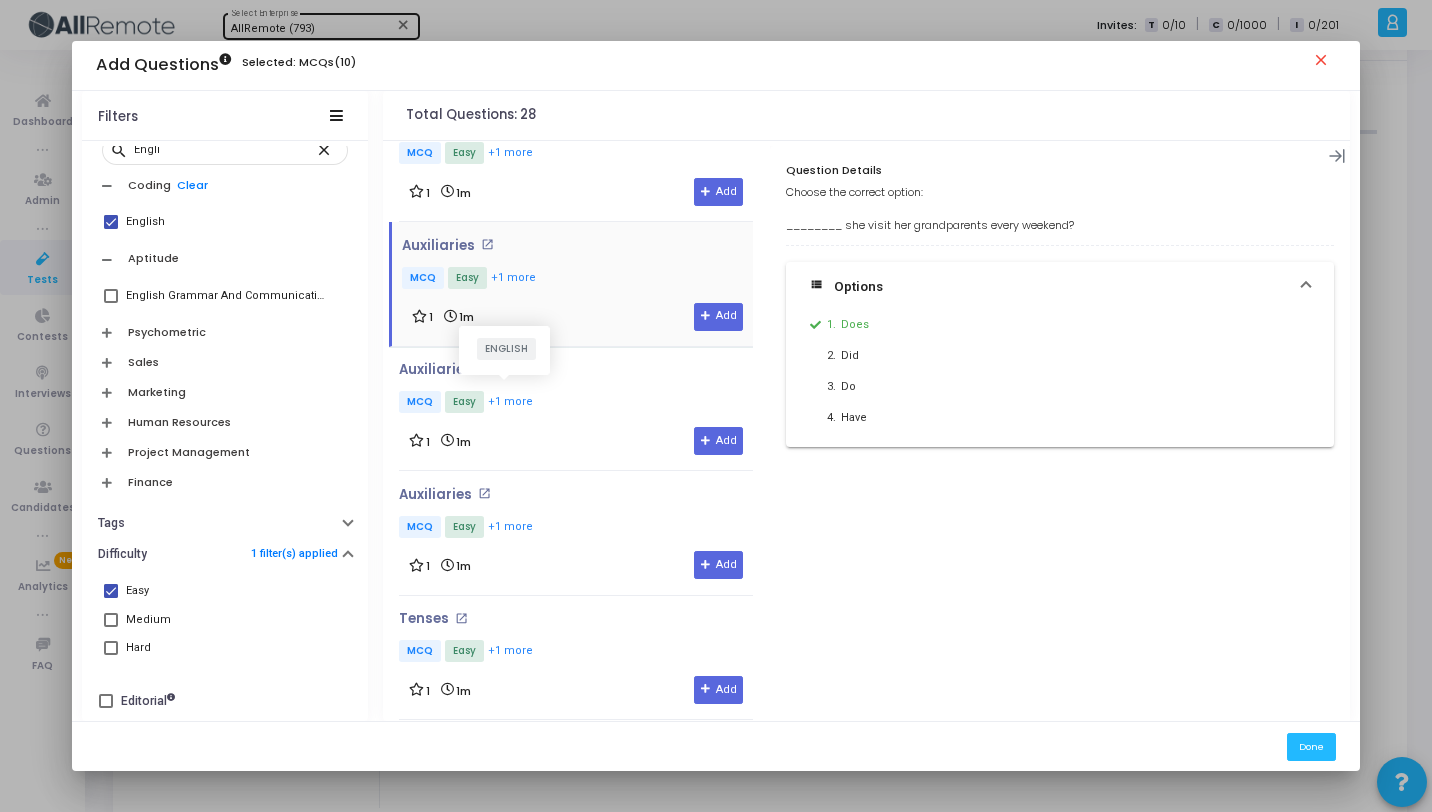 scroll, scrollTop: 484, scrollLeft: 0, axis: vertical 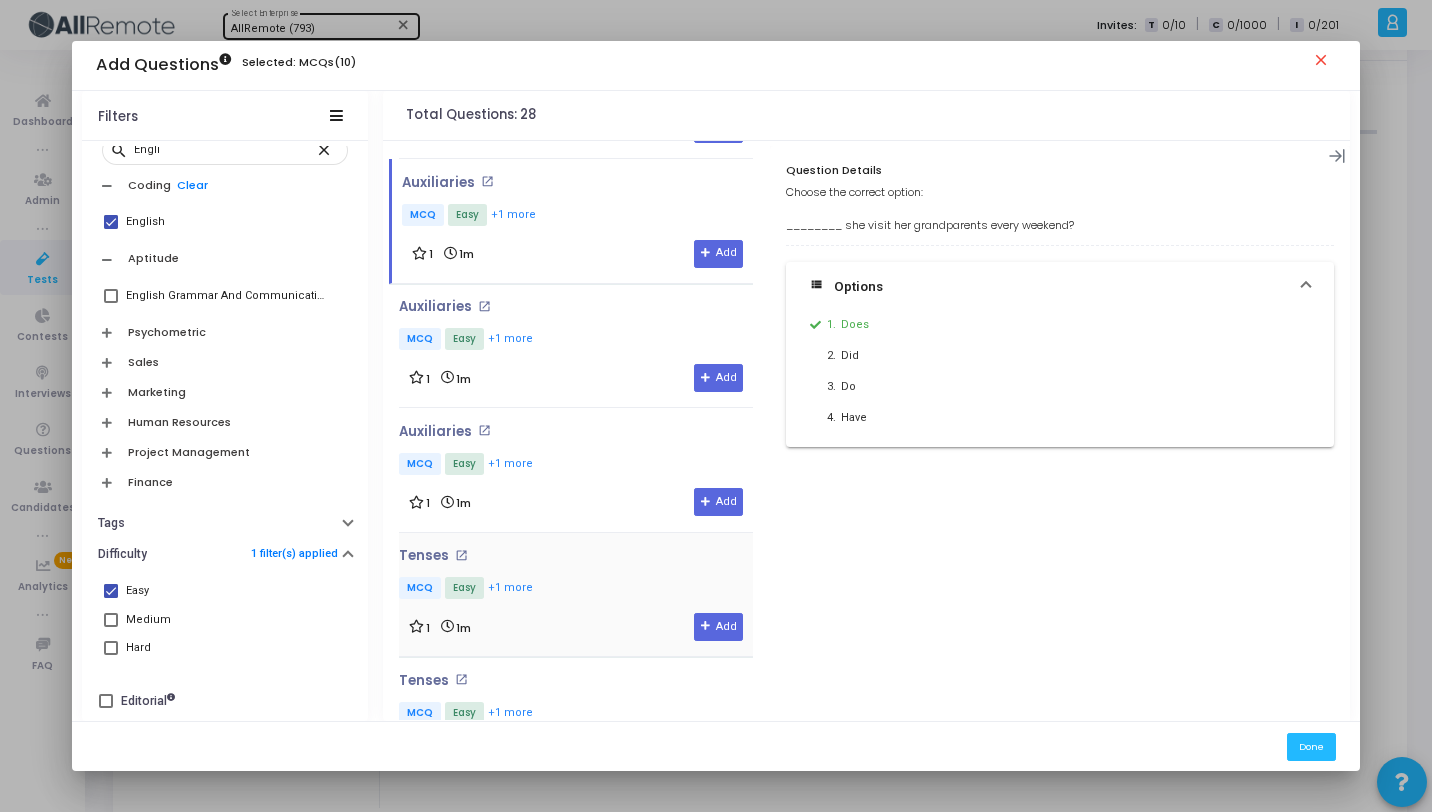 click on "1 1m  Add" at bounding box center [576, 627] 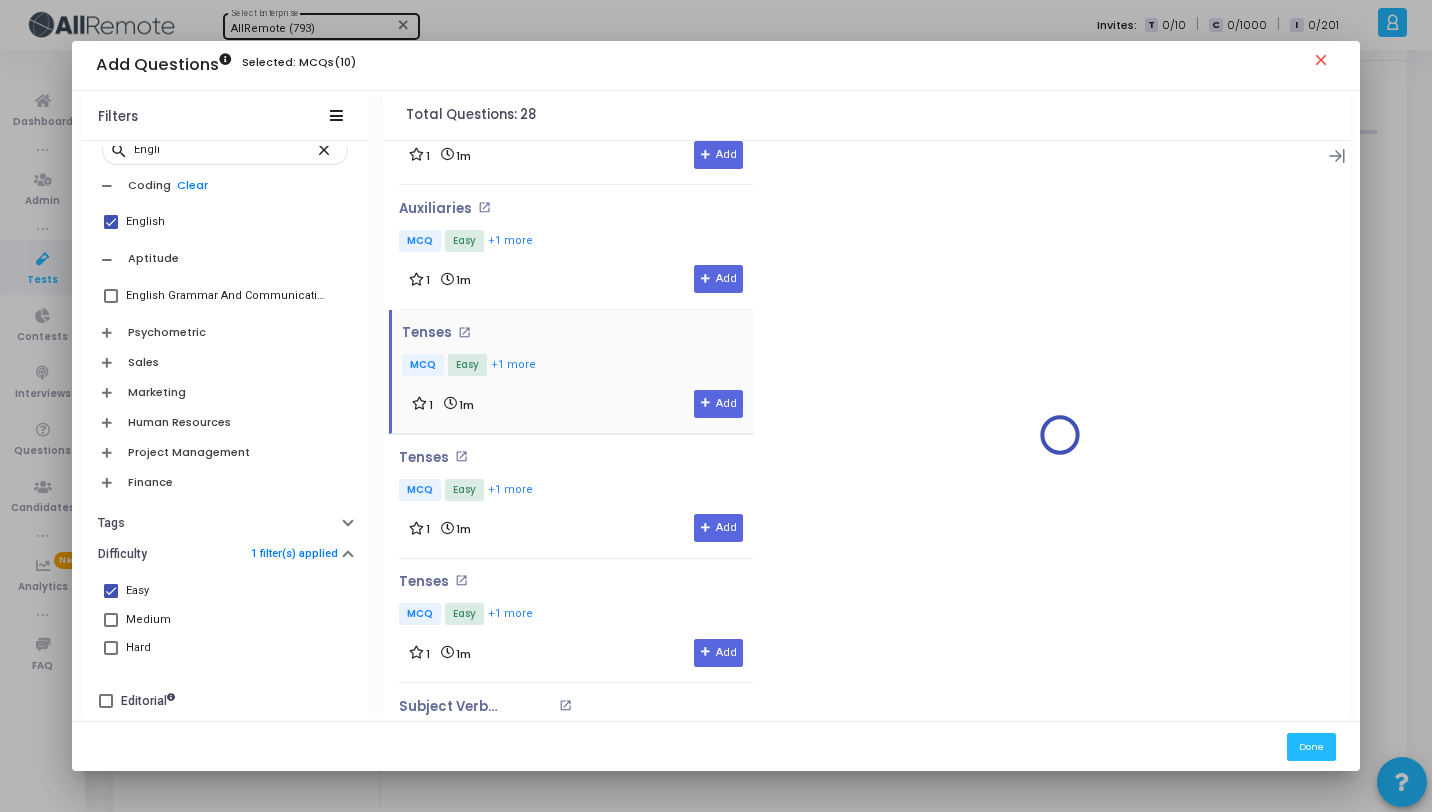 scroll, scrollTop: 732, scrollLeft: 0, axis: vertical 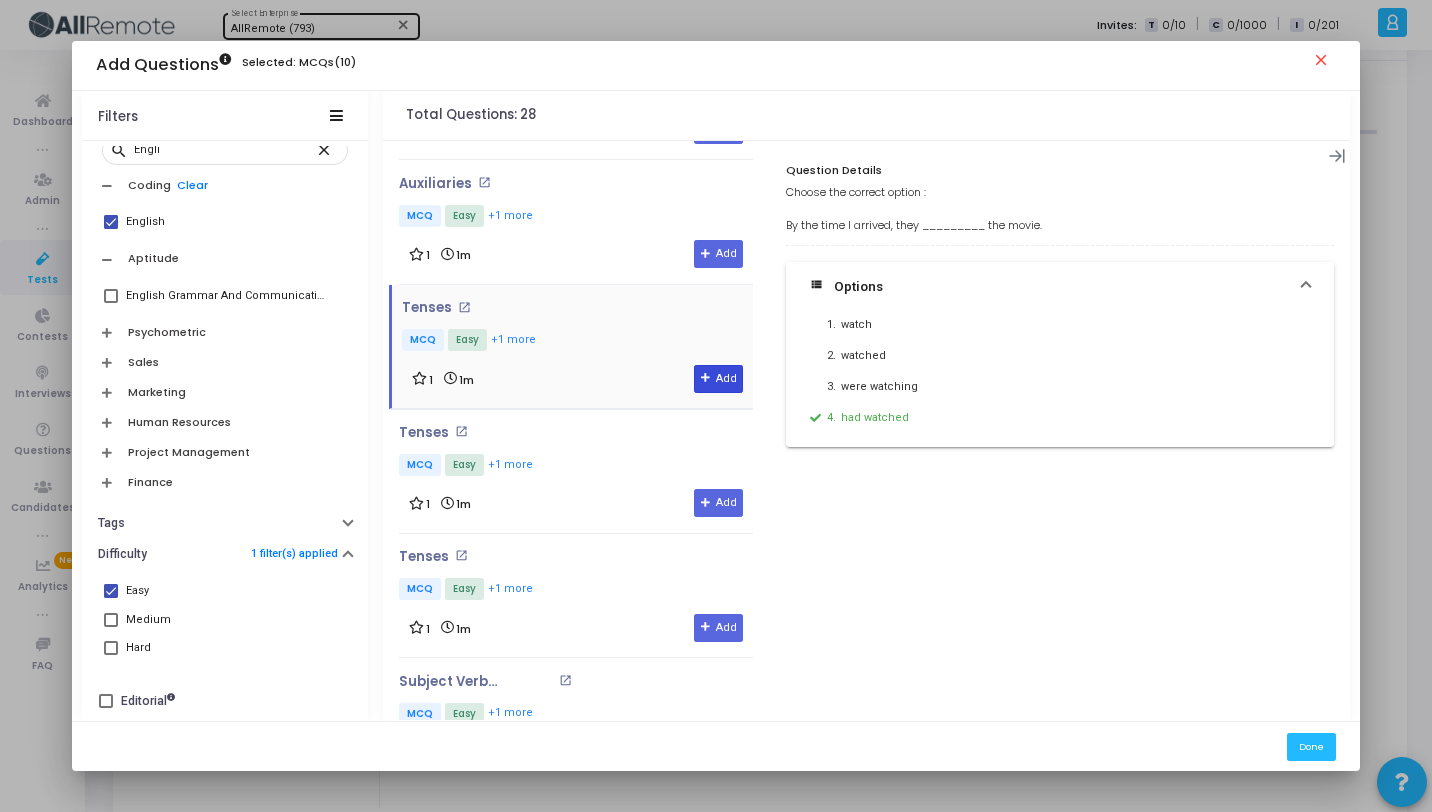 click on "Add" at bounding box center [718, 379] 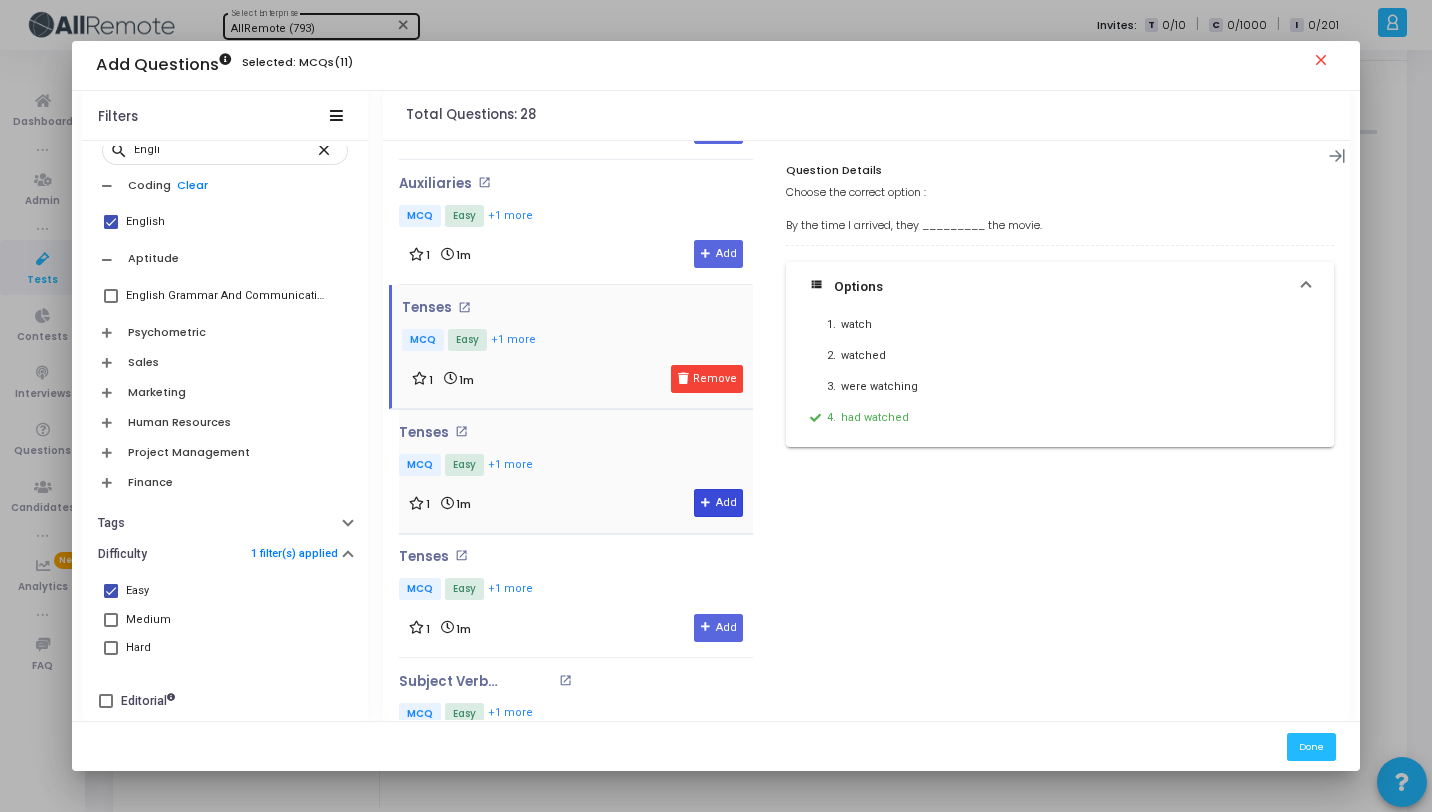 click at bounding box center [706, 503] 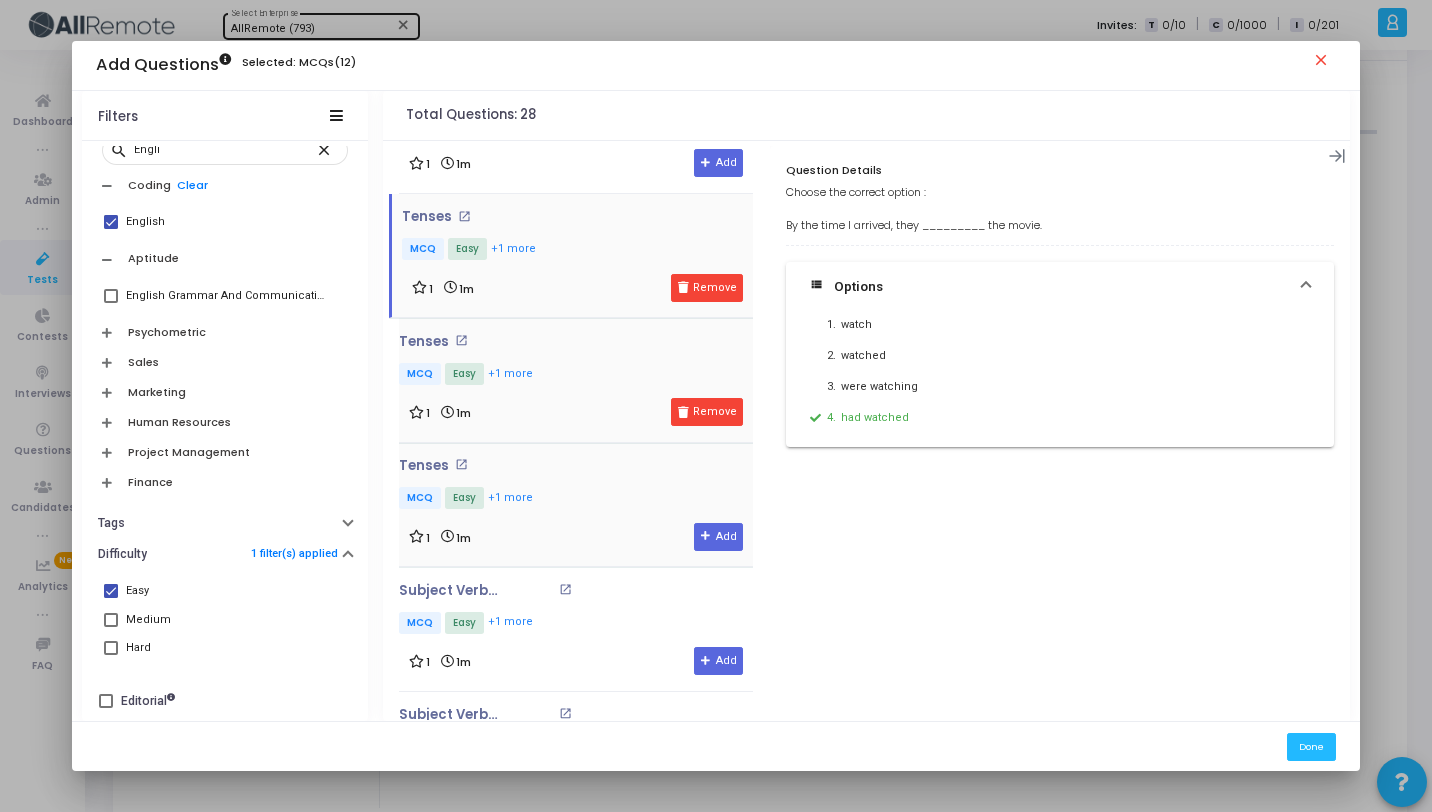 scroll, scrollTop: 905, scrollLeft: 0, axis: vertical 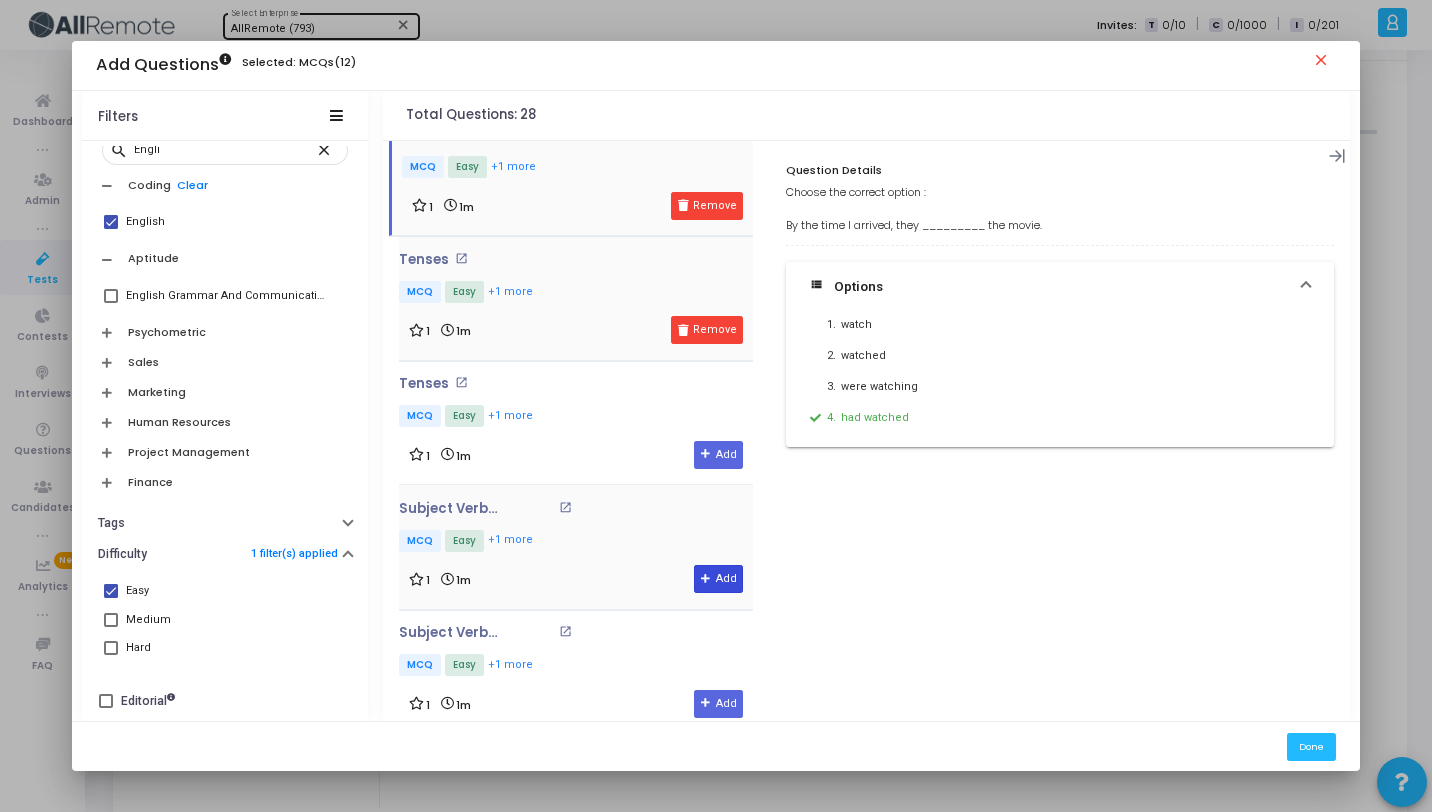 click on "Add" at bounding box center [718, 579] 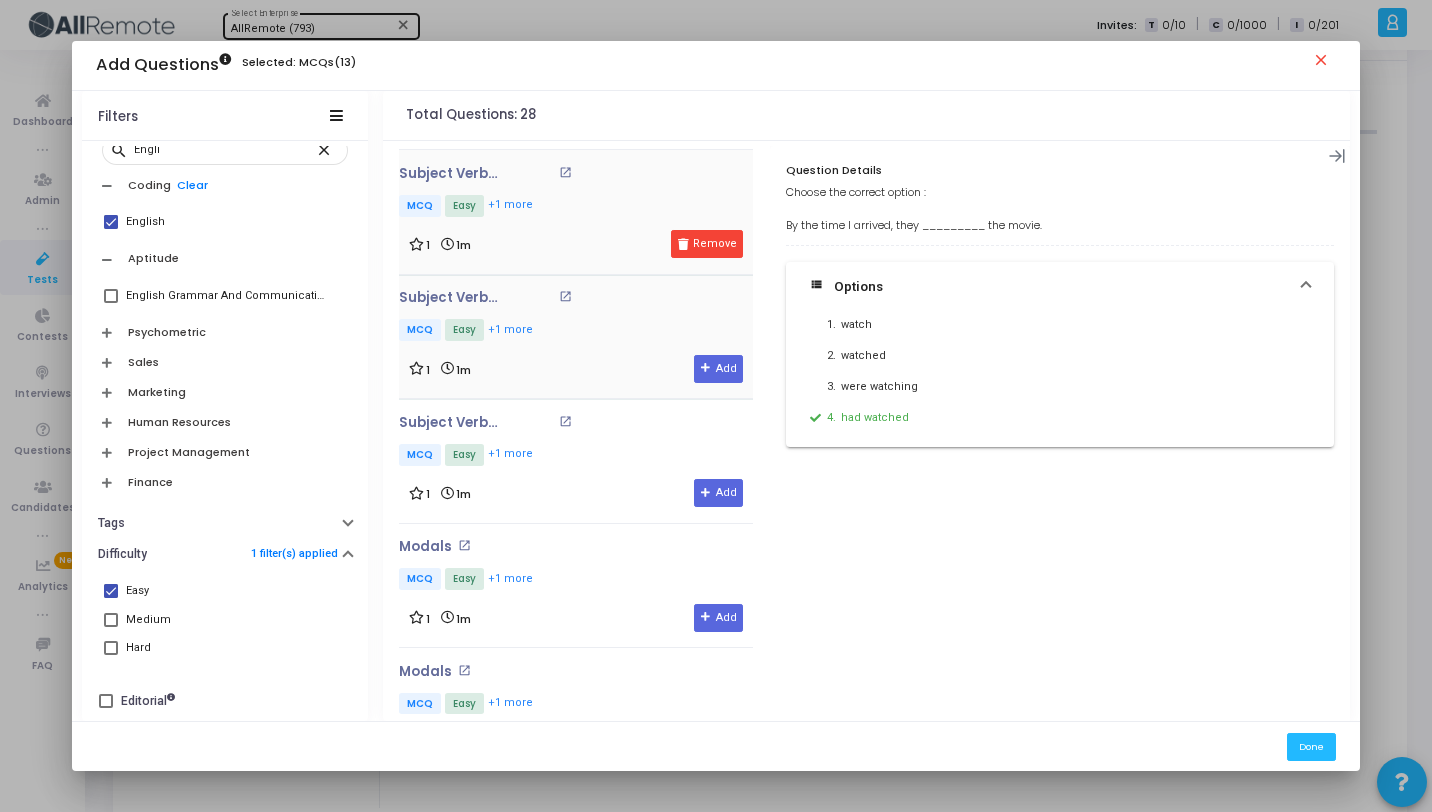 scroll, scrollTop: 1270, scrollLeft: 0, axis: vertical 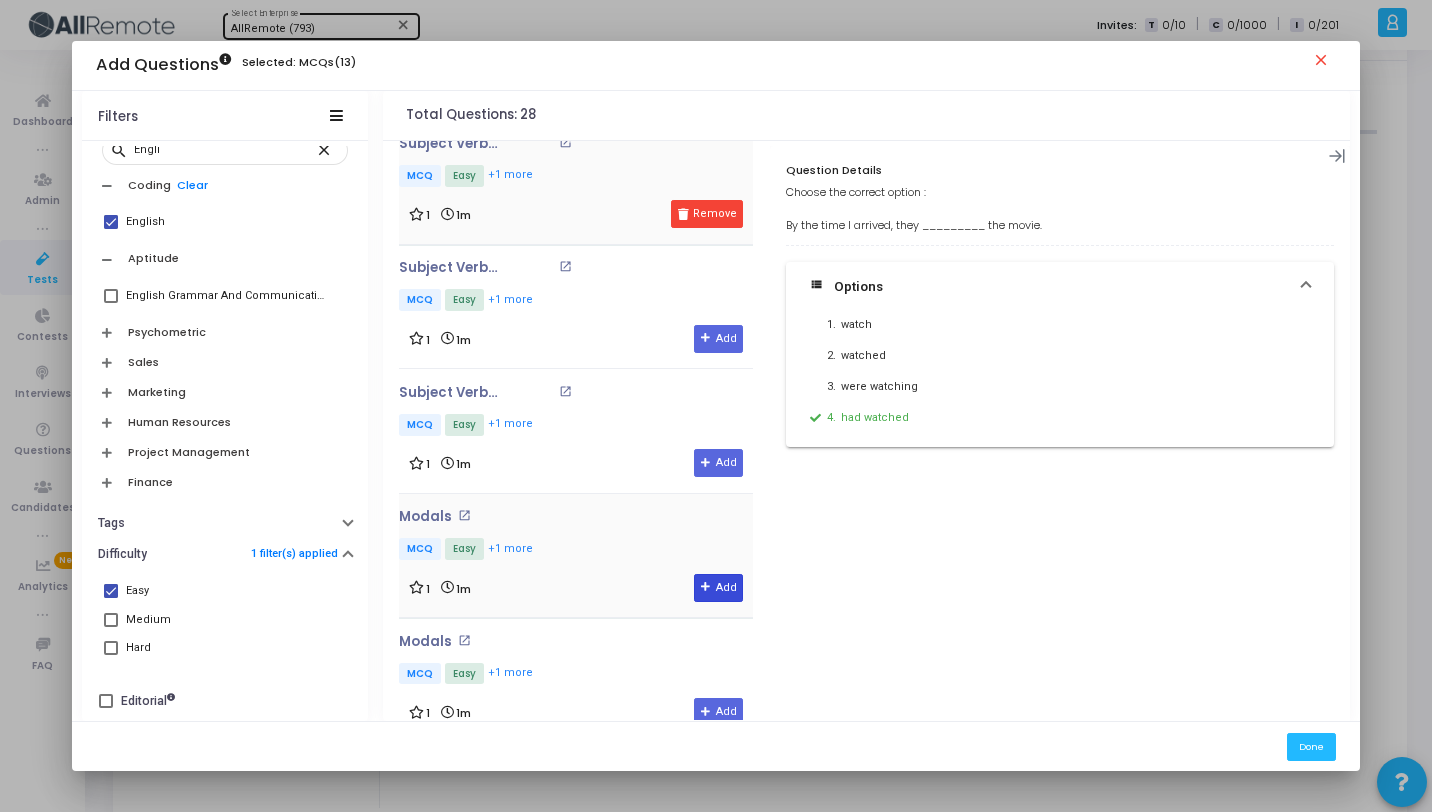 click at bounding box center (706, 587) 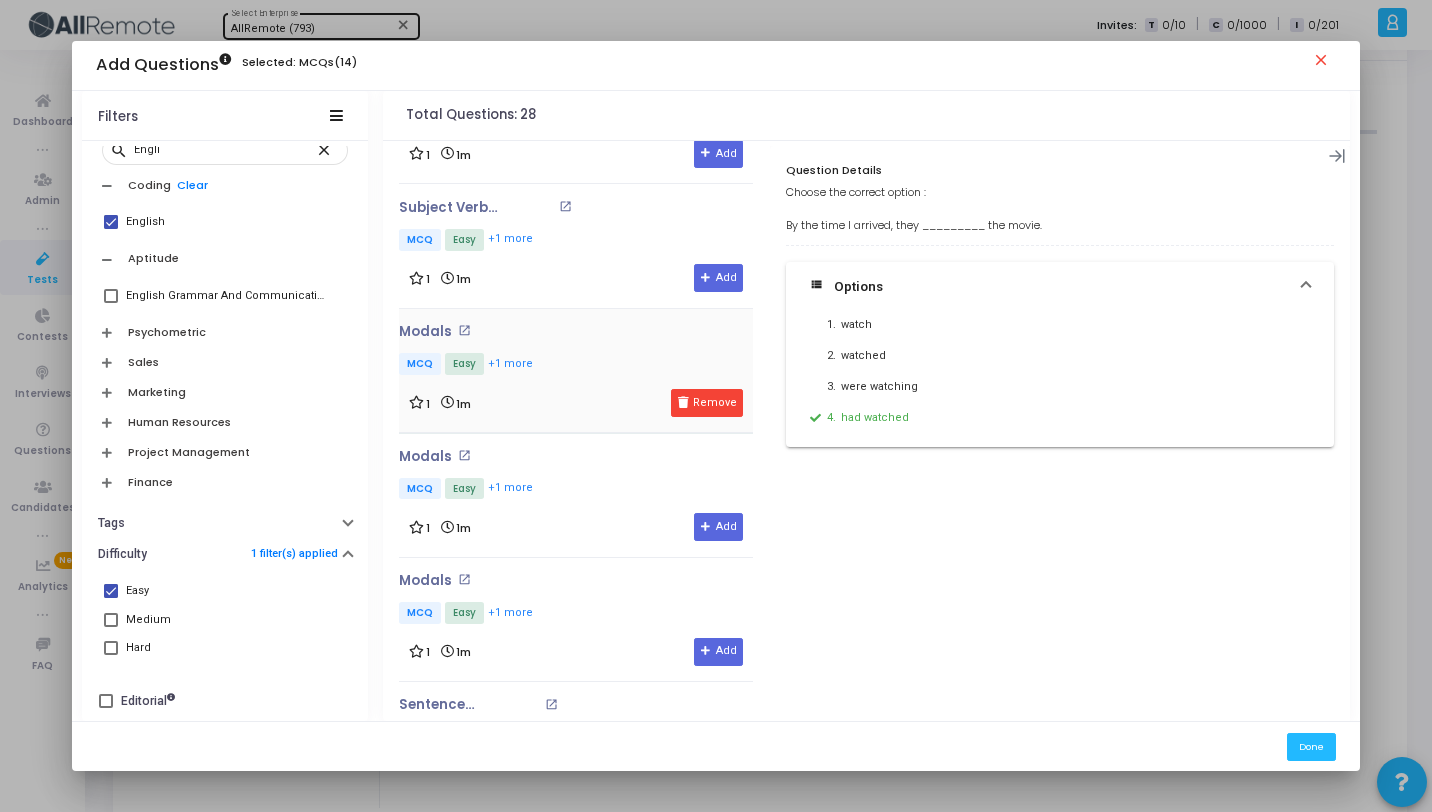 scroll, scrollTop: 1659, scrollLeft: 0, axis: vertical 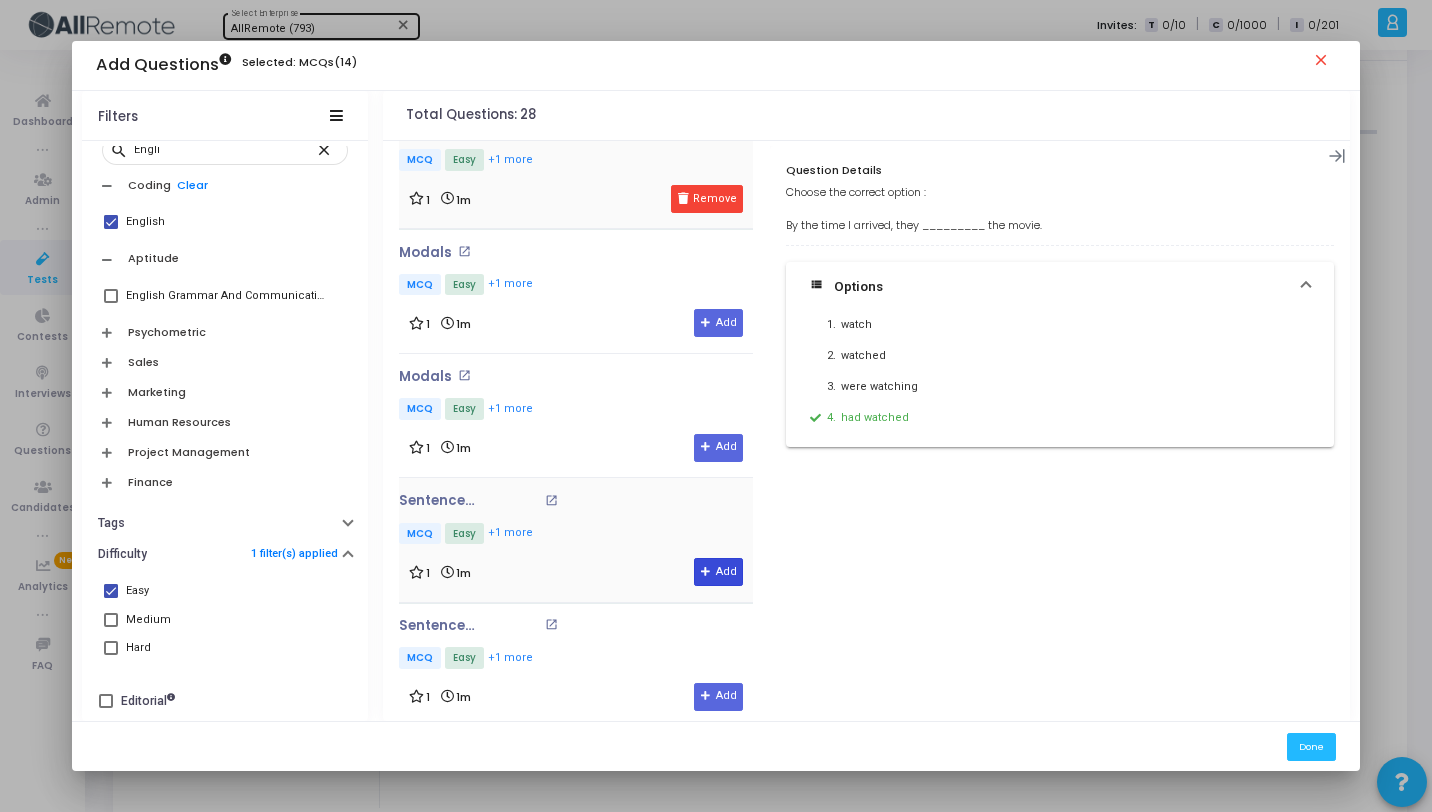 click on "Add" at bounding box center (718, 572) 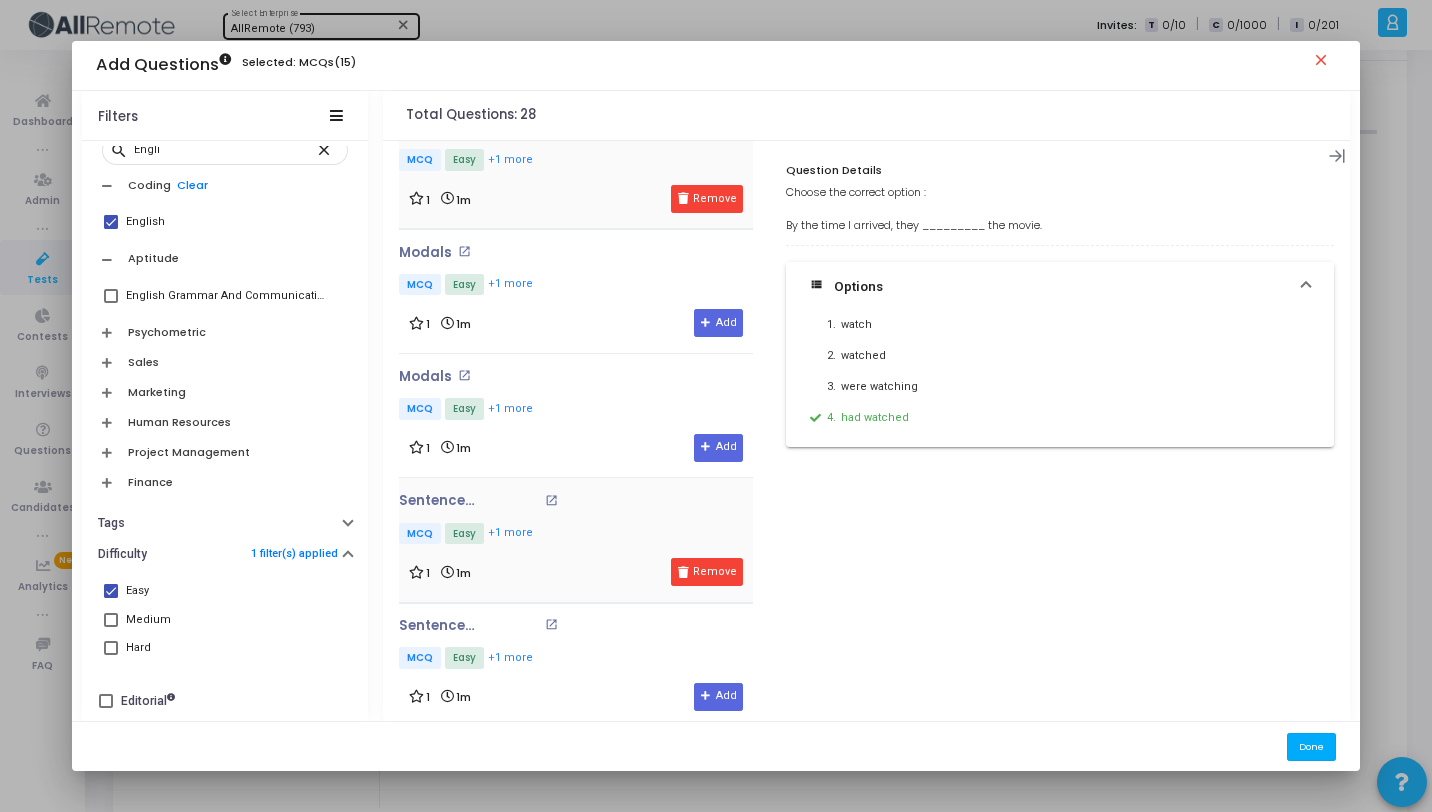 click on "Done" at bounding box center [1311, 746] 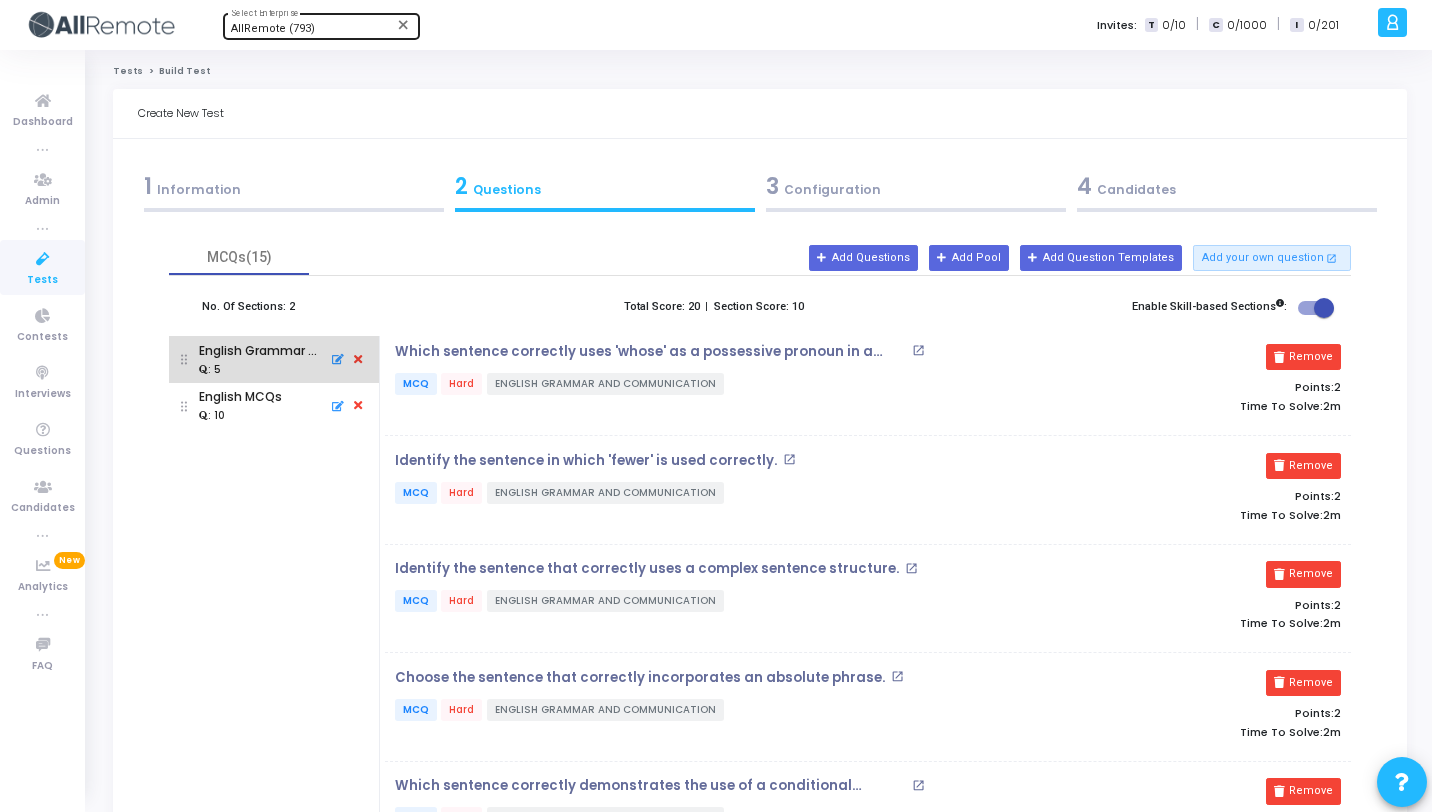 click at bounding box center (358, 360) 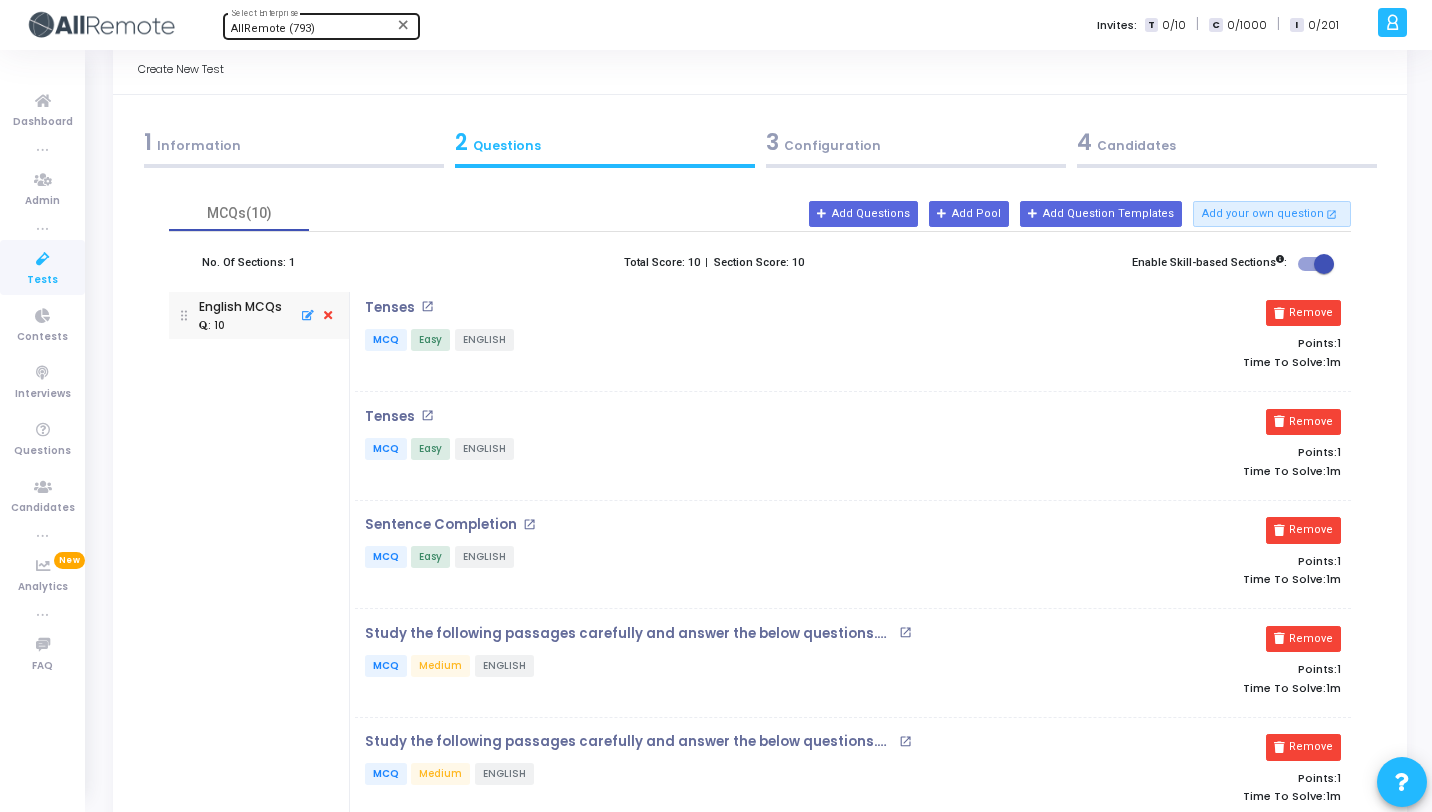 scroll, scrollTop: 3, scrollLeft: 0, axis: vertical 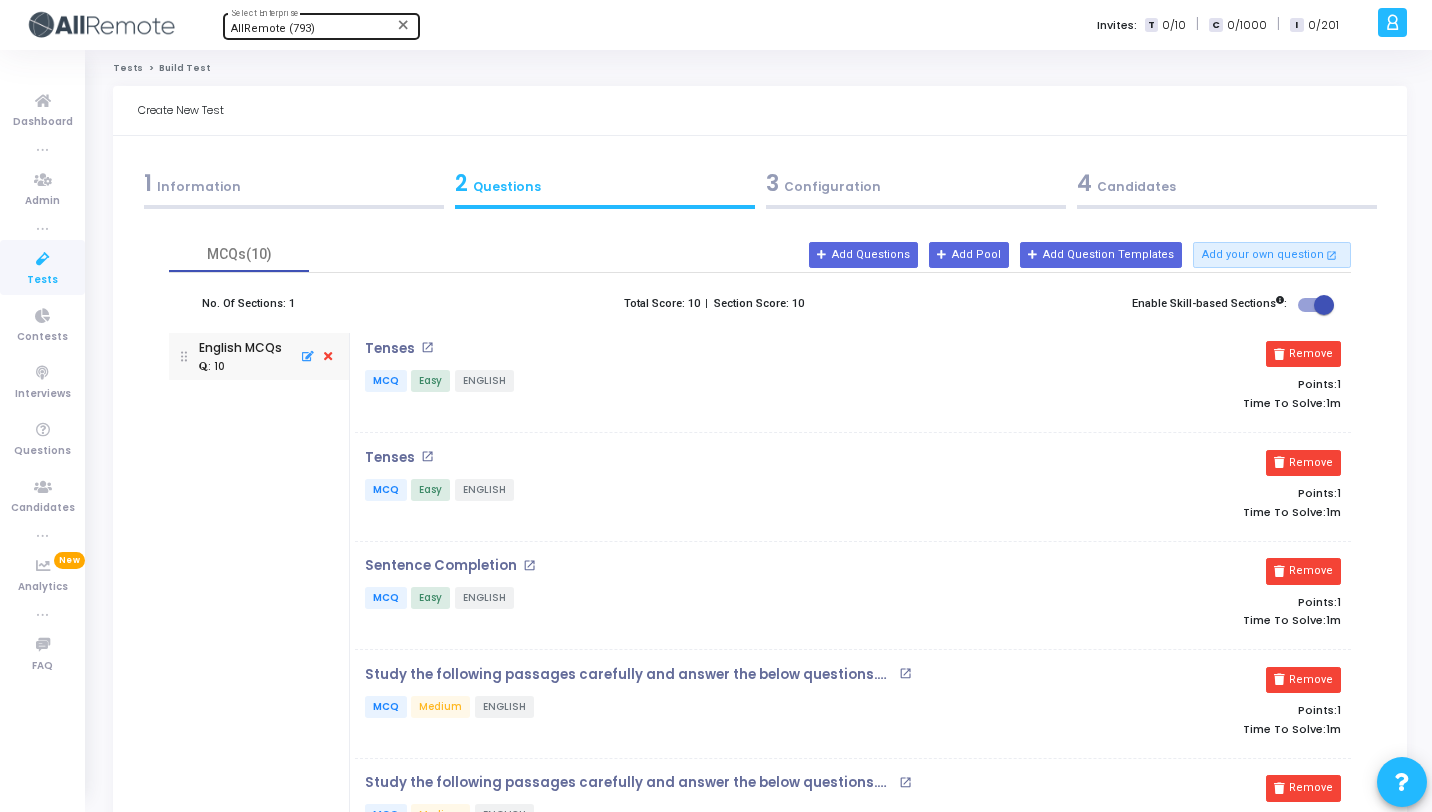 click on "3  Configuration" at bounding box center [916, 183] 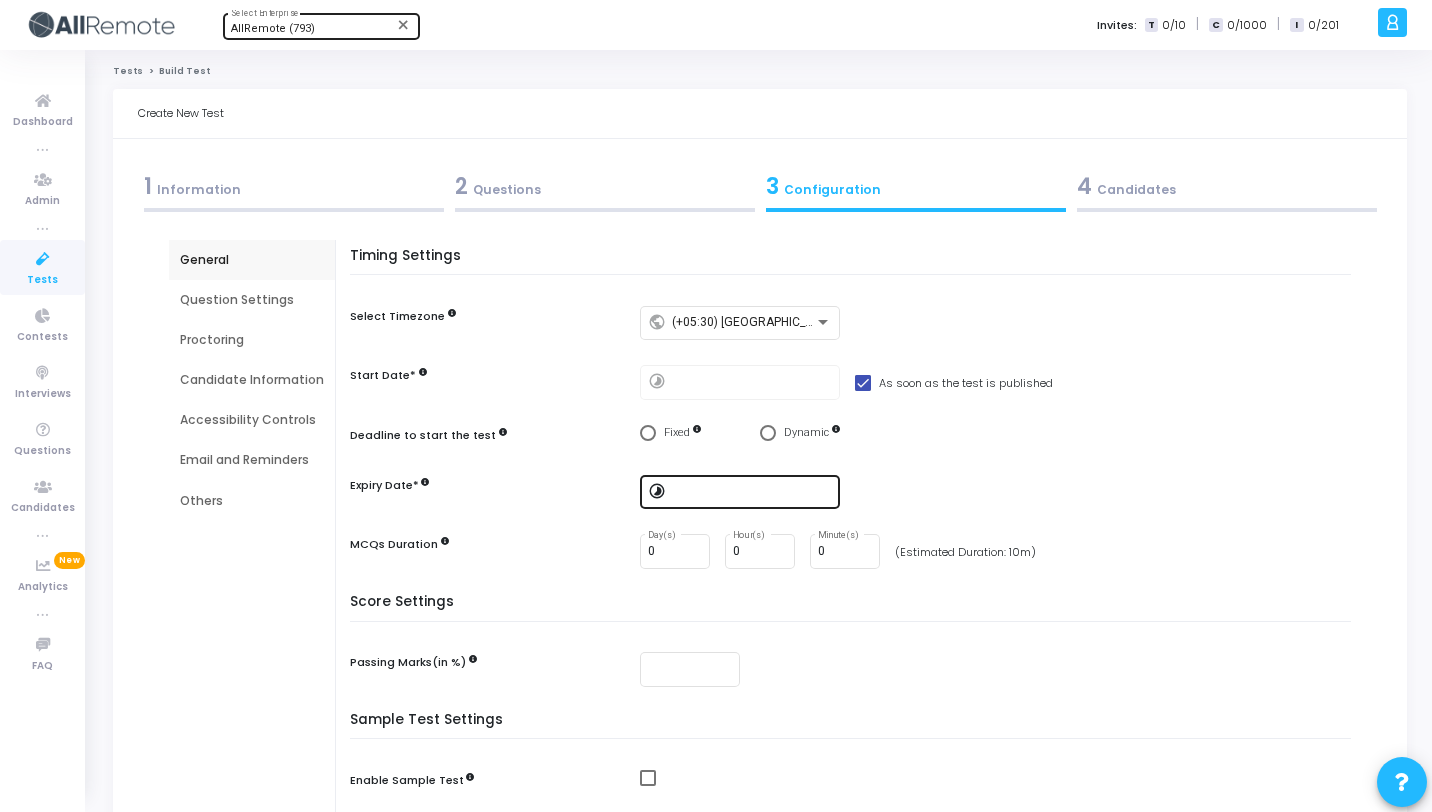 scroll, scrollTop: 0, scrollLeft: 0, axis: both 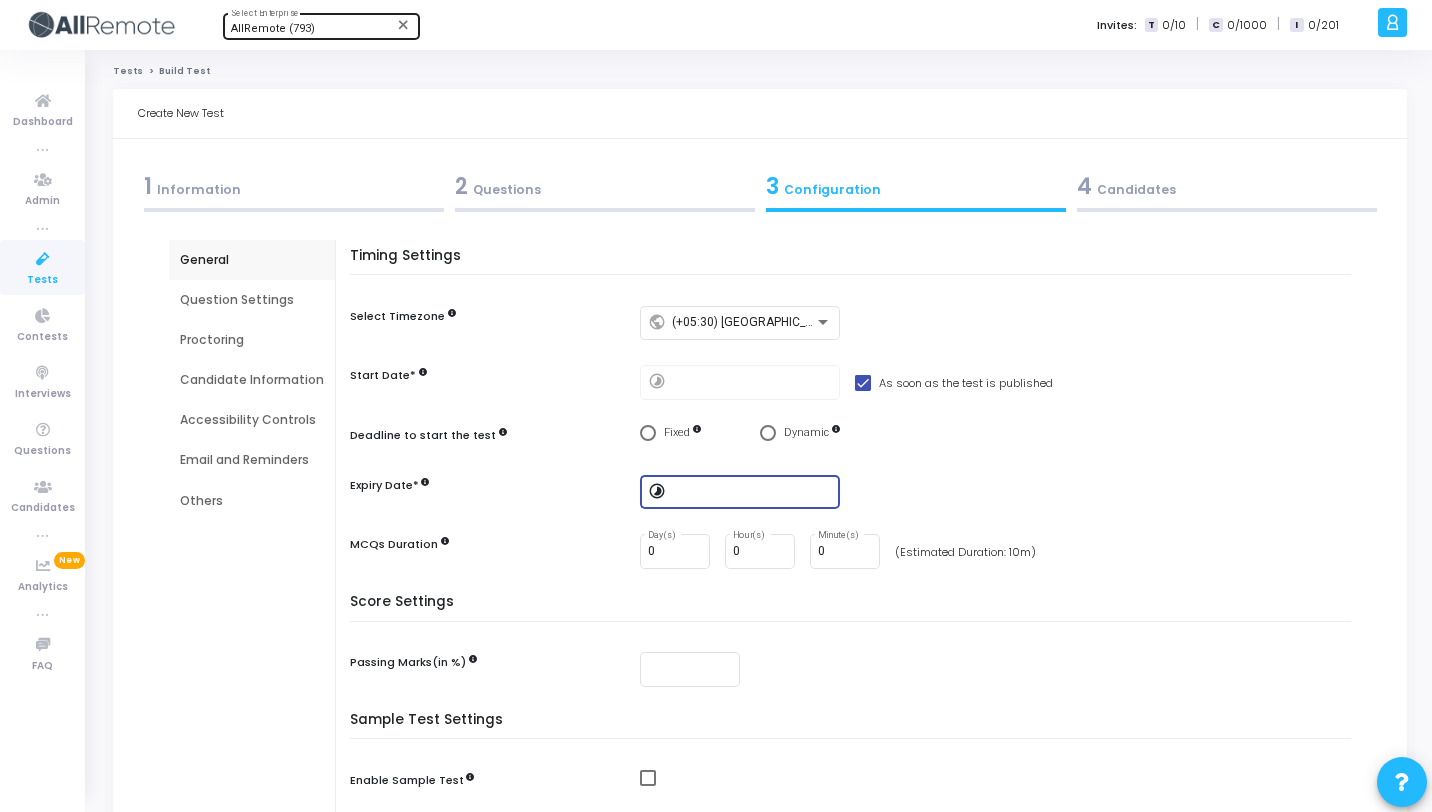 click at bounding box center [752, 492] 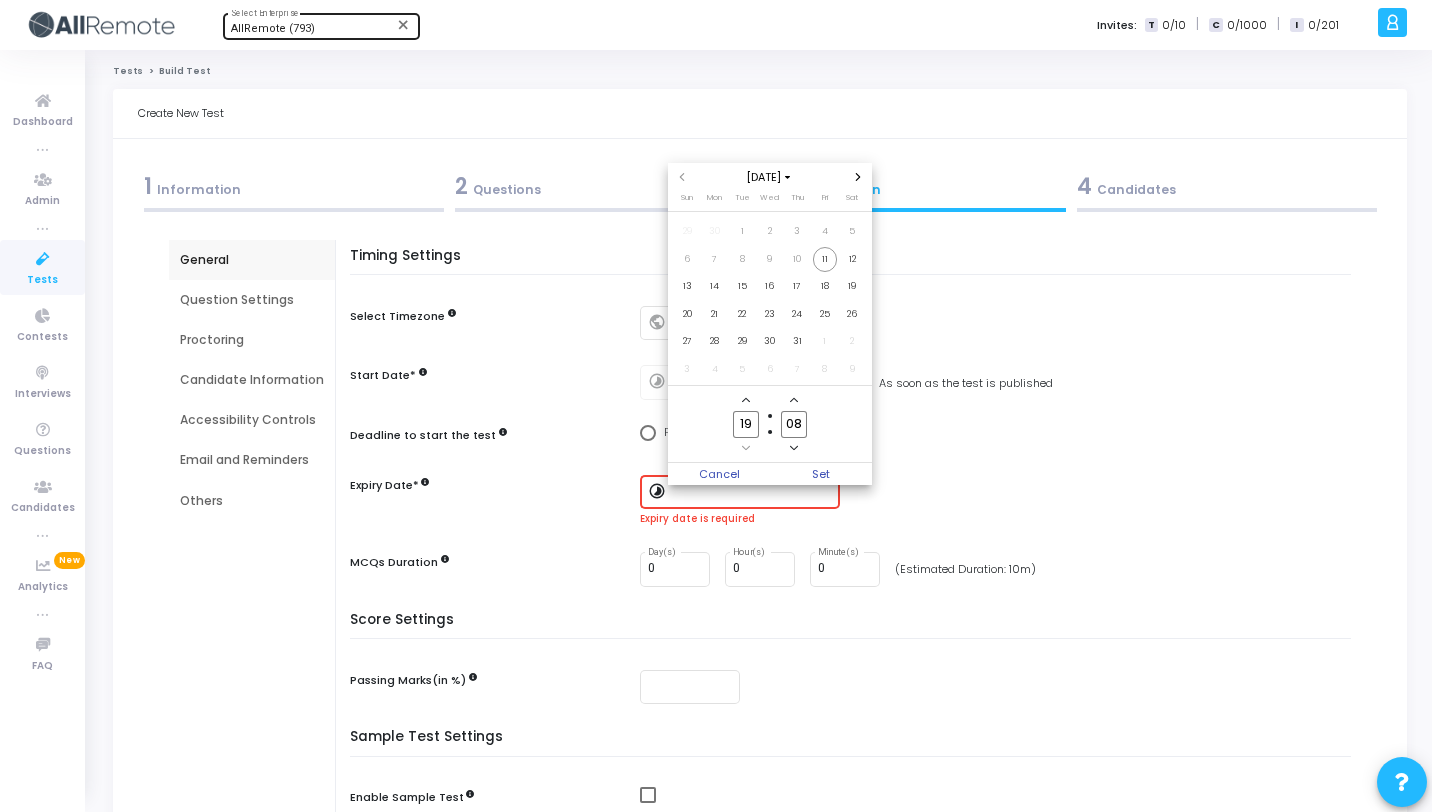 click at bounding box center (716, 406) 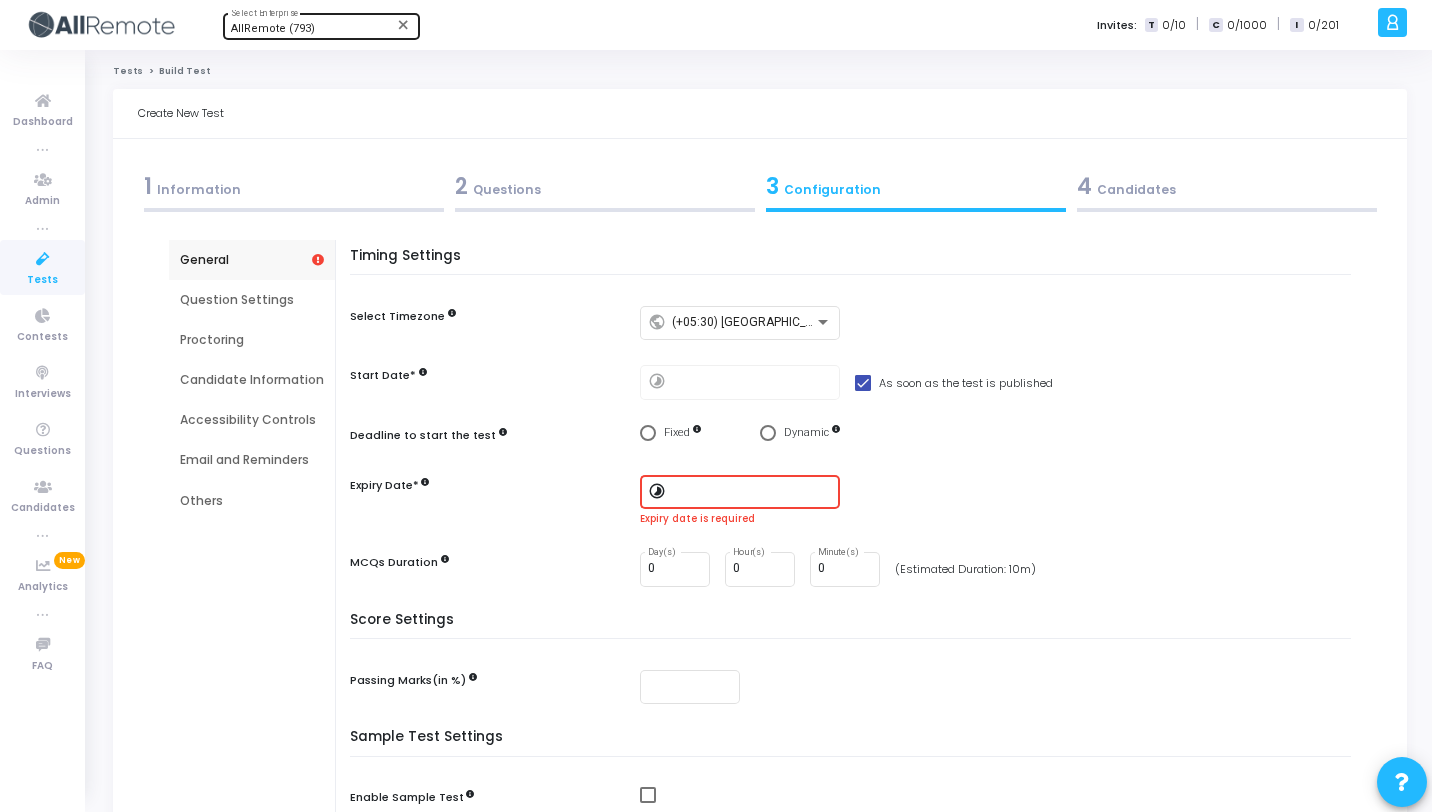 click on "2  Questions" at bounding box center [605, 186] 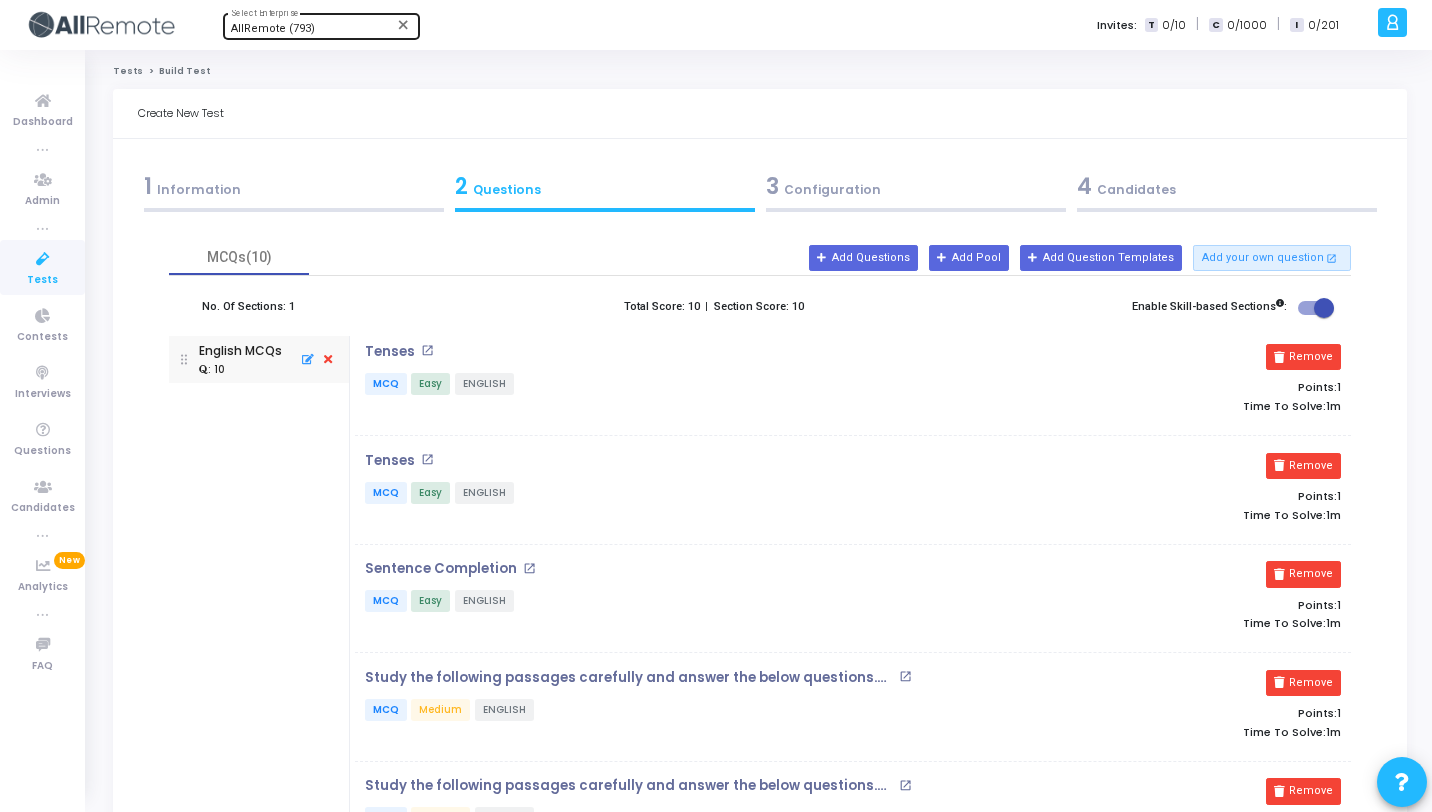 click on "3  Configuration" at bounding box center [916, 186] 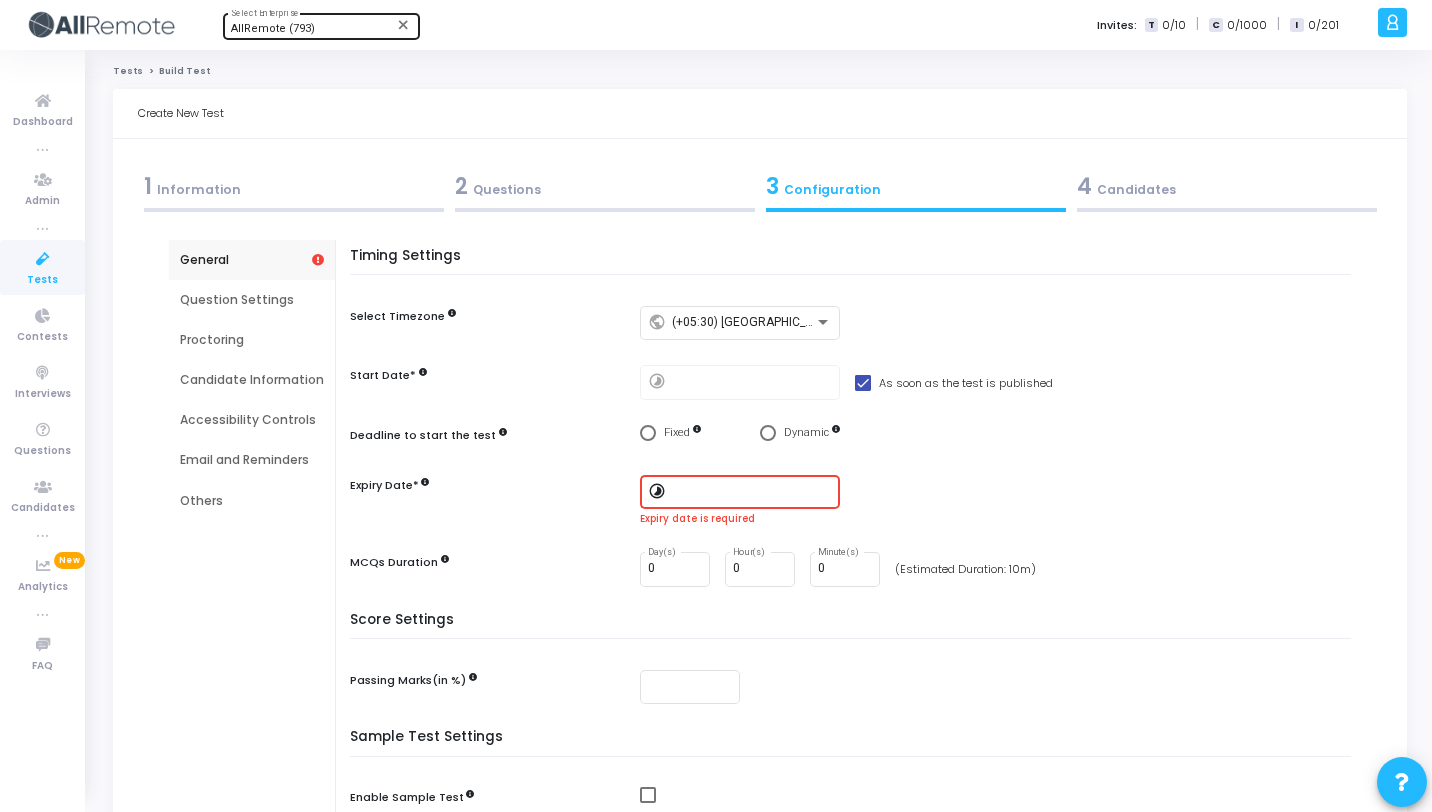 click at bounding box center [752, 492] 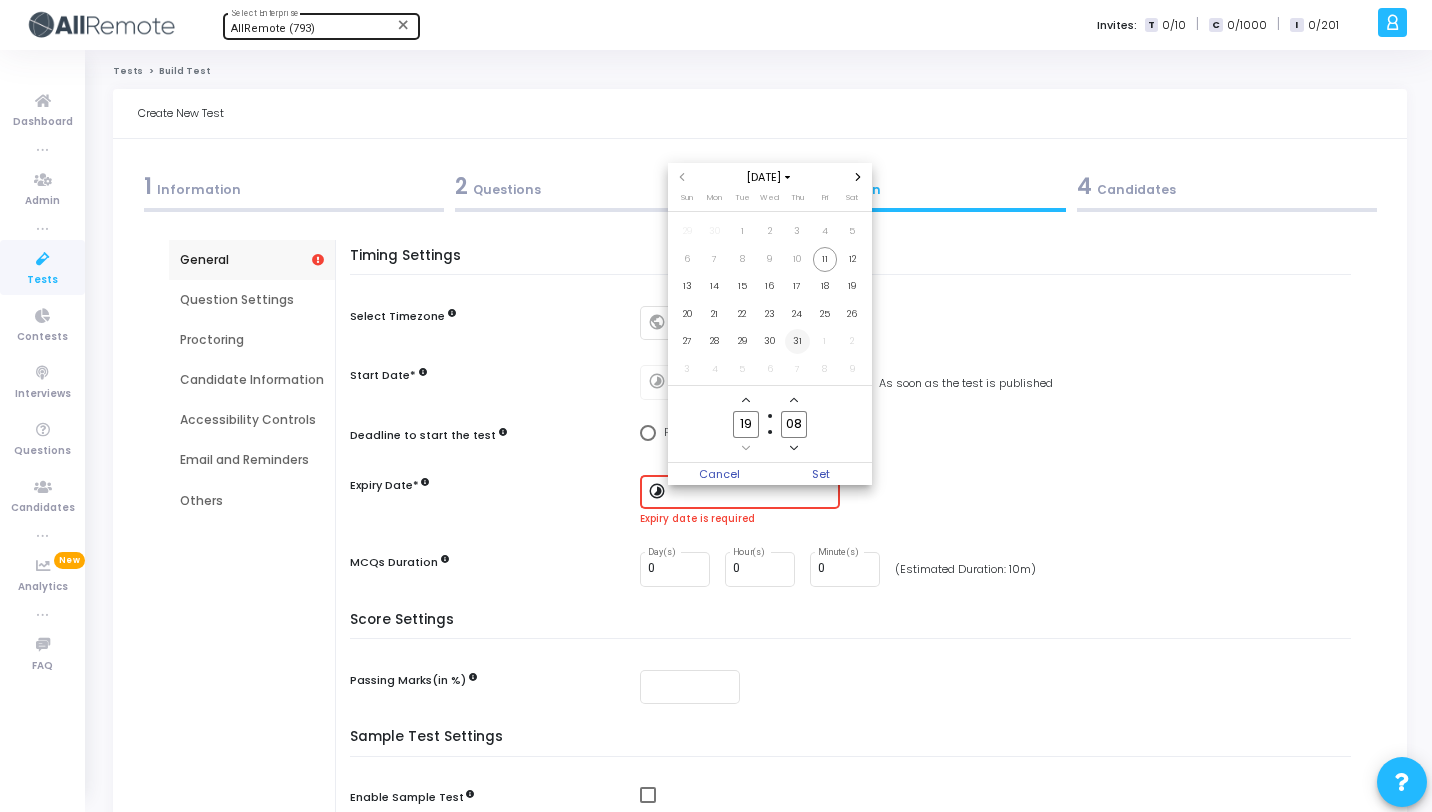 click on "31" at bounding box center [797, 341] 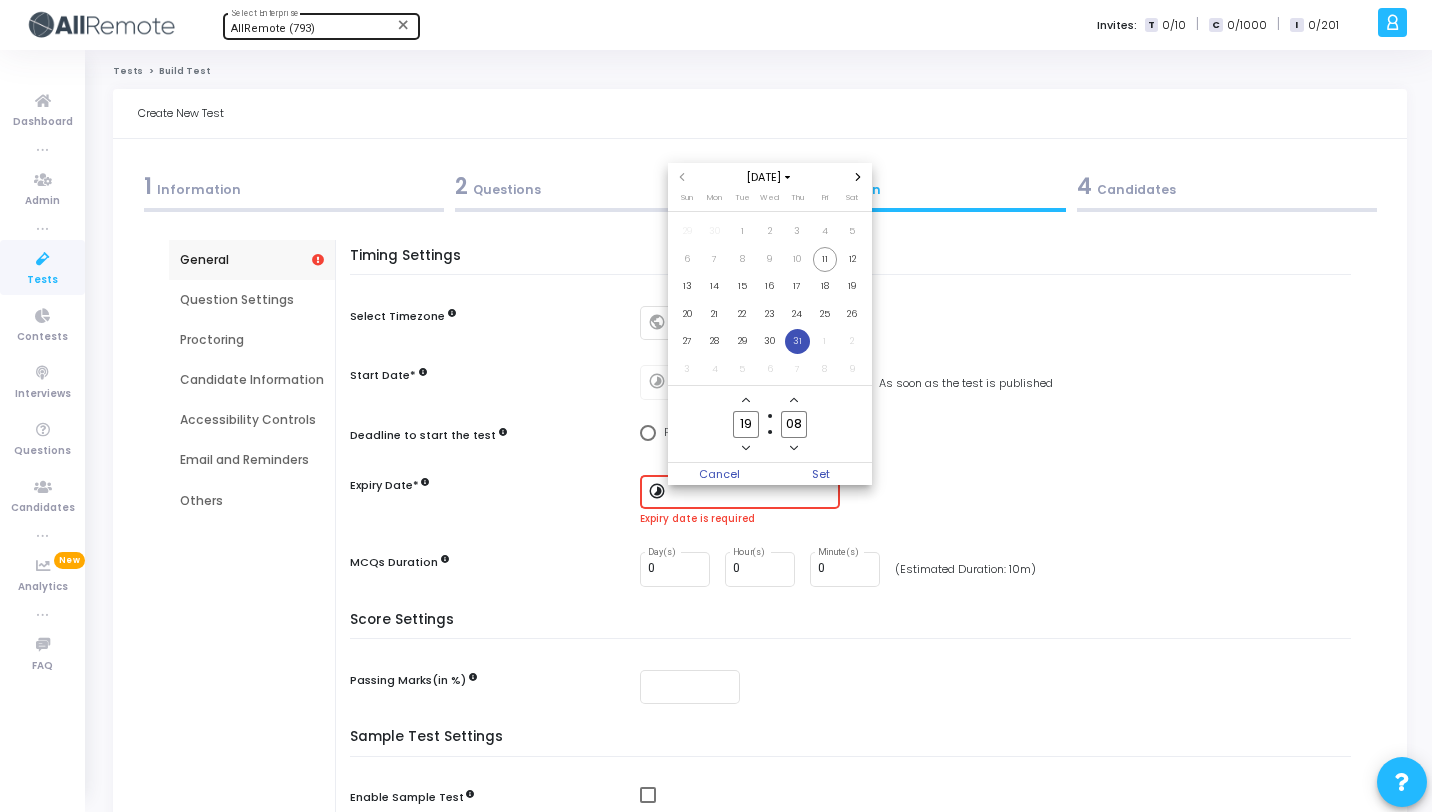 click on "19" 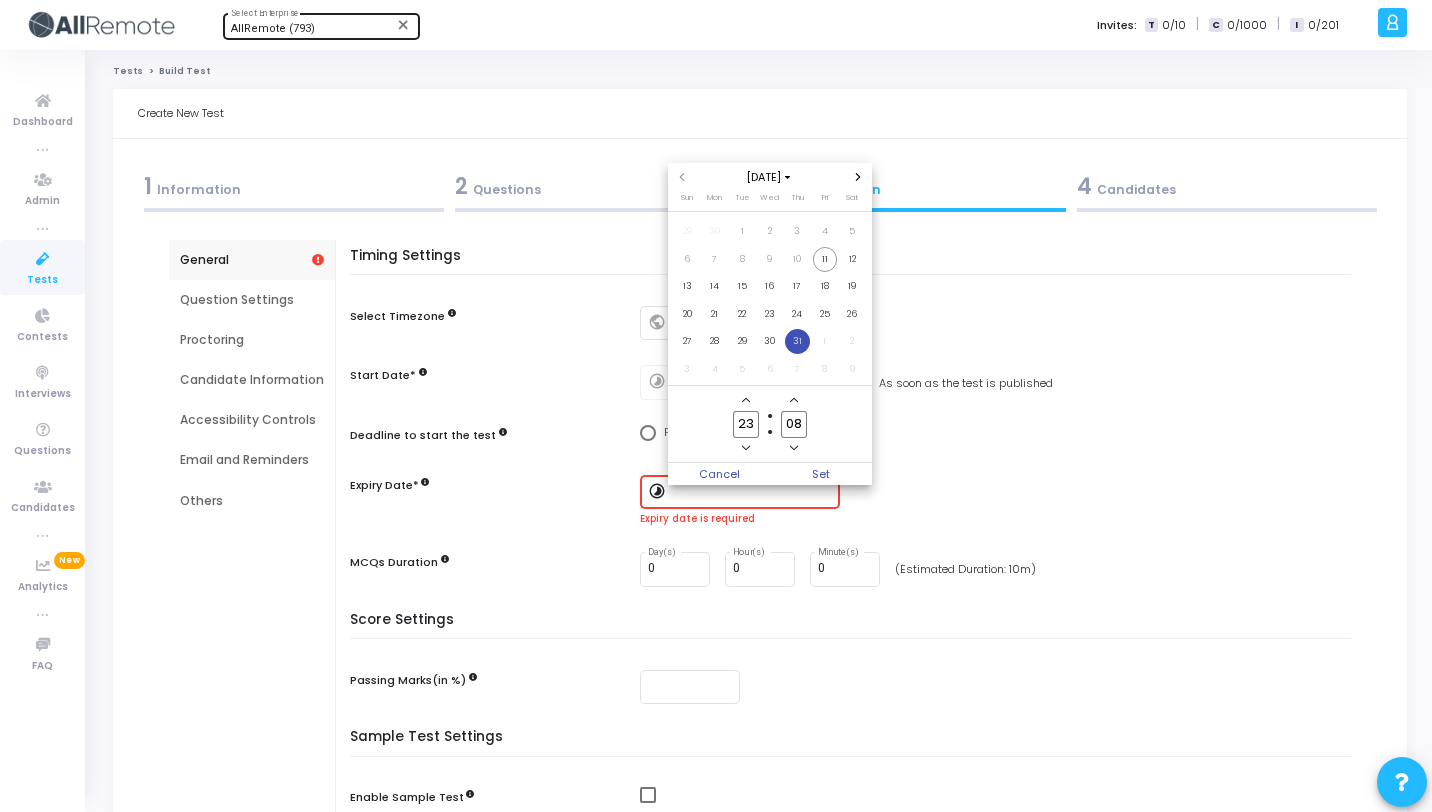 type on "23" 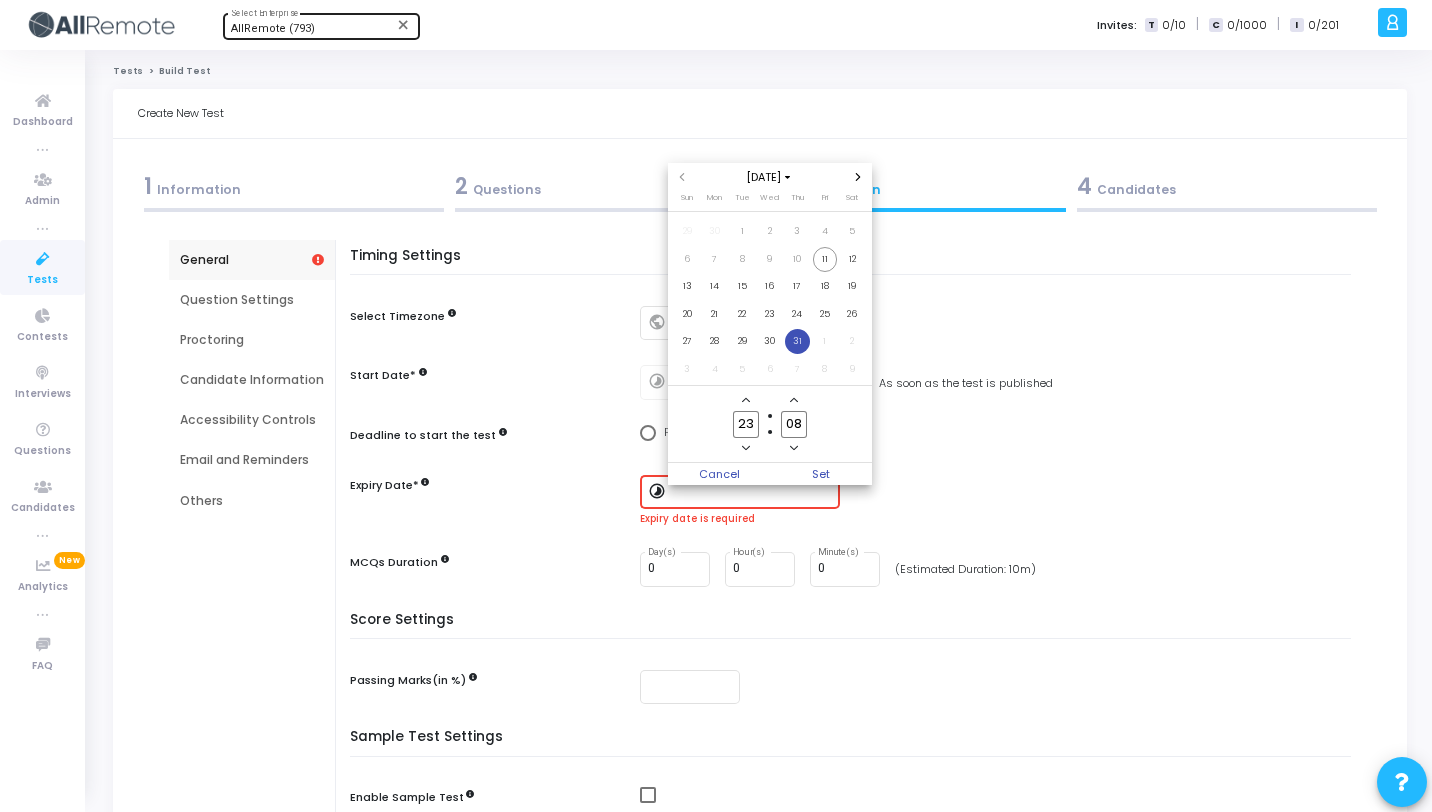 click on "08" 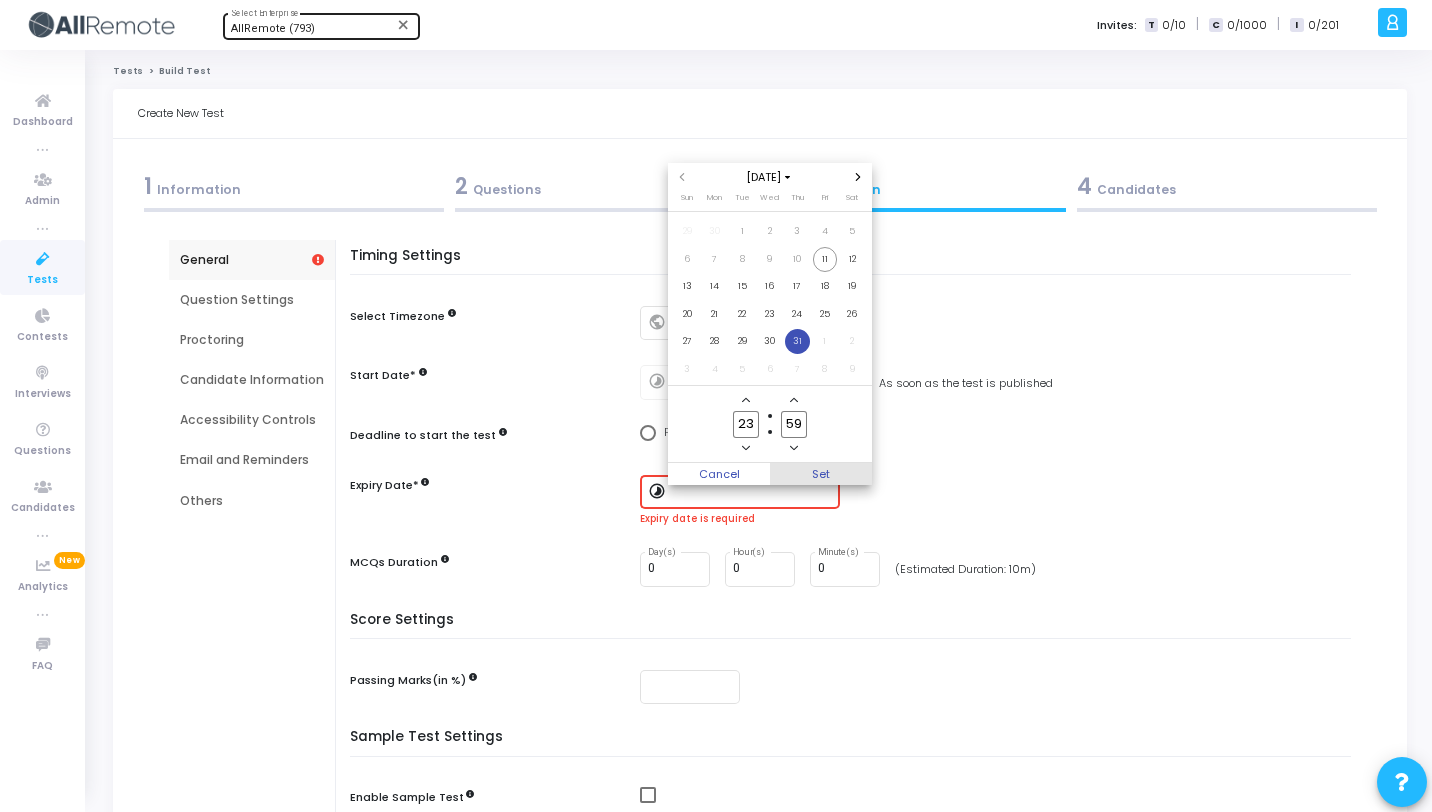 type on "59" 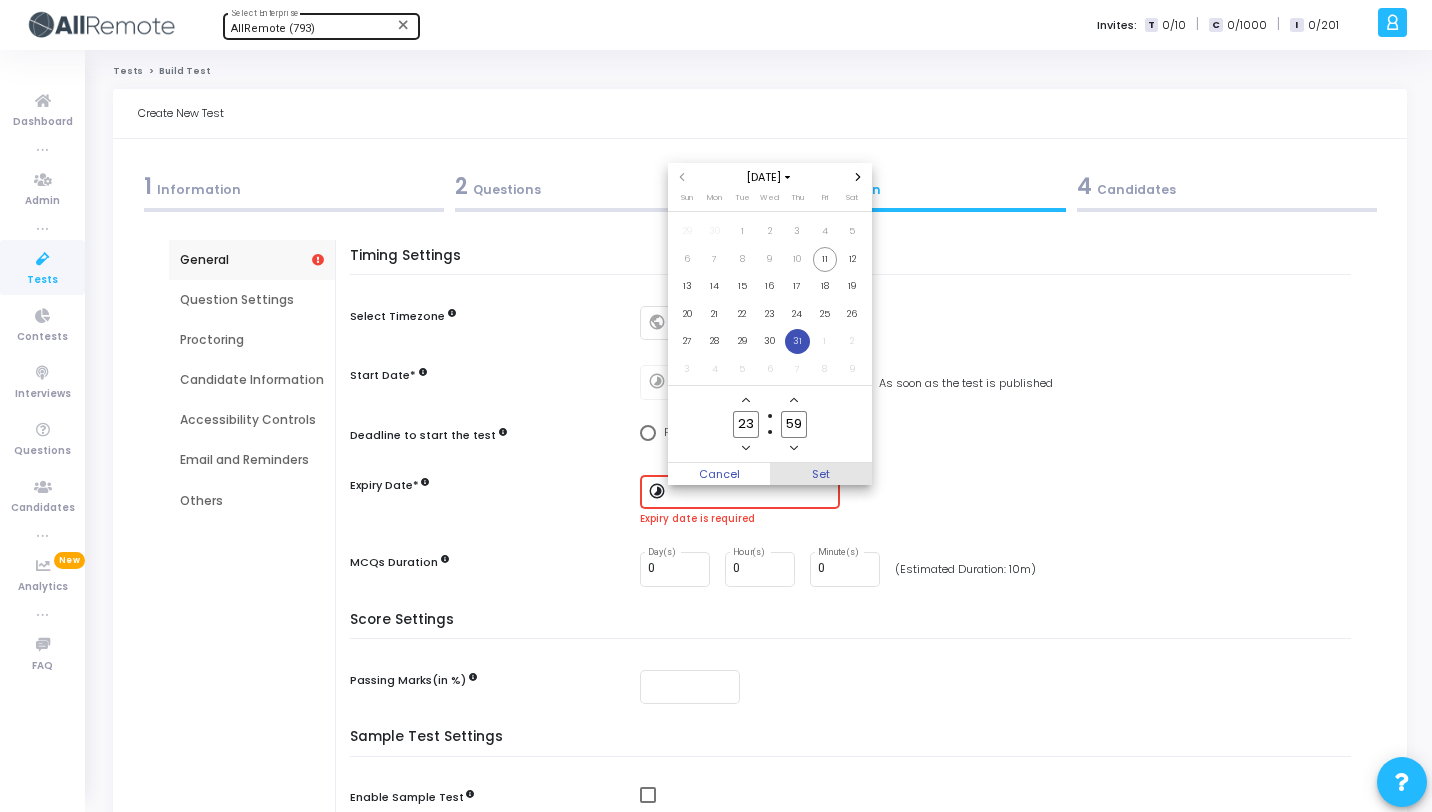 click on "Set" at bounding box center (821, 474) 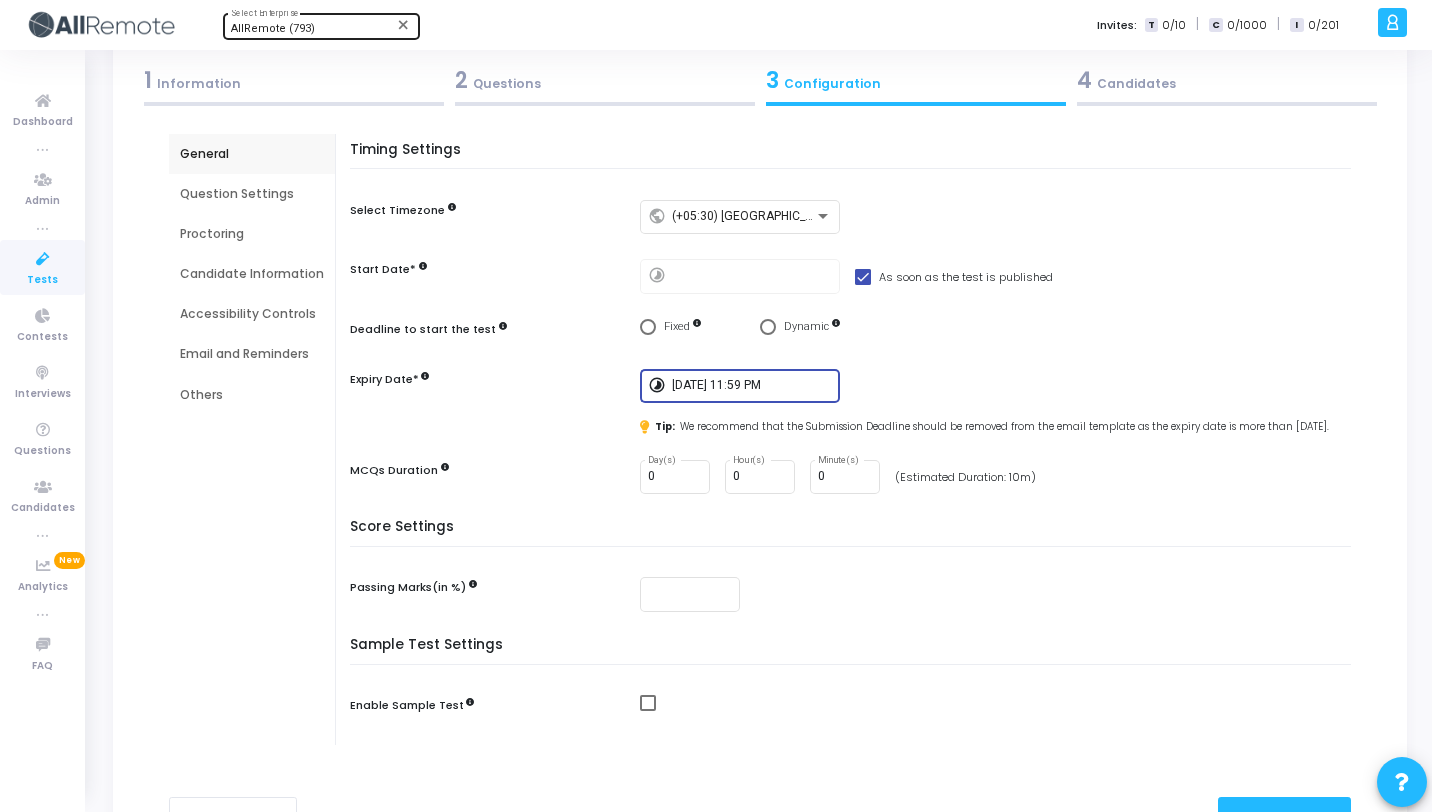 scroll, scrollTop: 218, scrollLeft: 0, axis: vertical 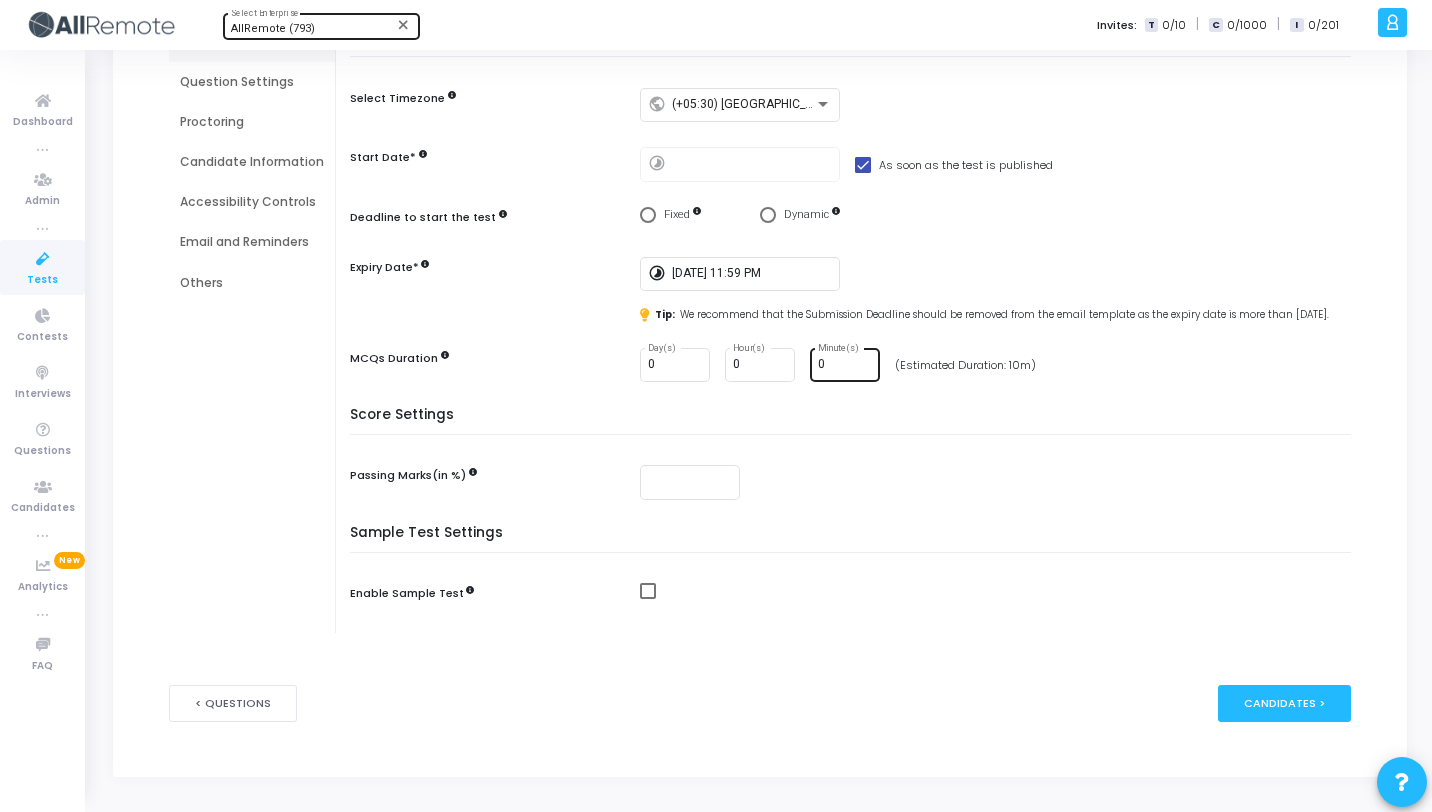 click on "0 Minute(s)" at bounding box center (845, 363) 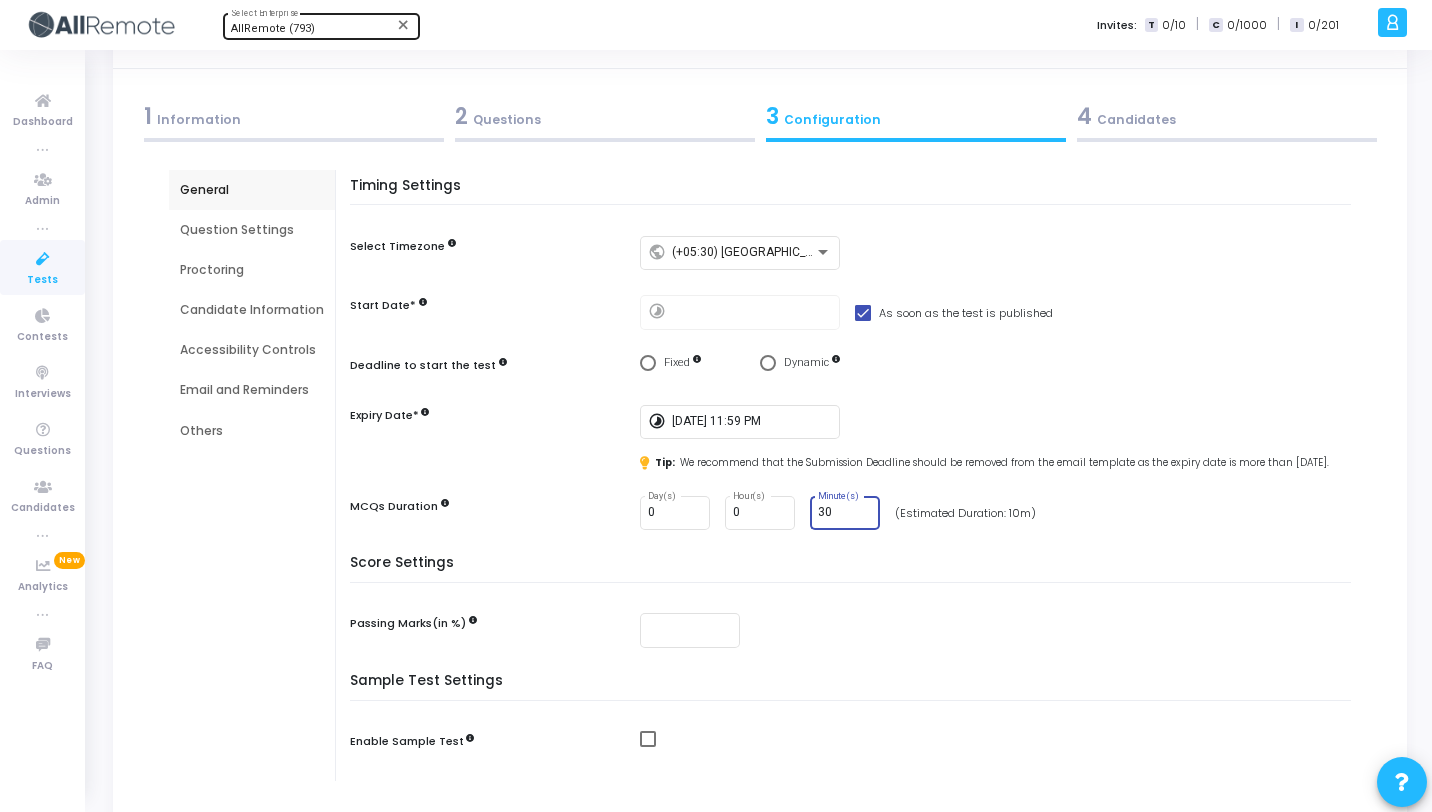 scroll, scrollTop: 0, scrollLeft: 0, axis: both 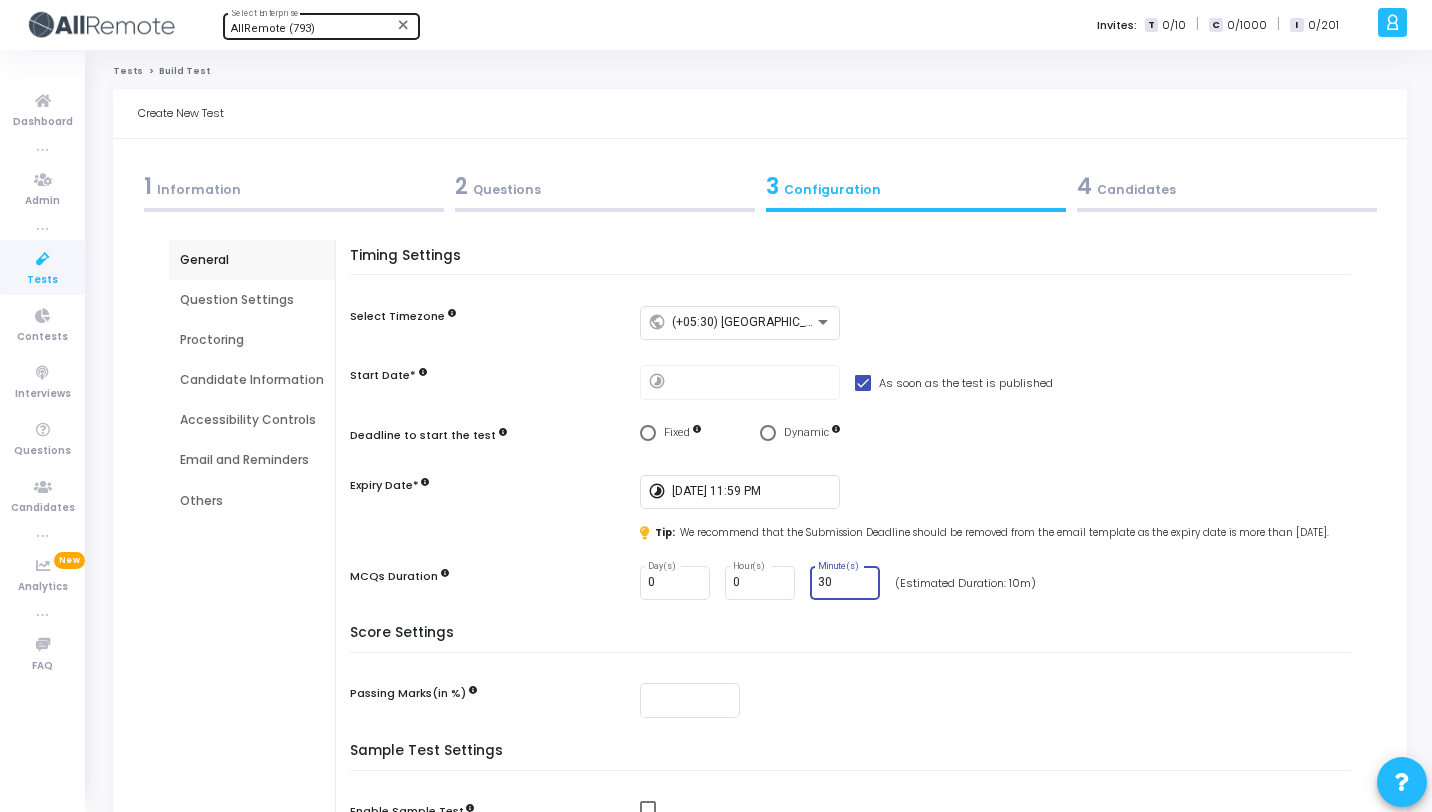 type on "30" 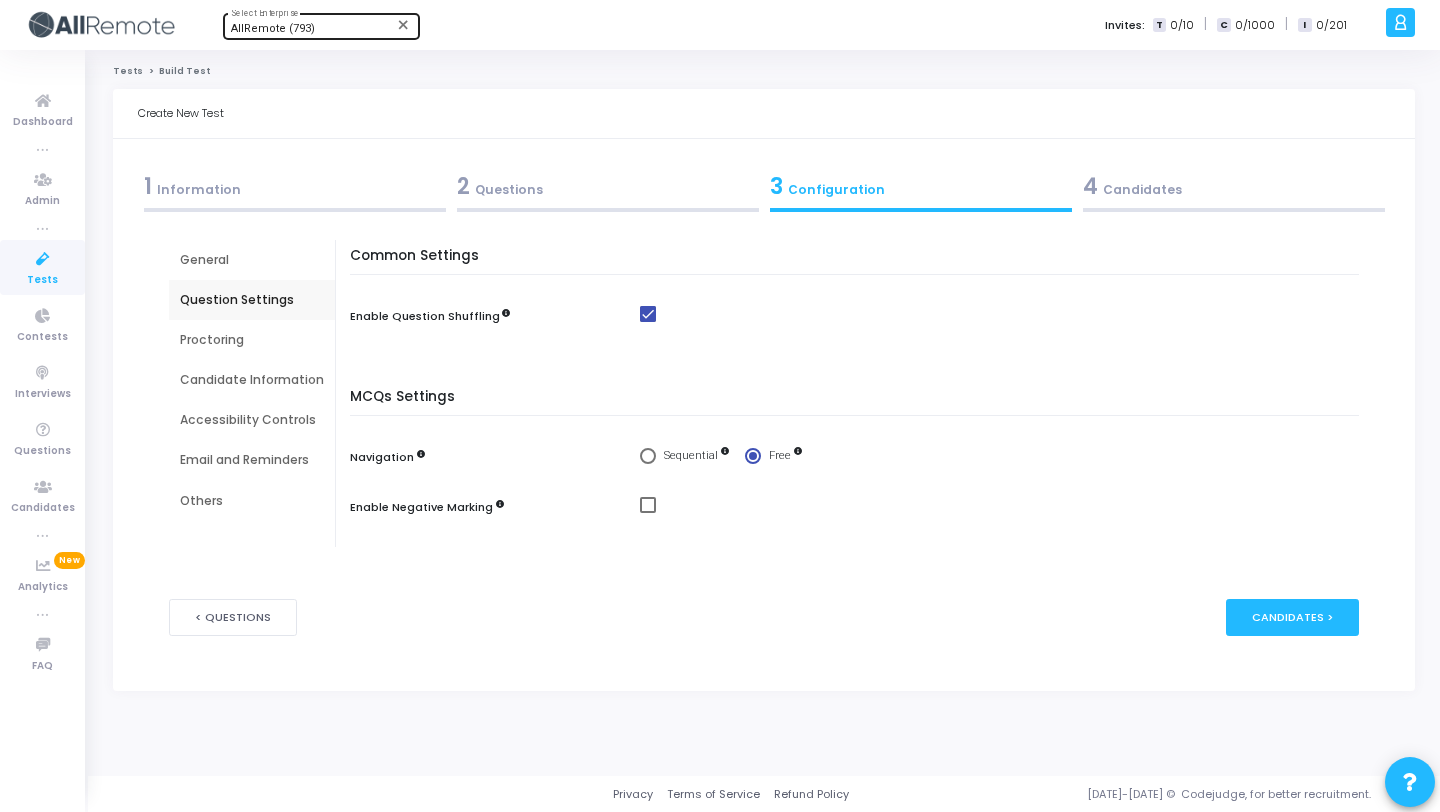 click on "Proctoring" at bounding box center [252, 340] 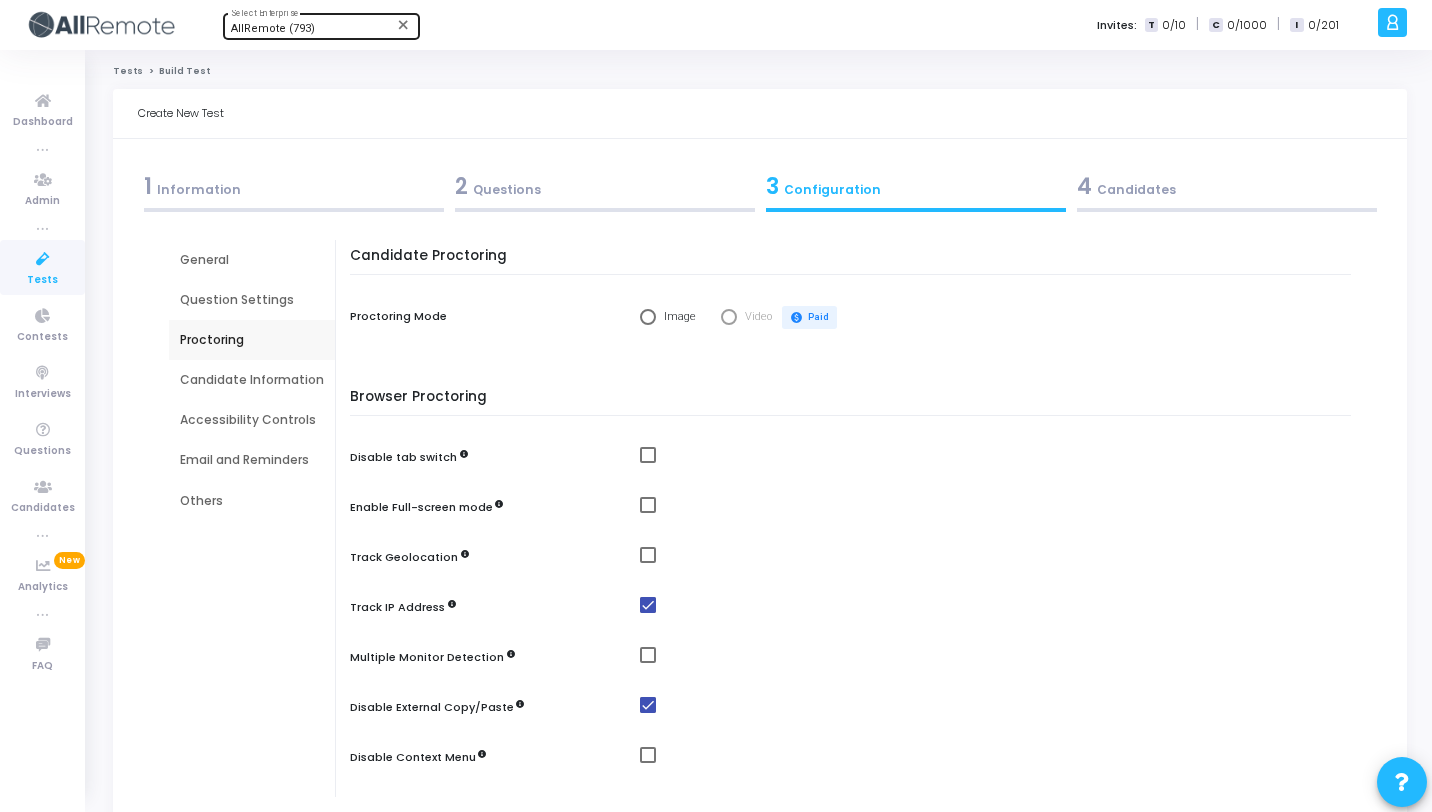 click on "Image" at bounding box center [669, 317] 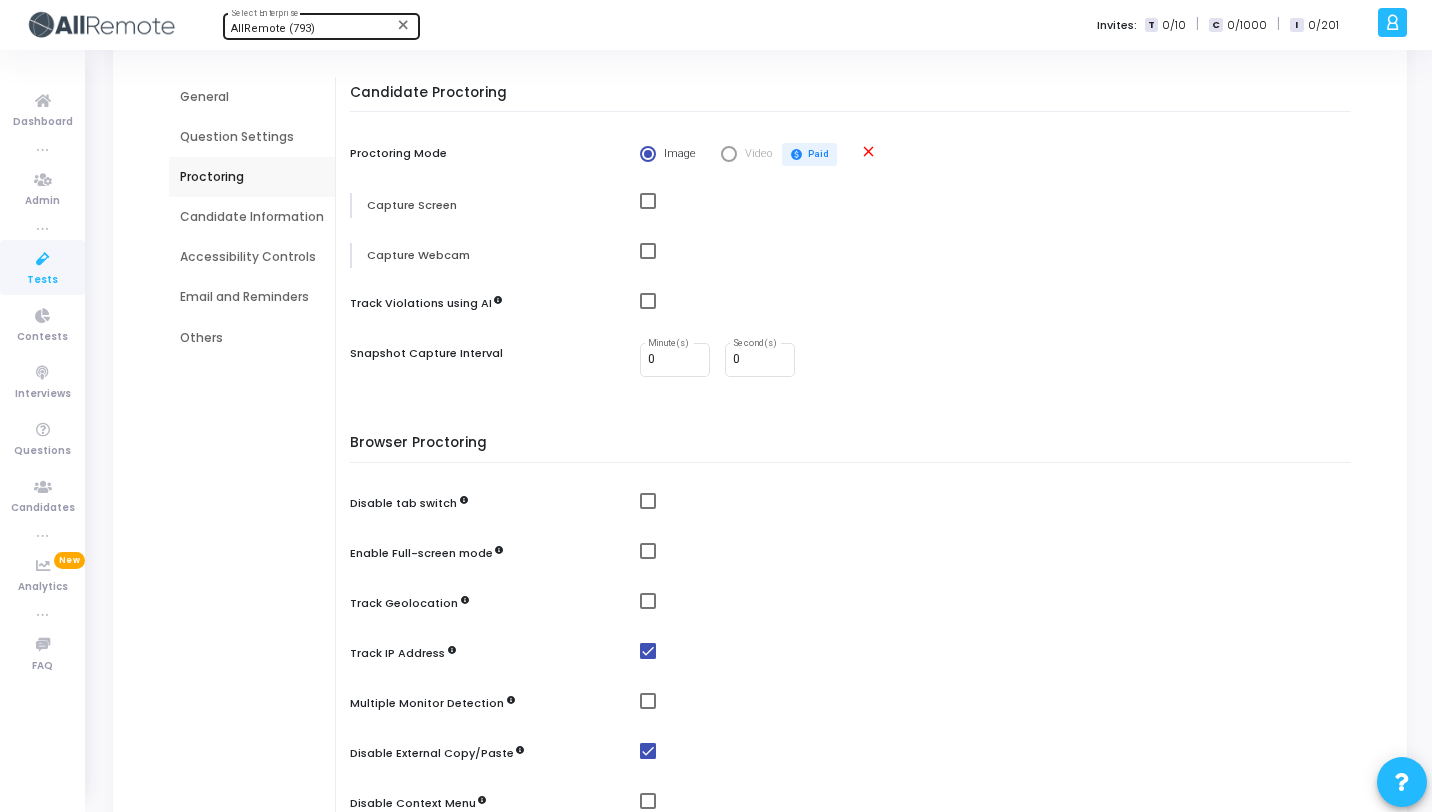 scroll, scrollTop: 228, scrollLeft: 0, axis: vertical 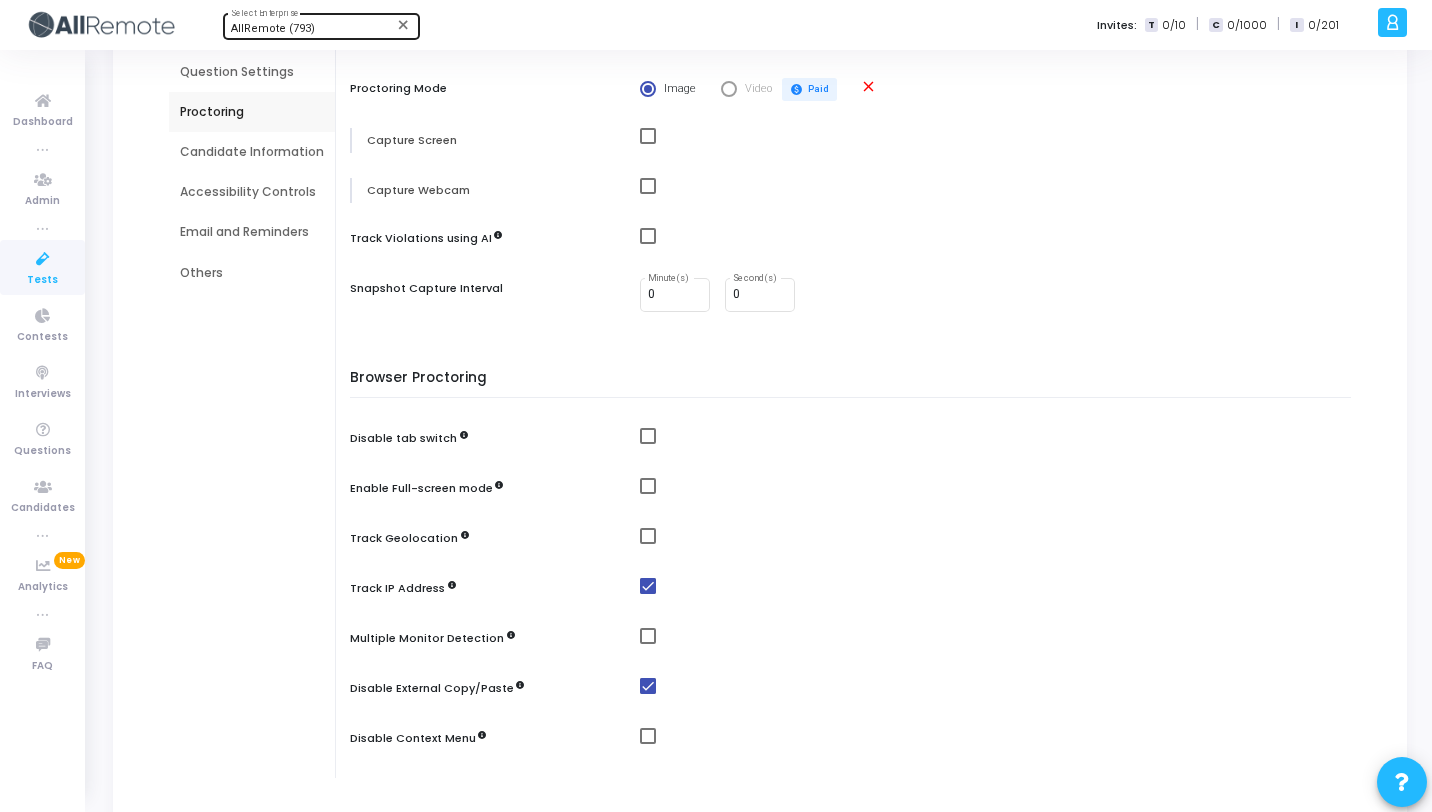 click at bounding box center [648, 136] 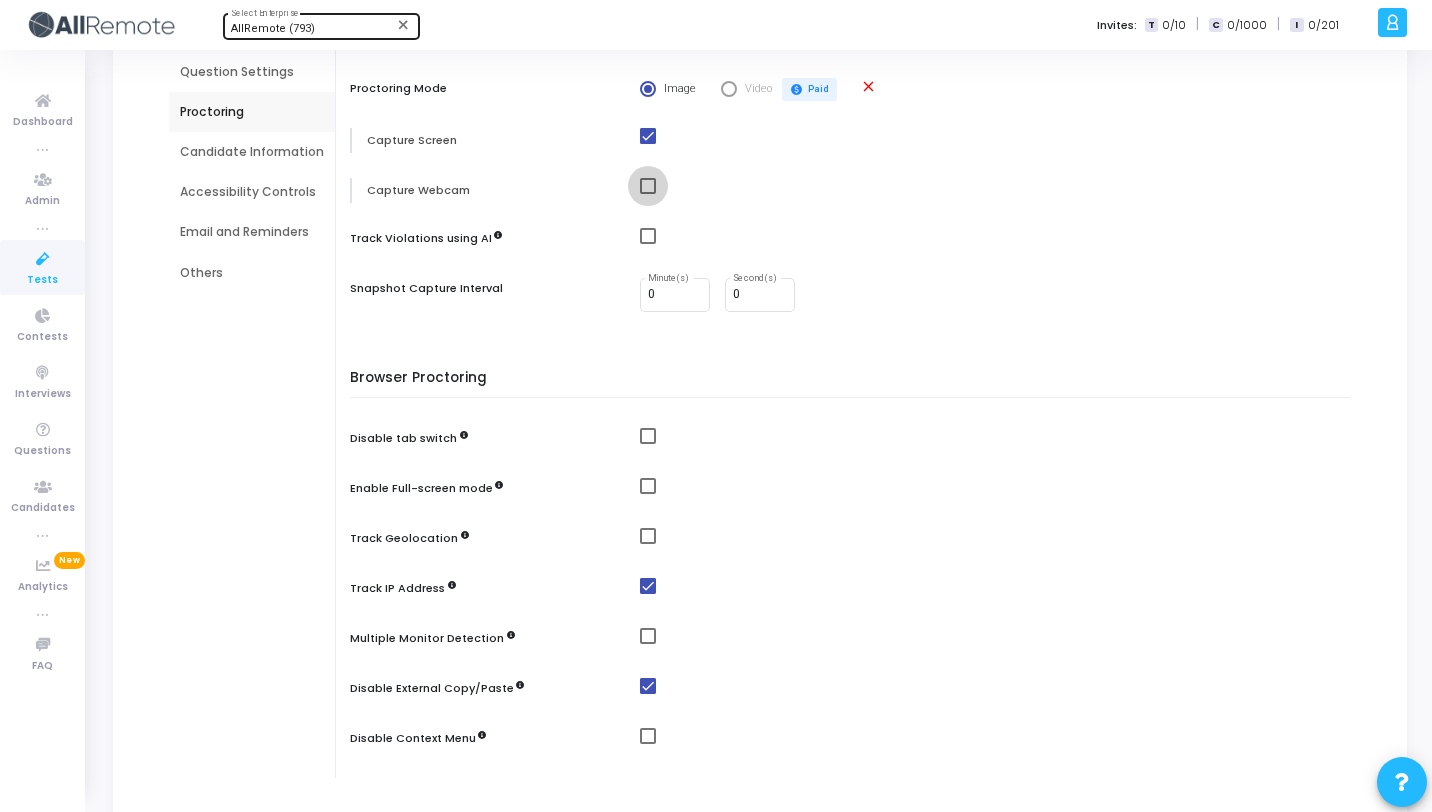 click at bounding box center [648, 186] 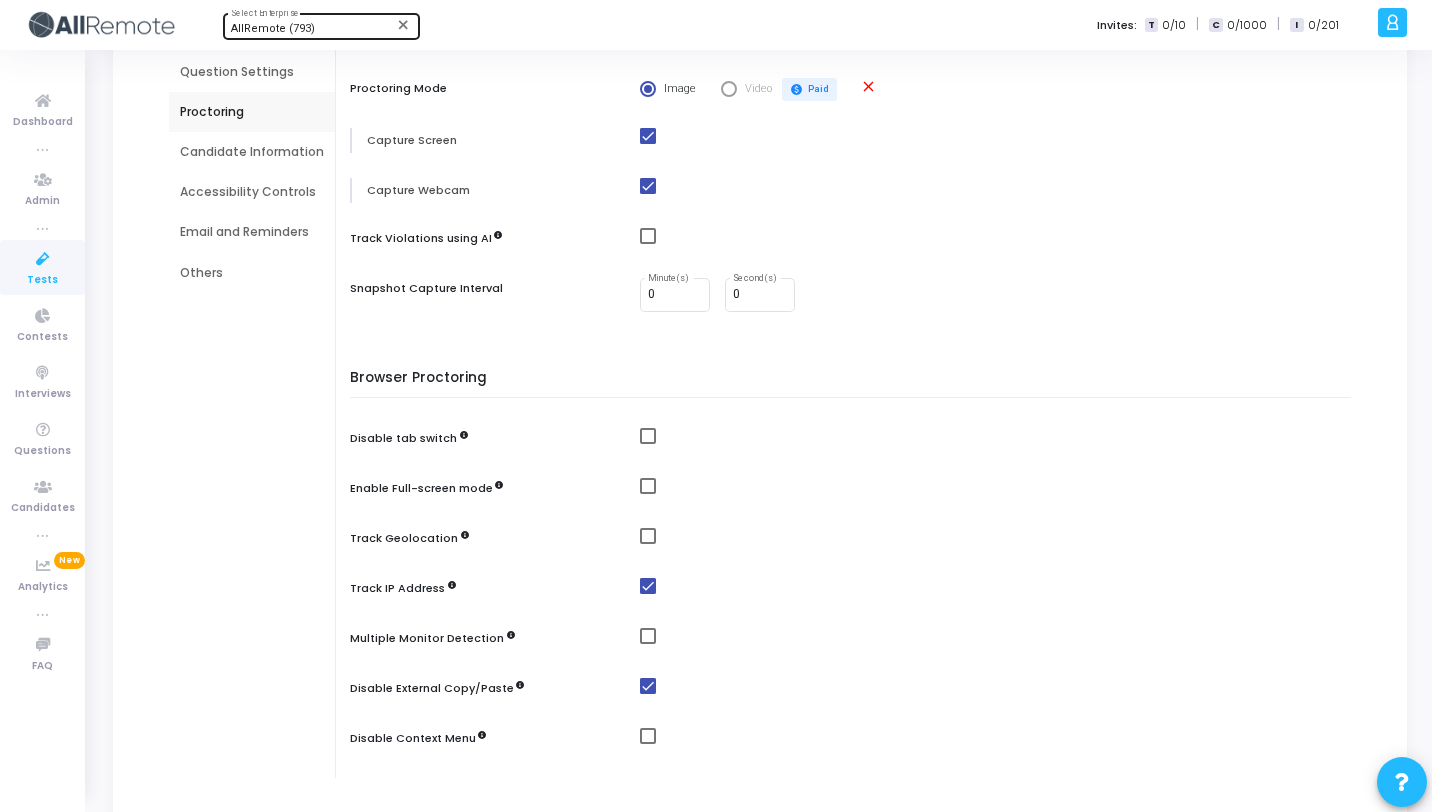 click at bounding box center (648, 236) 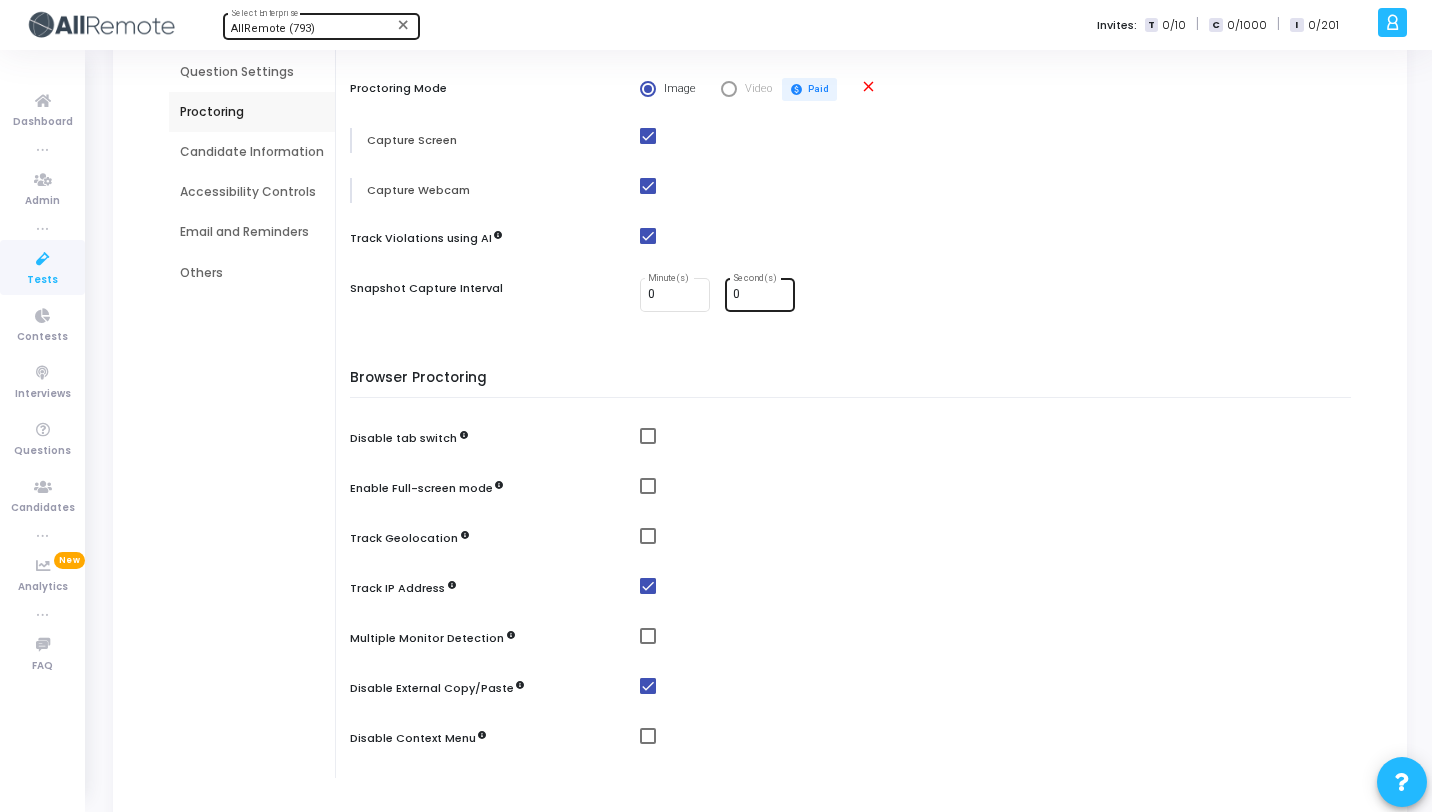 click on "0 Second(s)" at bounding box center [760, 293] 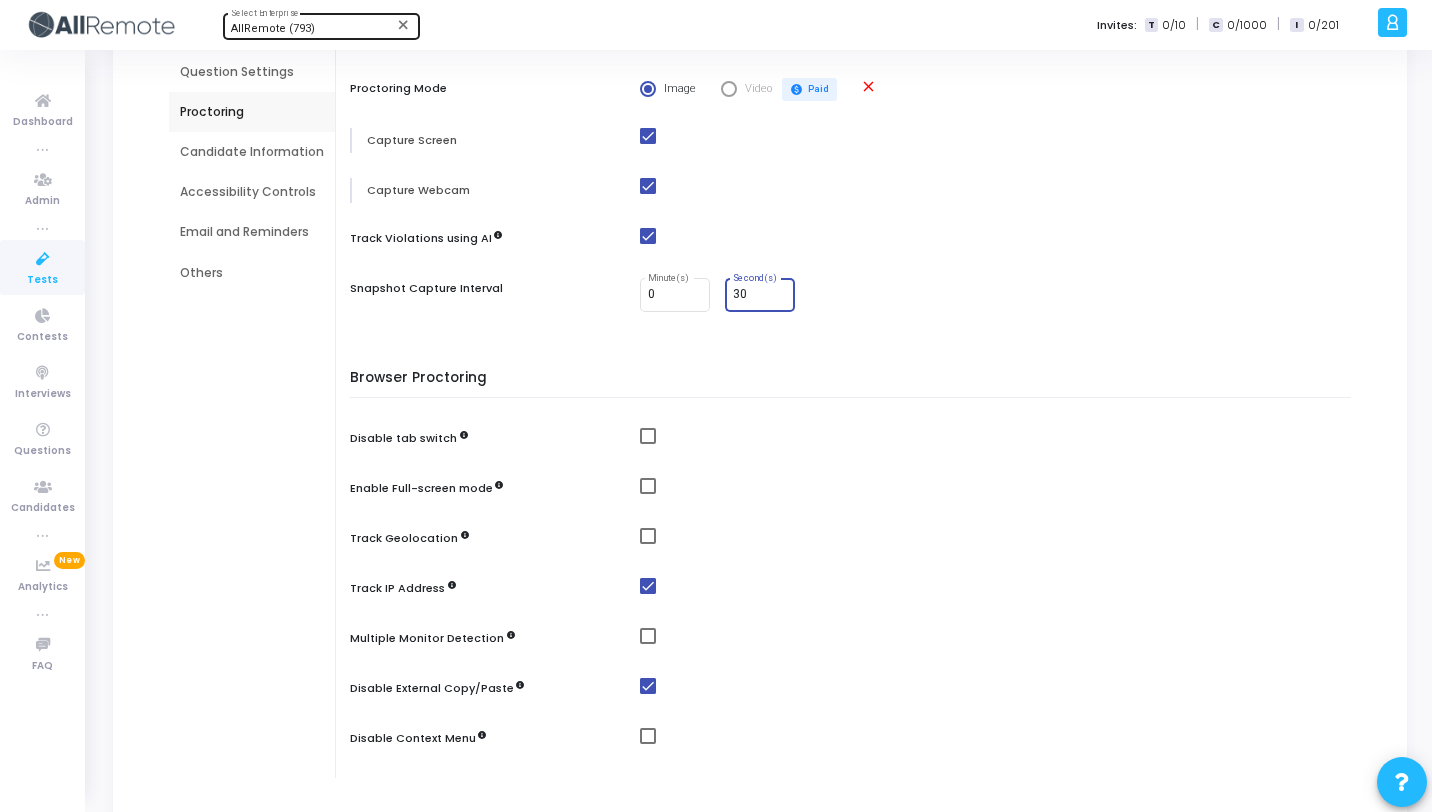 type on "30" 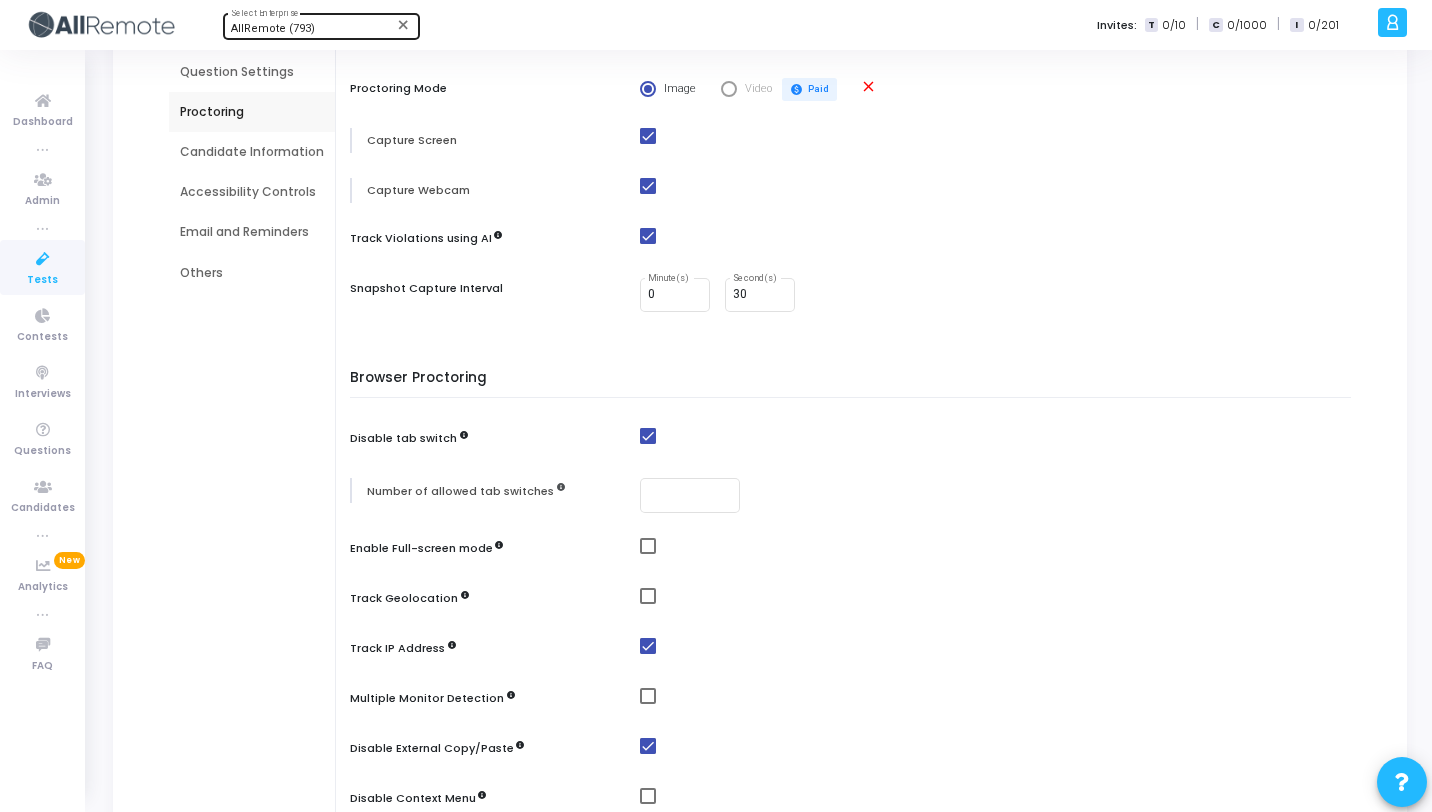 click at bounding box center (1000, 550) 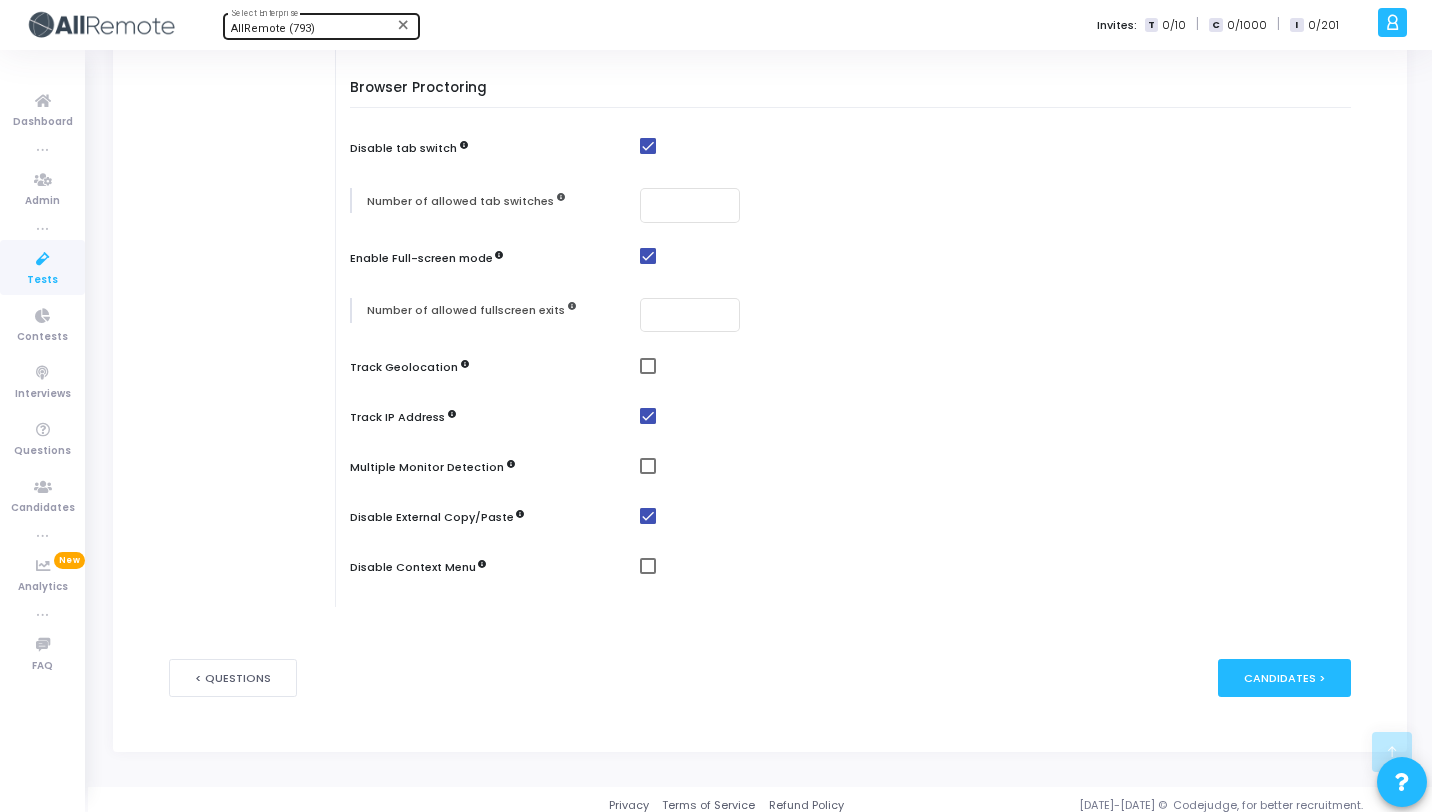 scroll, scrollTop: 529, scrollLeft: 0, axis: vertical 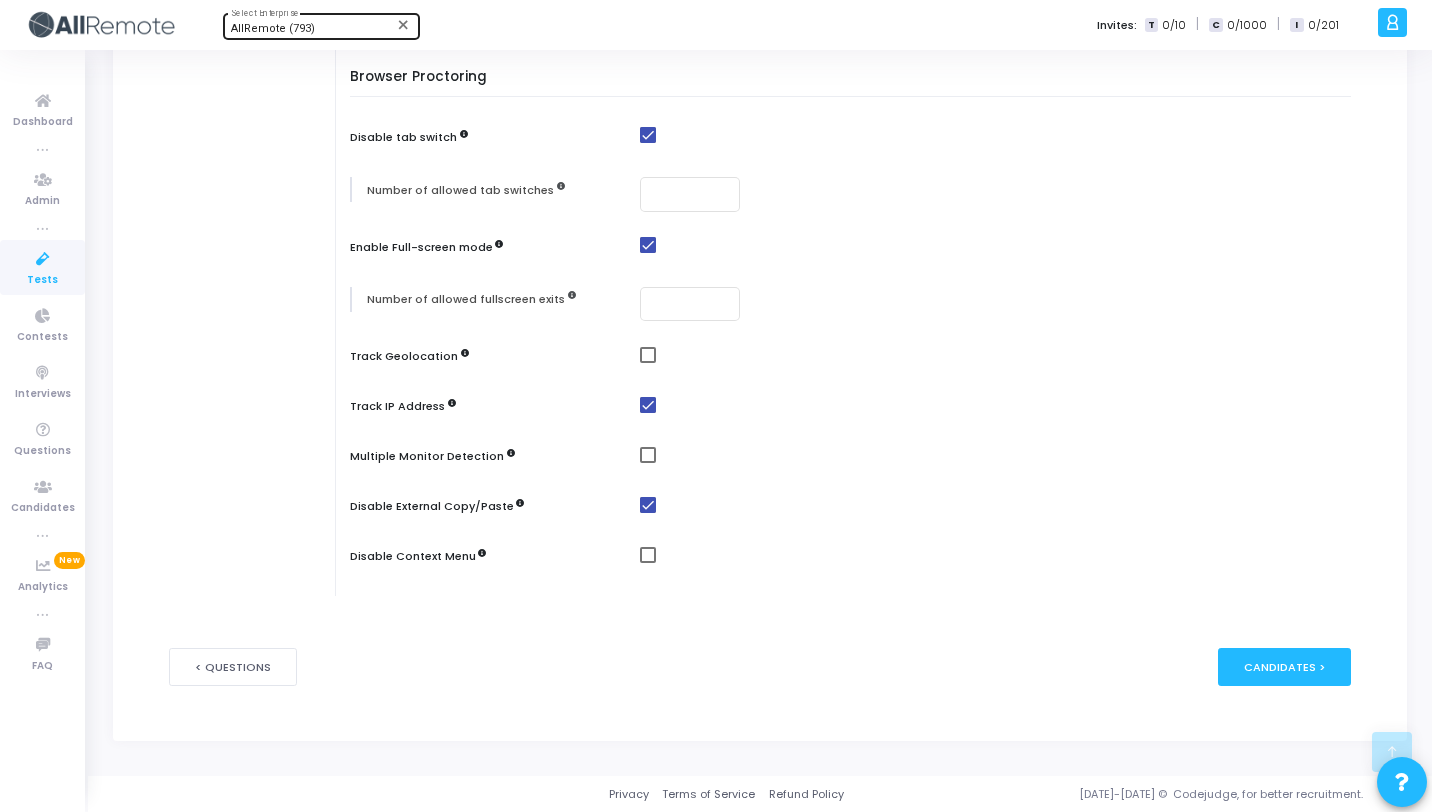 click at bounding box center [648, 455] 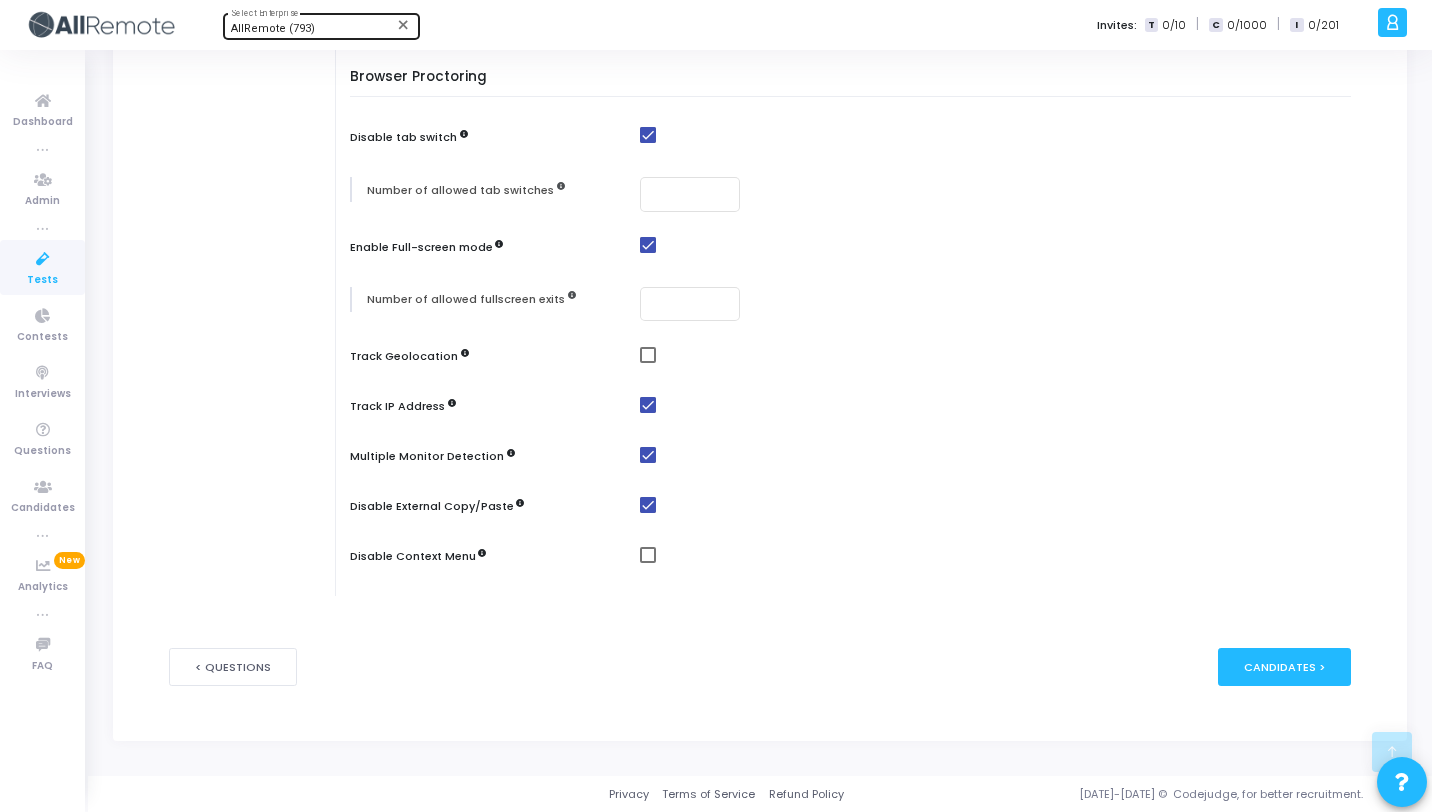 click at bounding box center [648, 455] 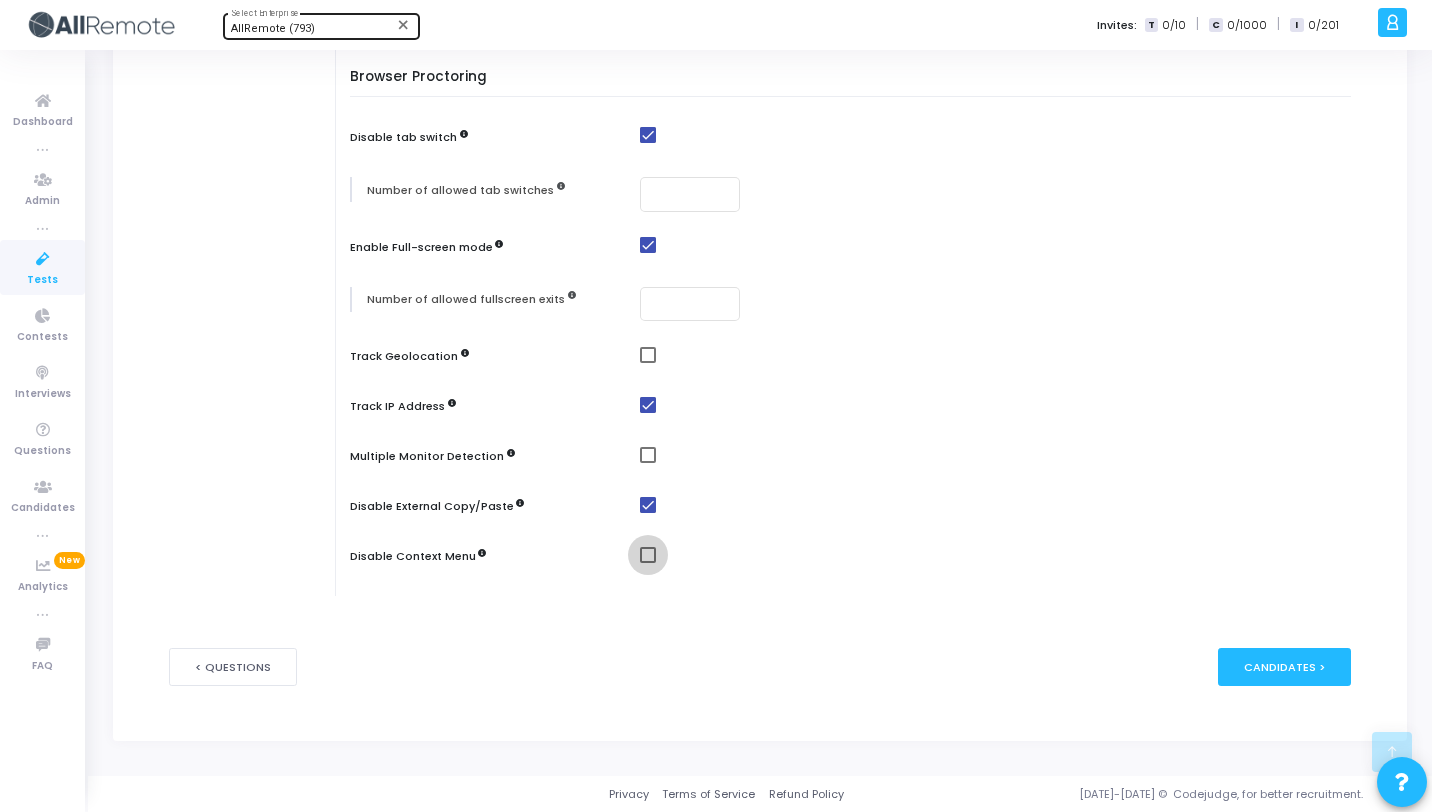 click at bounding box center (648, 555) 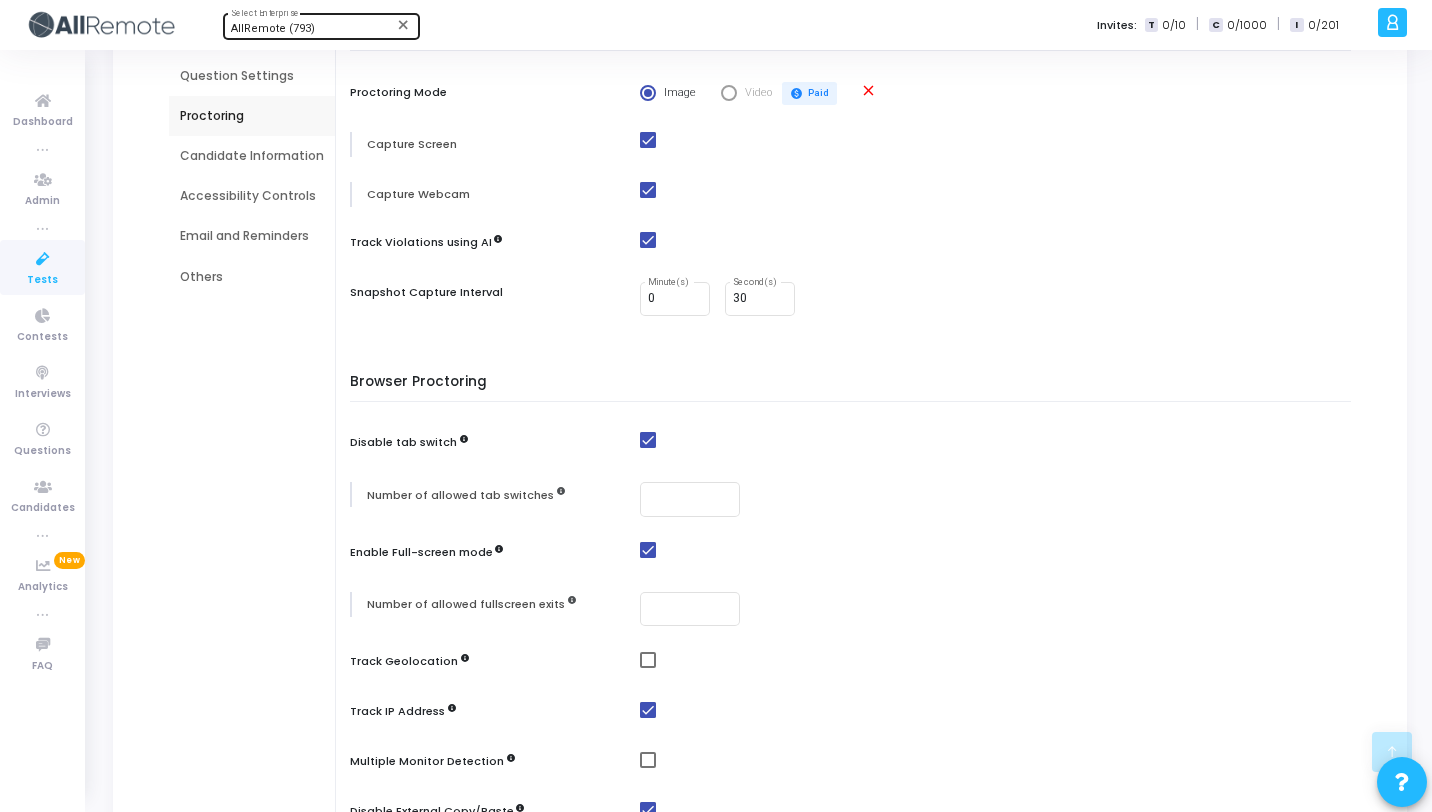 scroll, scrollTop: 0, scrollLeft: 0, axis: both 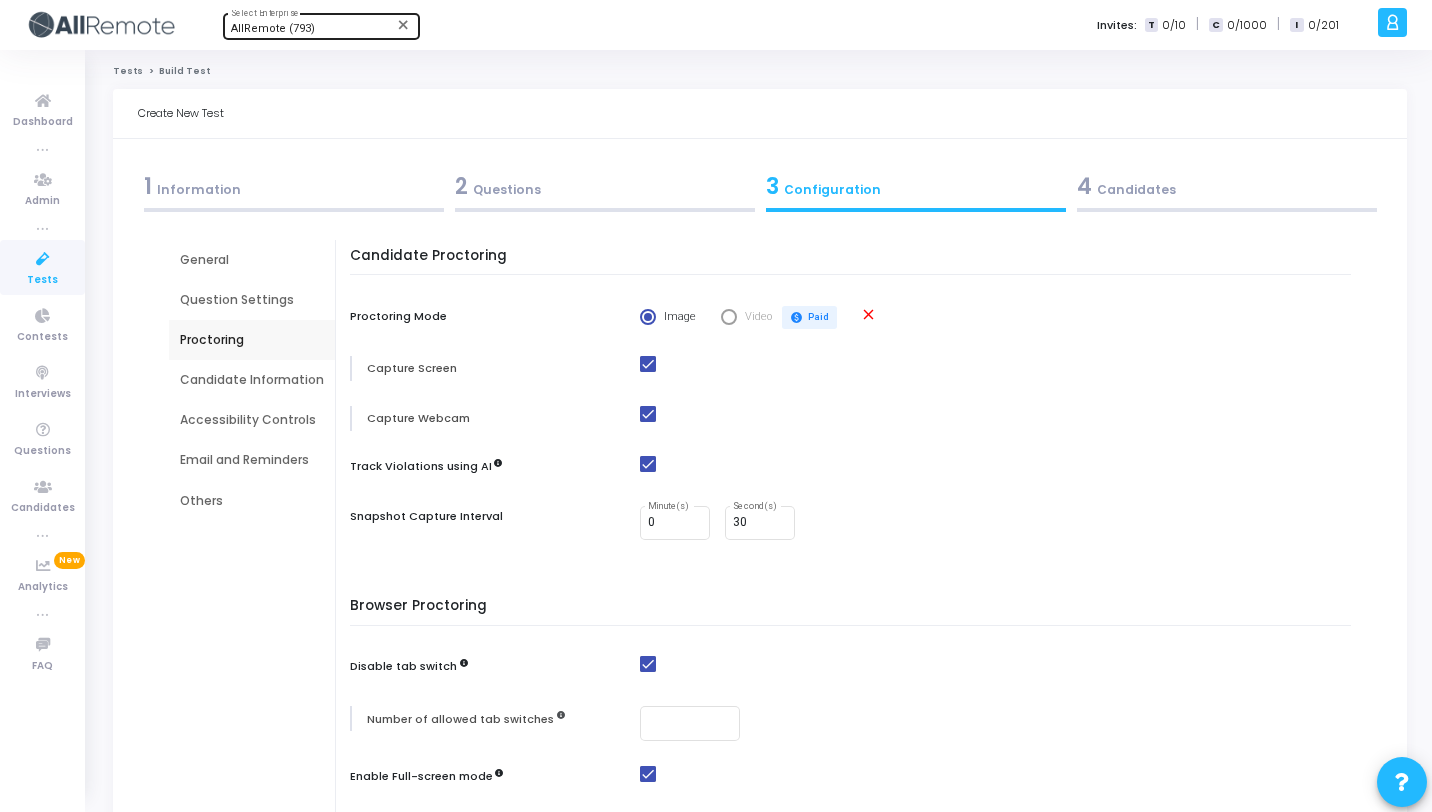 click on "Candidate Information" at bounding box center [252, 380] 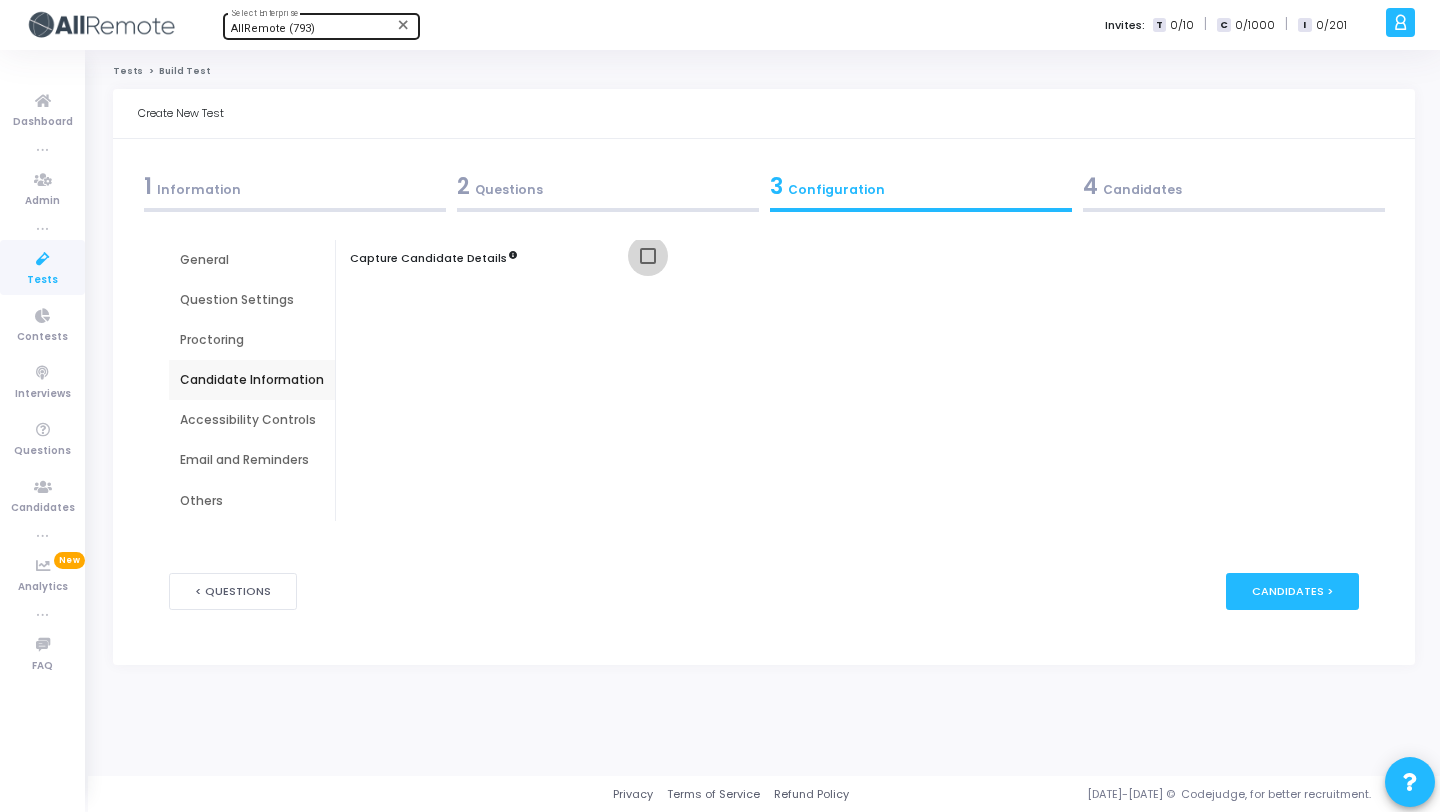 click at bounding box center (648, 256) 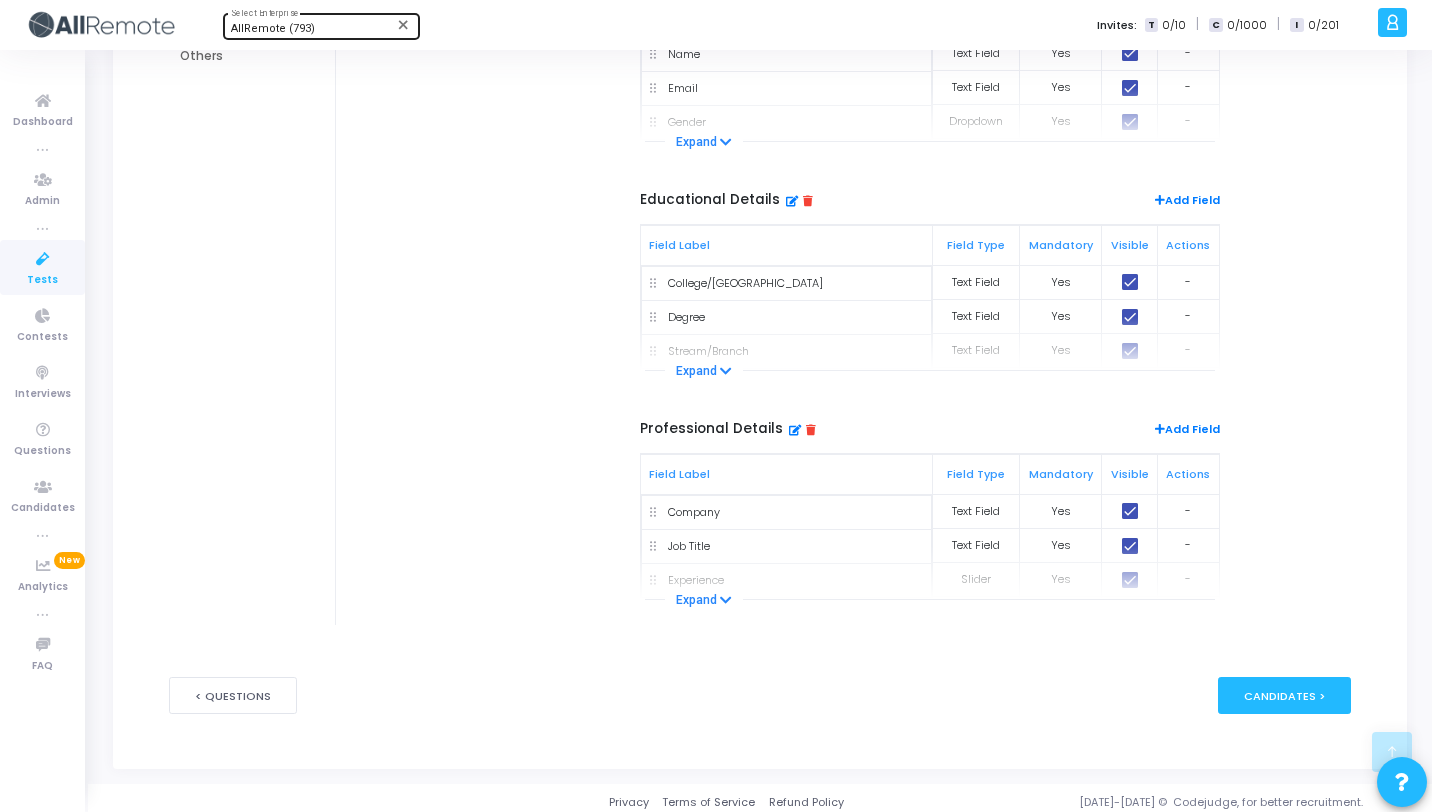 scroll, scrollTop: 454, scrollLeft: 0, axis: vertical 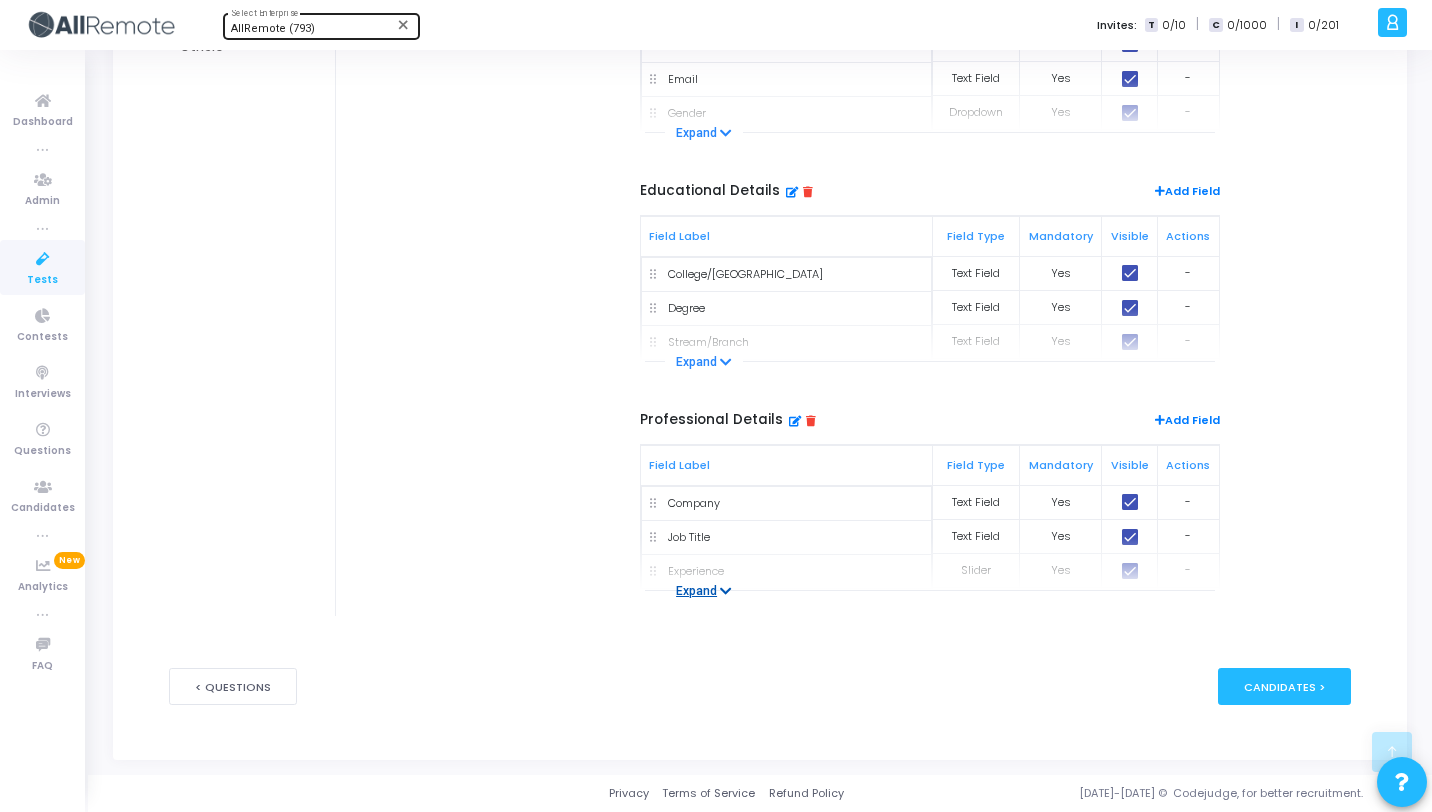 click on "Expand" at bounding box center [704, 591] 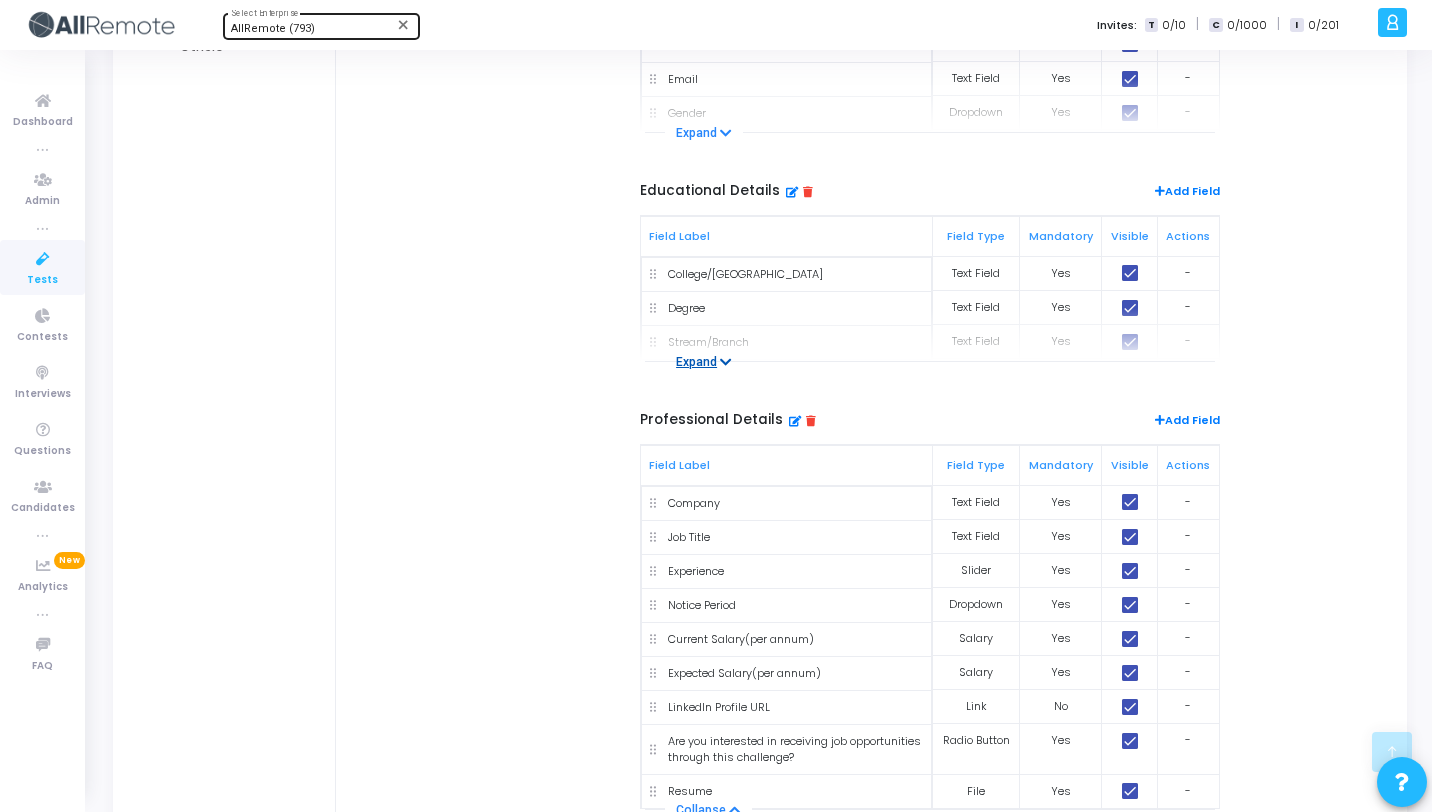 click at bounding box center [726, 362] 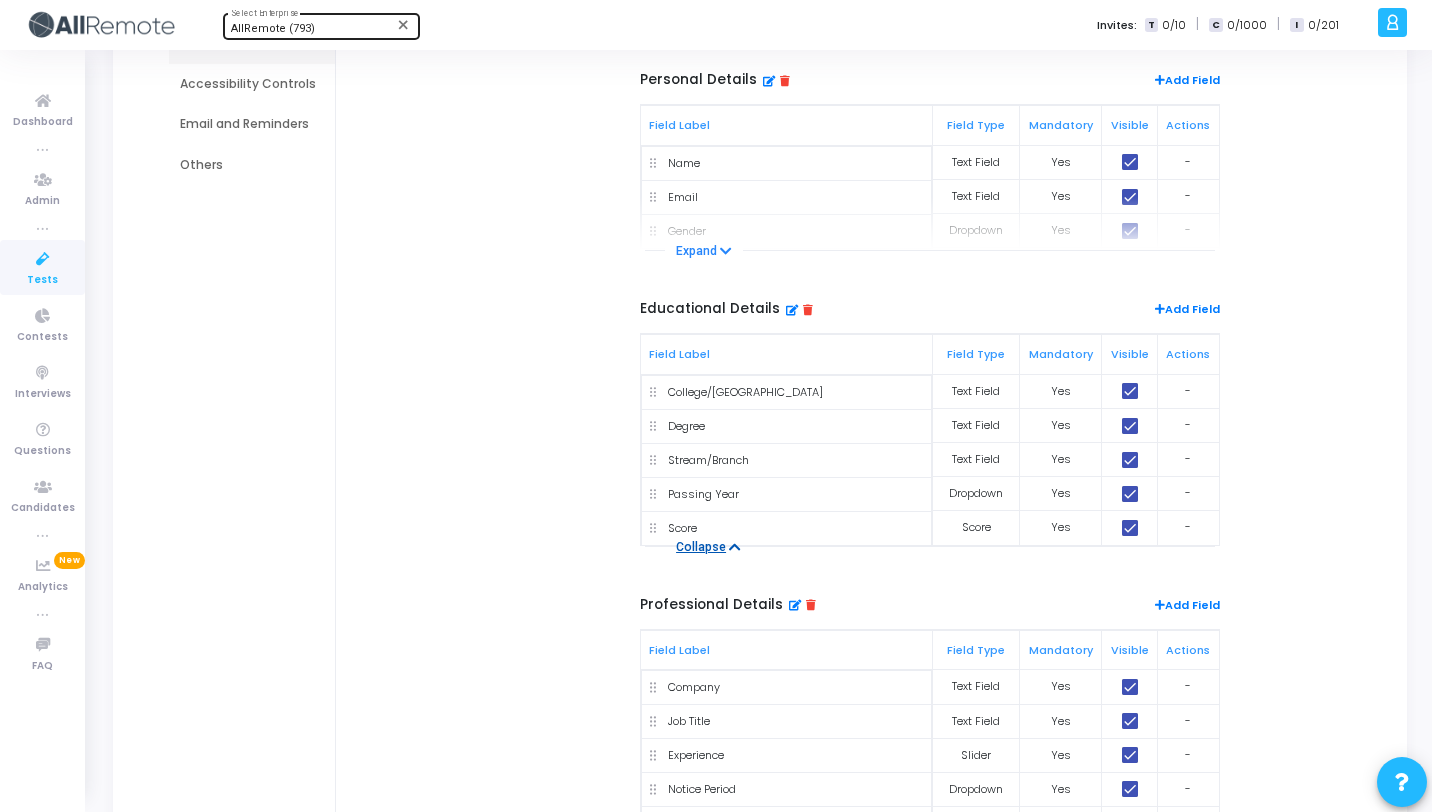 scroll, scrollTop: 220, scrollLeft: 0, axis: vertical 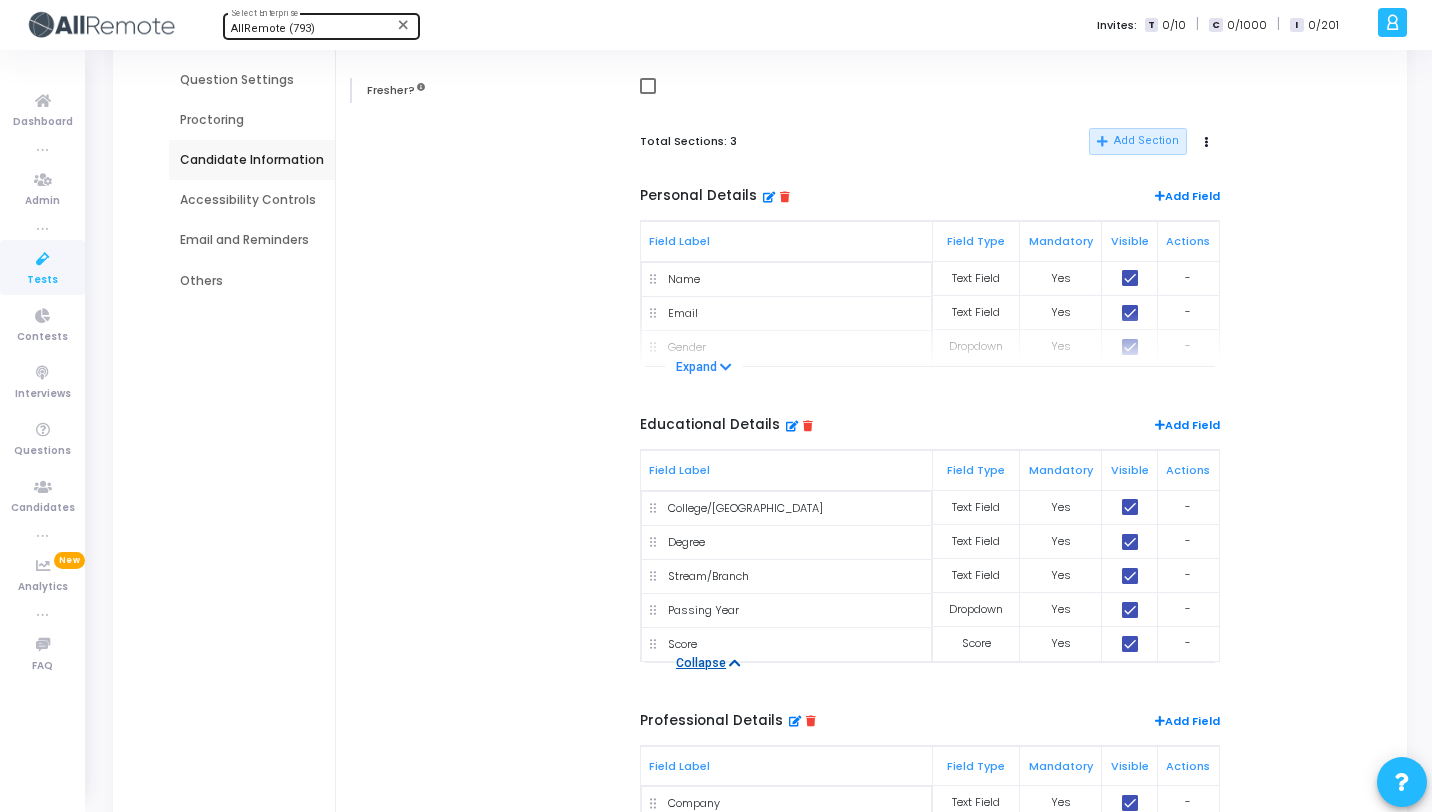 click on "Accessibility Controls" at bounding box center [252, 200] 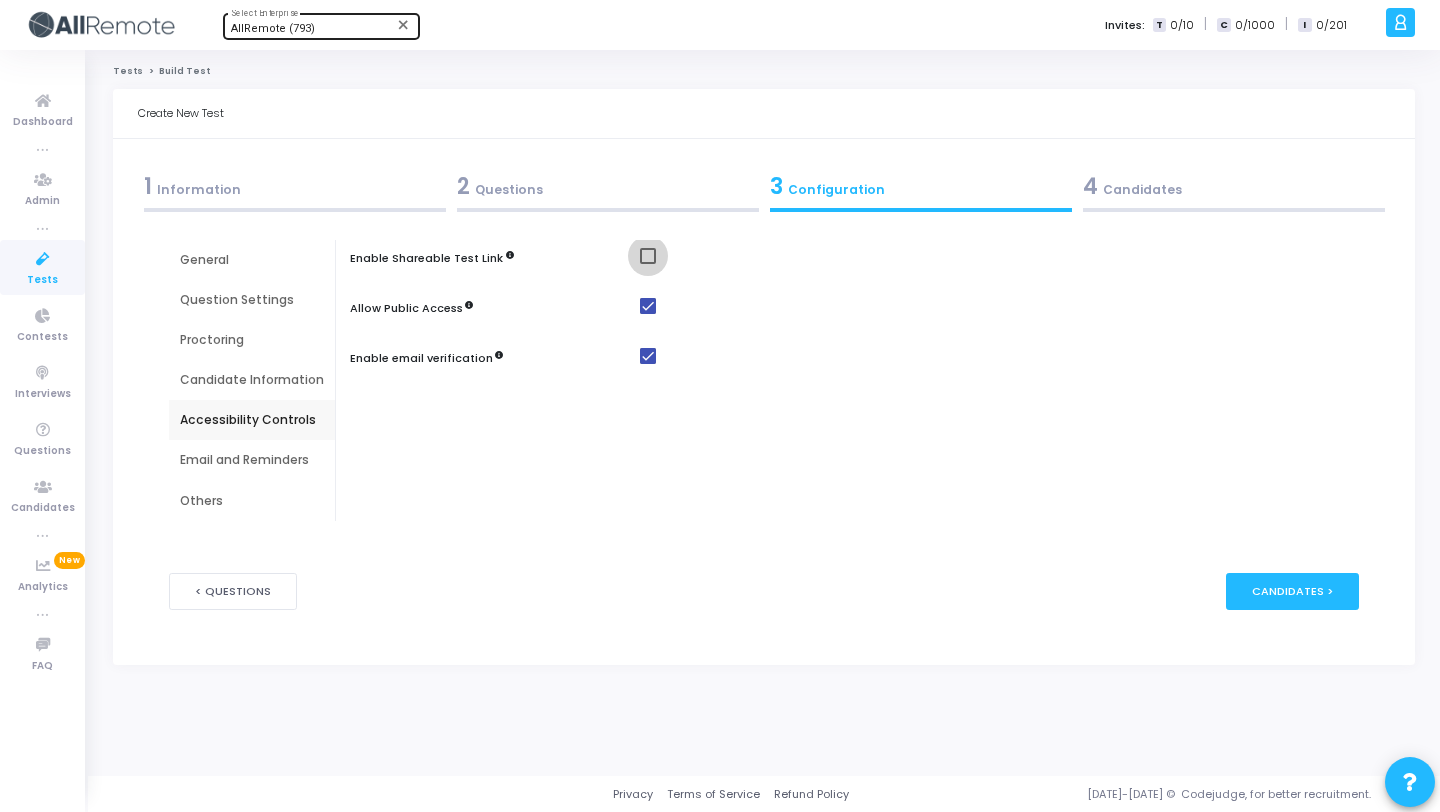 click at bounding box center (648, 256) 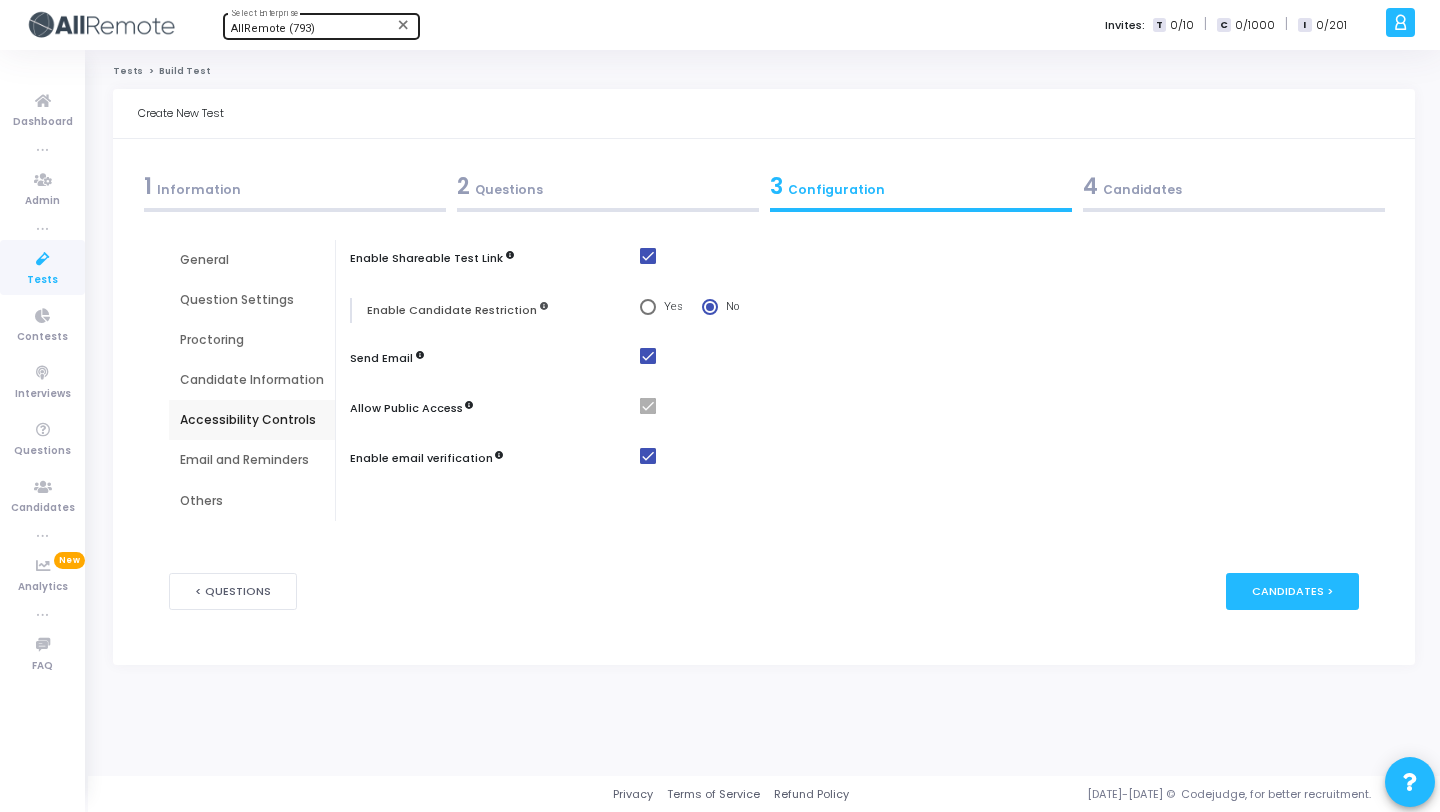 click on "Email and Reminders" at bounding box center [252, 460] 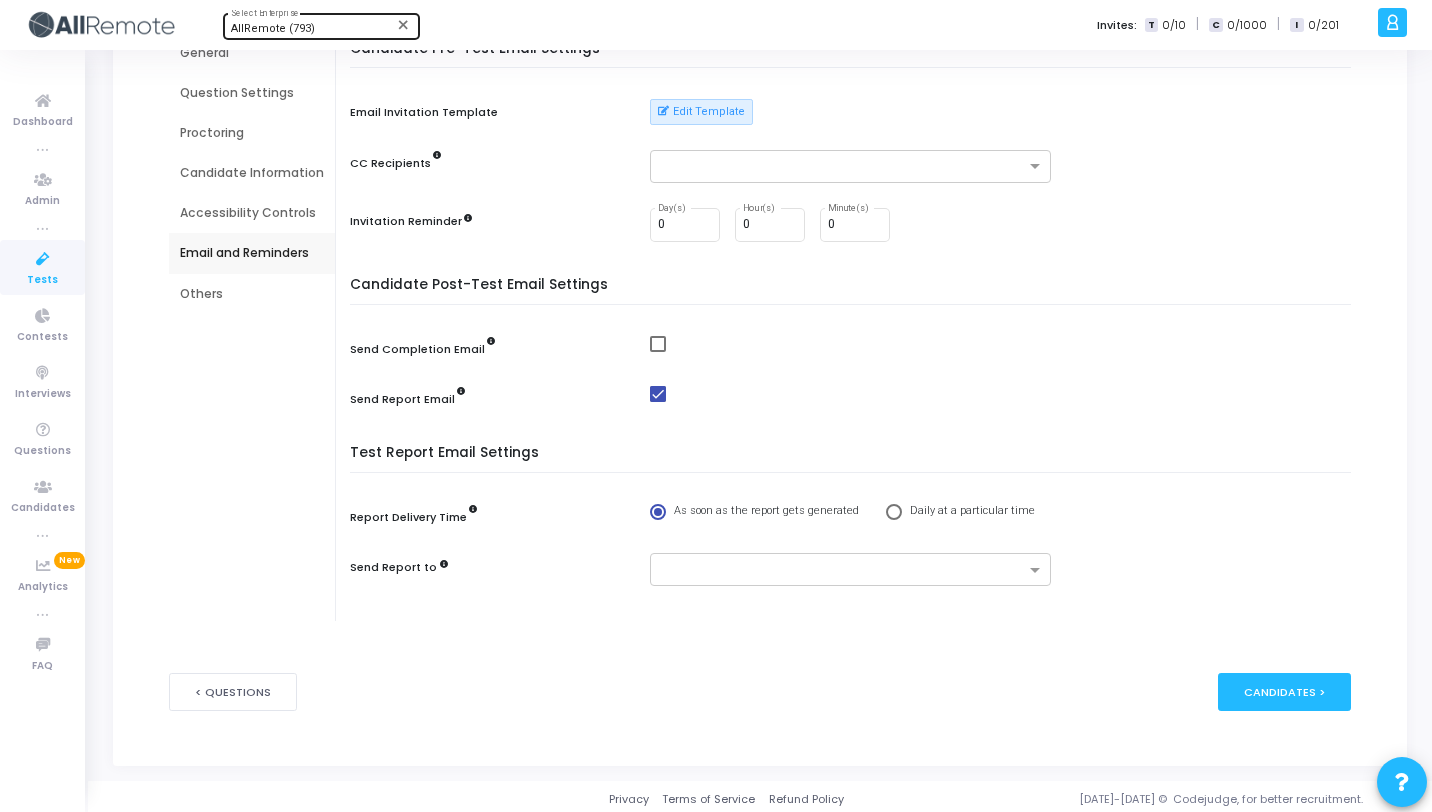 scroll, scrollTop: 212, scrollLeft: 0, axis: vertical 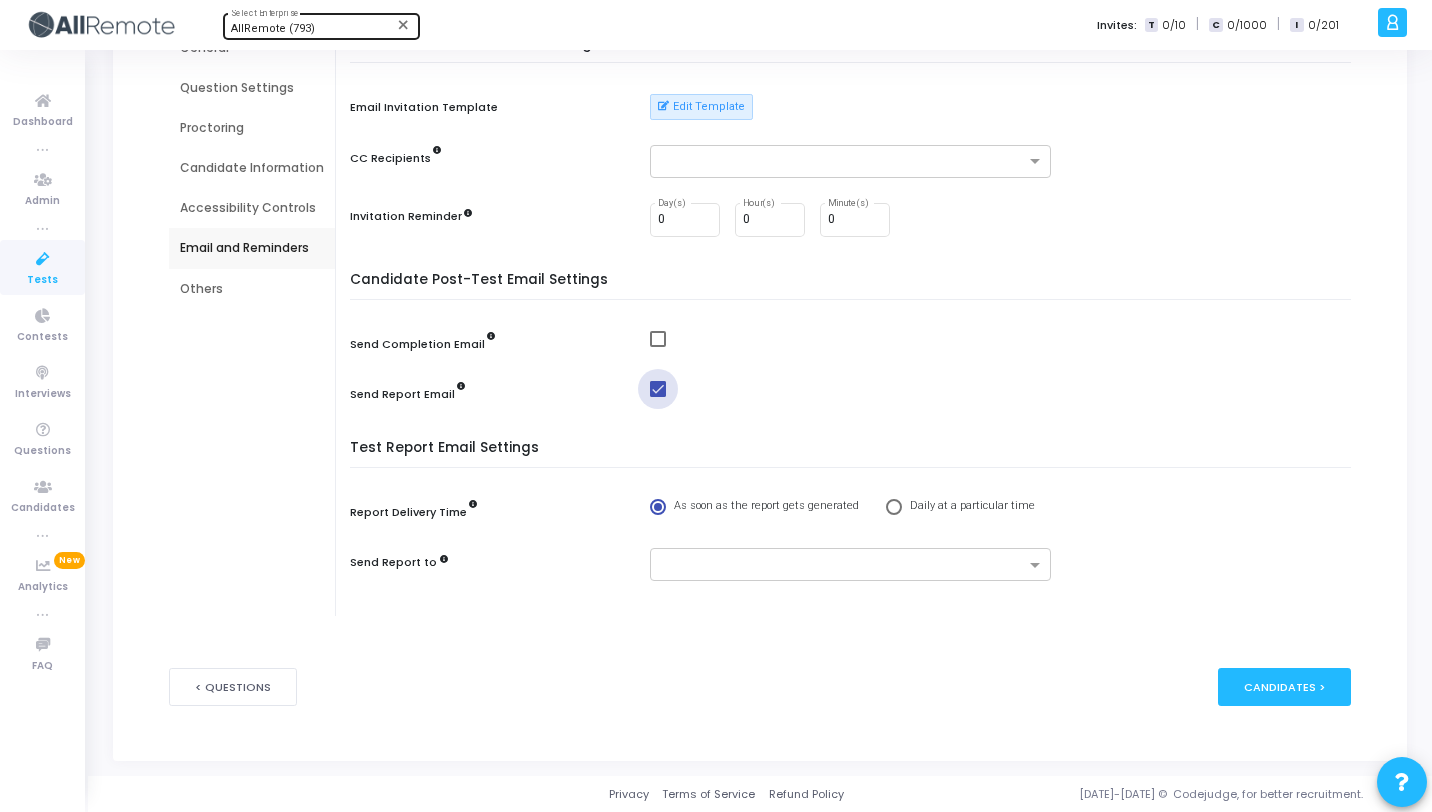 click at bounding box center (658, 389) 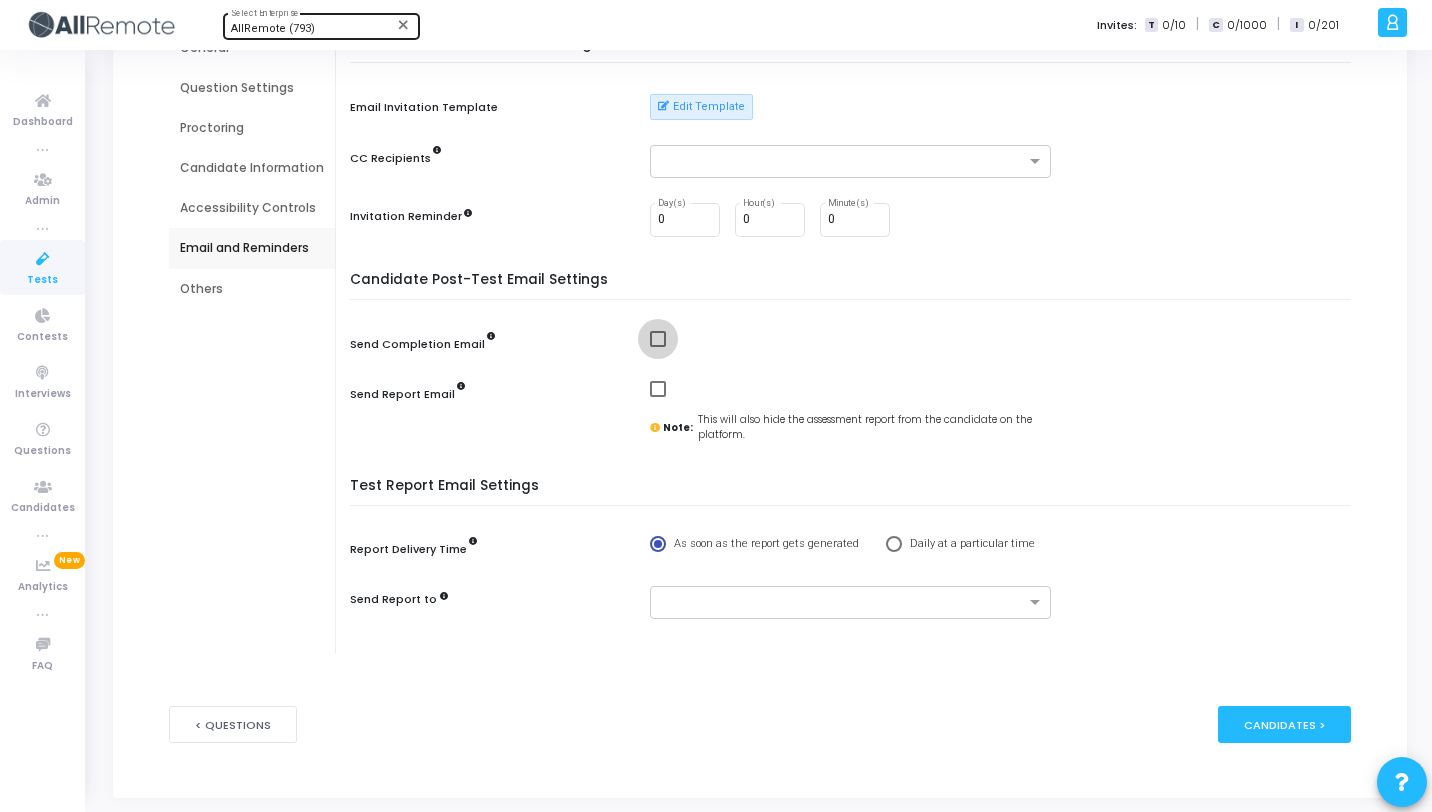 click at bounding box center [658, 339] 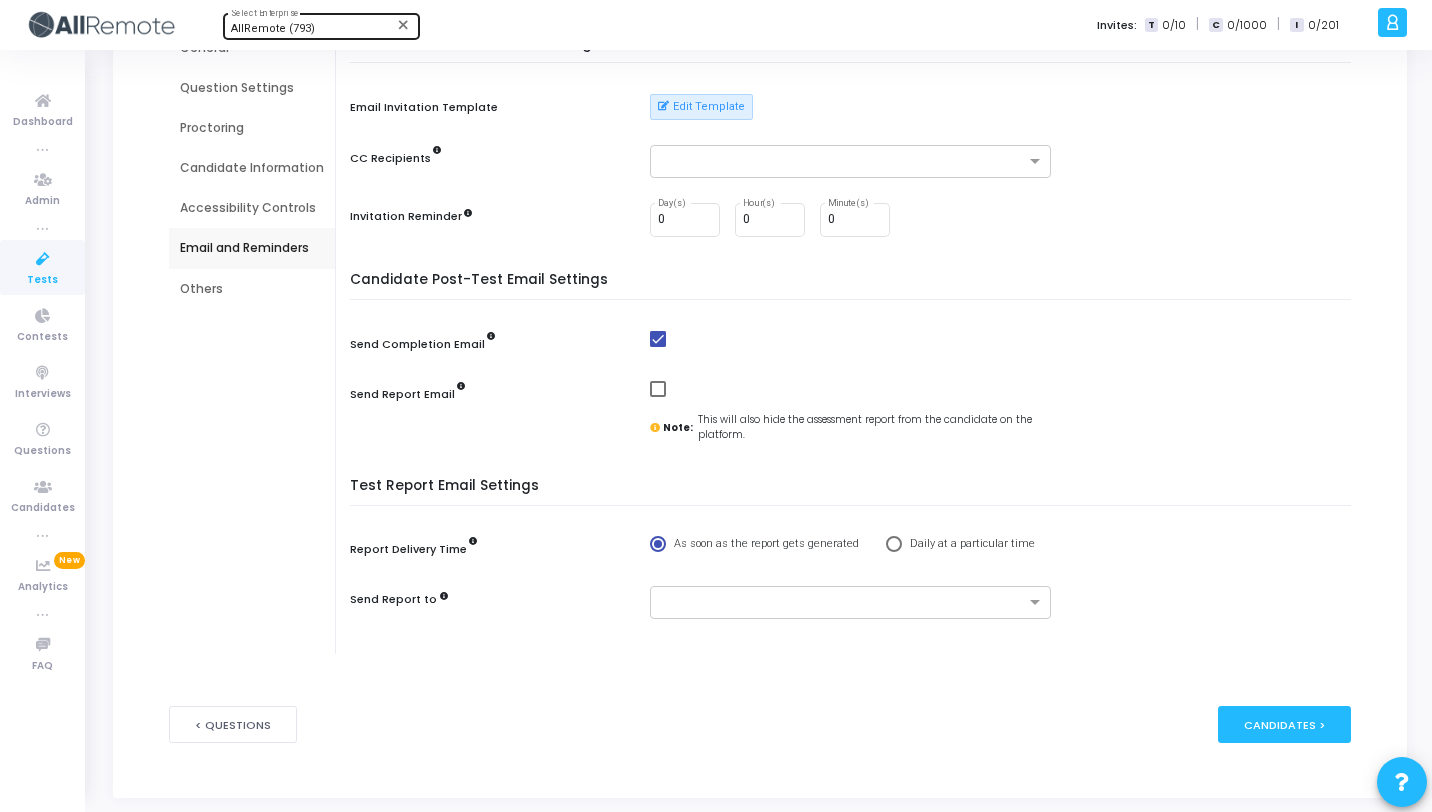 click on "Others" at bounding box center [252, 289] 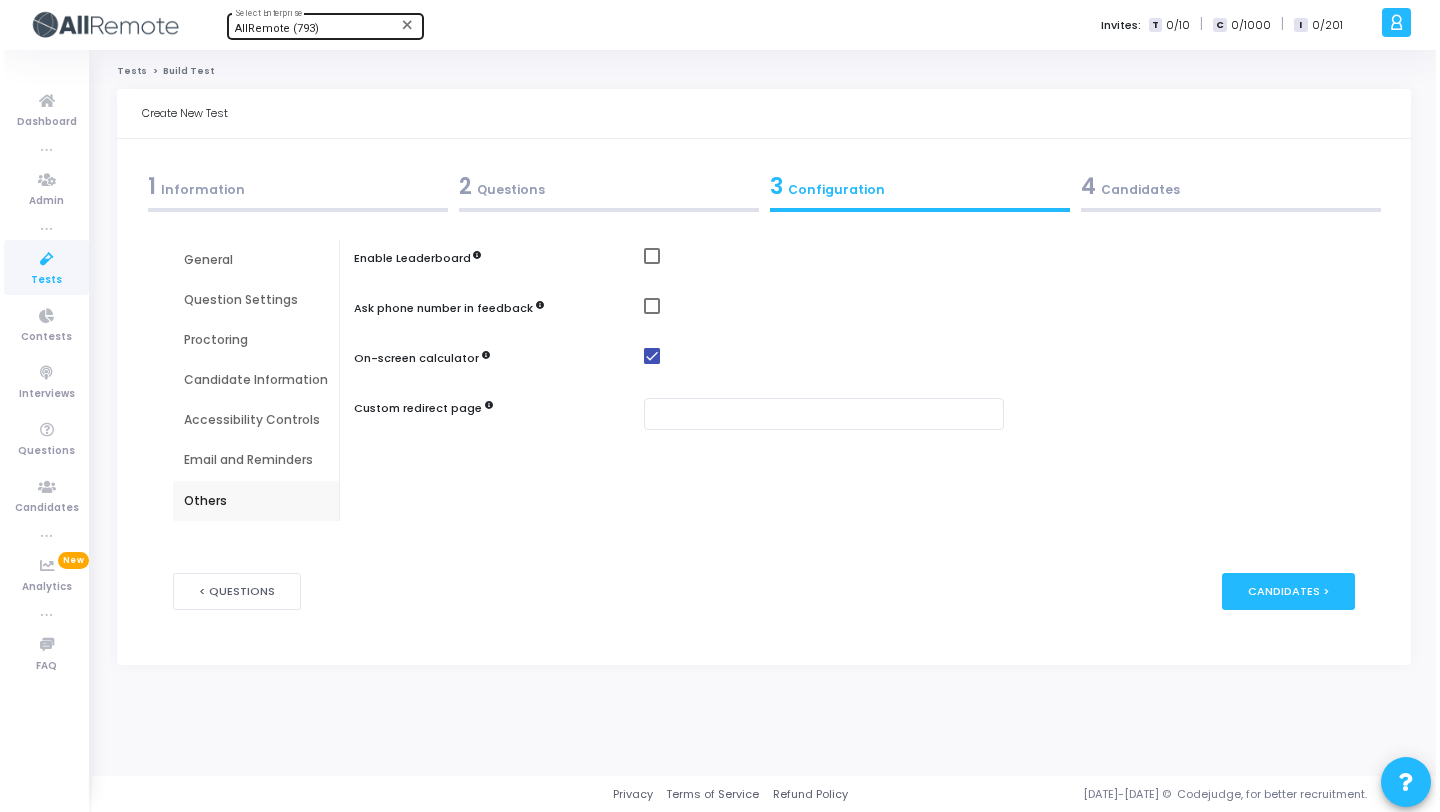 scroll, scrollTop: 0, scrollLeft: 0, axis: both 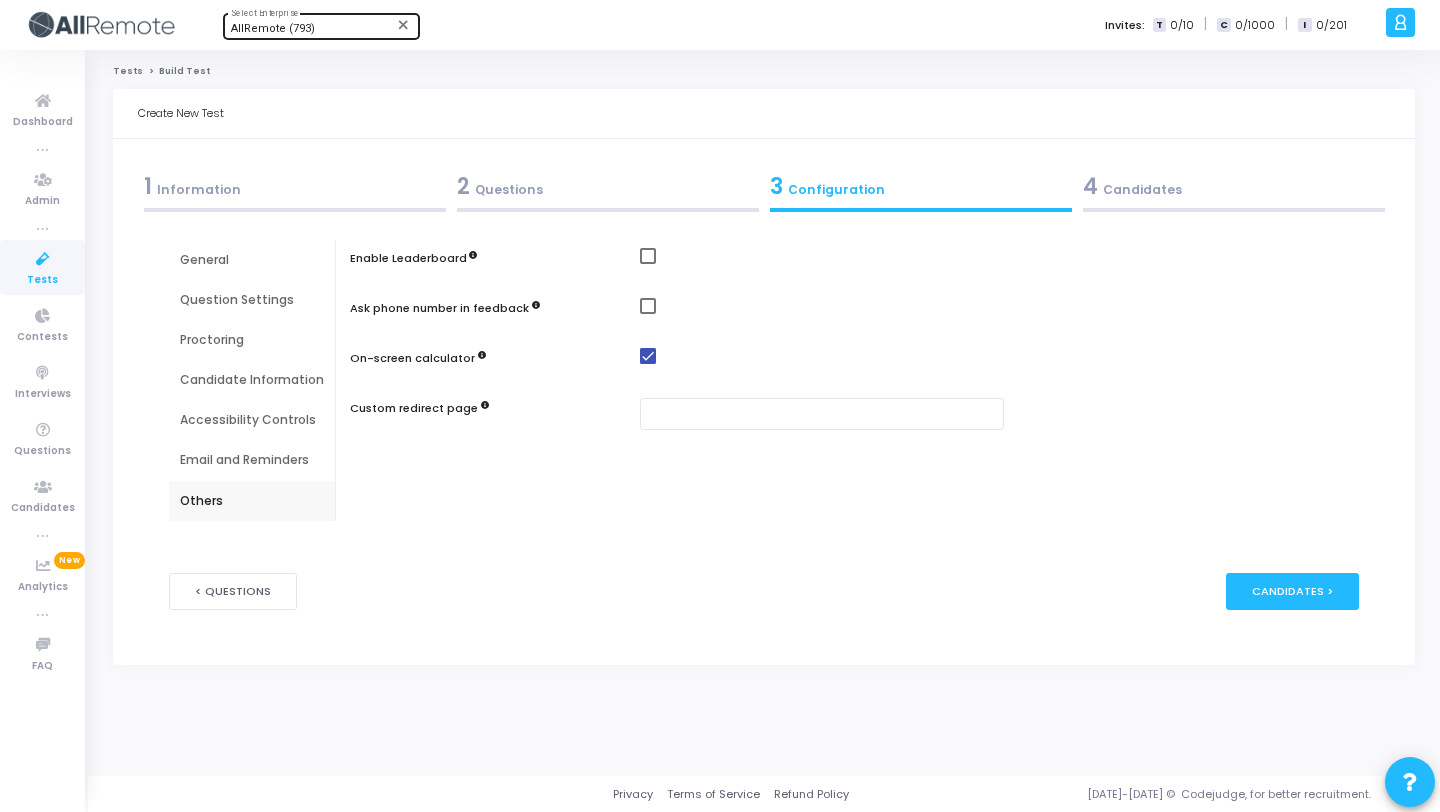 click on "4  Candidates" at bounding box center (1234, 186) 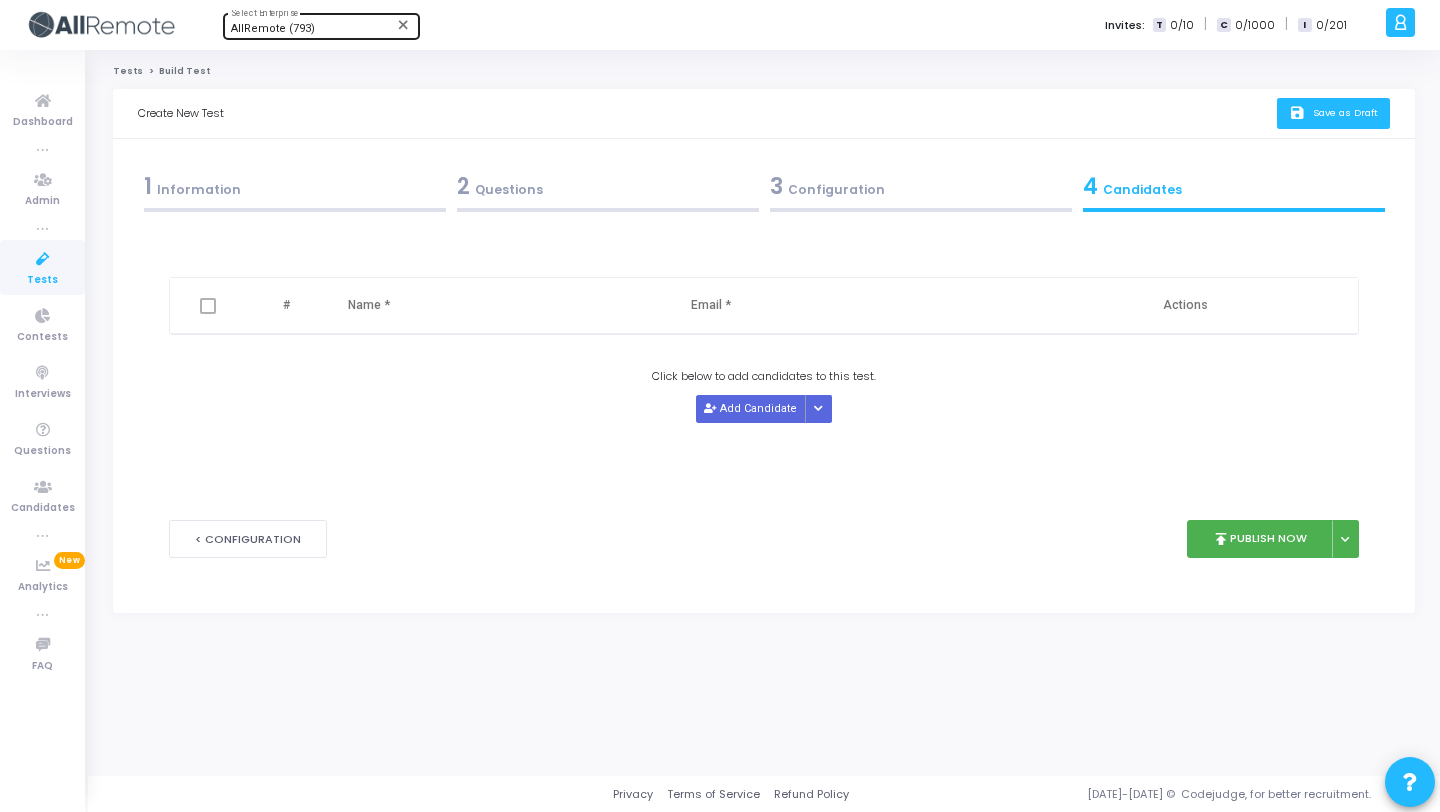 click on "Save as Draft" 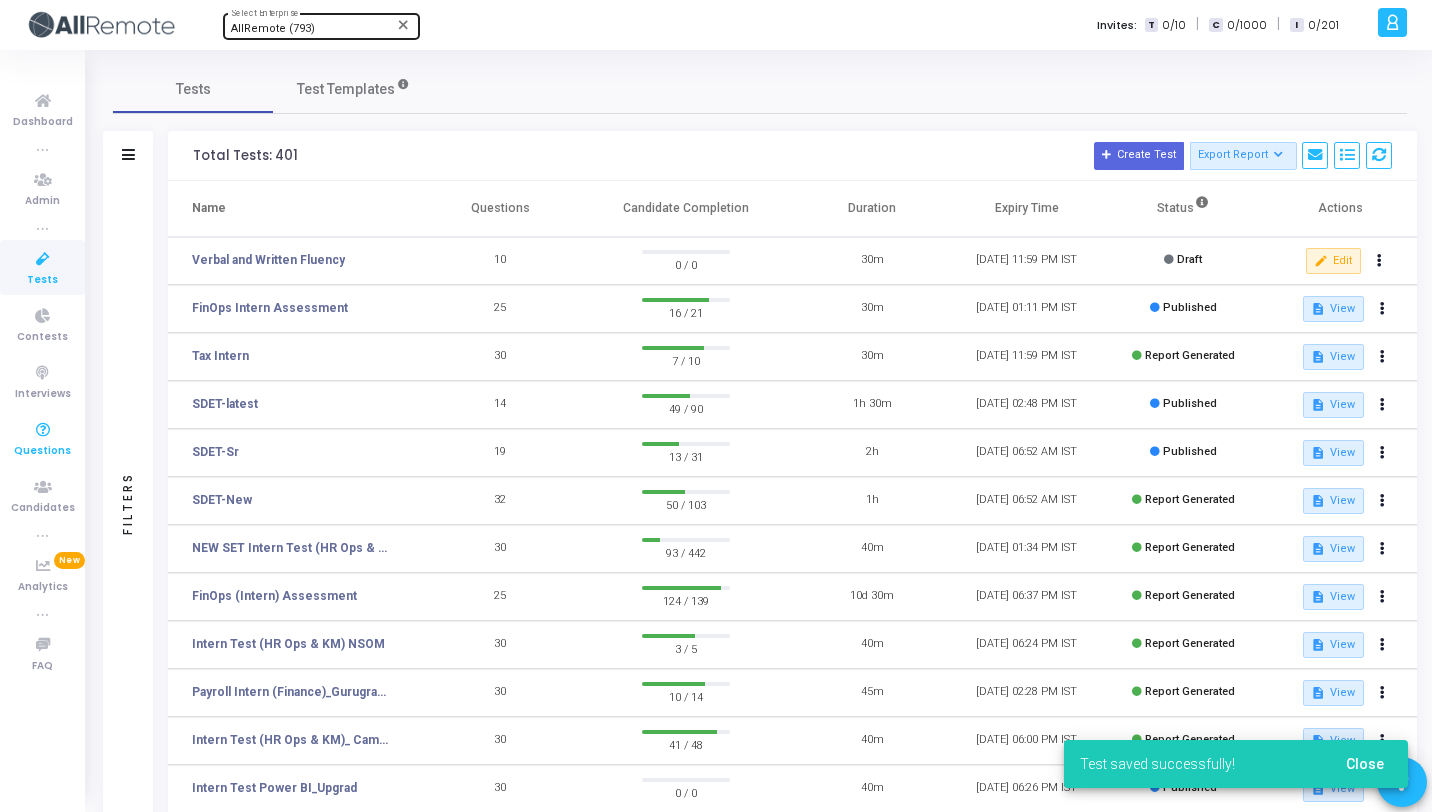 click on "Questions" at bounding box center [42, 451] 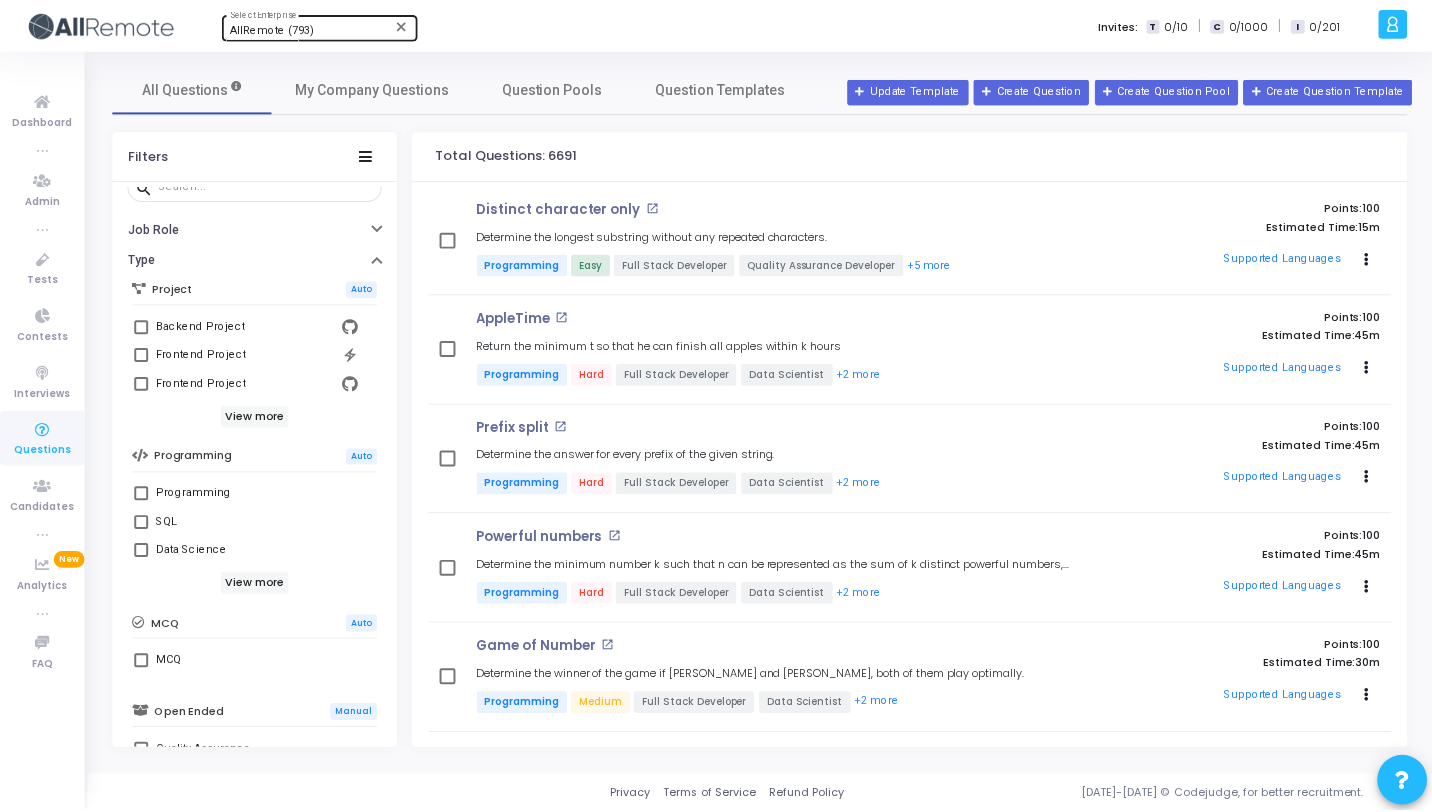 scroll, scrollTop: 112, scrollLeft: 0, axis: vertical 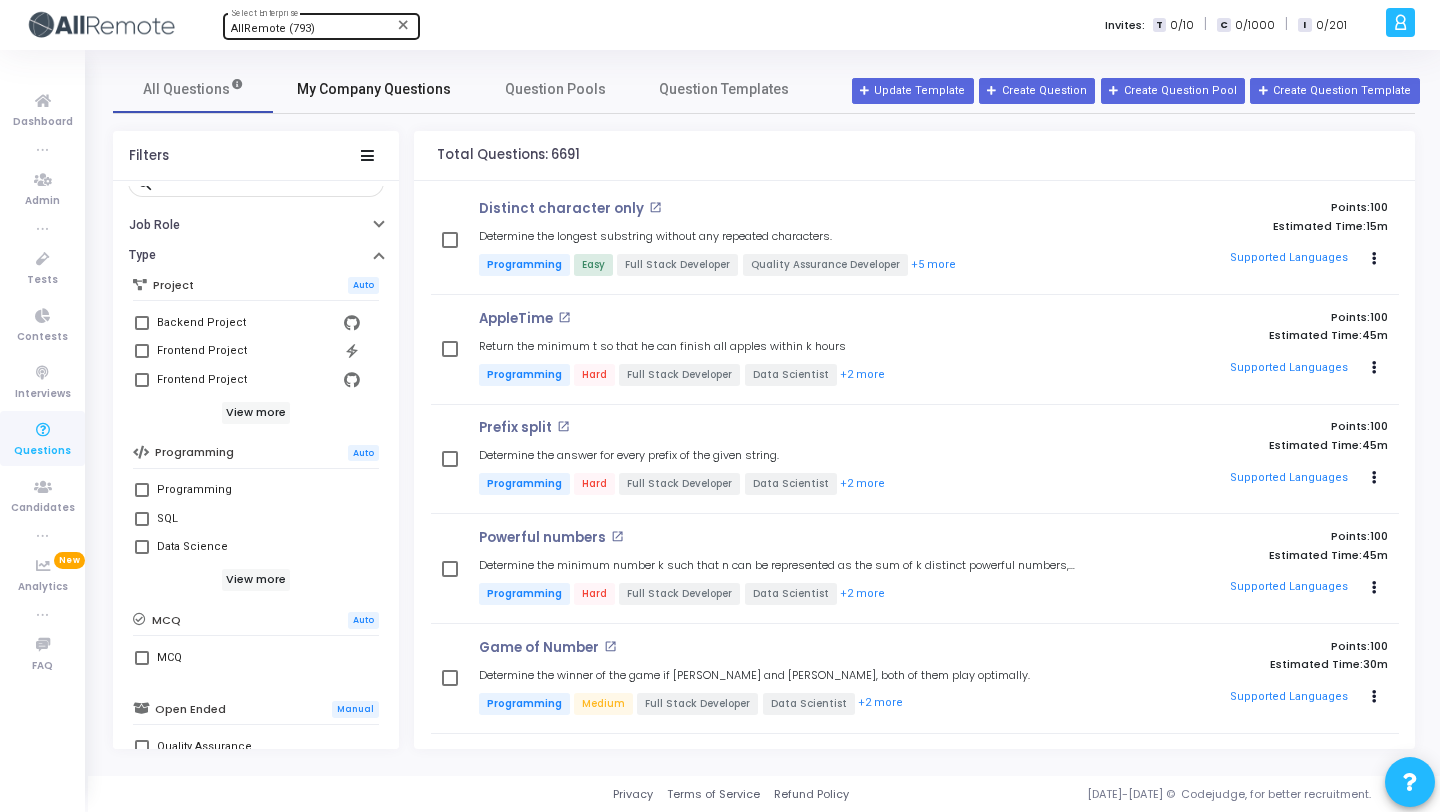click on "My Company Questions" at bounding box center (374, 89) 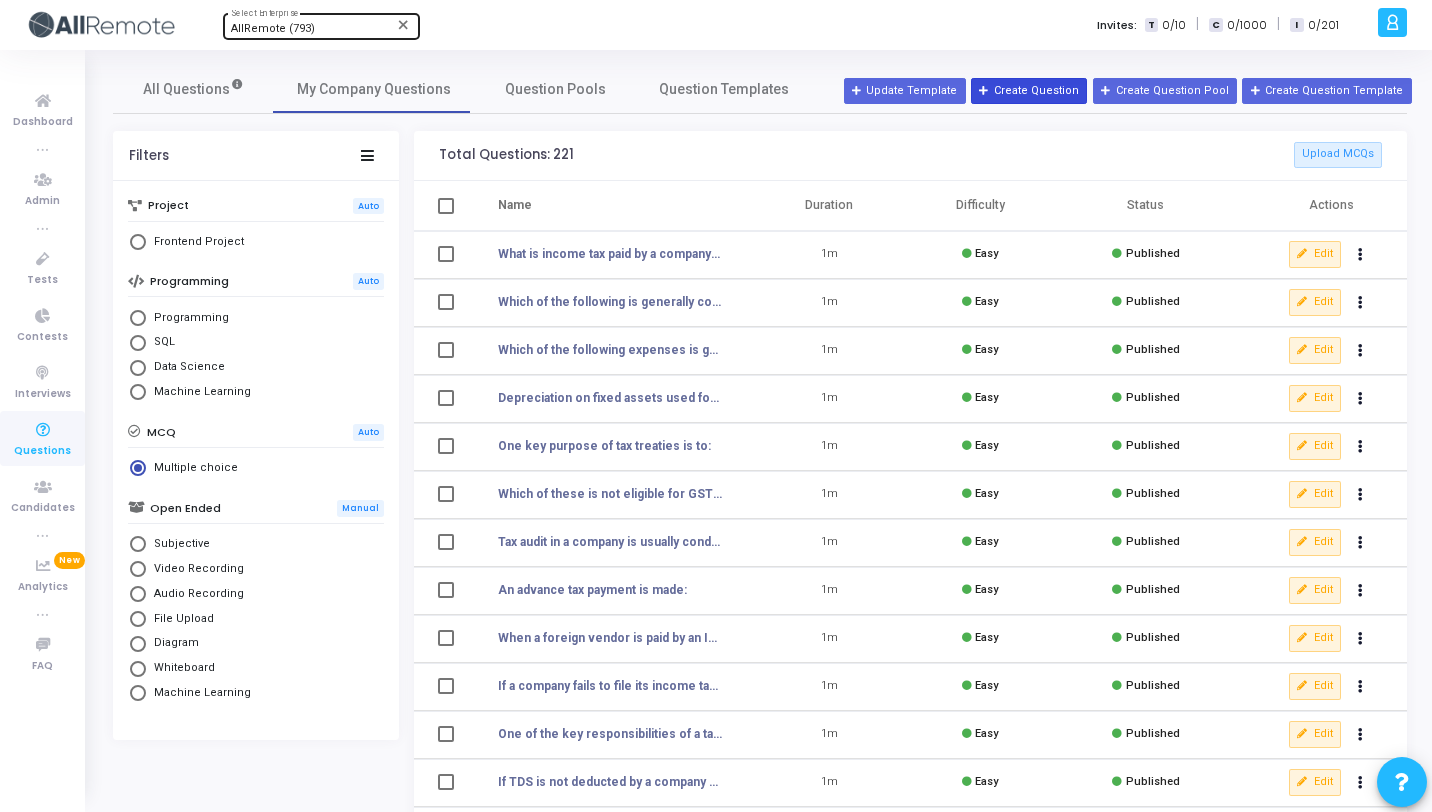 click at bounding box center [984, 91] 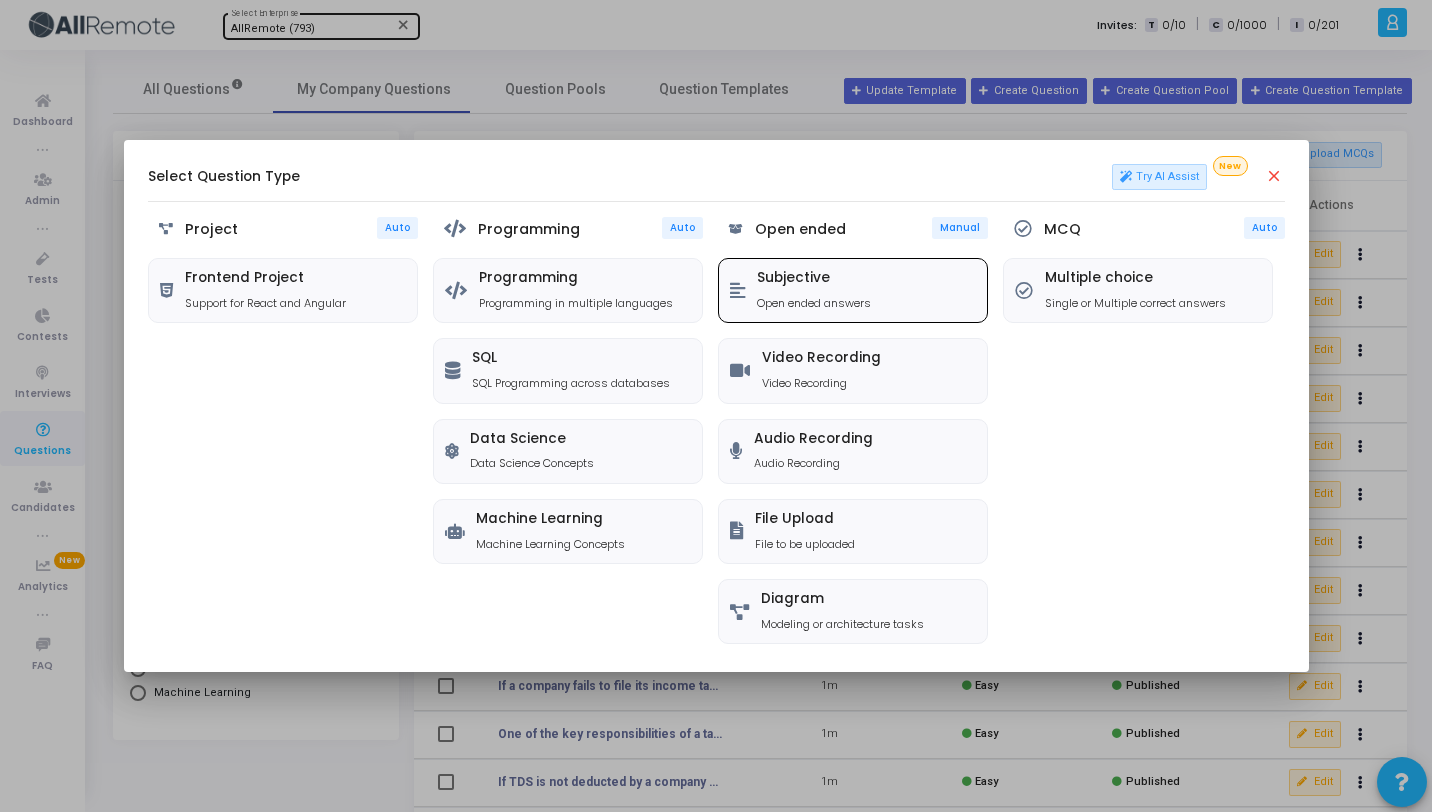 click on "Subjective Open ended answers" at bounding box center (853, 290) 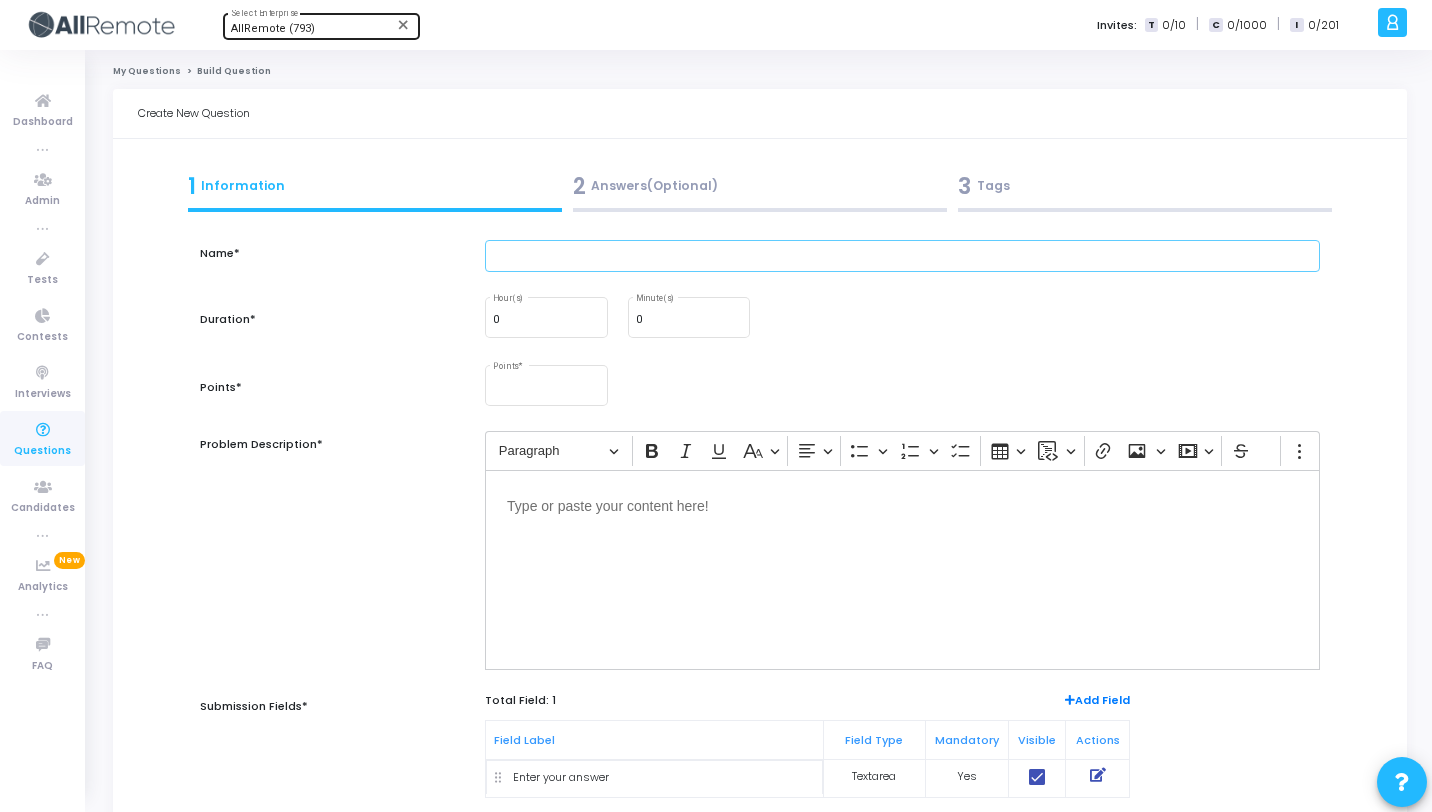 click at bounding box center (902, 256) 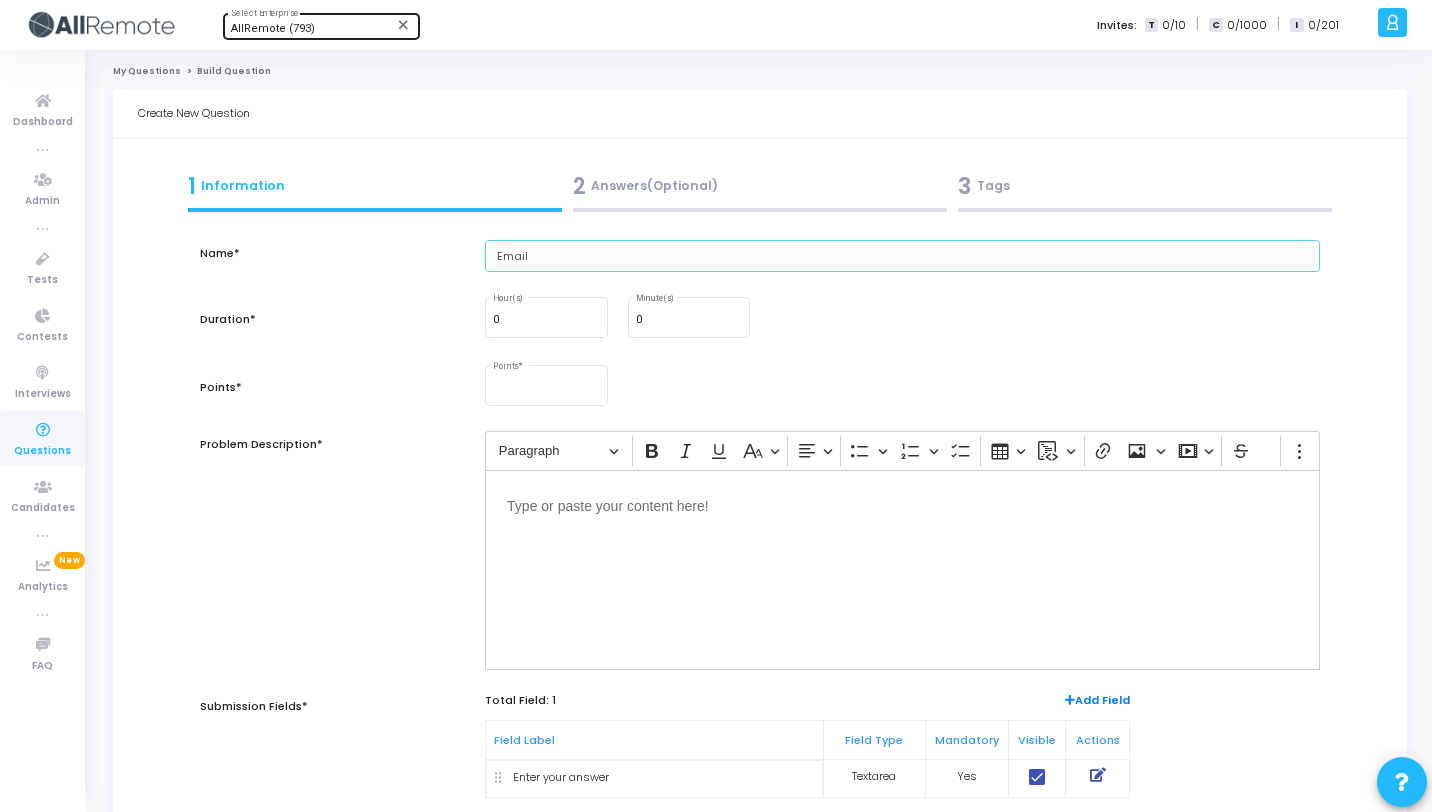 type on "Email" 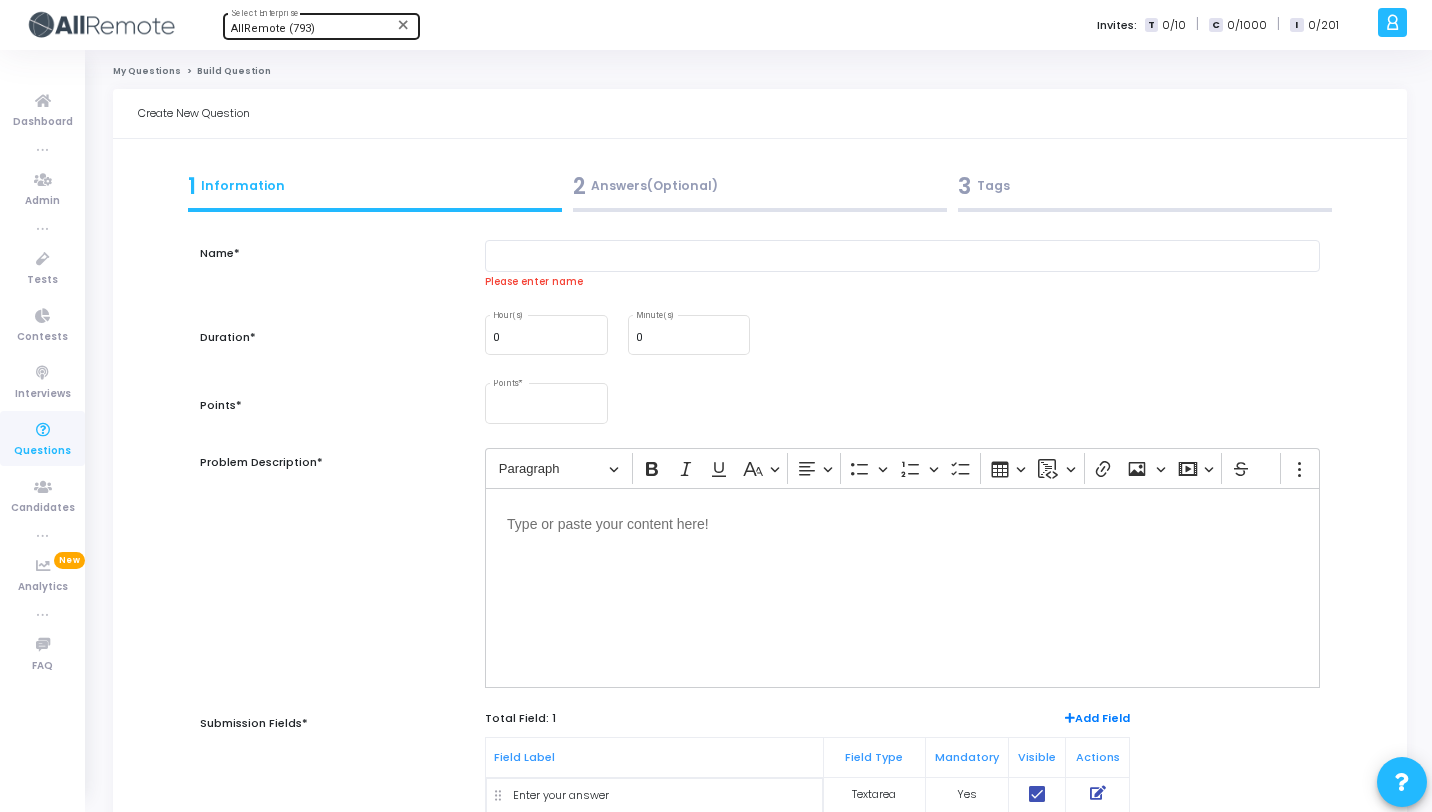 click at bounding box center (43, 430) 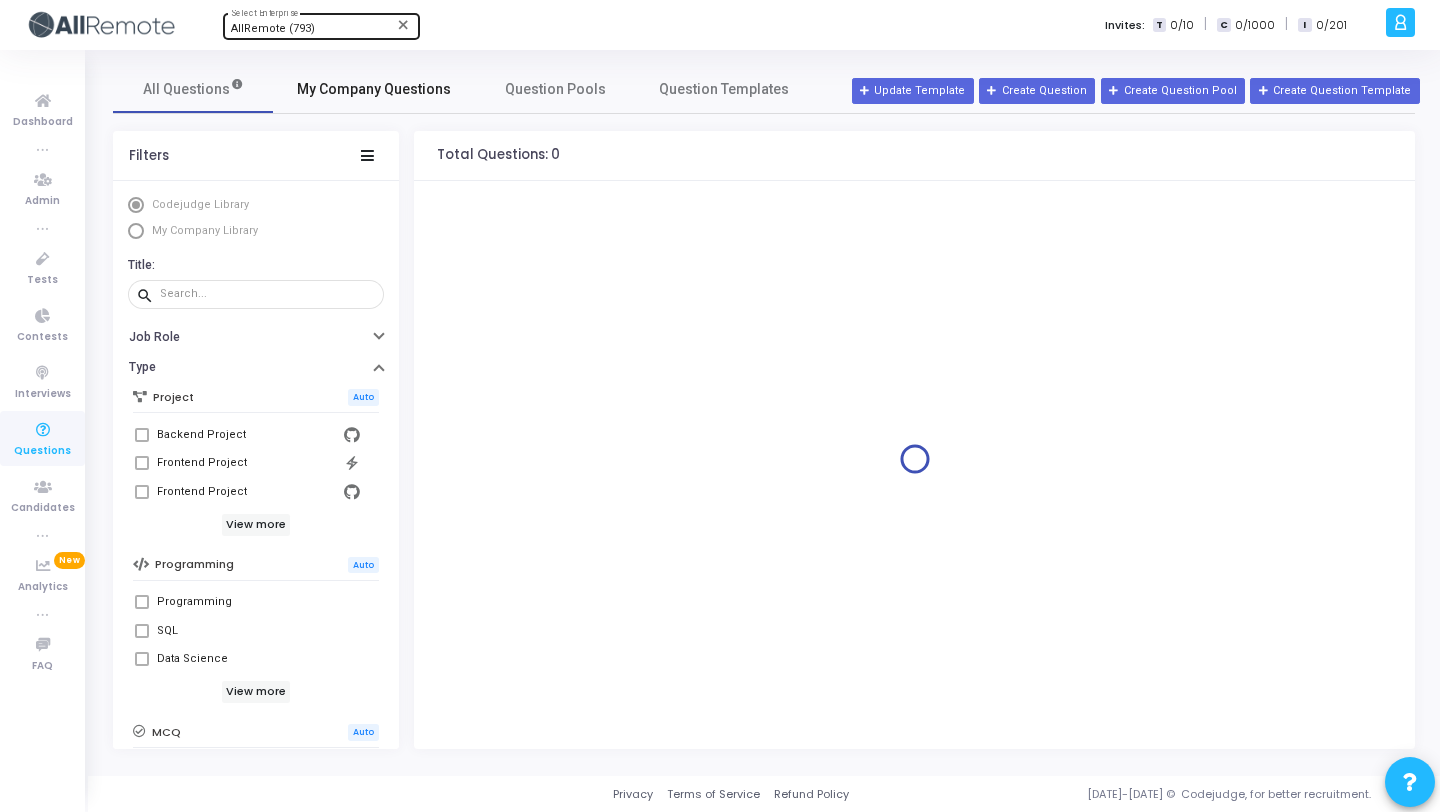 click on "My Company Questions" at bounding box center (374, 89) 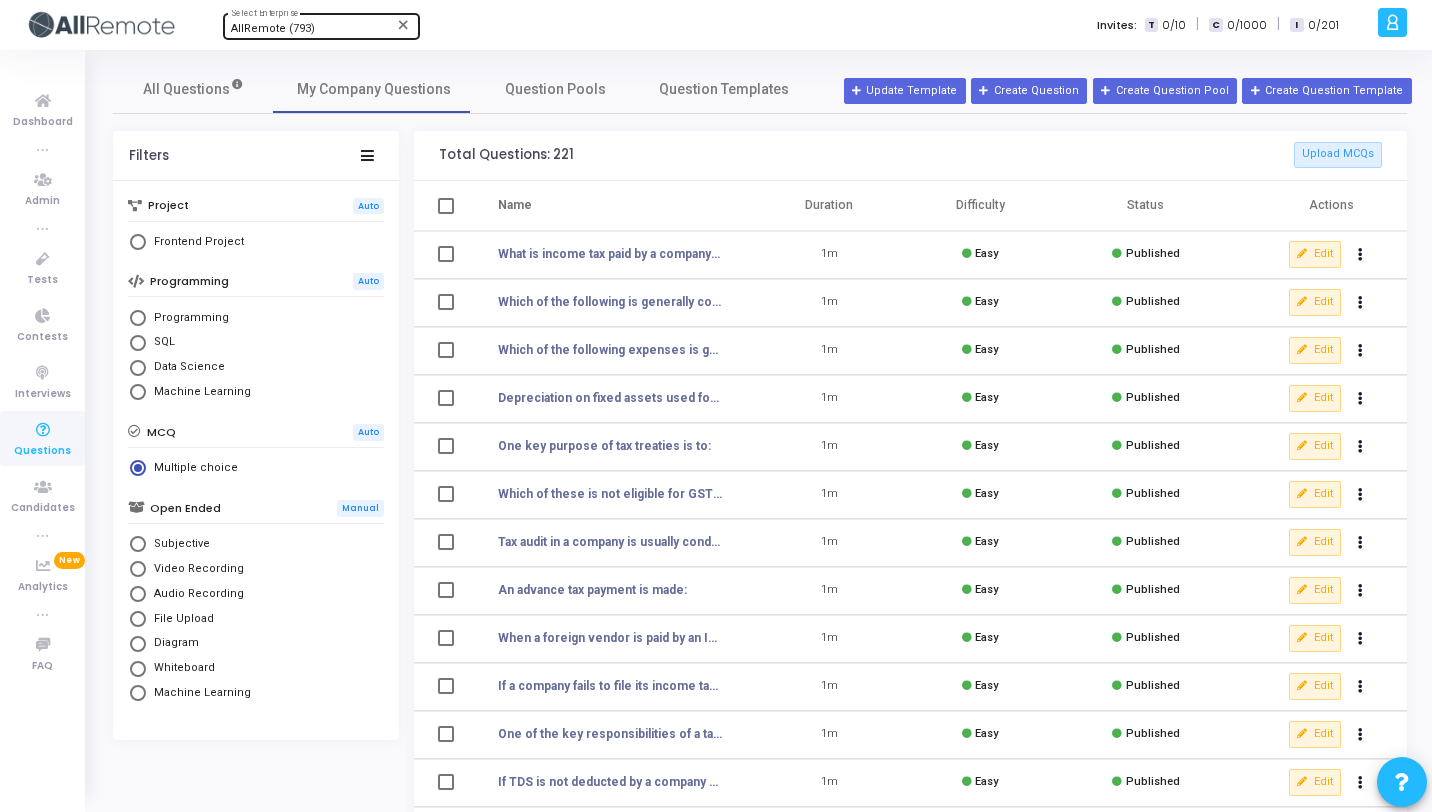 scroll, scrollTop: 71, scrollLeft: 0, axis: vertical 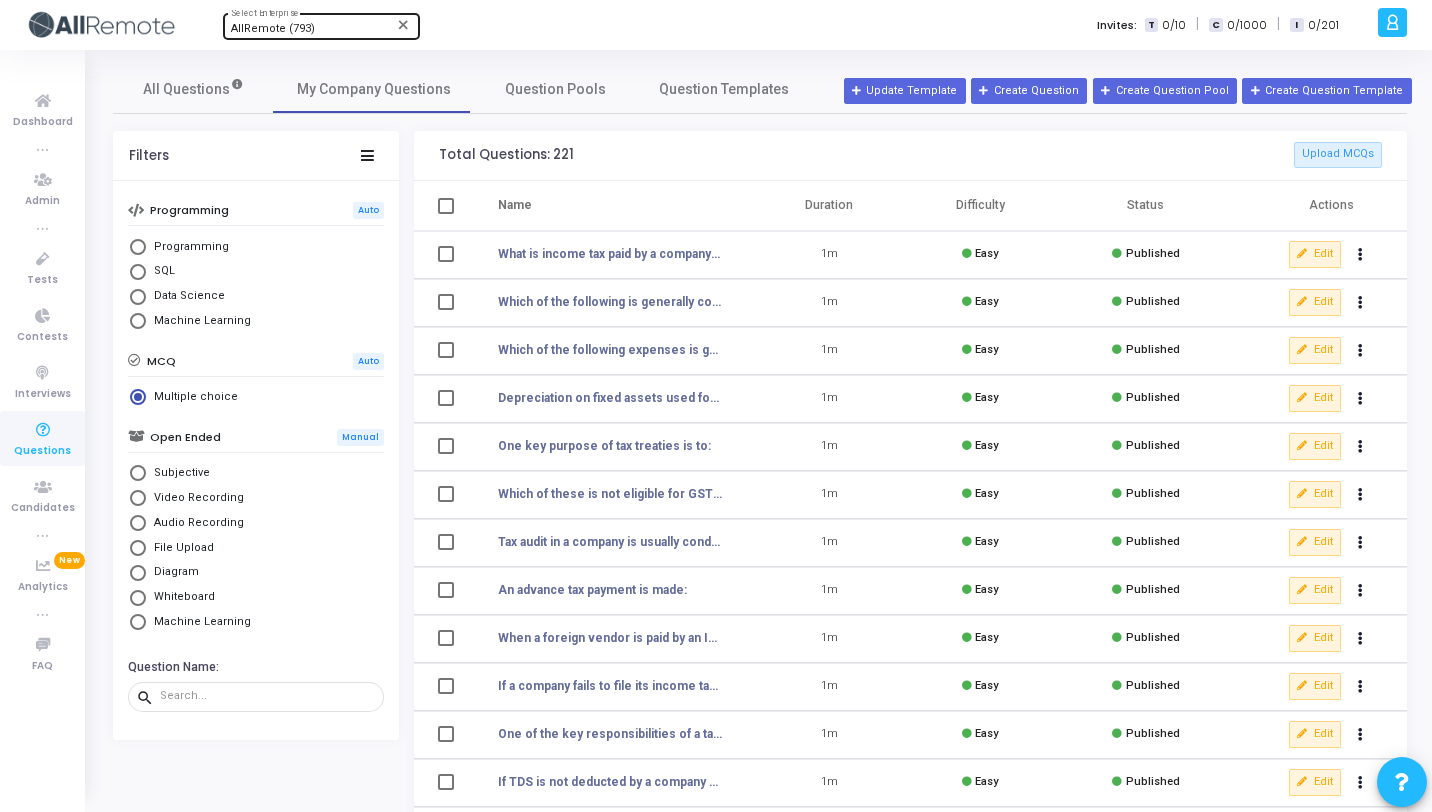 click on "Subjective" at bounding box center (178, 473) 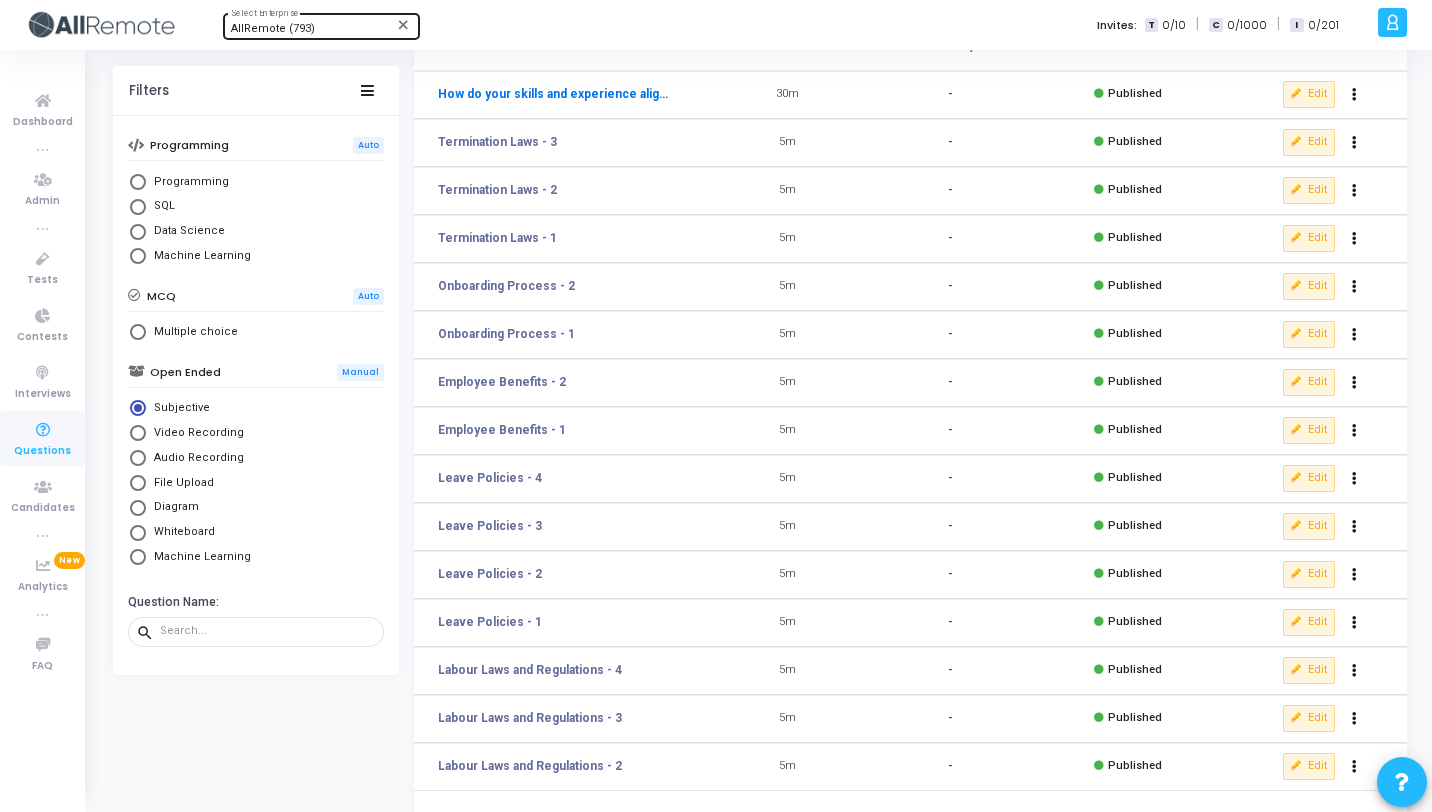 scroll, scrollTop: 246, scrollLeft: 0, axis: vertical 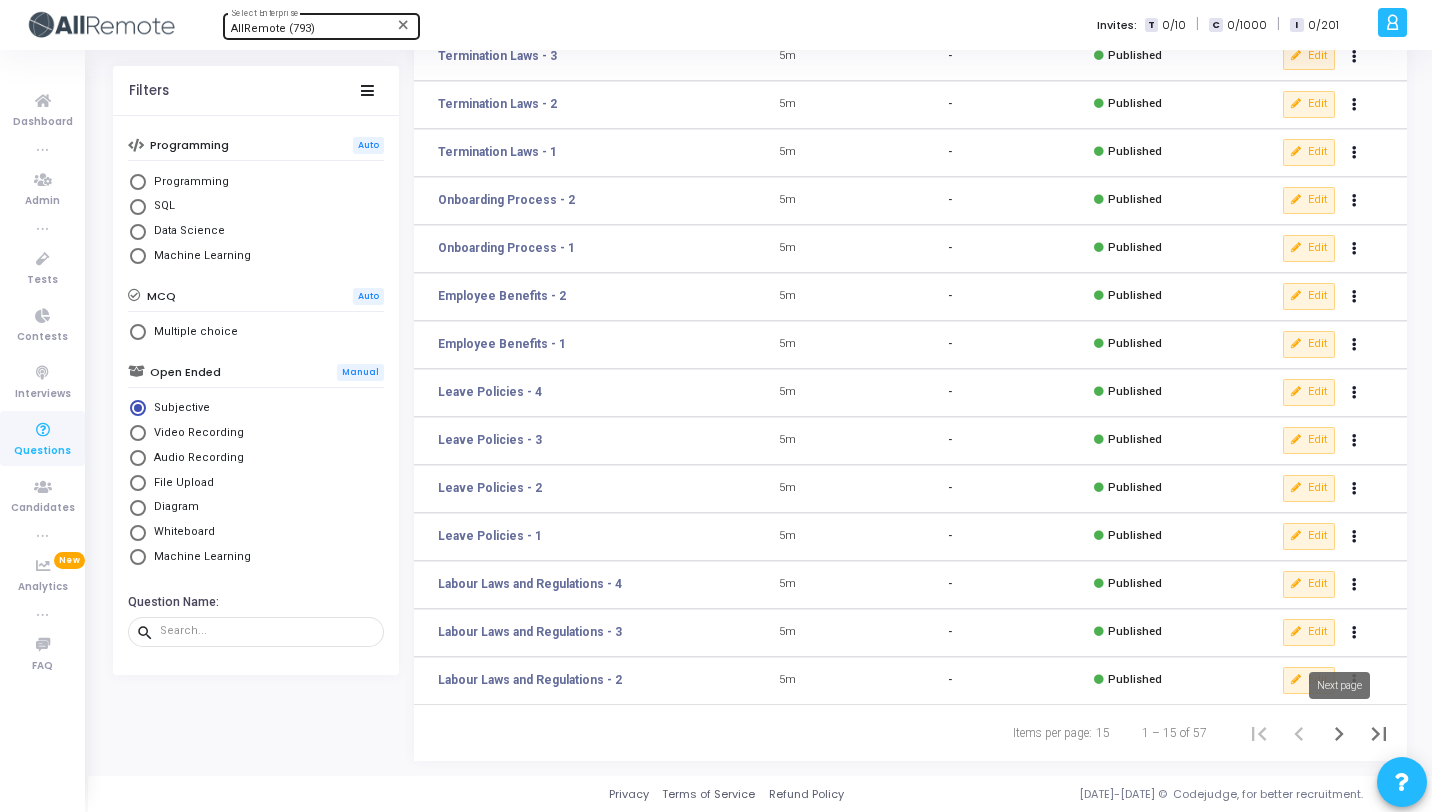 click 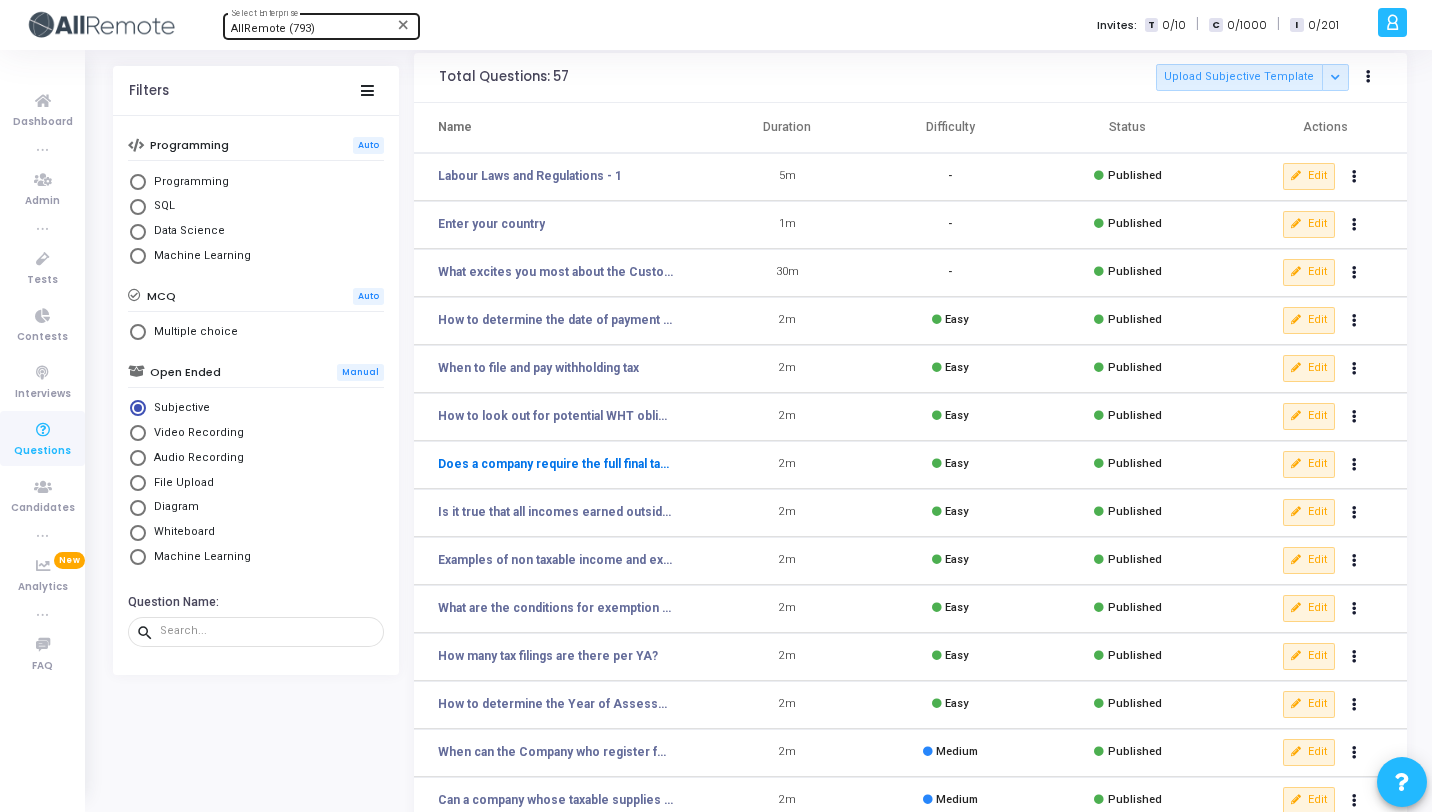 scroll, scrollTop: 246, scrollLeft: 0, axis: vertical 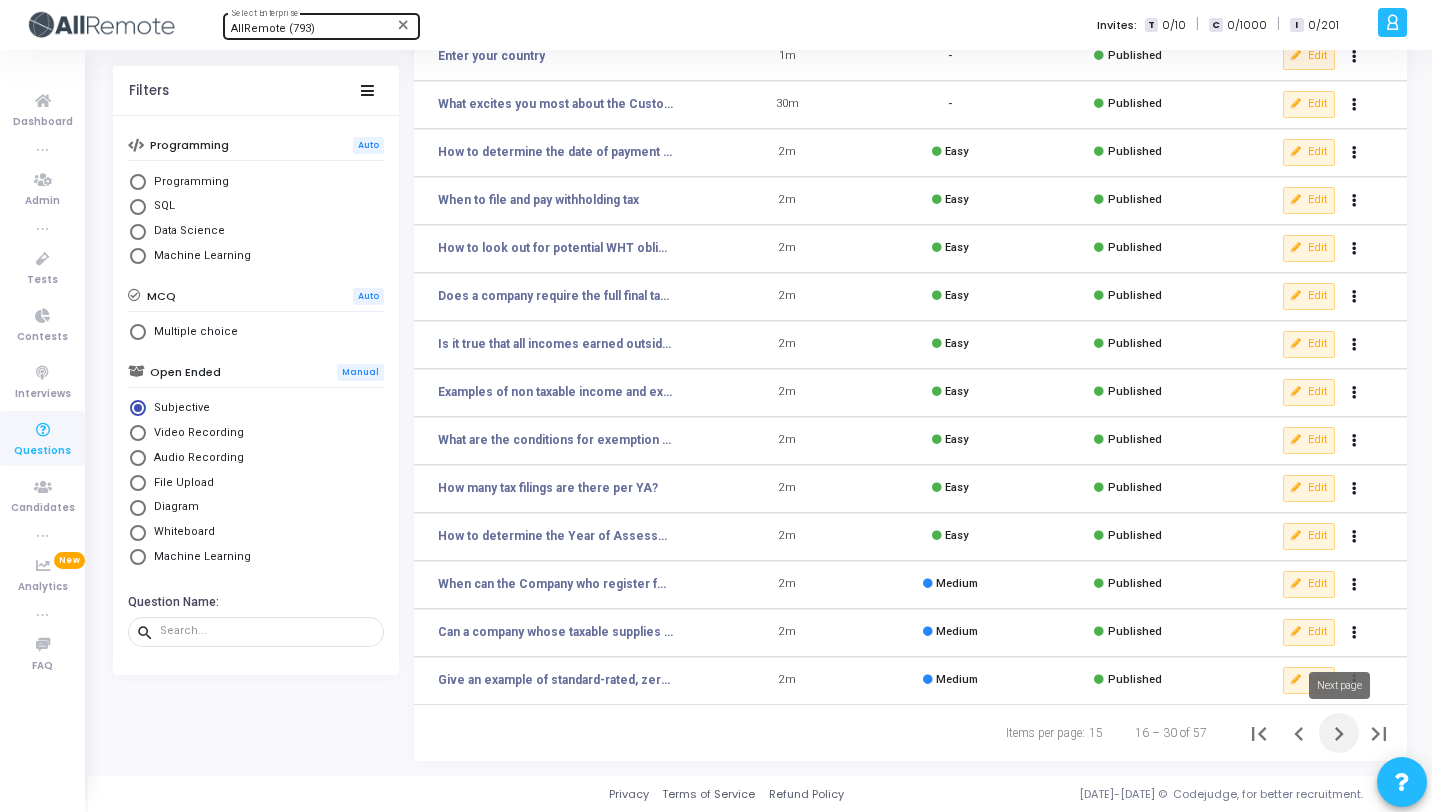 click 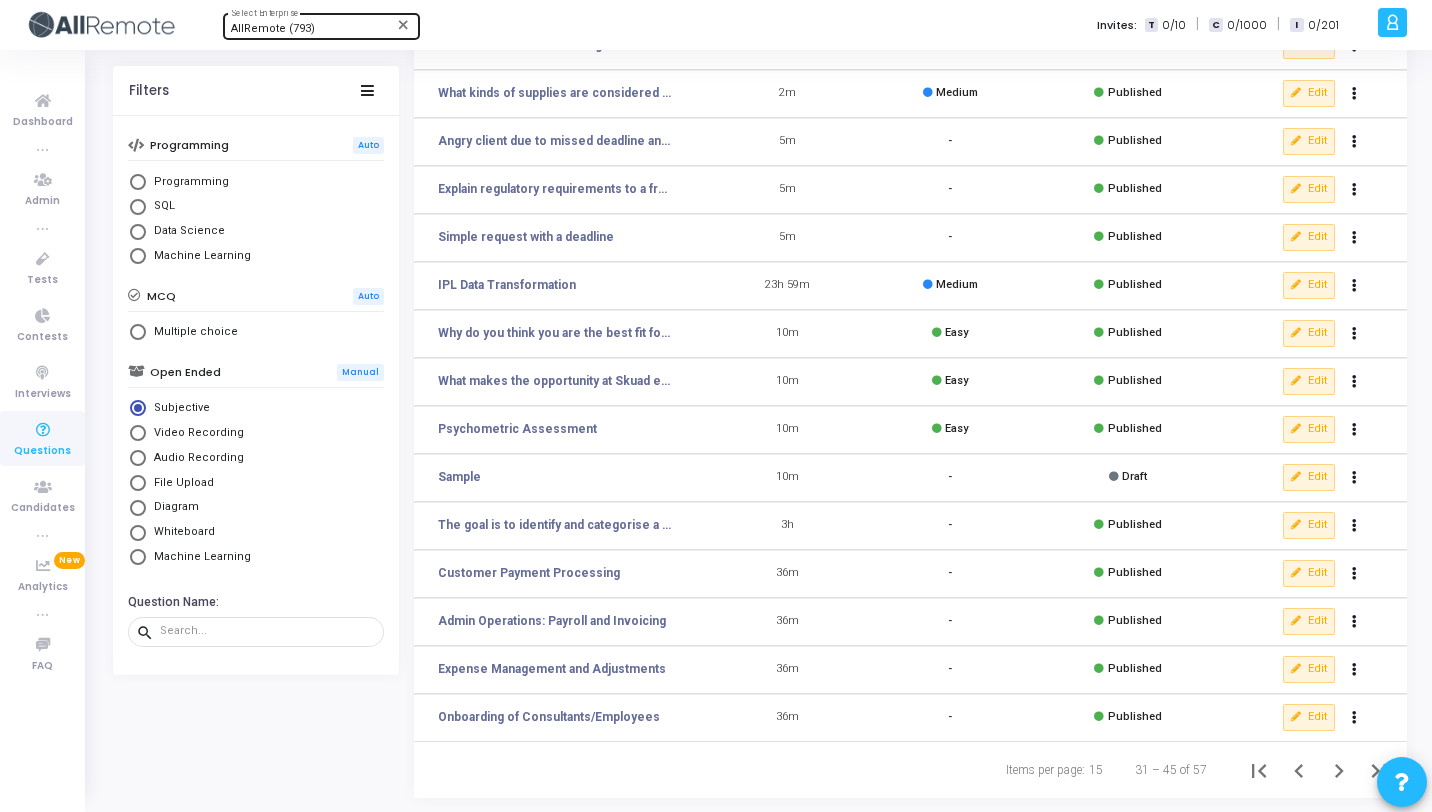 scroll, scrollTop: 246, scrollLeft: 0, axis: vertical 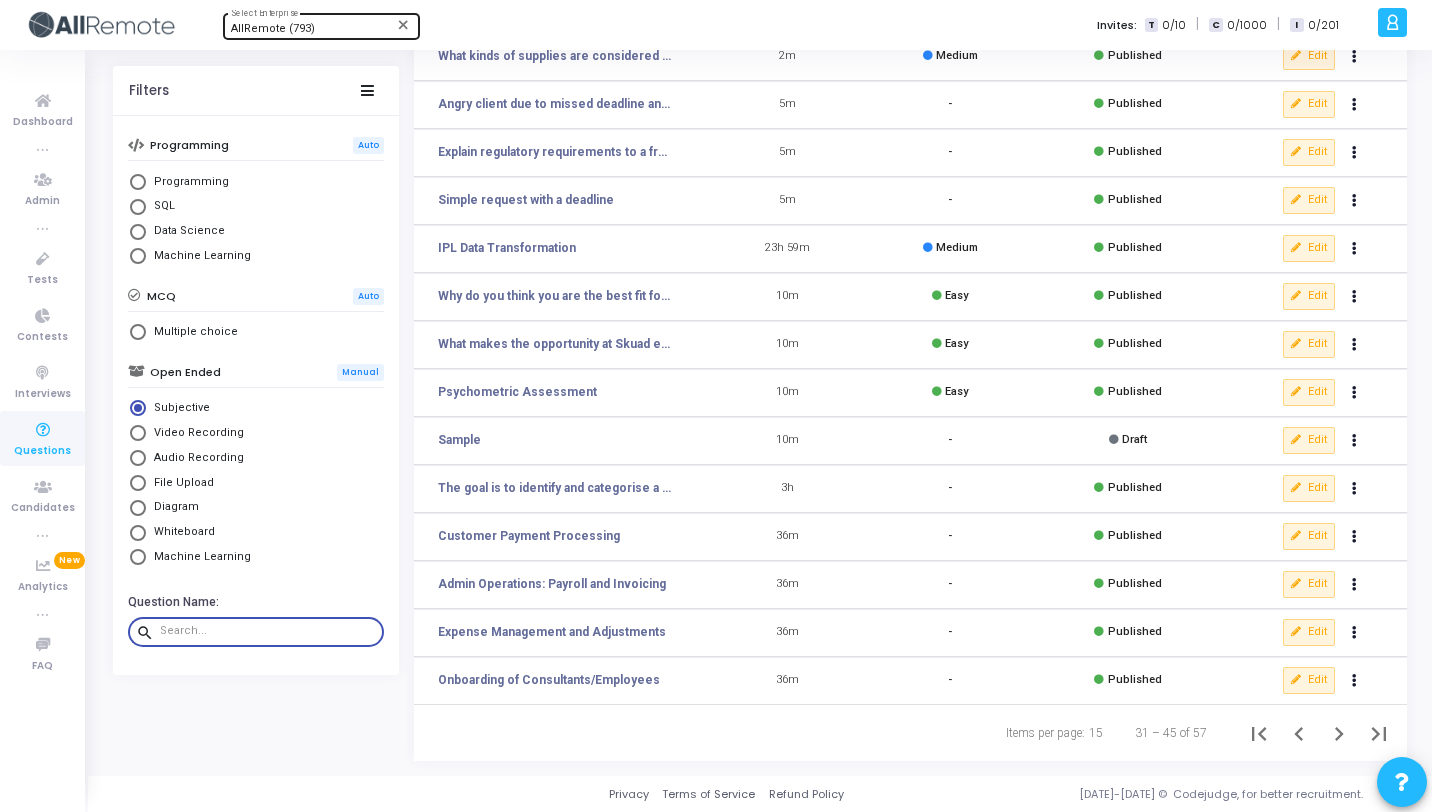 click at bounding box center [268, 631] 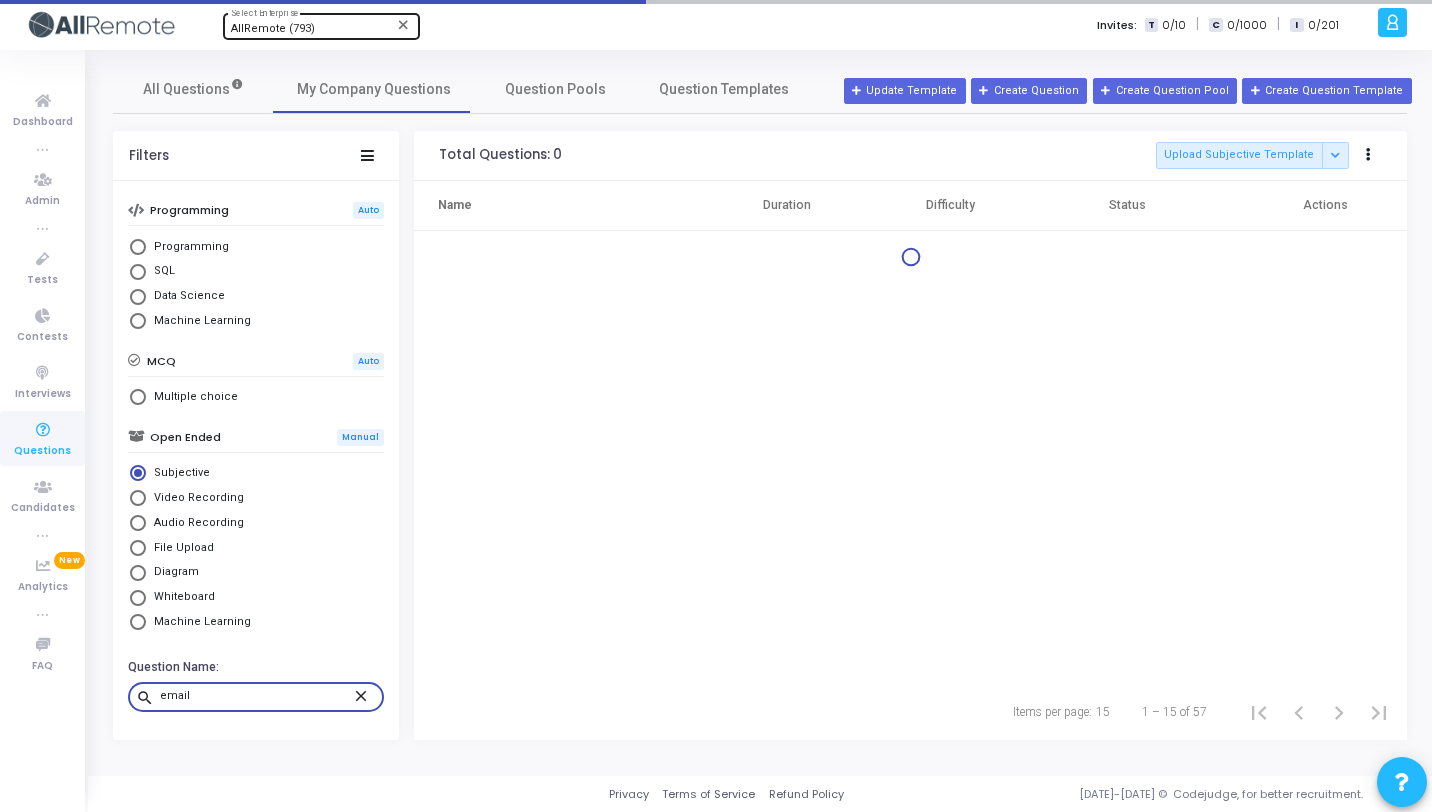 scroll, scrollTop: 0, scrollLeft: 0, axis: both 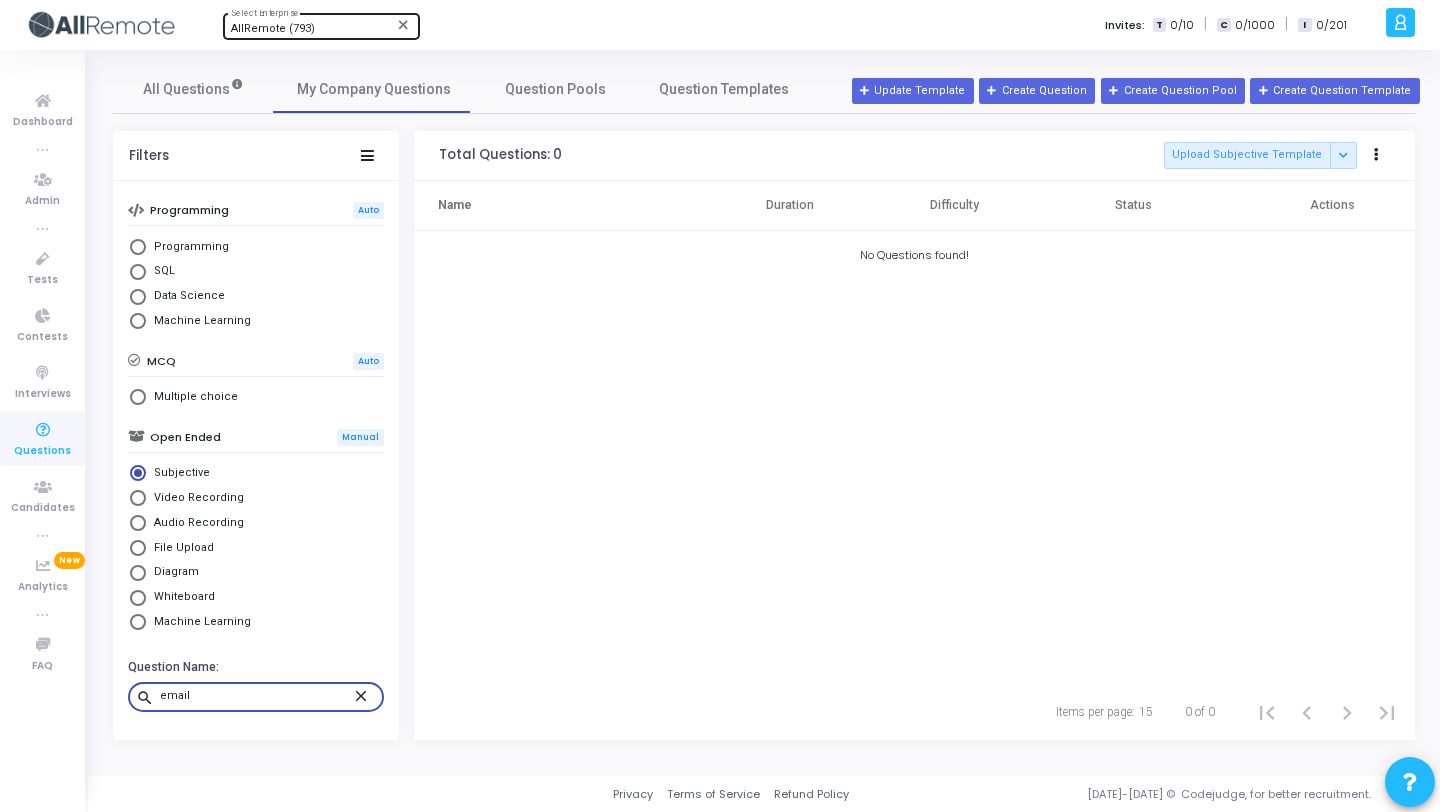 type on "email" 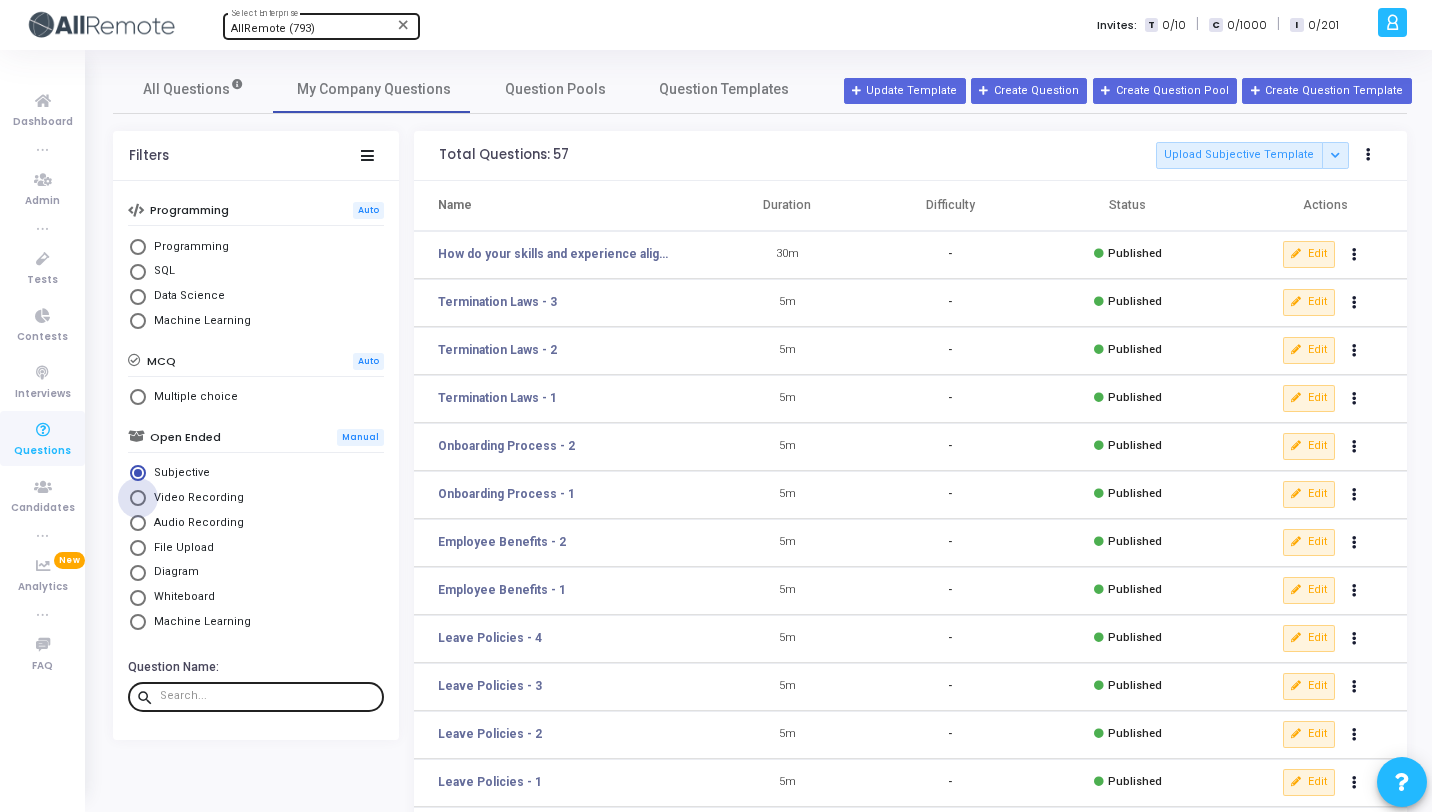 click on "Video Recording" at bounding box center [195, 498] 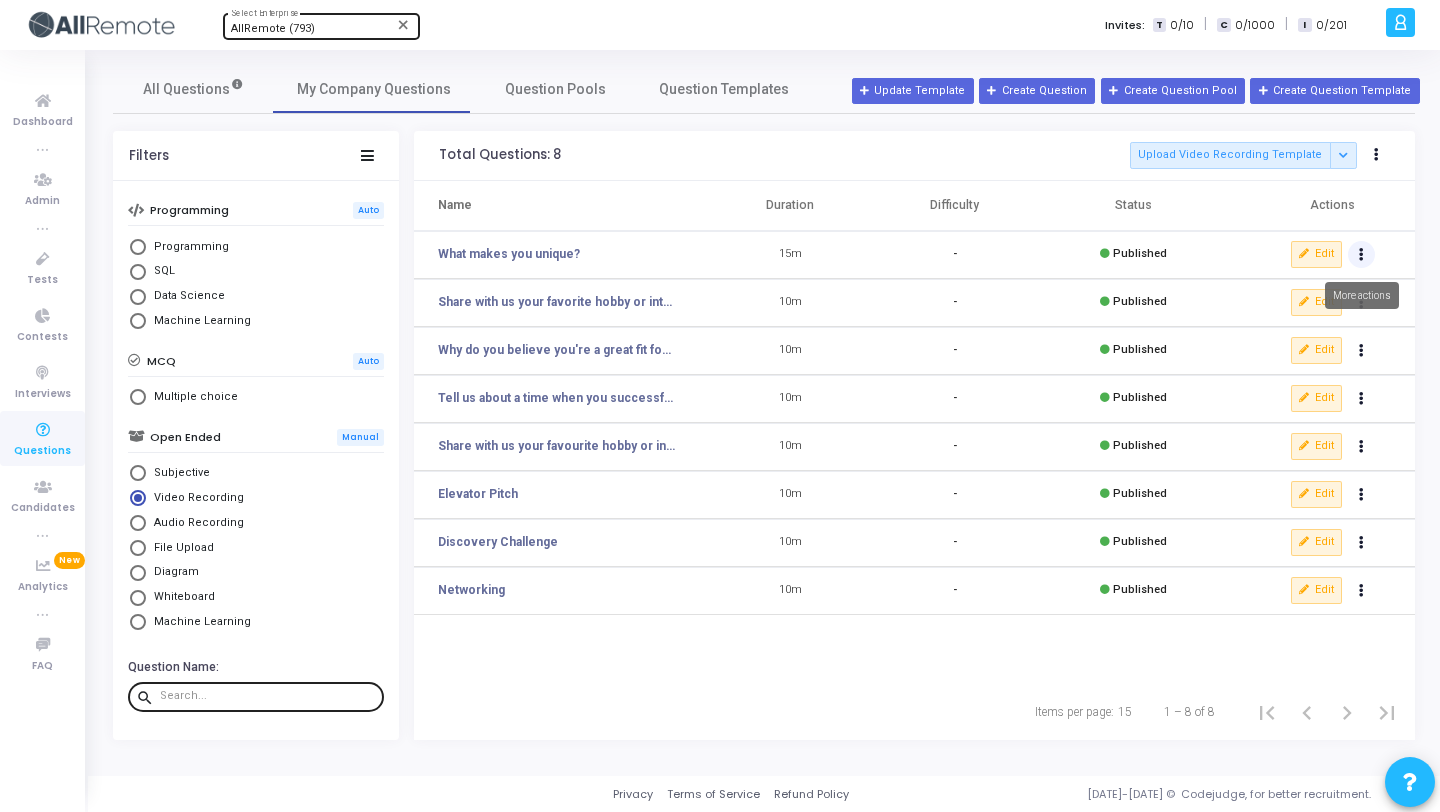 click at bounding box center (1362, 255) 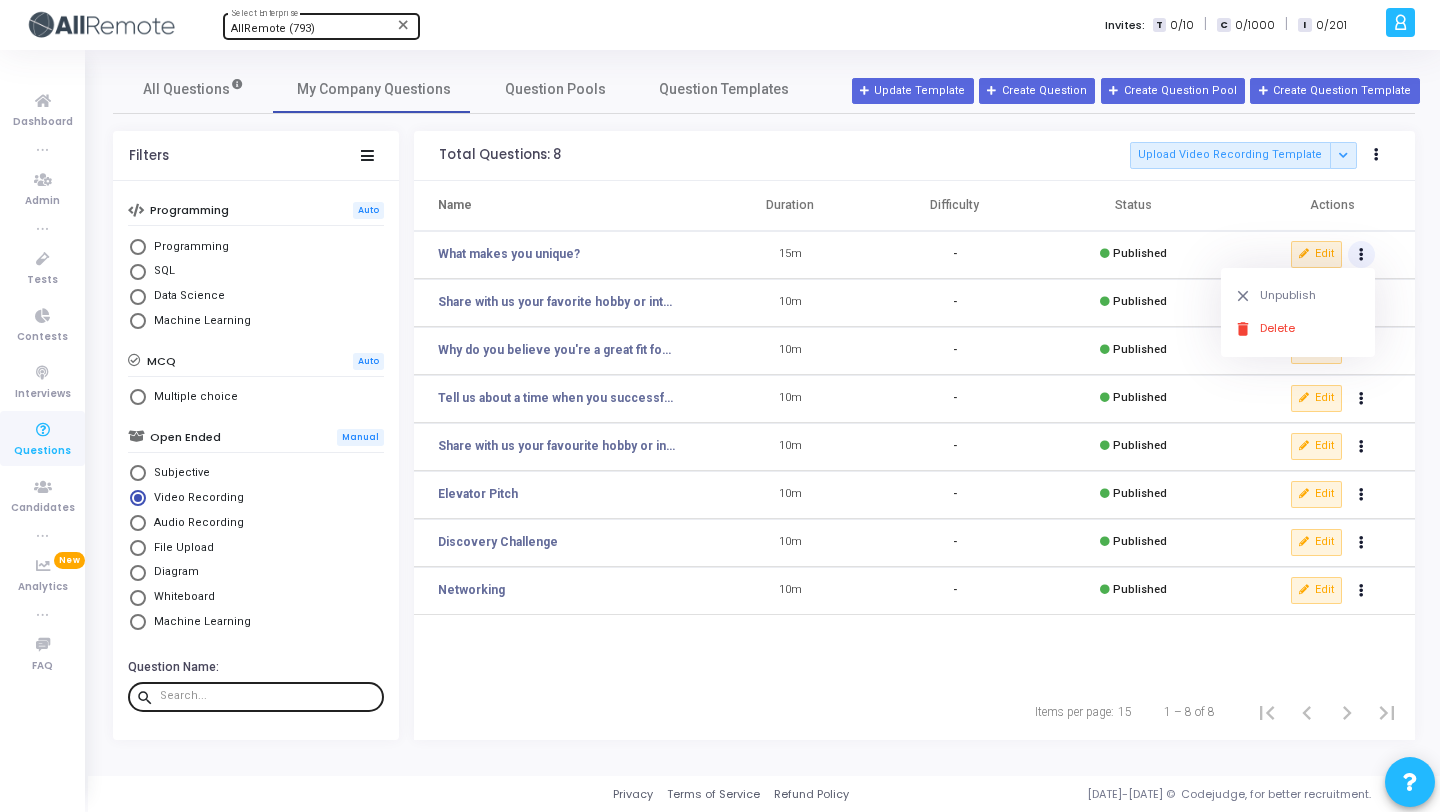 click on "Status" at bounding box center (1134, 206) 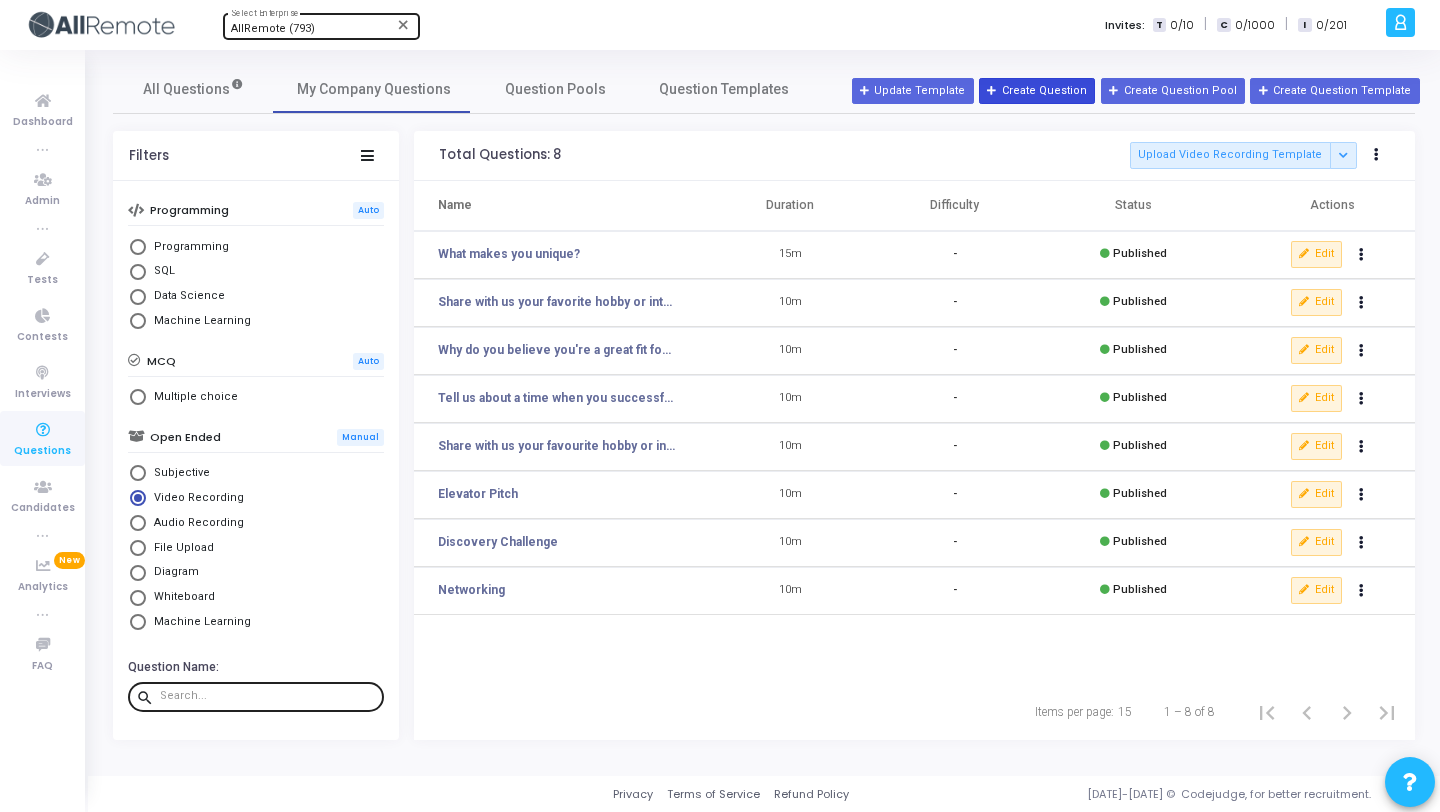click on "Create Question" at bounding box center [1037, 91] 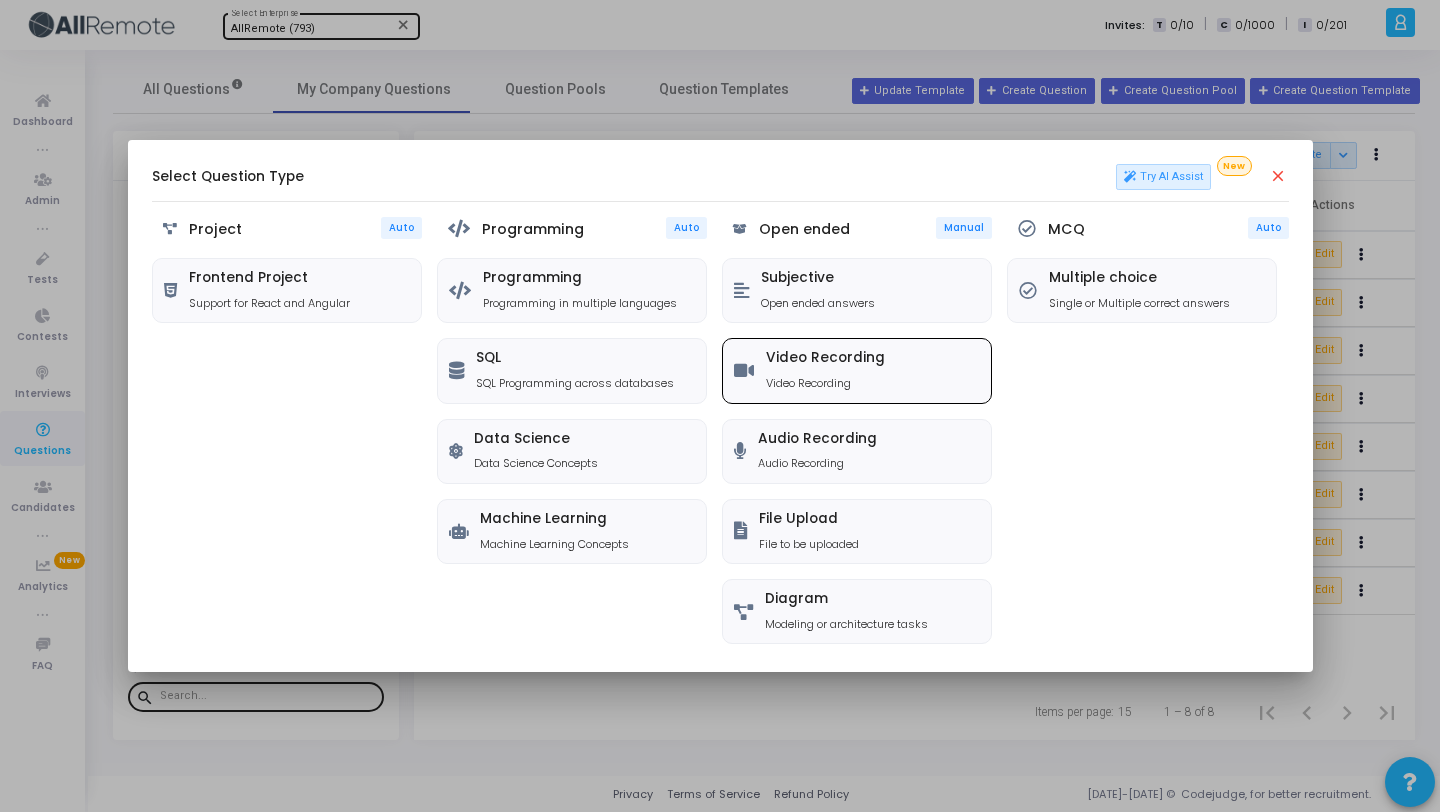 click on "Video Recording" at bounding box center [825, 358] 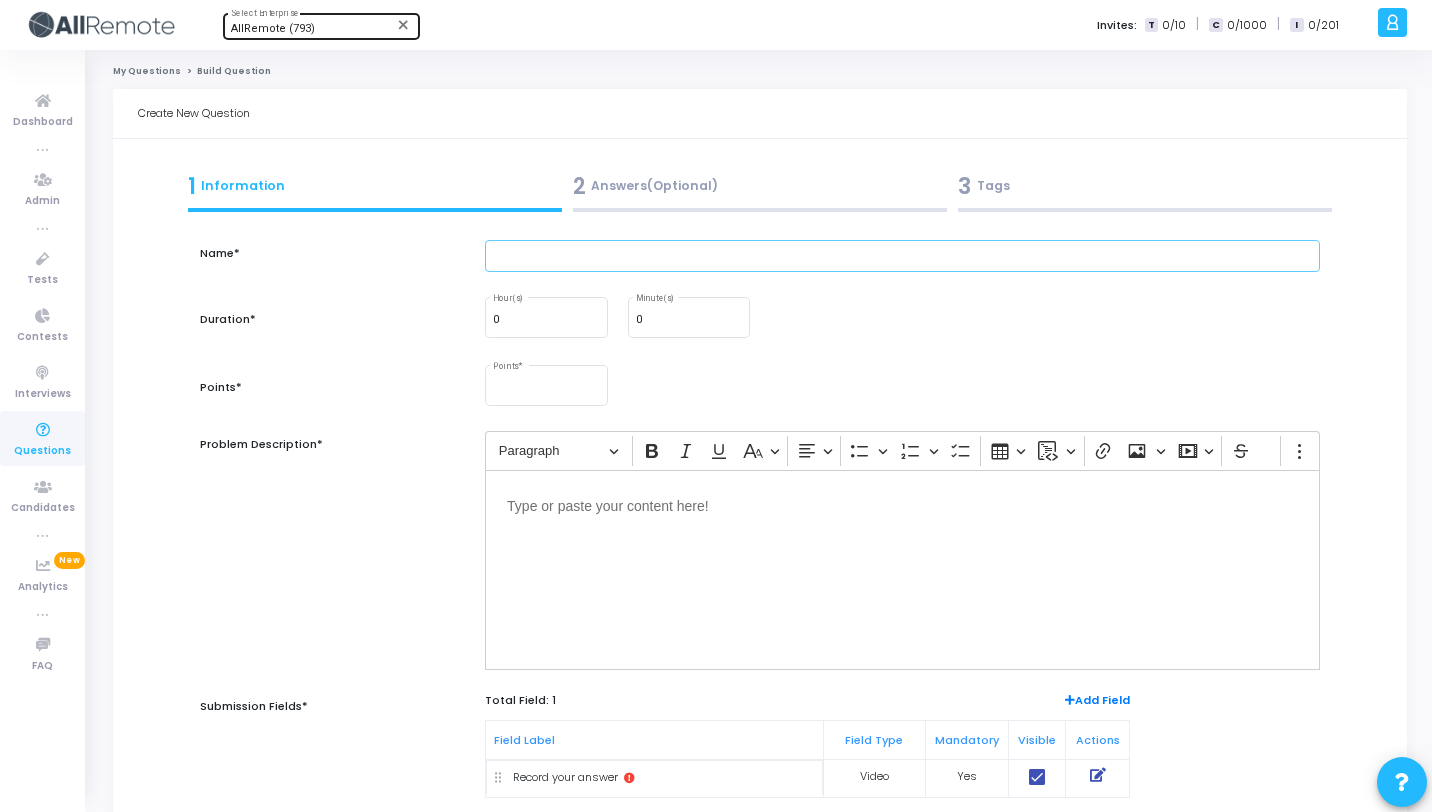 click at bounding box center (902, 256) 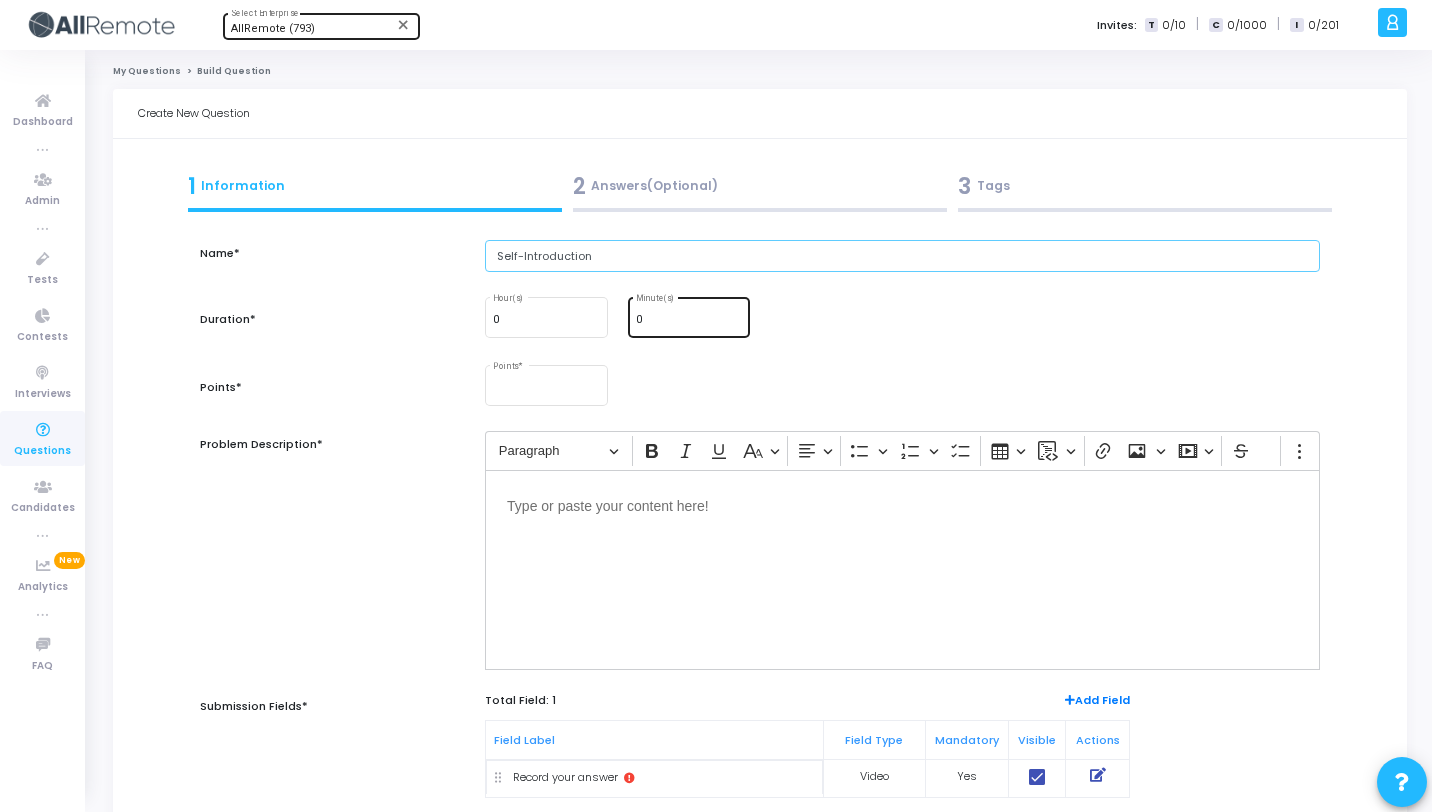 type on "Self-Introduction" 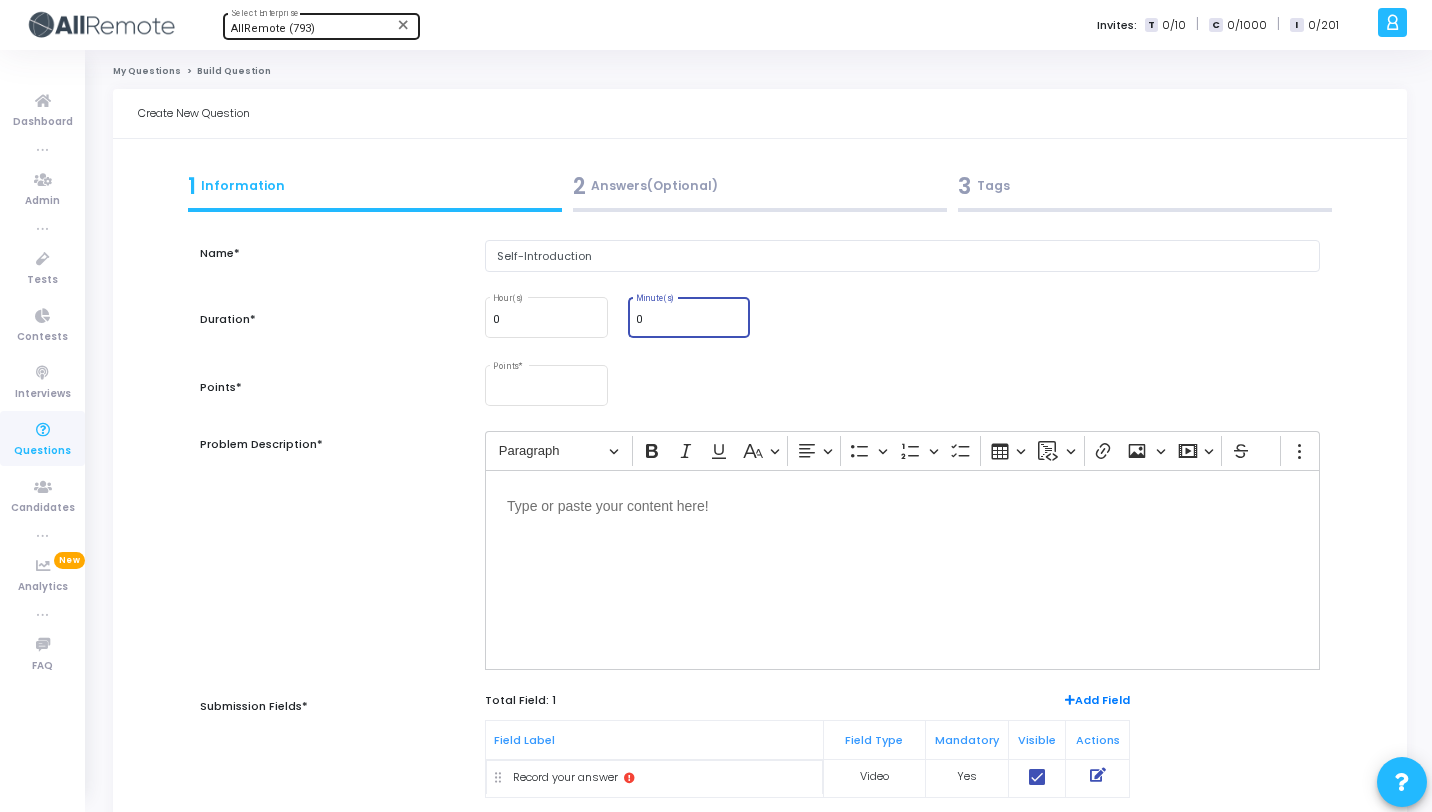 click on "0" at bounding box center (689, 320) 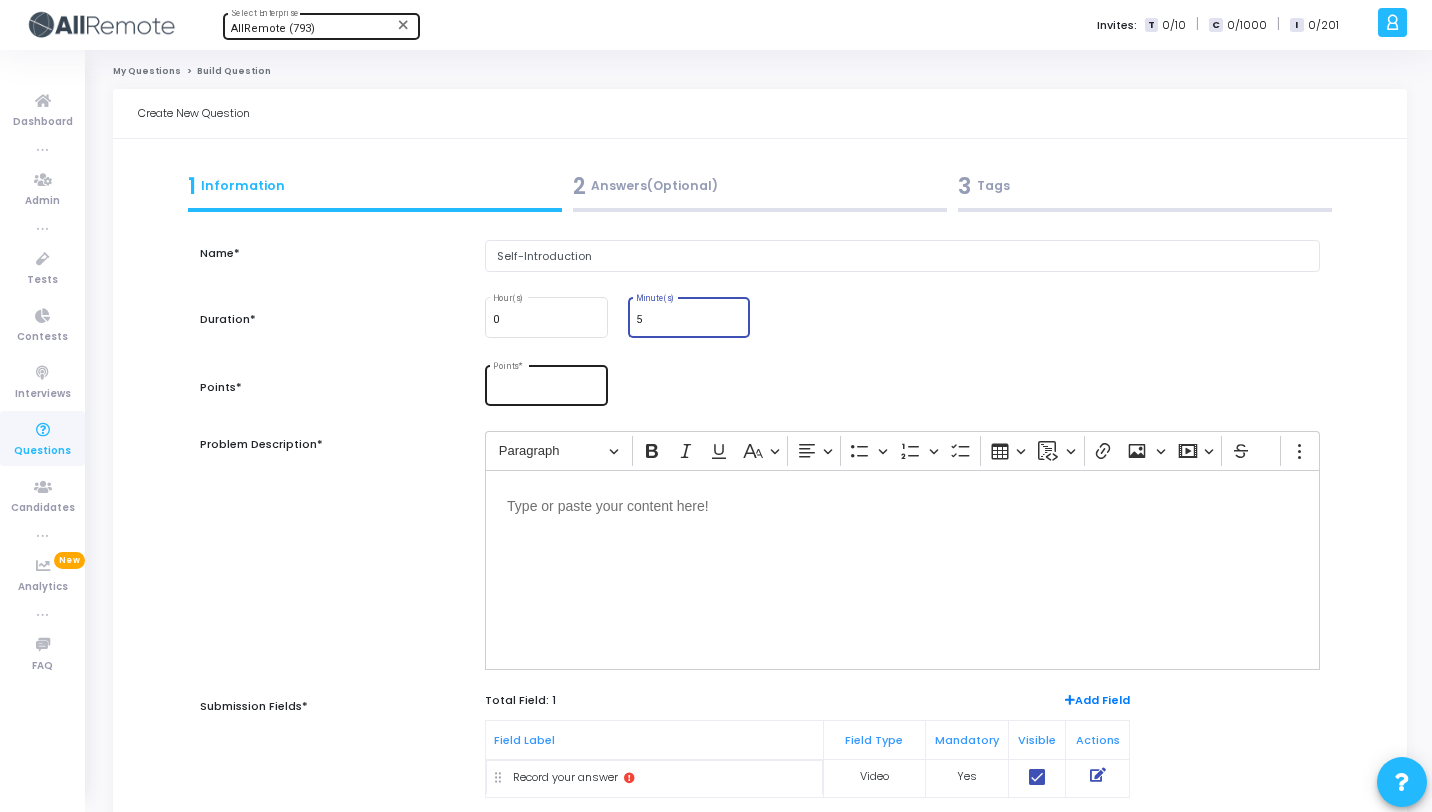 type on "5" 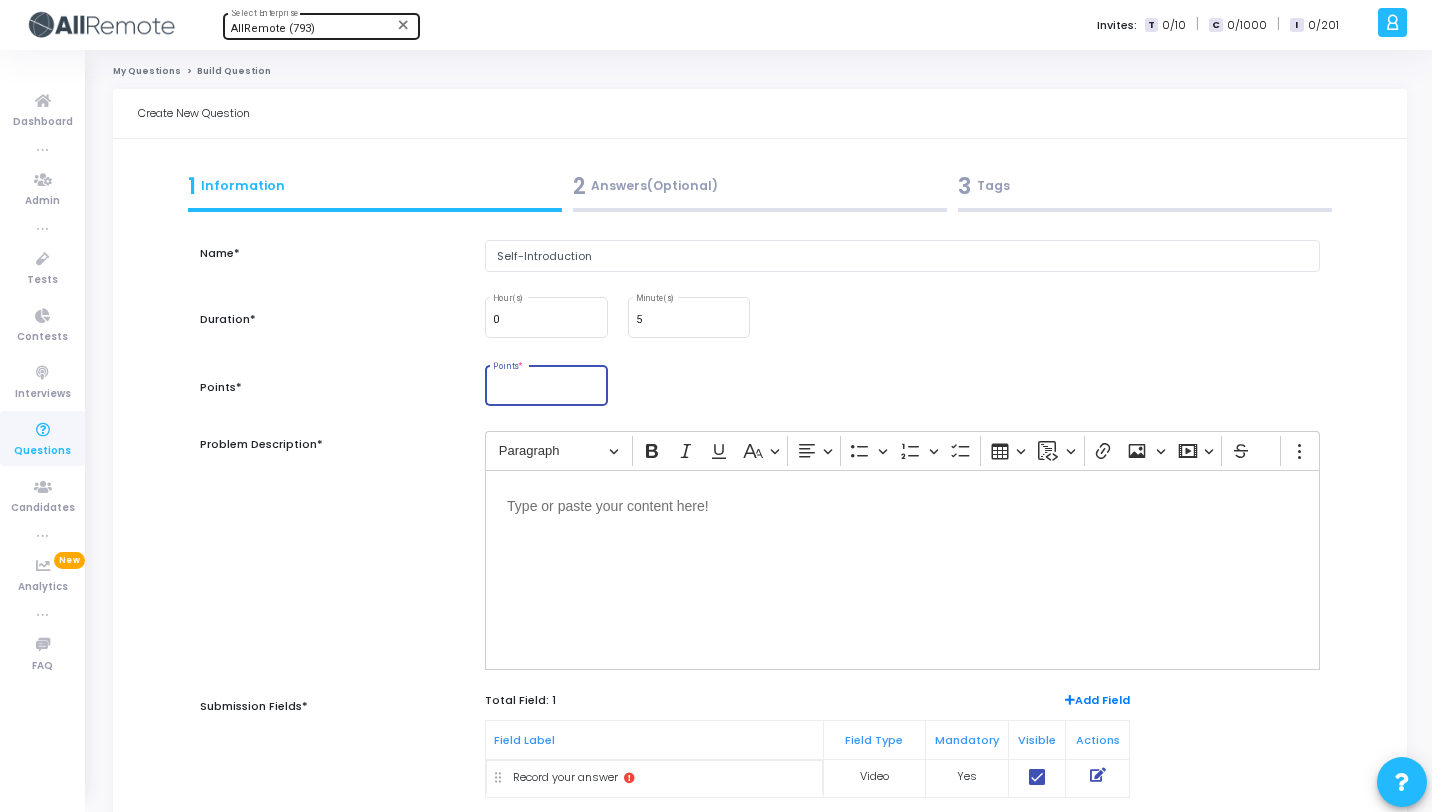 click on "Points  *" at bounding box center [546, 389] 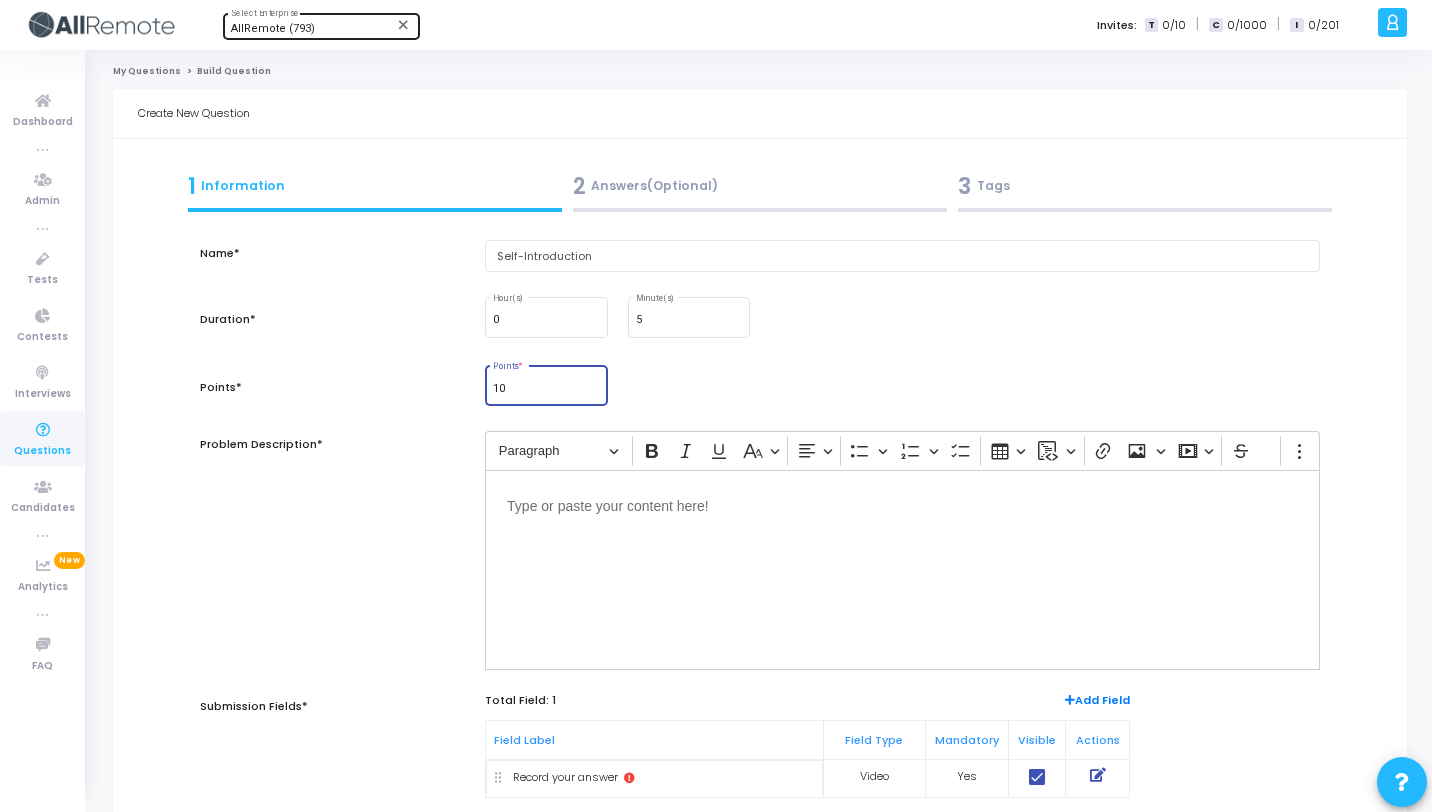 type on "10" 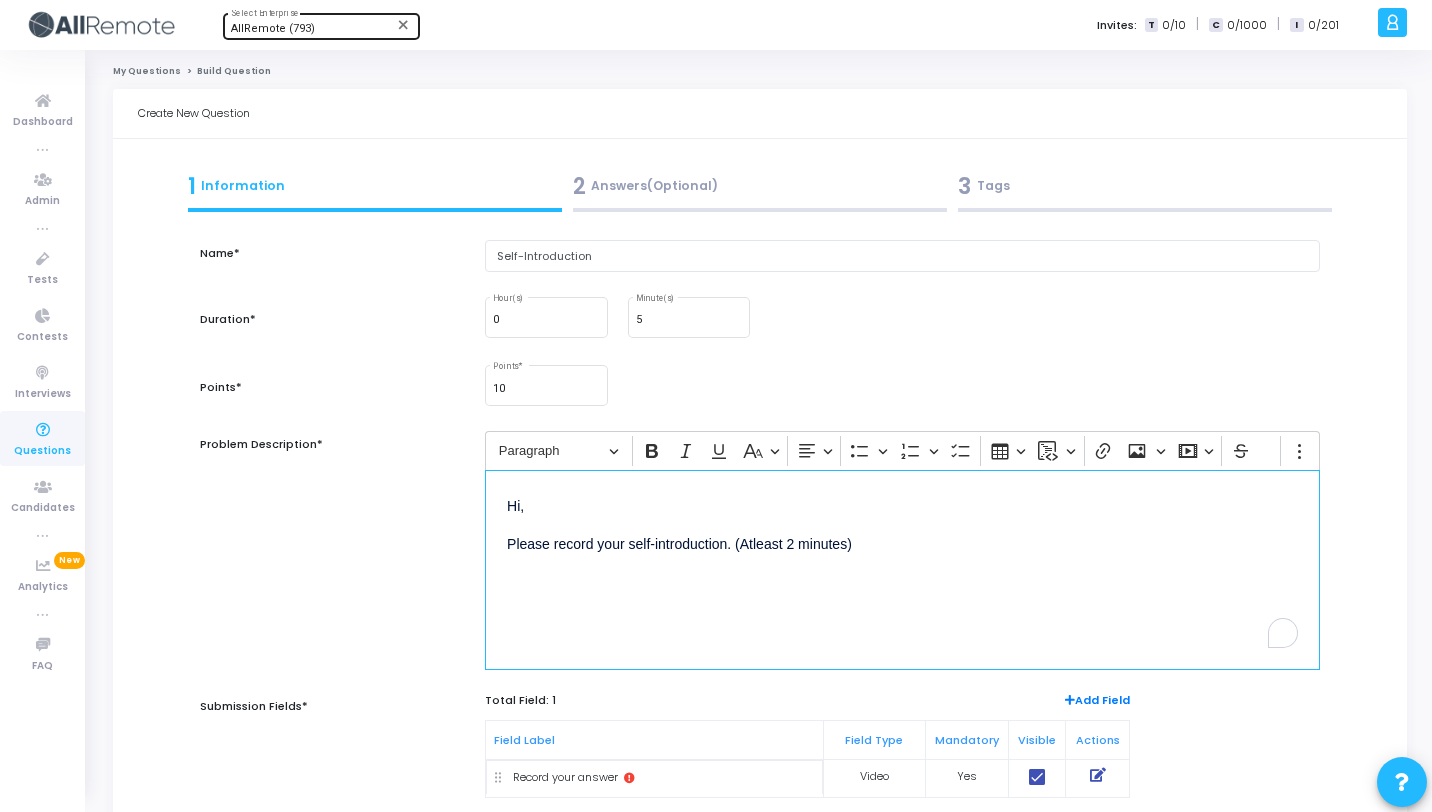 click on "Hi, Please record your self-introduction. (Atleast 2 minutes)" at bounding box center [902, 570] 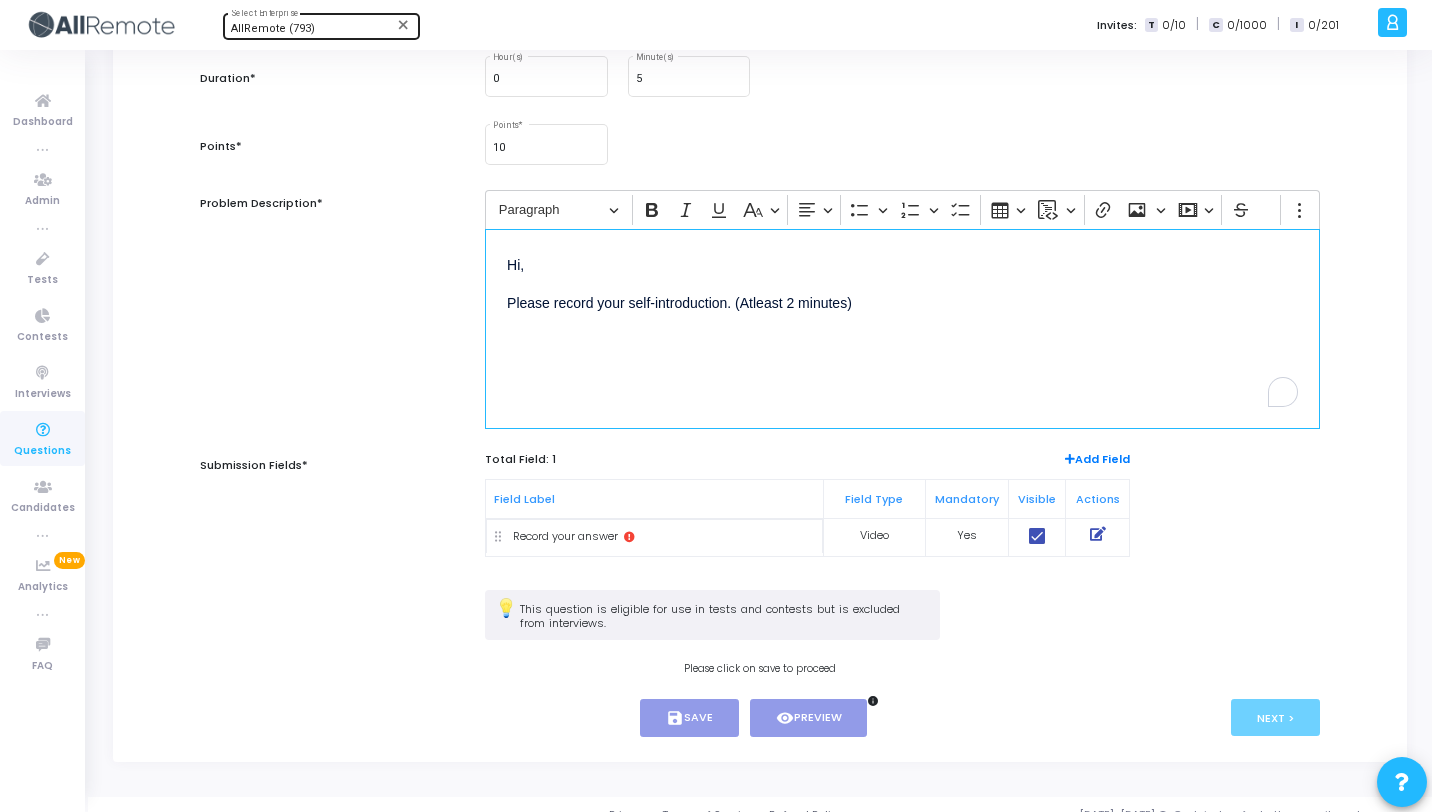 scroll, scrollTop: 262, scrollLeft: 0, axis: vertical 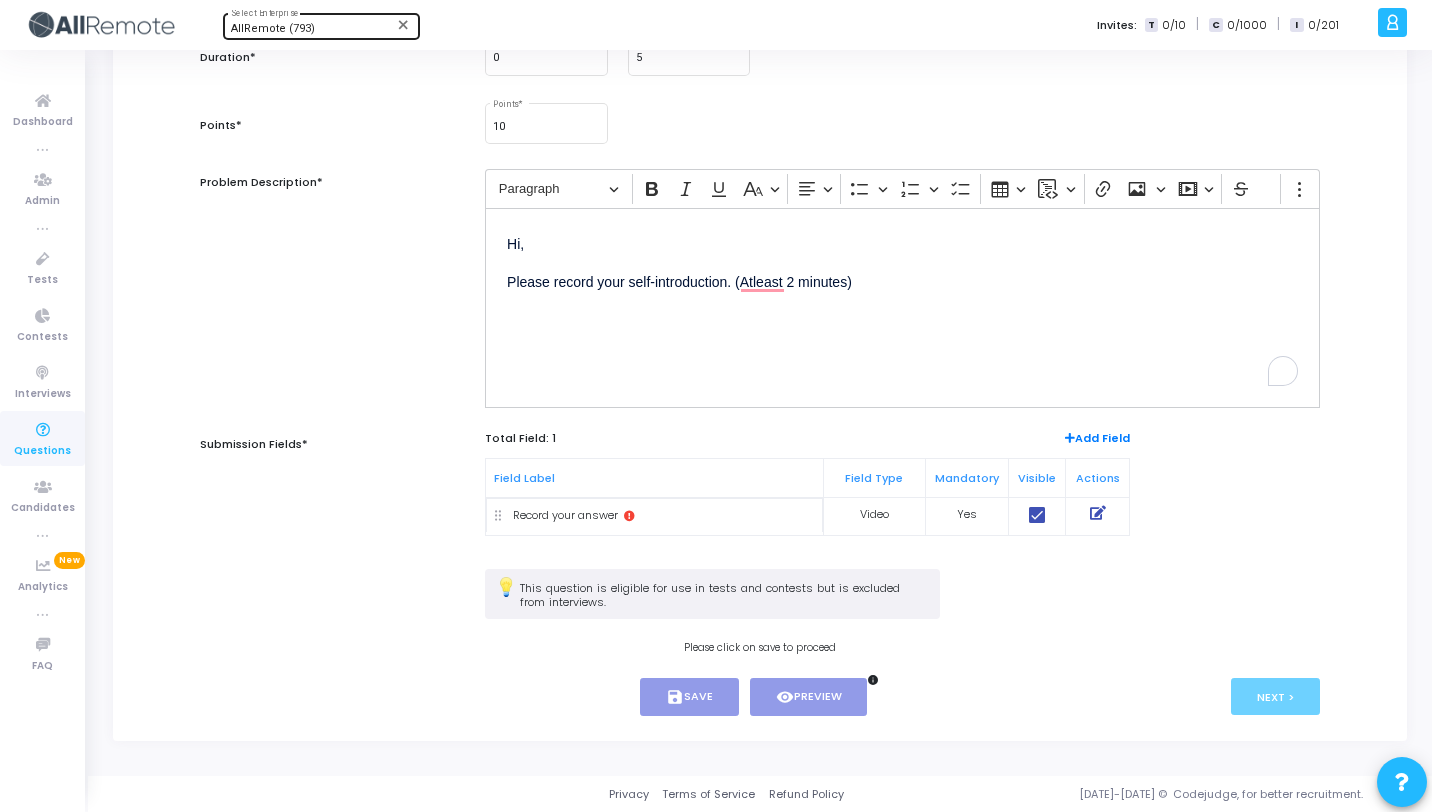 click at bounding box center [1098, 513] 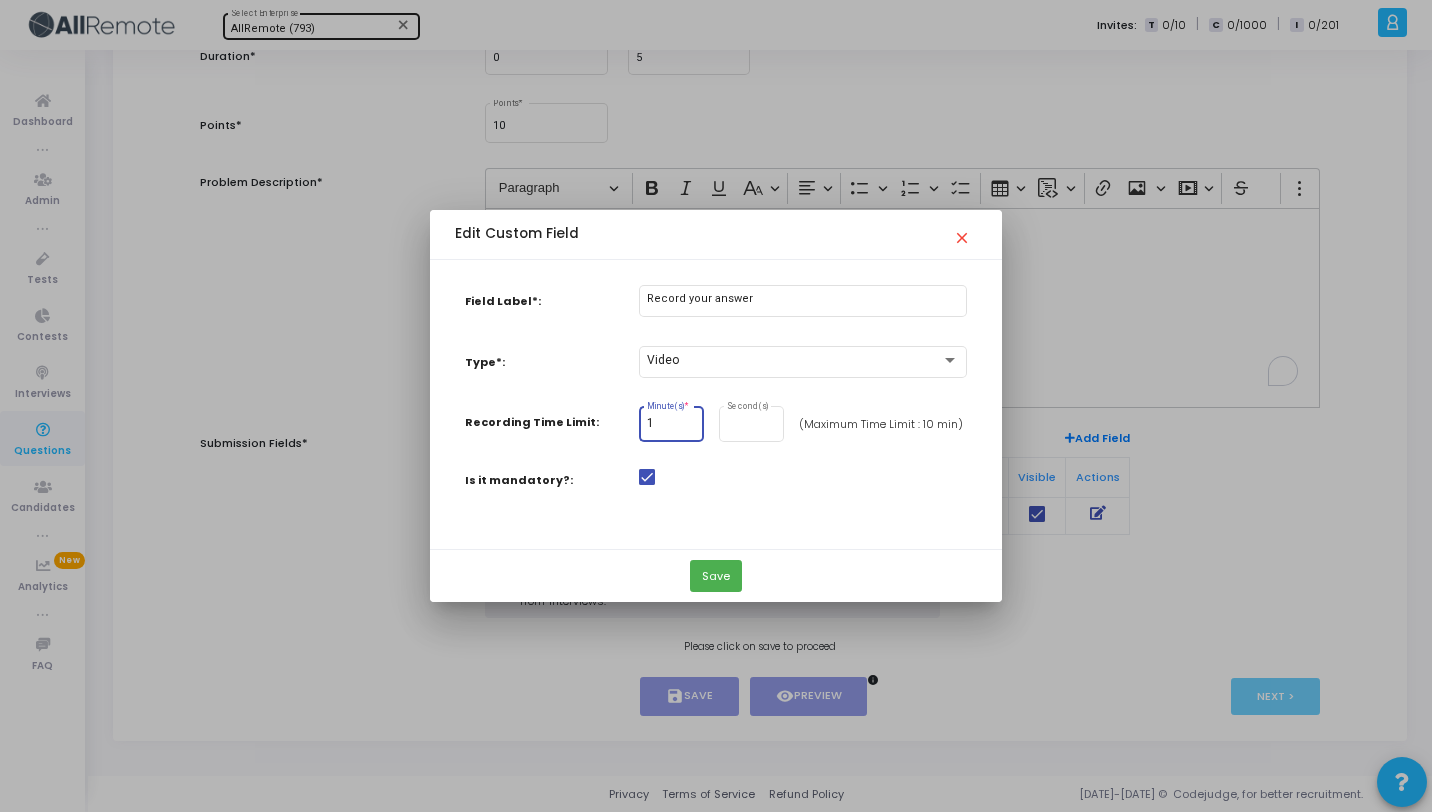 click on "1" at bounding box center [671, 424] 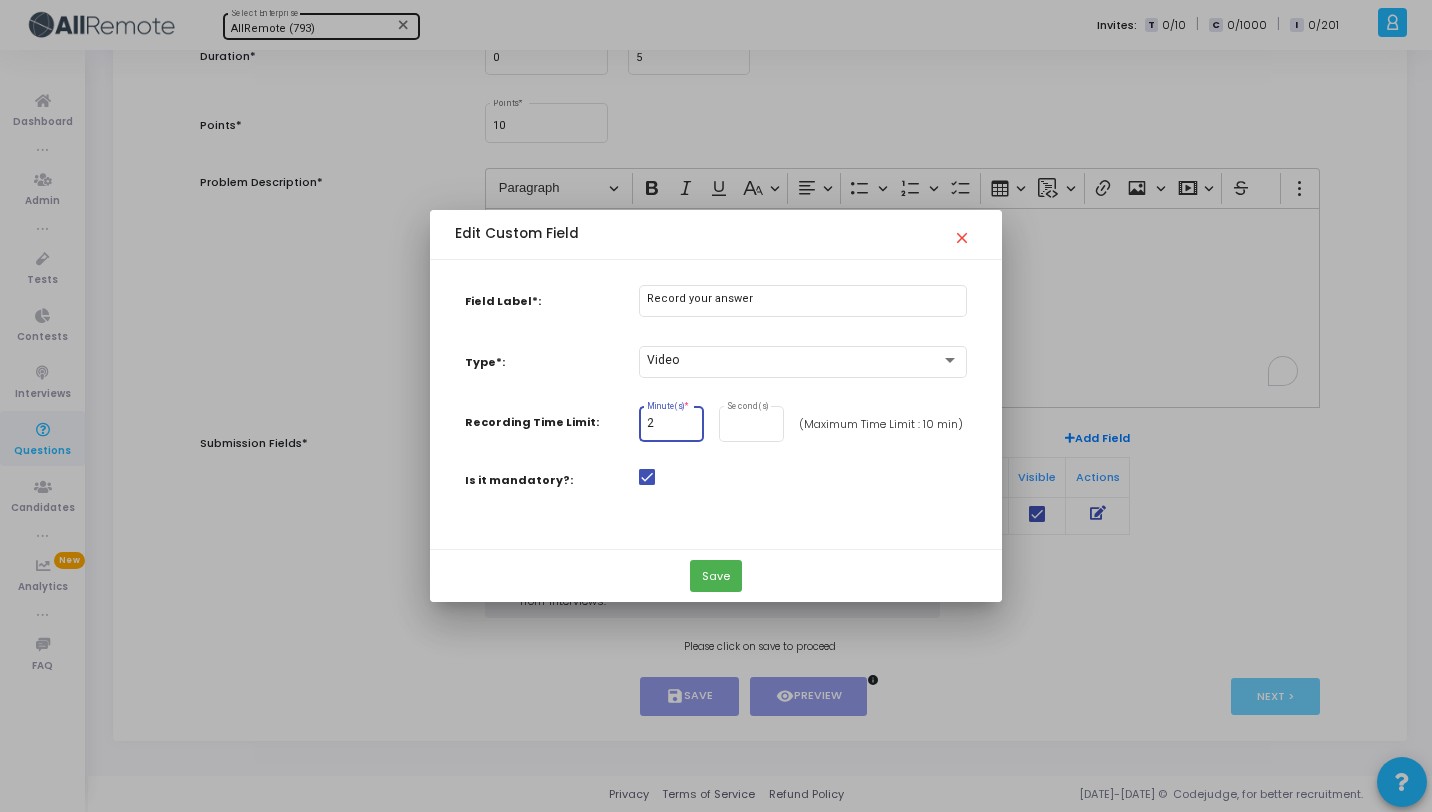 click on "2" at bounding box center (671, 424) 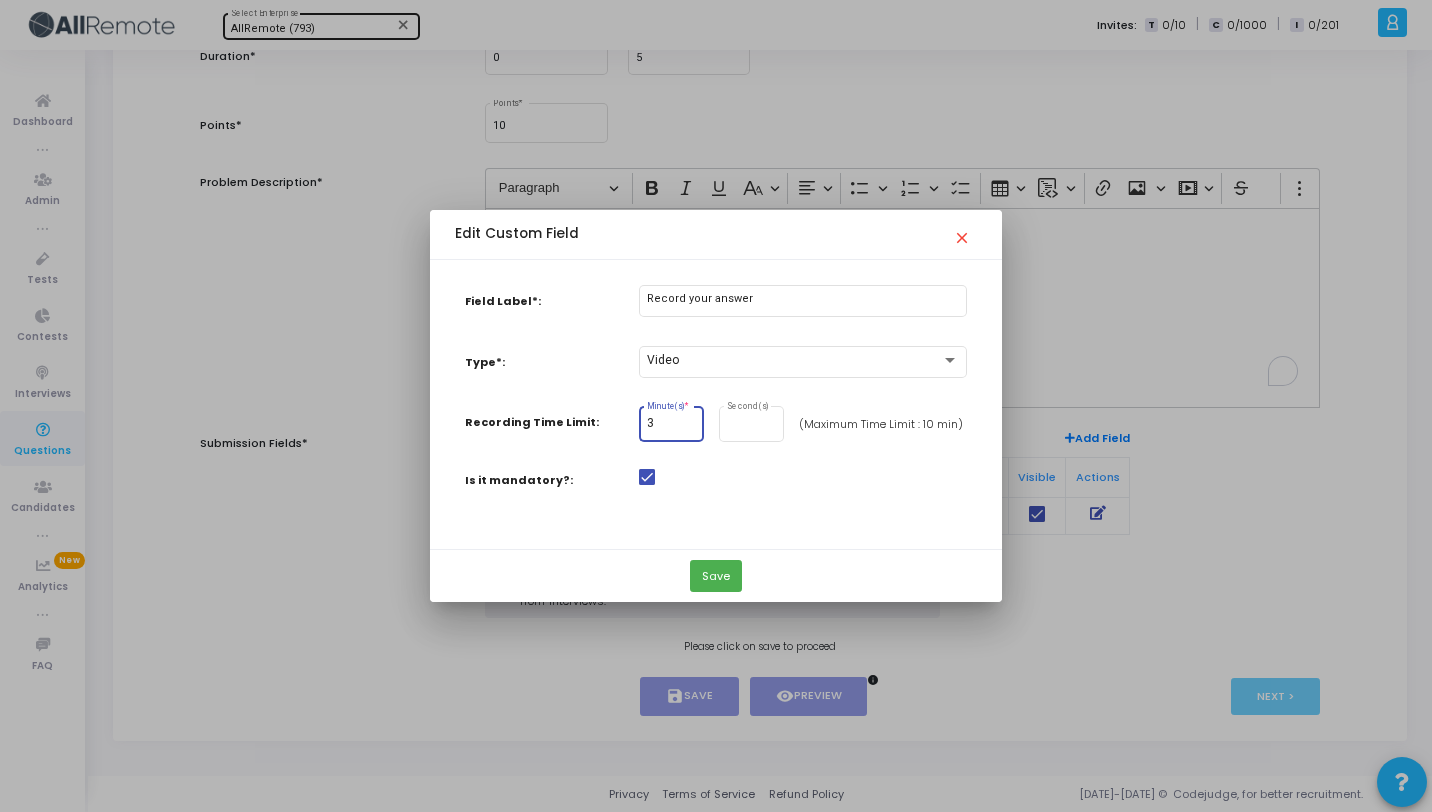 click on "3" at bounding box center (671, 424) 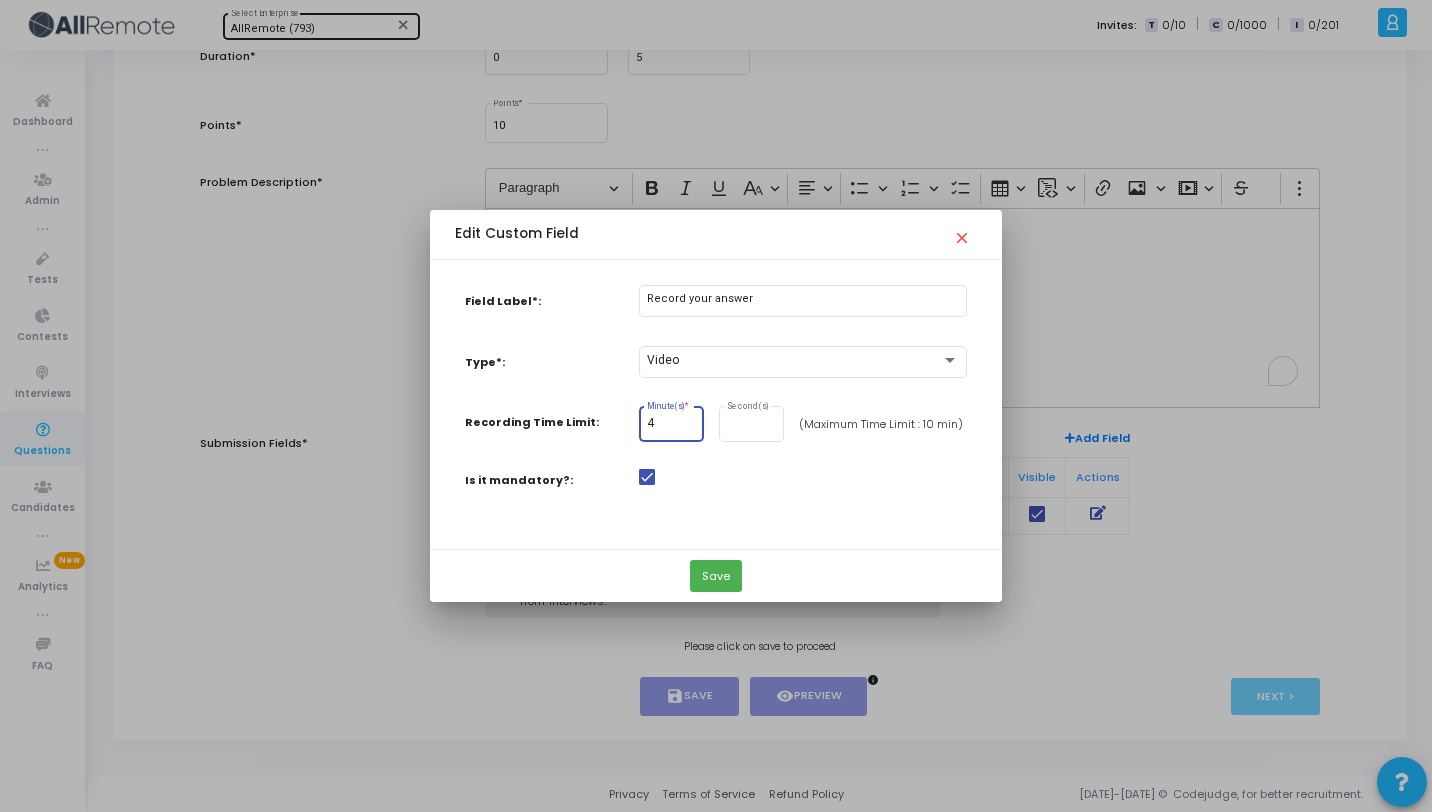 click on "4" at bounding box center (671, 424) 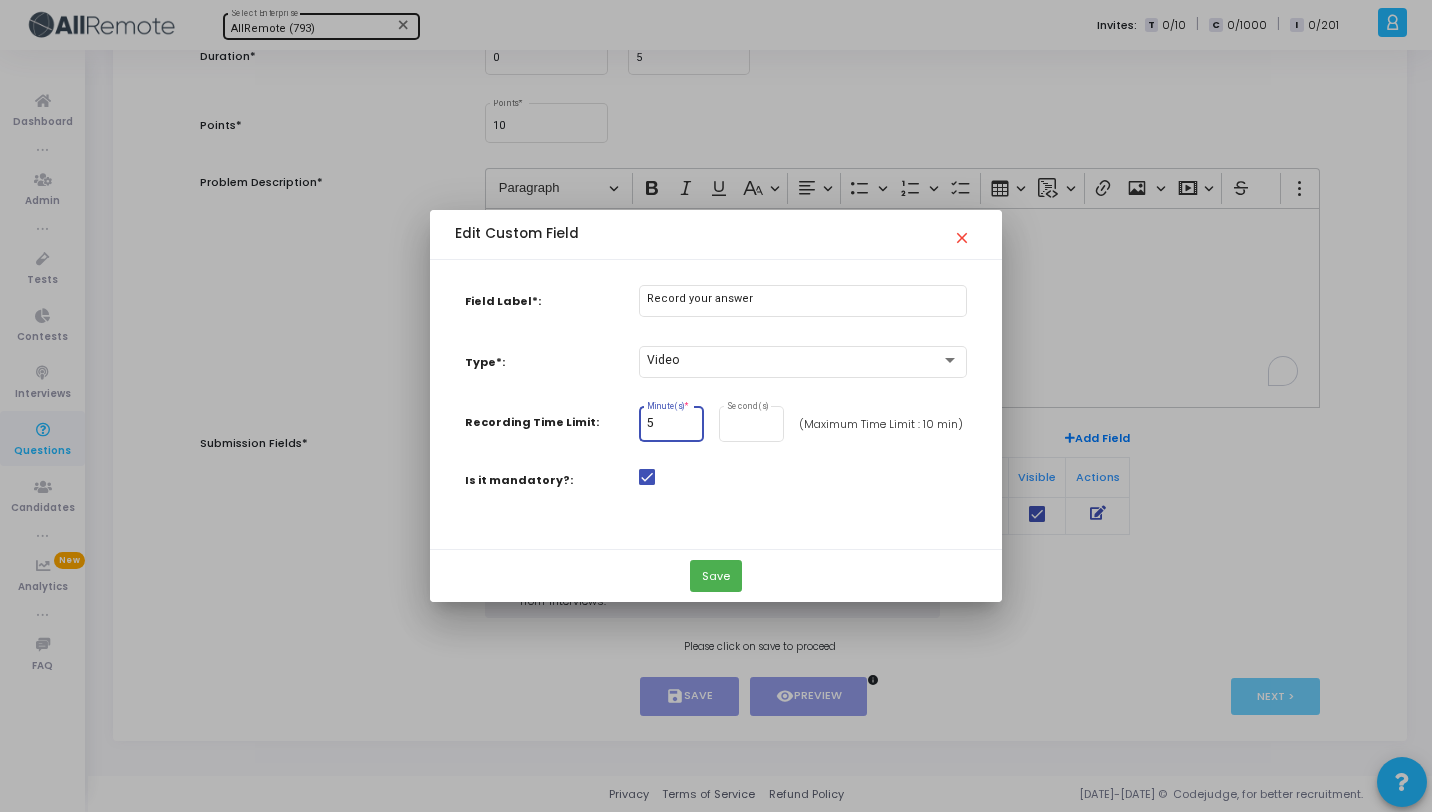 type on "5" 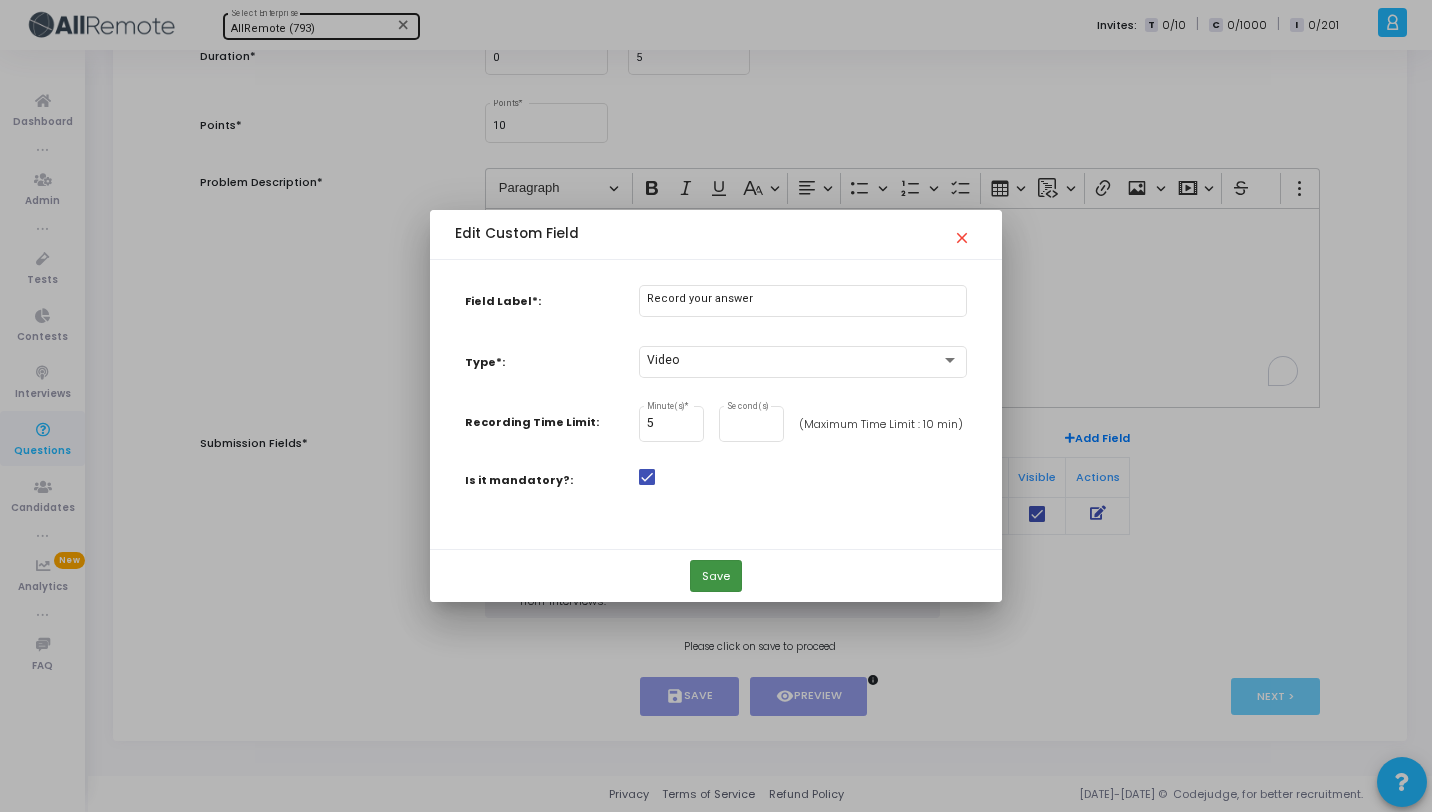 click on "Save" at bounding box center [716, 576] 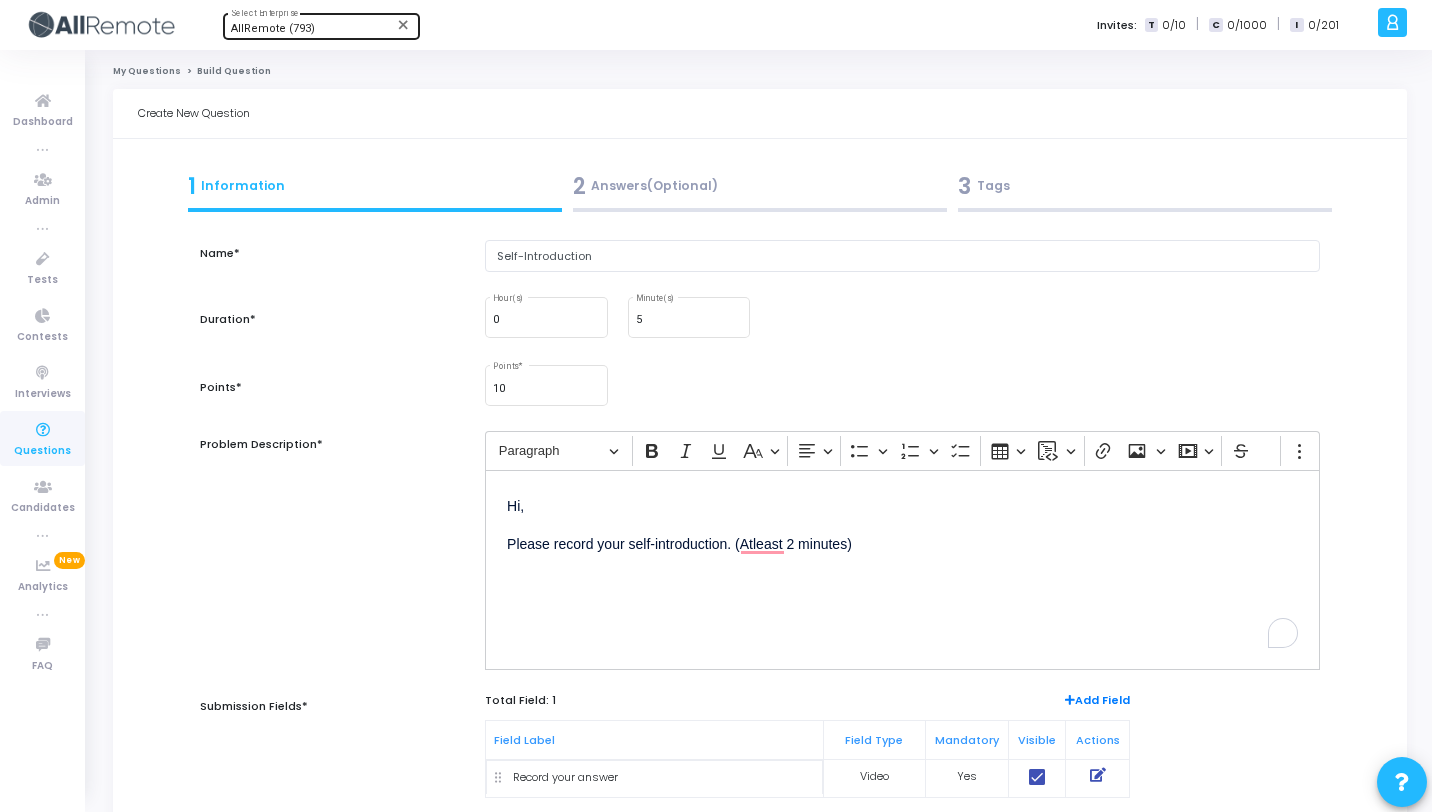 scroll, scrollTop: 262, scrollLeft: 0, axis: vertical 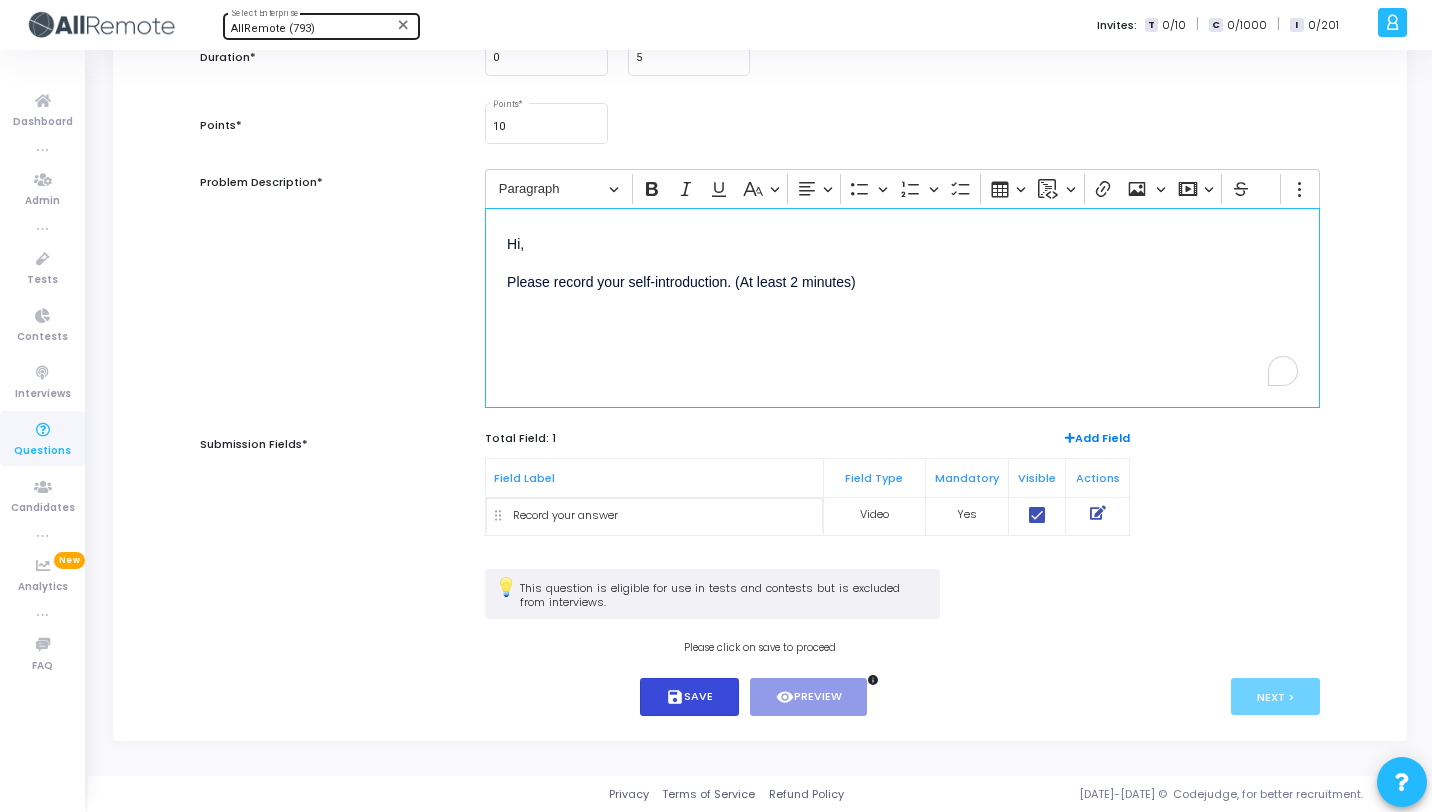 click on "save  Save" at bounding box center (689, 697) 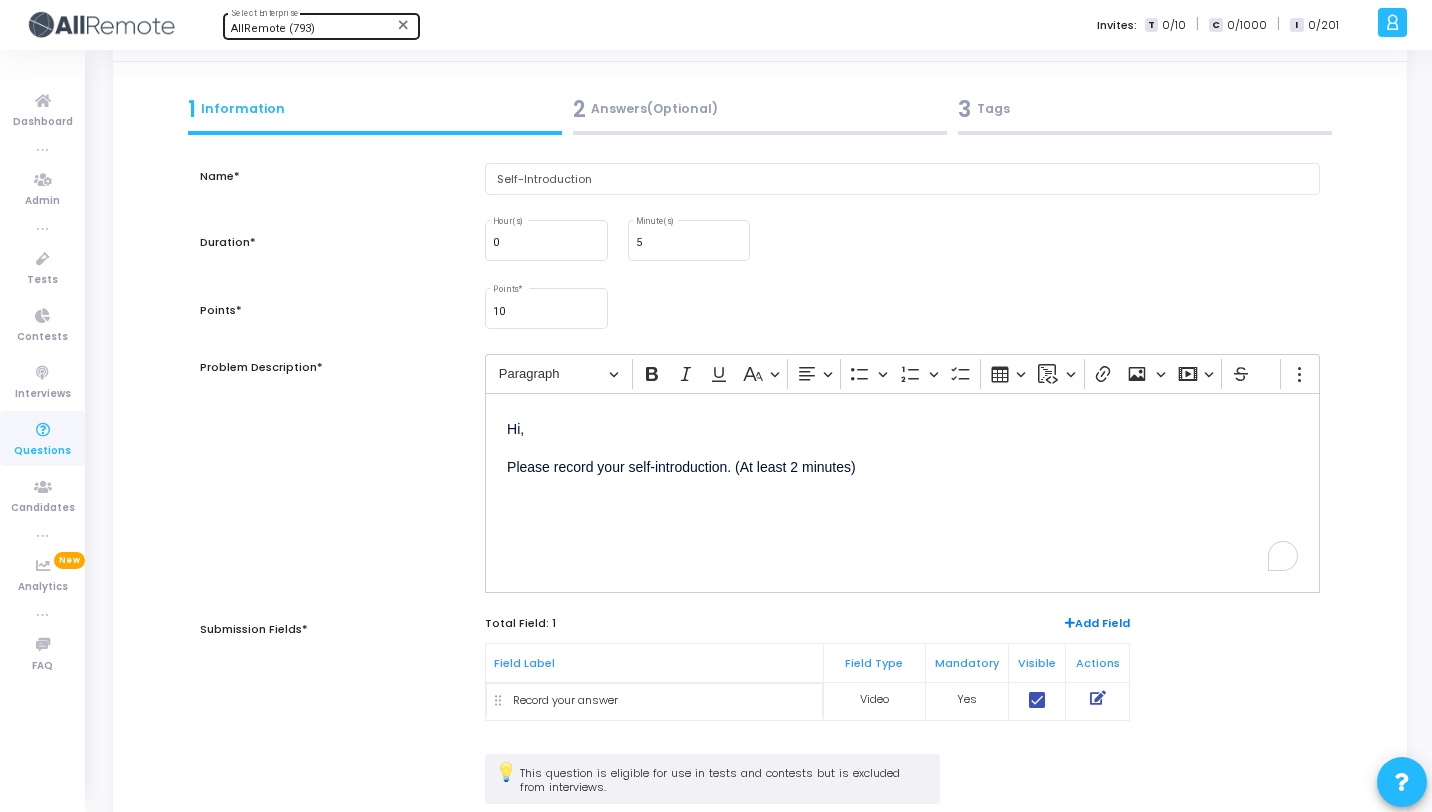 scroll, scrollTop: 0, scrollLeft: 0, axis: both 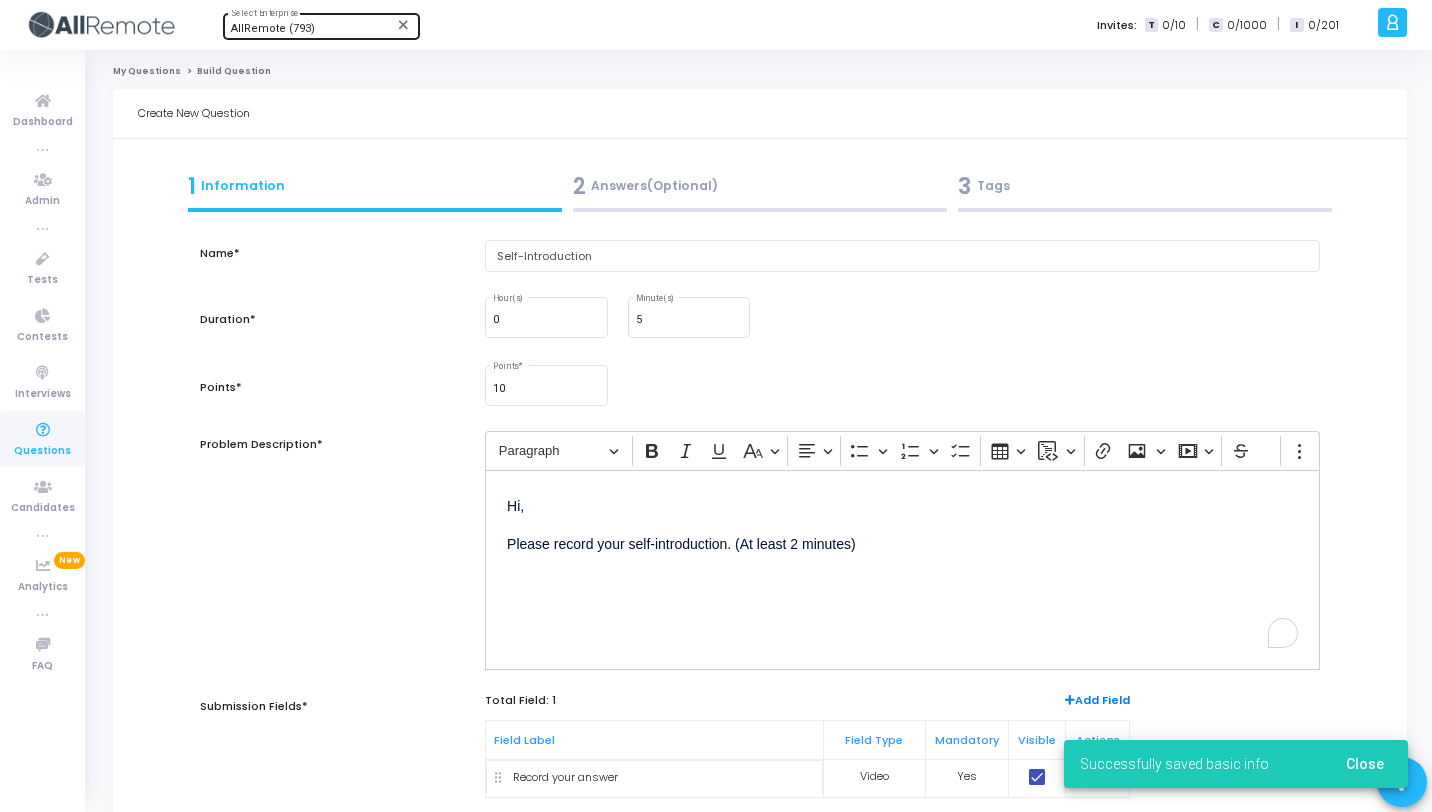 click on "2  Answers(Optional)" at bounding box center [759, 191] 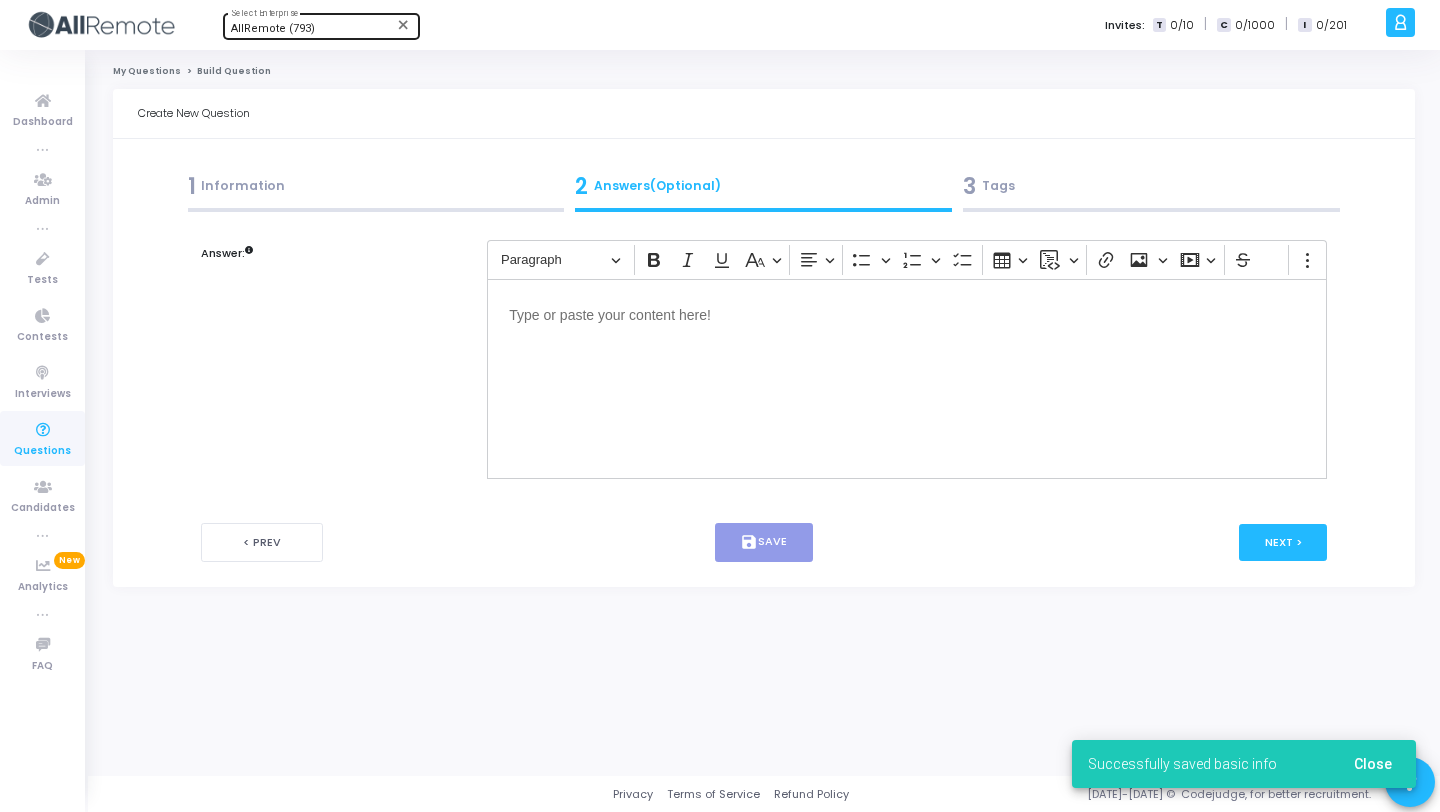 click on "1  Information" at bounding box center [376, 186] 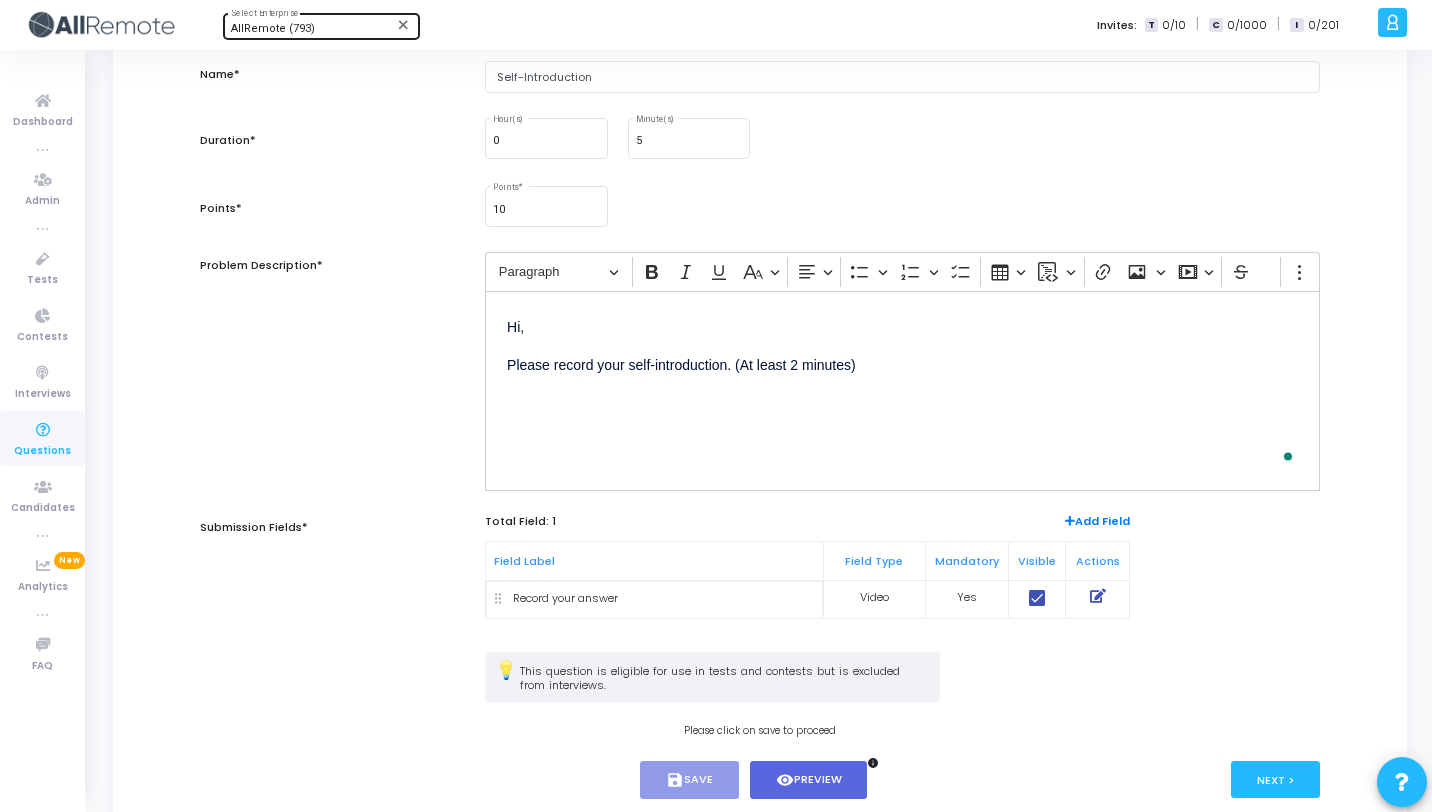 scroll, scrollTop: 262, scrollLeft: 0, axis: vertical 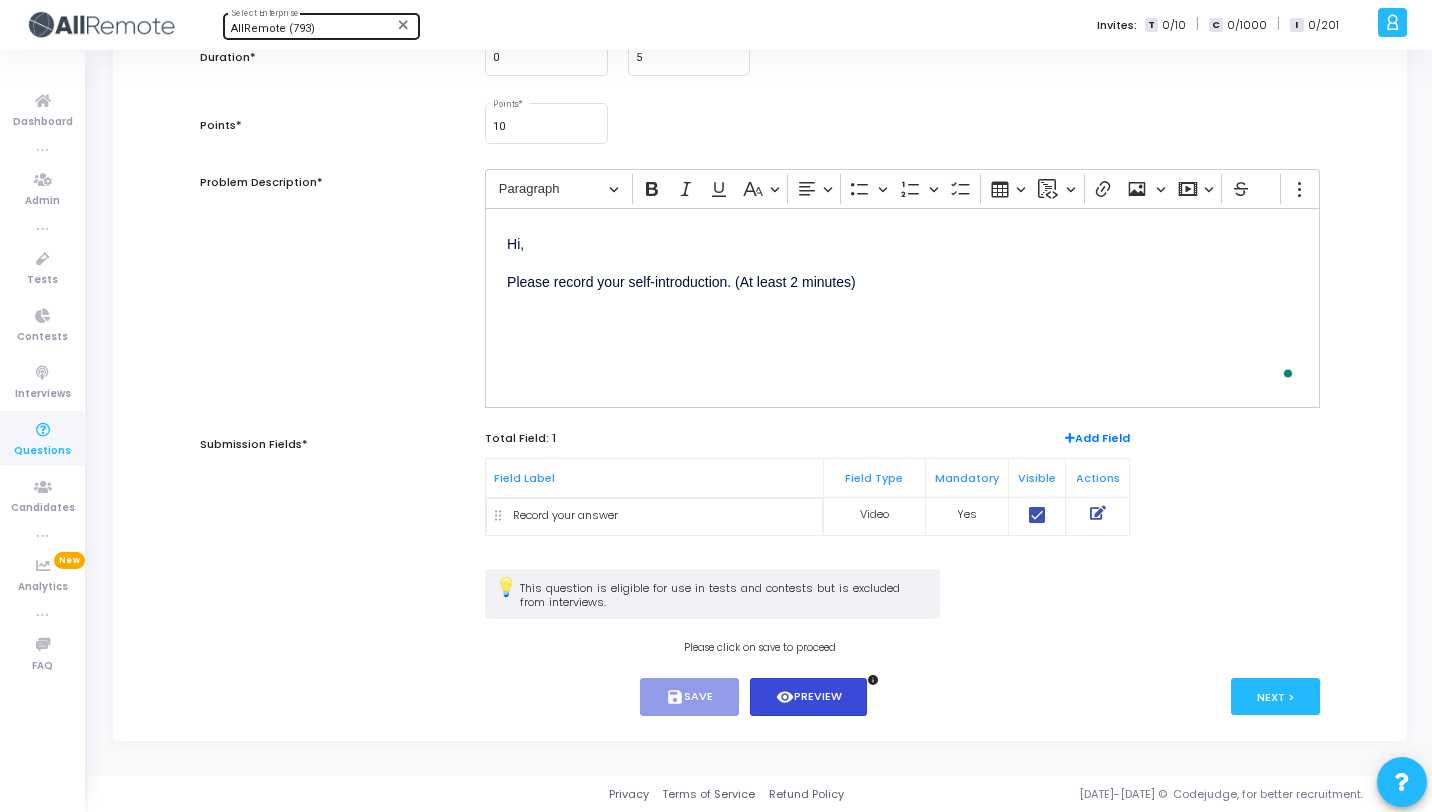 click on "visibility  Preview" at bounding box center [809, 697] 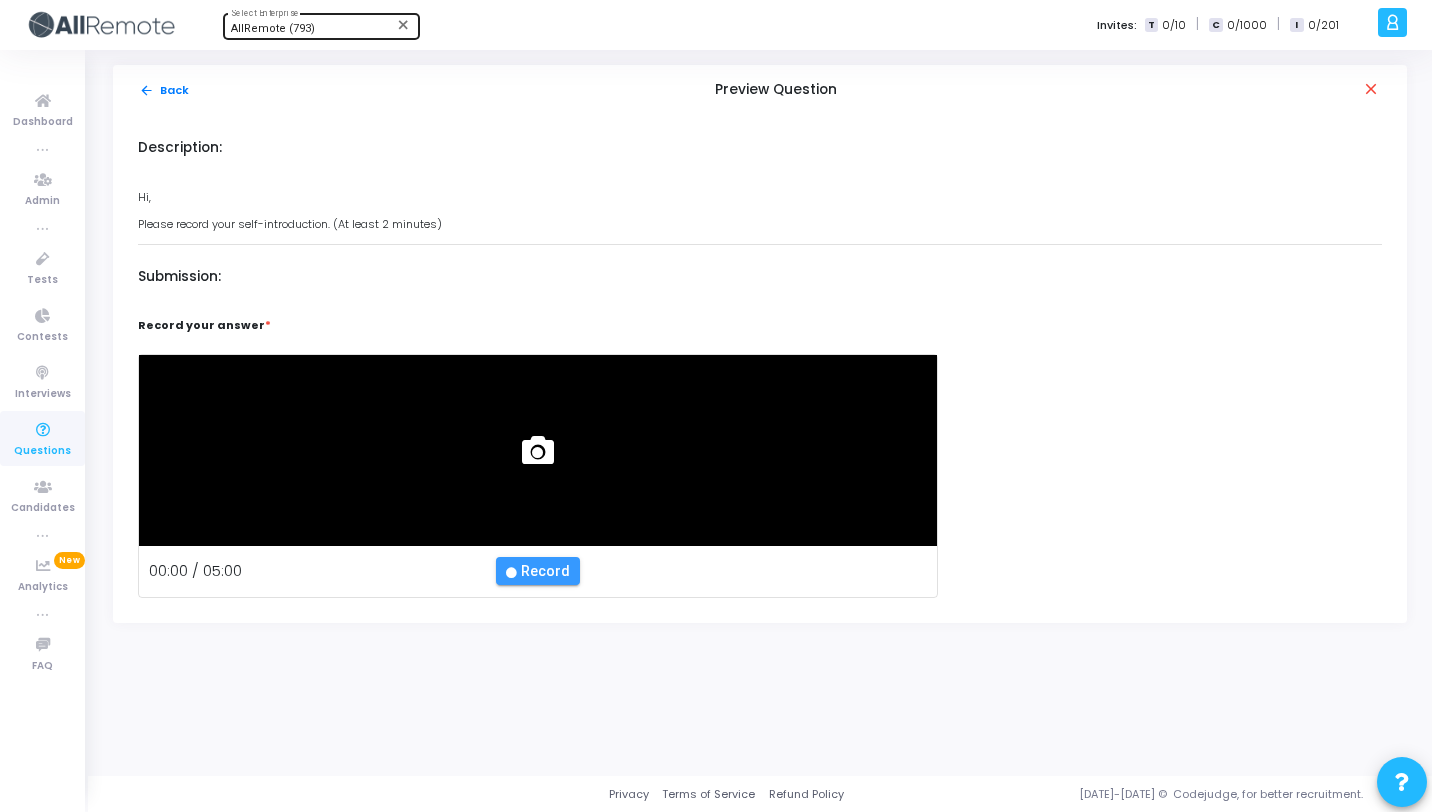 scroll, scrollTop: 0, scrollLeft: 0, axis: both 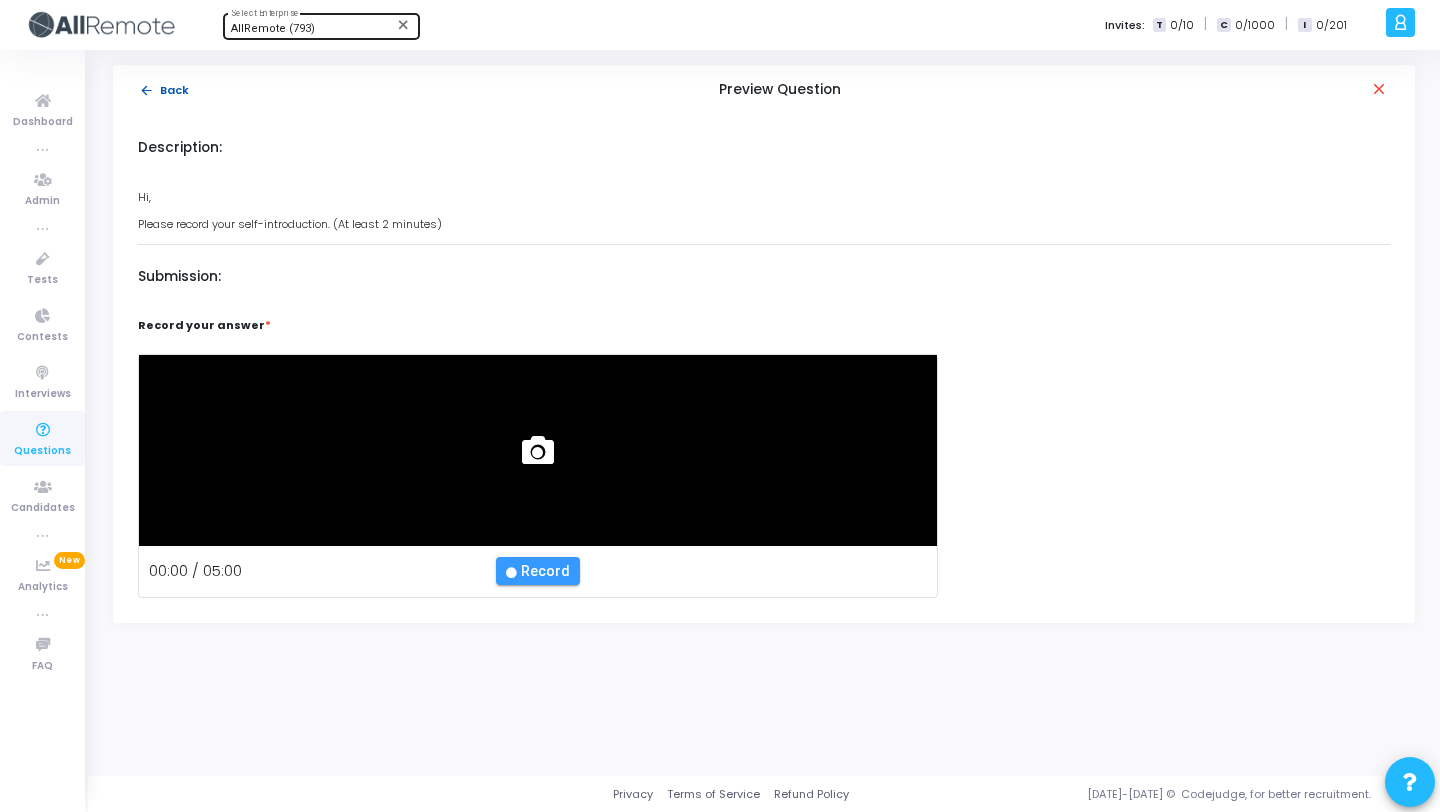click on "arrow_back  Back" 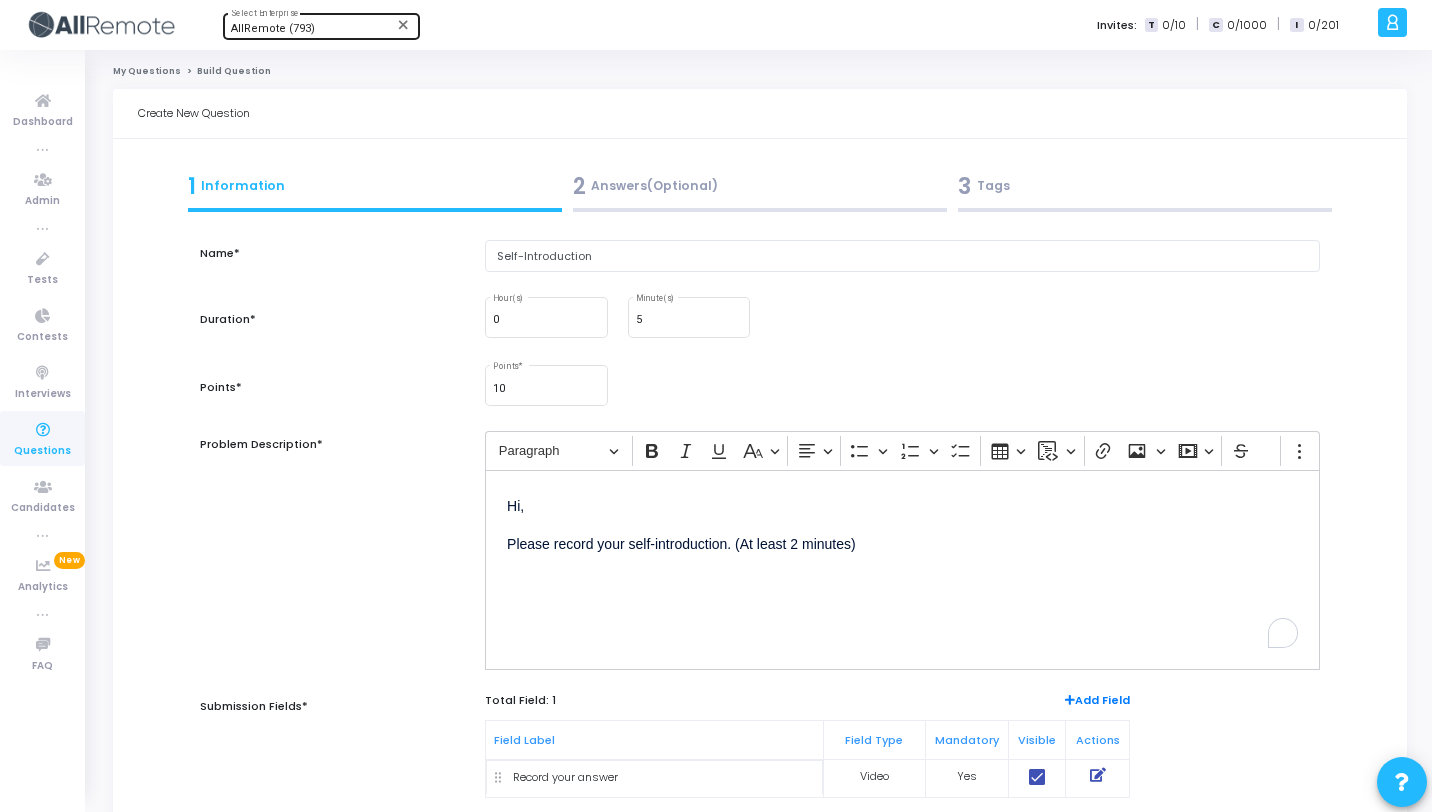 click on "3  Tags" at bounding box center [1145, 191] 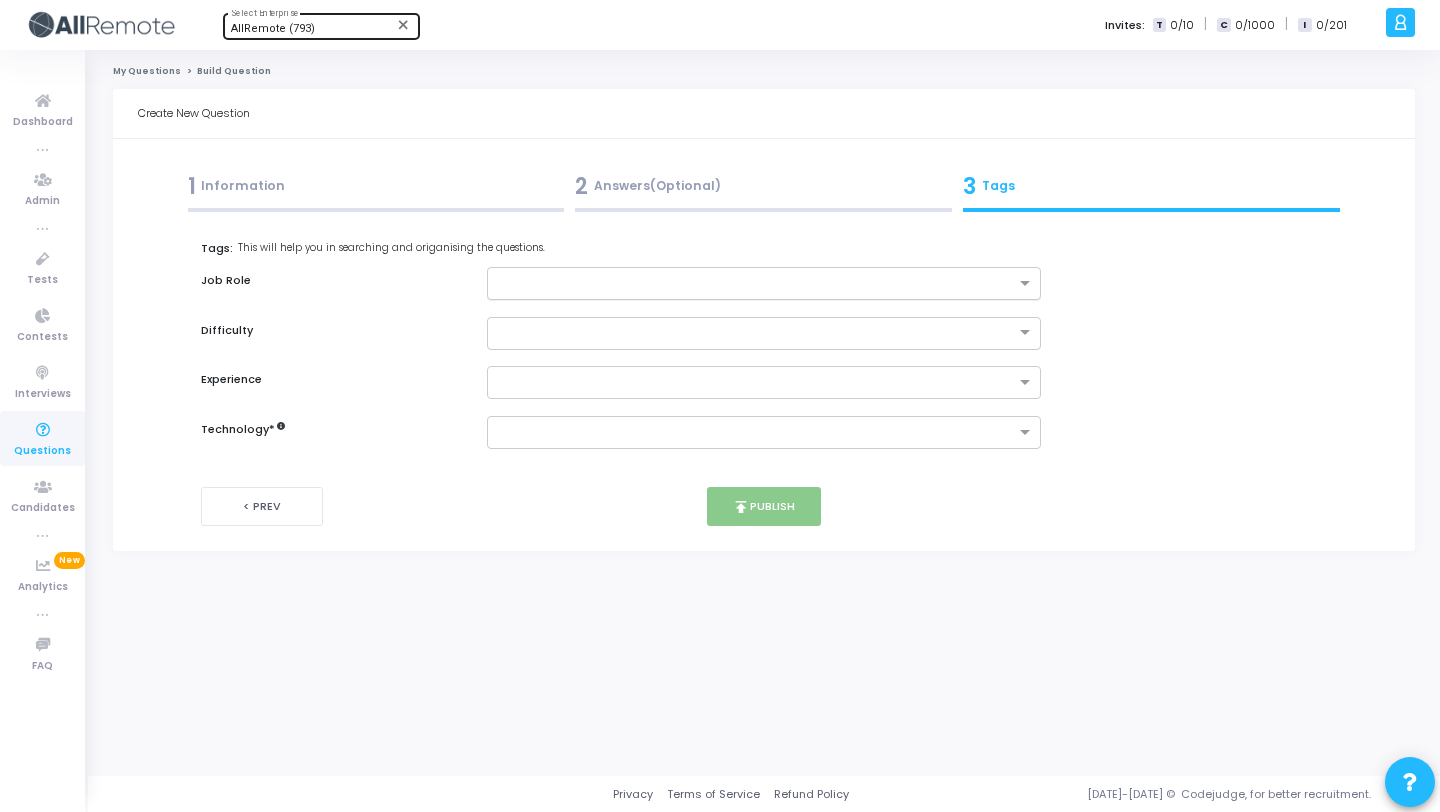 click at bounding box center (756, 284) 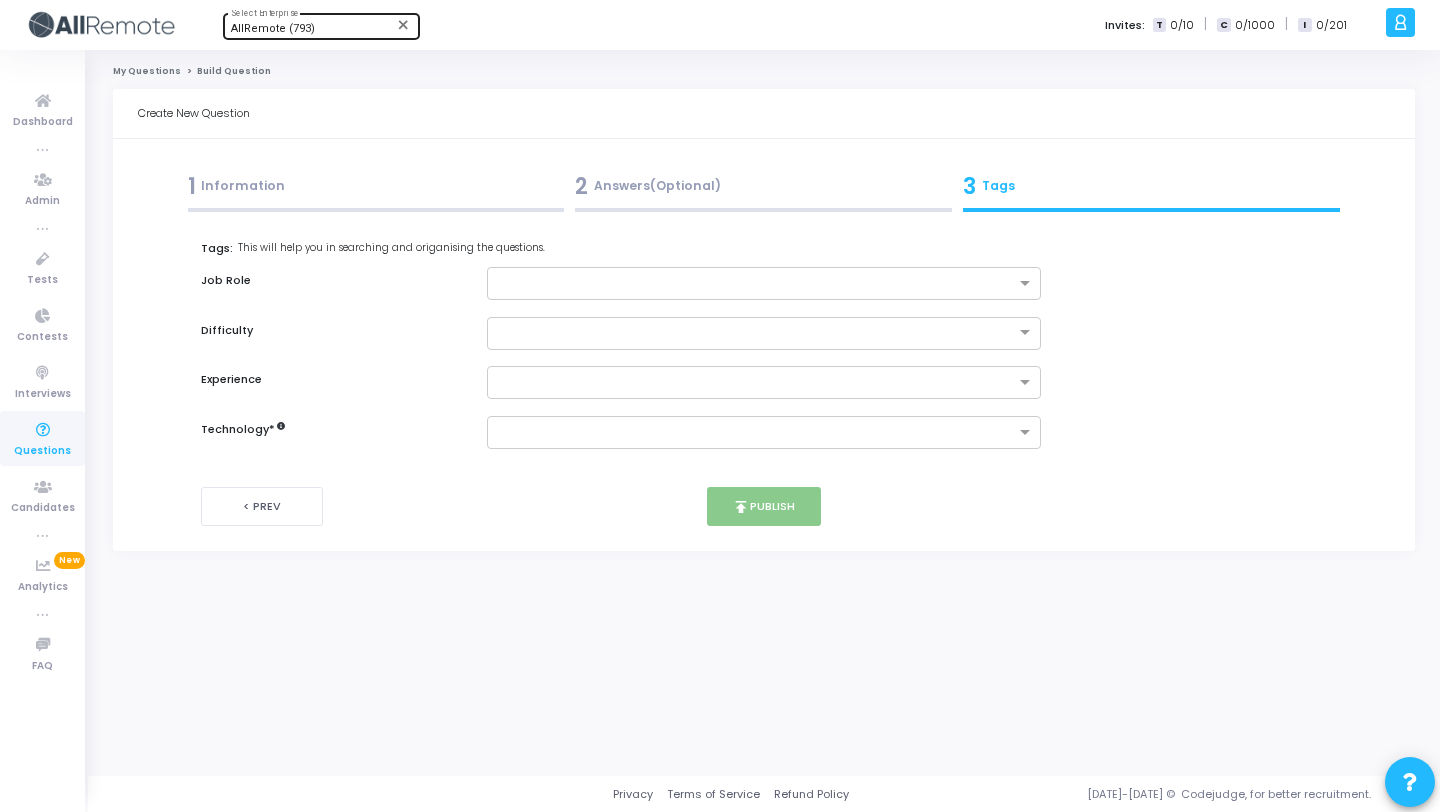 click on "Technology *" at bounding box center (764, 432) 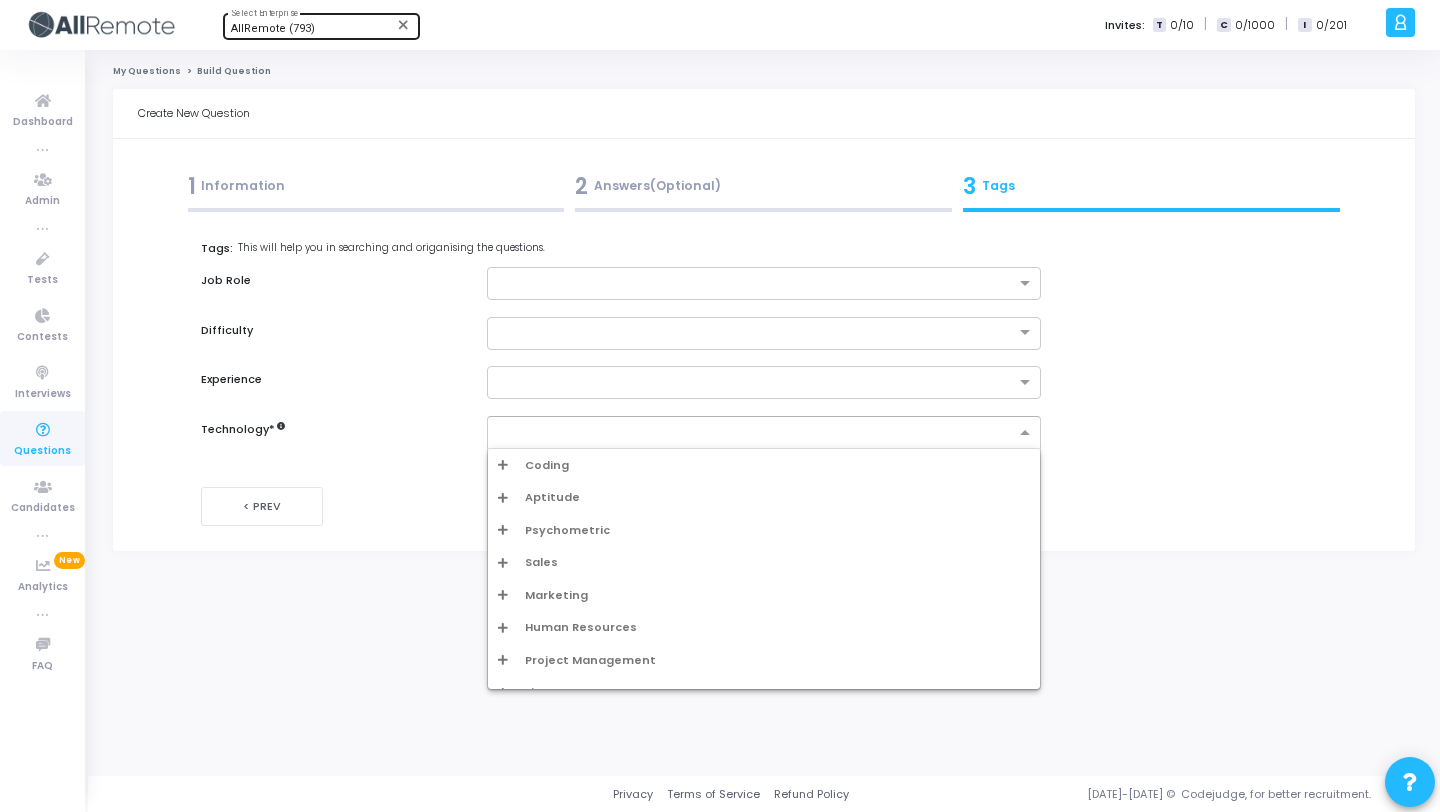 click at bounding box center (763, 432) 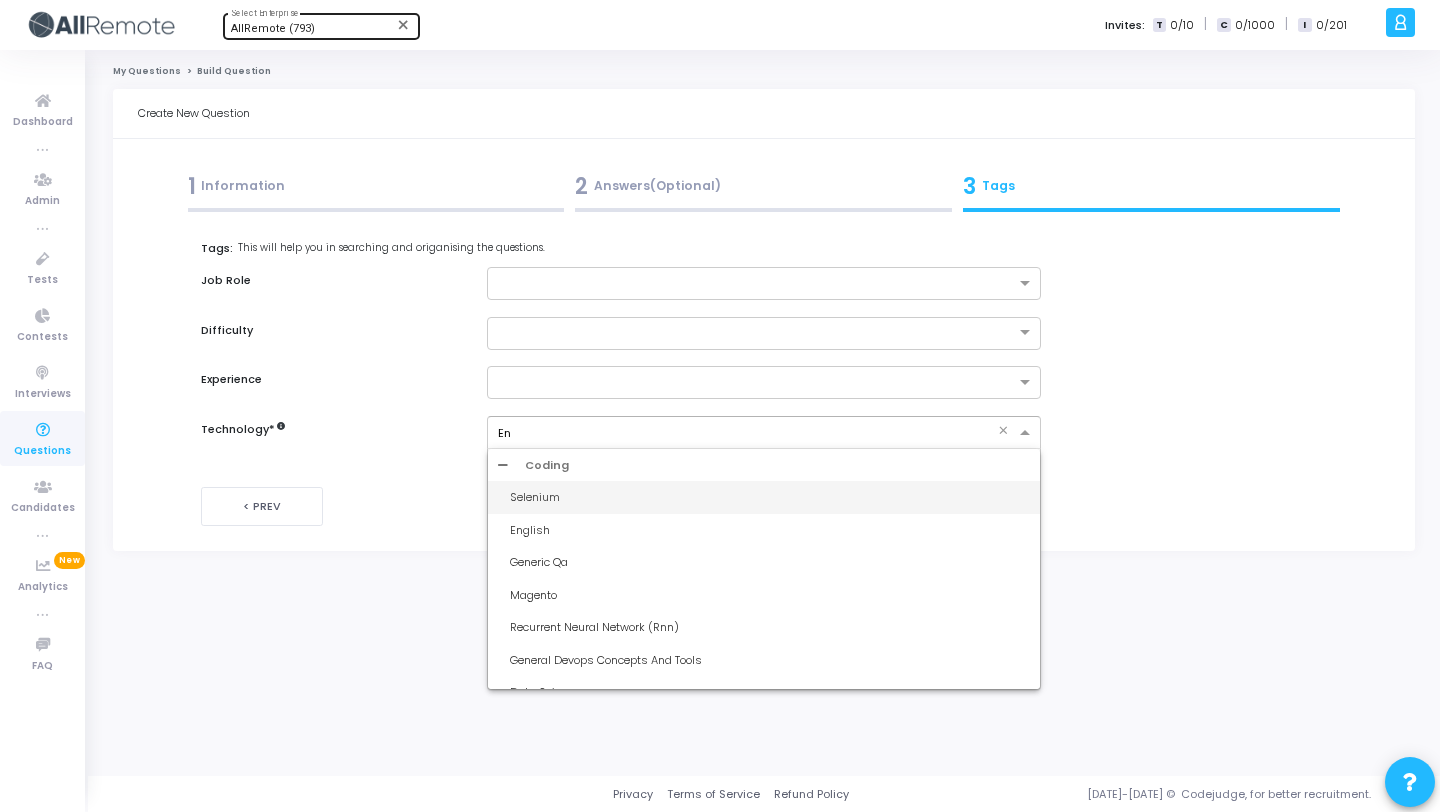 type on "E" 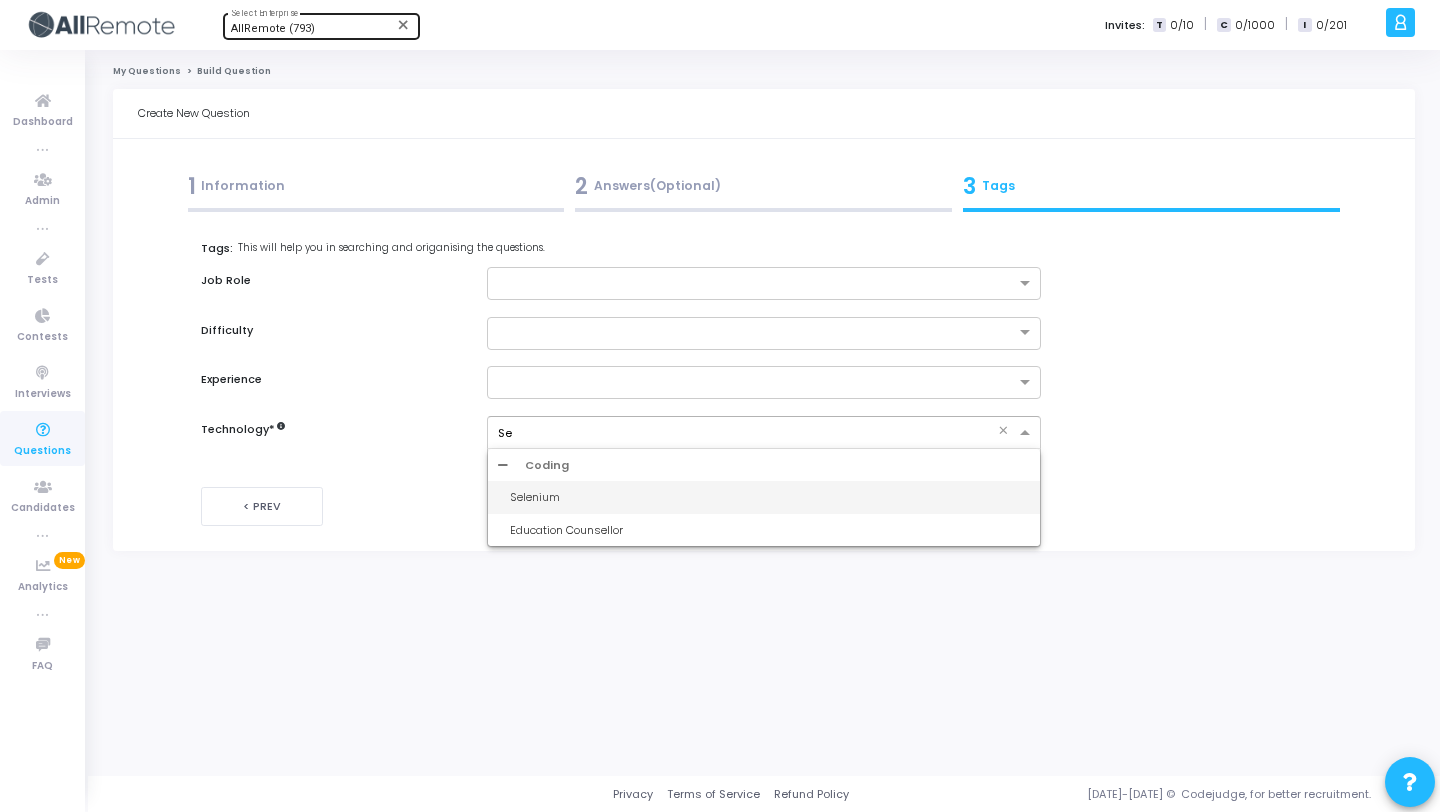 type on "S" 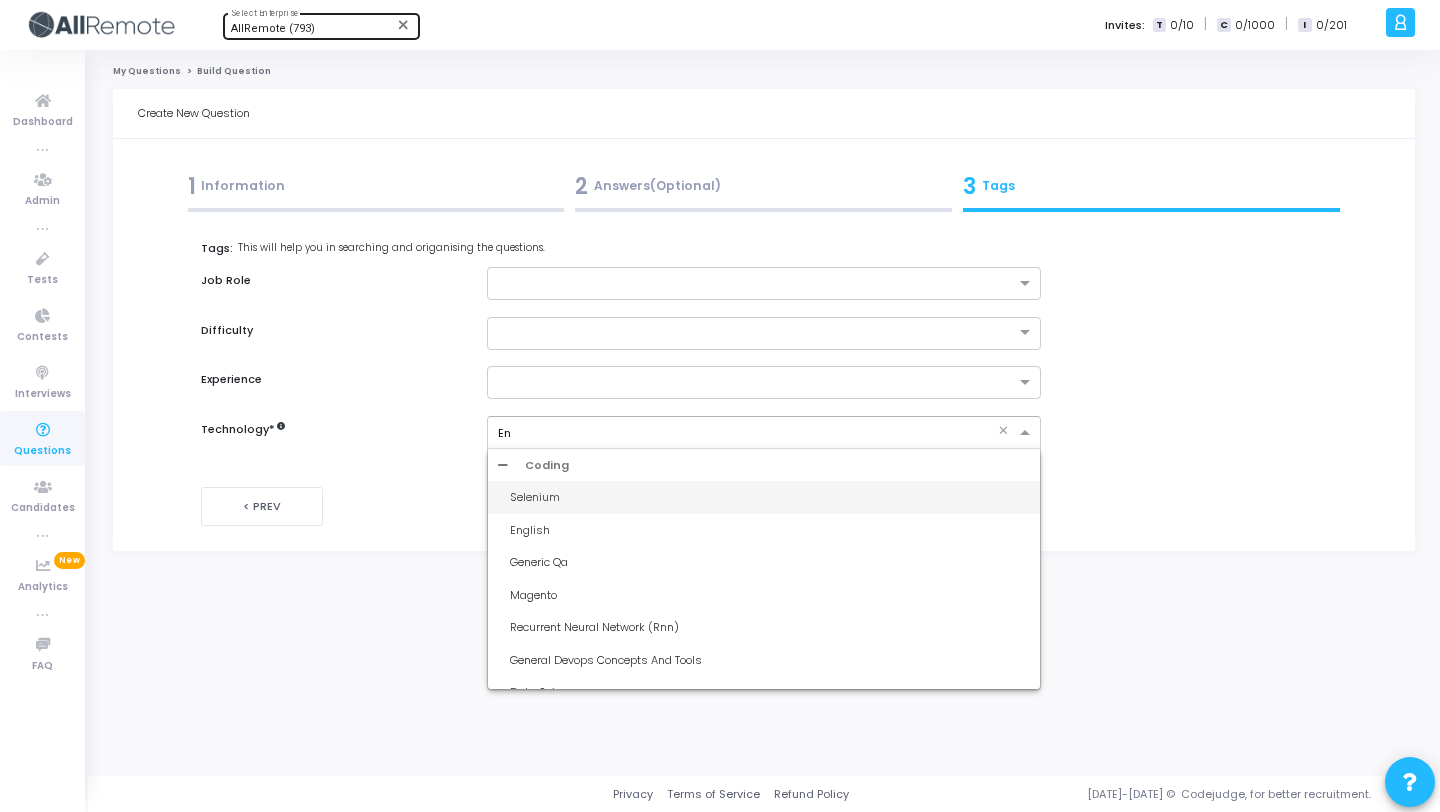 type on "Eng" 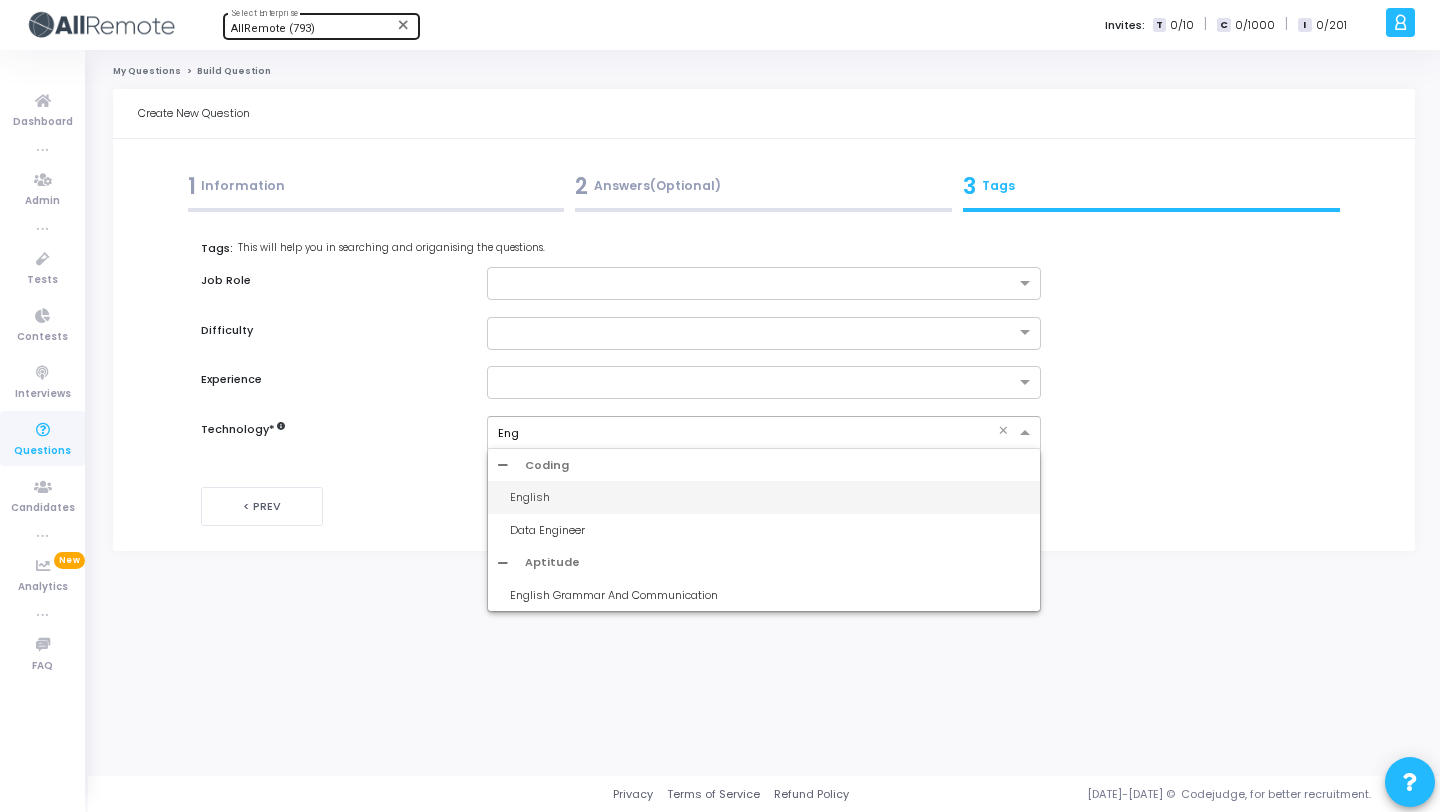 click on "English" at bounding box center [763, 497] 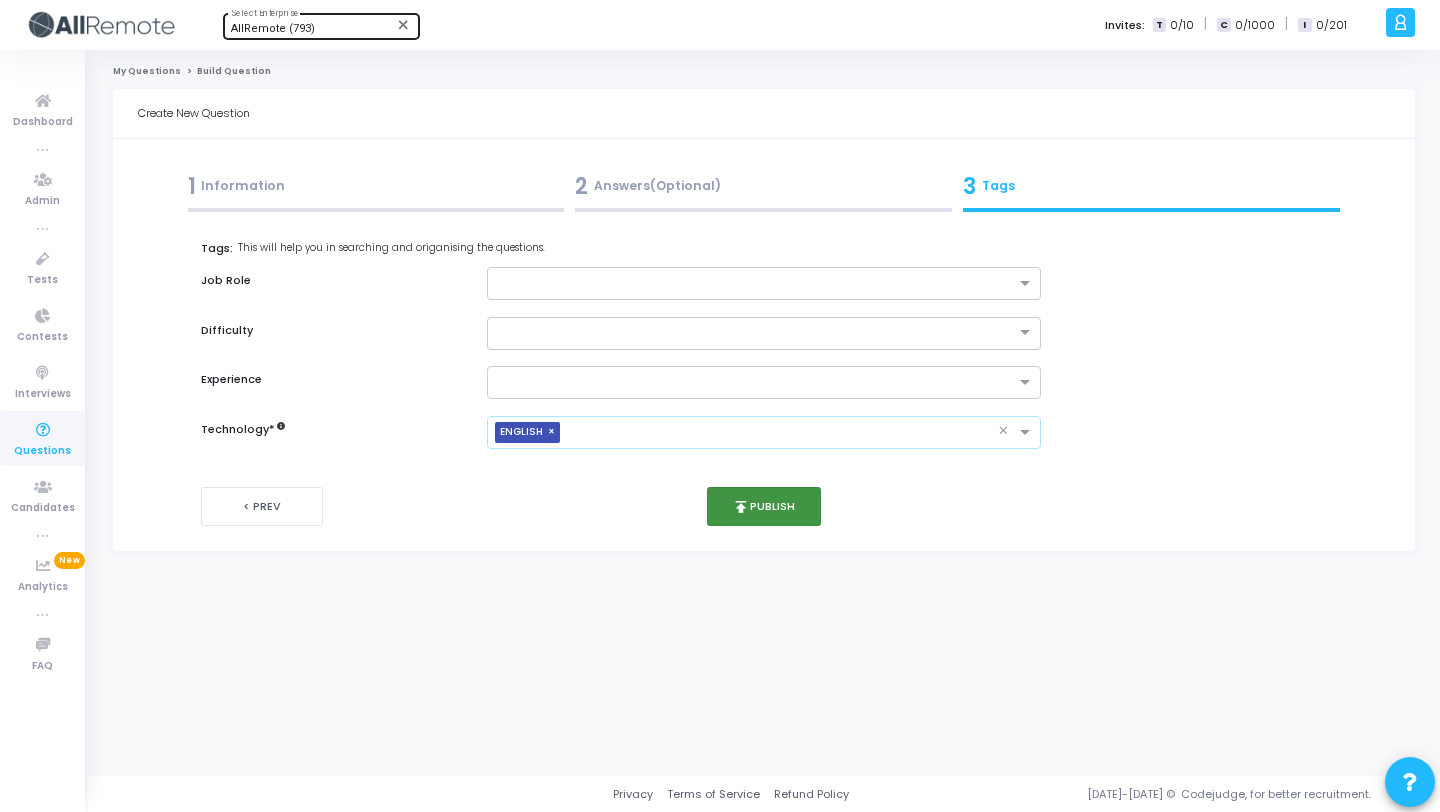 click on "publish  Publish" at bounding box center [764, 506] 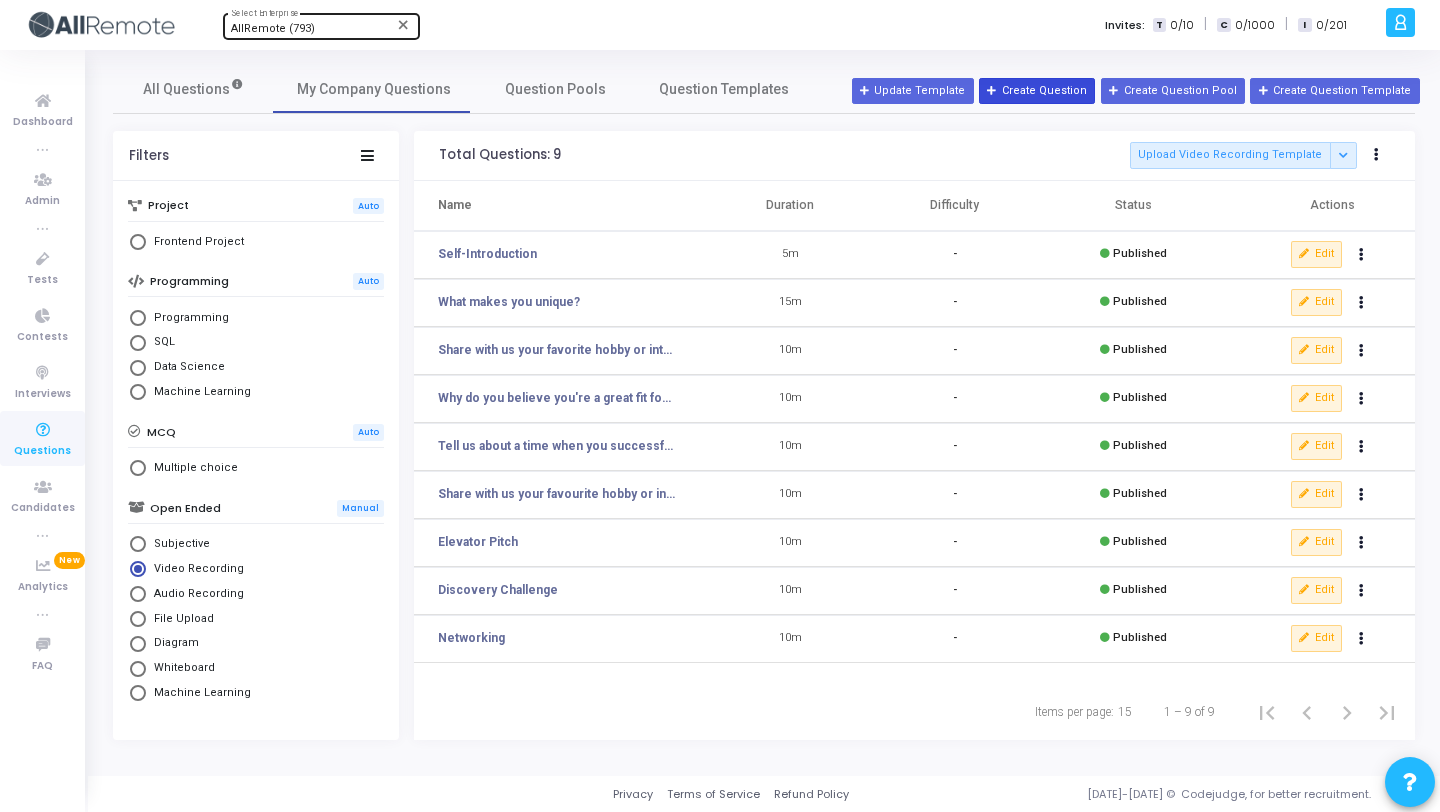 click on "Create Question" at bounding box center [1037, 91] 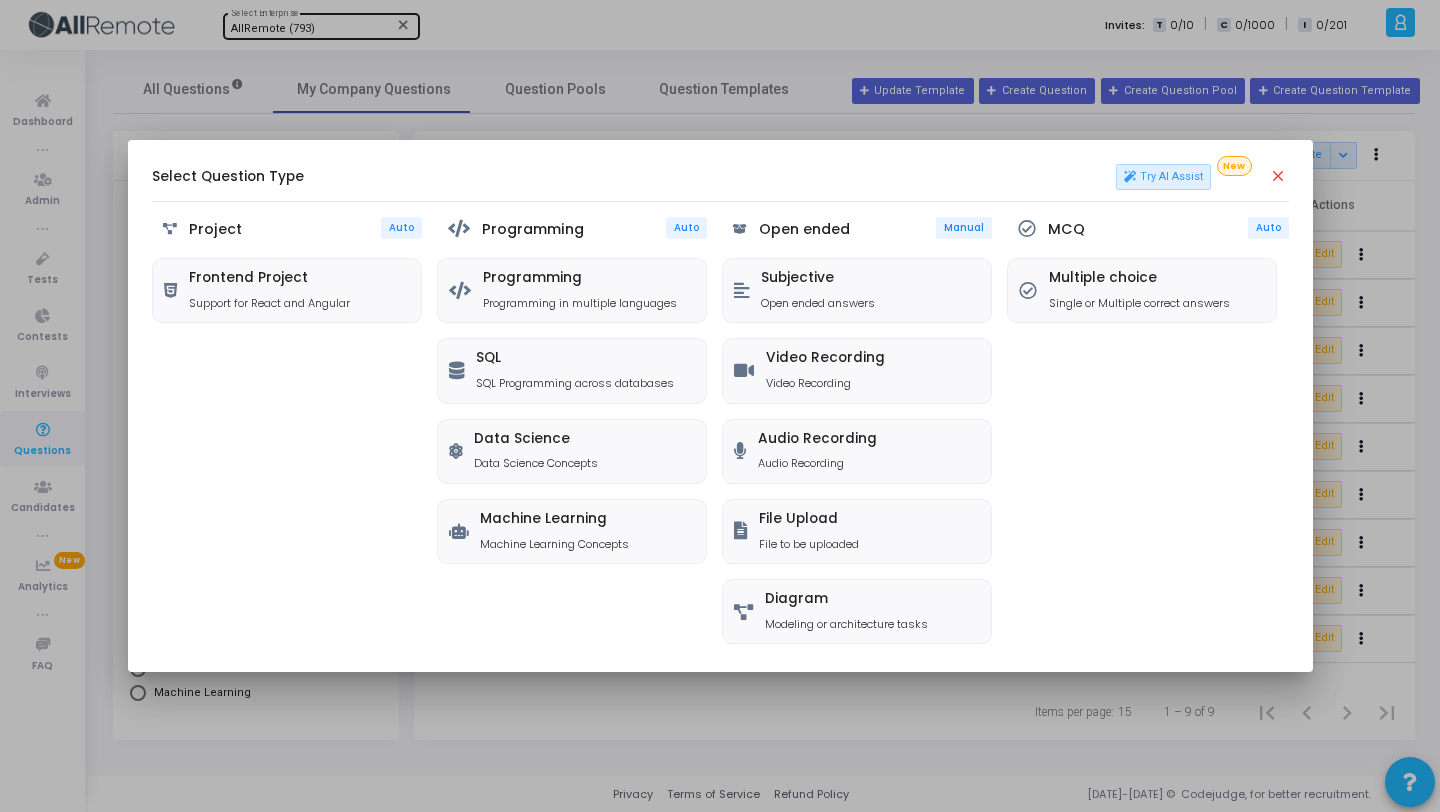 click on "close" at bounding box center (1279, 177) 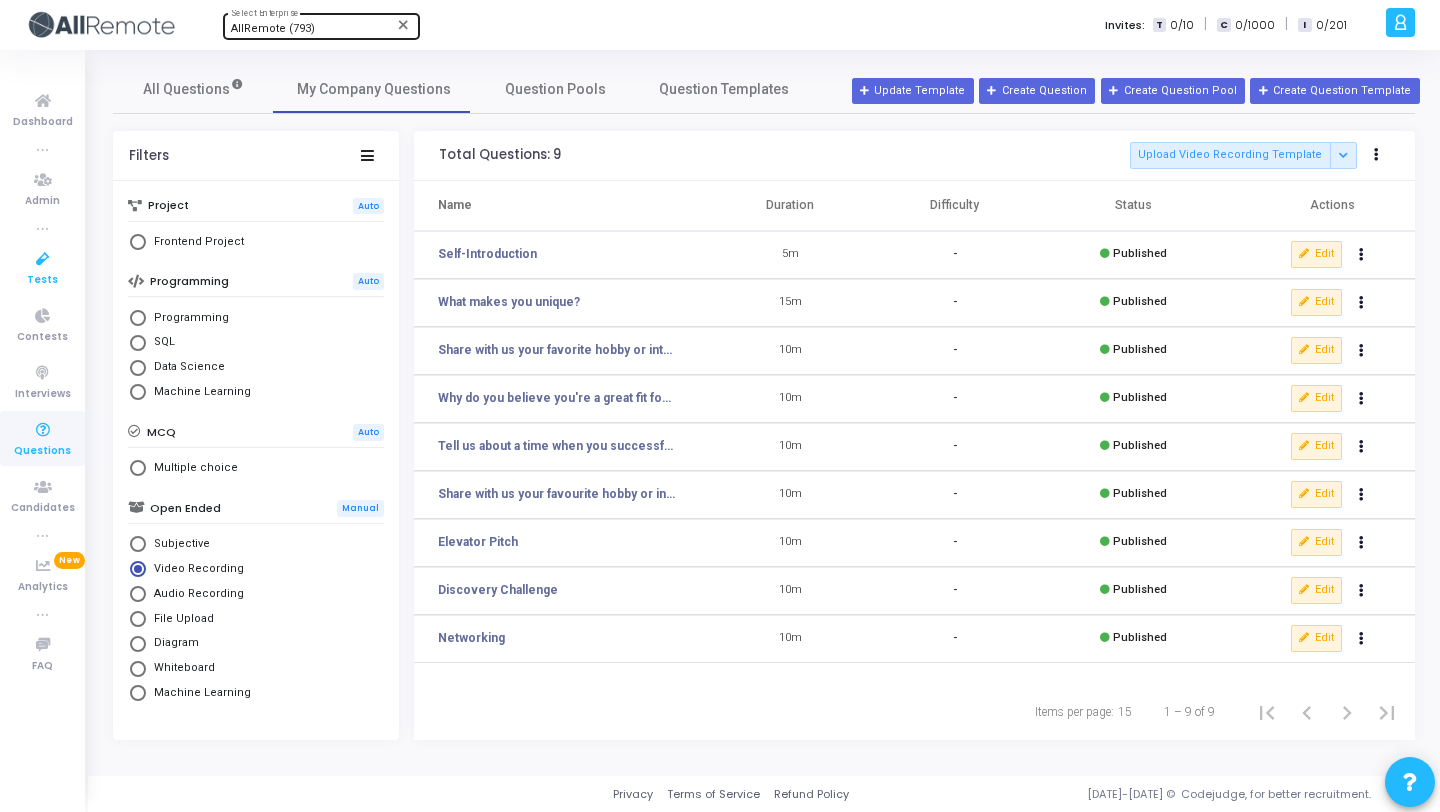 click at bounding box center (43, 259) 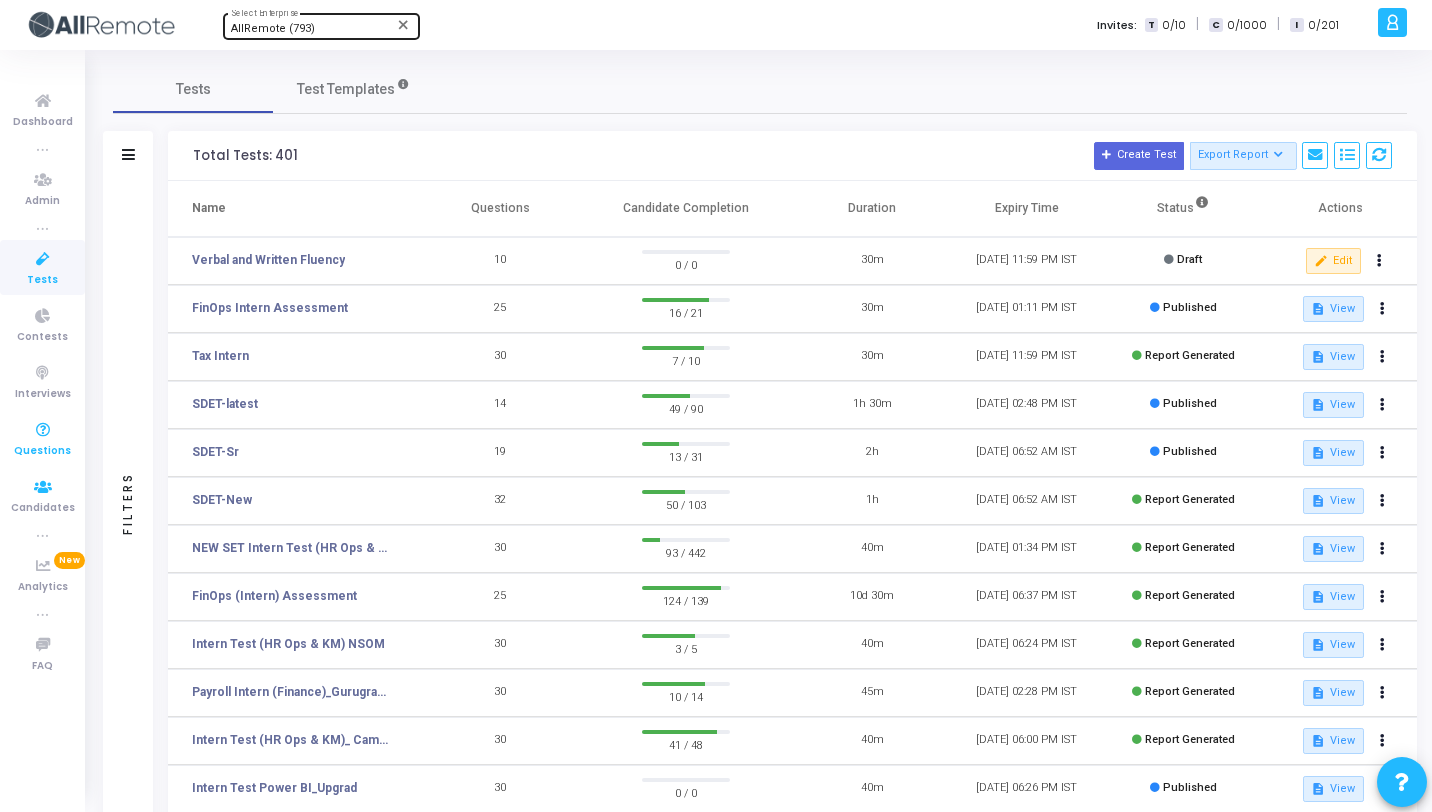 click on "Questions" at bounding box center [42, 451] 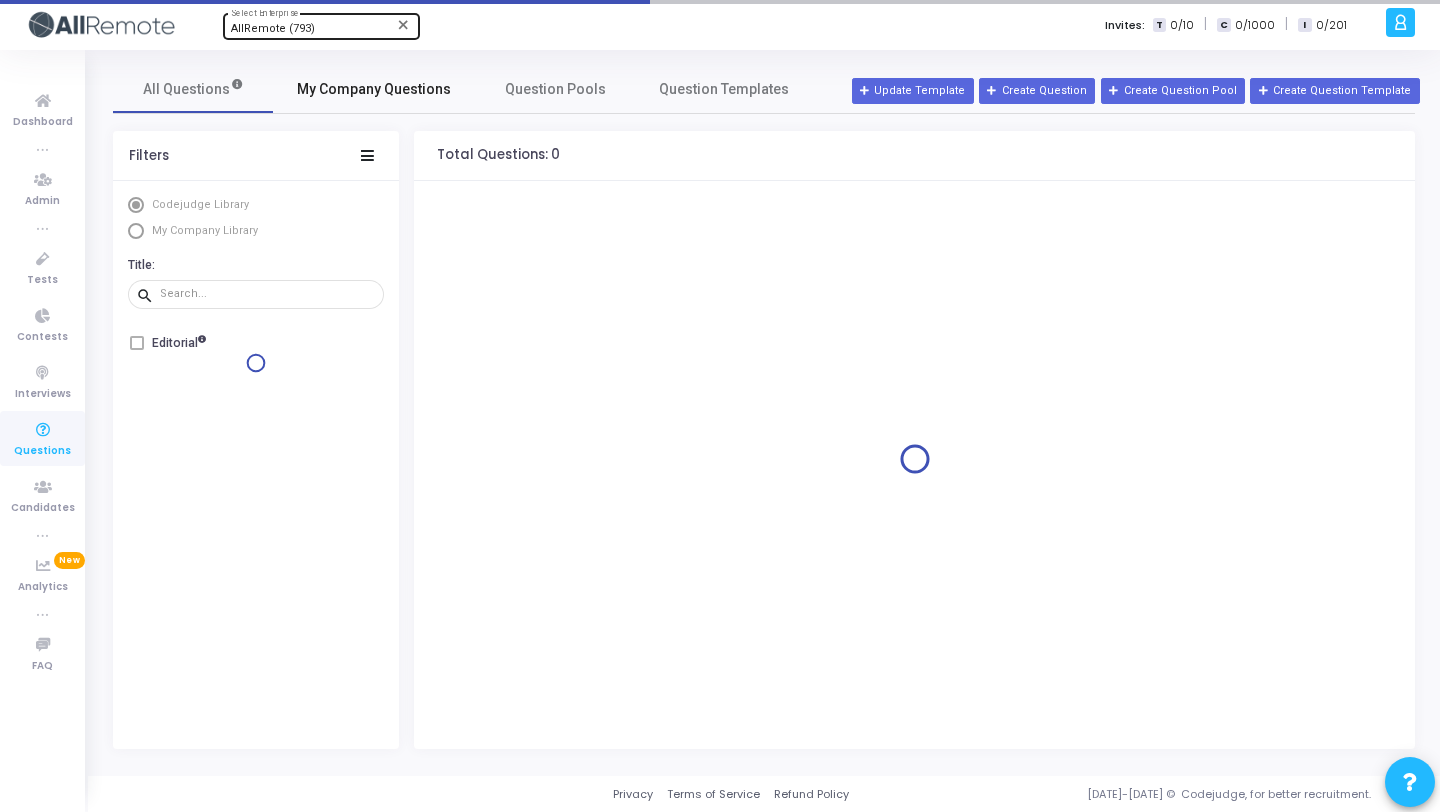 click on "My Company Questions" at bounding box center (374, 89) 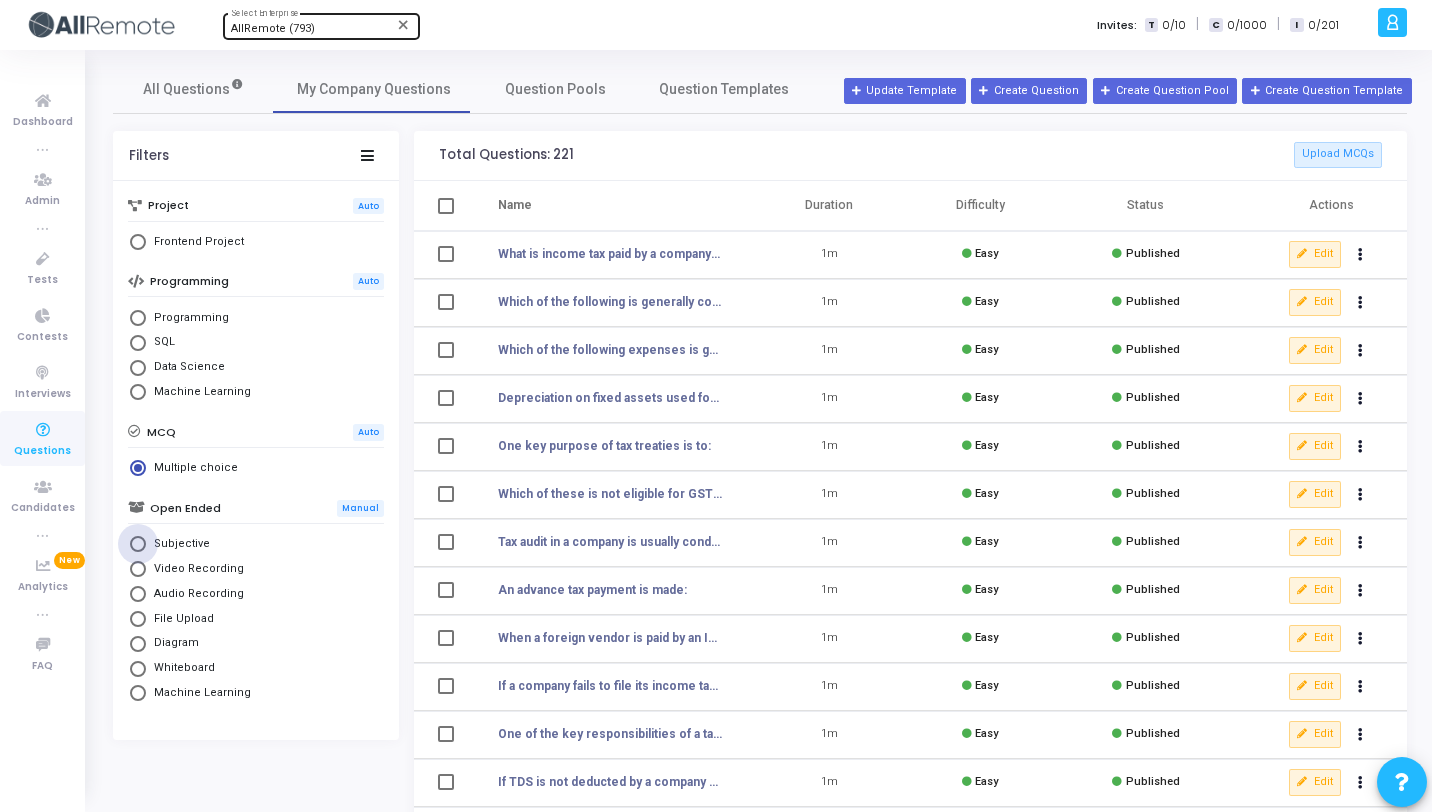click on "Subjective" at bounding box center (178, 544) 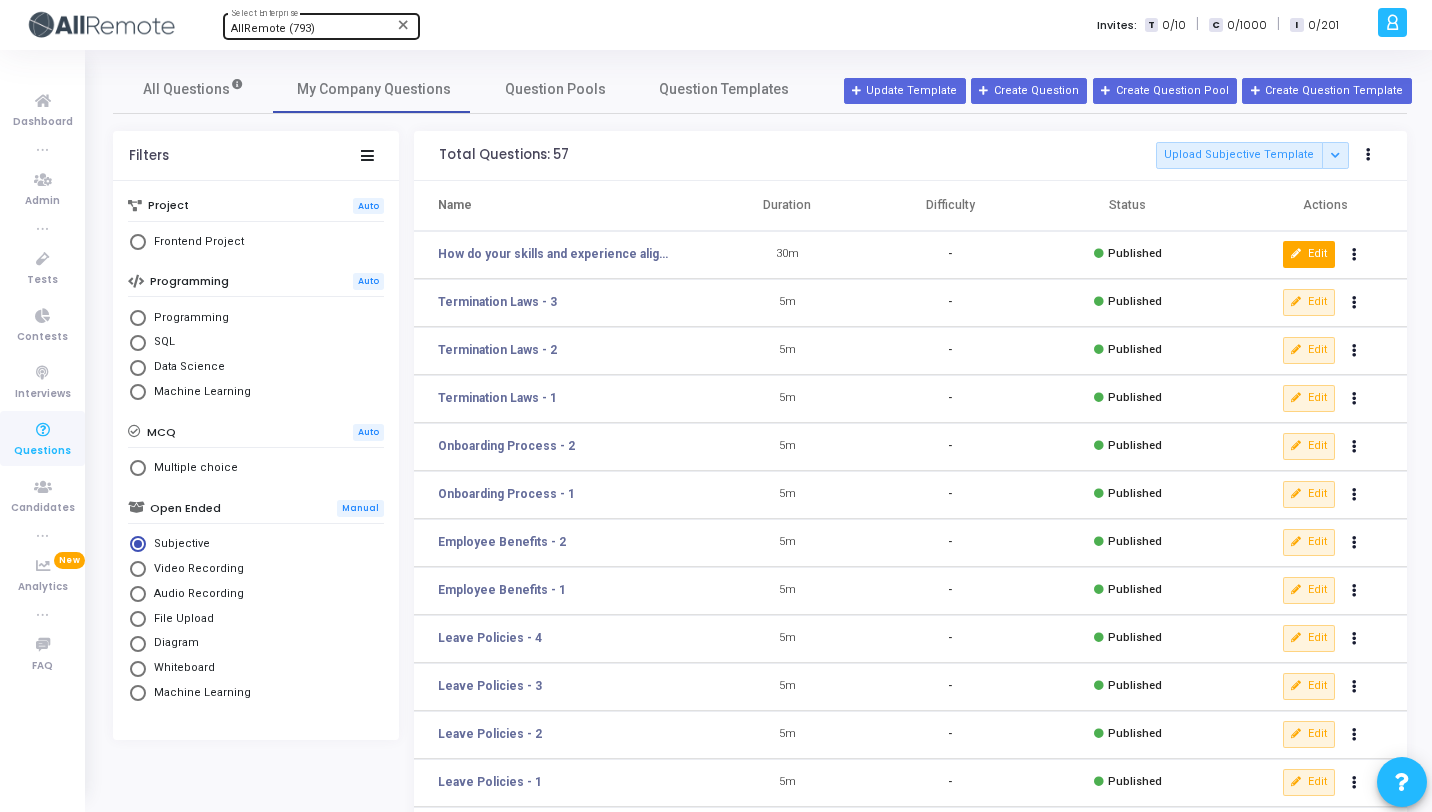 click on "Edit" at bounding box center [1309, 254] 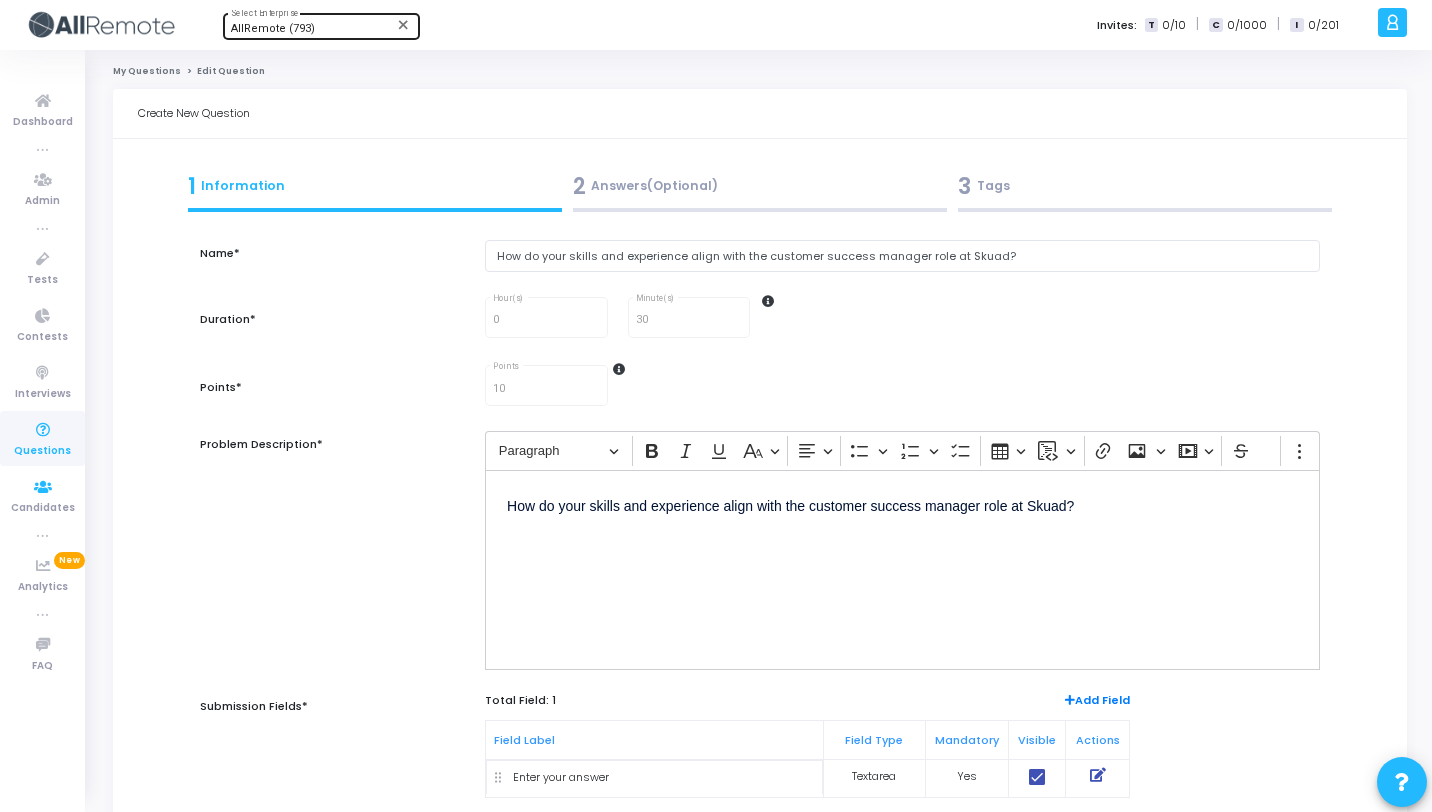 click on "Questions" at bounding box center (42, 451) 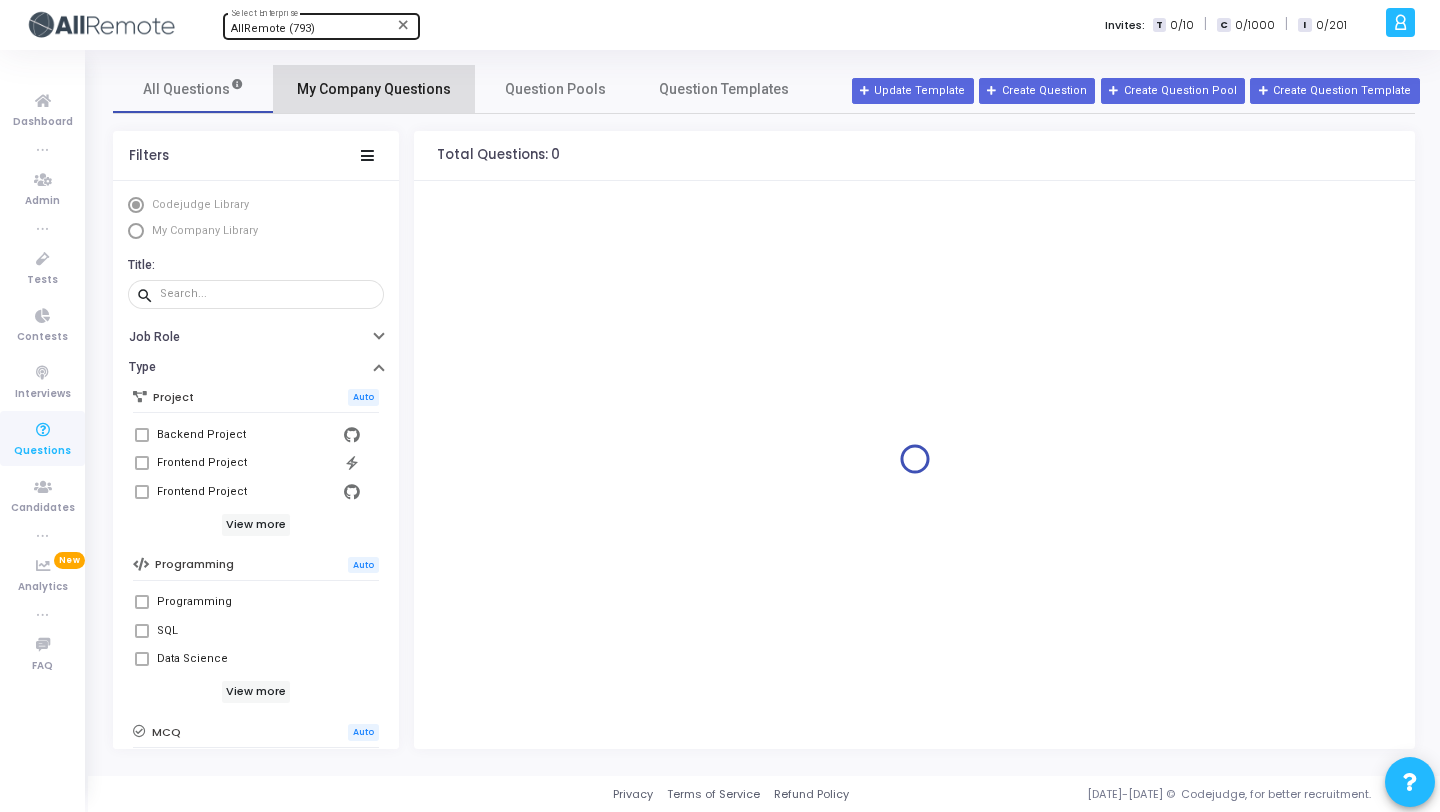 click on "My Company Questions" at bounding box center [374, 89] 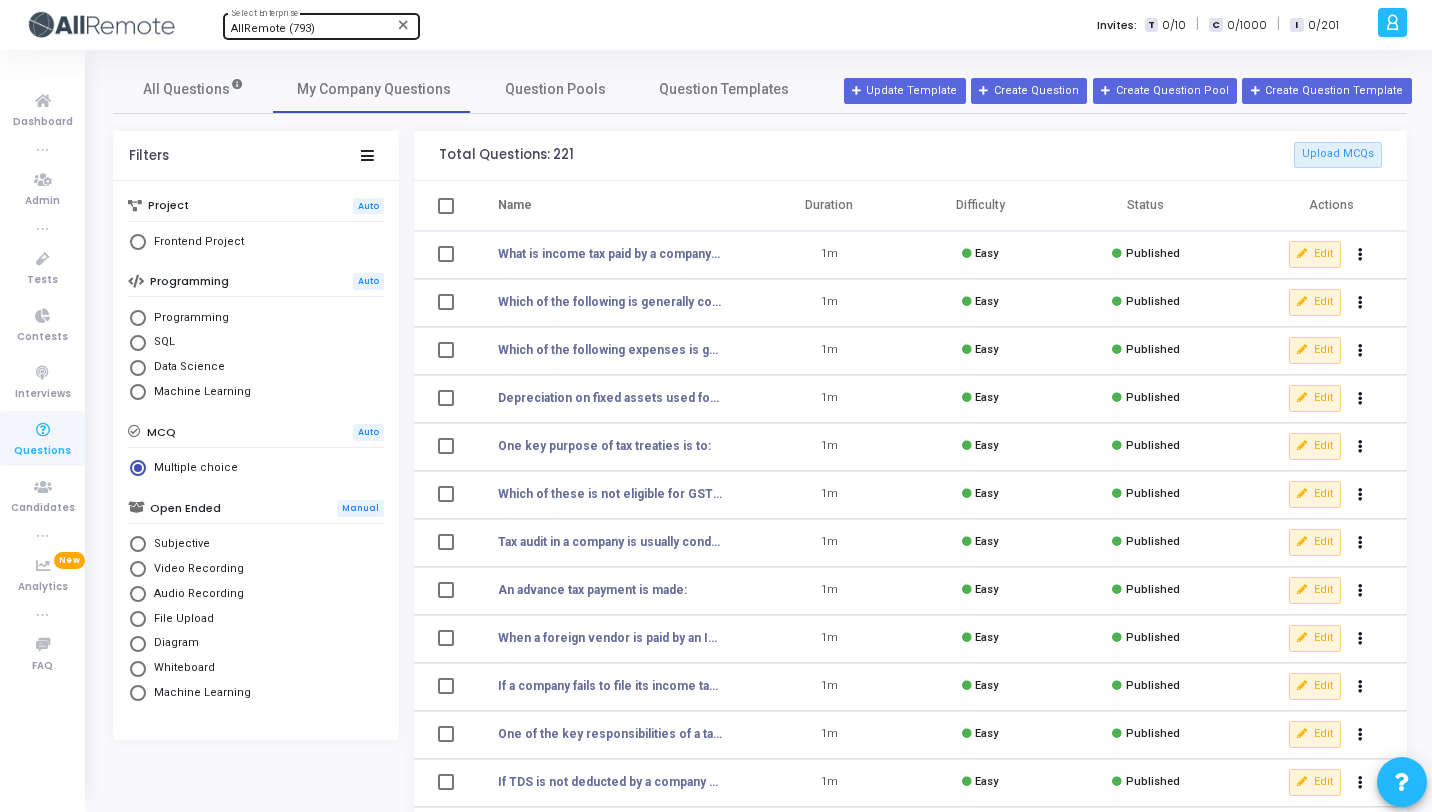 click on "Video Recording" at bounding box center (256, 571) 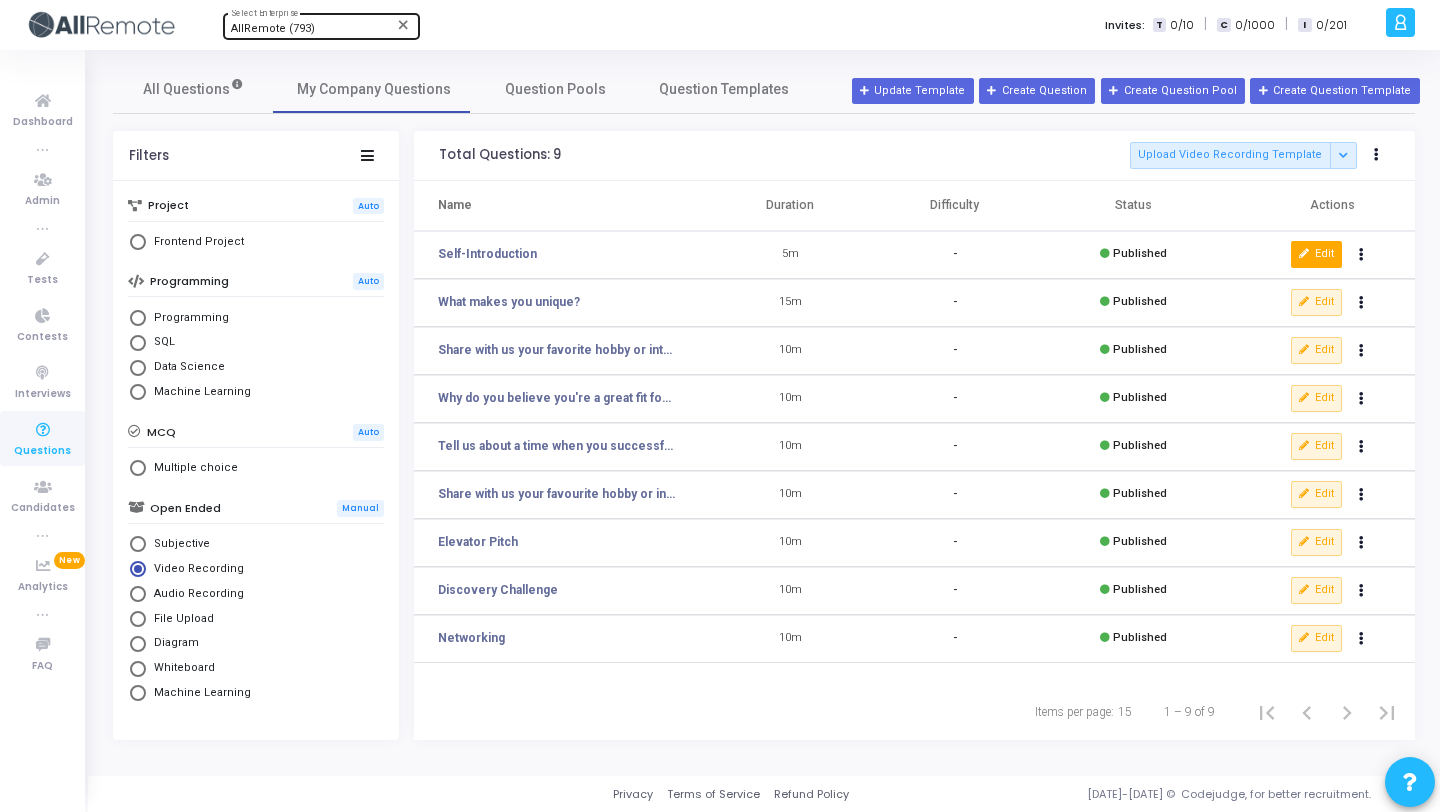 click on "Edit" at bounding box center (1317, 254) 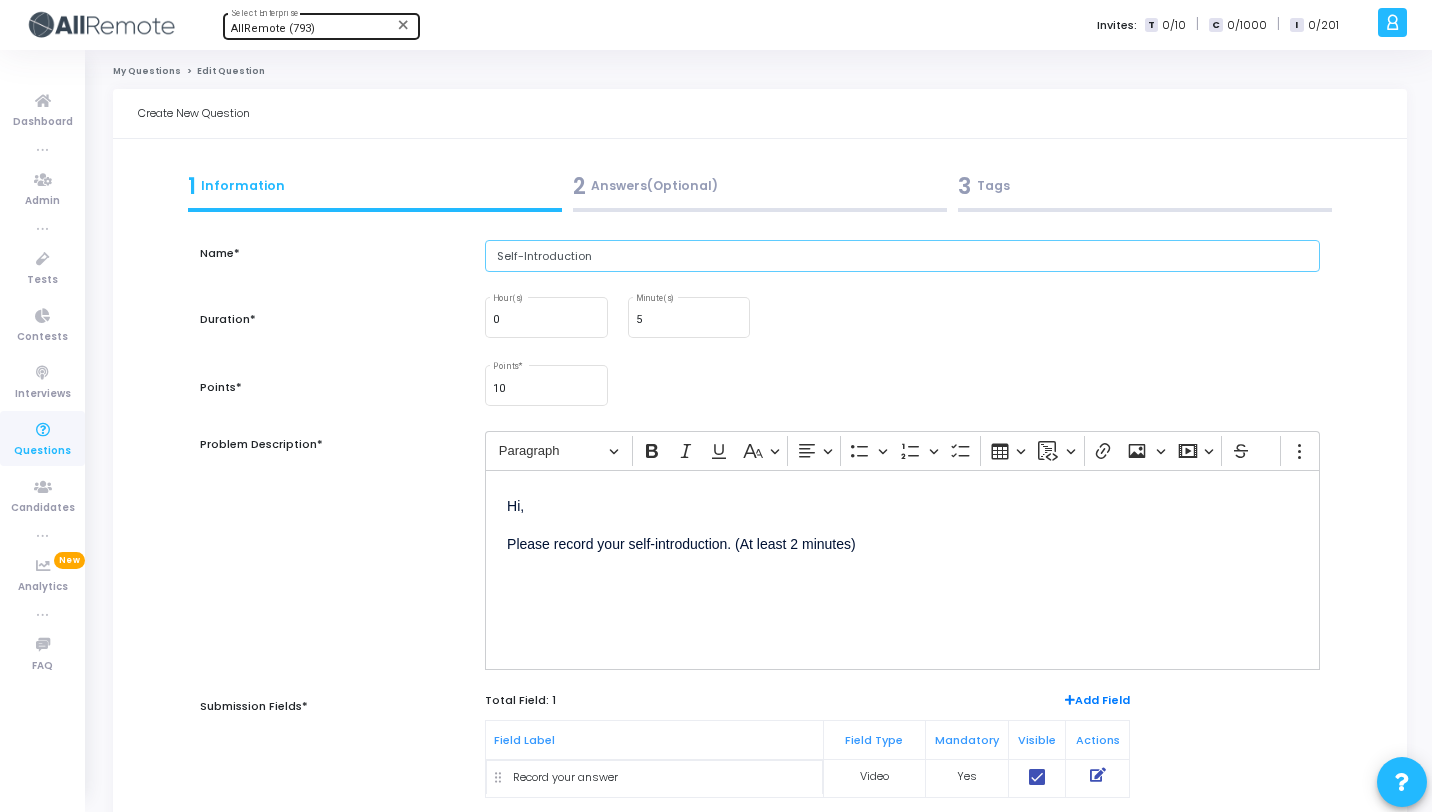 drag, startPoint x: 651, startPoint y: 269, endPoint x: 437, endPoint y: 265, distance: 214.03738 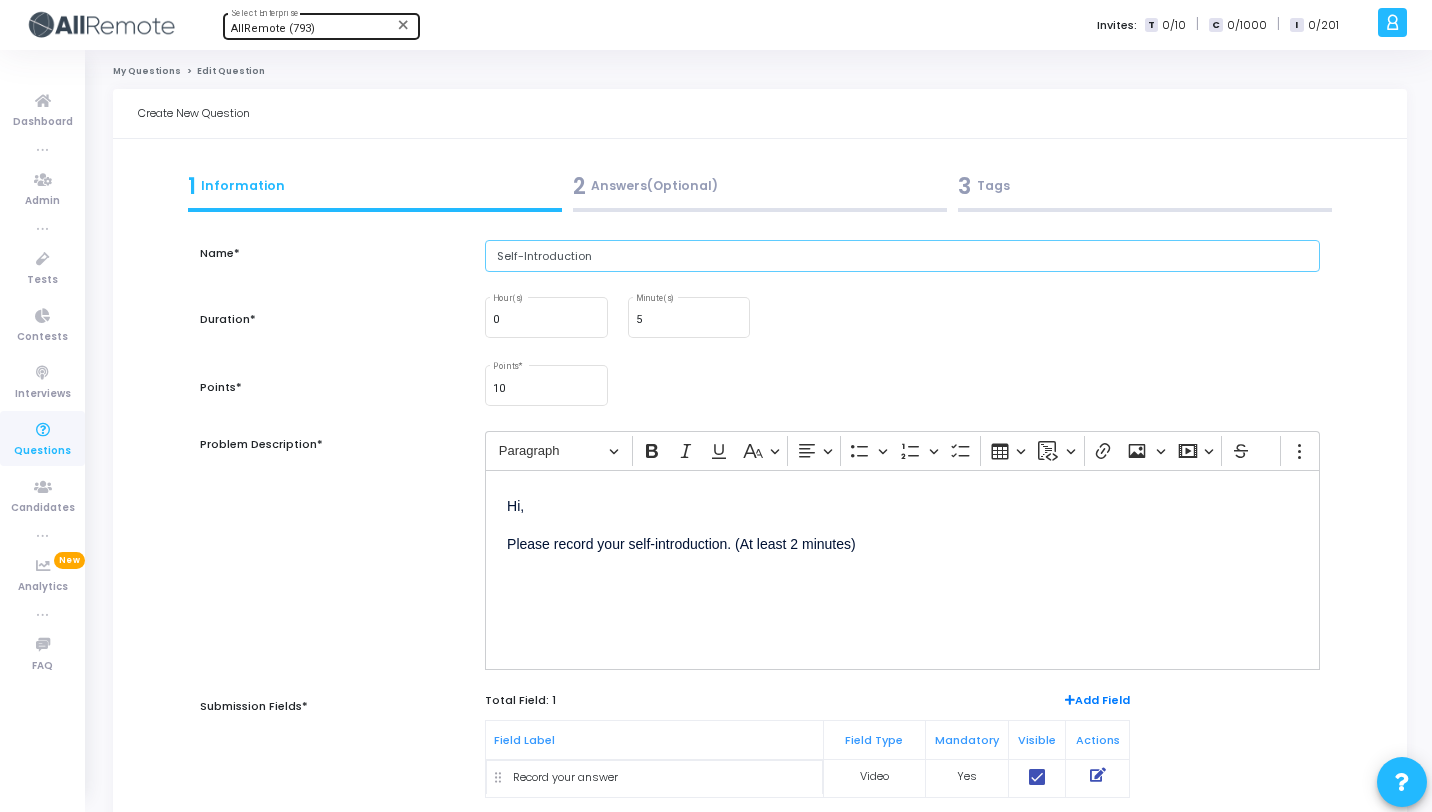 paste on "Can you introduce yourself in a few sentences?" 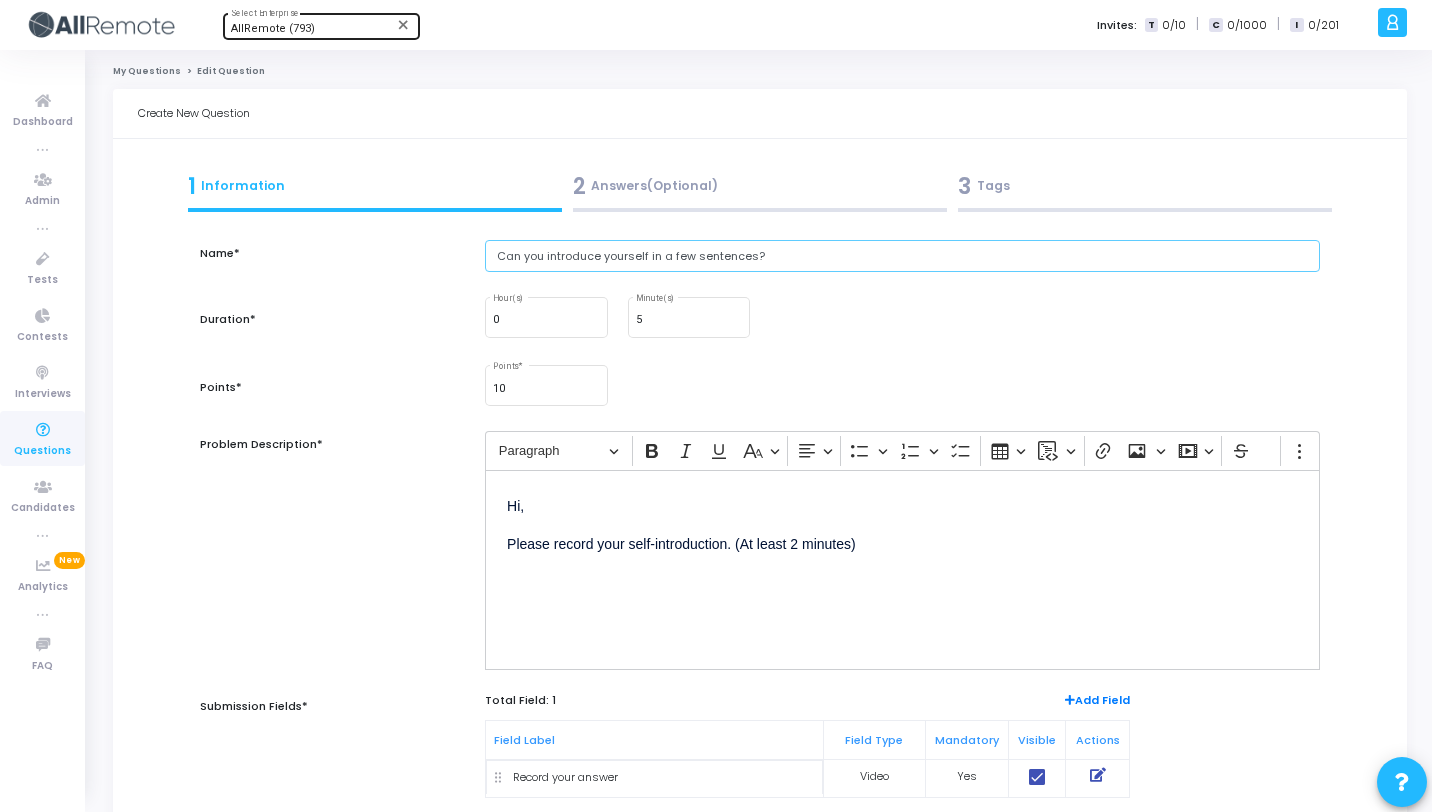 type on "Can you introduce yourself in a few sentences?" 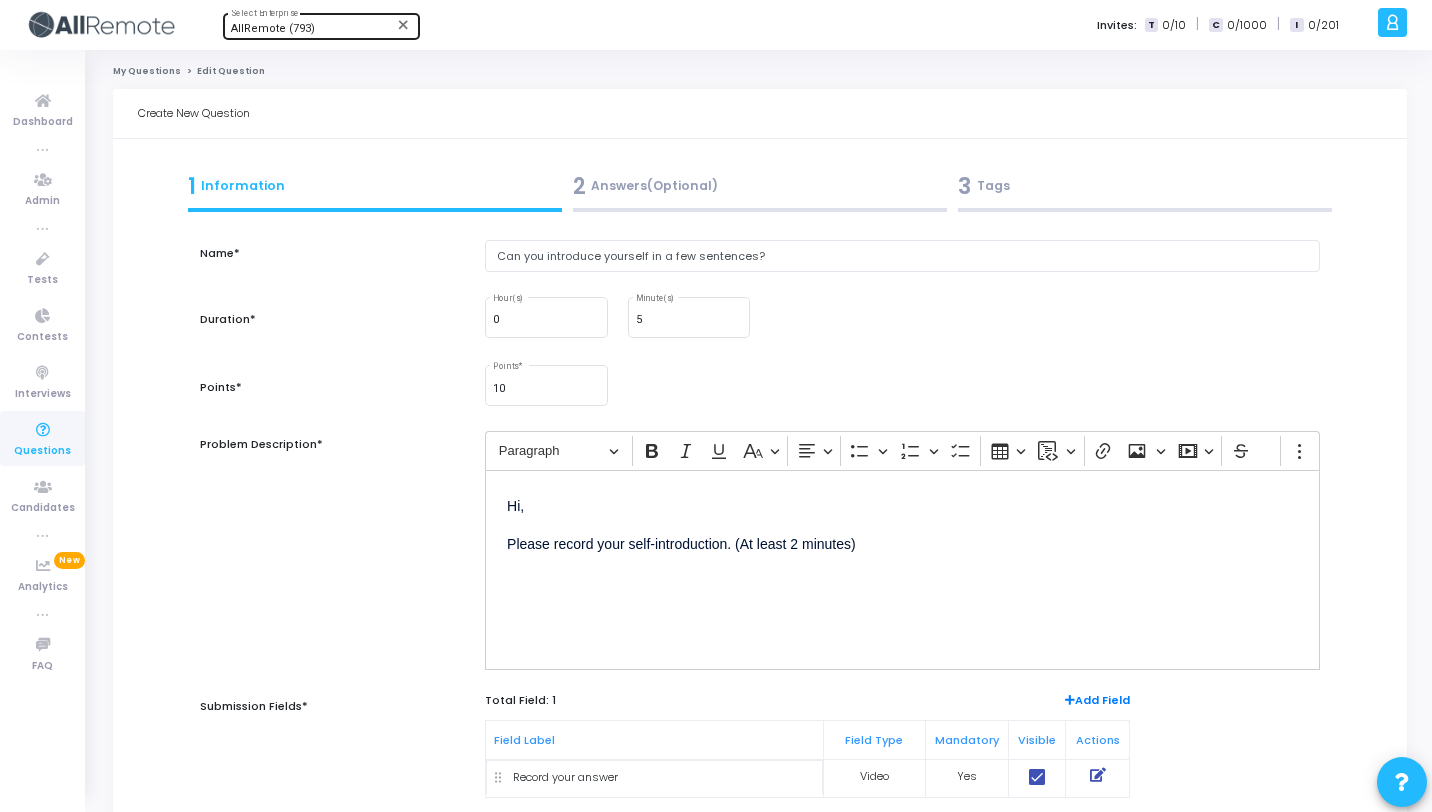 click on "Hi, Please record your self-introduction. (At least 2 minutes)" at bounding box center [902, 570] 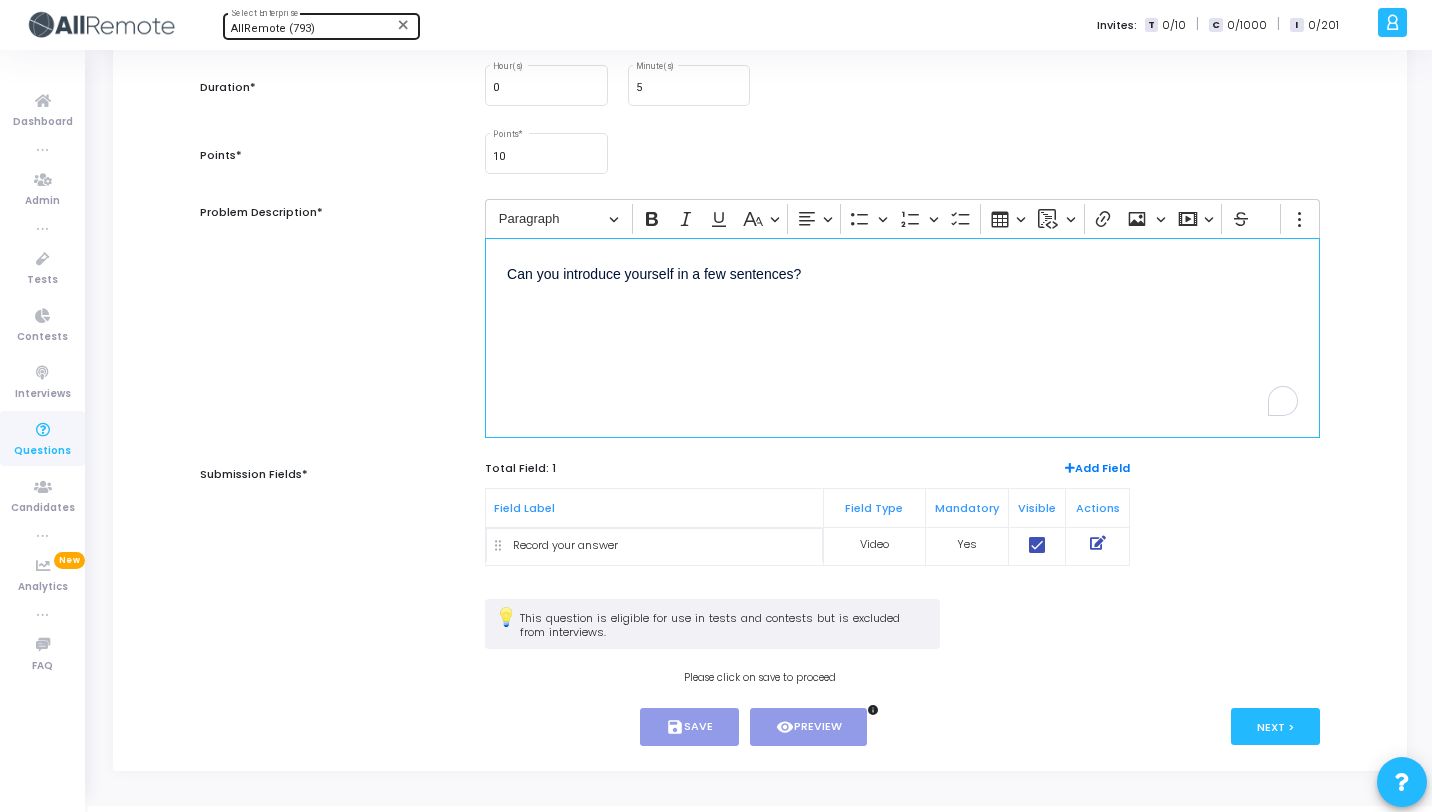 scroll, scrollTop: 262, scrollLeft: 0, axis: vertical 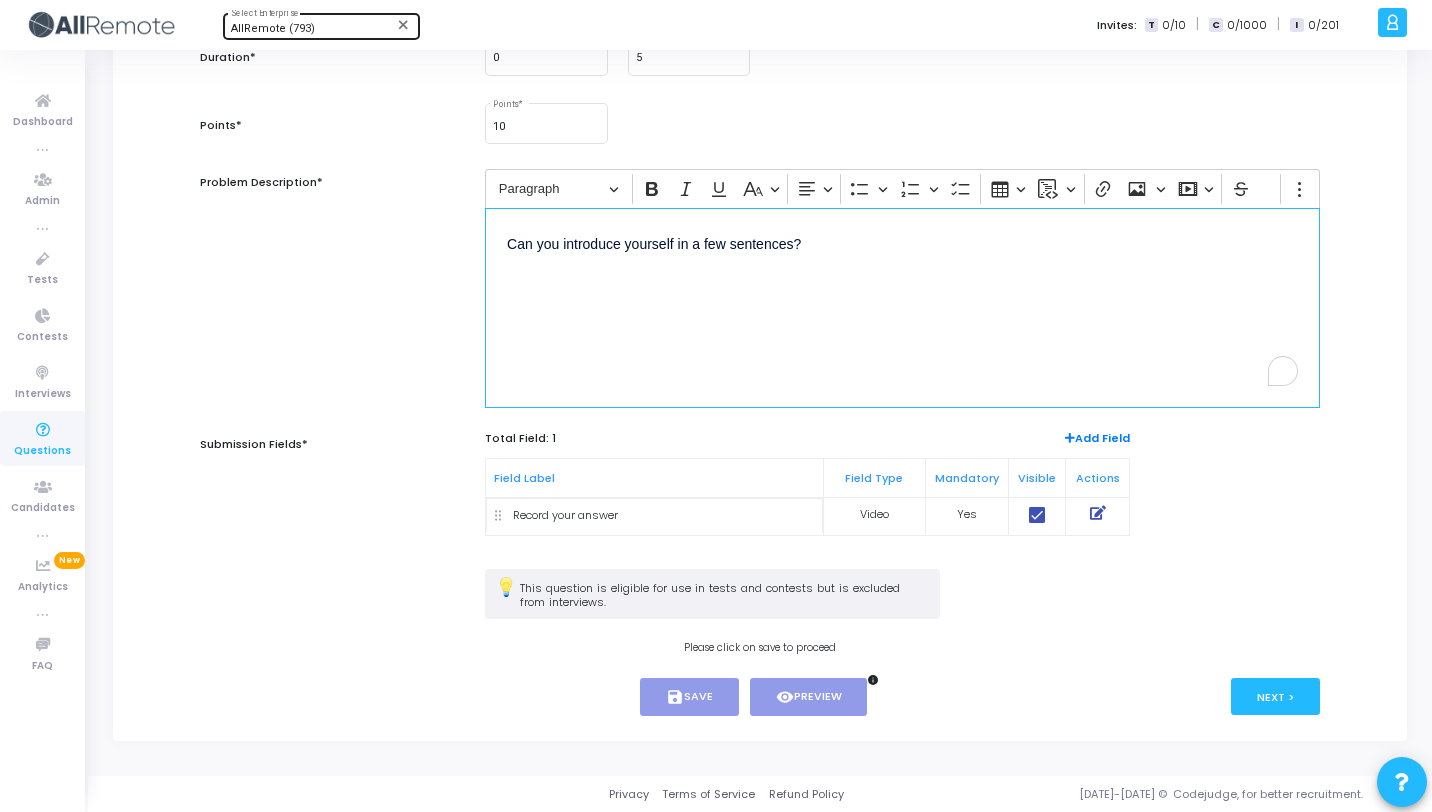 click on "Next >" at bounding box center (1134, 697) 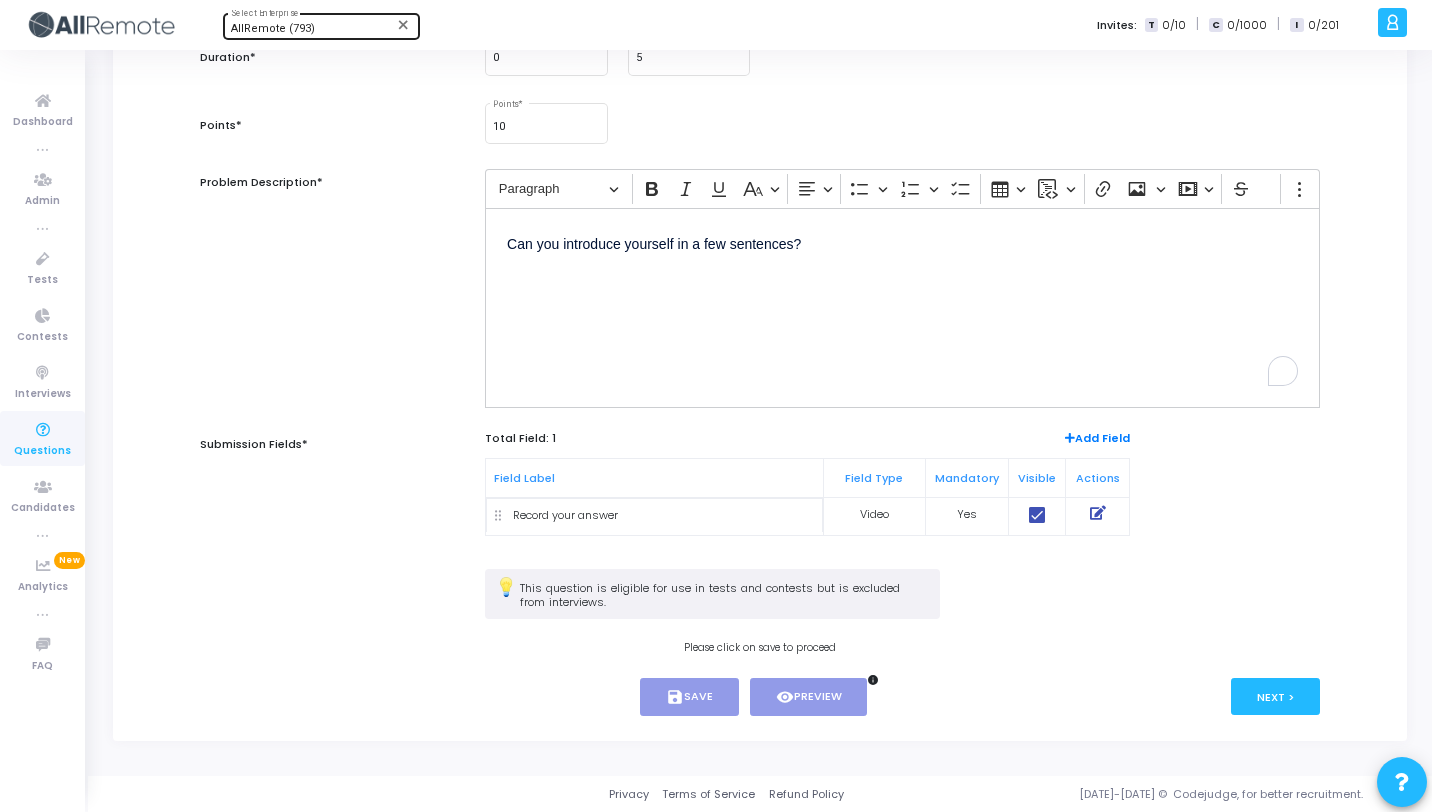 click at bounding box center [1098, 513] 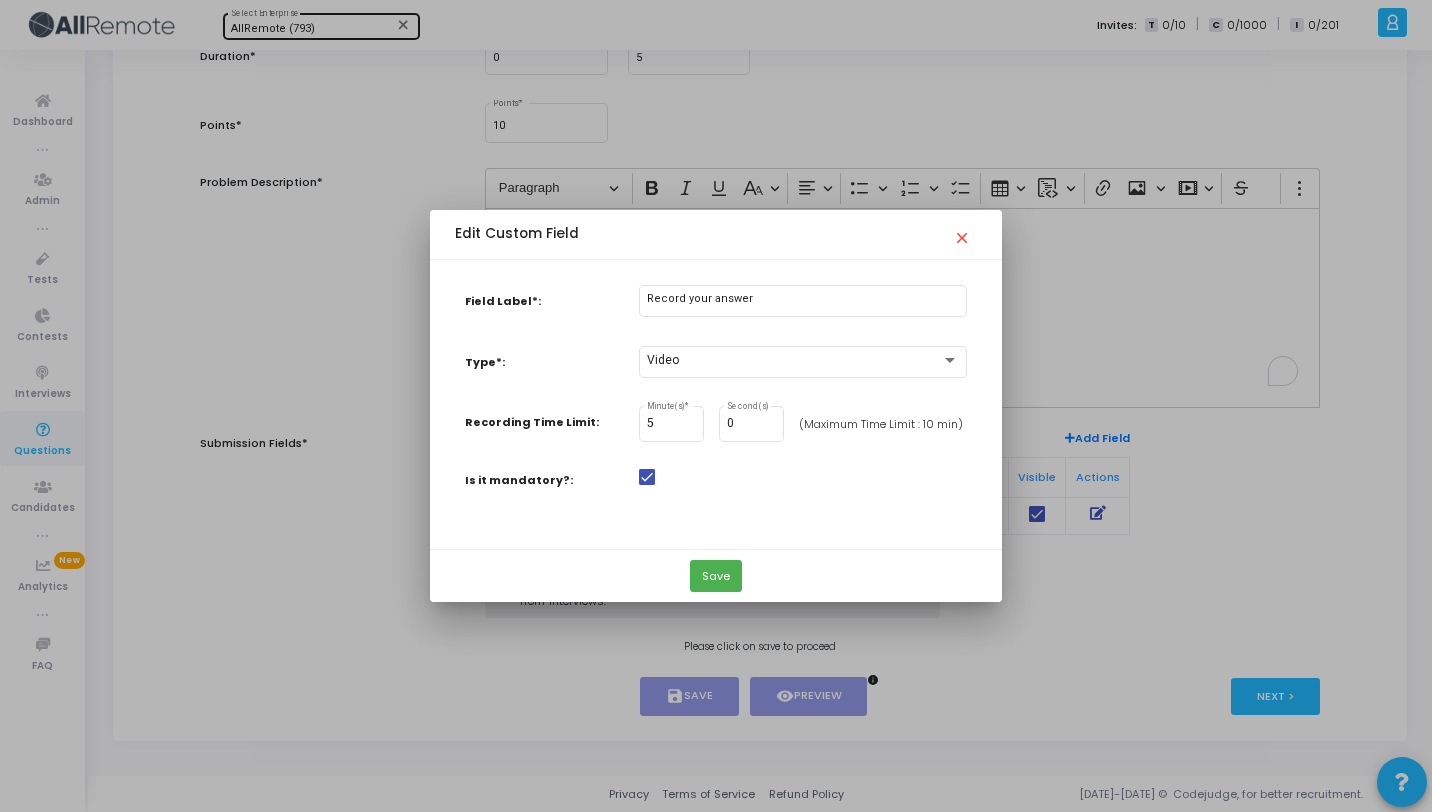scroll, scrollTop: 0, scrollLeft: 0, axis: both 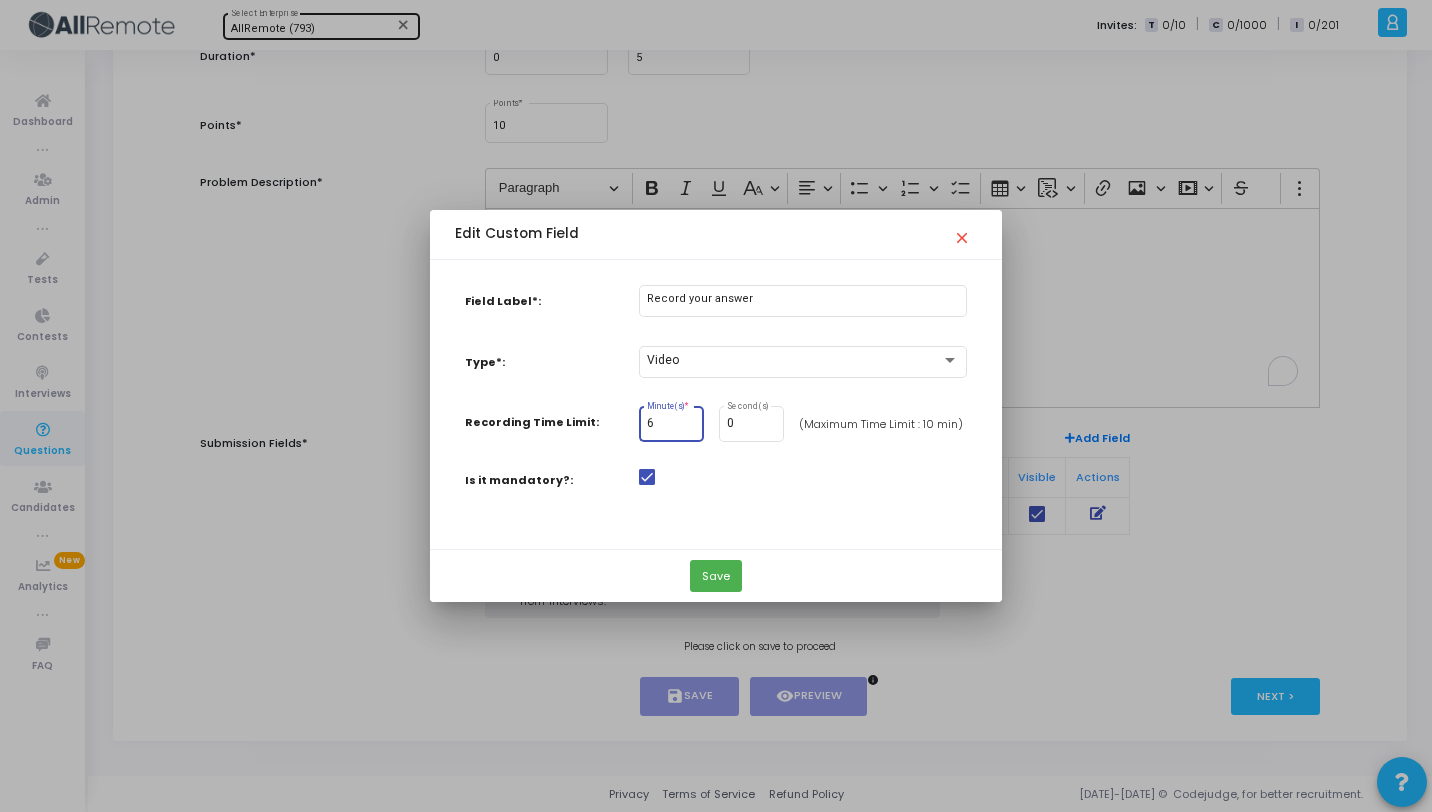 click on "6" at bounding box center [671, 424] 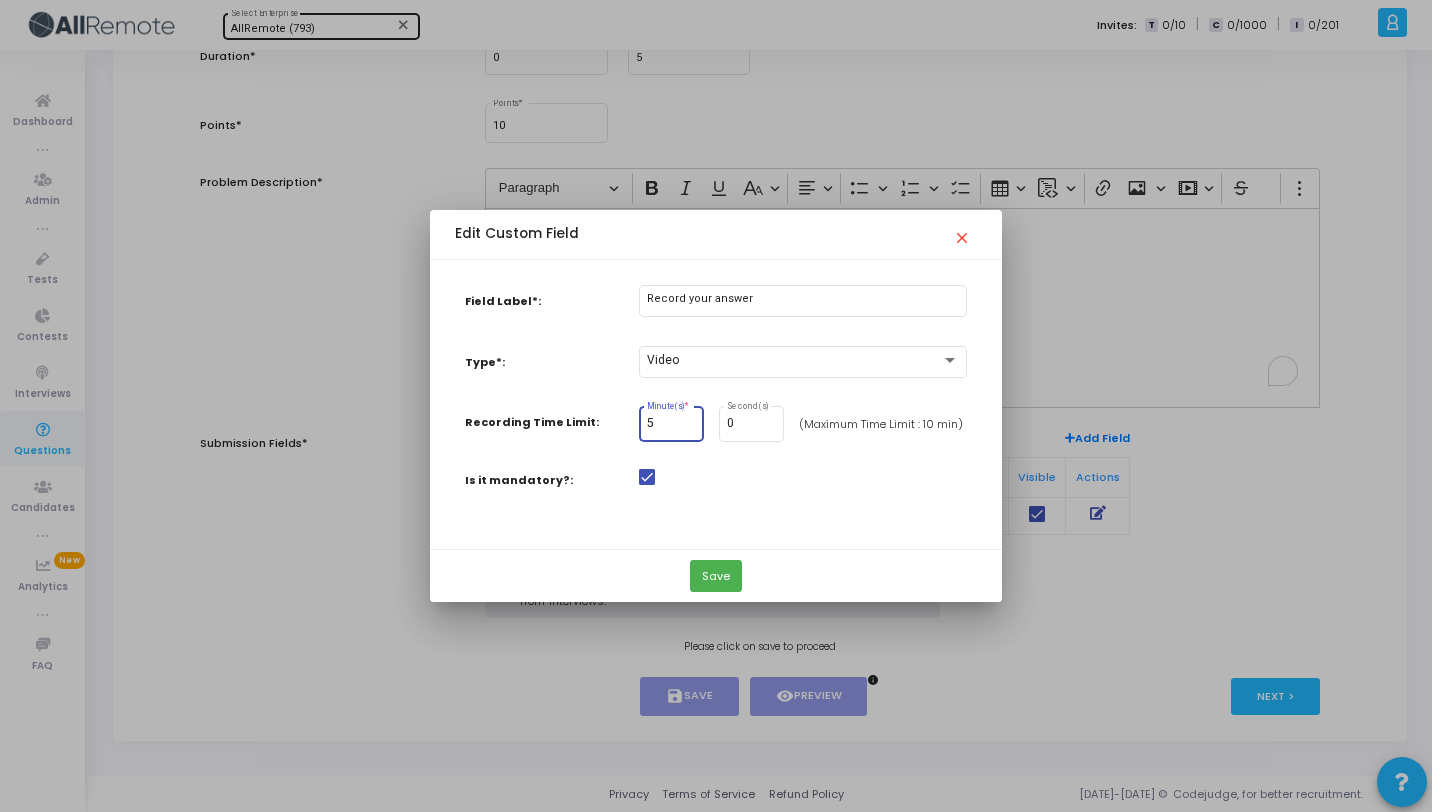 type on "5" 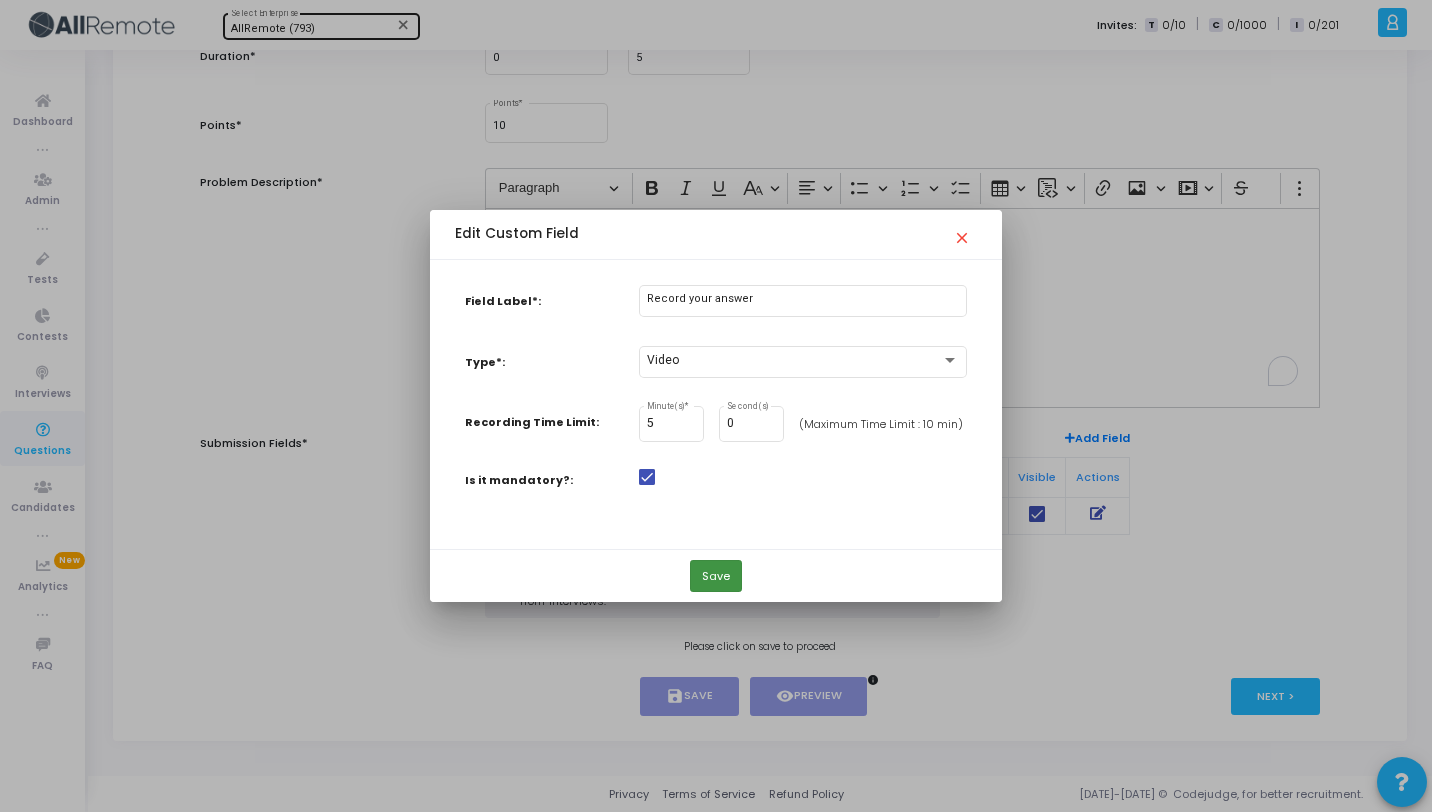 click on "Save" at bounding box center [716, 576] 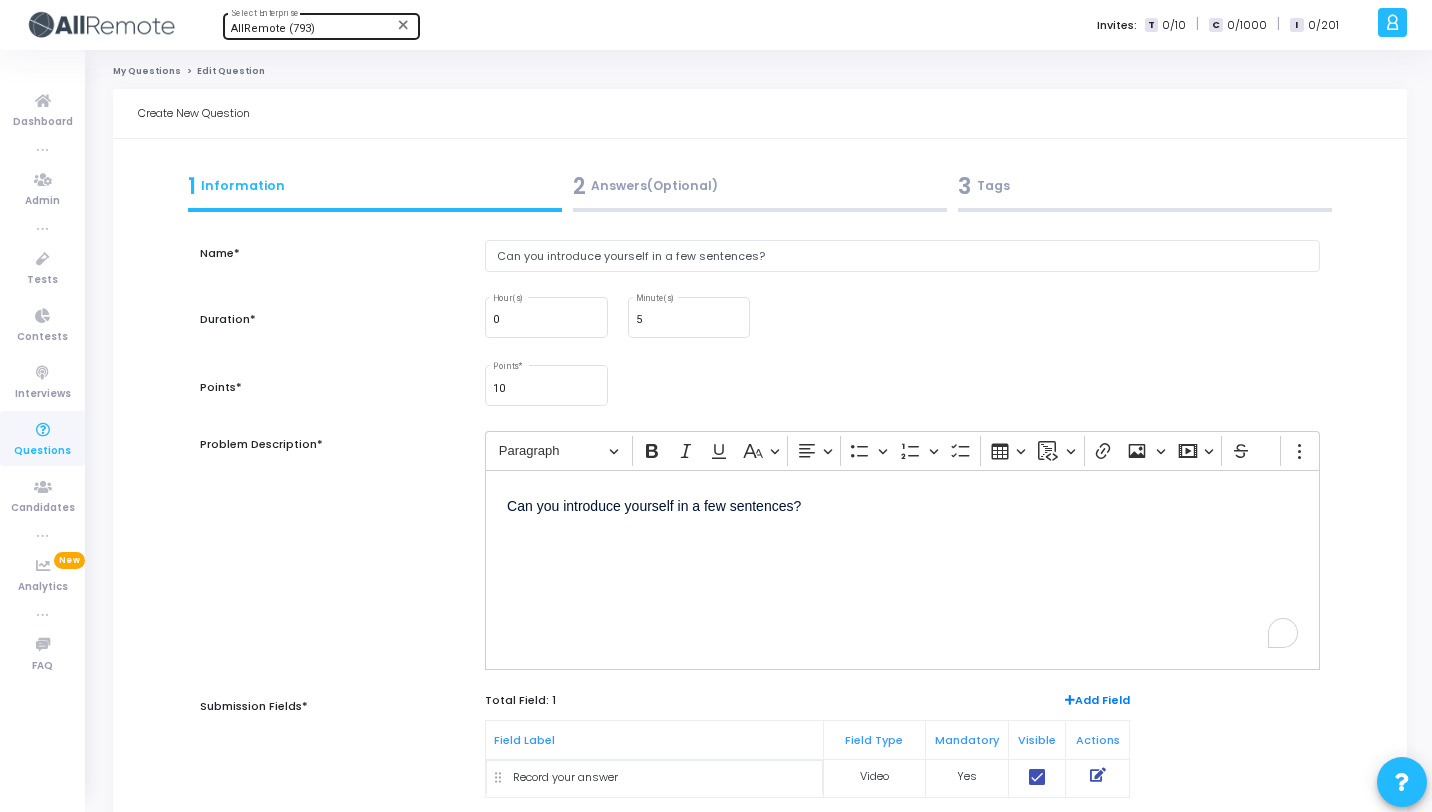 scroll, scrollTop: 262, scrollLeft: 0, axis: vertical 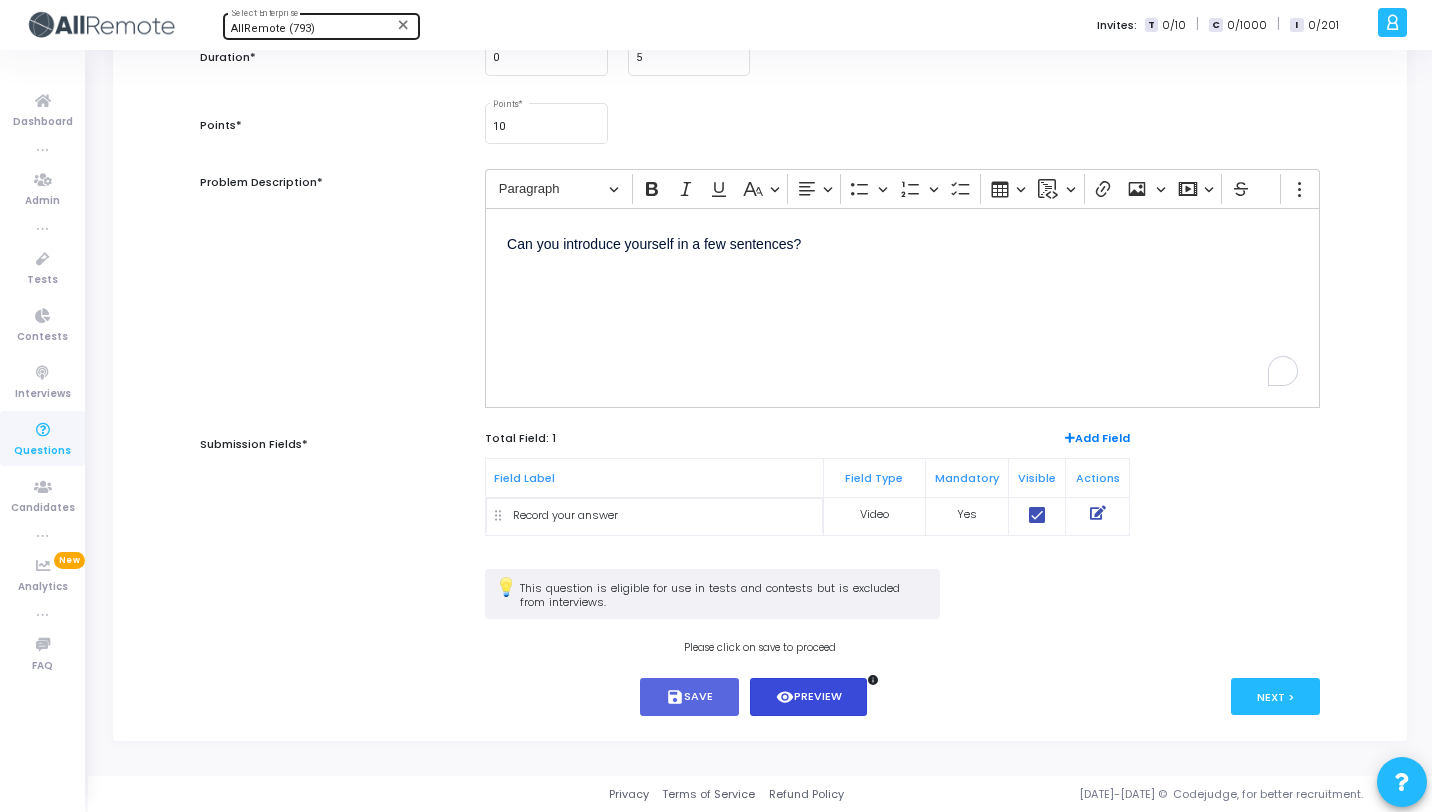 click on "visibility  Preview" at bounding box center (809, 697) 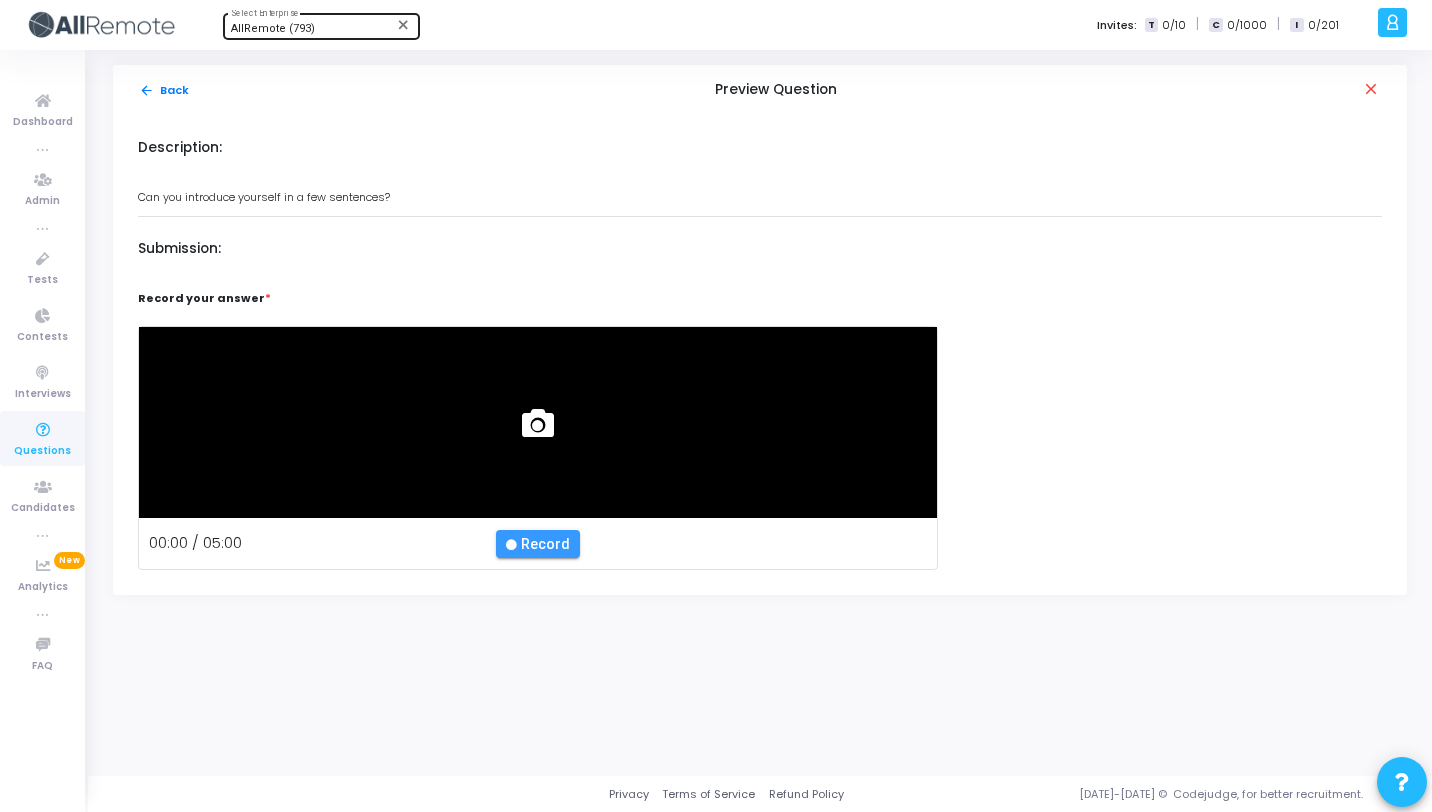 scroll, scrollTop: 0, scrollLeft: 0, axis: both 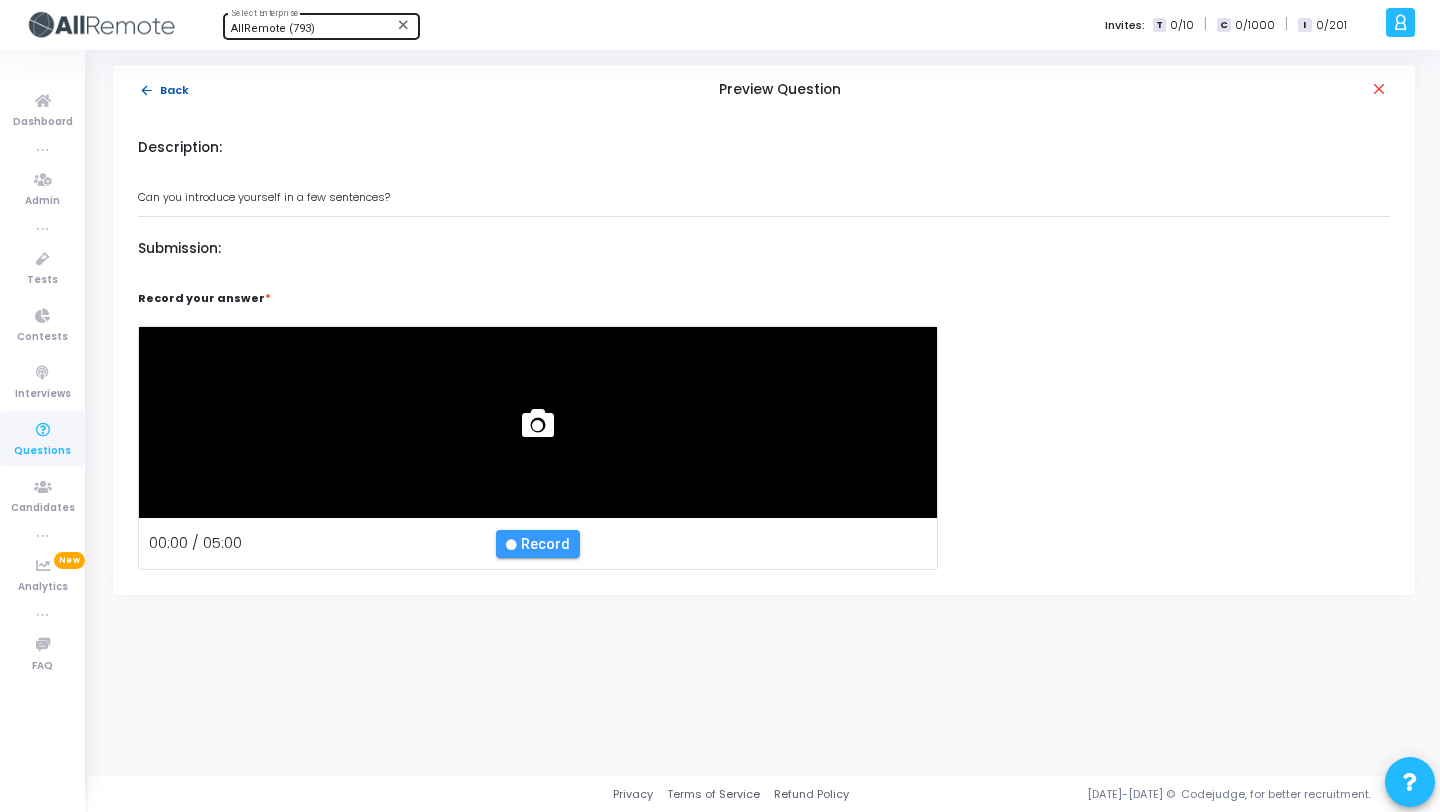 click on "arrow_back" 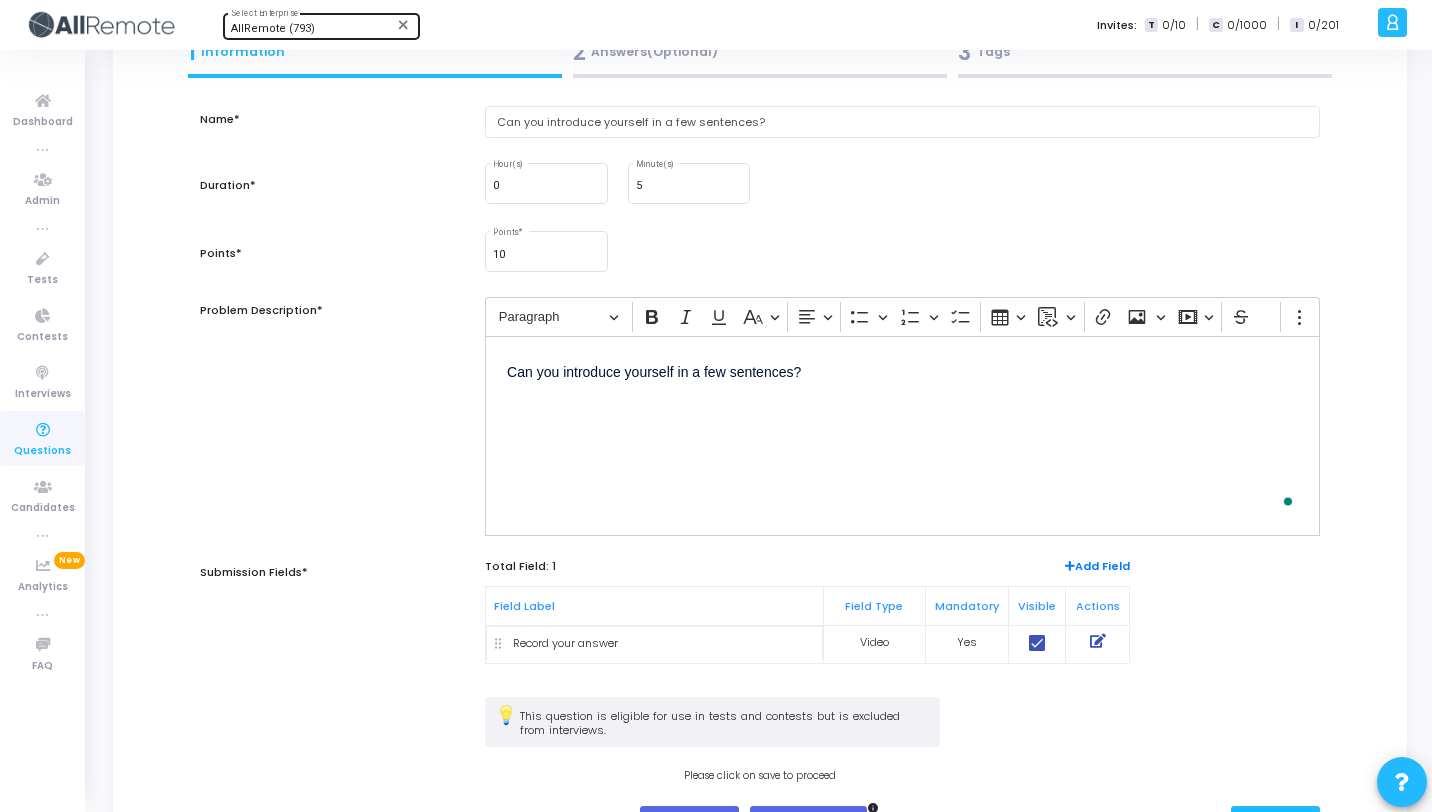 scroll, scrollTop: 262, scrollLeft: 0, axis: vertical 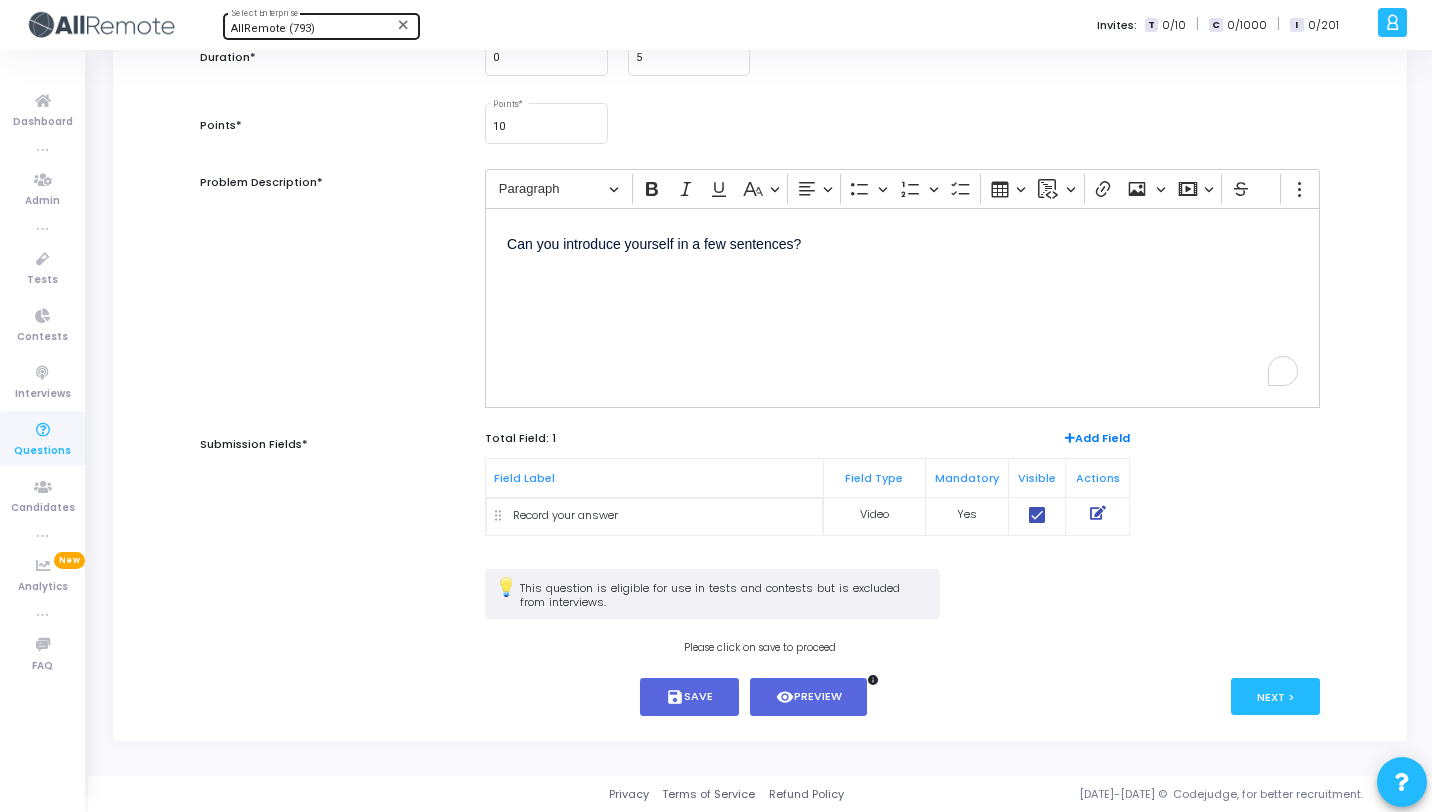click at bounding box center (1098, 513) 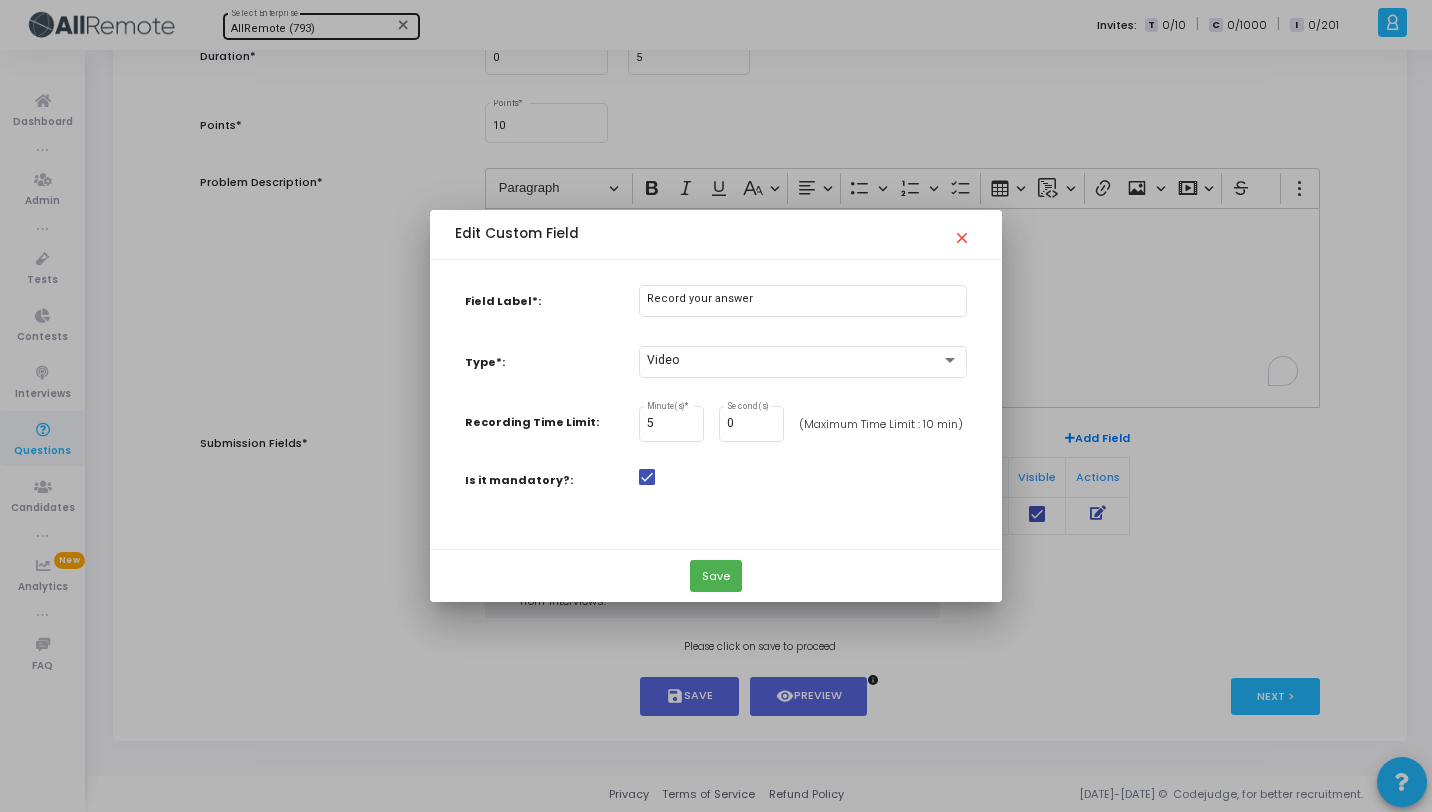 scroll, scrollTop: 0, scrollLeft: 0, axis: both 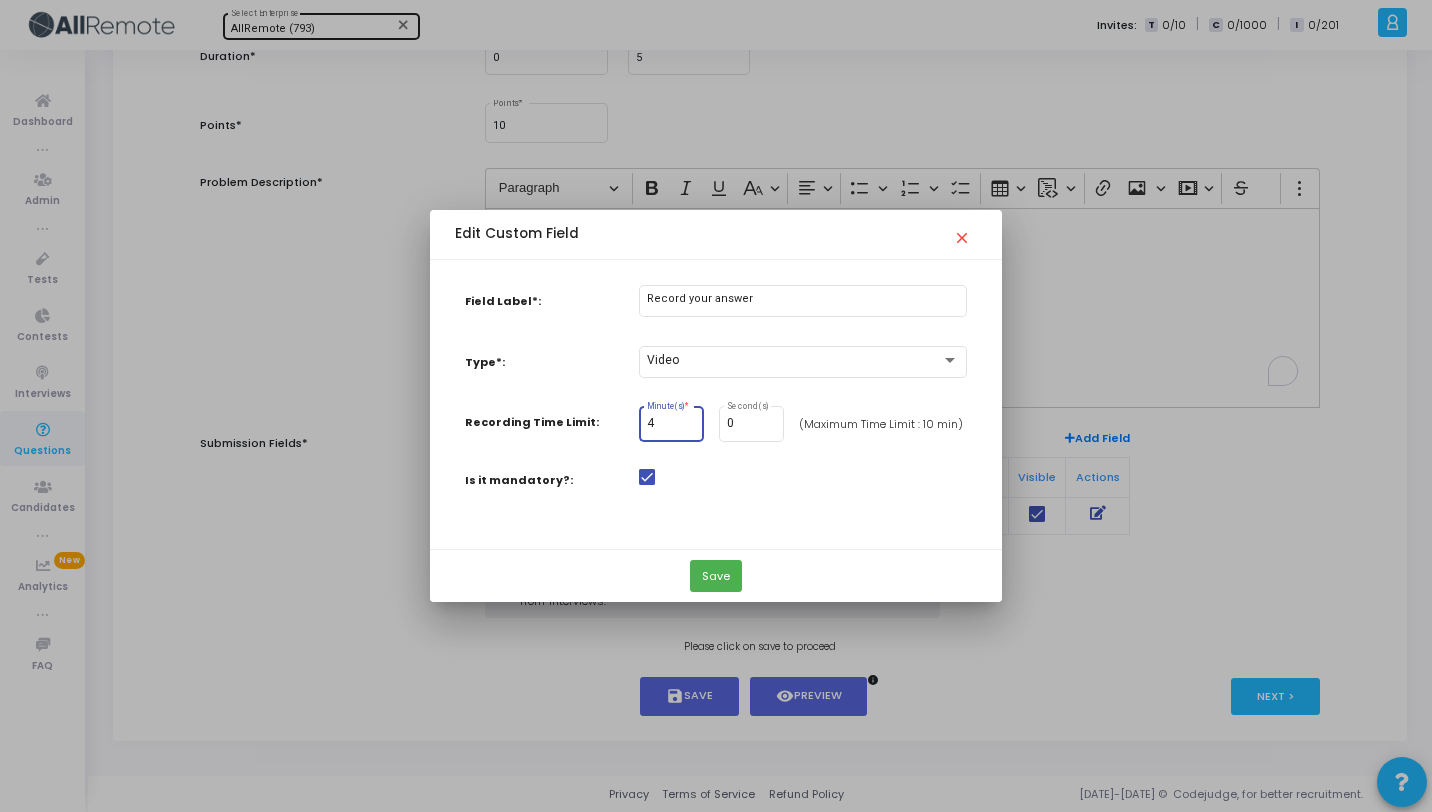 click on "4" at bounding box center (671, 424) 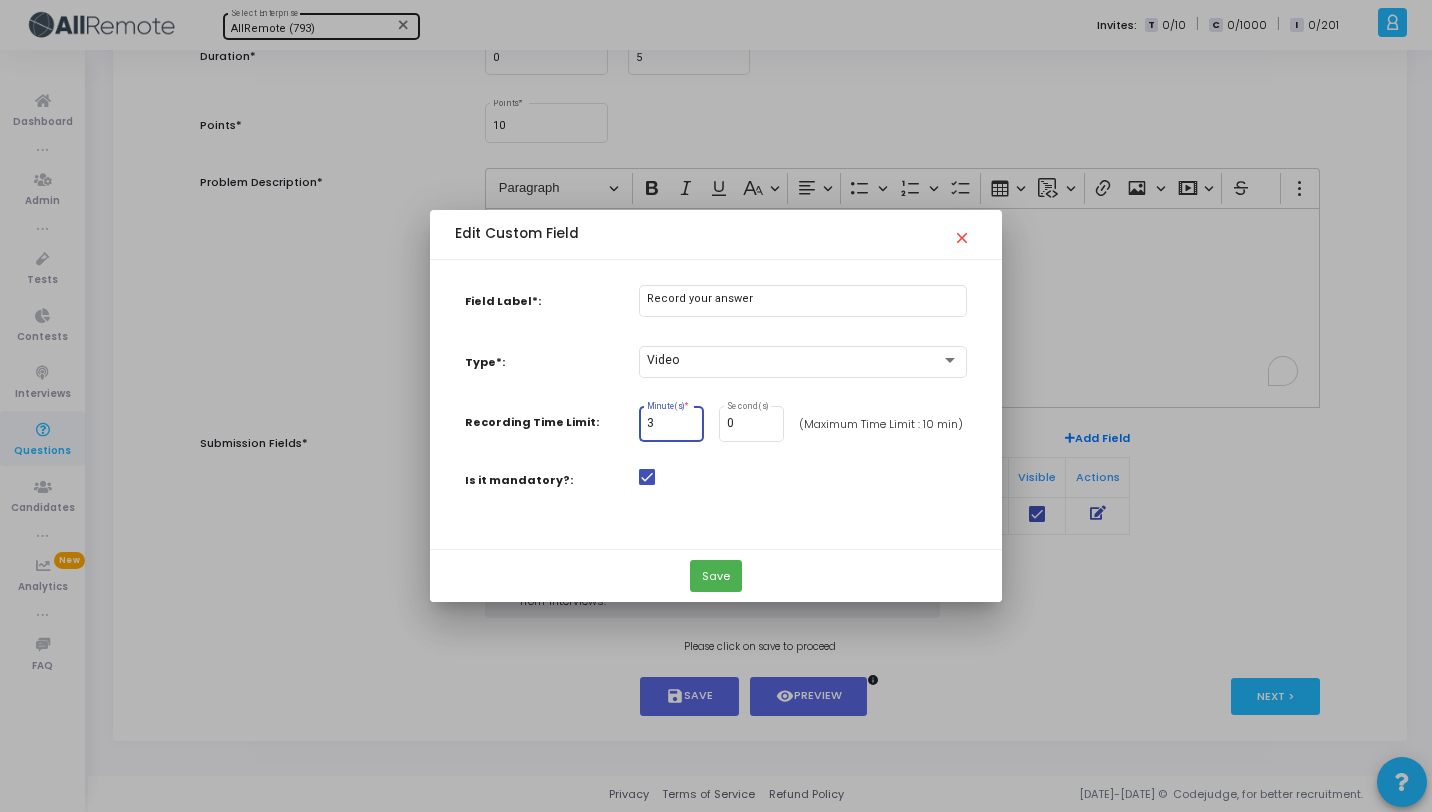 click on "3" at bounding box center (671, 424) 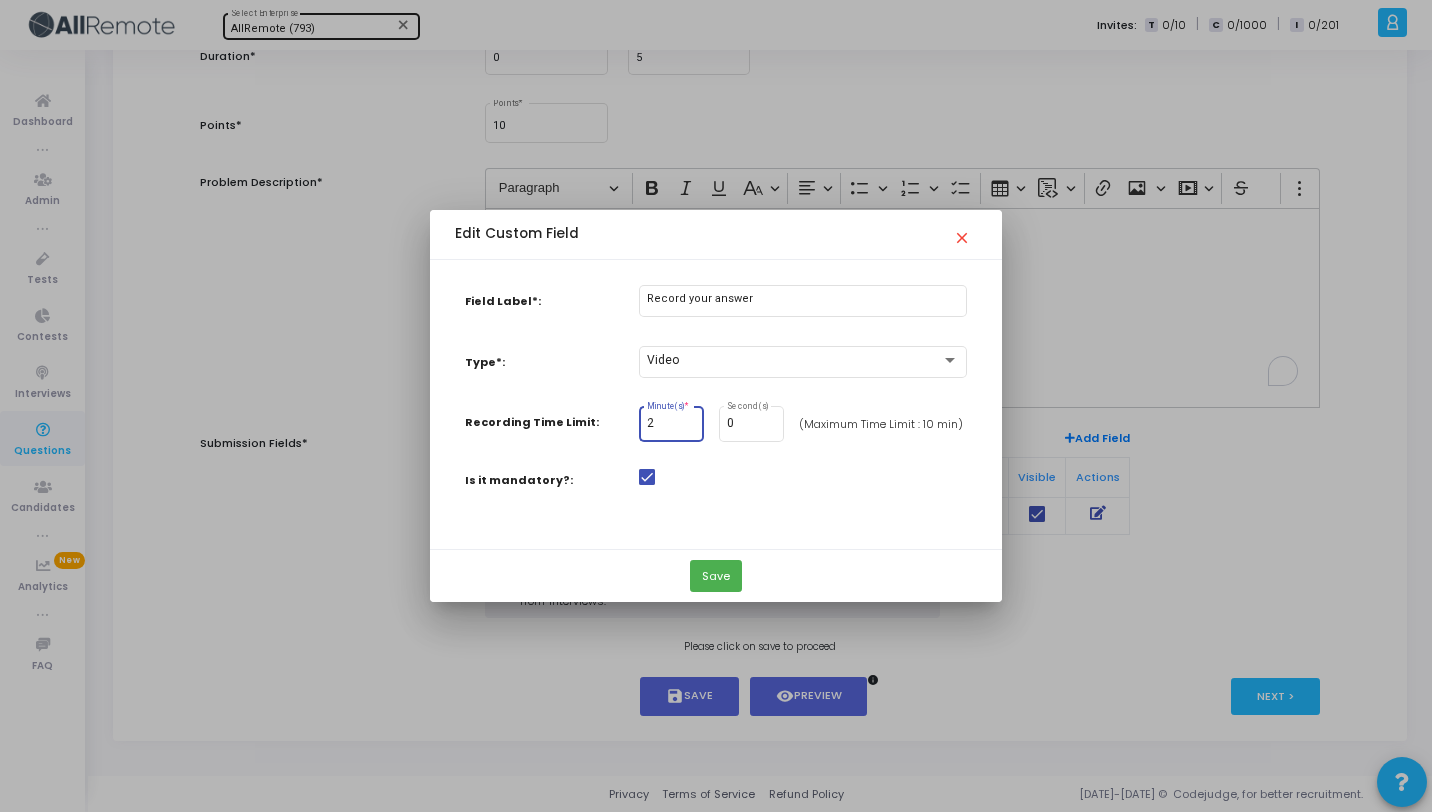 click on "2" at bounding box center [671, 424] 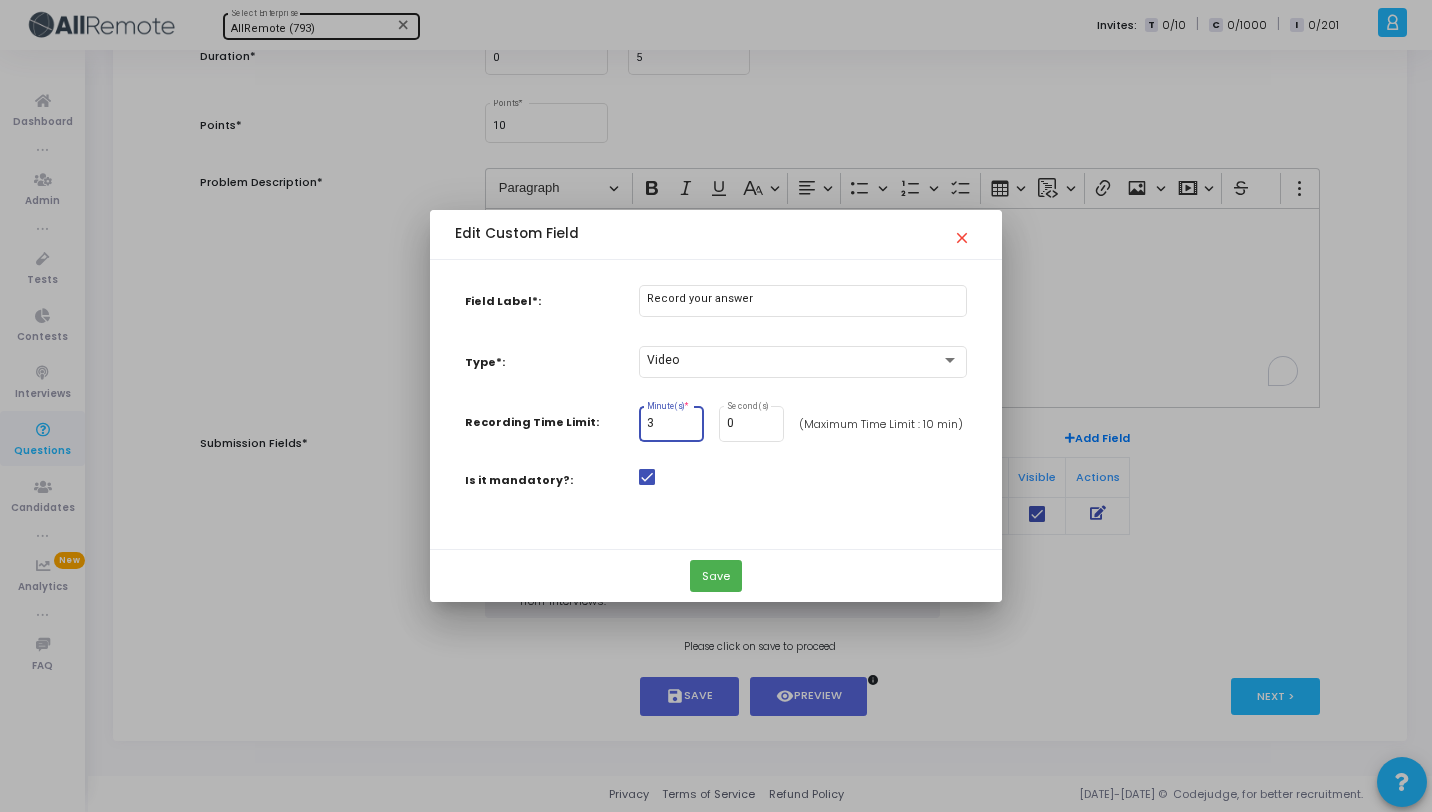 type on "3" 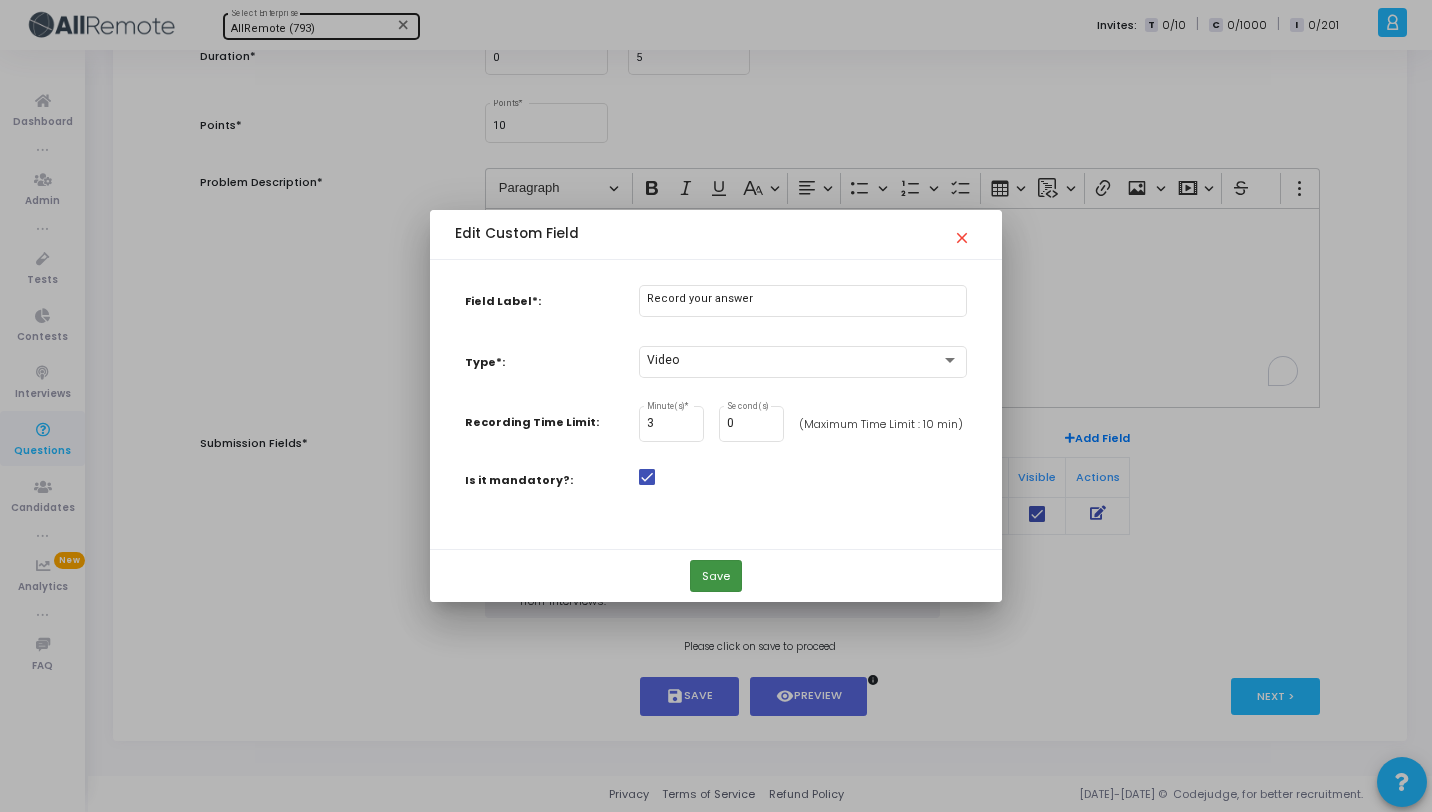 click on "Save" at bounding box center [716, 576] 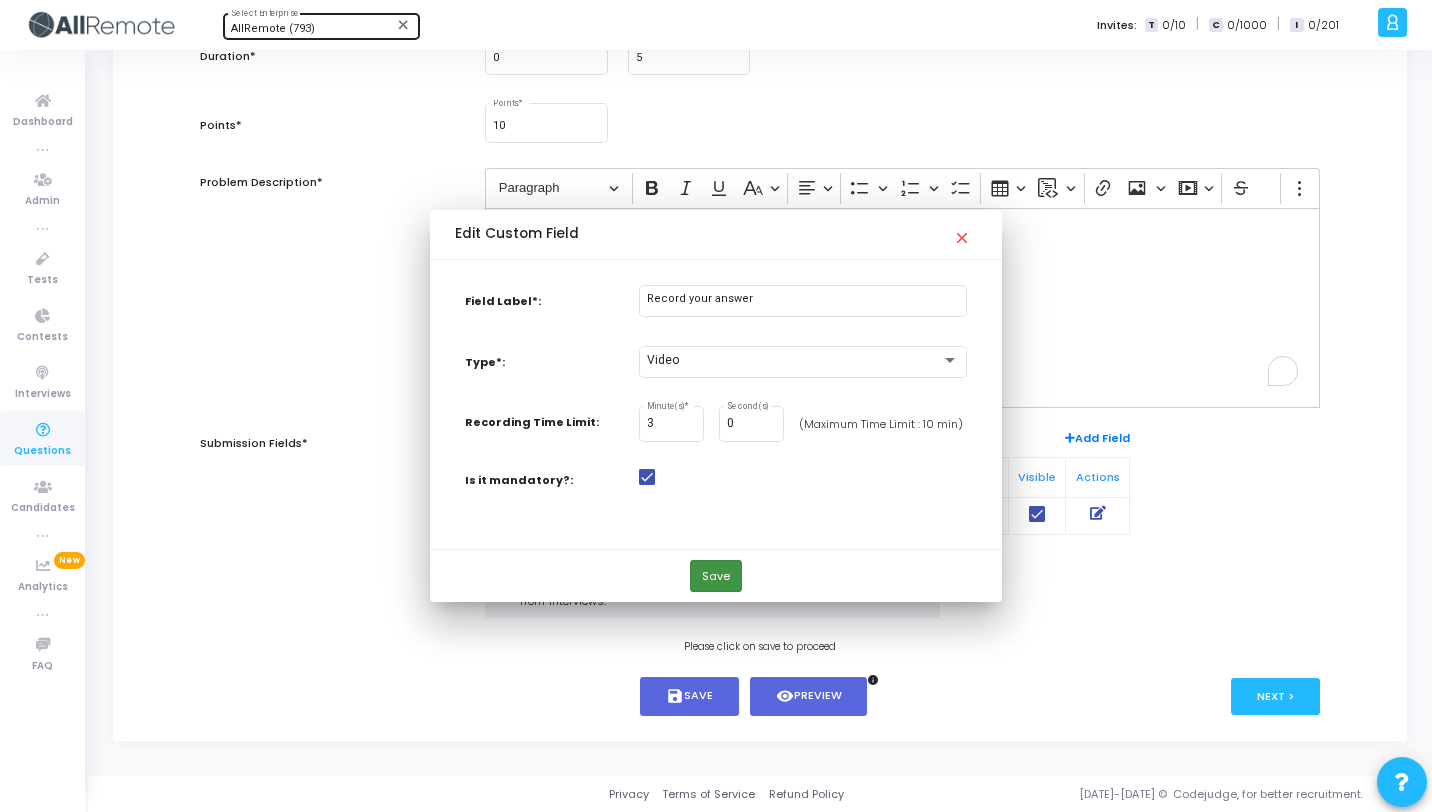 scroll, scrollTop: 262, scrollLeft: 0, axis: vertical 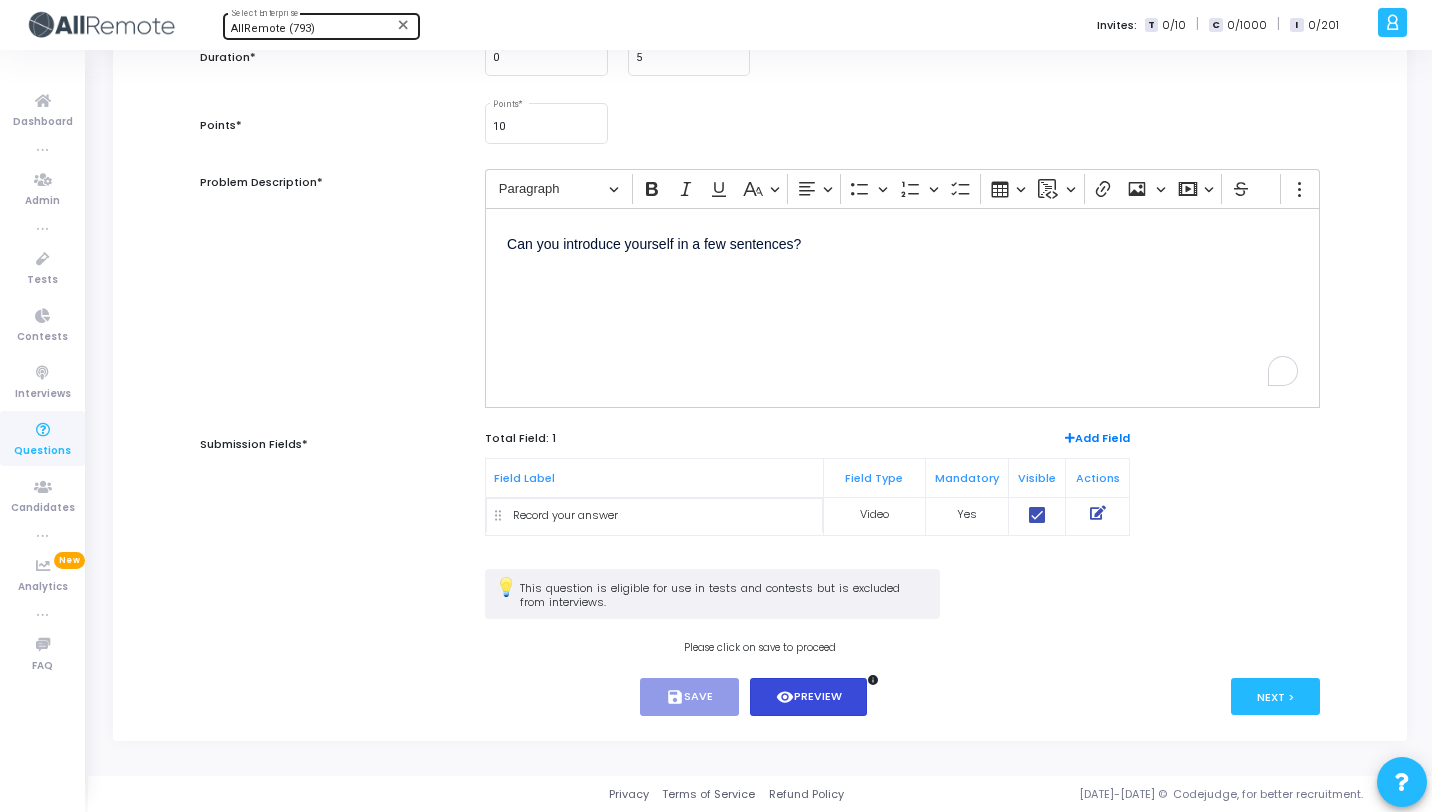 click on "visibility" at bounding box center (785, 697) 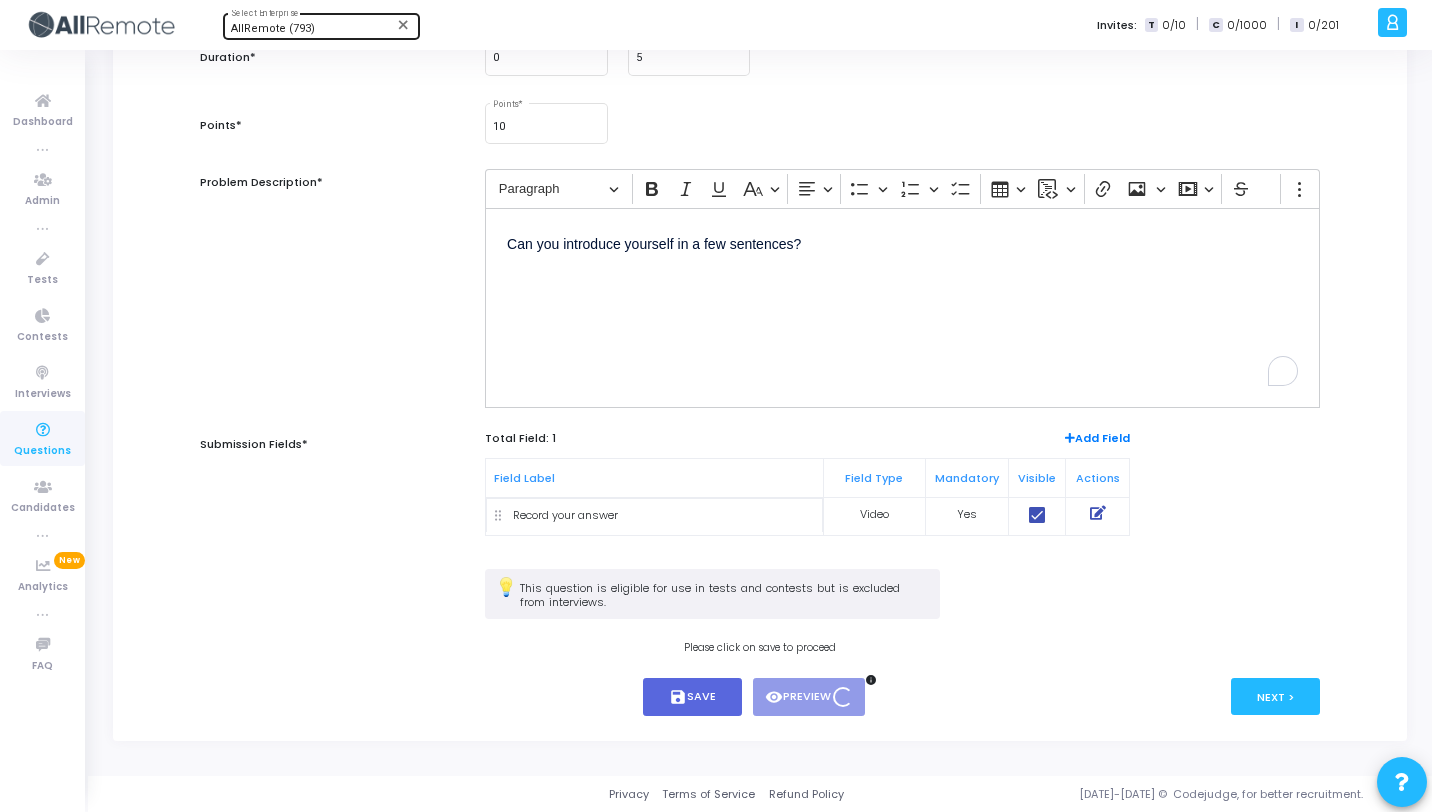 scroll, scrollTop: 0, scrollLeft: 0, axis: both 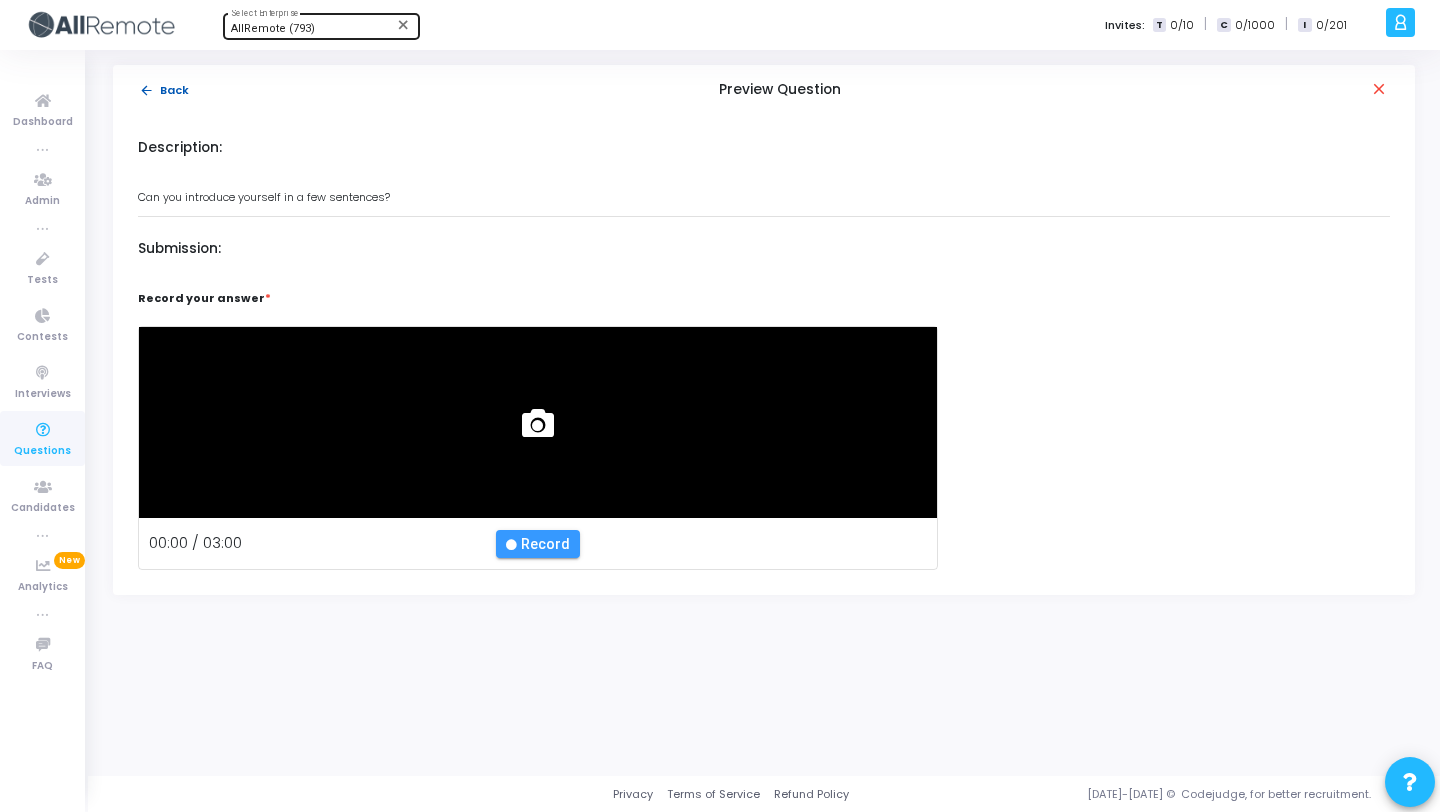 click on "arrow_back  Back" 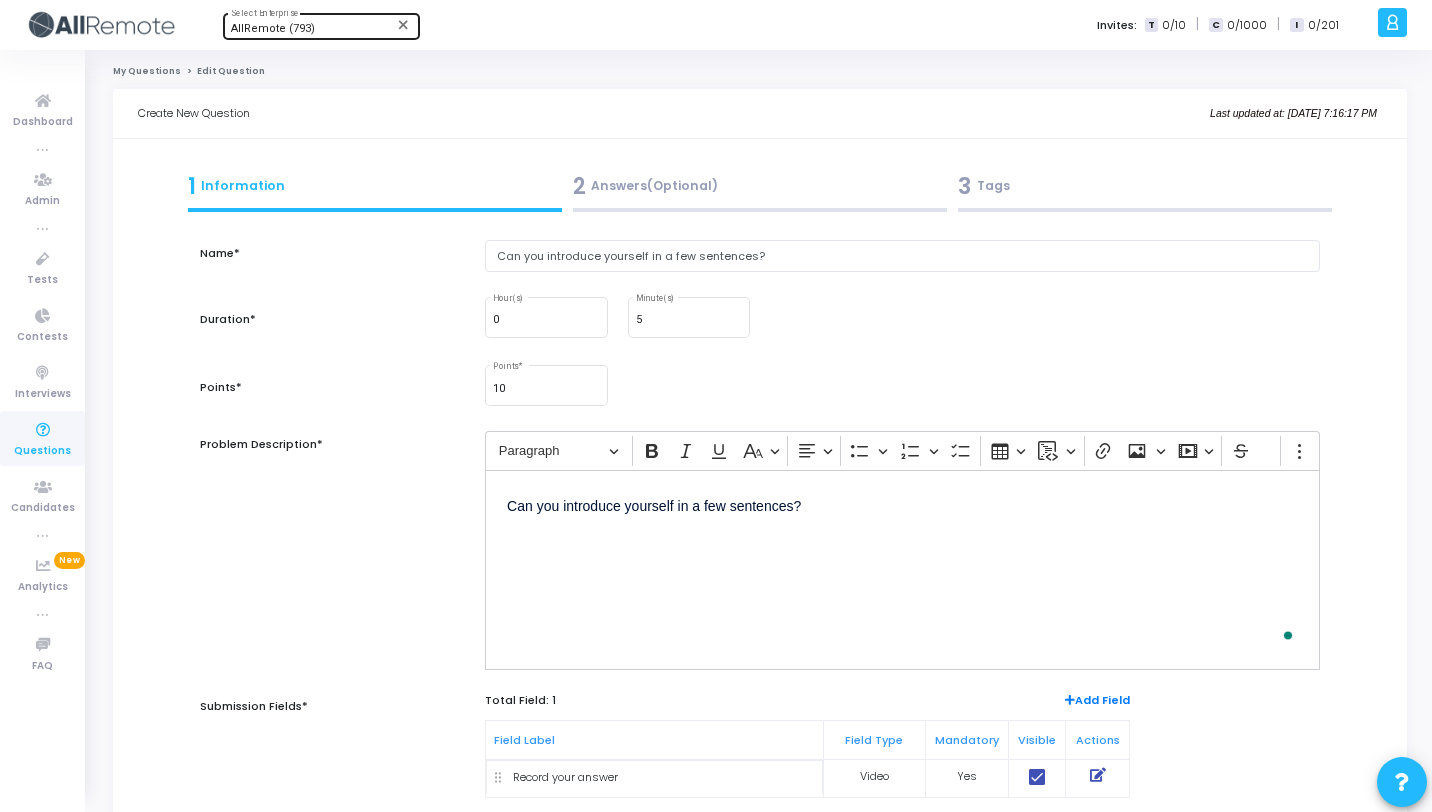 click on "3  Tags" at bounding box center [1145, 186] 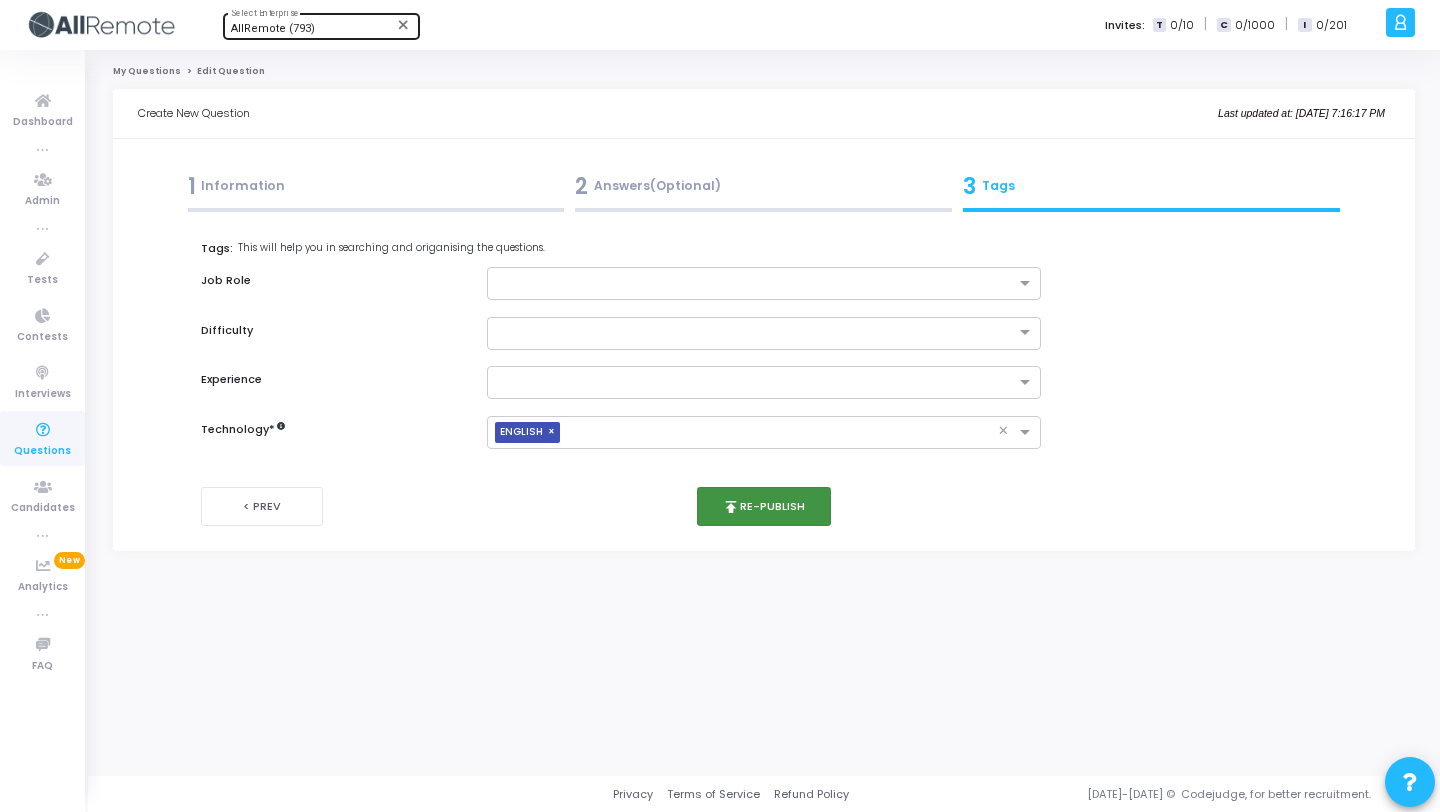 click on "publish  Re-publish" at bounding box center [764, 506] 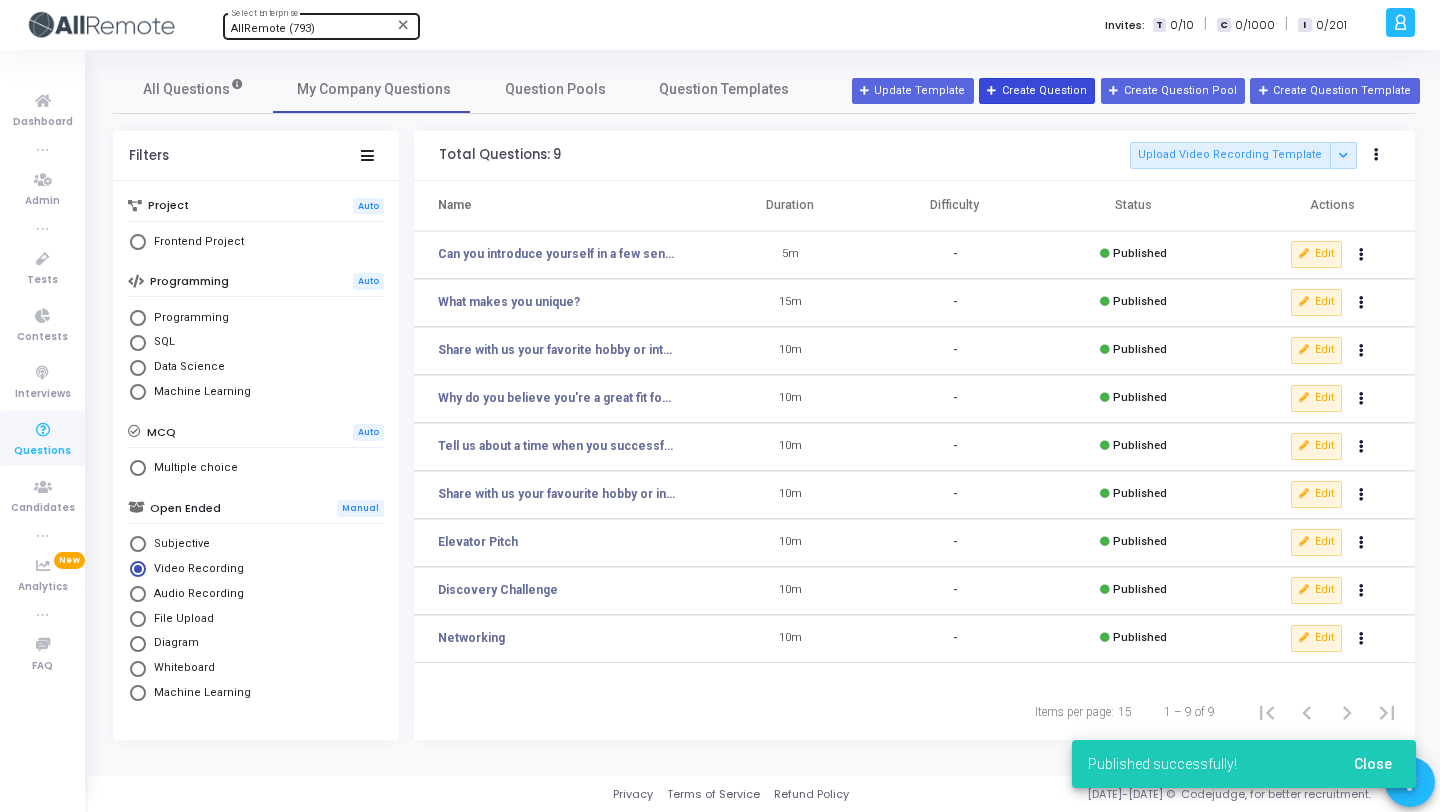 click on "Create Question" at bounding box center [1037, 91] 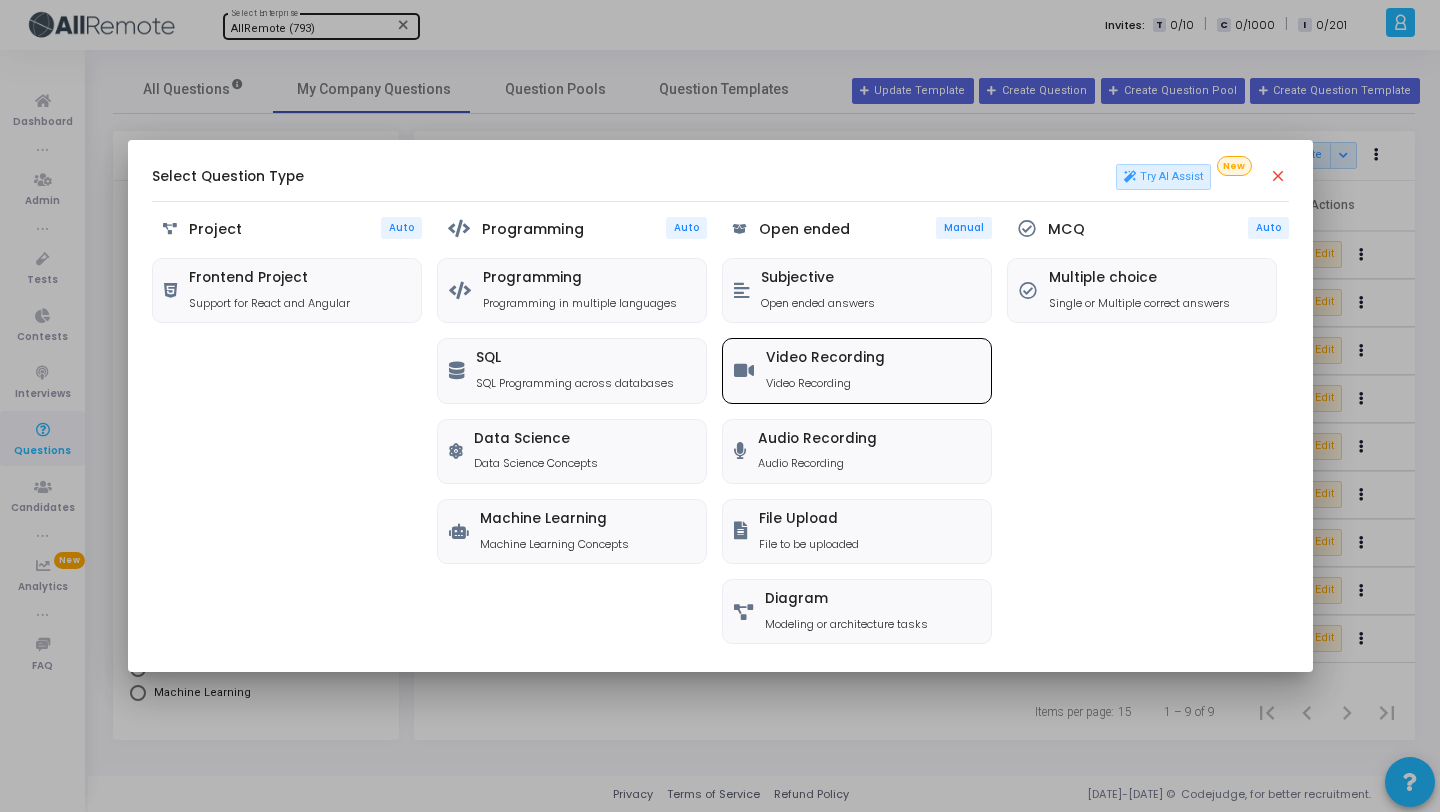 click on "Video Recording" at bounding box center [825, 383] 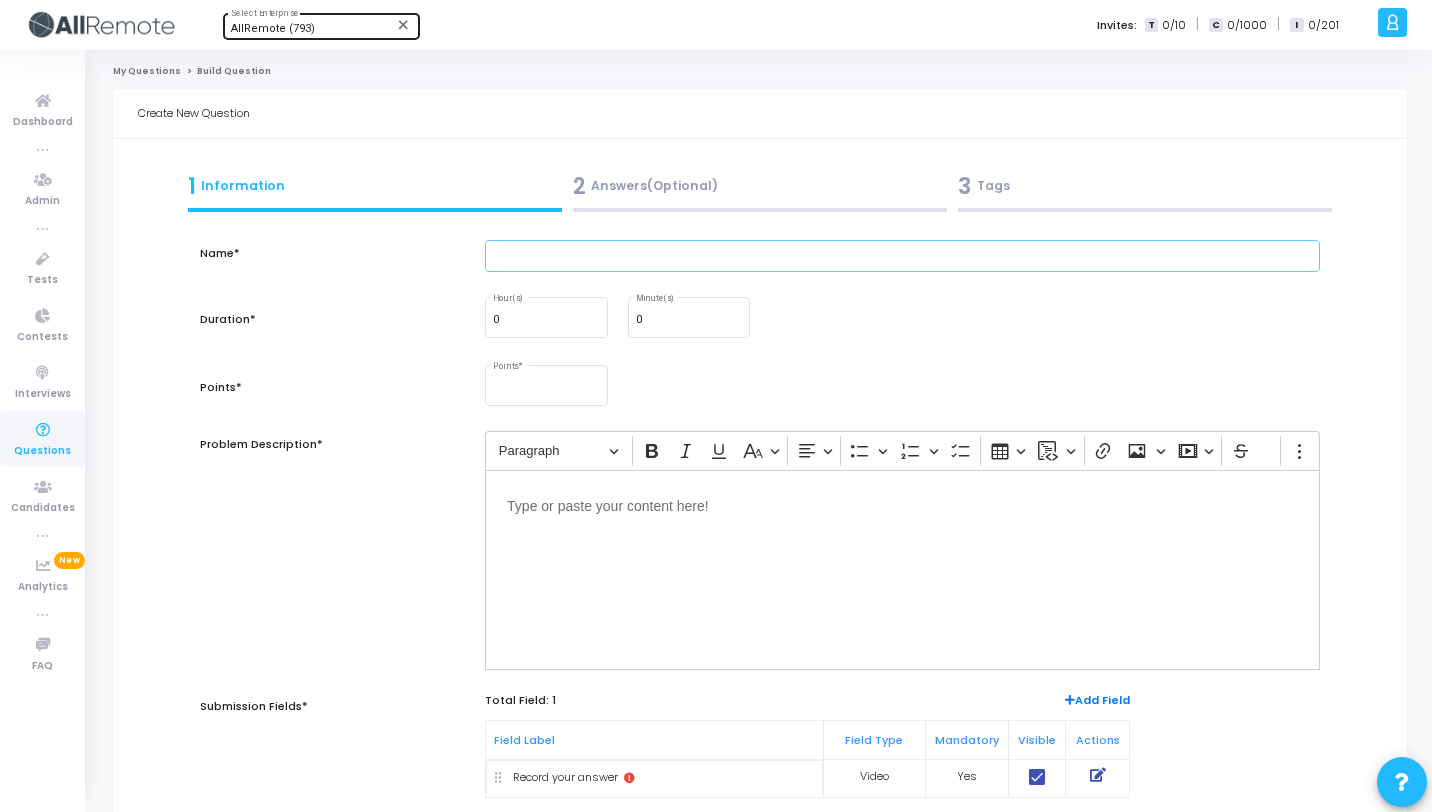 click at bounding box center (902, 256) 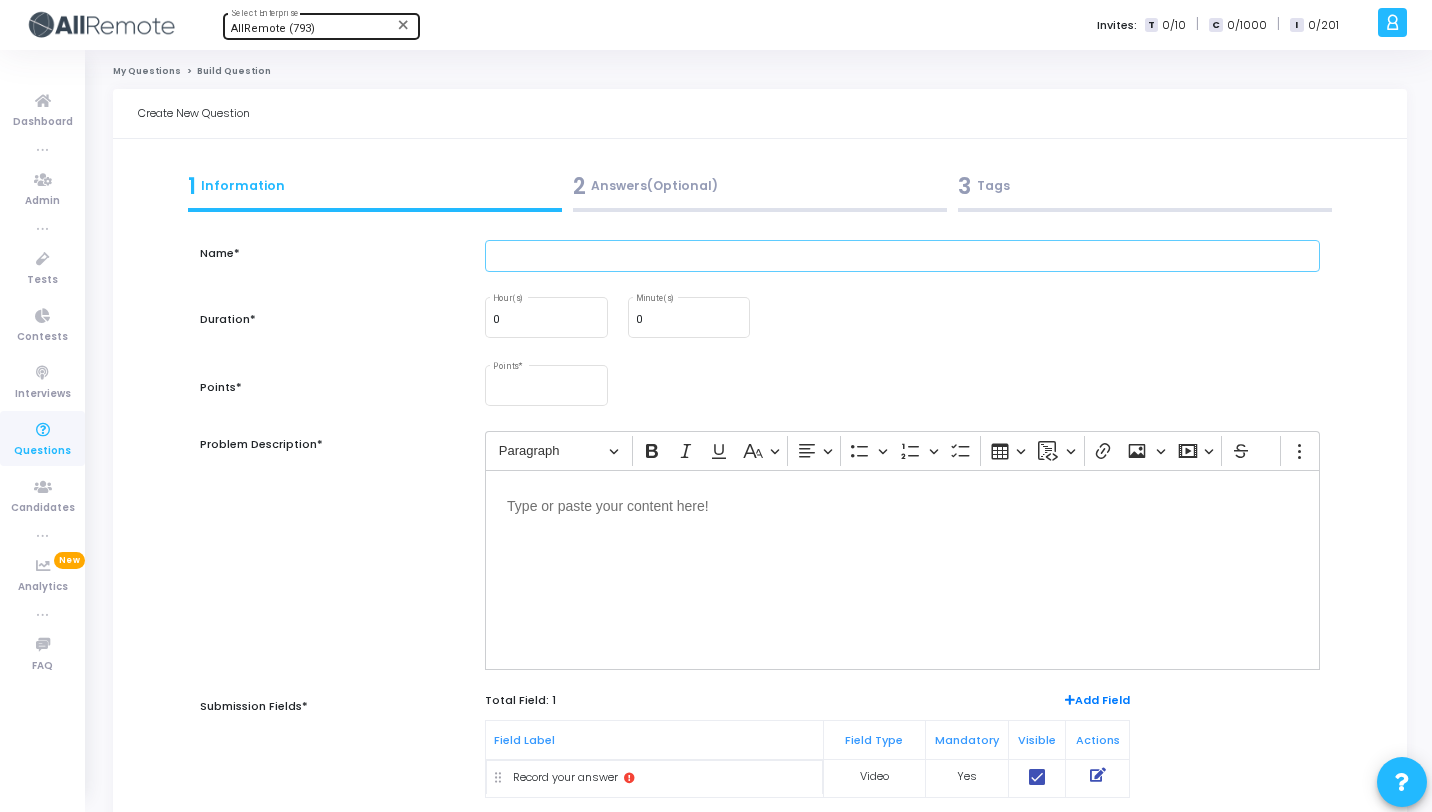 paste on "Tell me about your previous role and what your main responsibilities were." 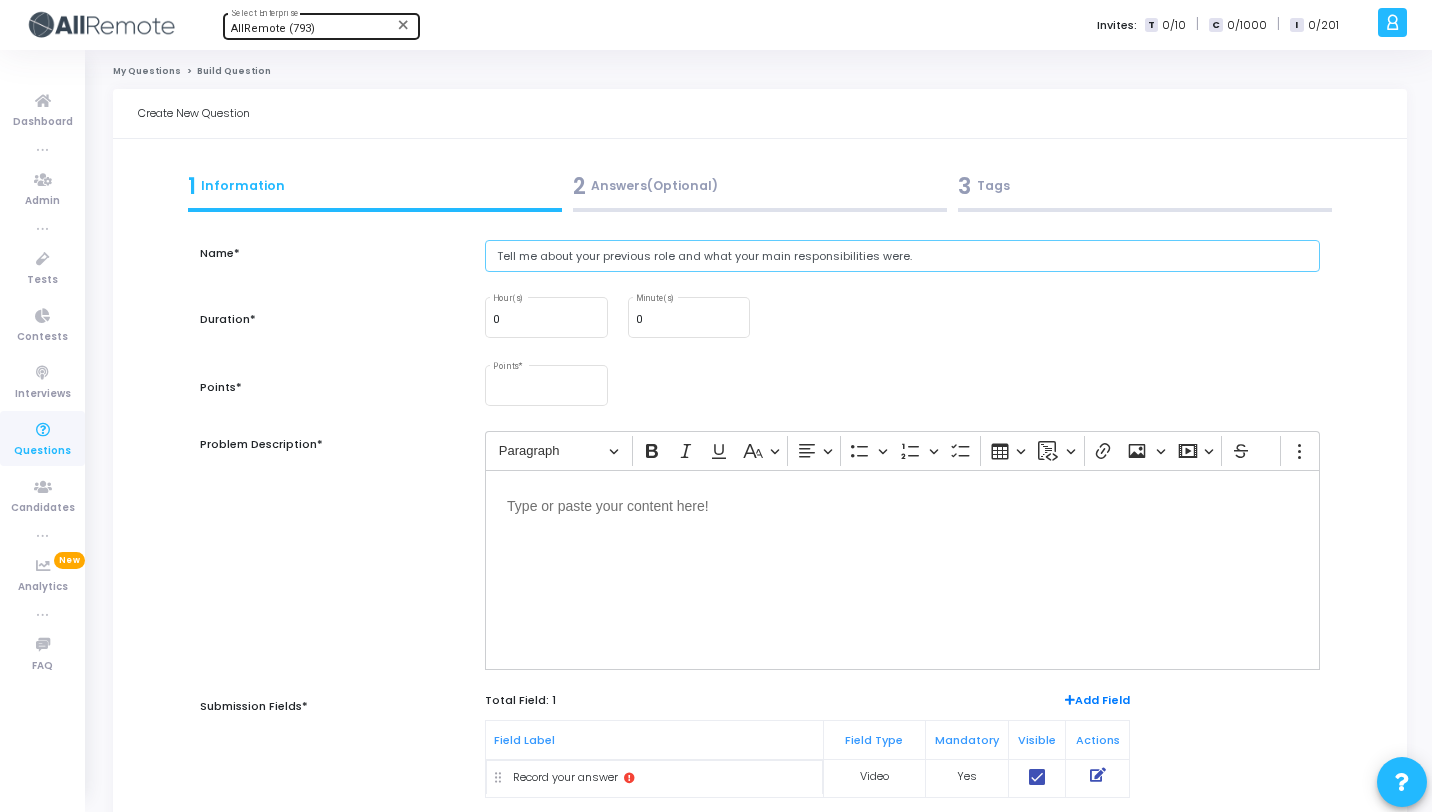 type on "Tell me about your previous role and what your main responsibilities were." 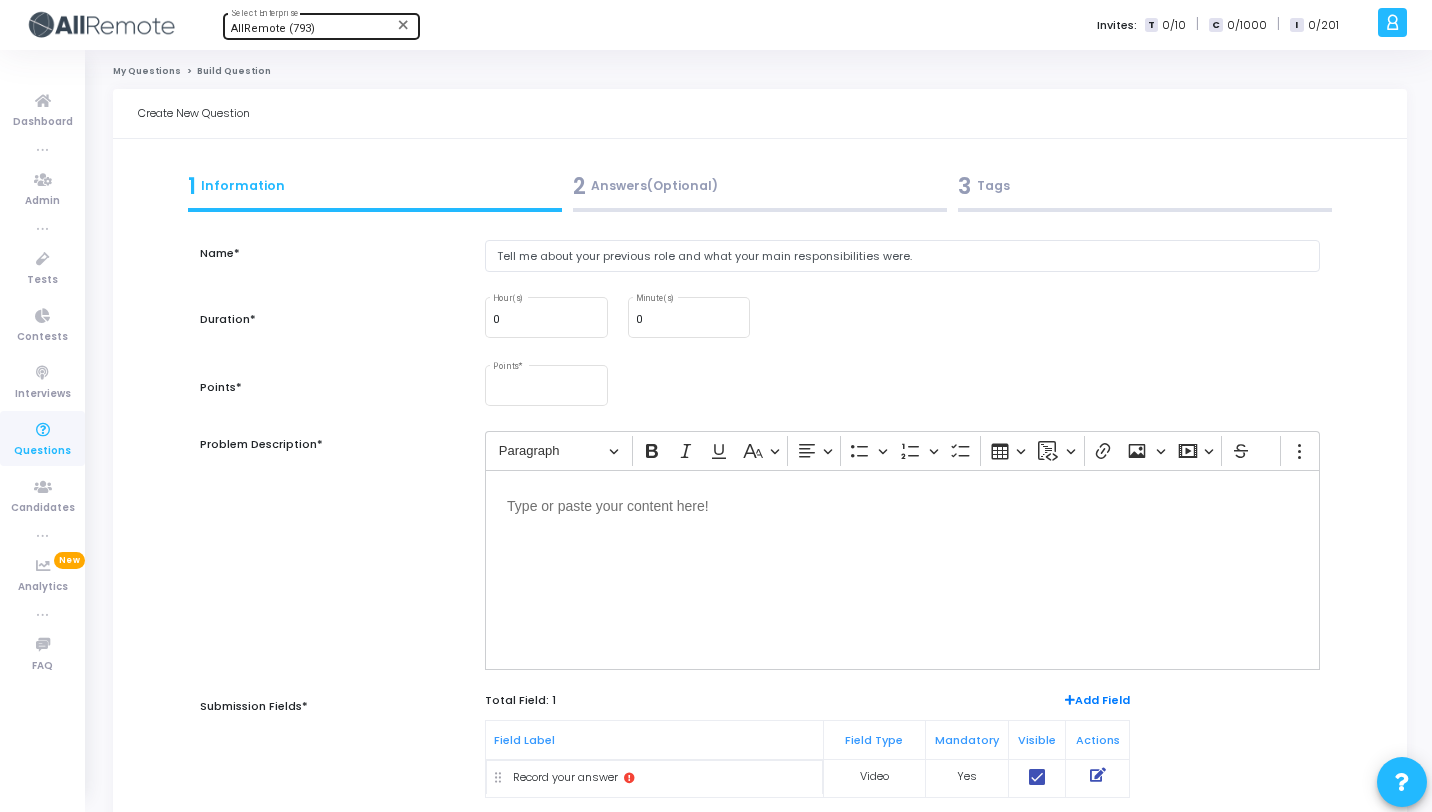 click at bounding box center [902, 570] 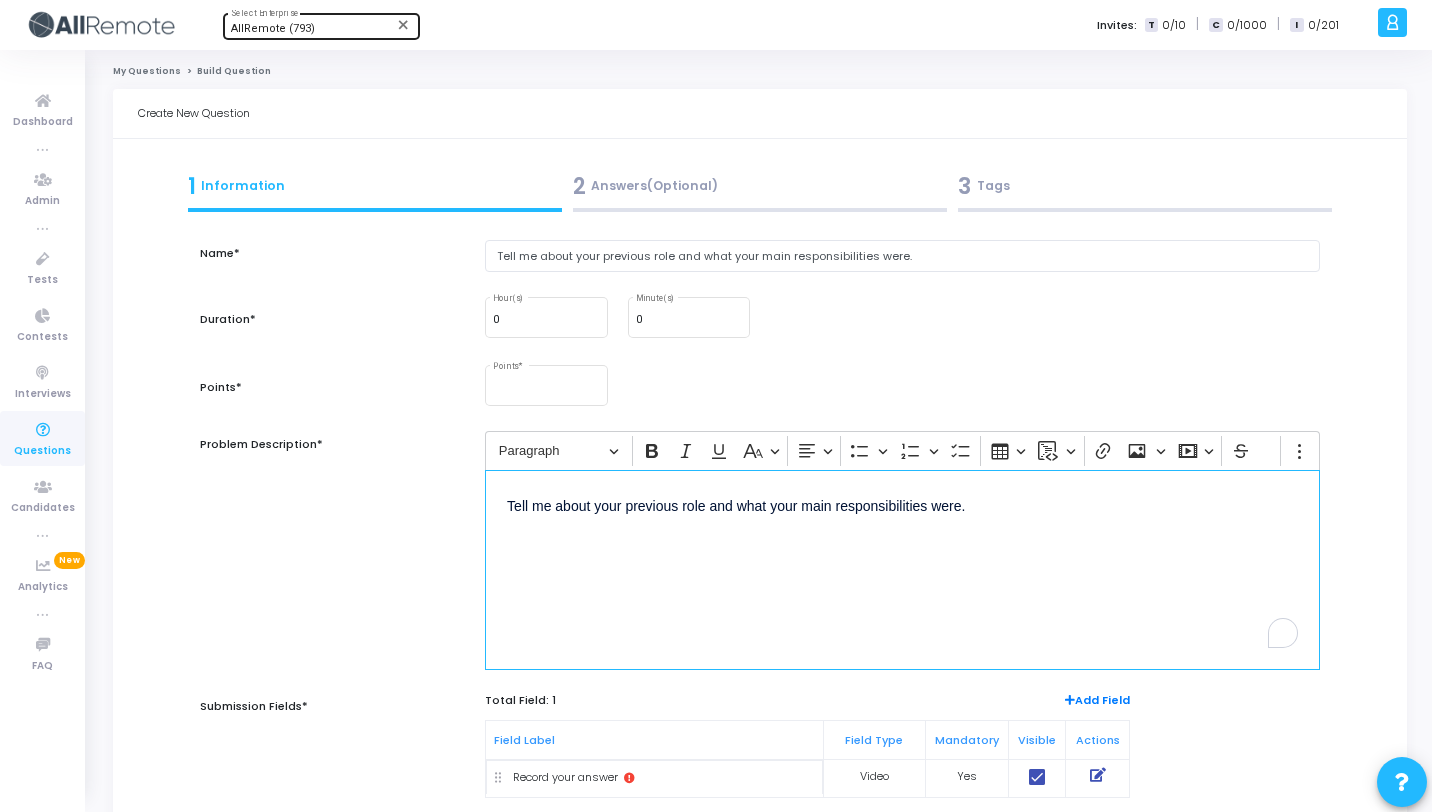 click on "Tell me about your previous role and what your main responsibilities were." at bounding box center (902, 570) 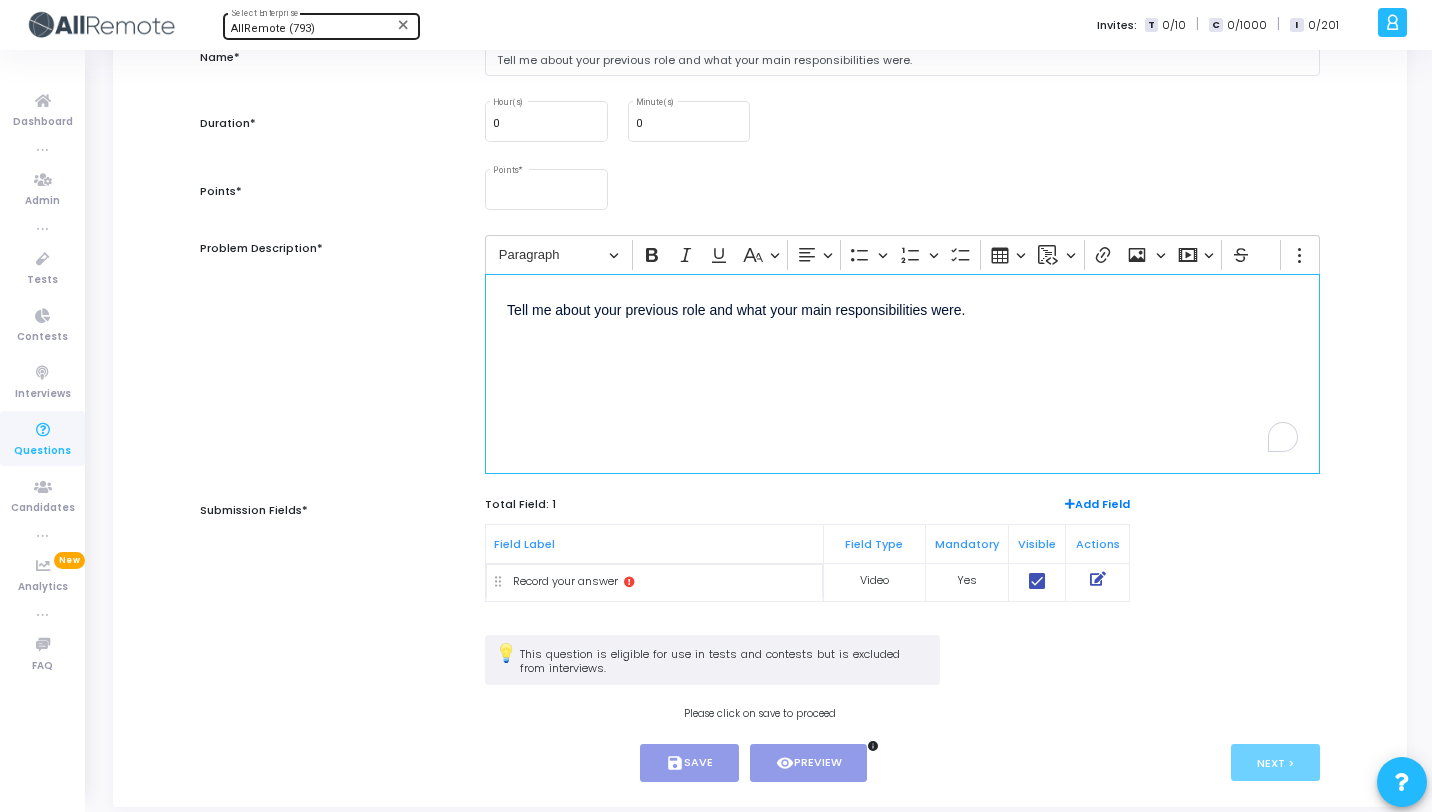 scroll, scrollTop: 262, scrollLeft: 0, axis: vertical 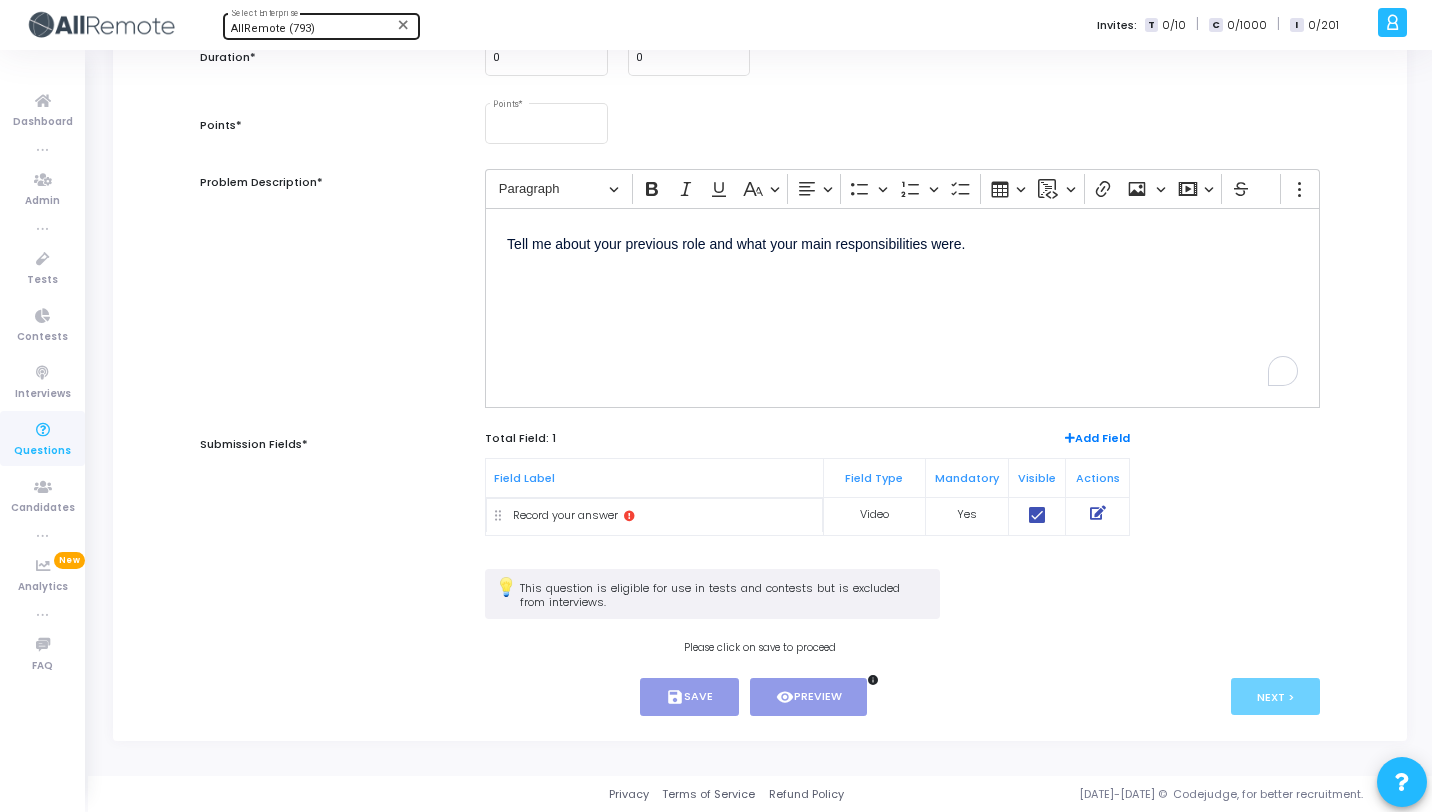 click at bounding box center [1098, 513] 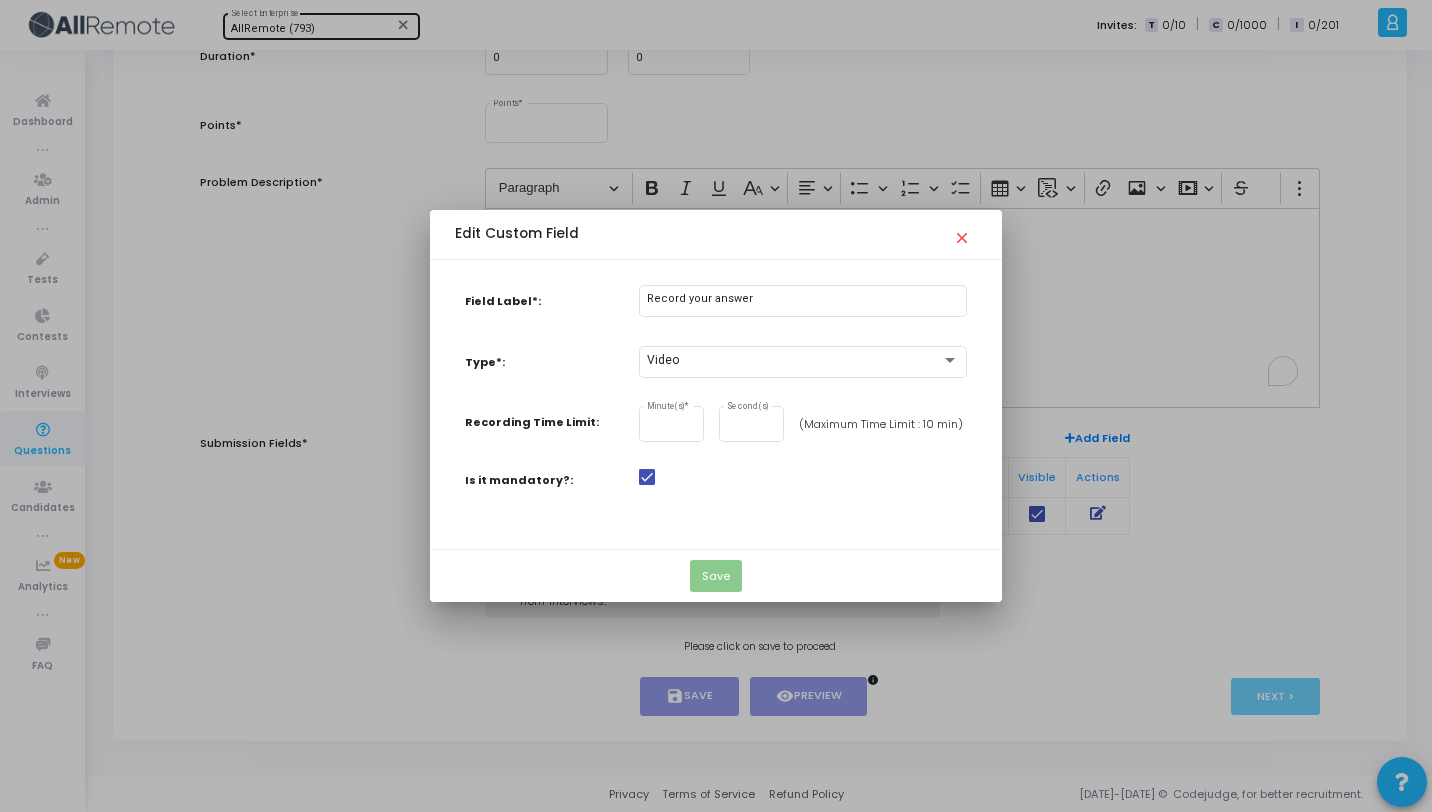 scroll, scrollTop: 0, scrollLeft: 0, axis: both 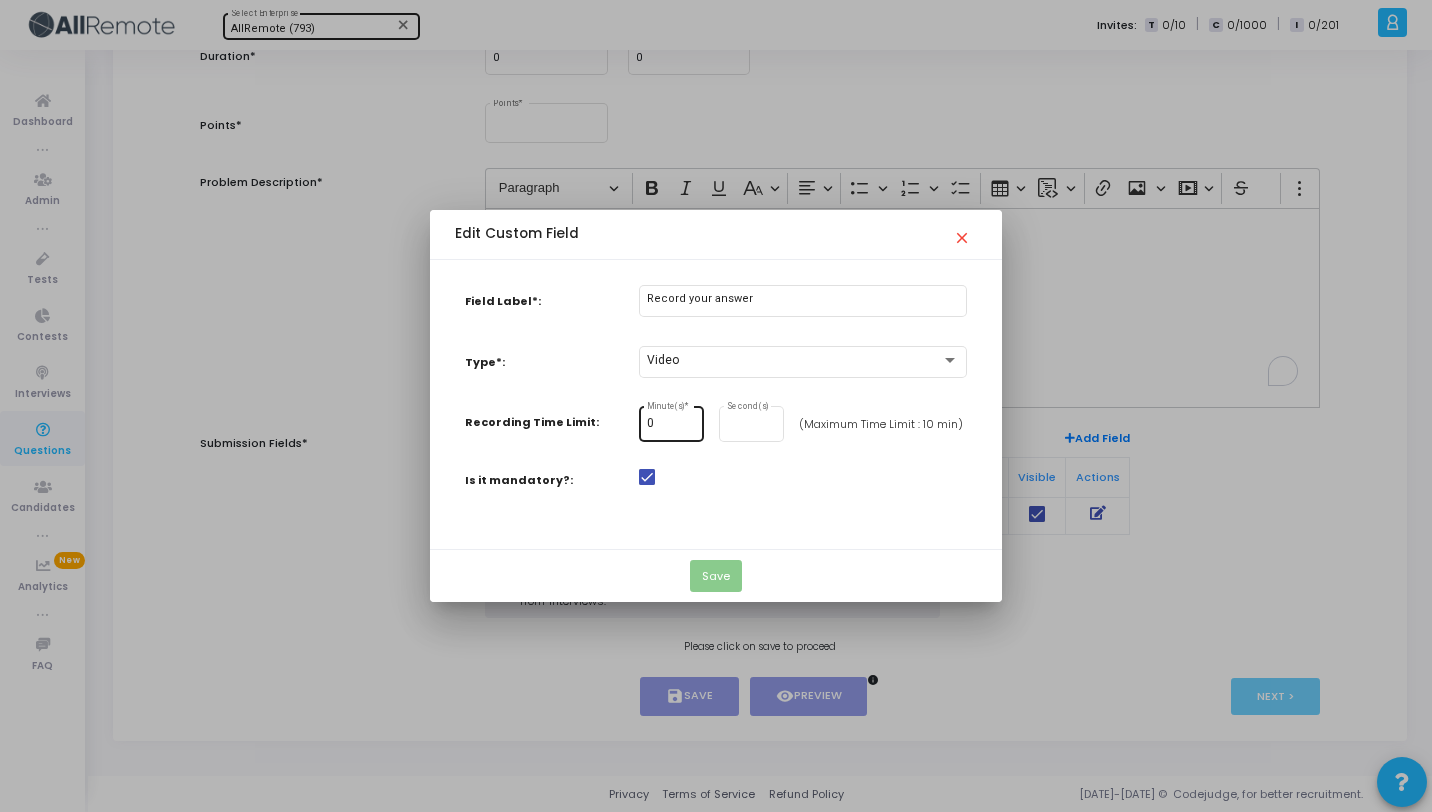 click on "0" at bounding box center [671, 424] 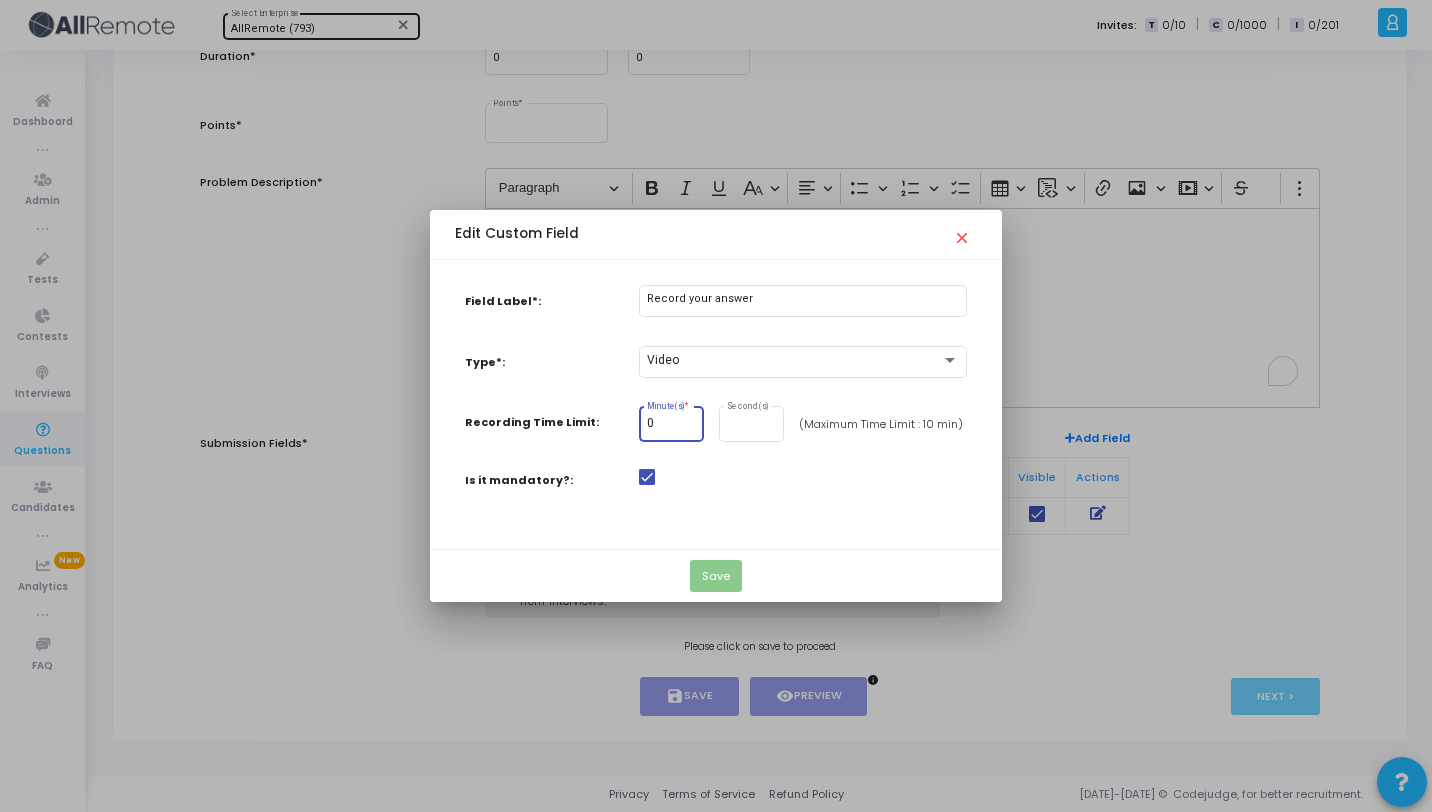 click on "0 Minute(s)  *" at bounding box center (671, 422) 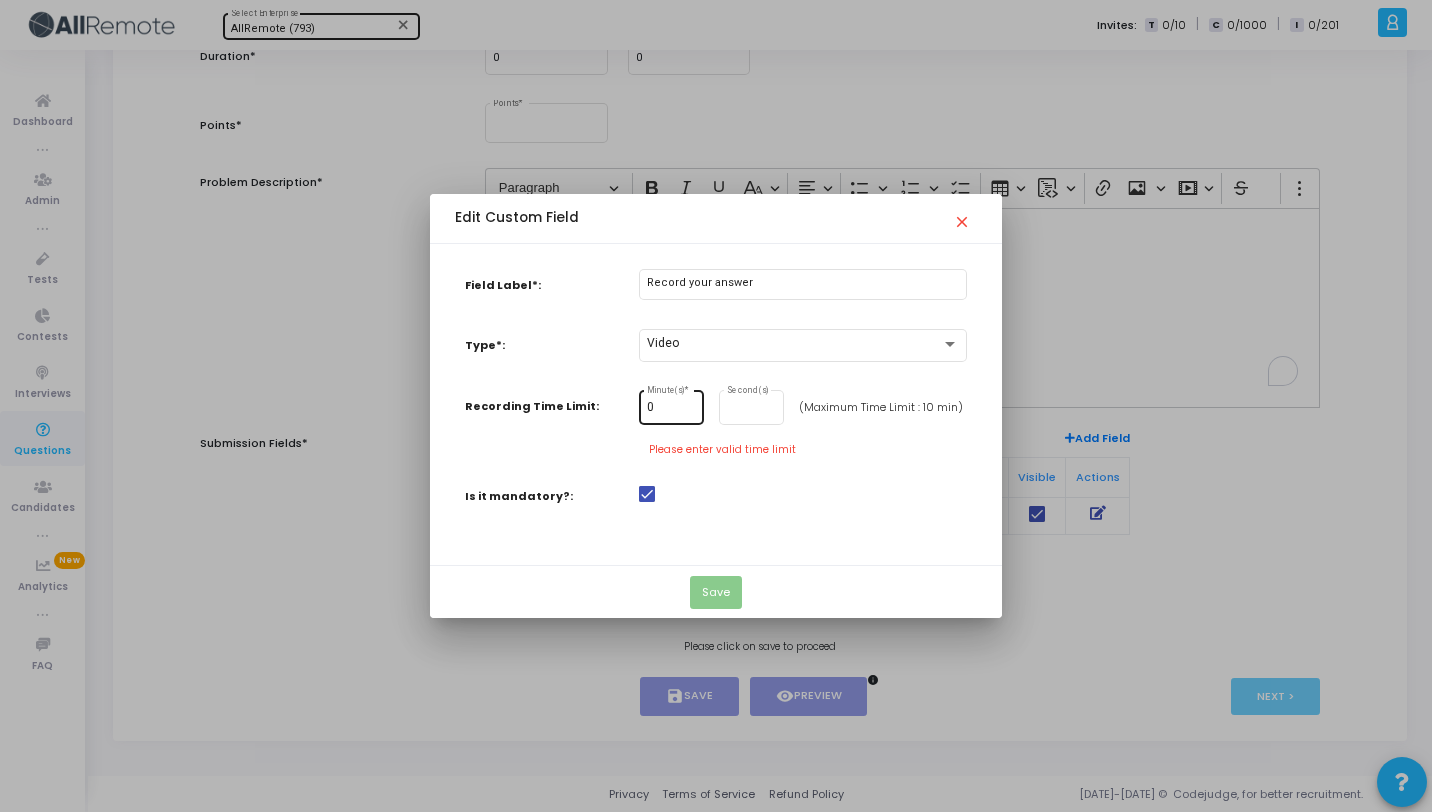 click on "0 Minute(s)  *" at bounding box center (671, 406) 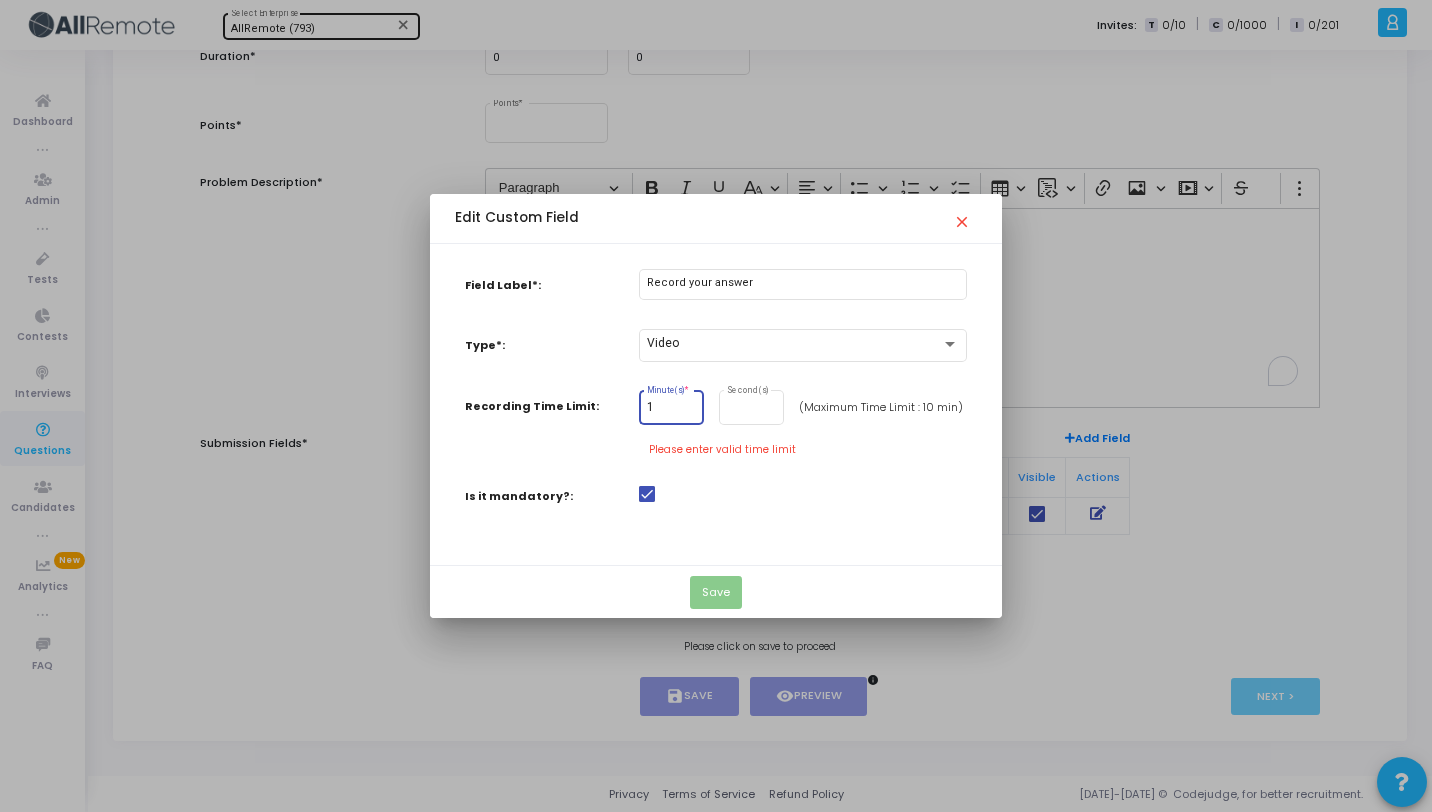 click on "1" at bounding box center (671, 408) 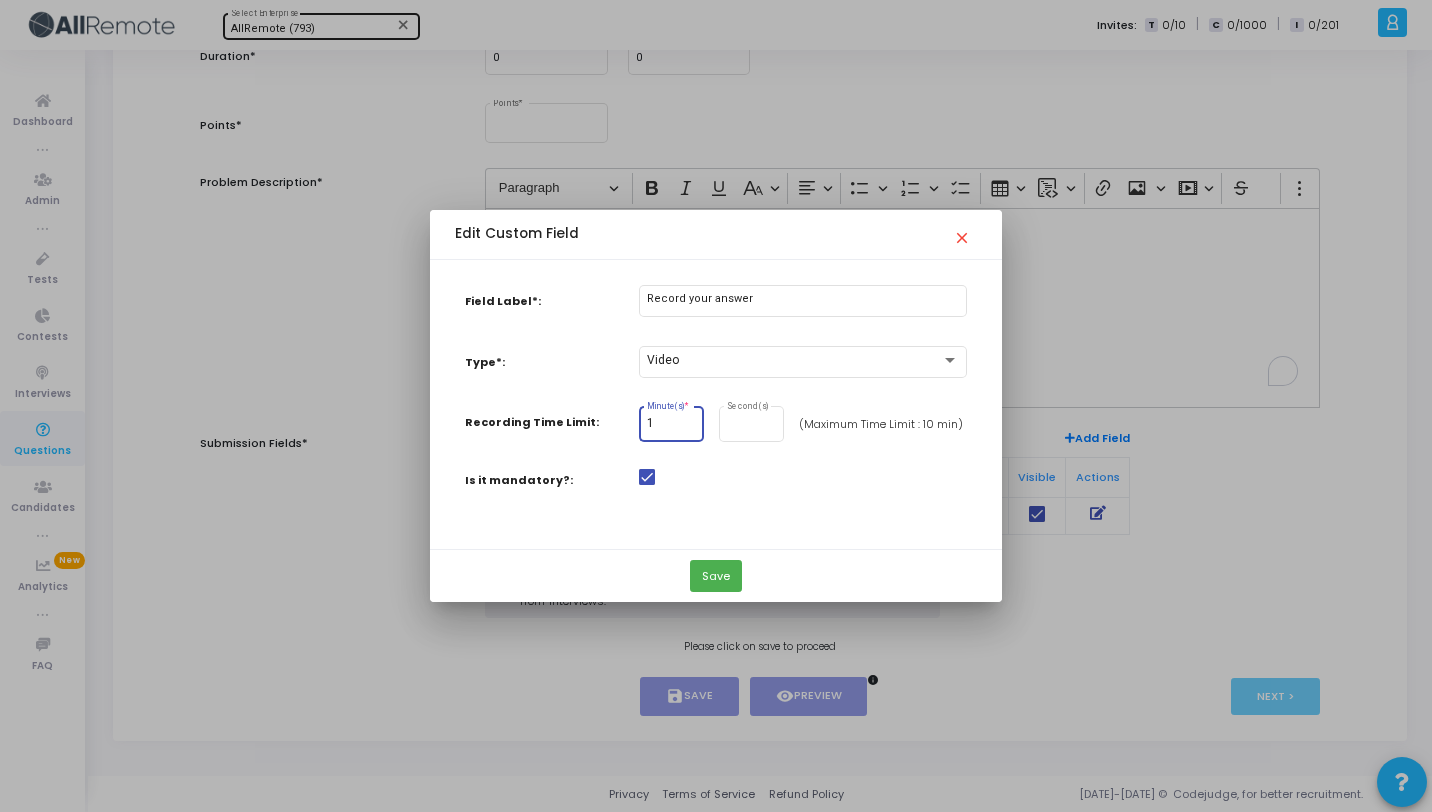 click on "1 Minute(s)  *" at bounding box center [671, 422] 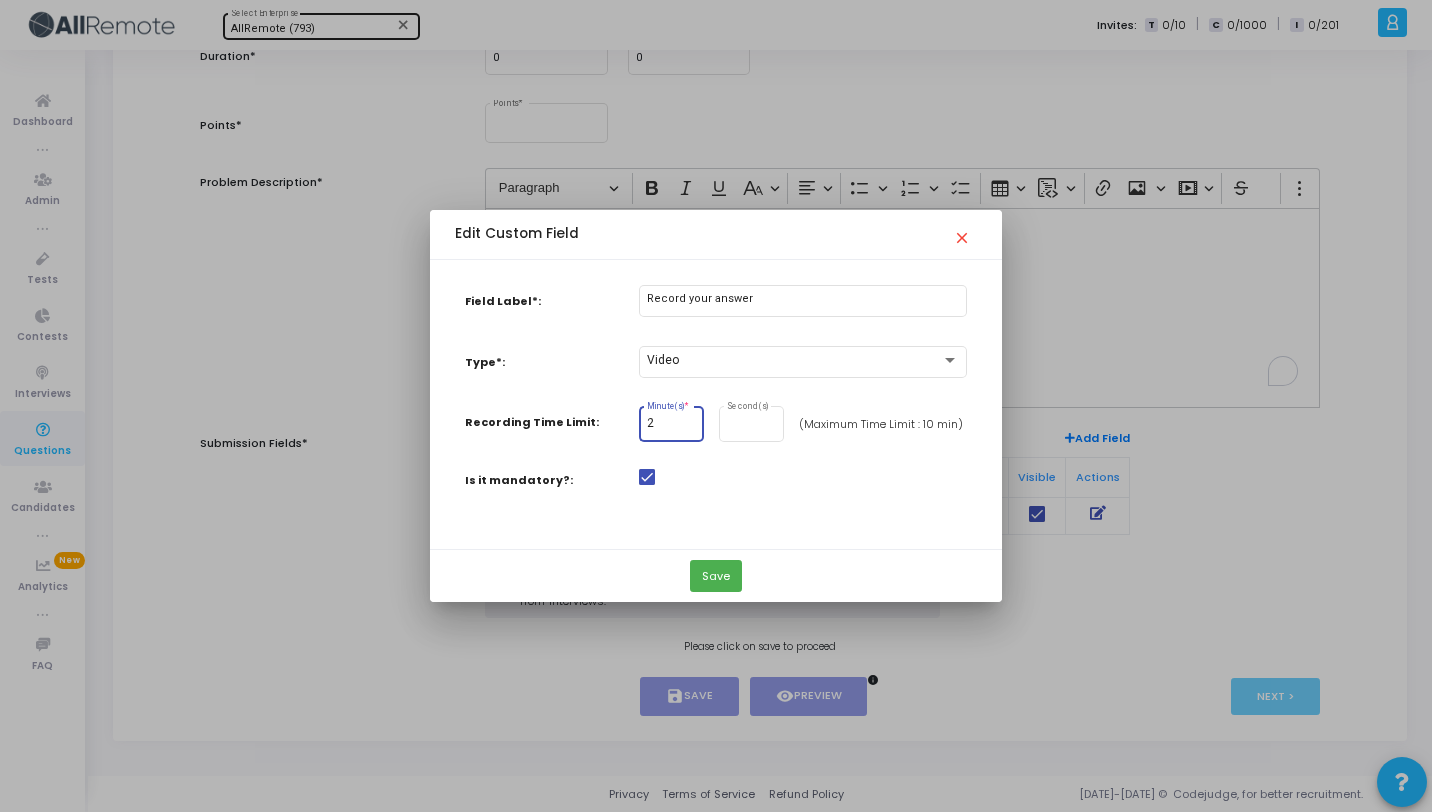 click on "2" at bounding box center (671, 424) 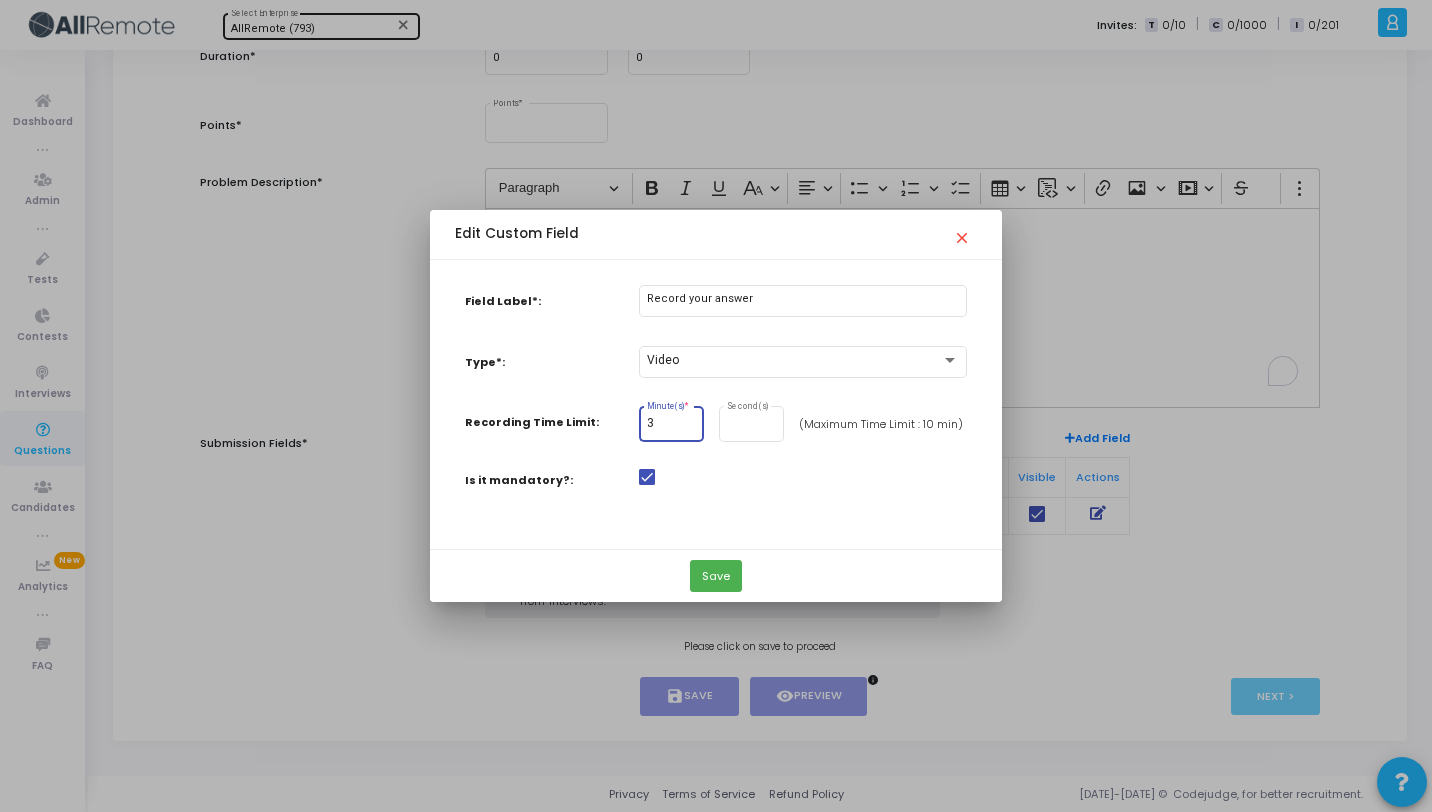 type on "3" 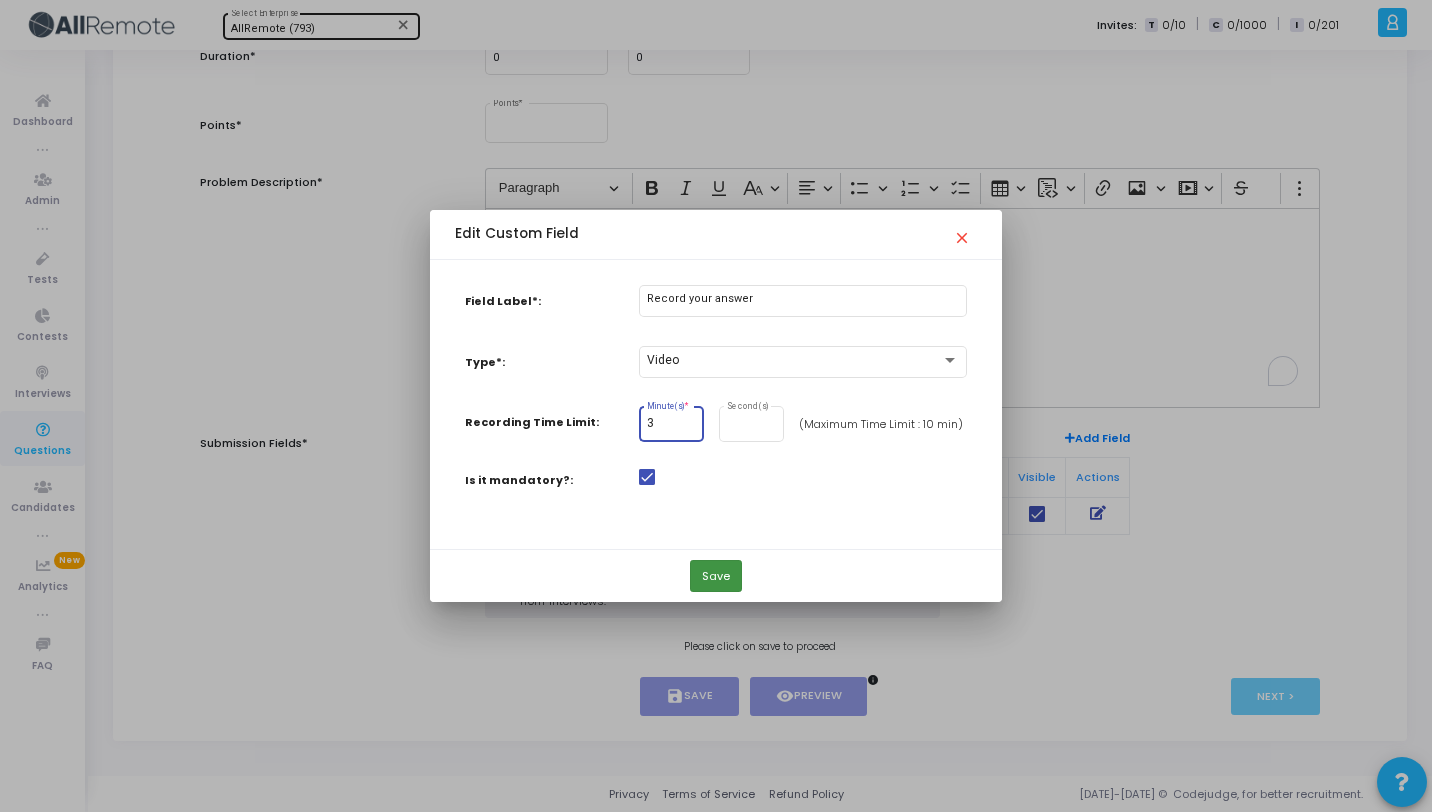 click on "Save" at bounding box center [716, 576] 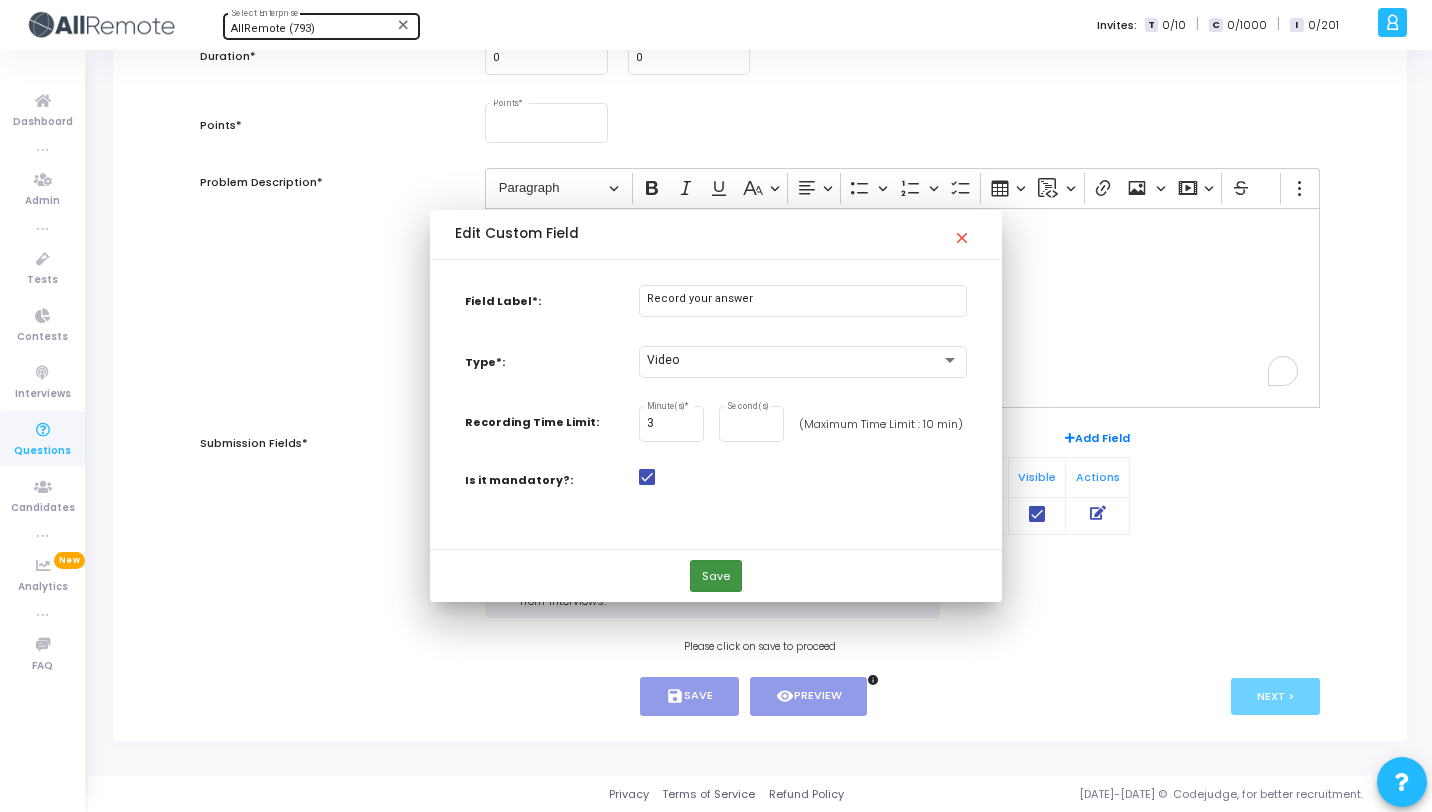 scroll, scrollTop: 262, scrollLeft: 0, axis: vertical 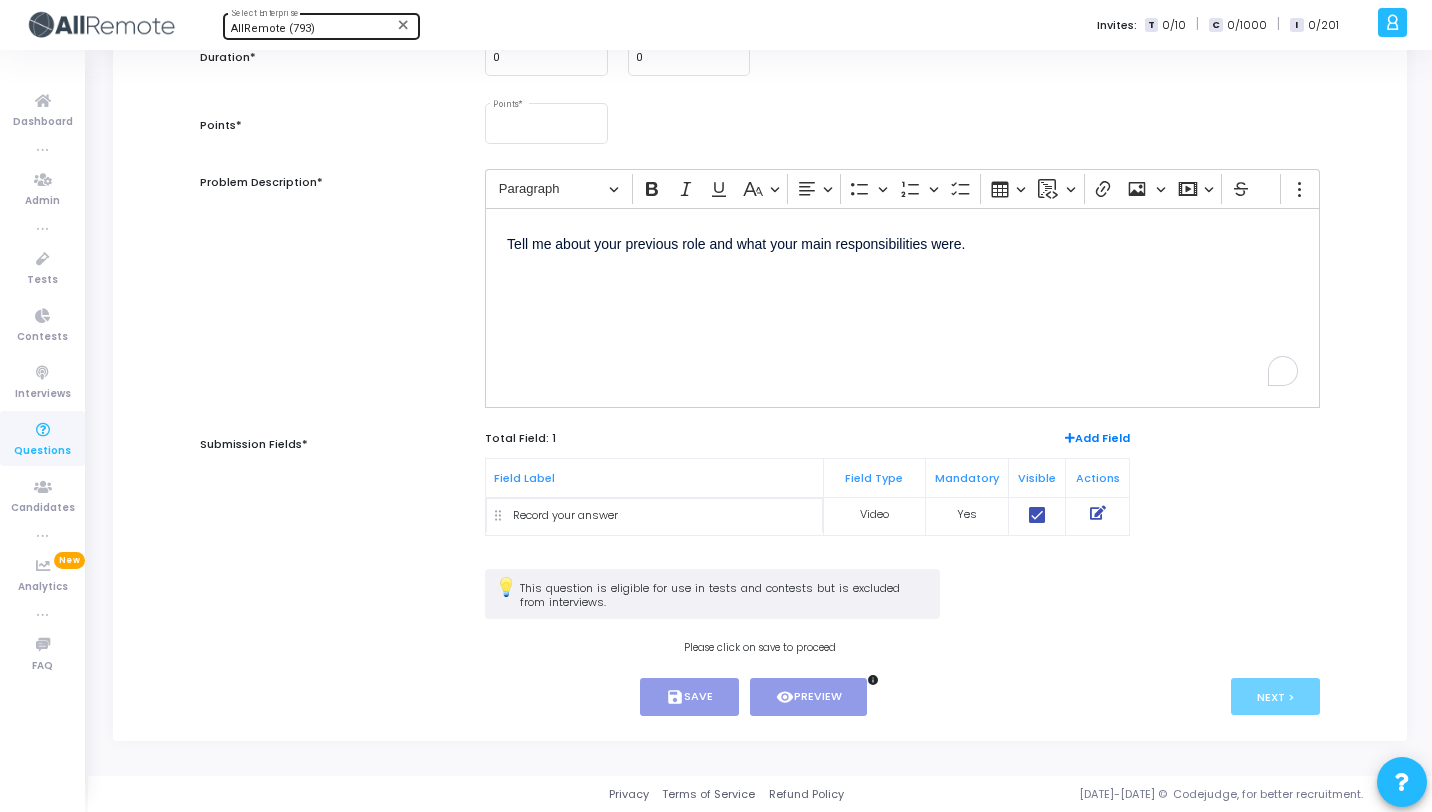 click at bounding box center [1098, 513] 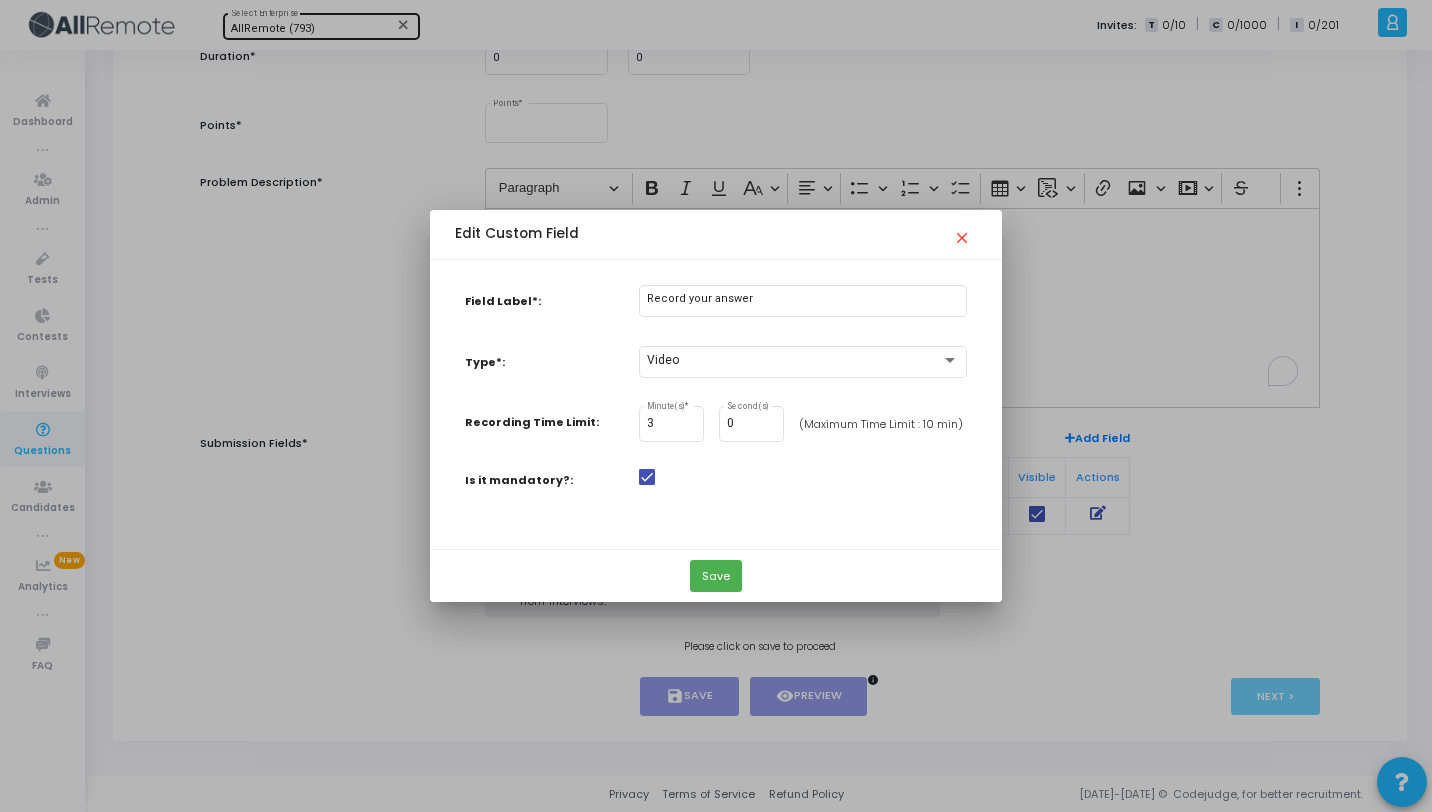 scroll, scrollTop: 0, scrollLeft: 0, axis: both 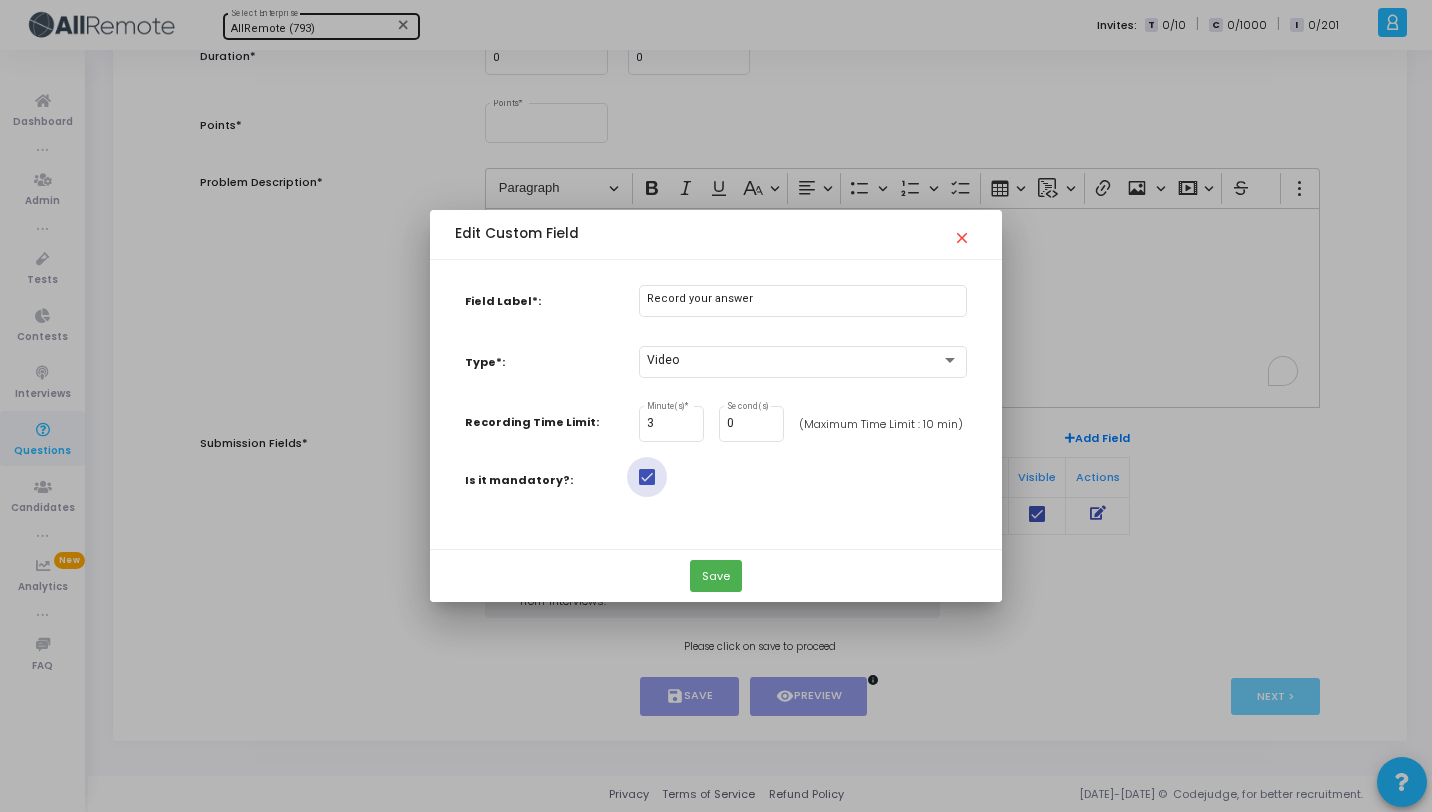 click at bounding box center (647, 477) 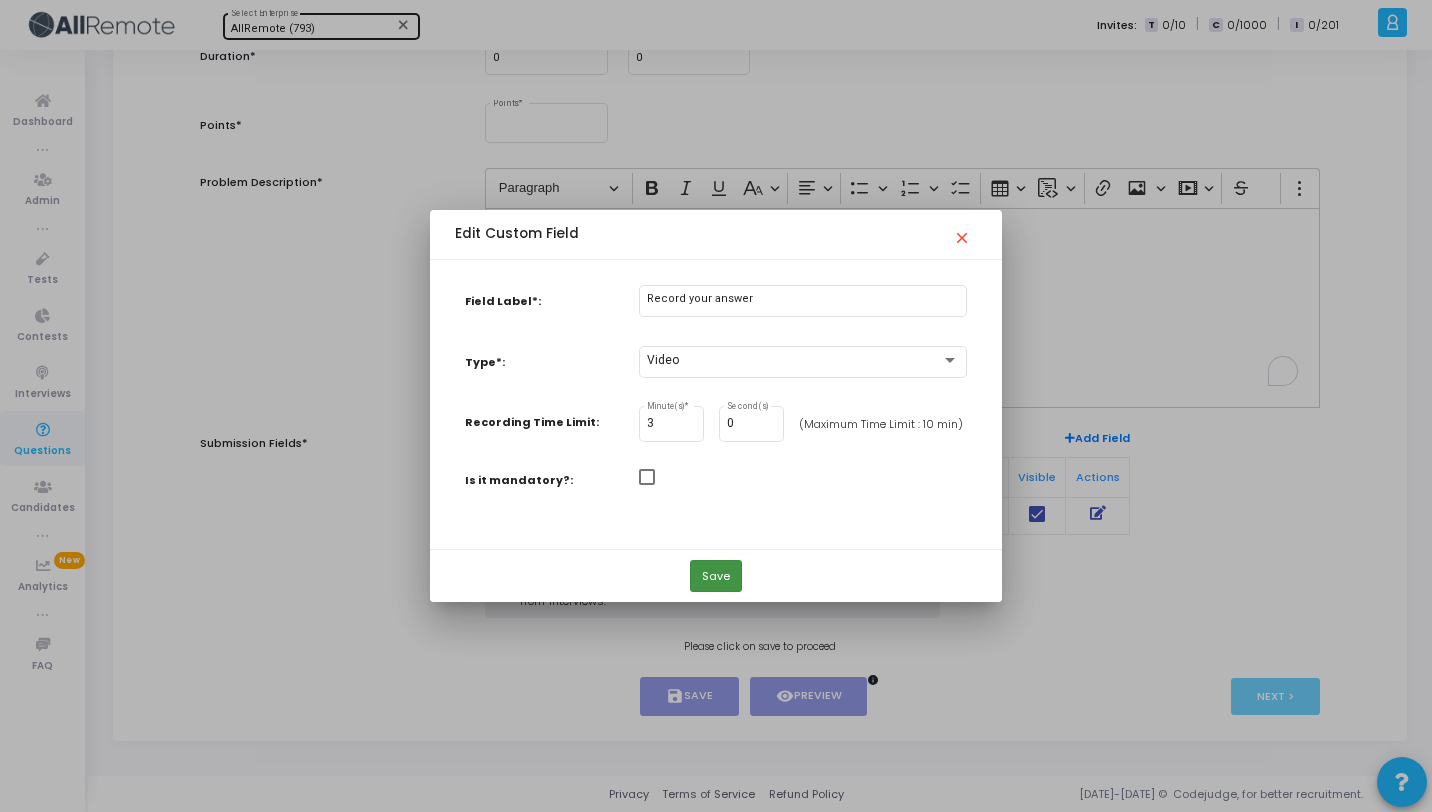 click on "Save" at bounding box center [716, 576] 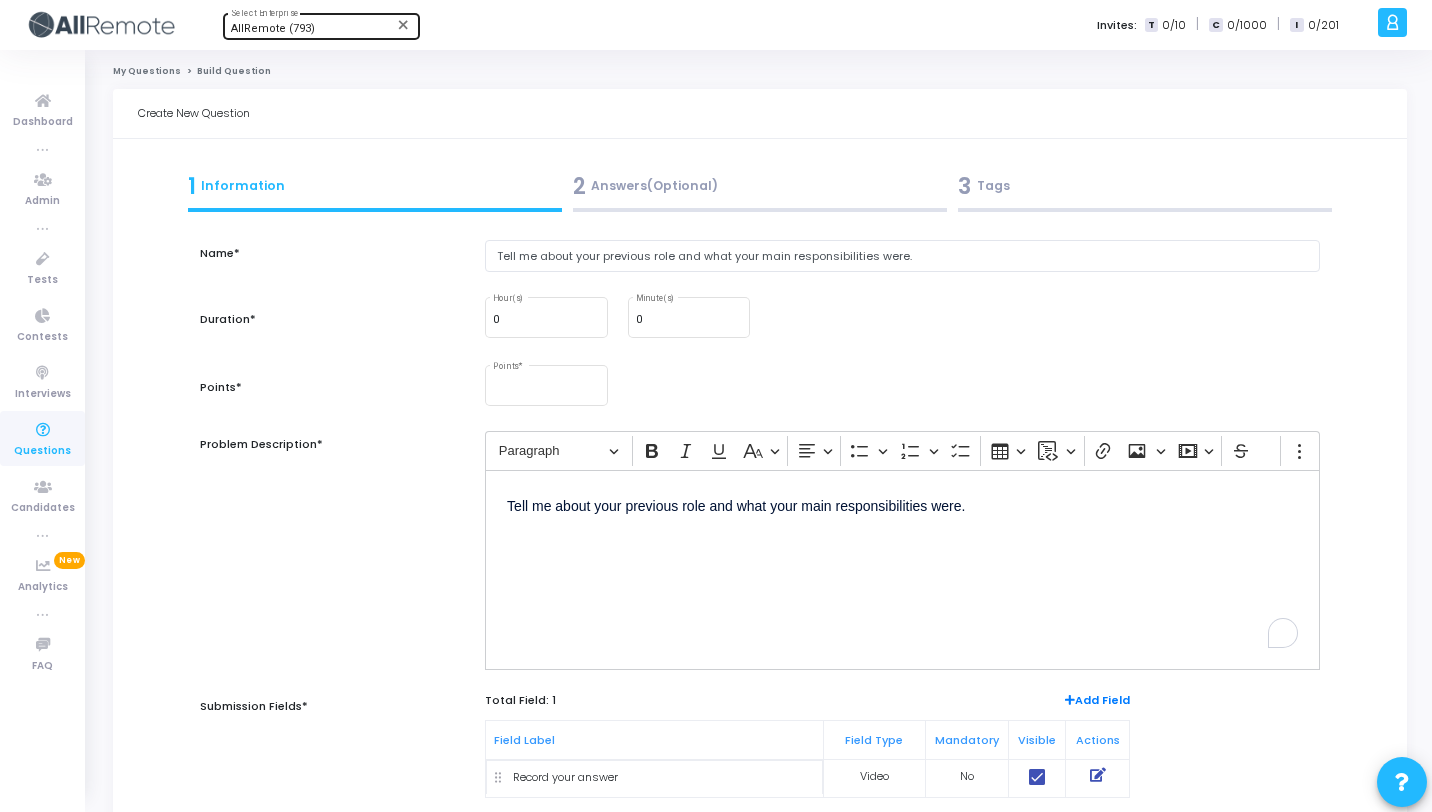 scroll, scrollTop: 262, scrollLeft: 0, axis: vertical 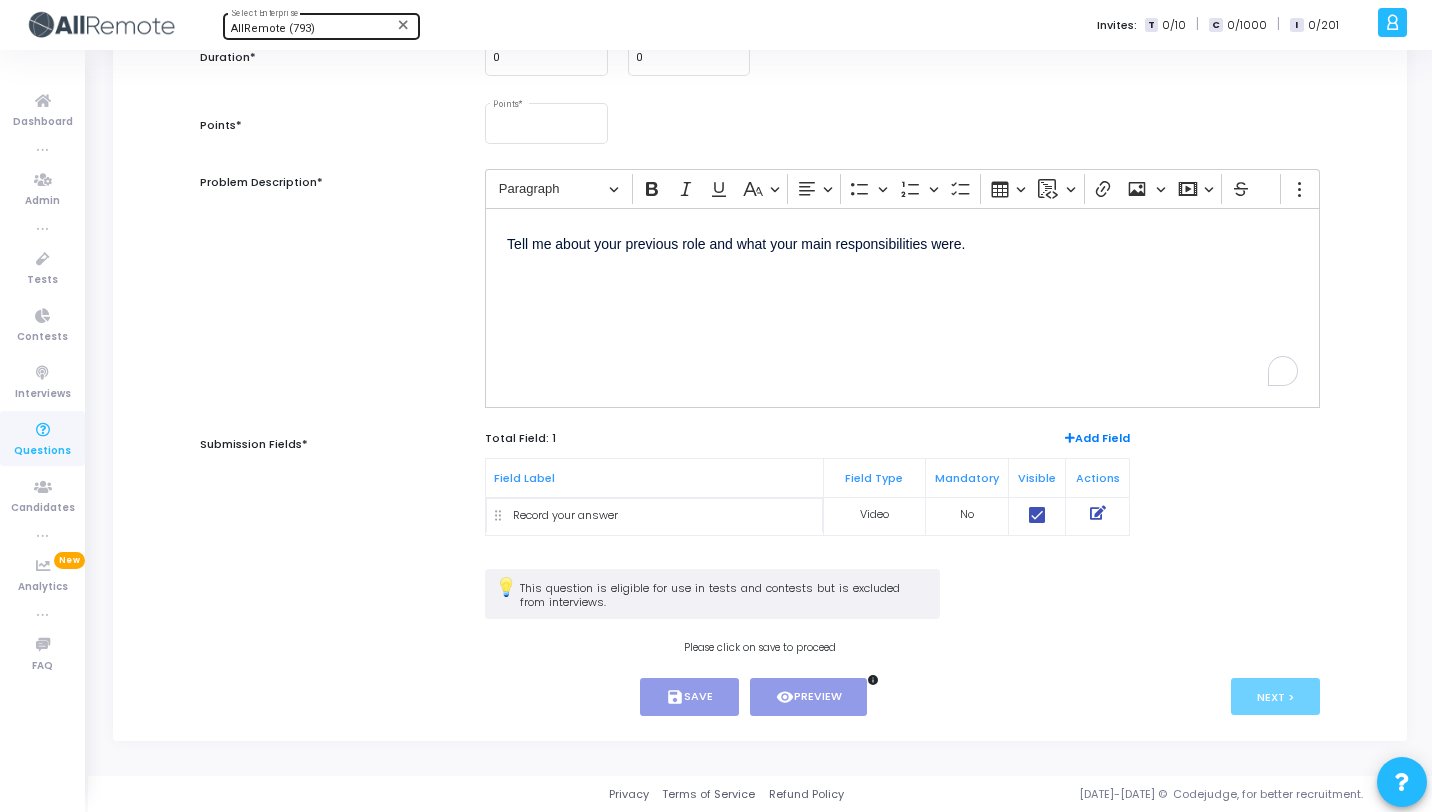 click at bounding box center (1098, 513) 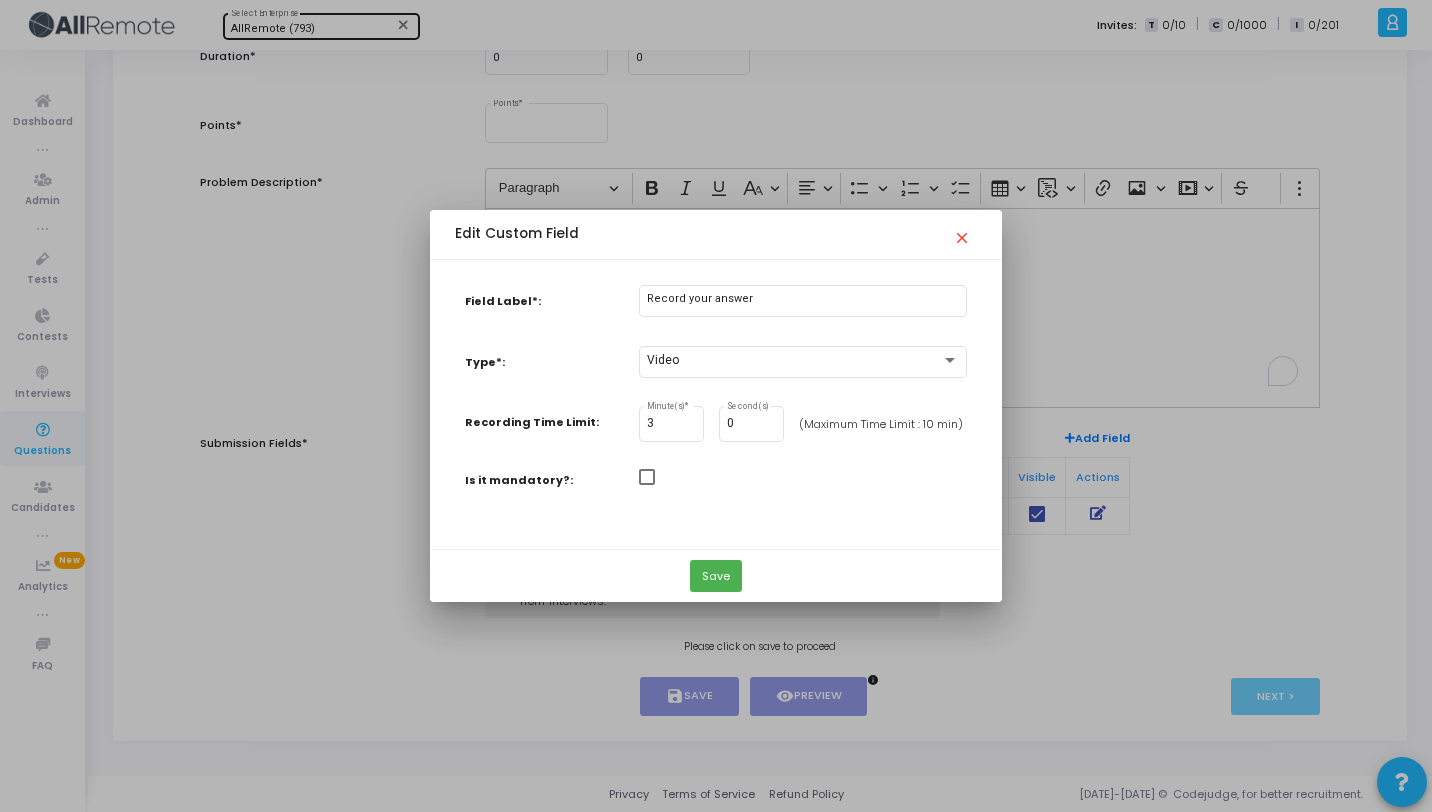 scroll, scrollTop: 0, scrollLeft: 0, axis: both 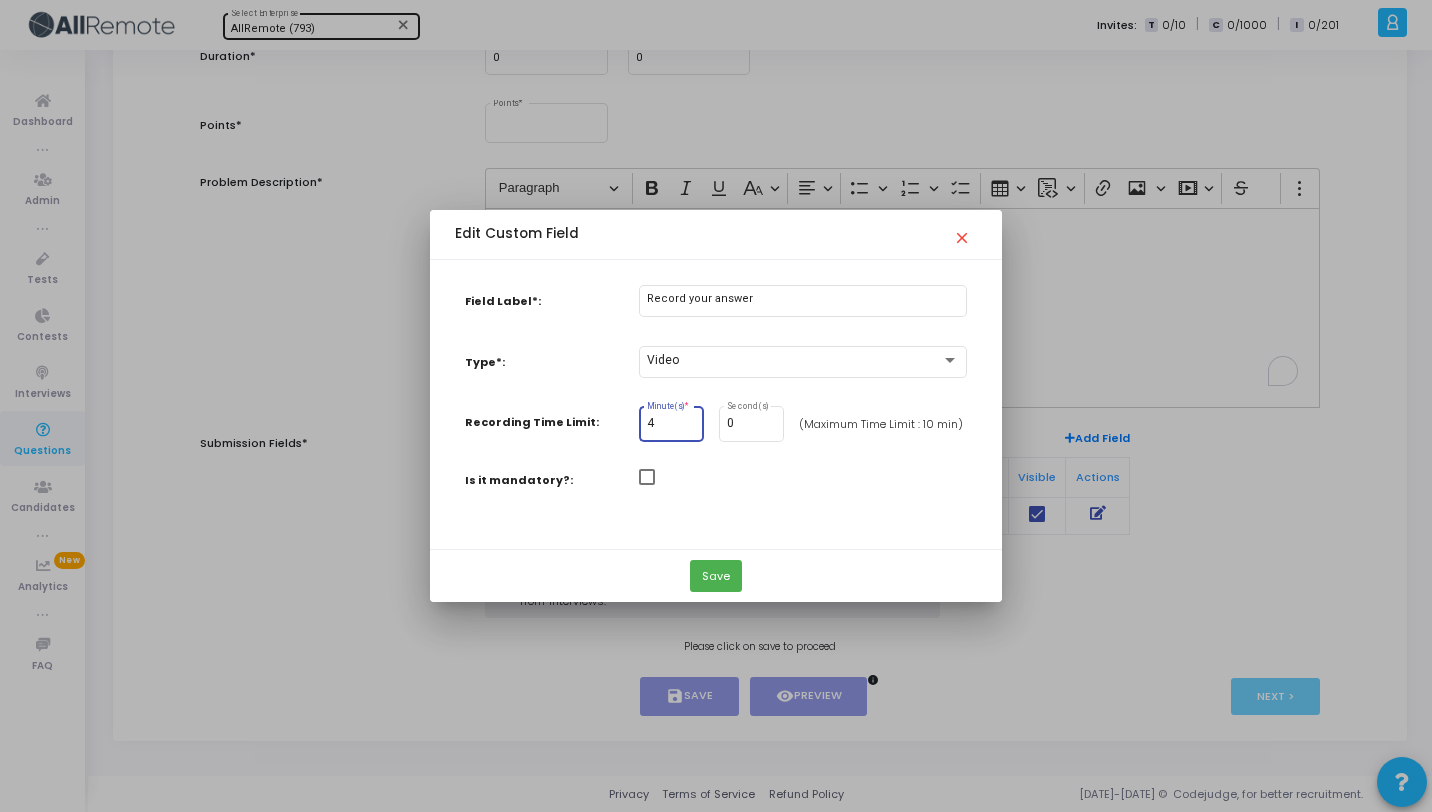 click on "4" at bounding box center [671, 424] 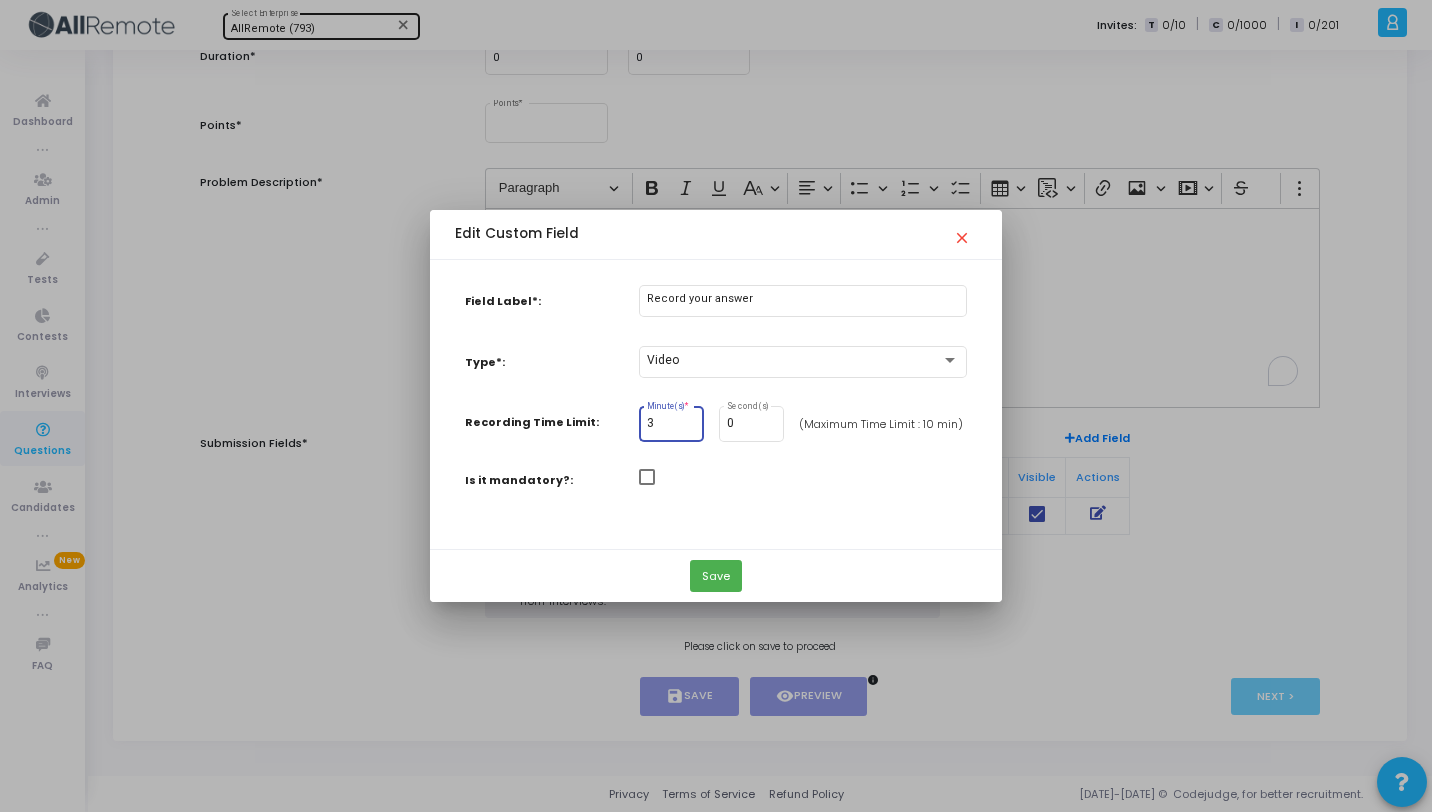 type on "3" 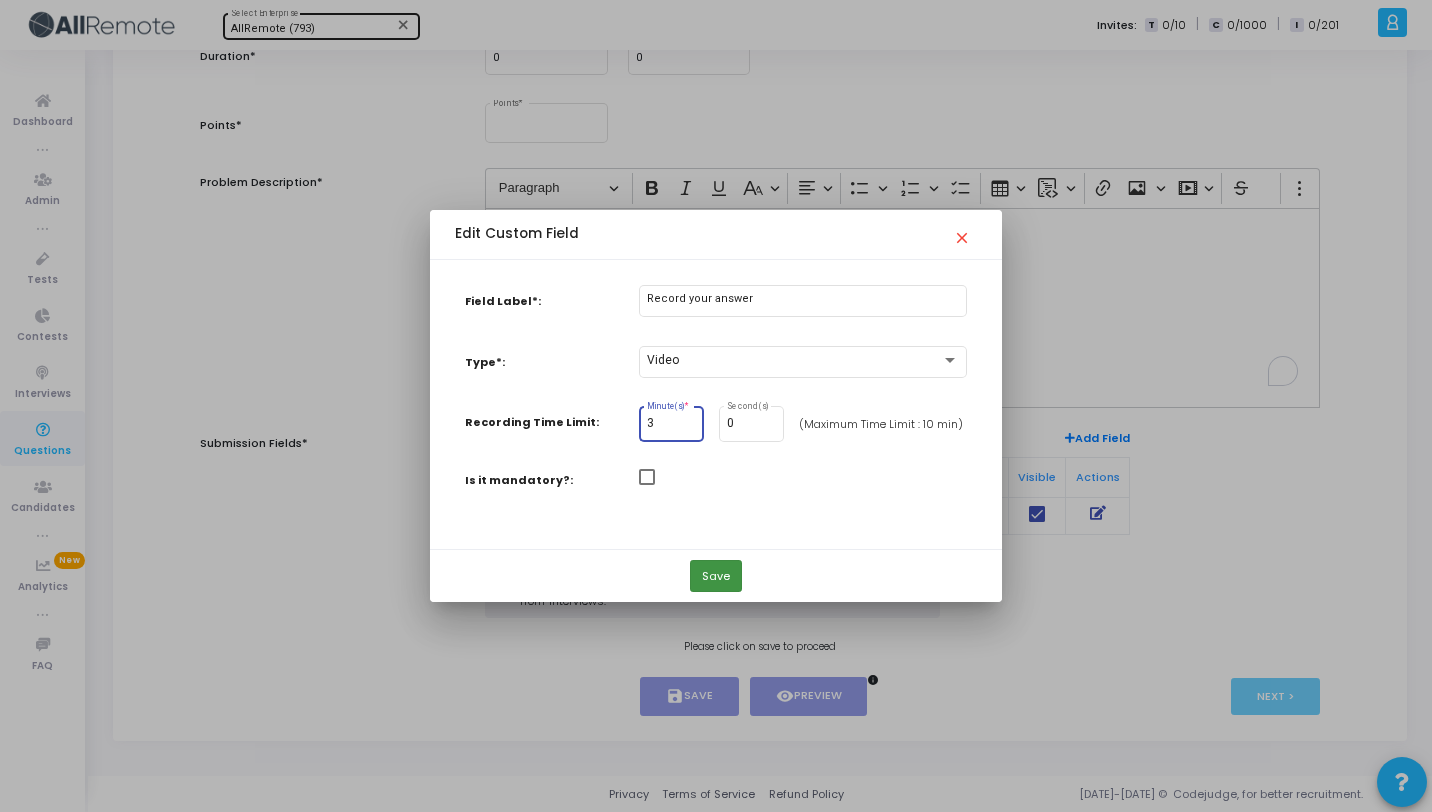 click on "Save" at bounding box center [716, 576] 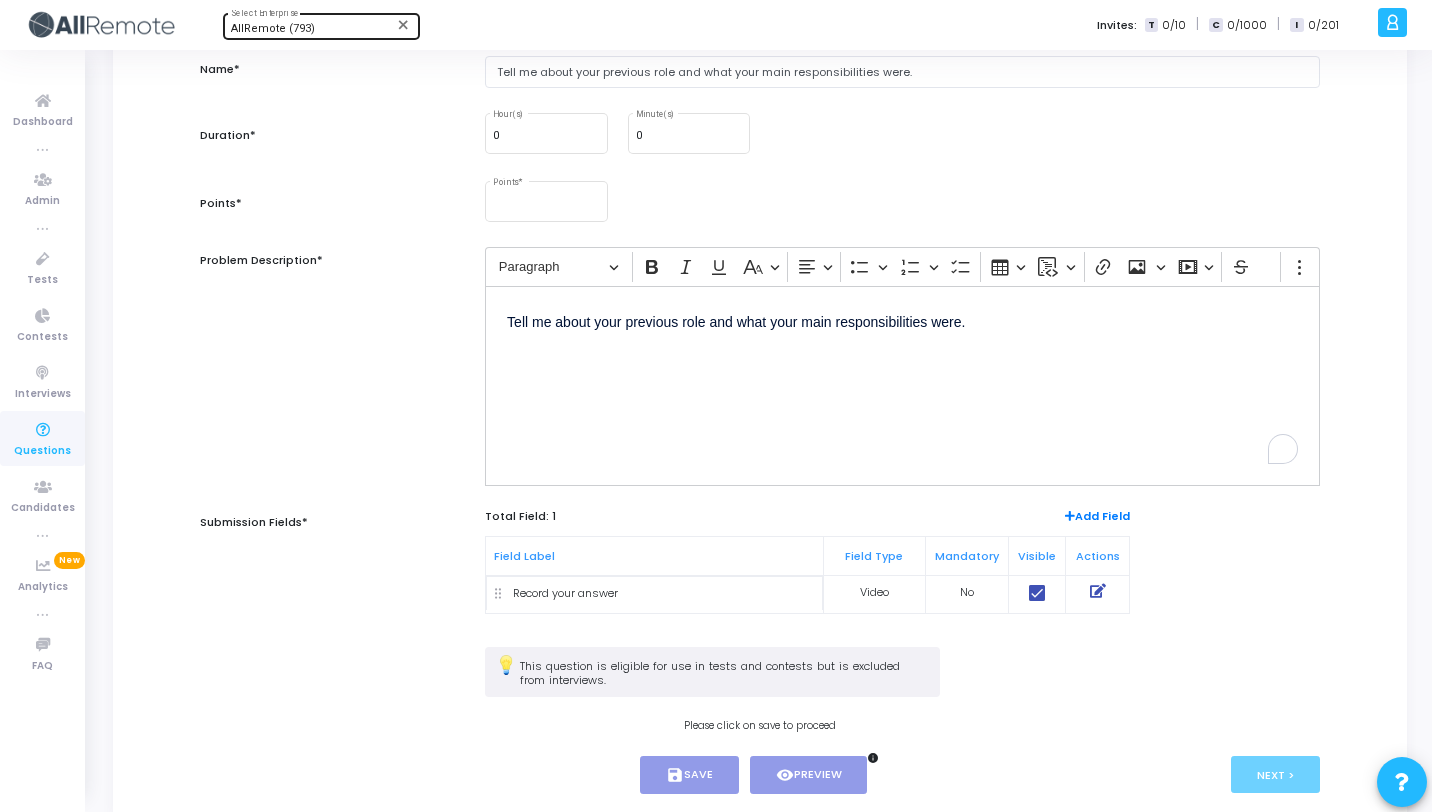scroll, scrollTop: 67, scrollLeft: 0, axis: vertical 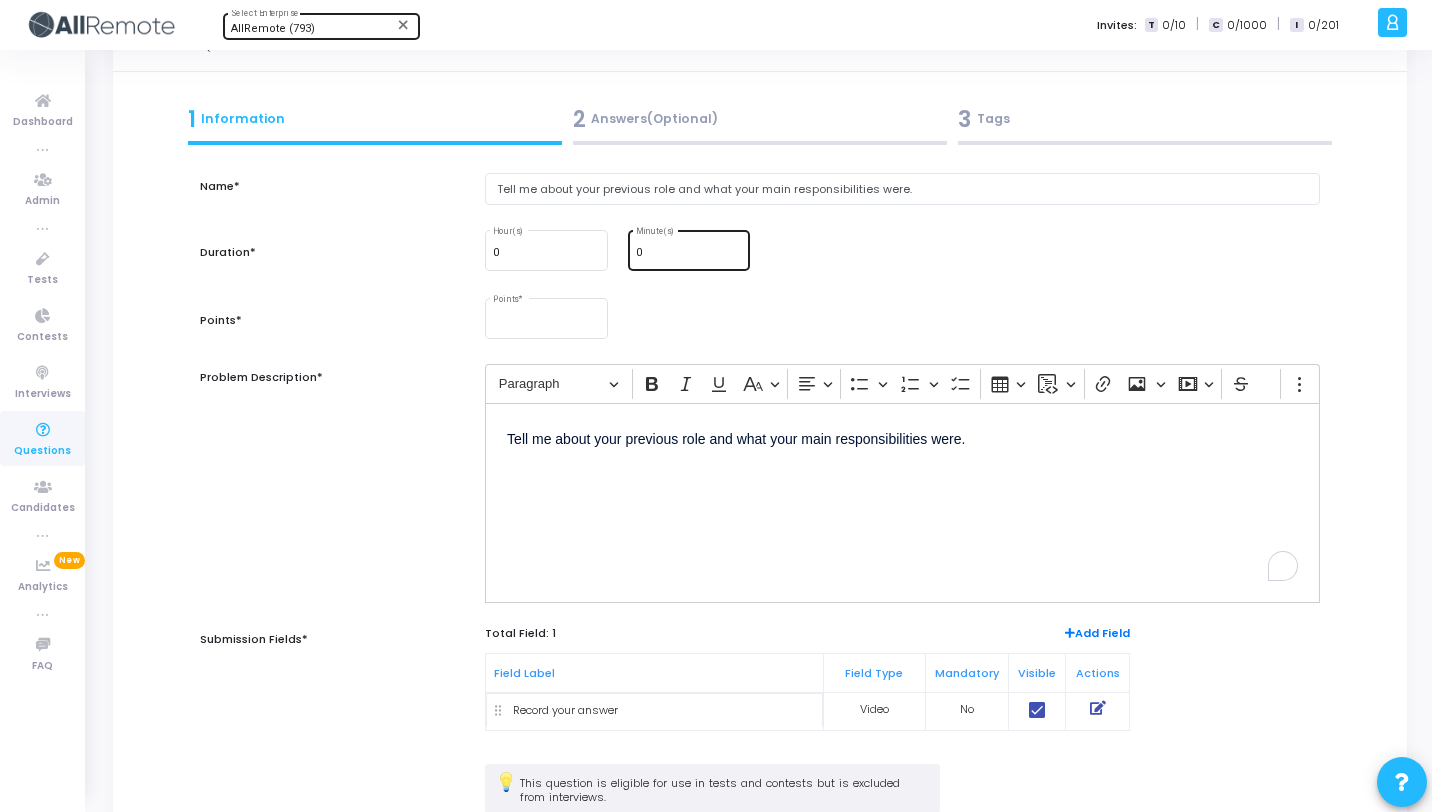 click on "0 Minute(s)" at bounding box center [689, 248] 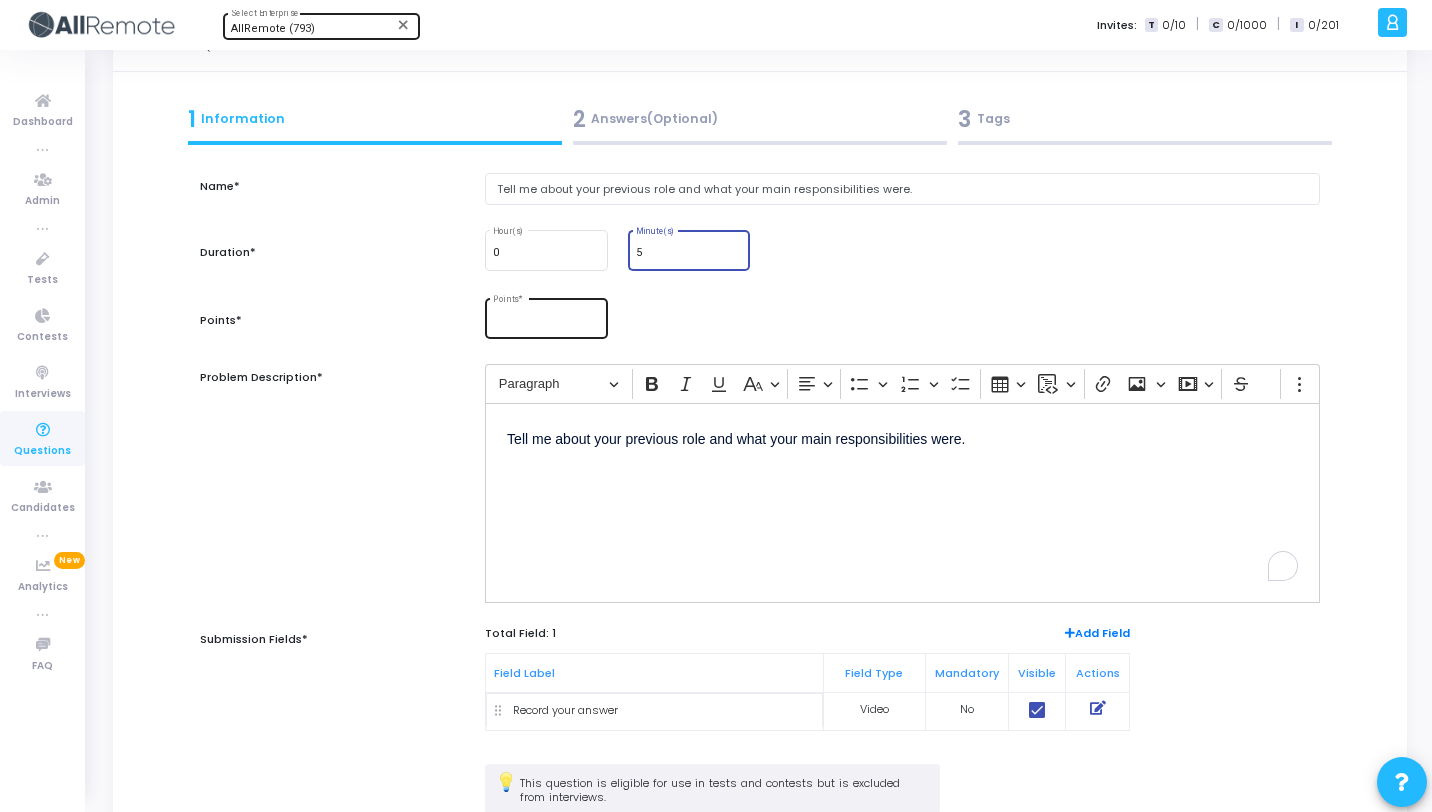 type on "5" 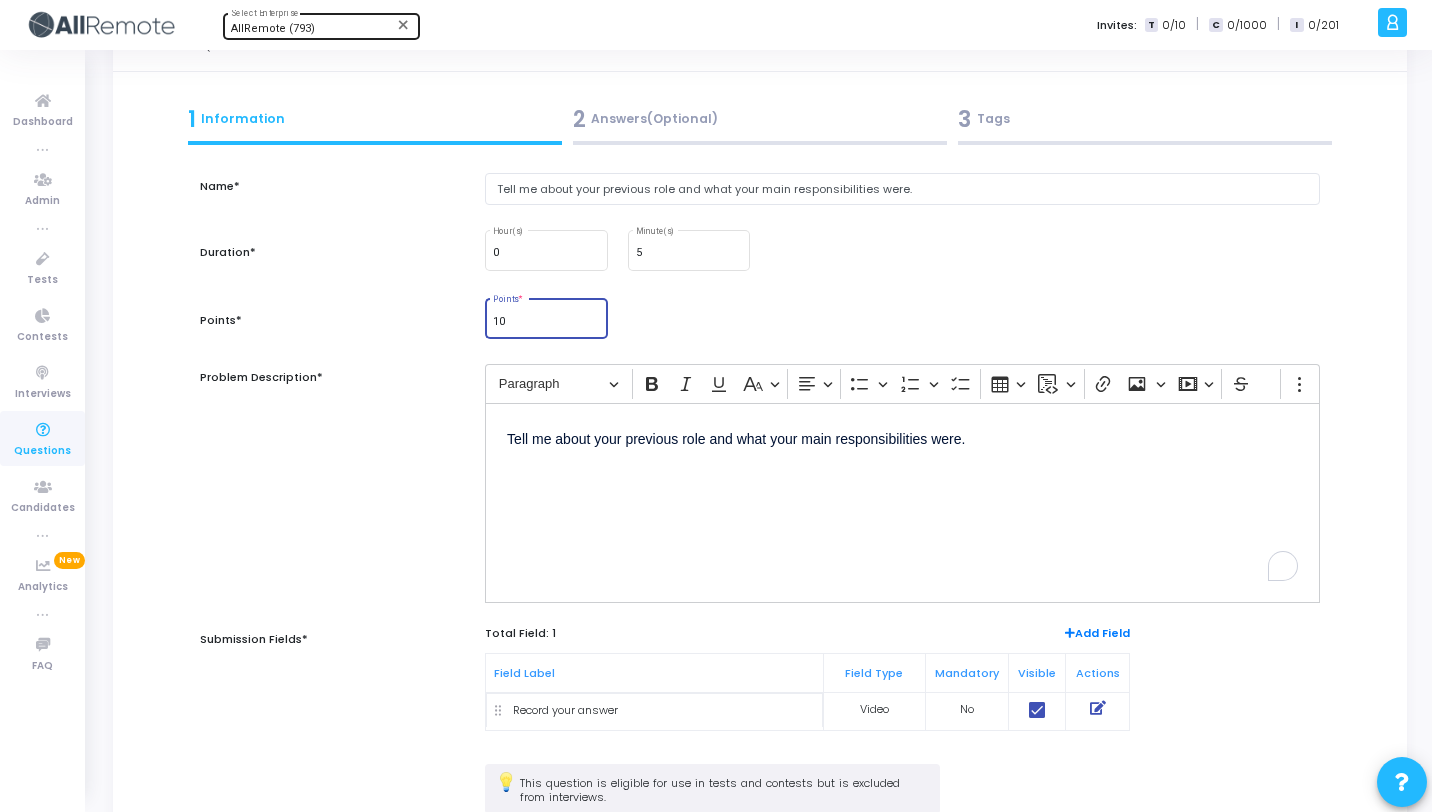 type on "10" 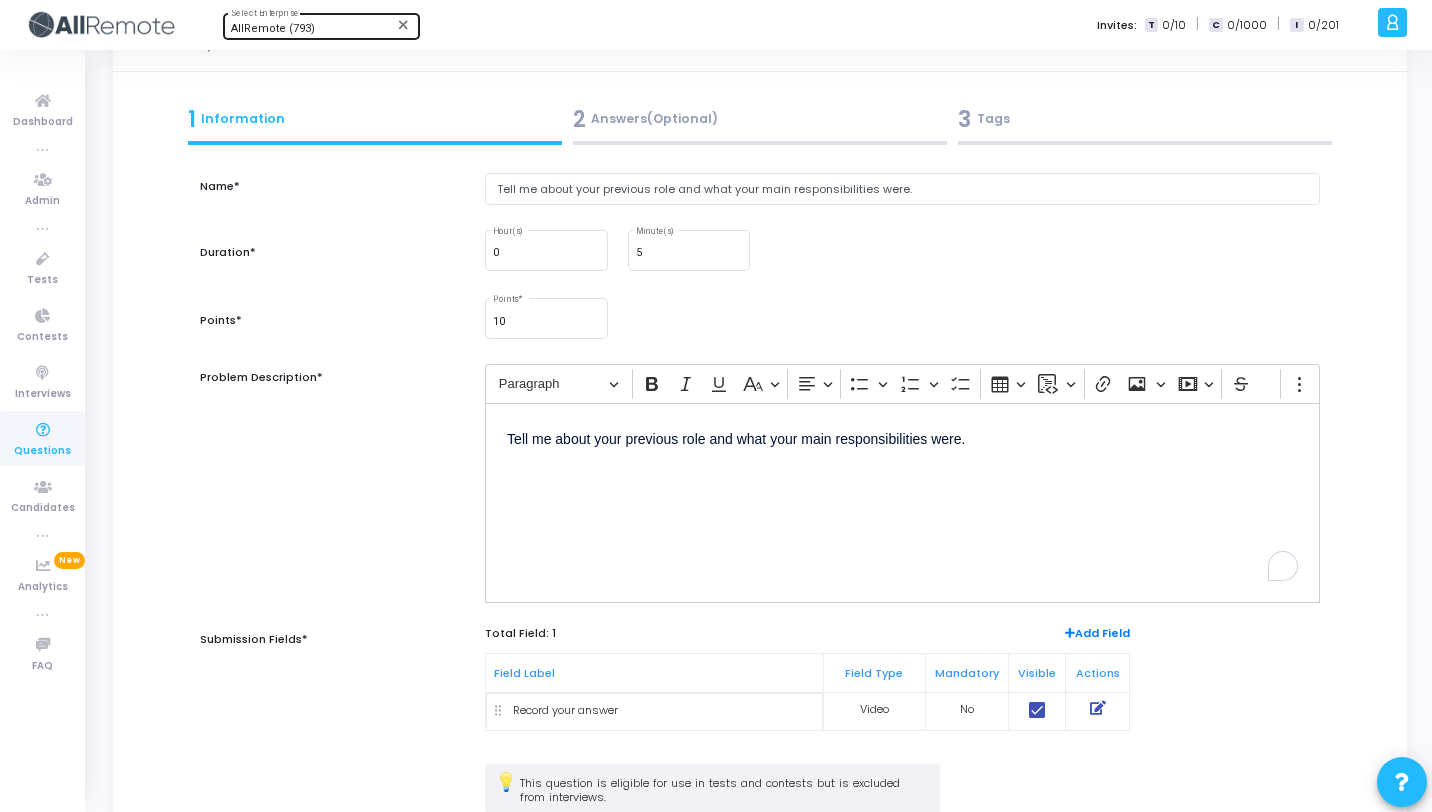 scroll, scrollTop: 262, scrollLeft: 0, axis: vertical 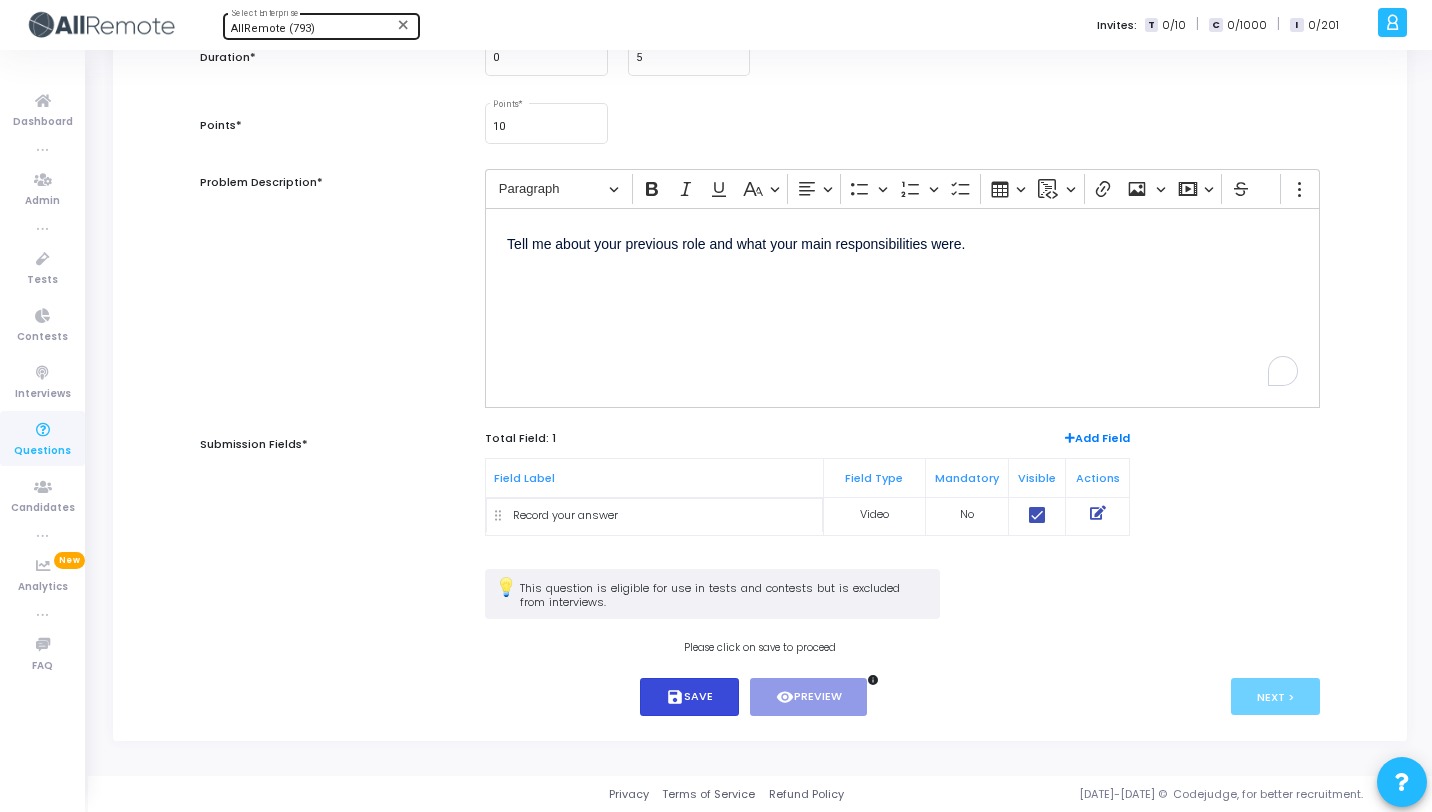 click on "save  Save" at bounding box center [689, 697] 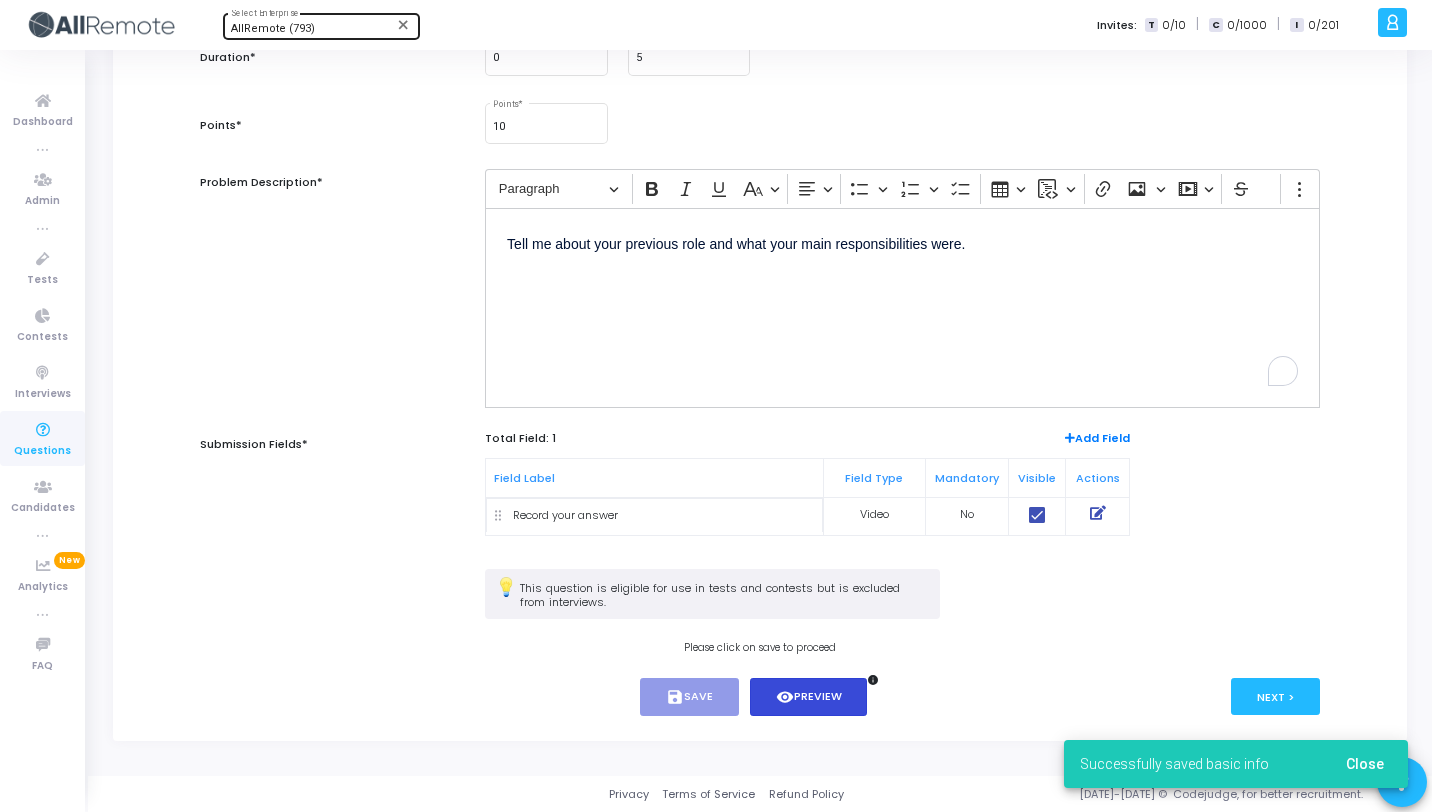 click on "visibility  Preview" at bounding box center (809, 697) 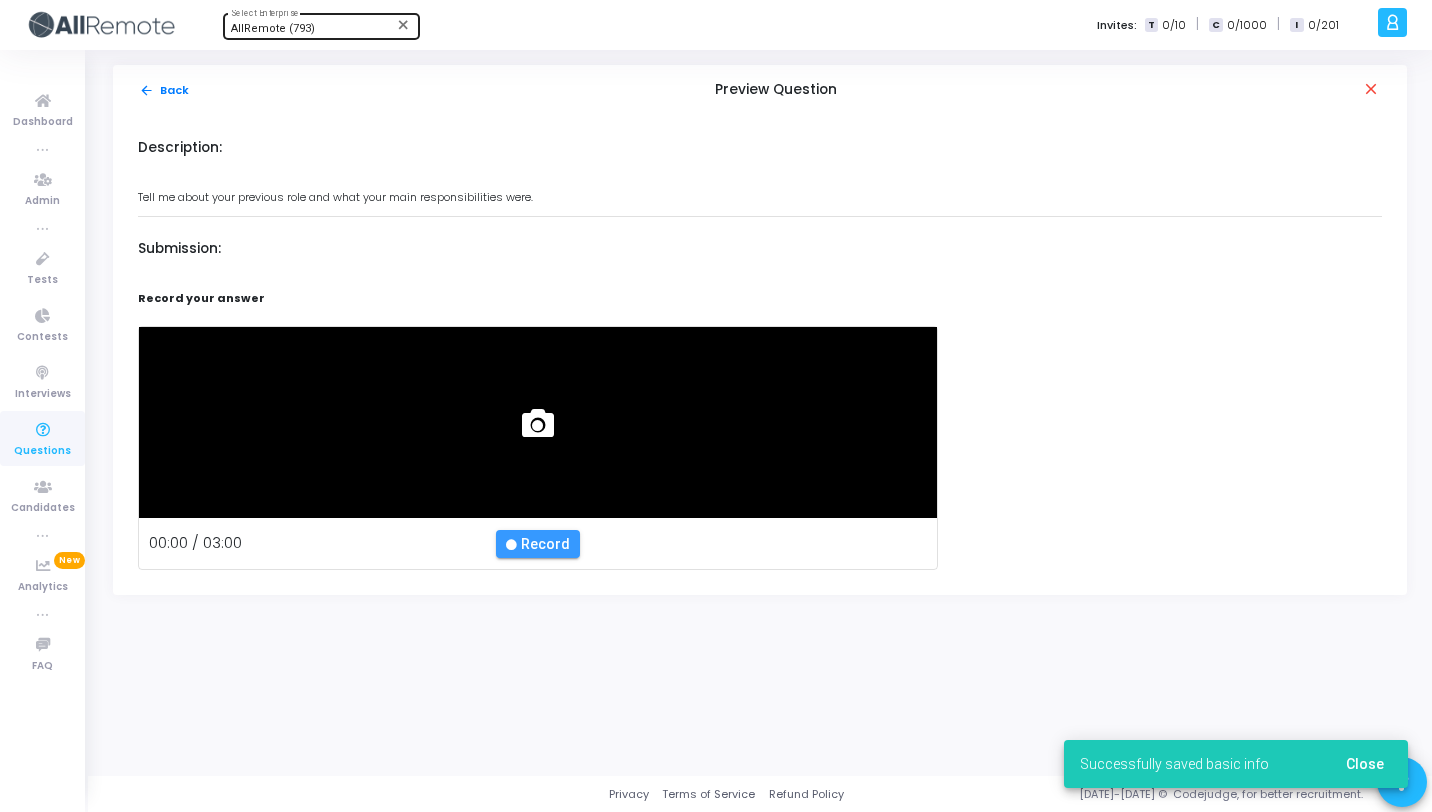 scroll, scrollTop: 0, scrollLeft: 0, axis: both 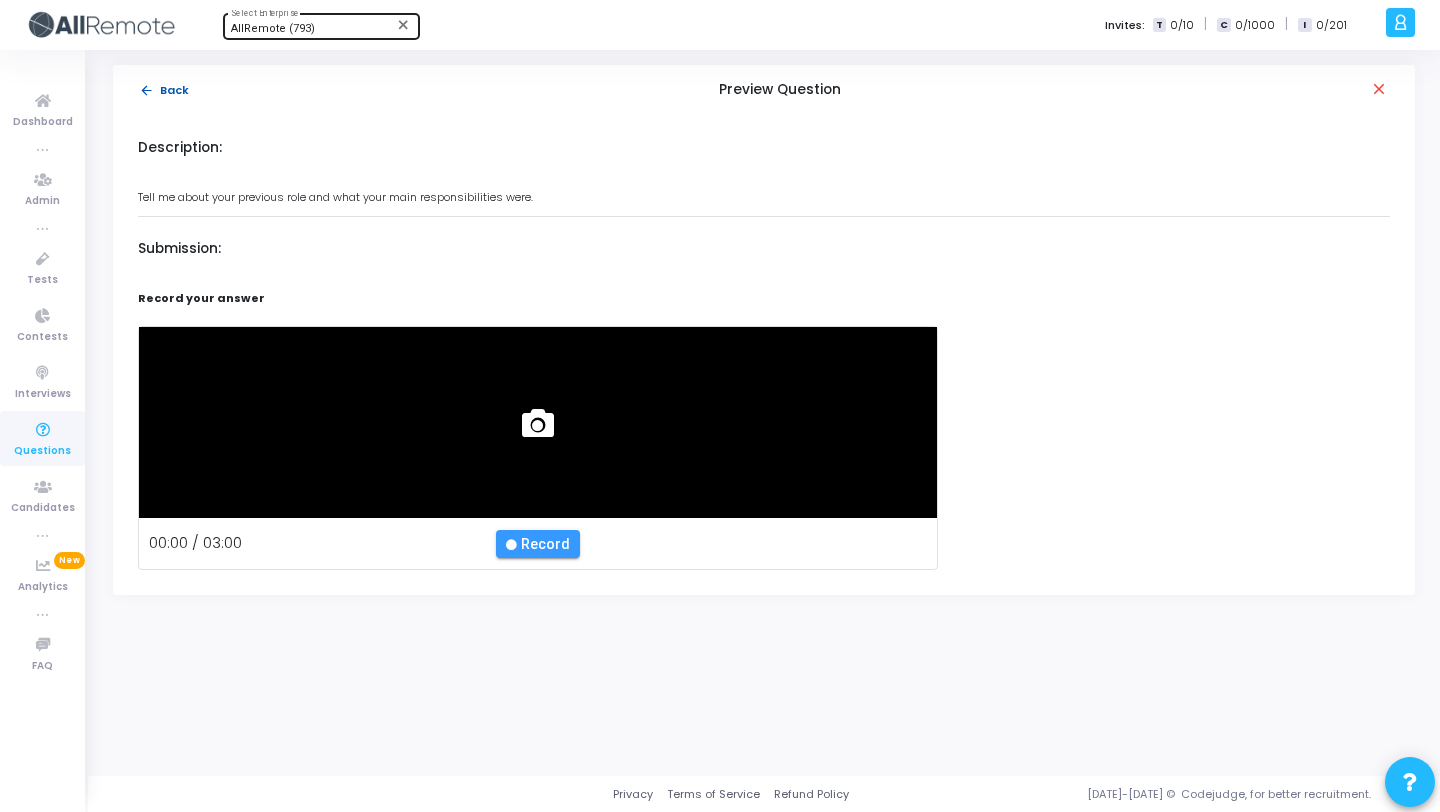 click on "arrow_back  Back" 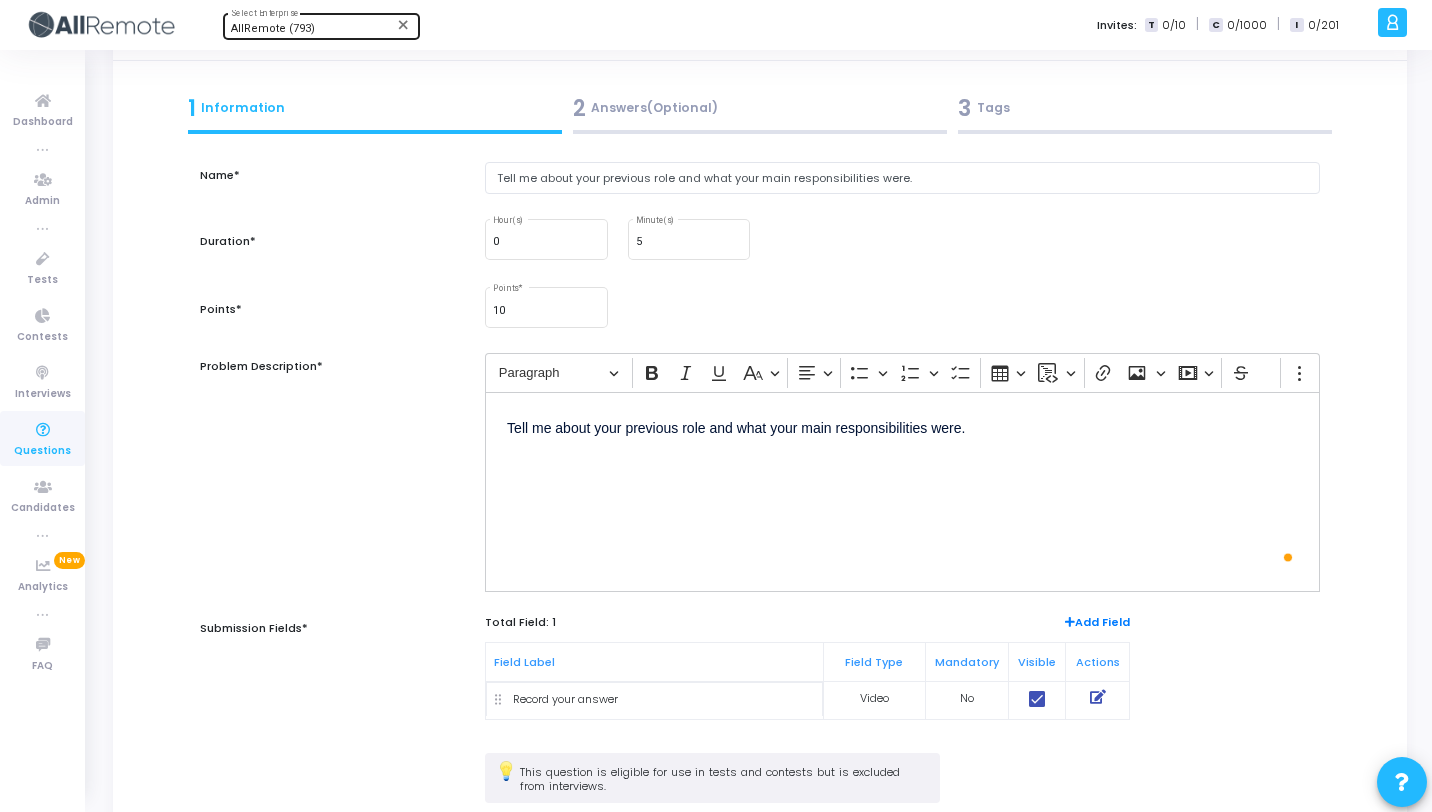 scroll, scrollTop: 117, scrollLeft: 0, axis: vertical 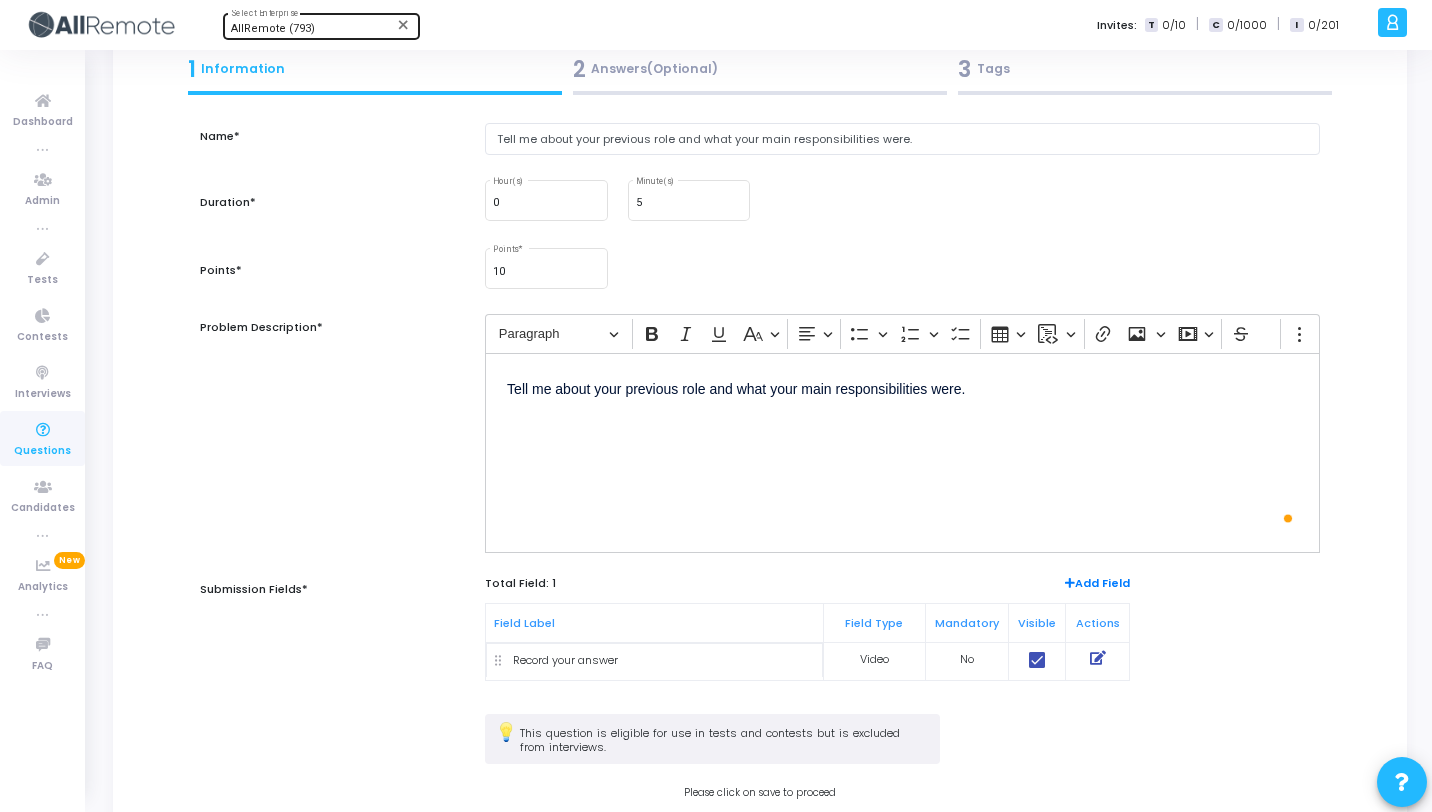 click at bounding box center [1098, 658] 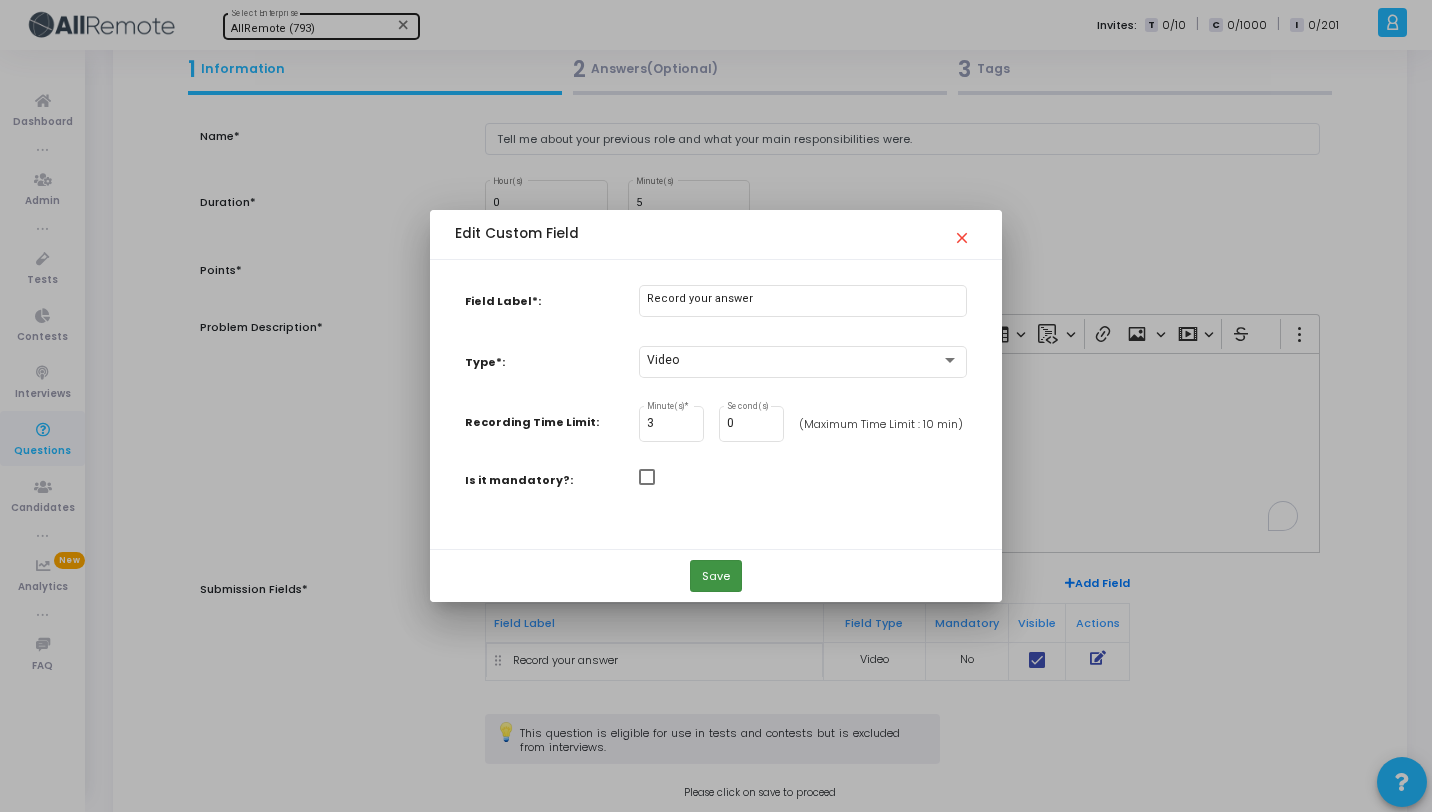 click on "Save" at bounding box center (716, 576) 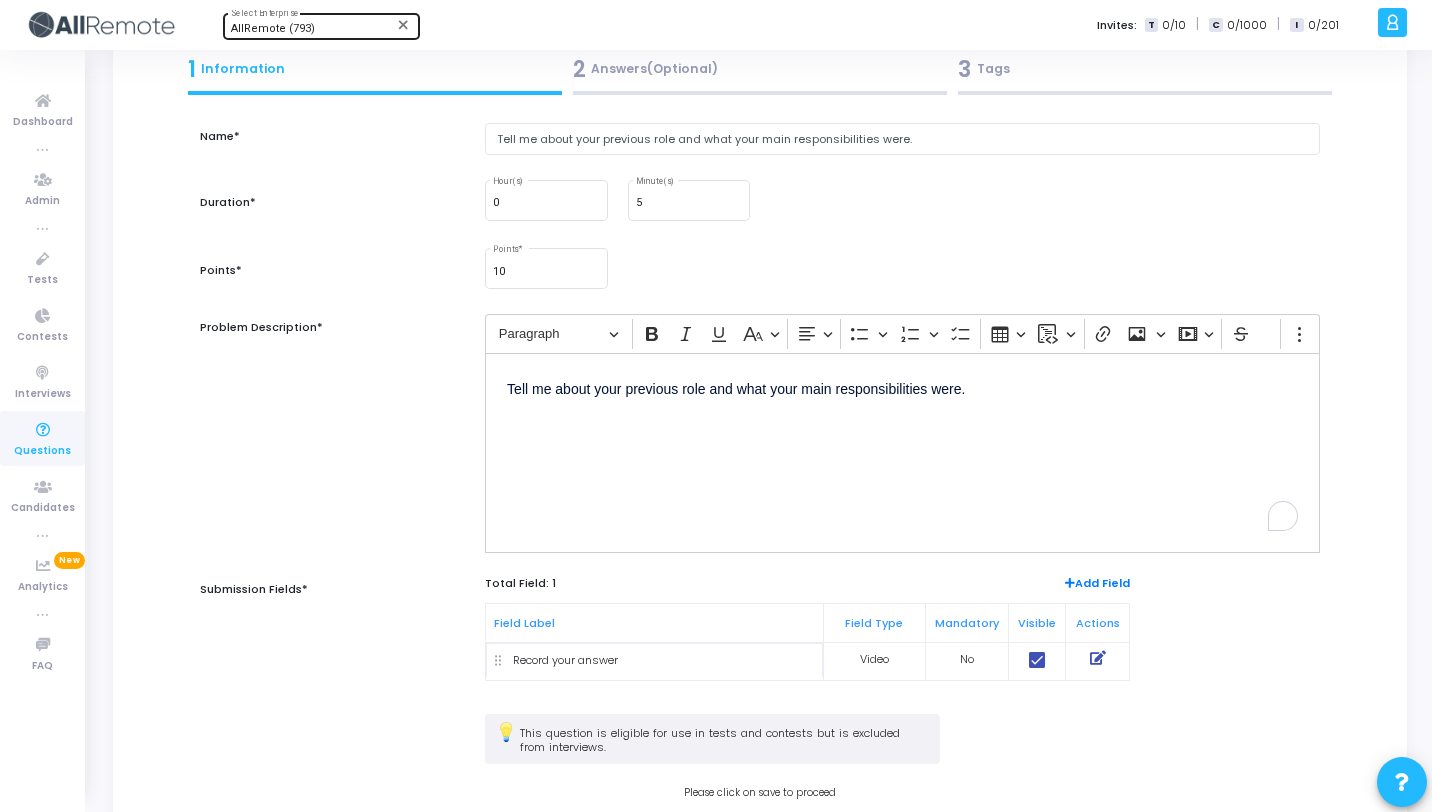 scroll, scrollTop: 262, scrollLeft: 0, axis: vertical 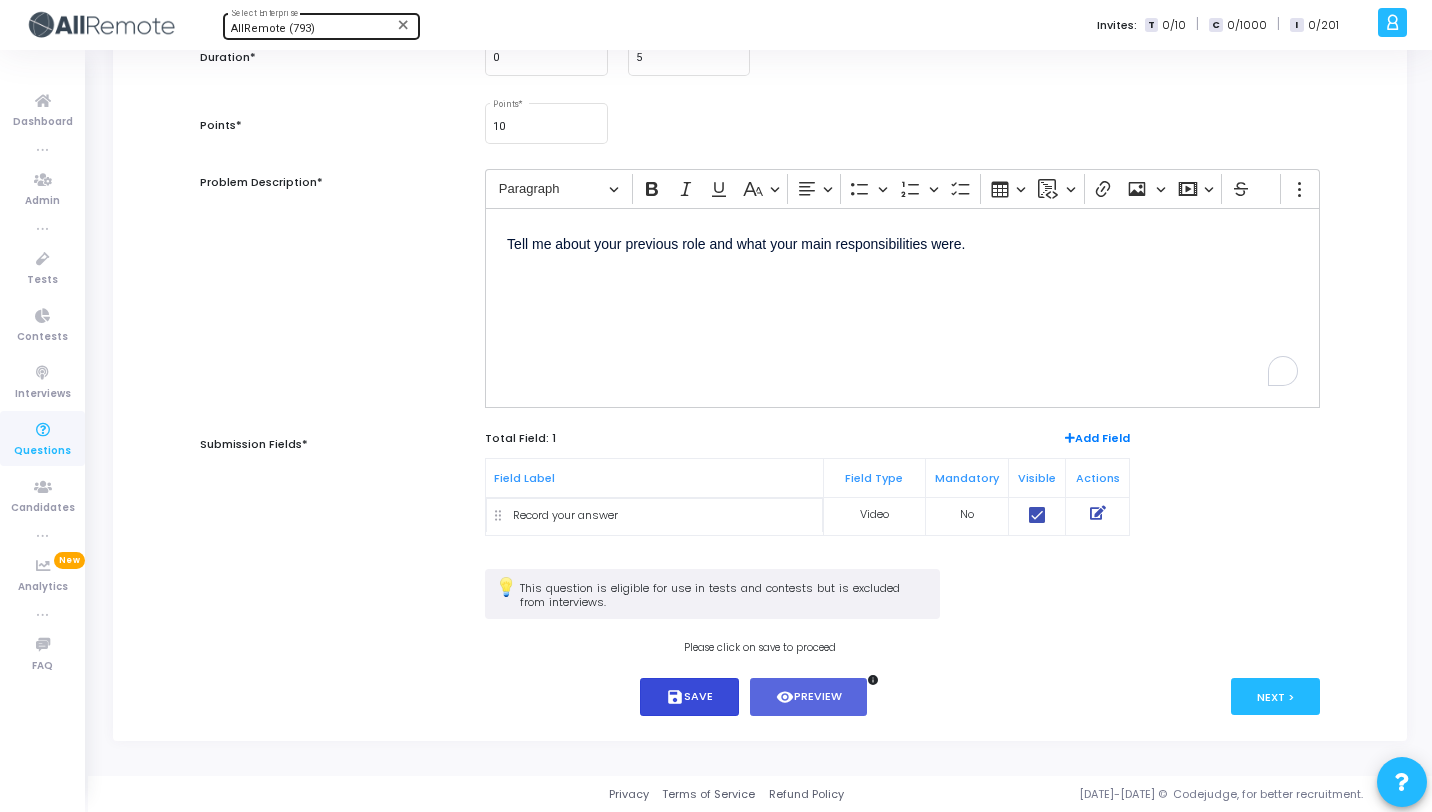 click on "save  Save" at bounding box center (689, 697) 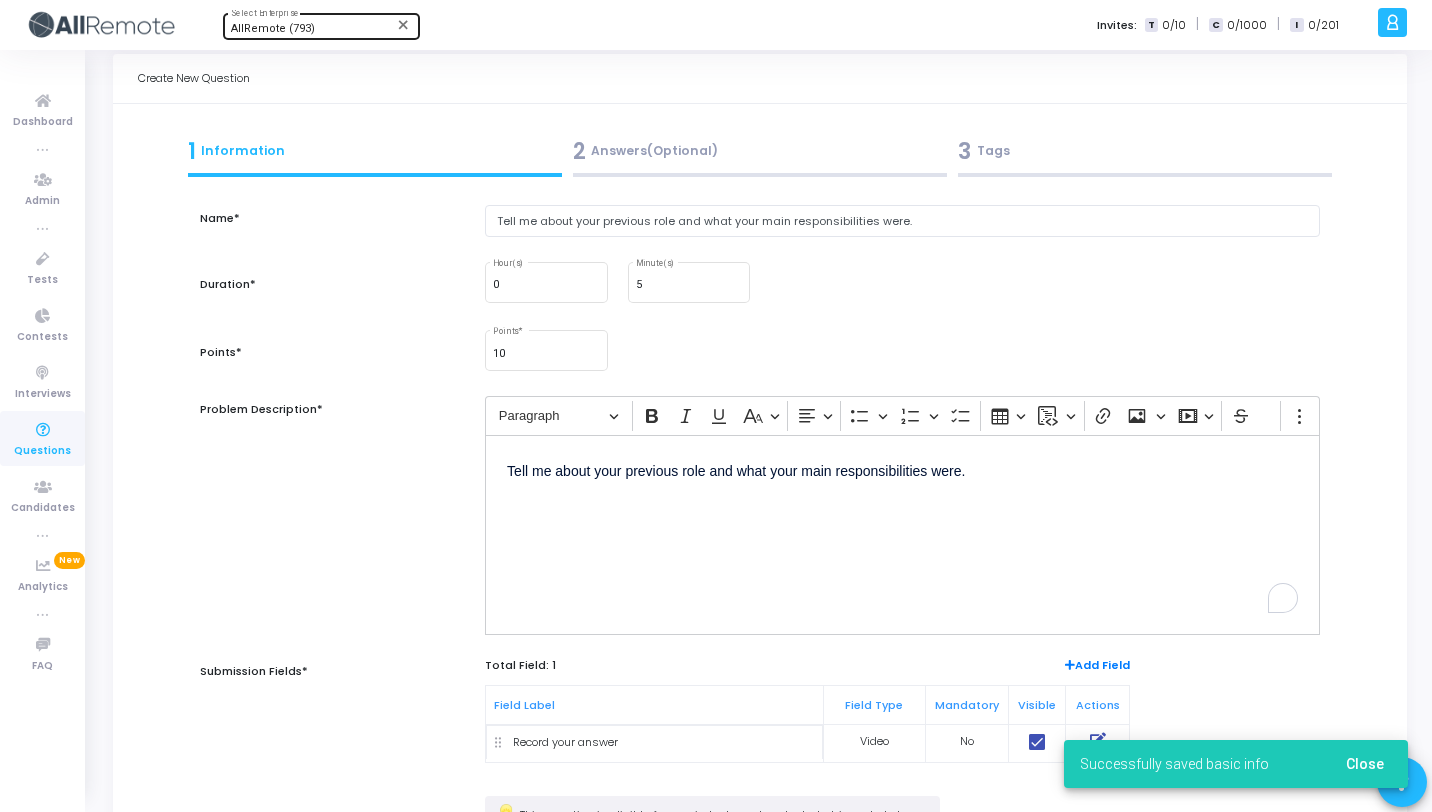 scroll, scrollTop: 0, scrollLeft: 0, axis: both 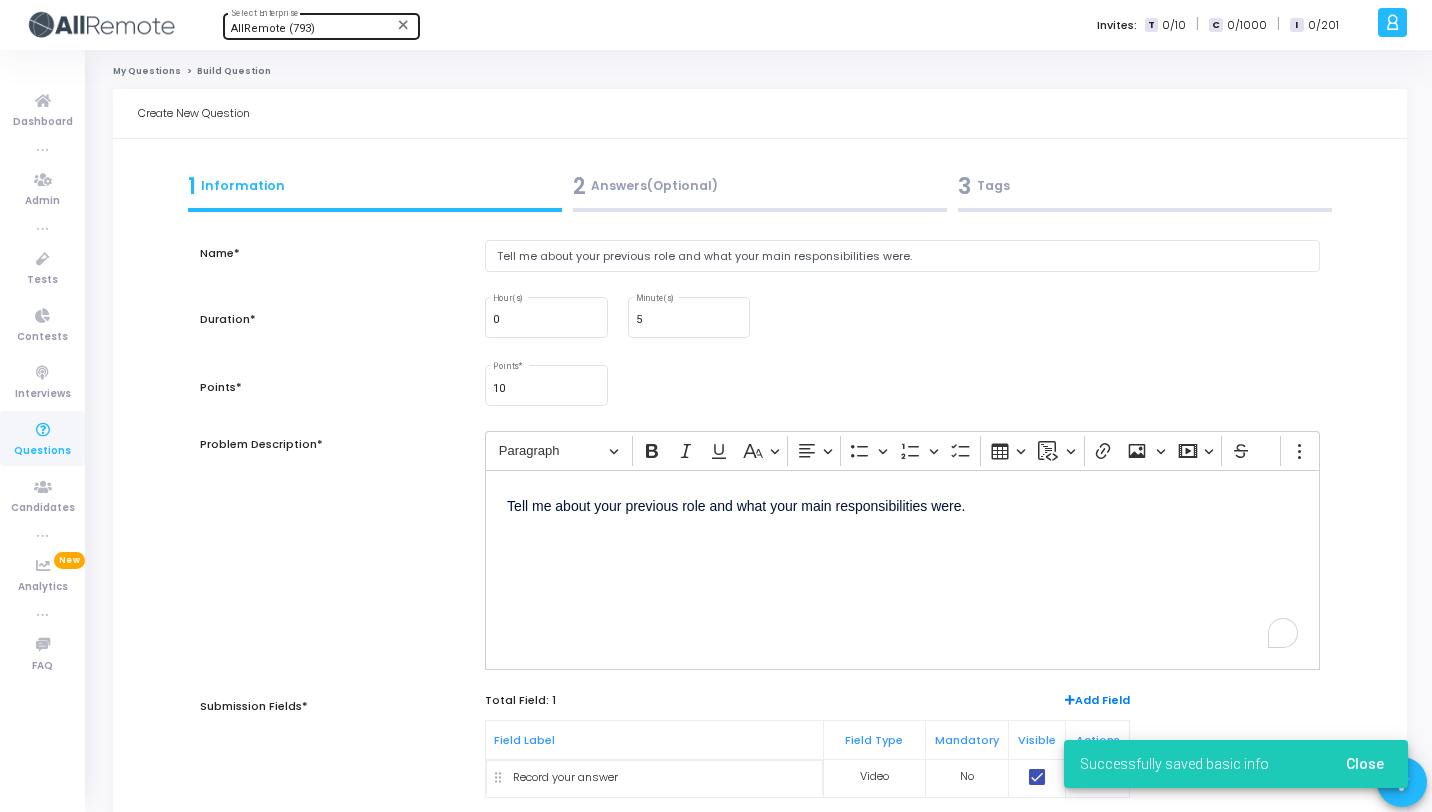 click on "3  Tags" at bounding box center (1145, 186) 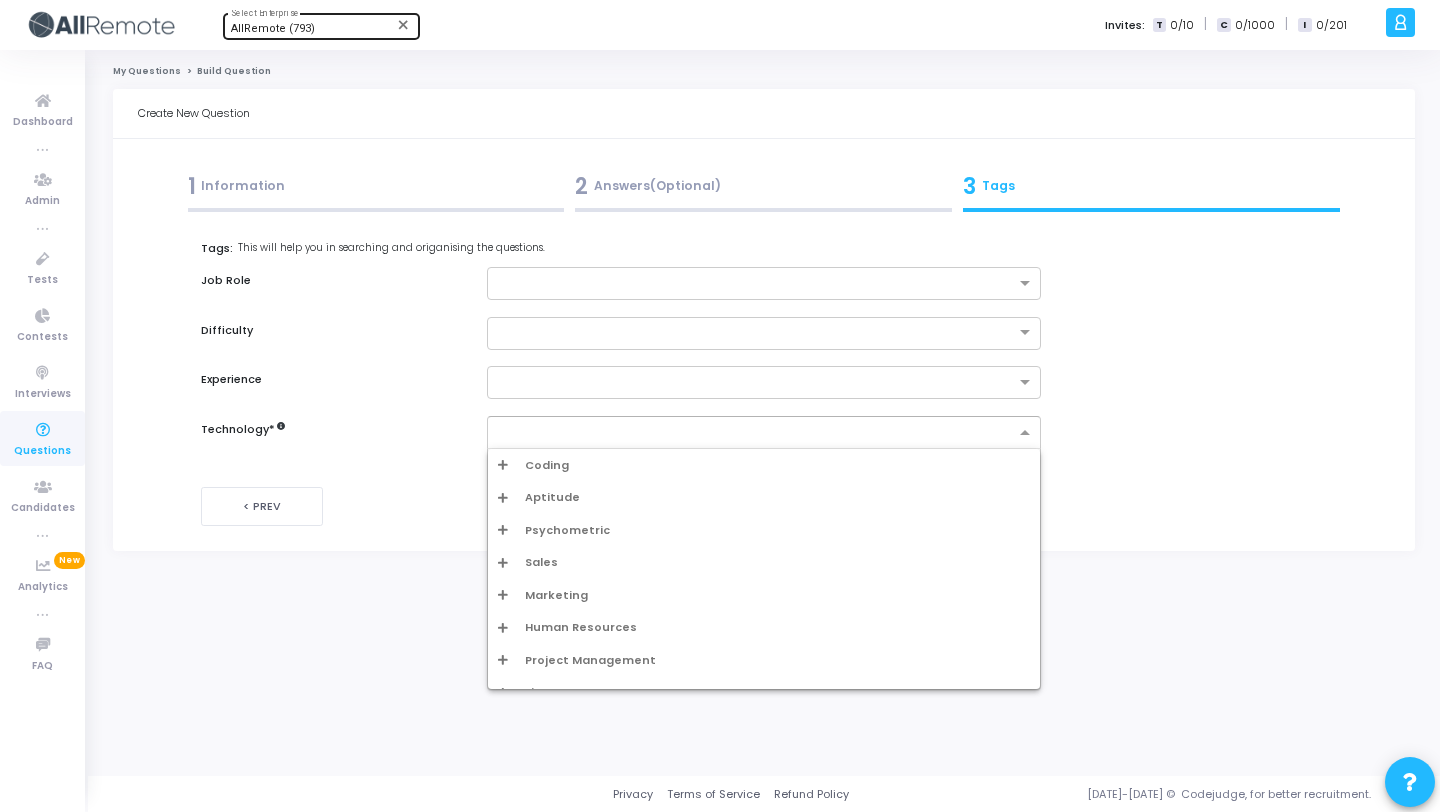 click at bounding box center [751, 432] 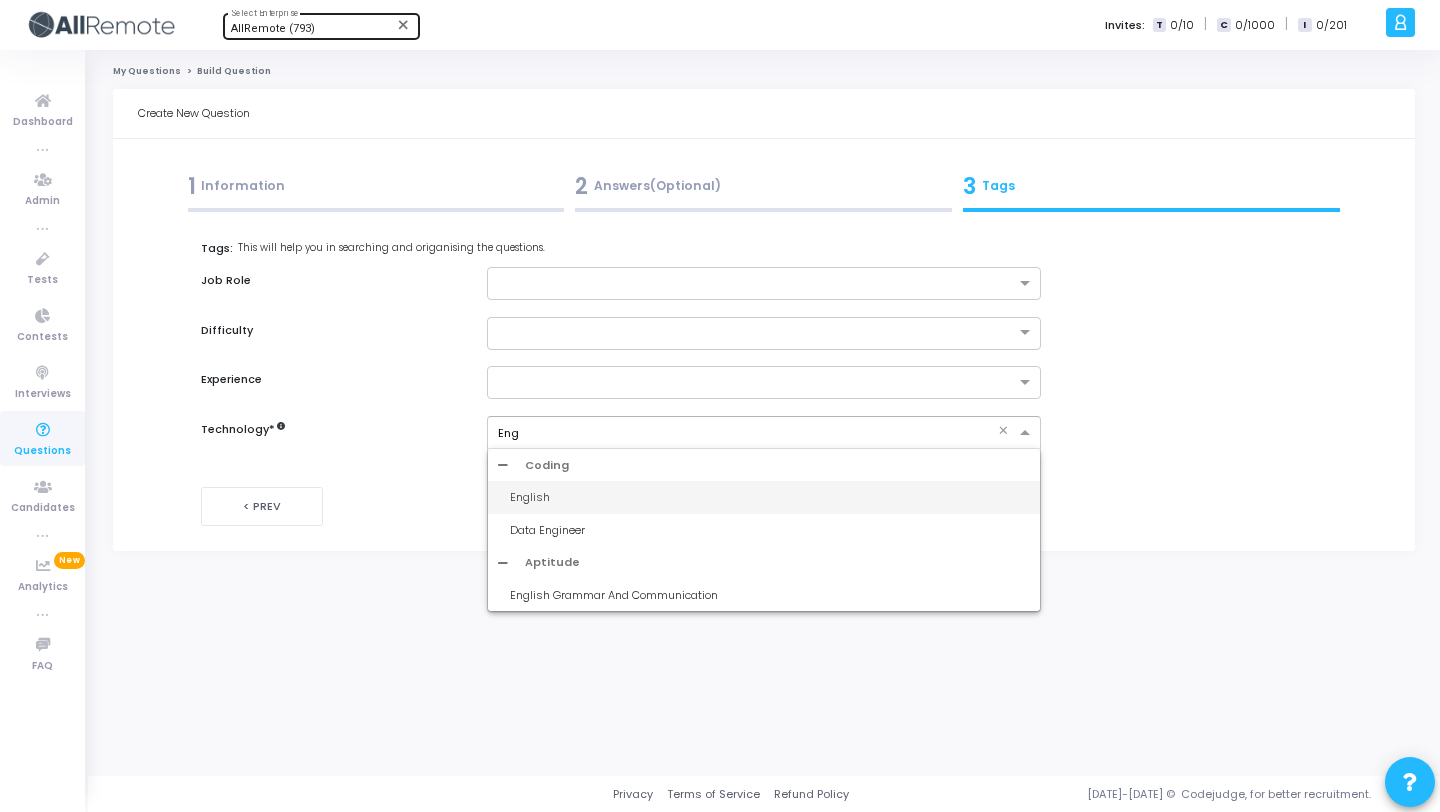 type on "Engl" 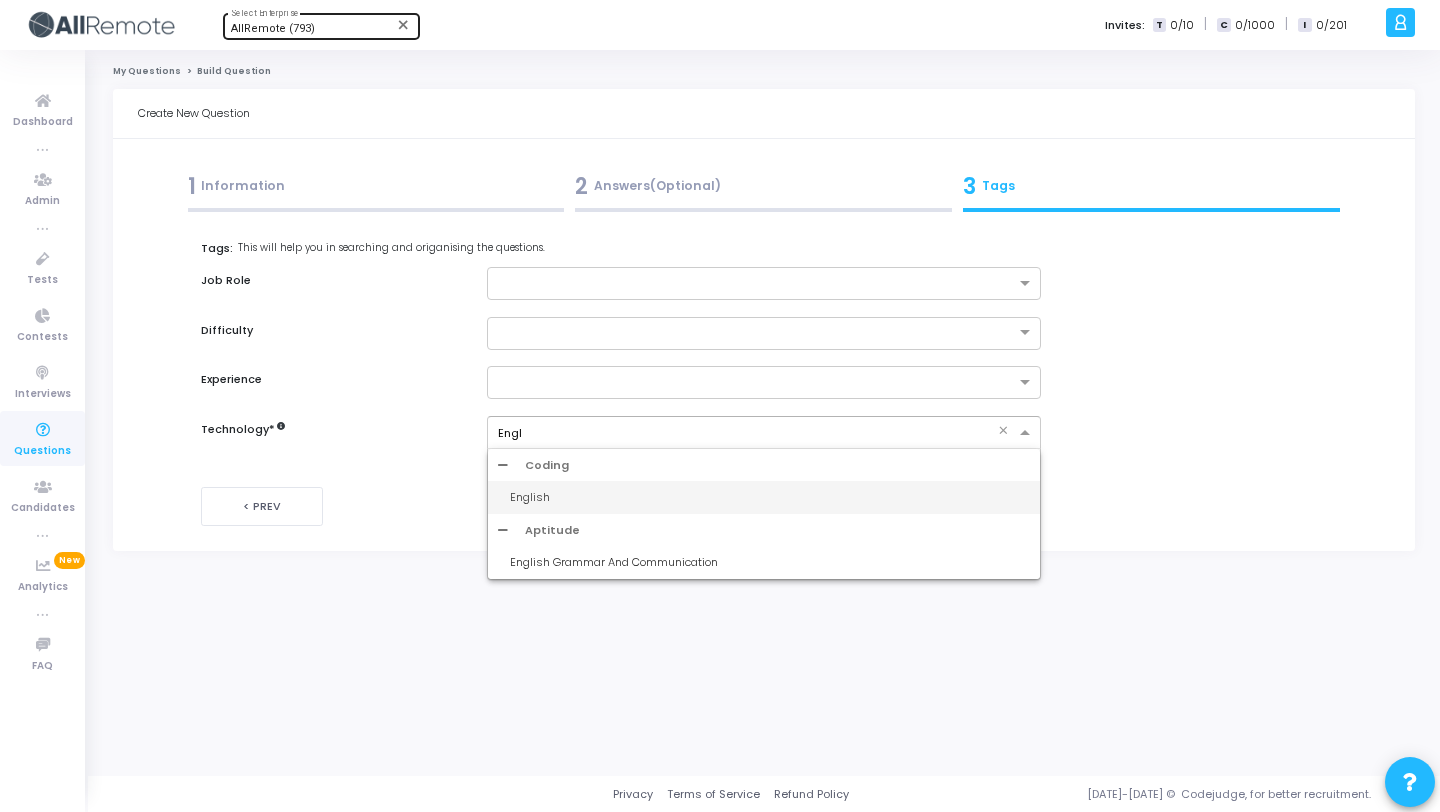 click on "English" at bounding box center [769, 497] 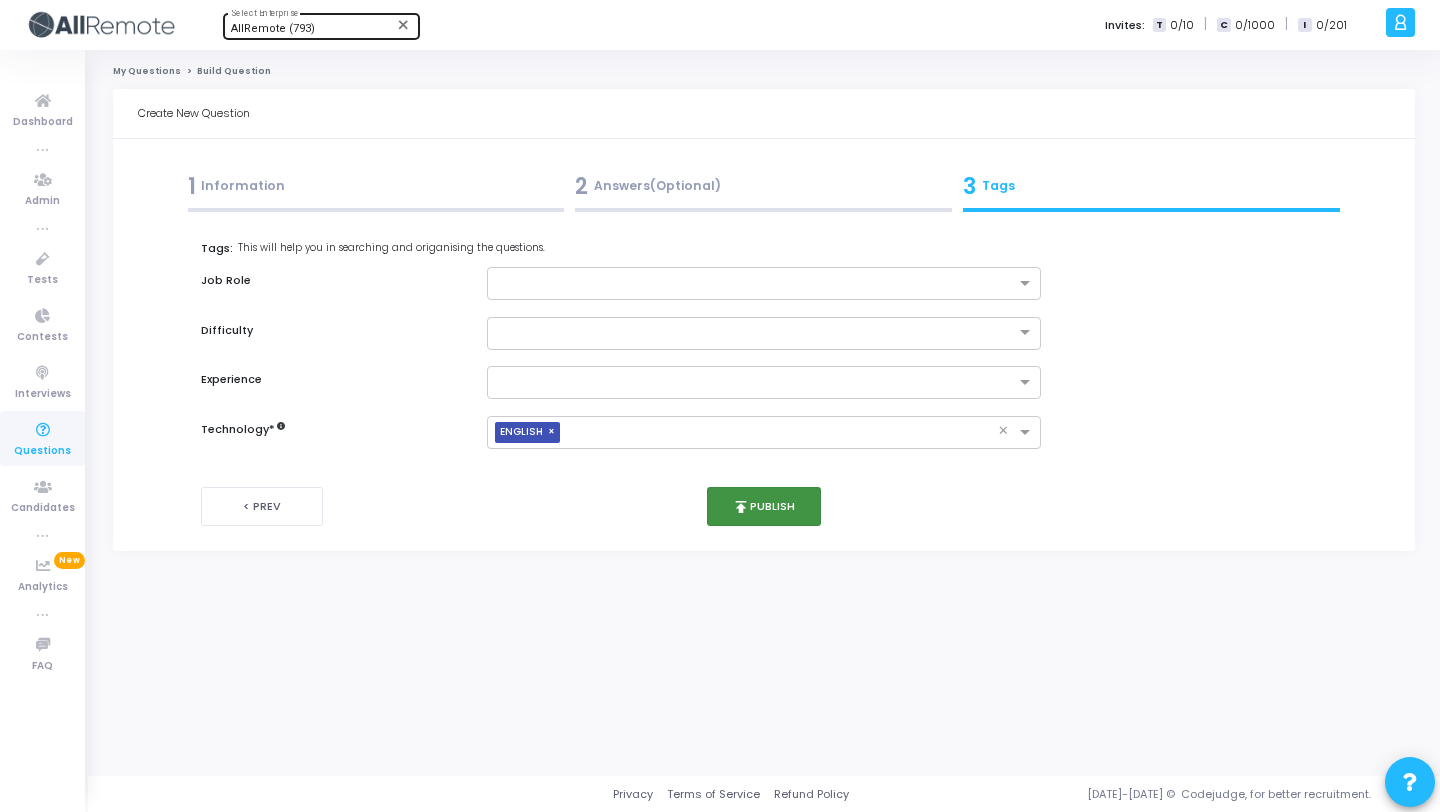 click on "publish  Publish" at bounding box center [764, 506] 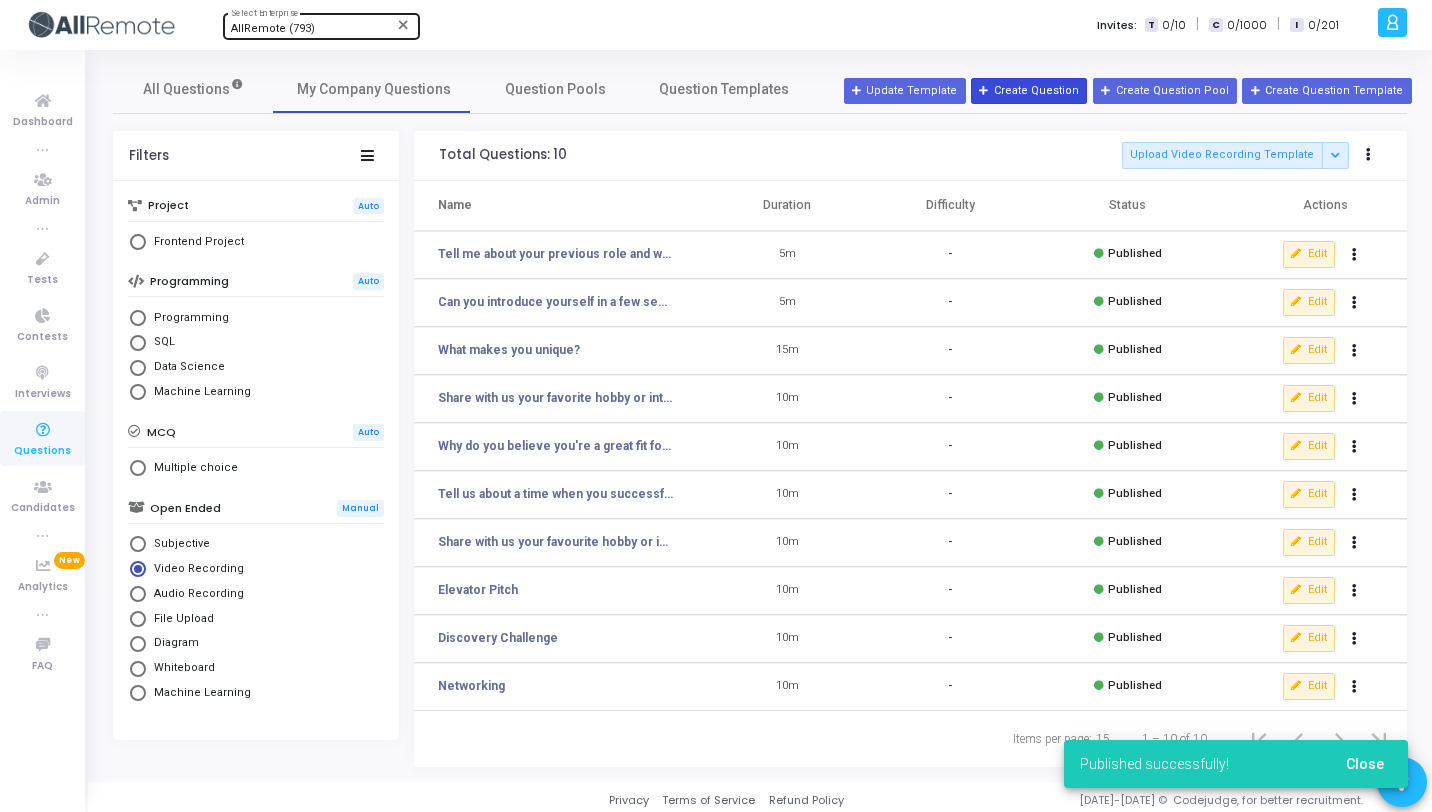 click on "Create Question" at bounding box center (1029, 91) 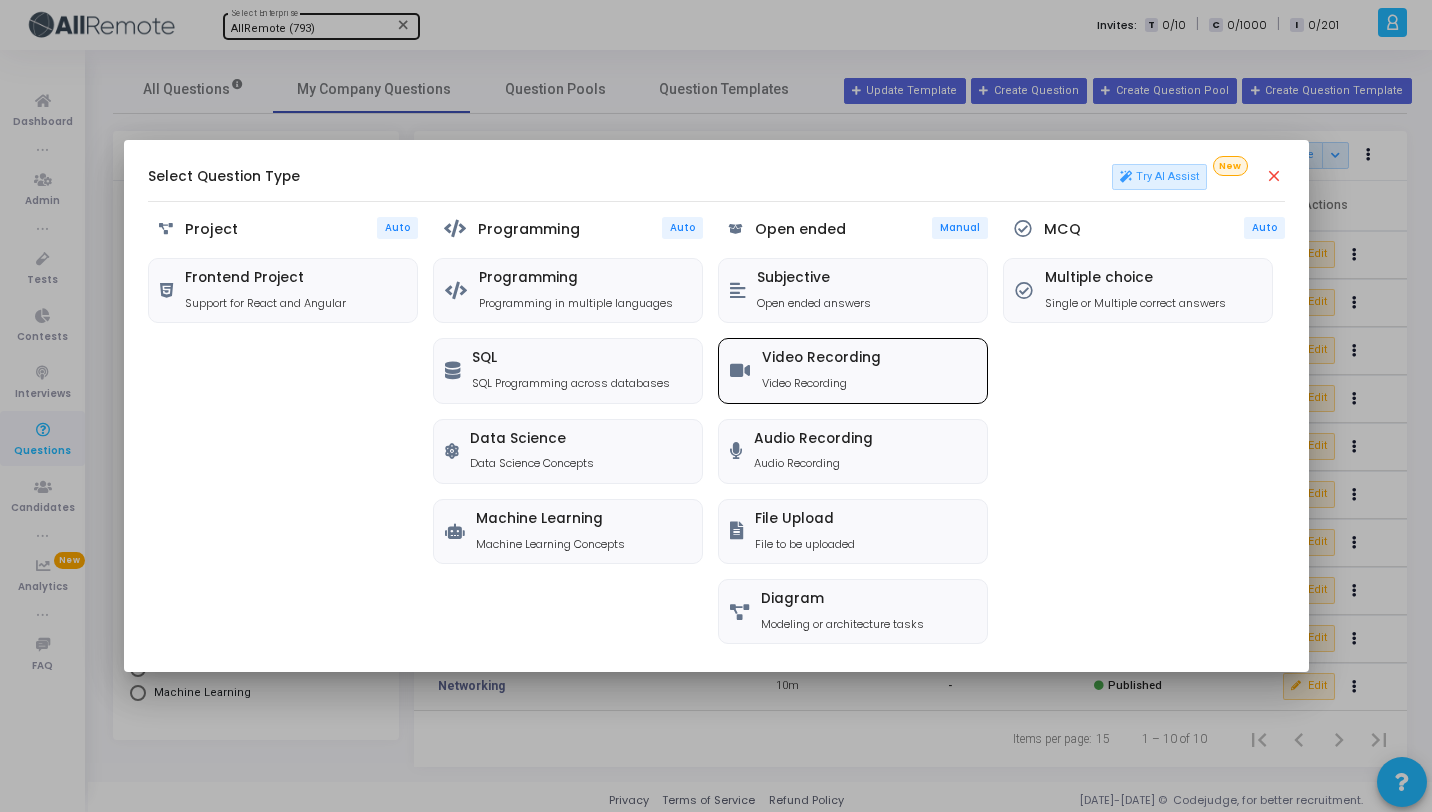click on "Video Recording" at bounding box center (821, 358) 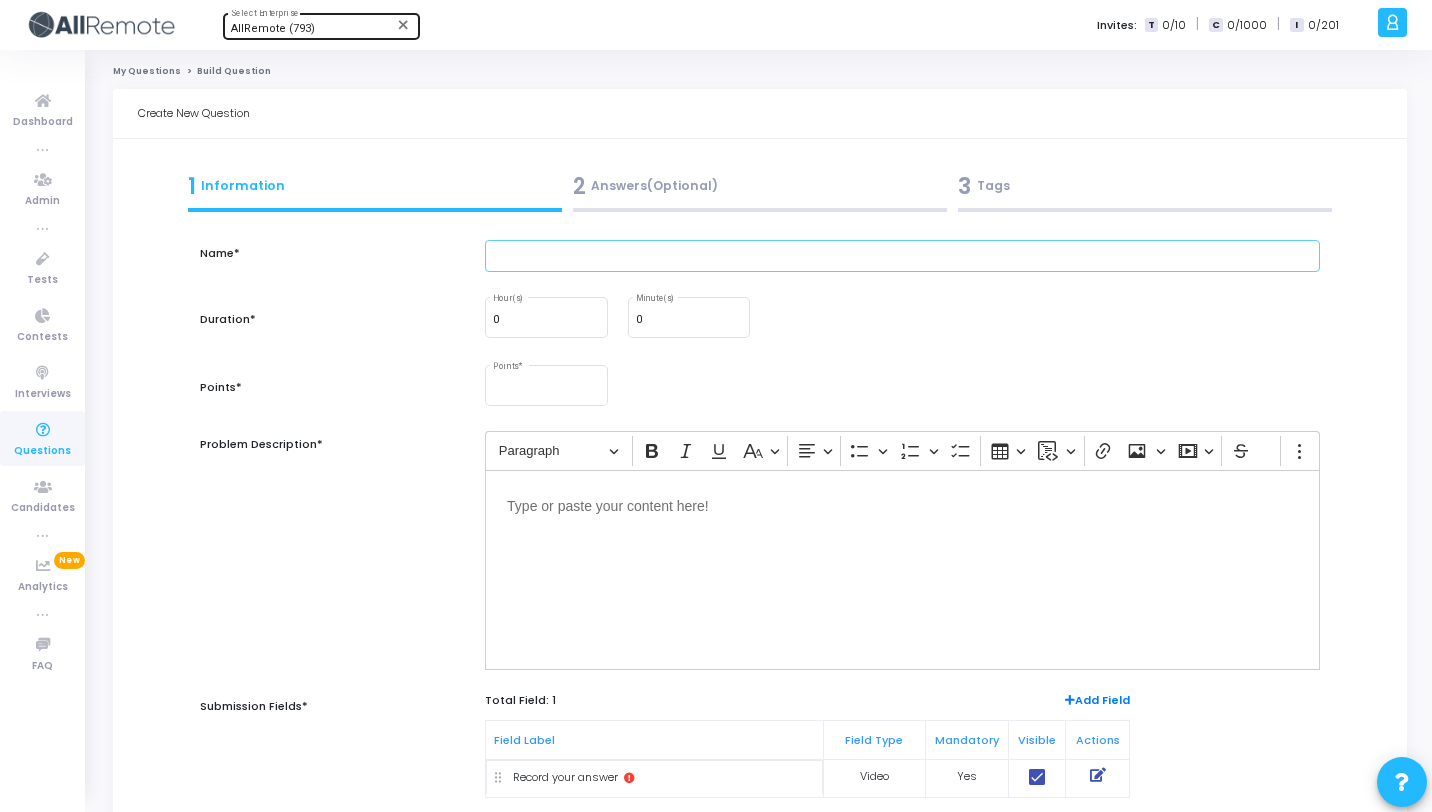click at bounding box center [902, 256] 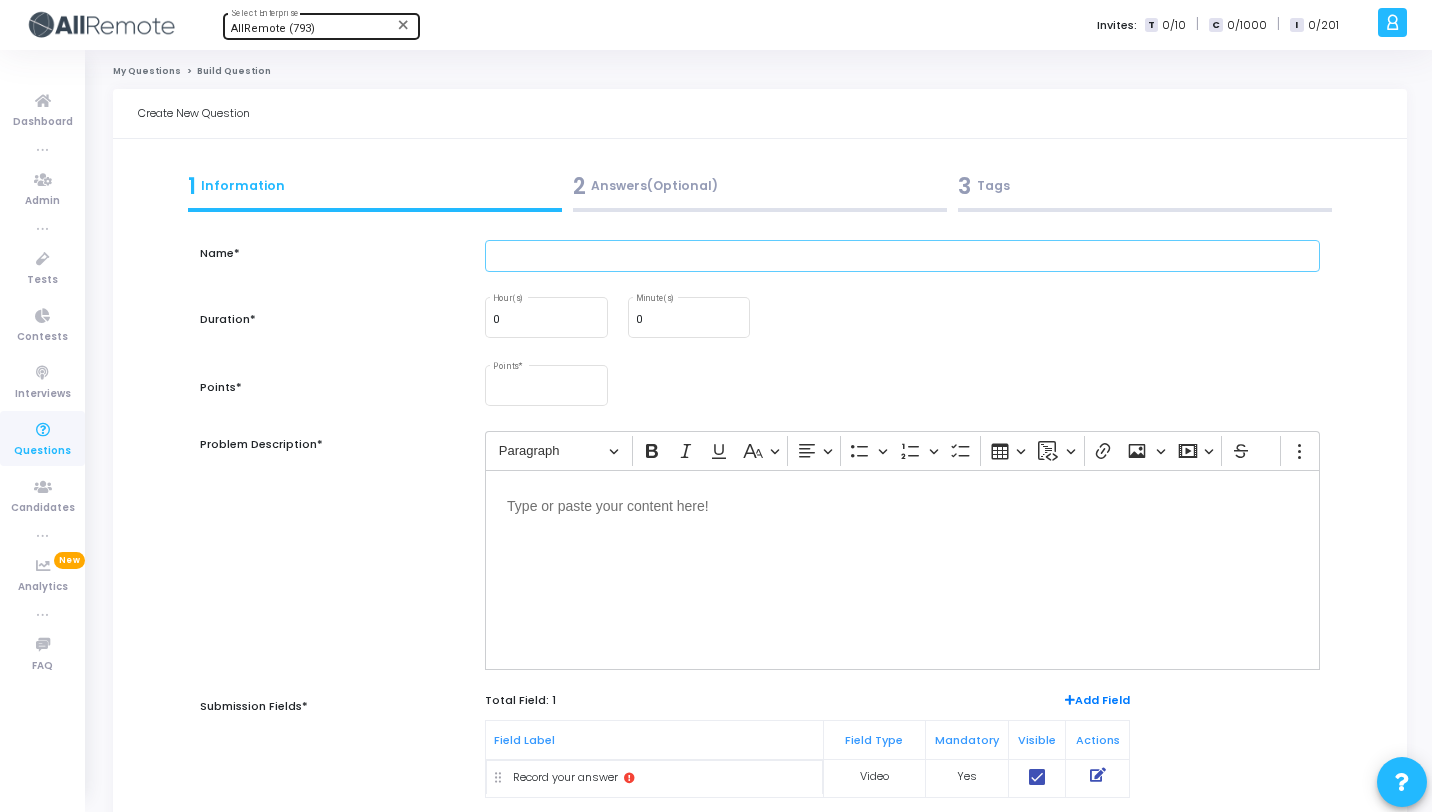 paste on "What do you enjoy doing outside of work?" 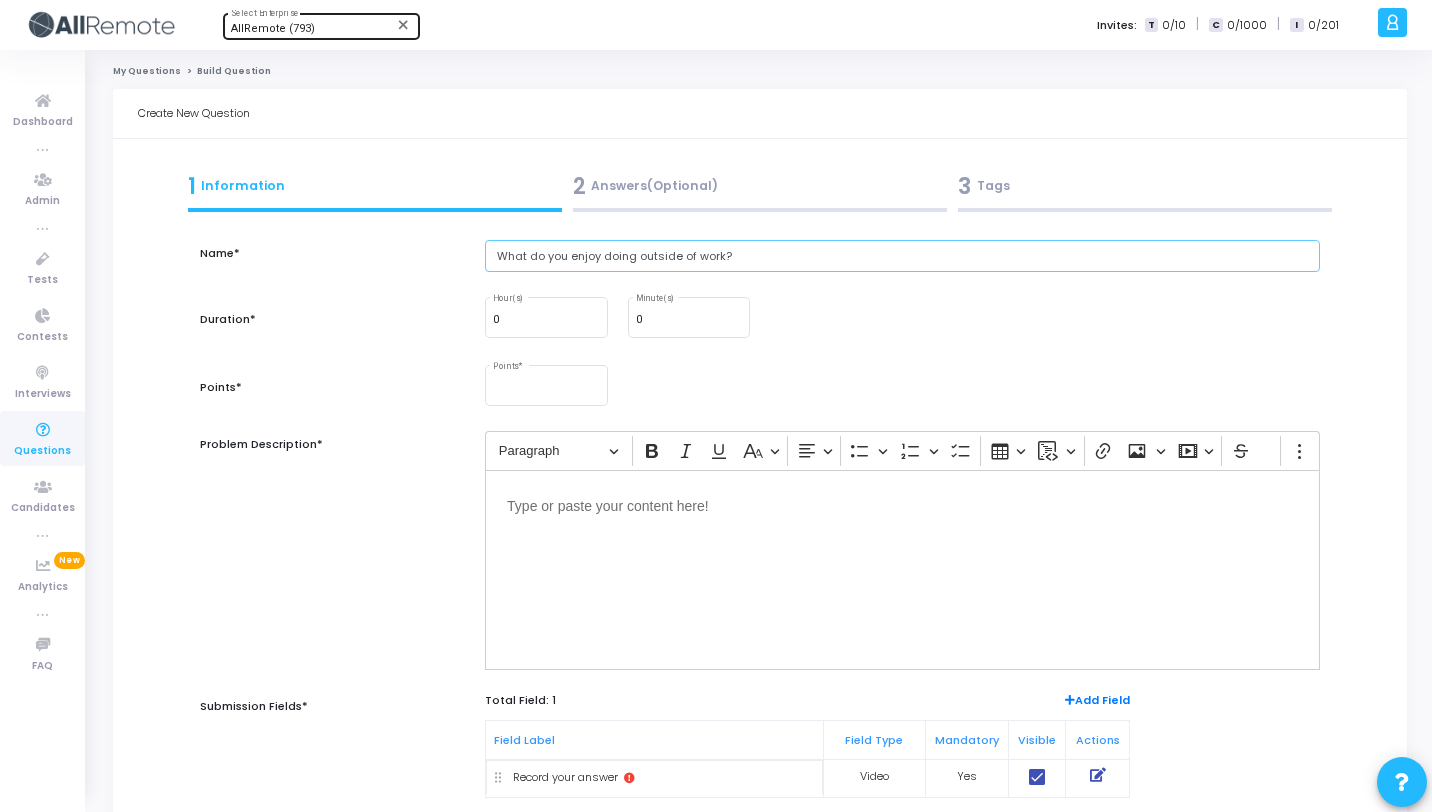 type on "What do you enjoy doing outside of work?" 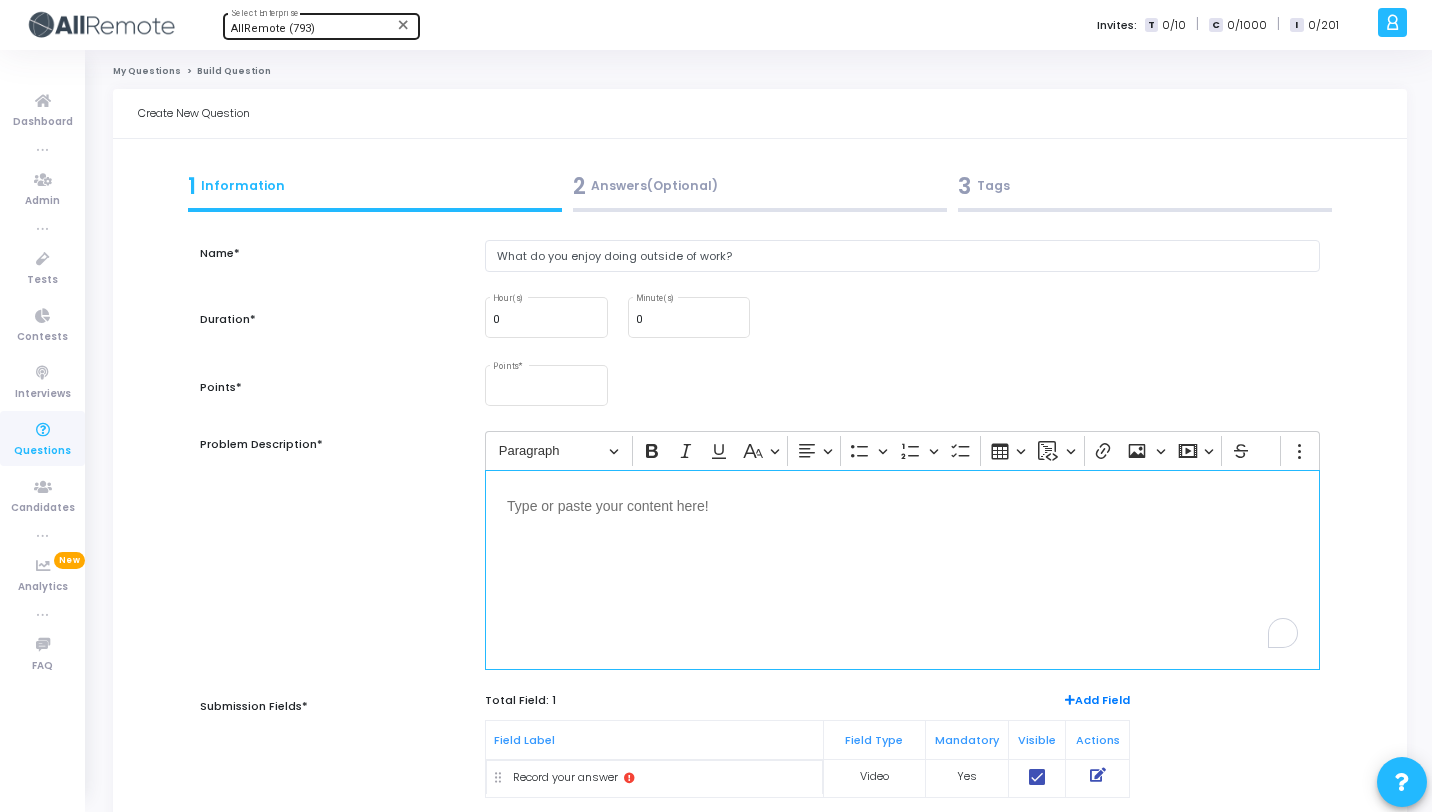 click at bounding box center (902, 504) 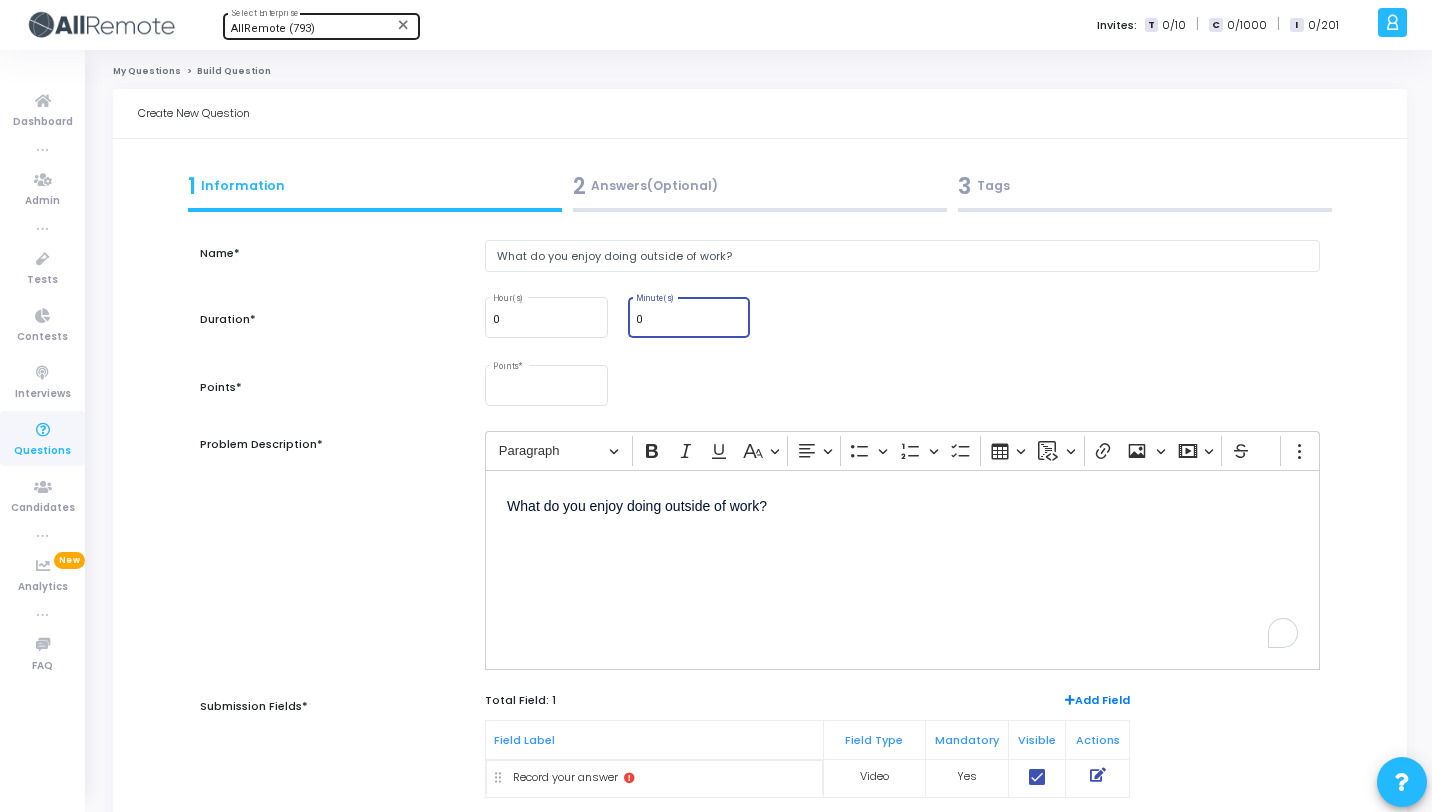 click on "0" at bounding box center [689, 320] 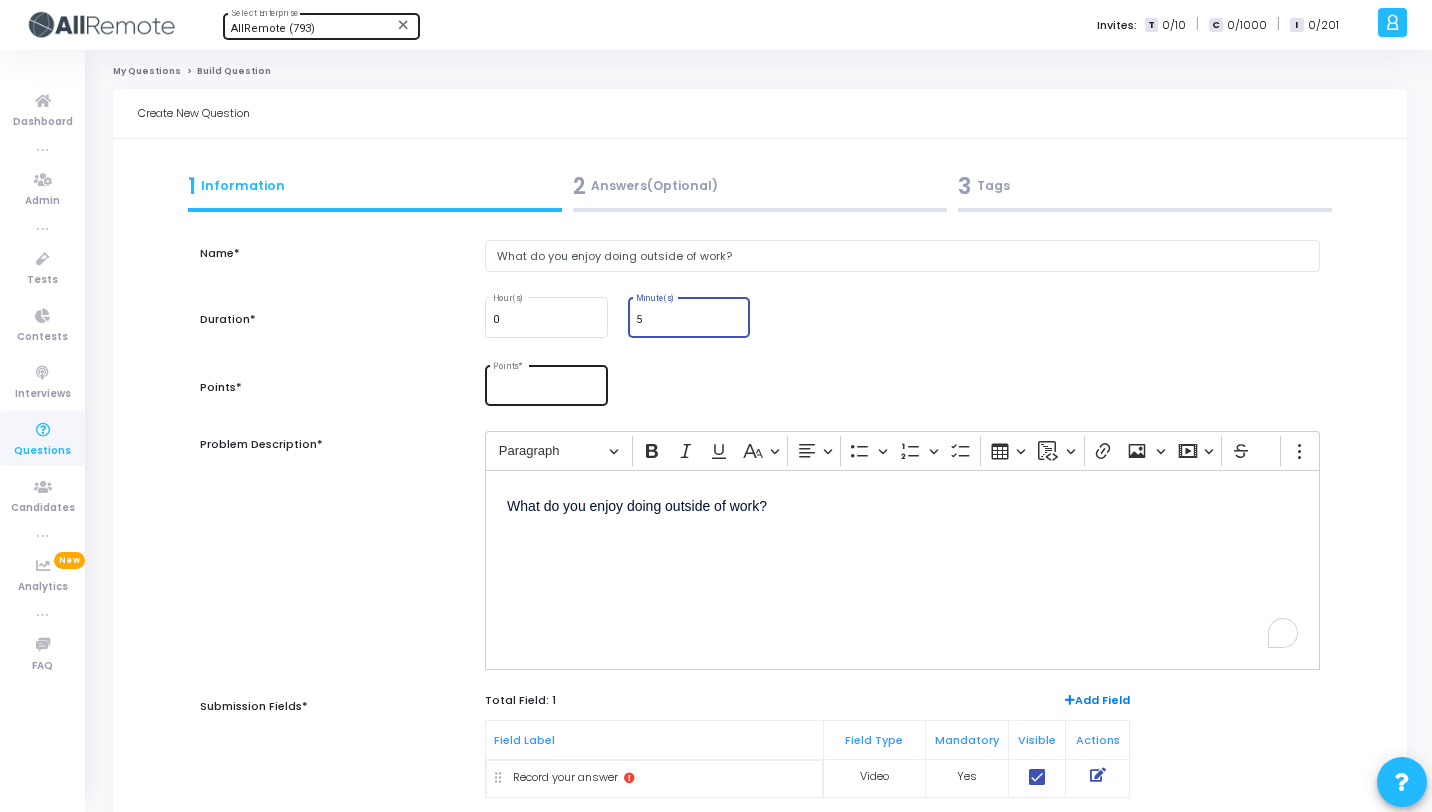 type on "5" 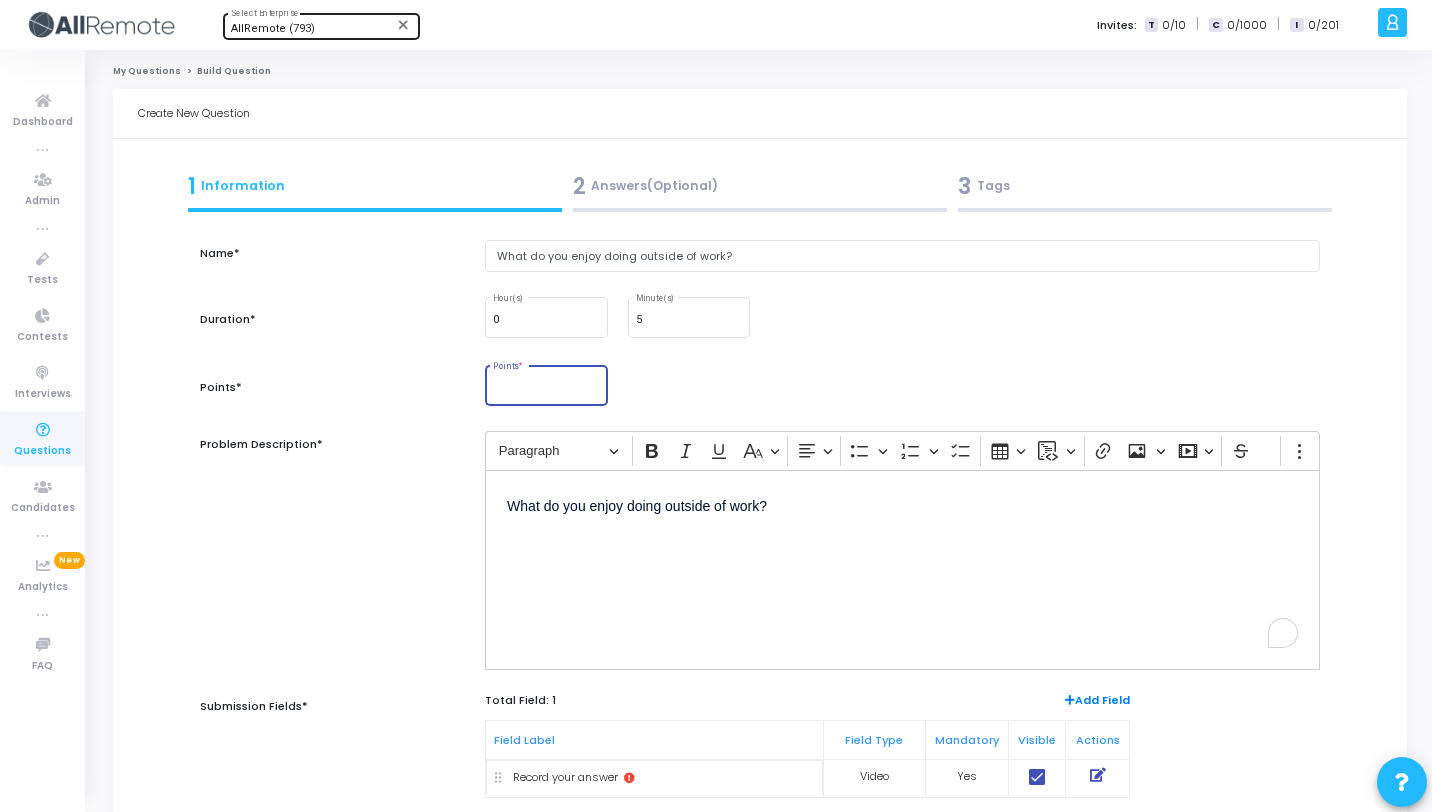 click on "Points  *" at bounding box center [546, 389] 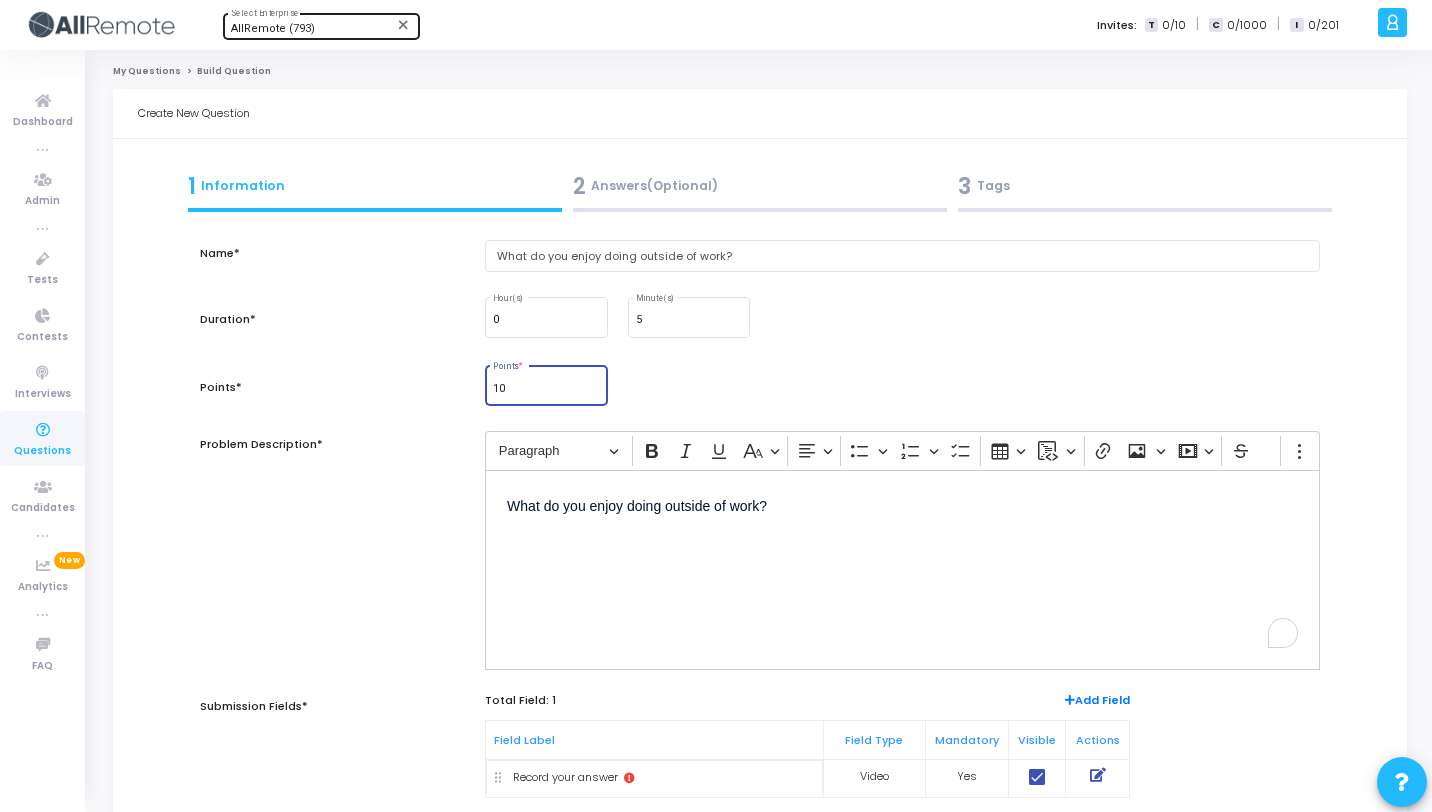type on "10" 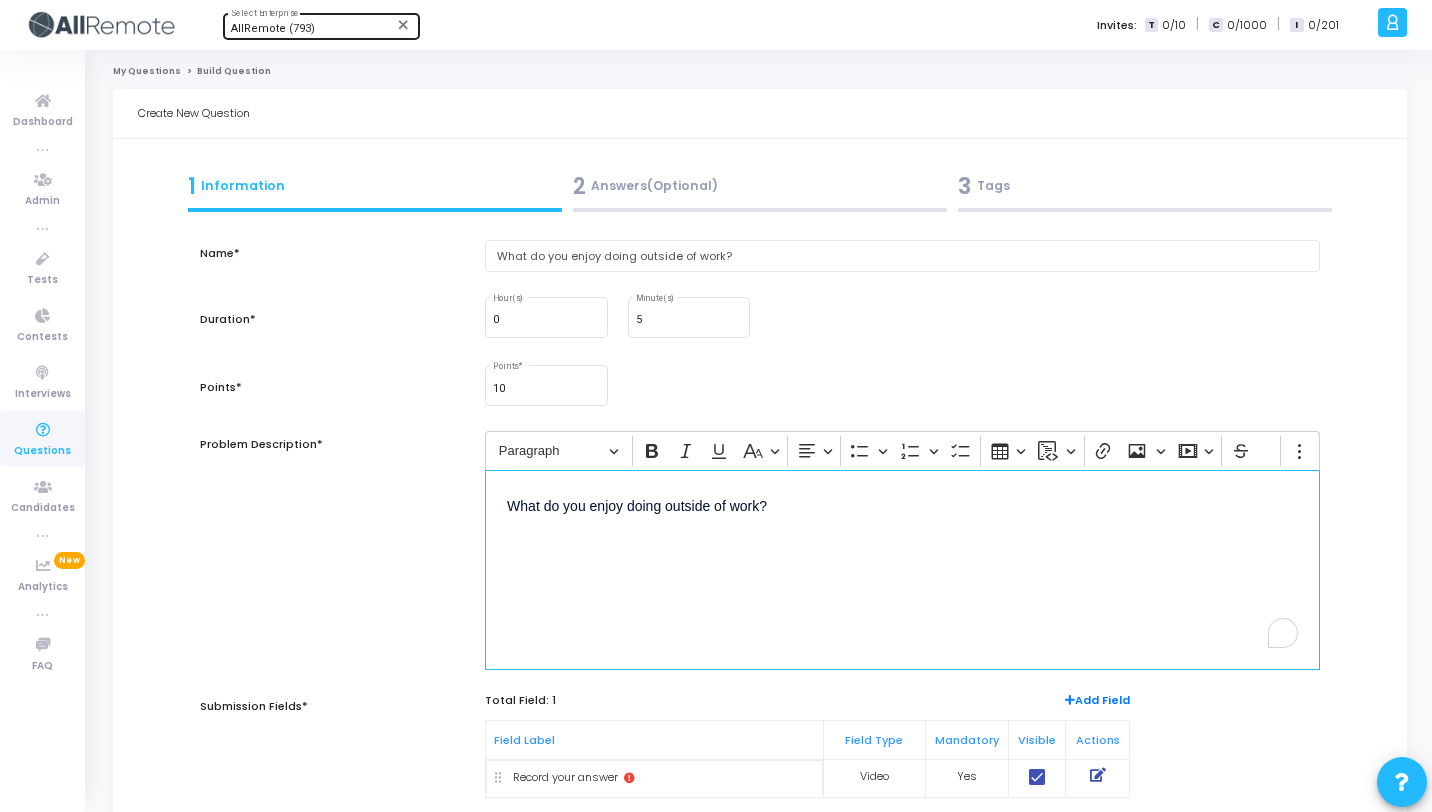 click on "What do you enjoy doing outside of work?" at bounding box center (902, 570) 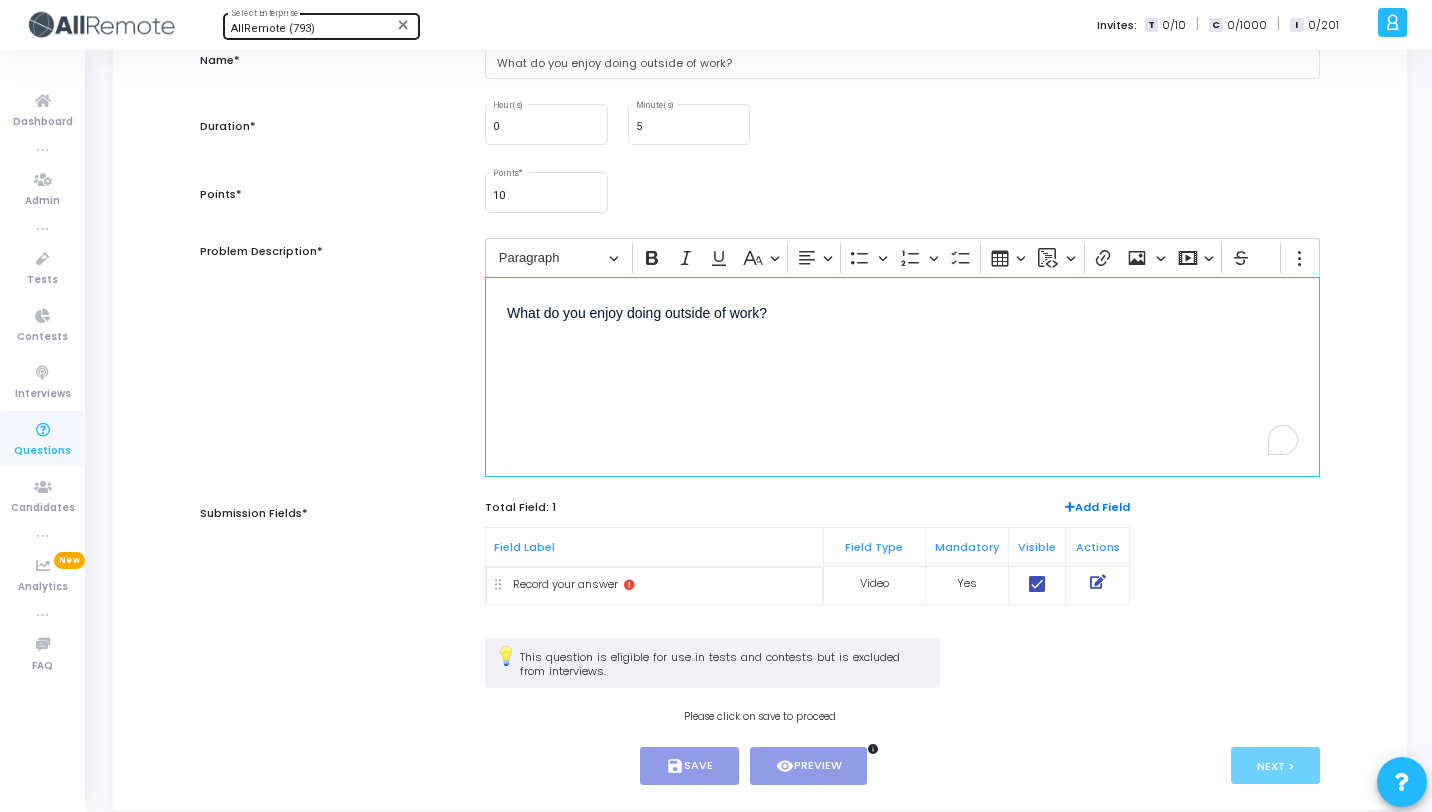 scroll, scrollTop: 262, scrollLeft: 0, axis: vertical 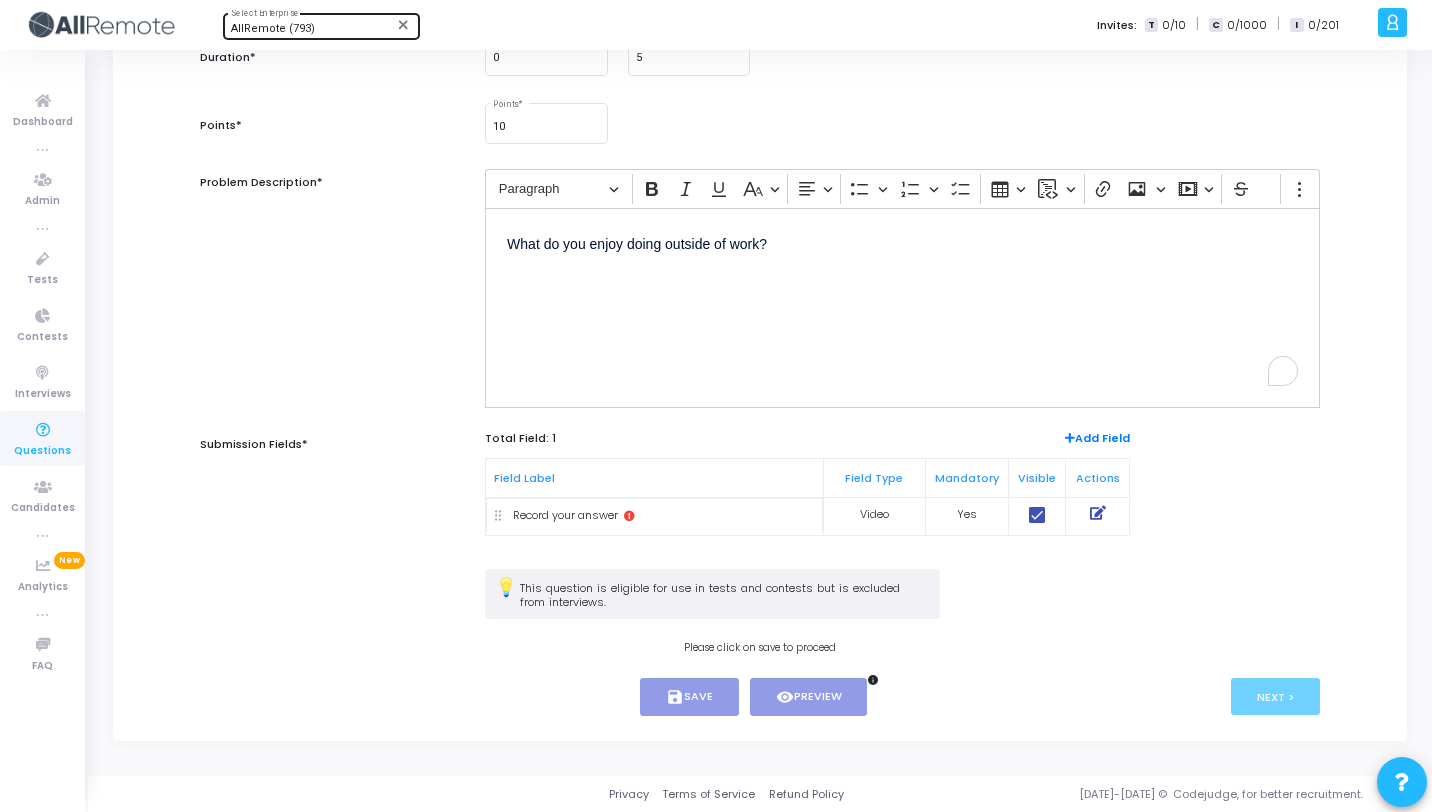 click at bounding box center [1098, 513] 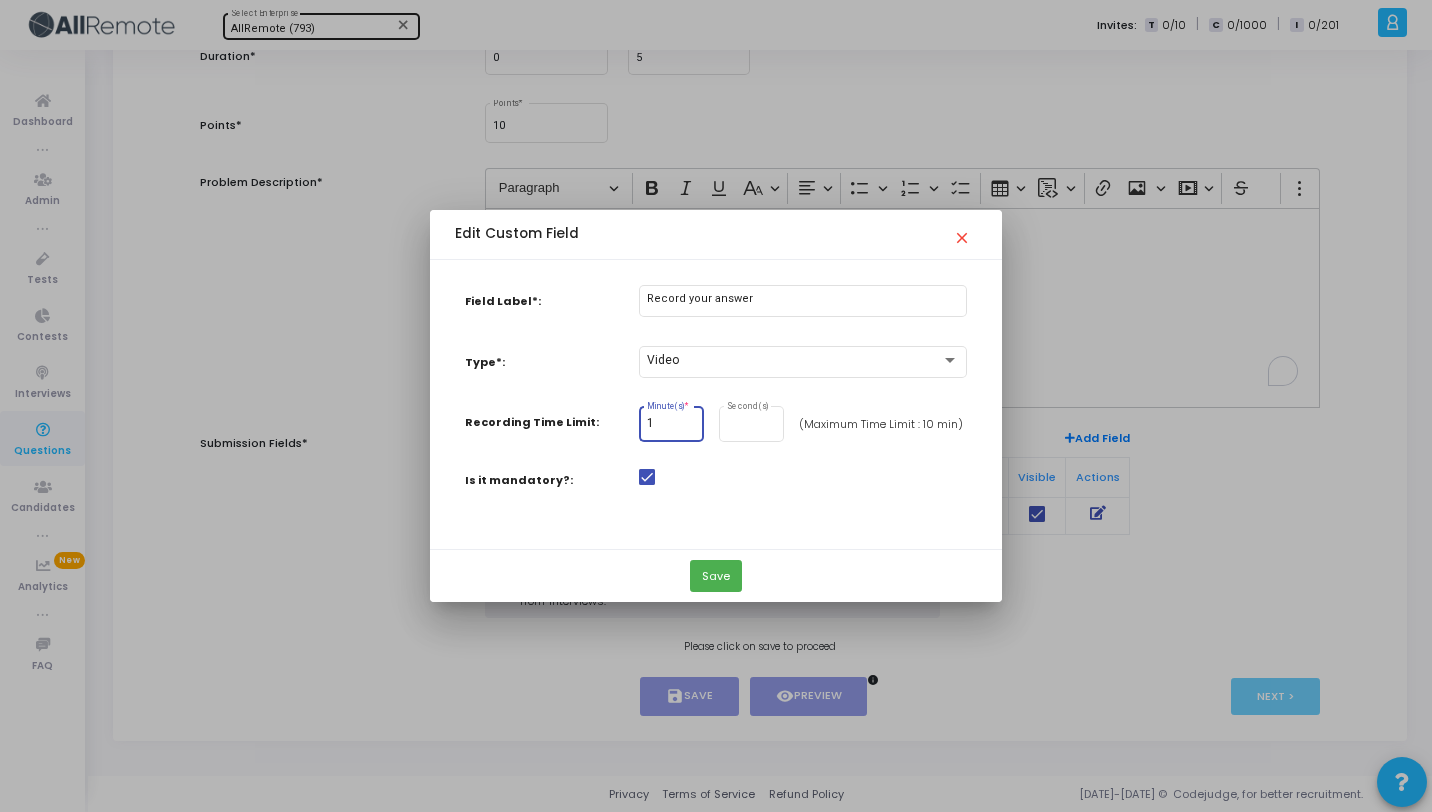 click on "1" at bounding box center (671, 424) 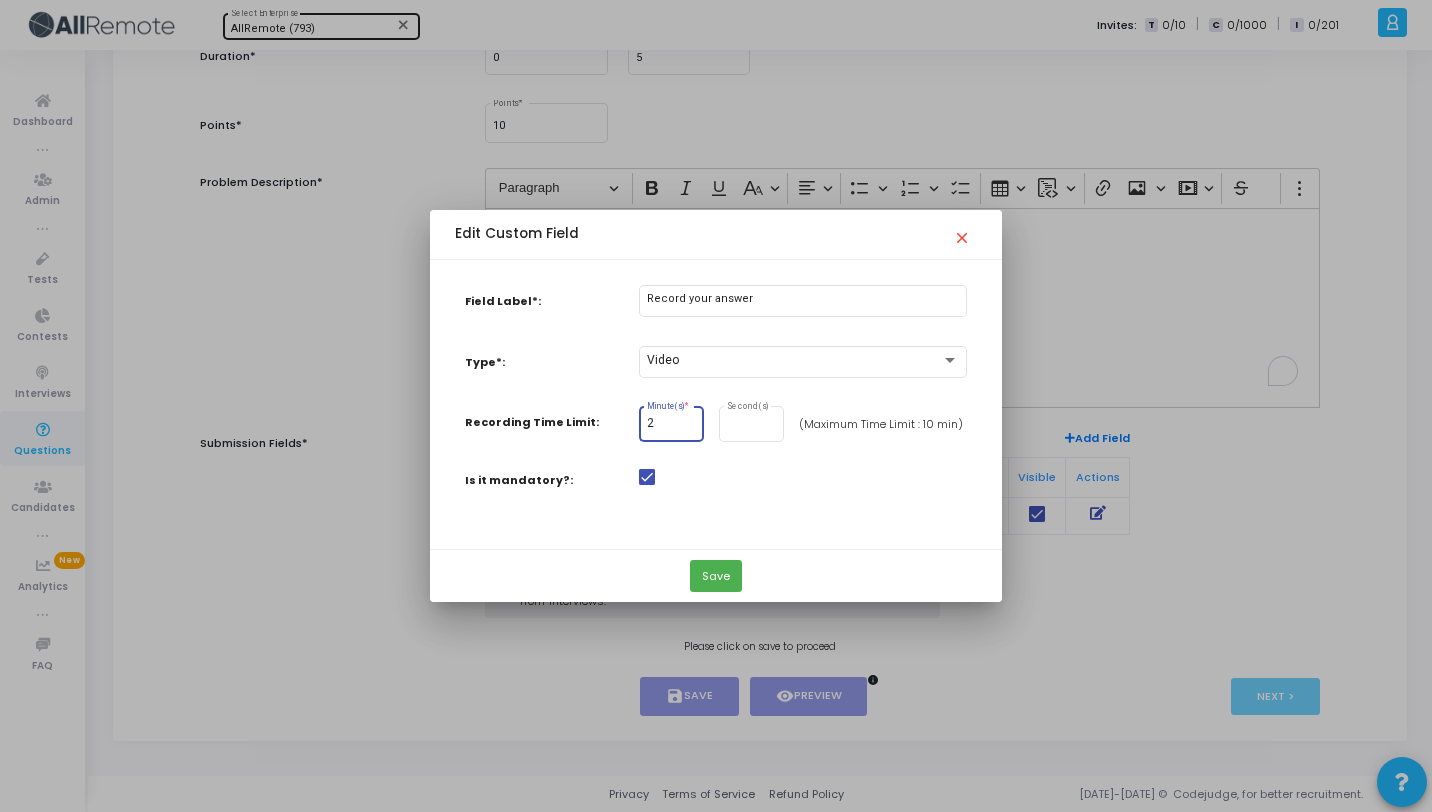 click on "2" at bounding box center [671, 424] 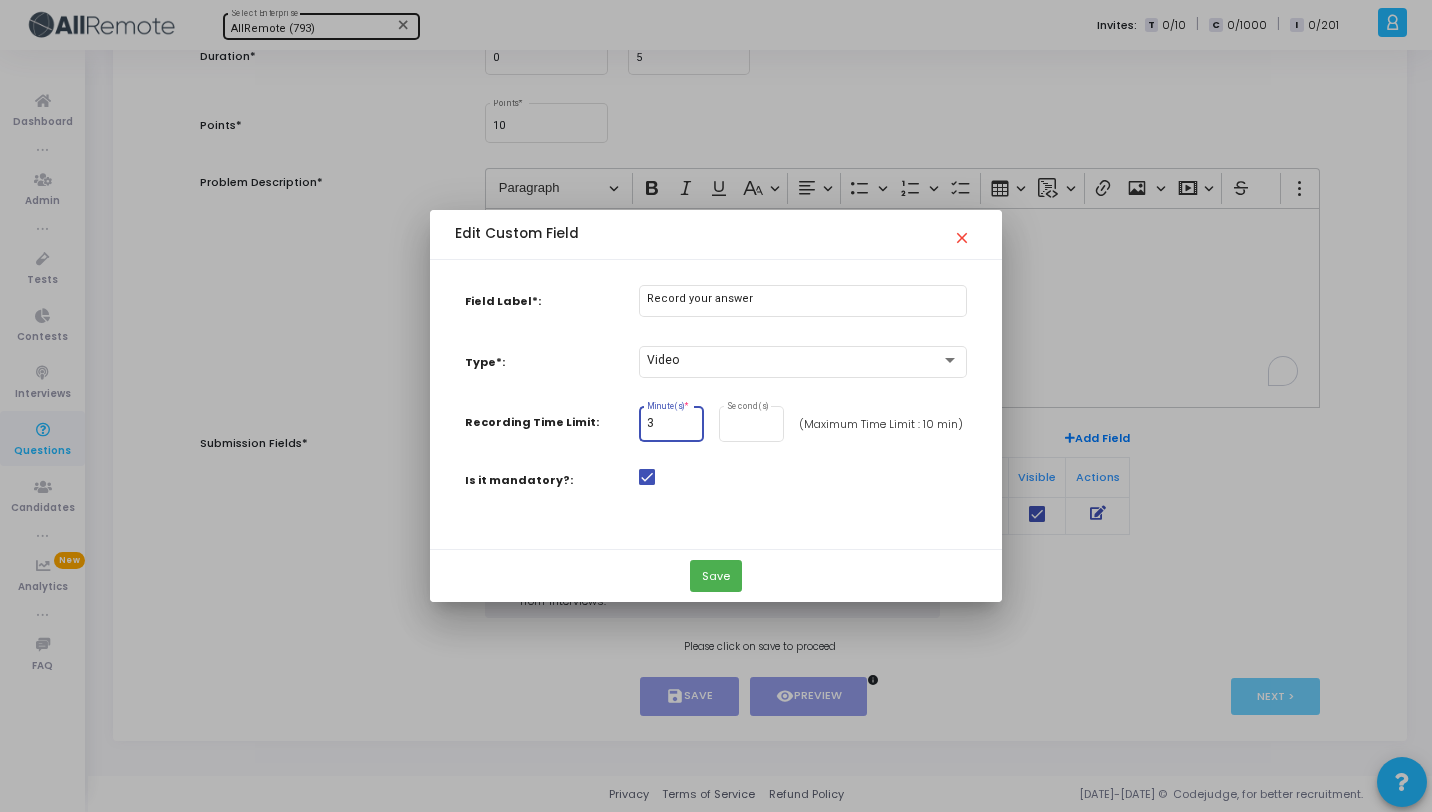 type on "3" 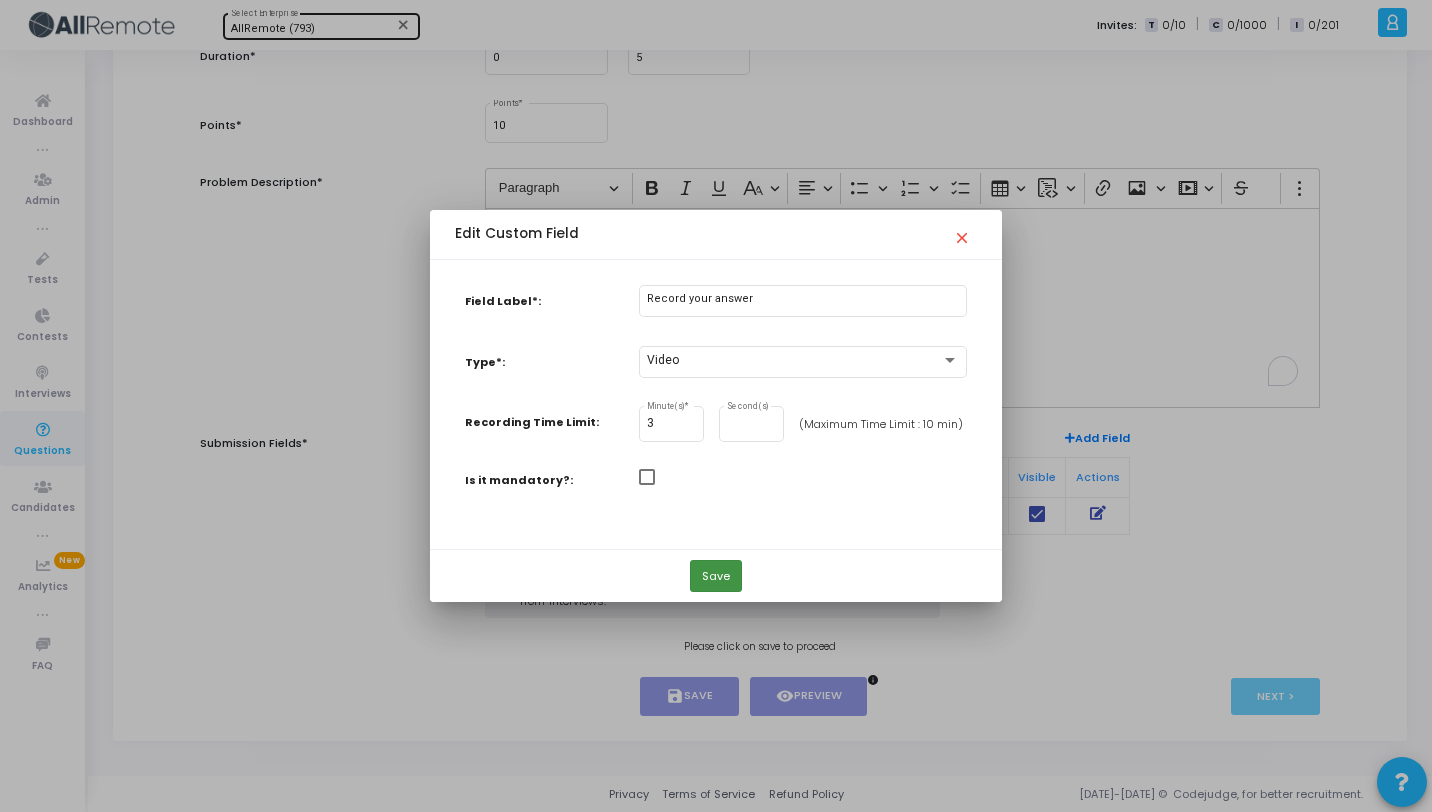click on "Save" at bounding box center (716, 576) 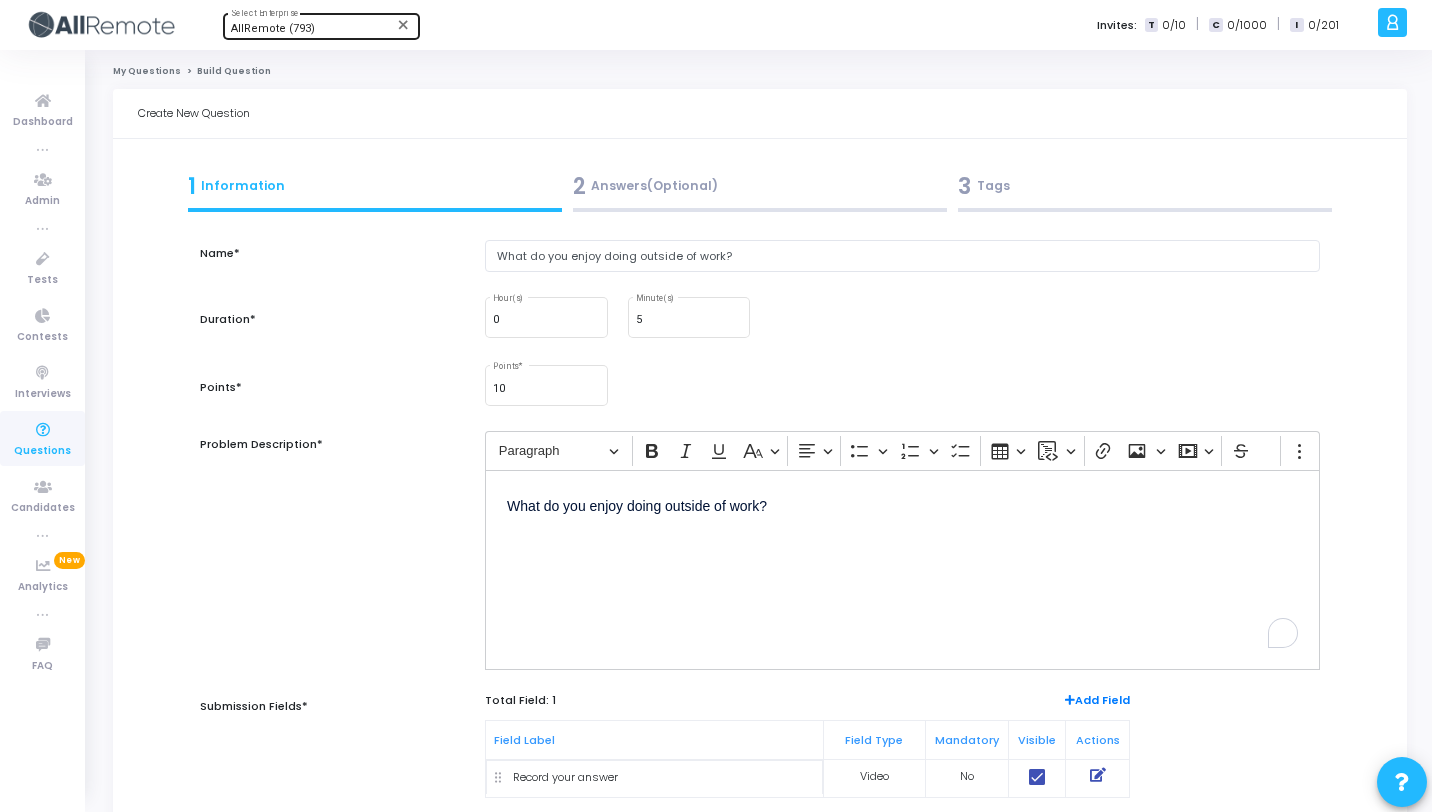 scroll, scrollTop: 262, scrollLeft: 0, axis: vertical 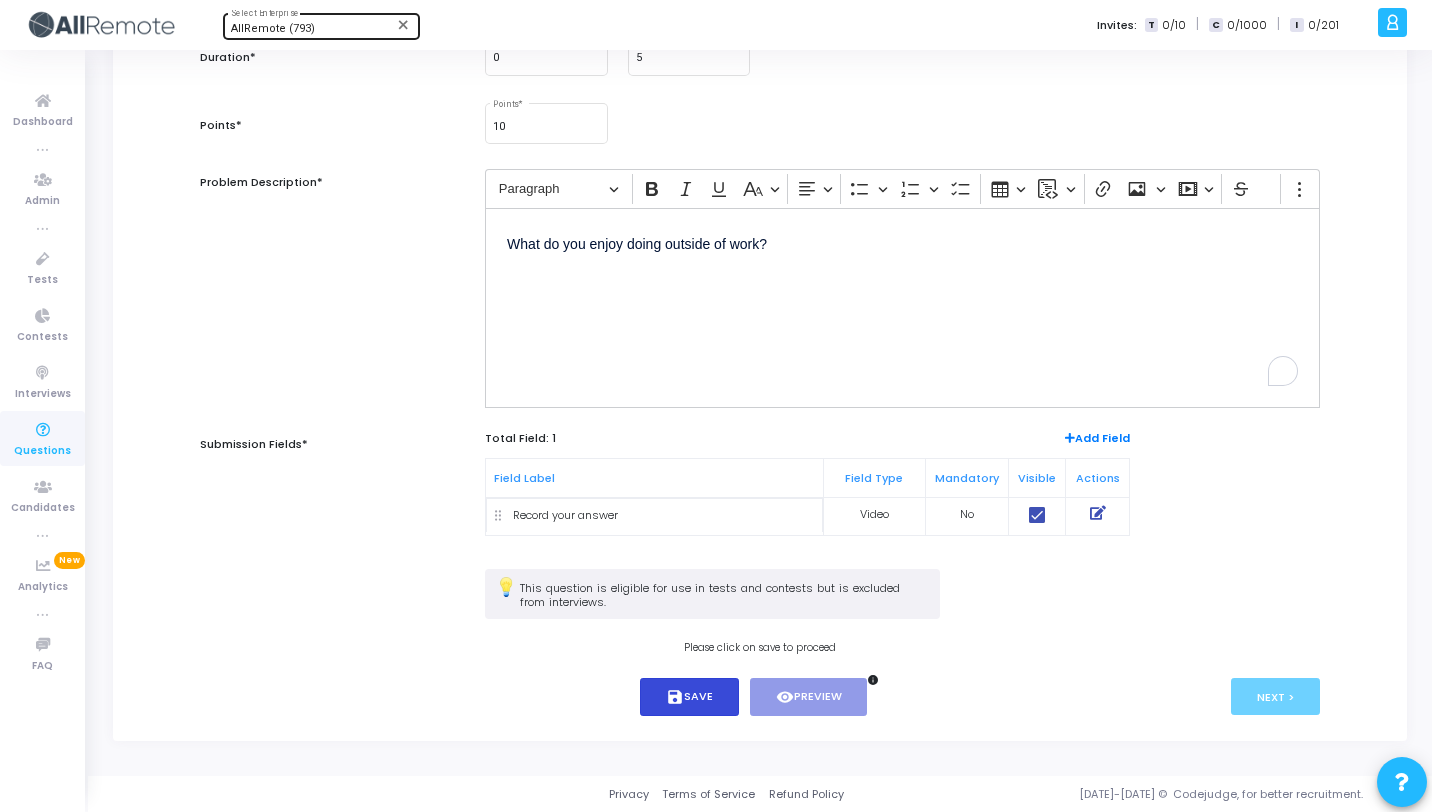 click on "save  Save" at bounding box center (689, 697) 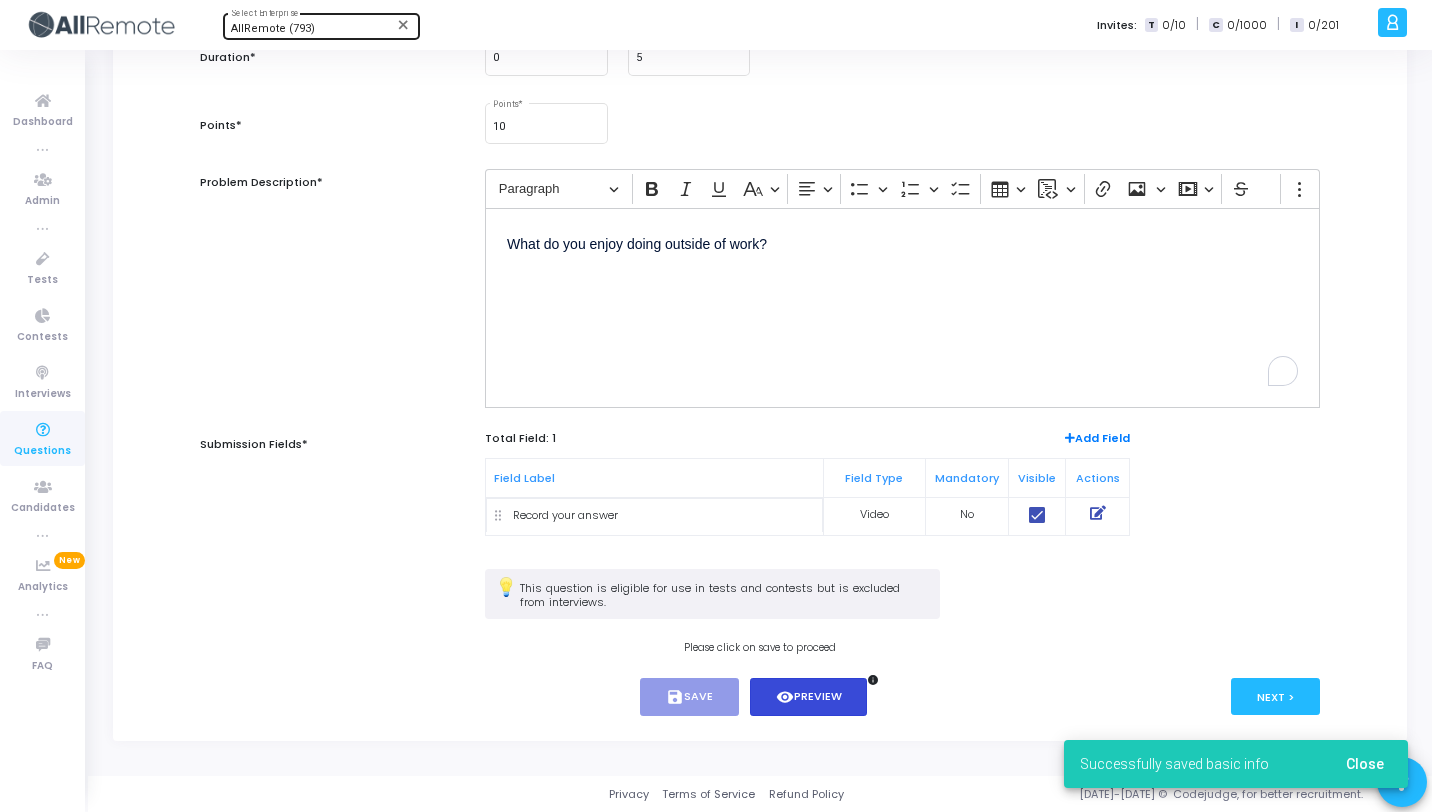 click on "visibility  Preview" at bounding box center [809, 697] 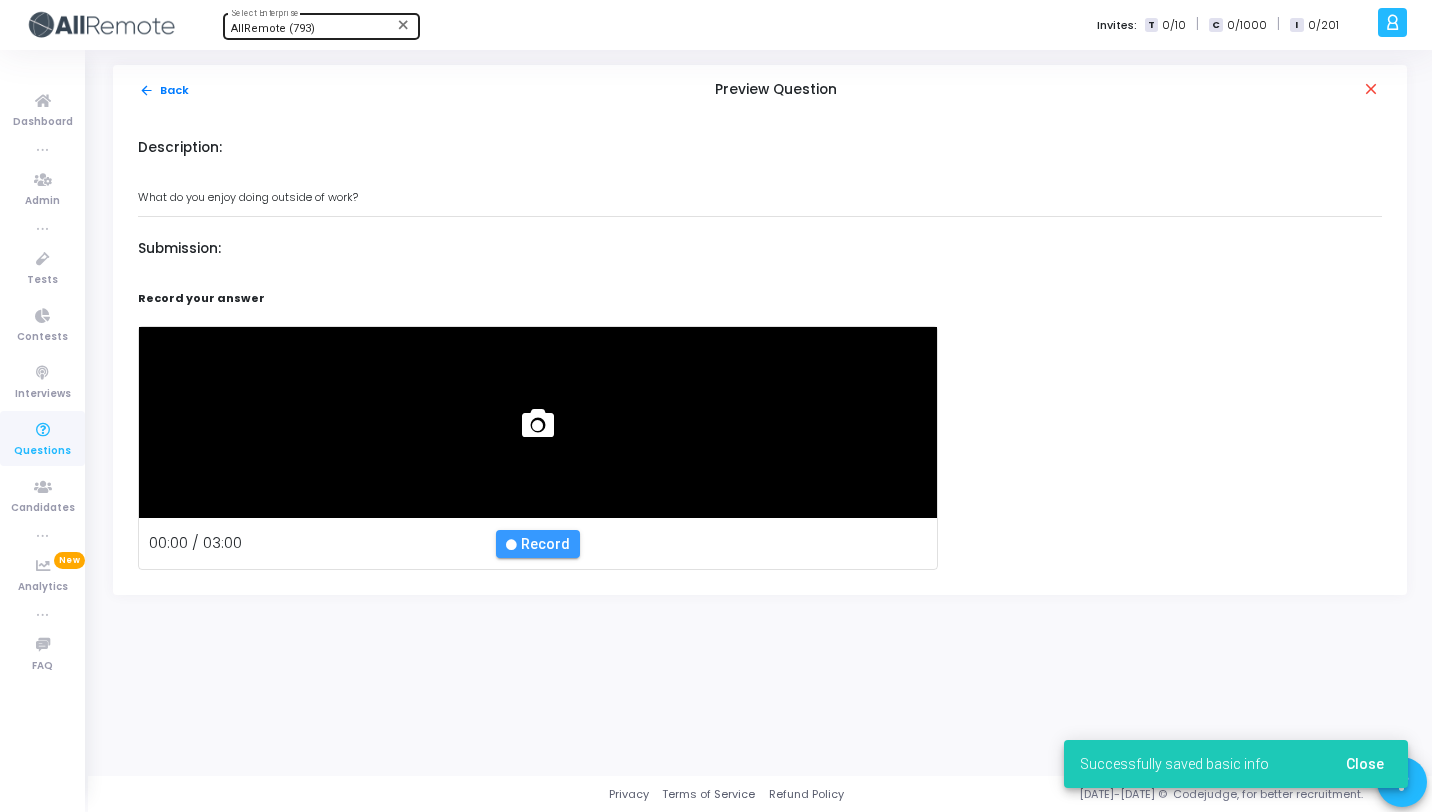scroll, scrollTop: 0, scrollLeft: 0, axis: both 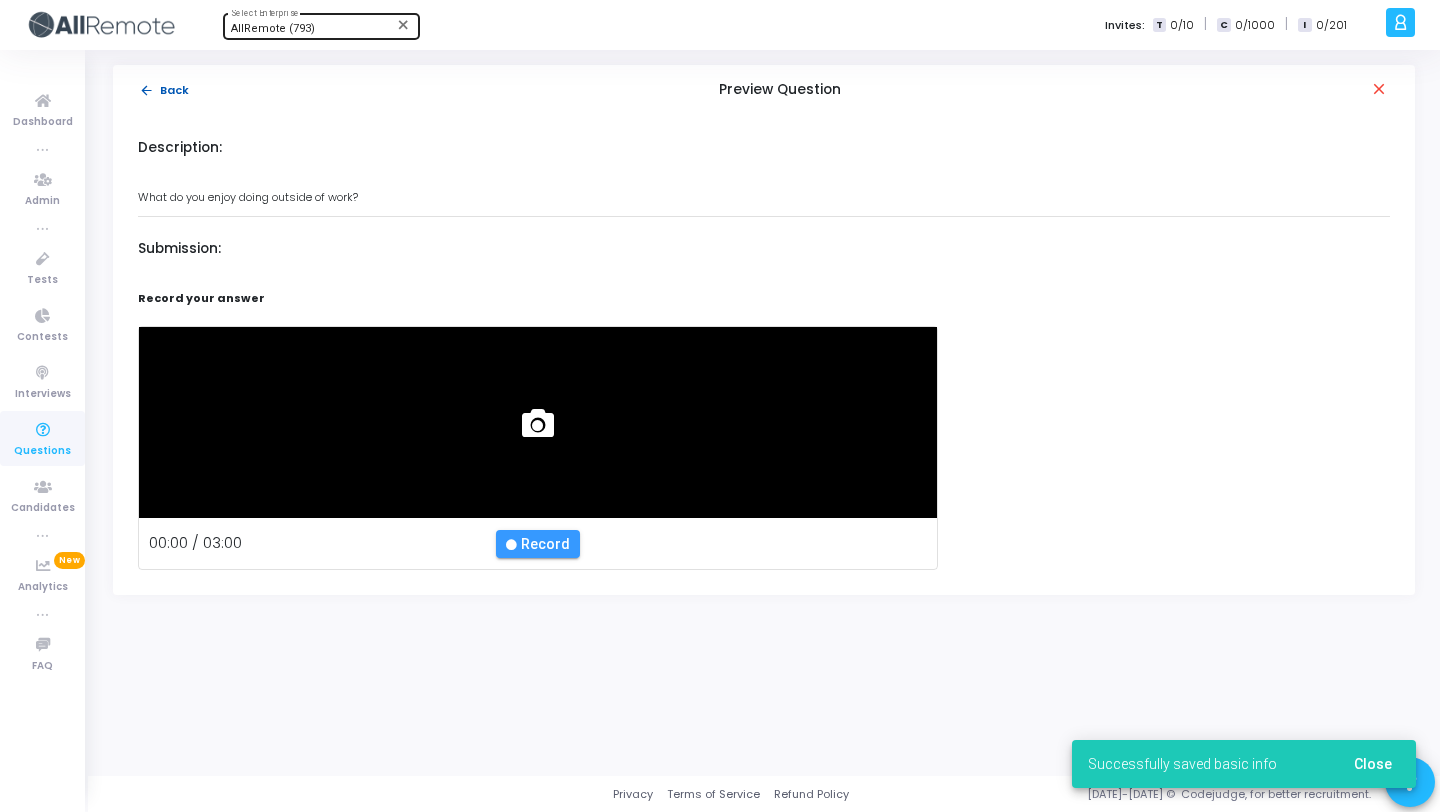 click on "arrow_back" 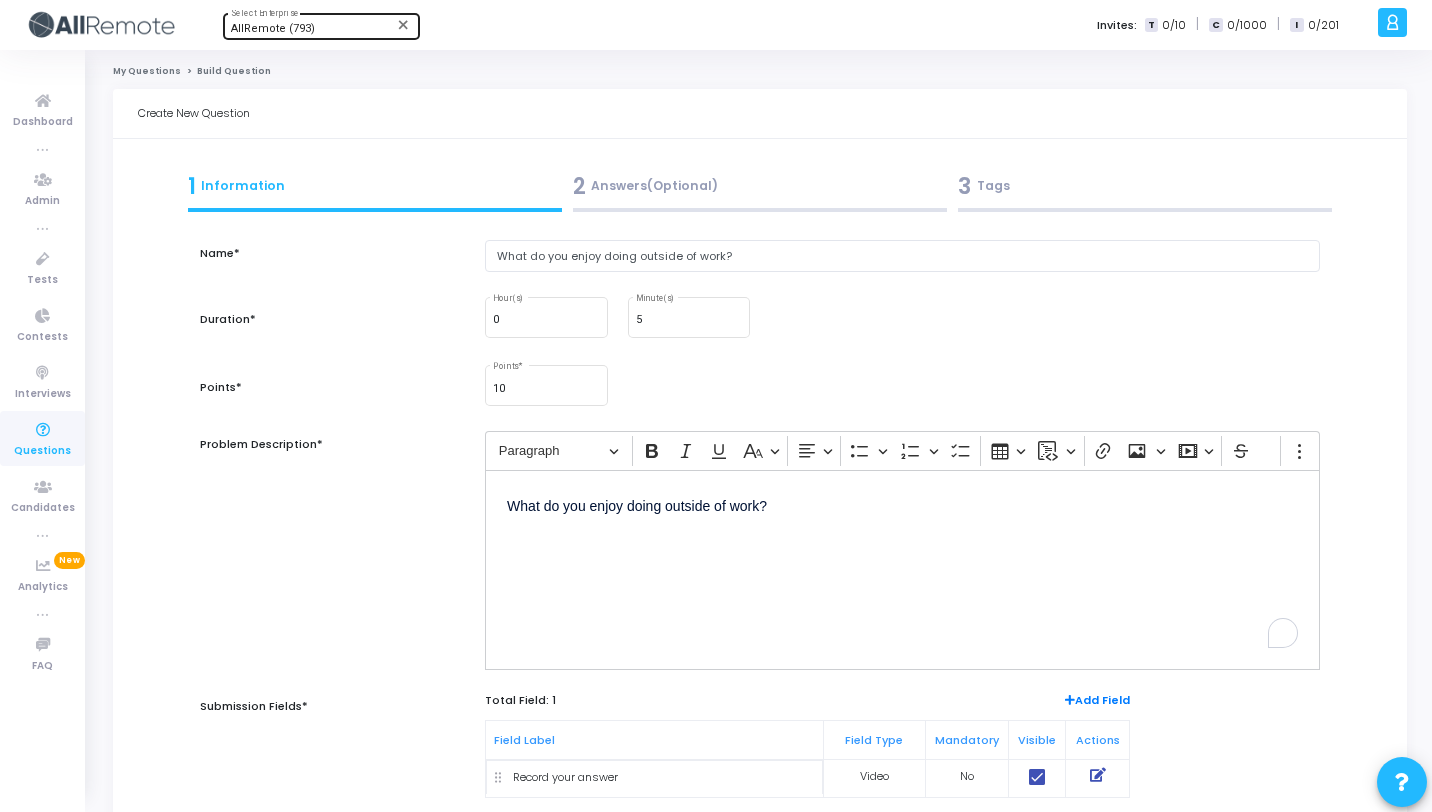 click on "3  Tags" at bounding box center [1145, 186] 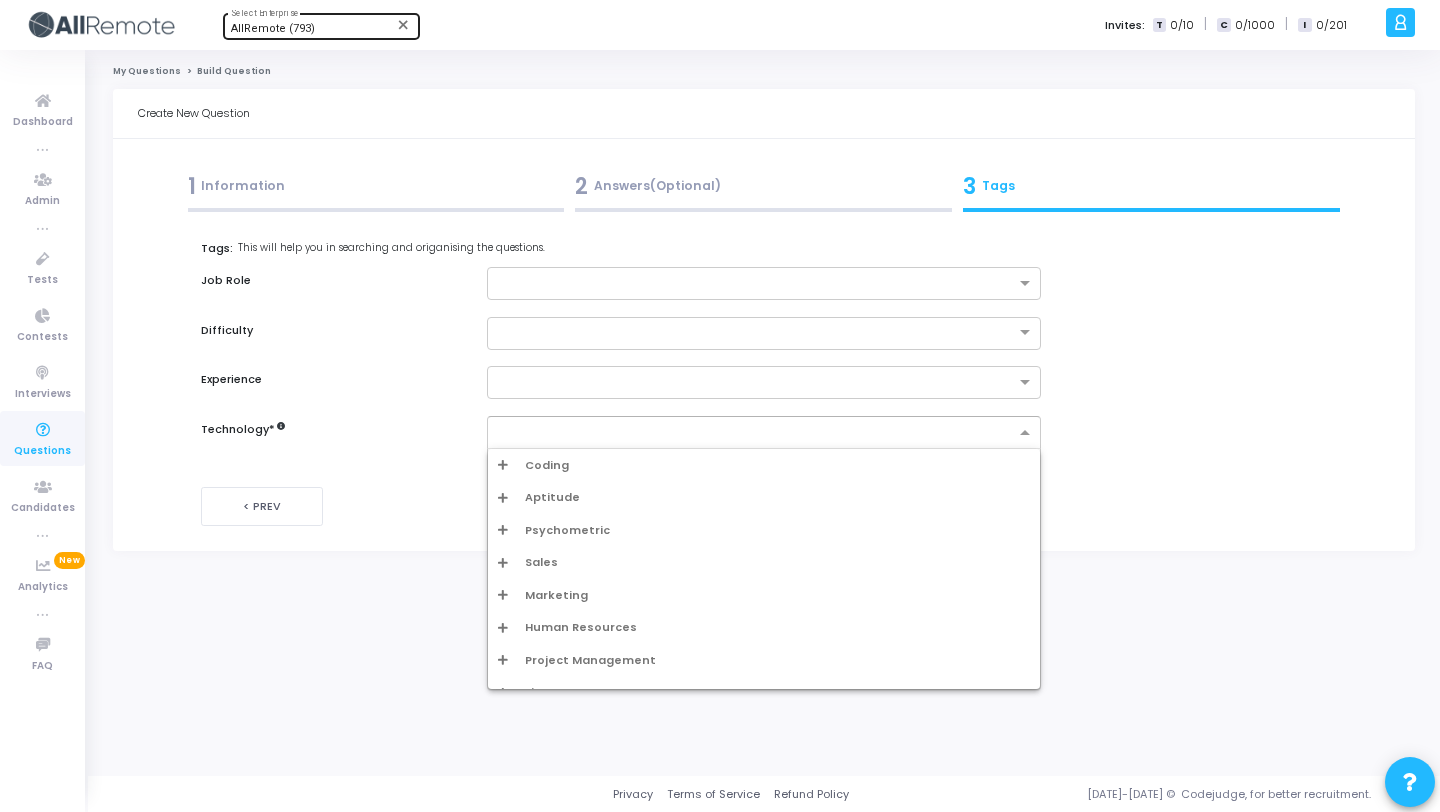 click at bounding box center [756, 433] 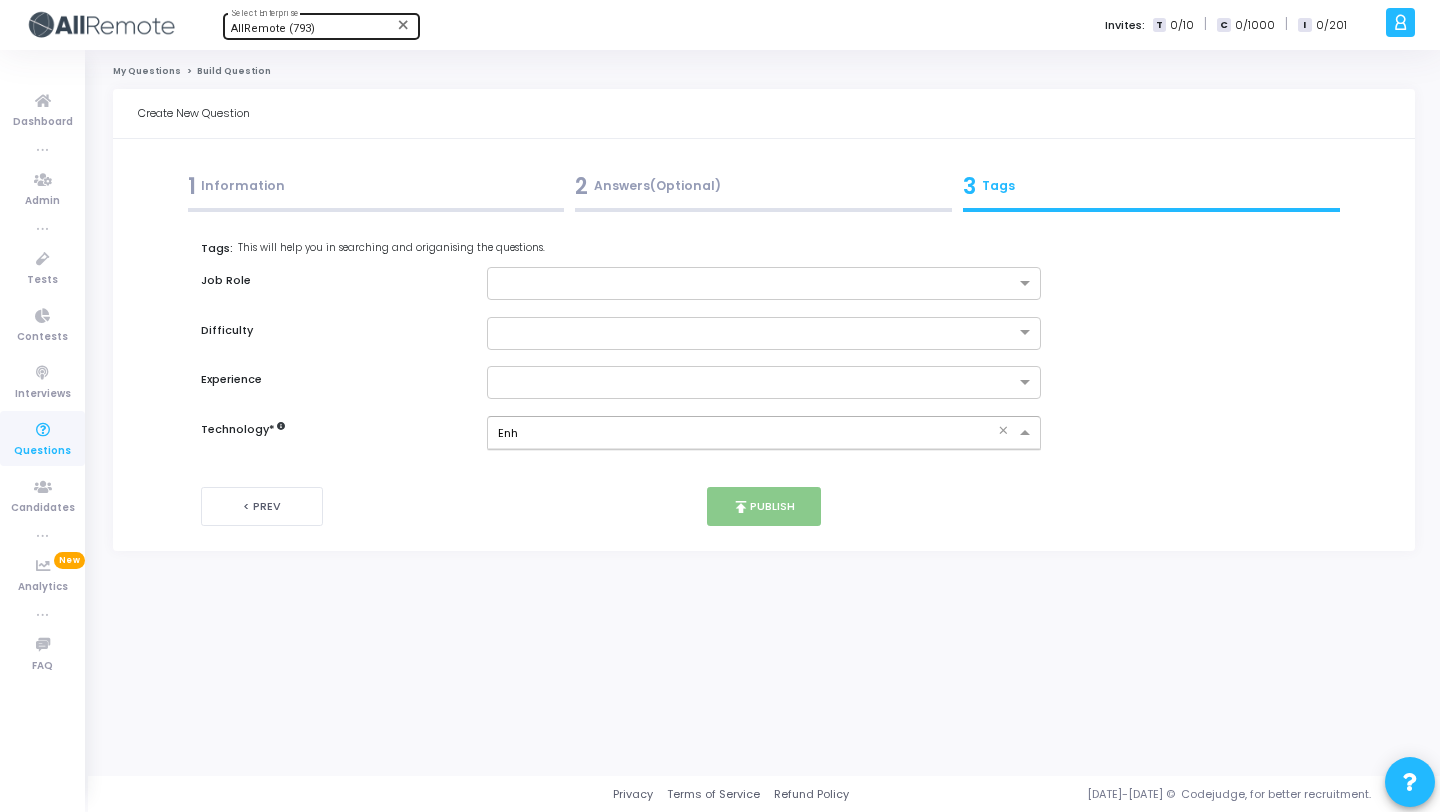 type on "En" 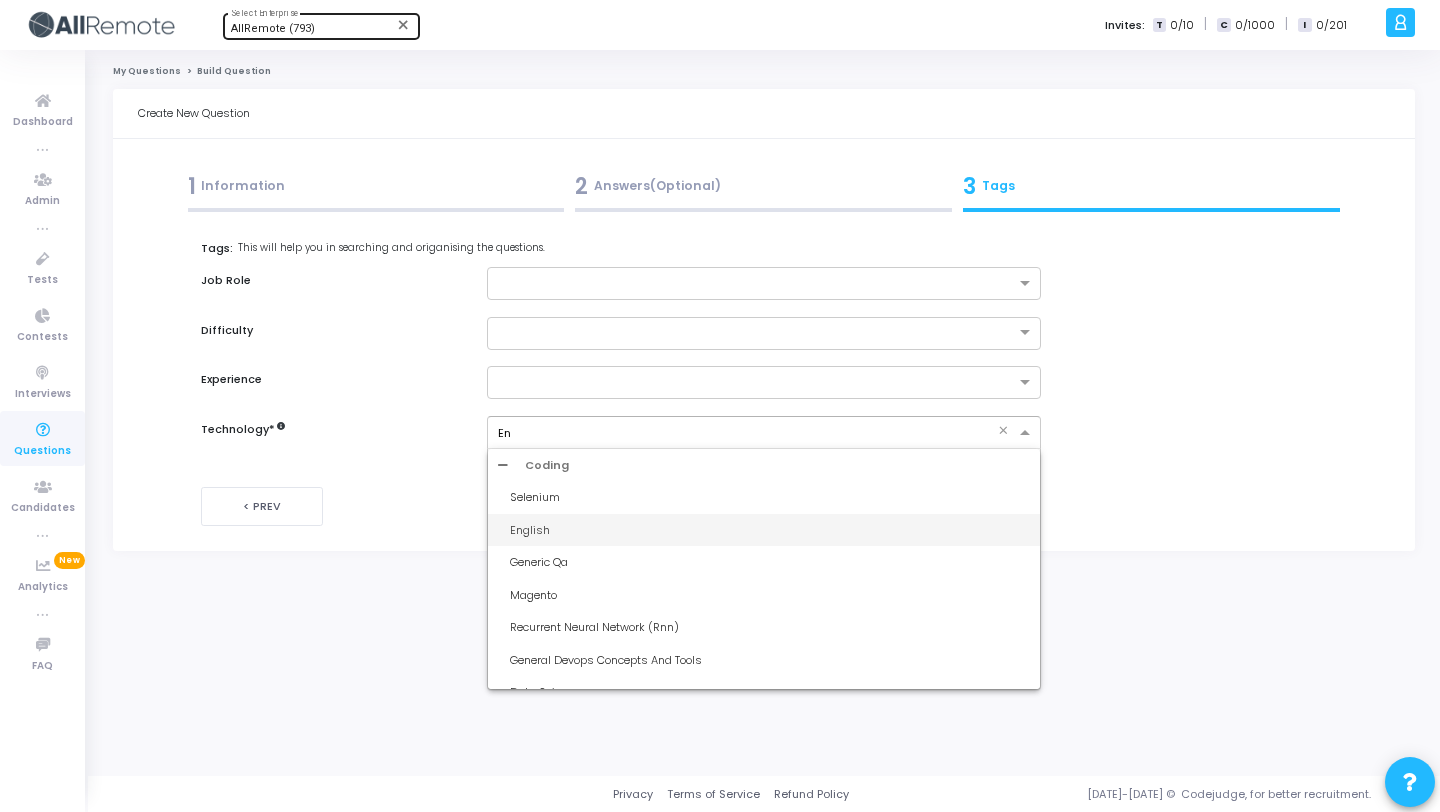 click on "English" at bounding box center [769, 530] 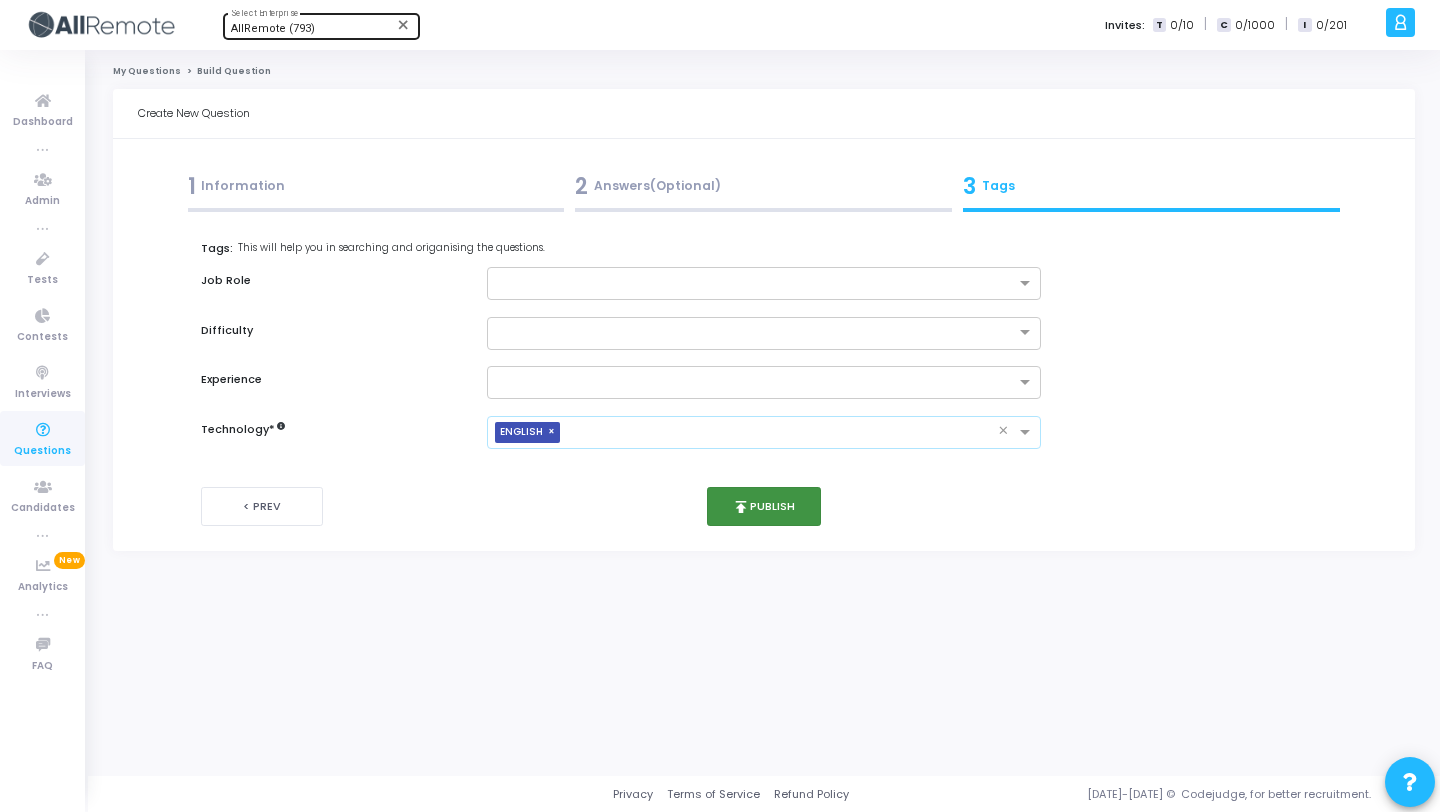 click on "publish  Publish" at bounding box center (764, 506) 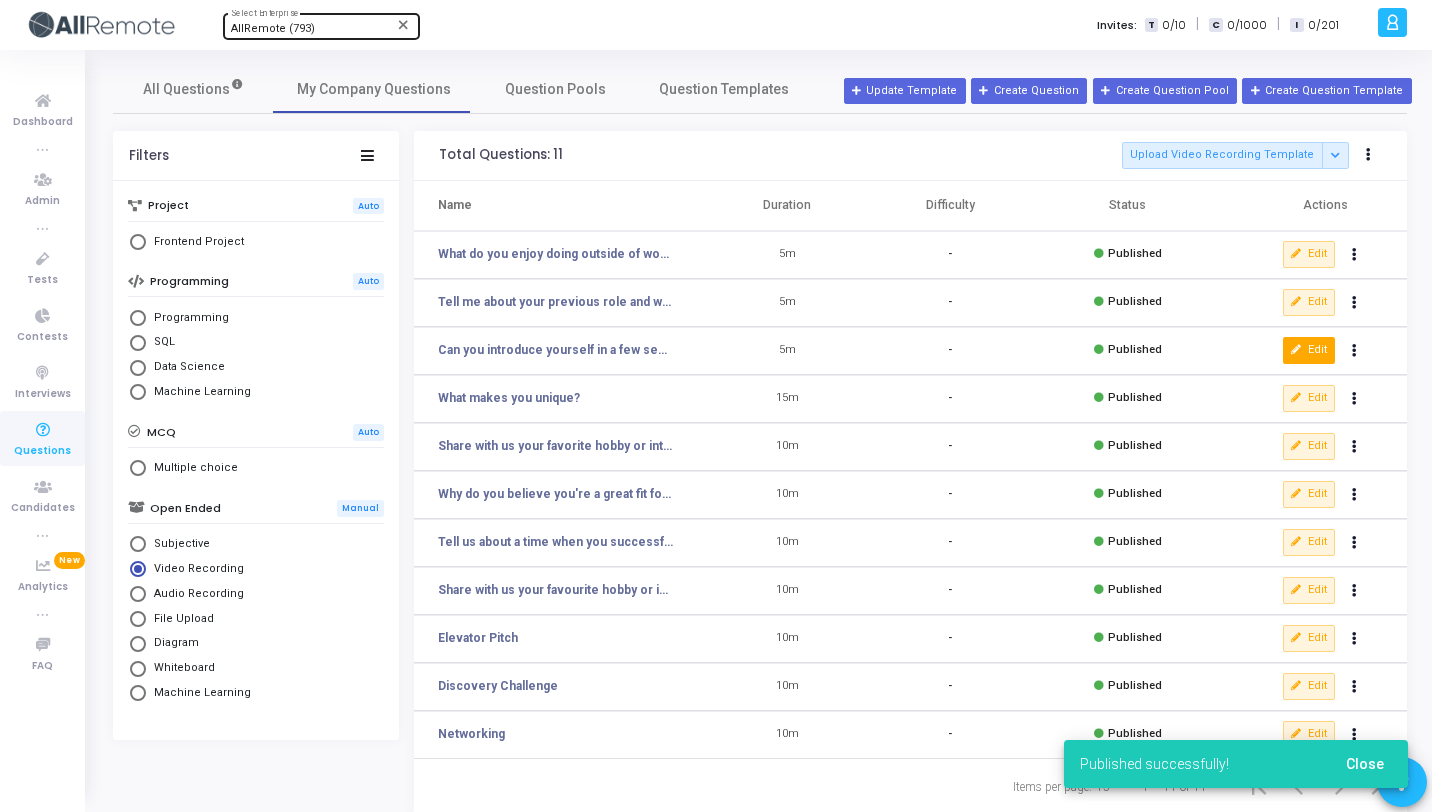click on "Edit" at bounding box center [1309, 350] 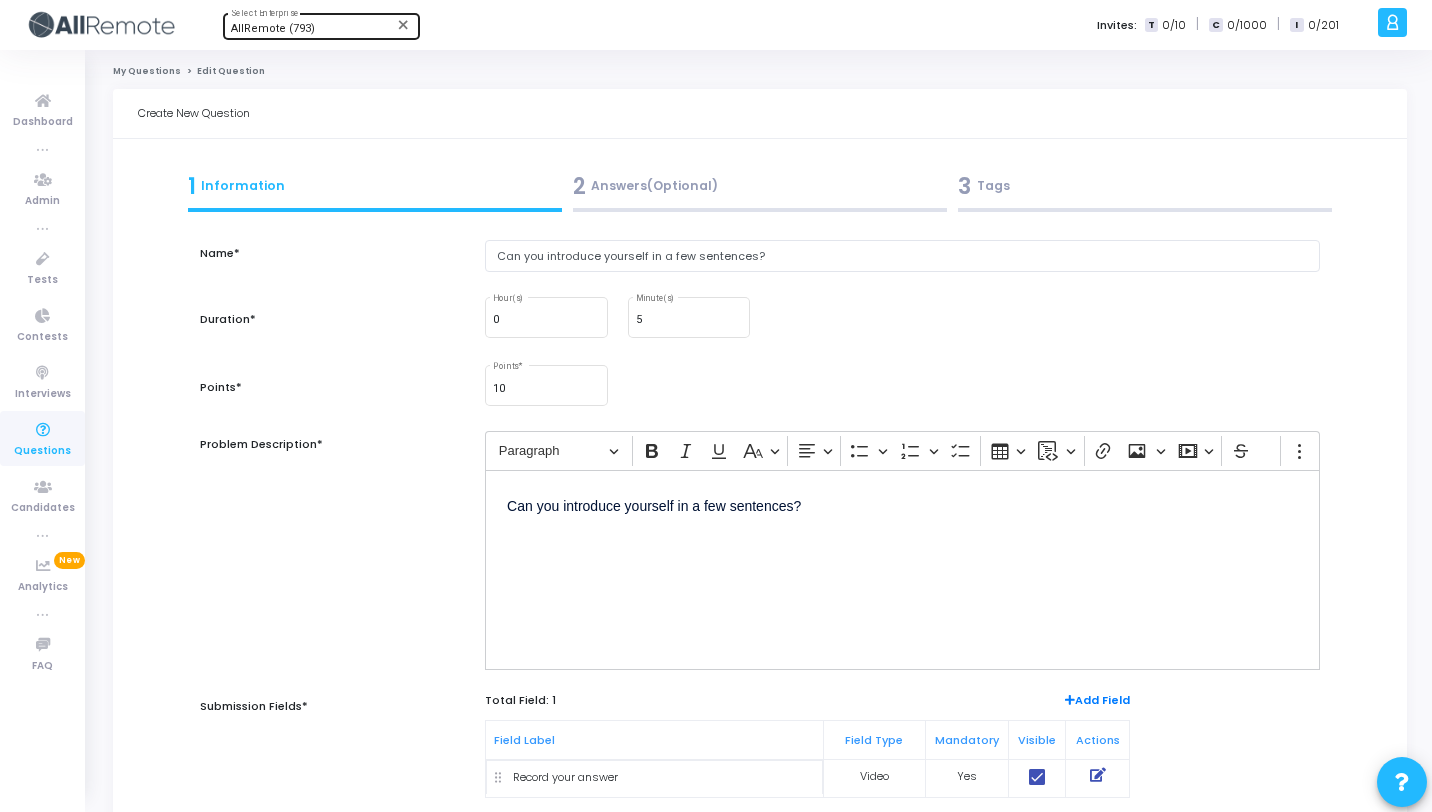 scroll, scrollTop: 262, scrollLeft: 0, axis: vertical 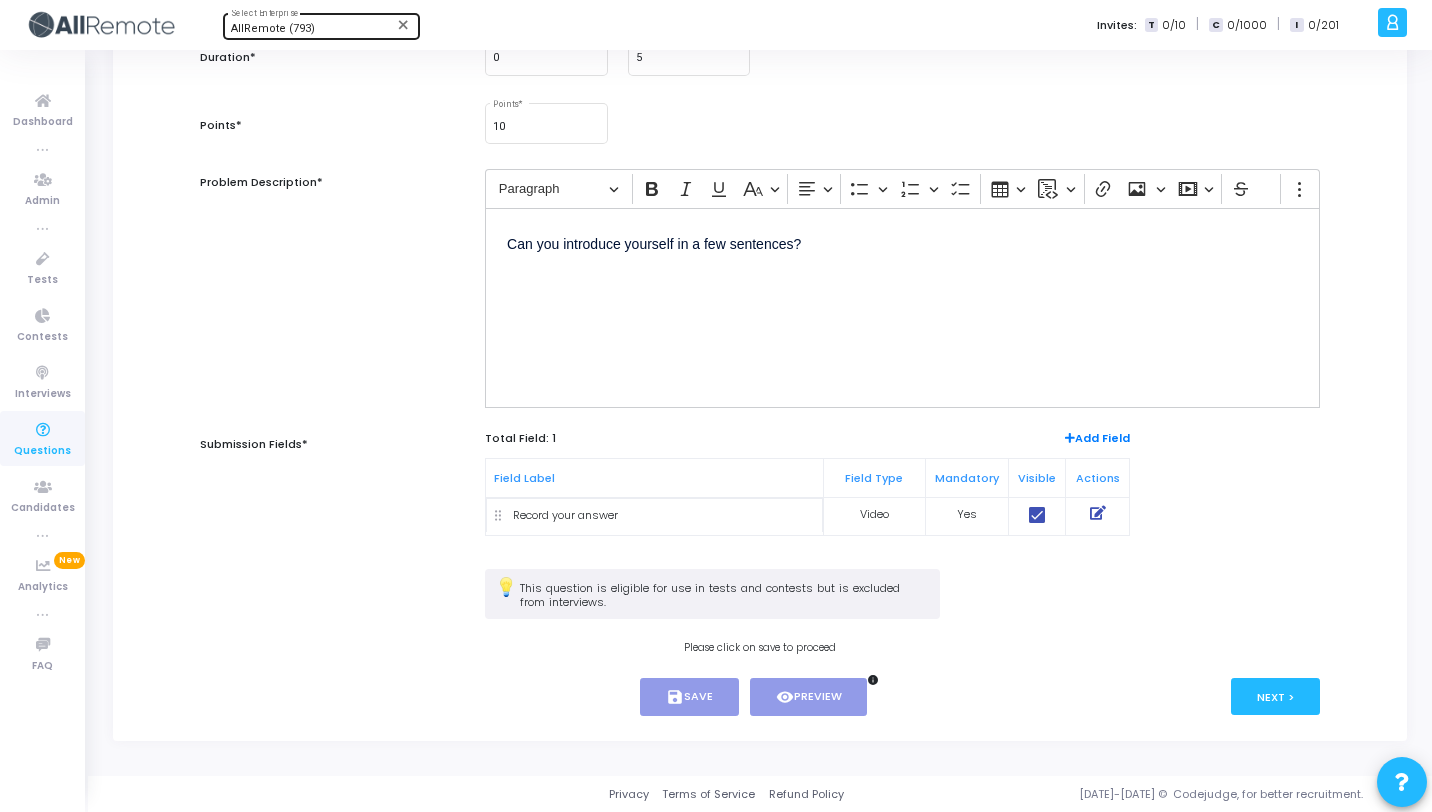 click at bounding box center [1098, 513] 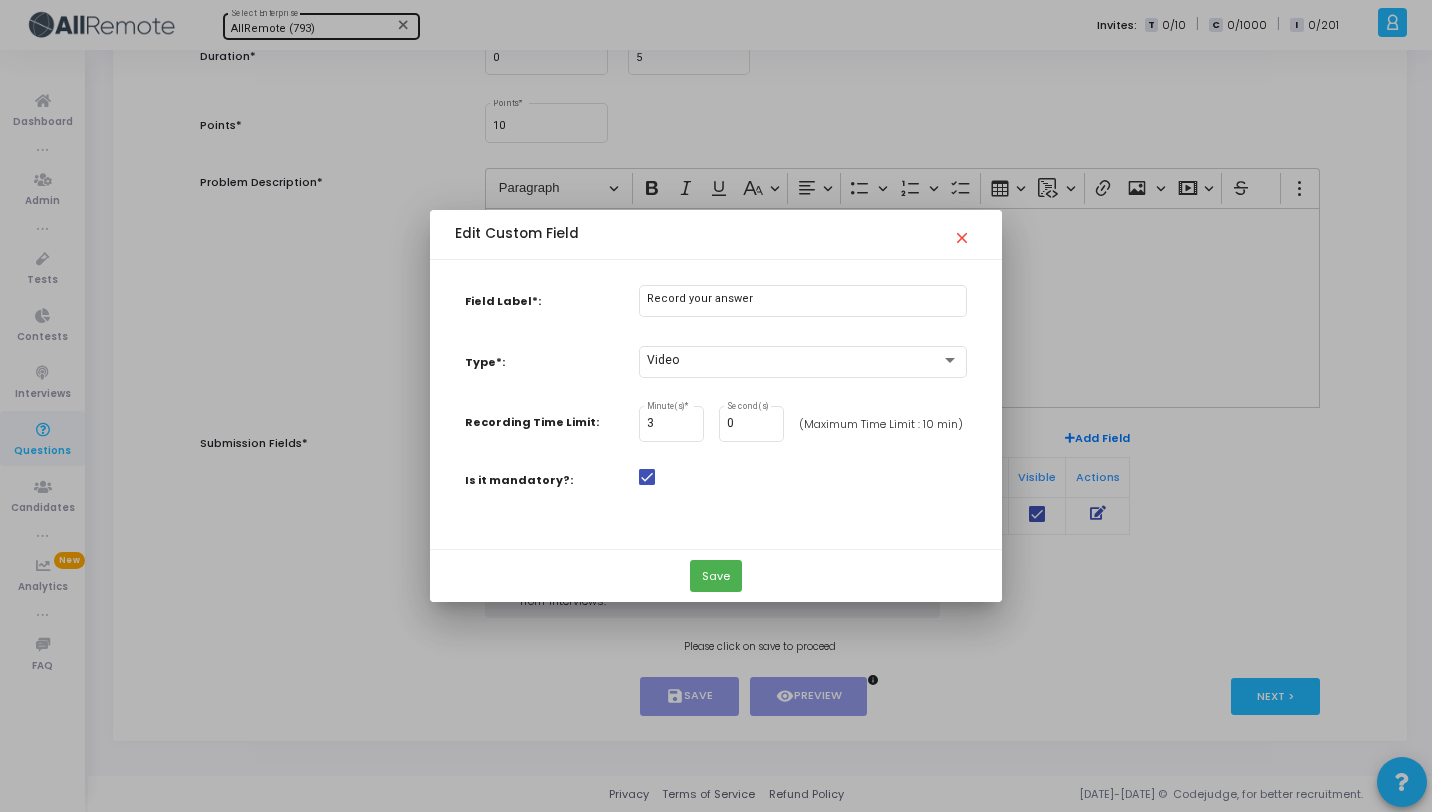 scroll, scrollTop: 0, scrollLeft: 0, axis: both 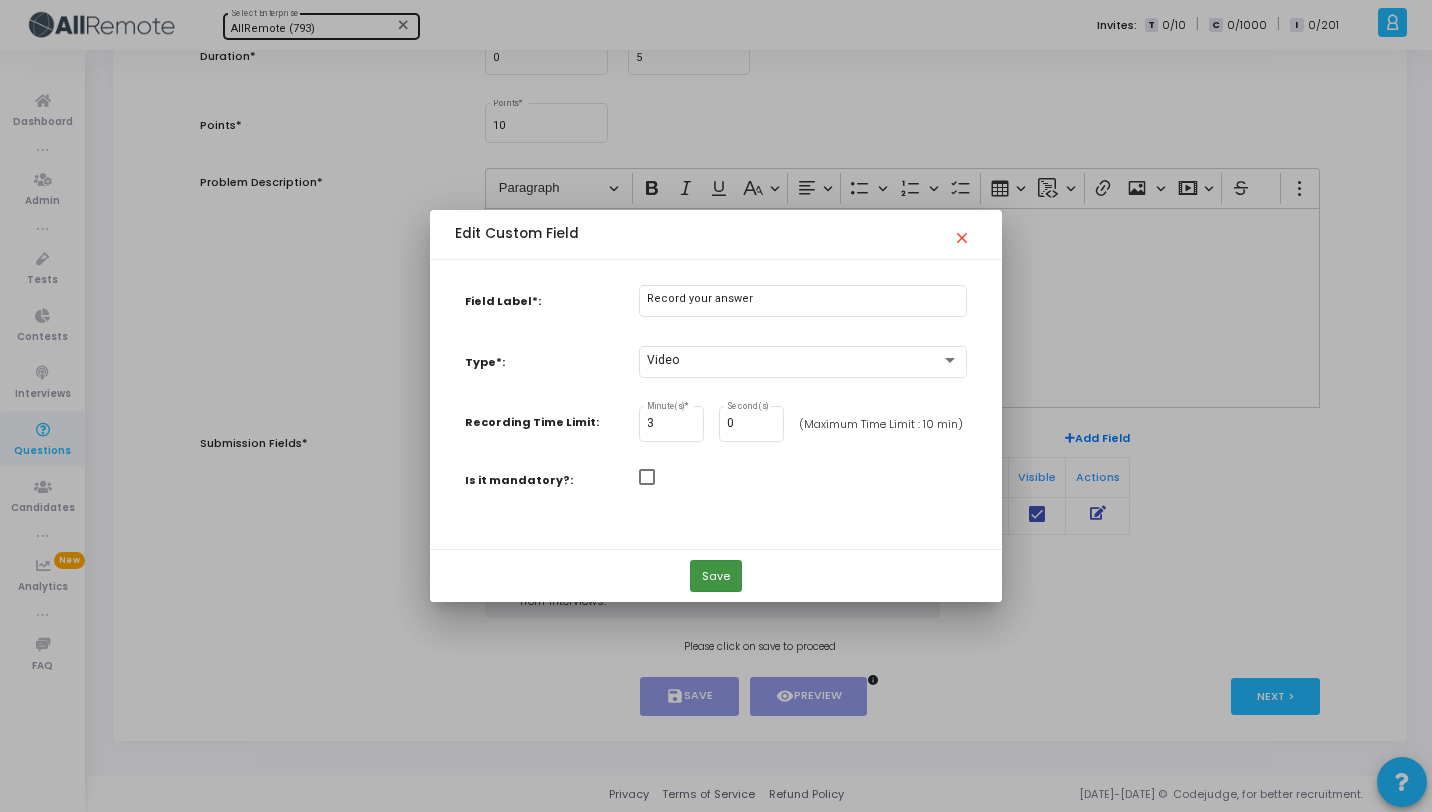 click on "Save" at bounding box center (716, 576) 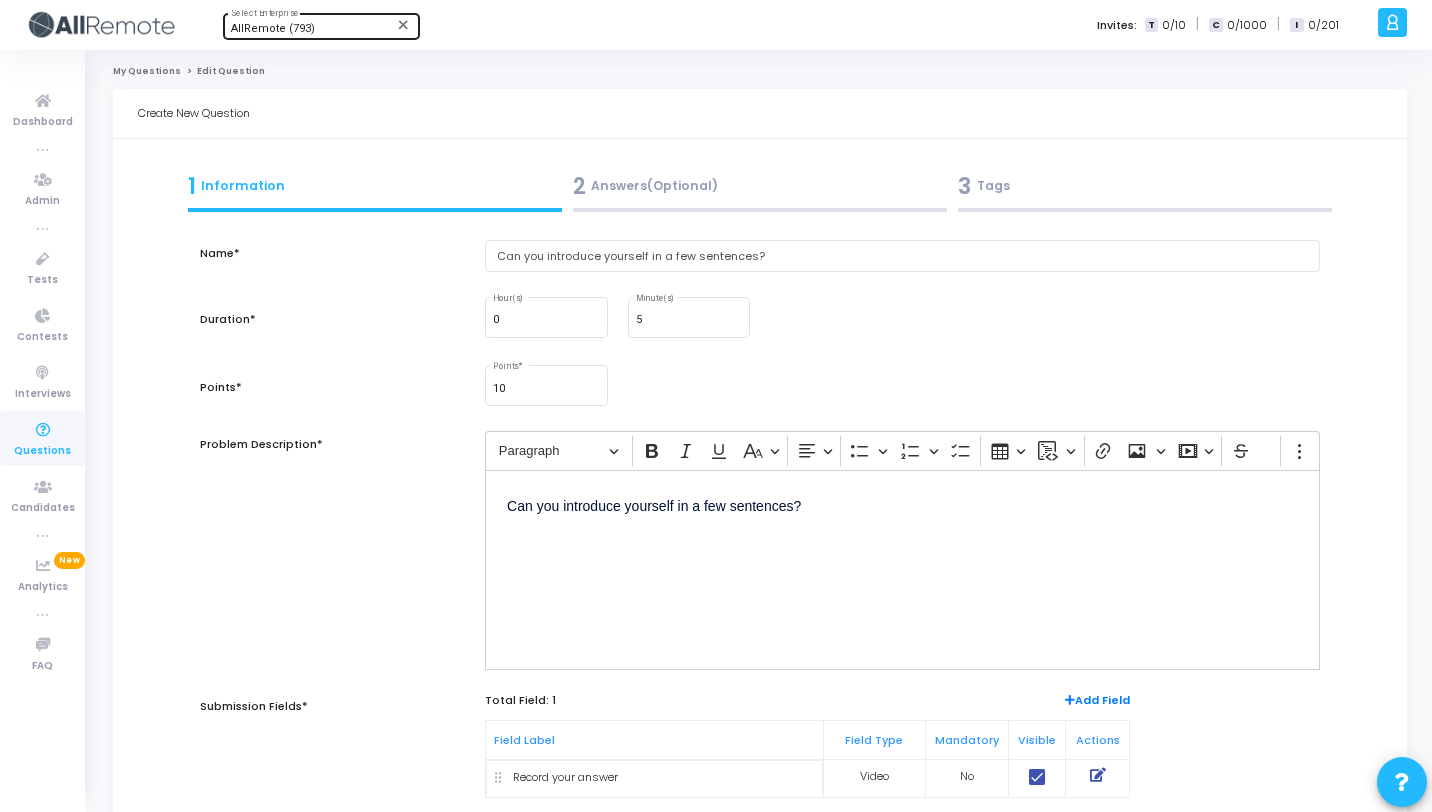 scroll, scrollTop: 262, scrollLeft: 0, axis: vertical 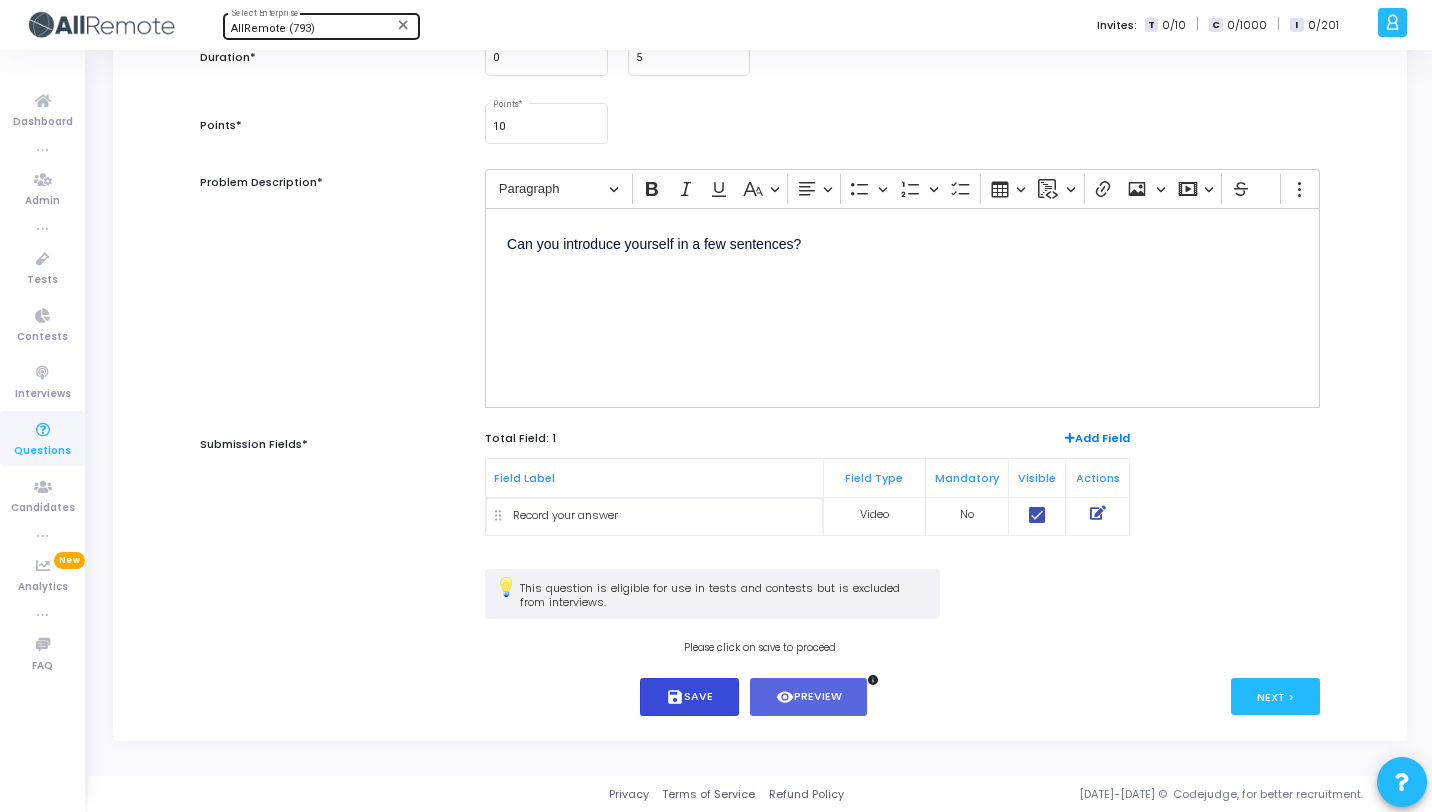 click on "save  Save" at bounding box center (689, 697) 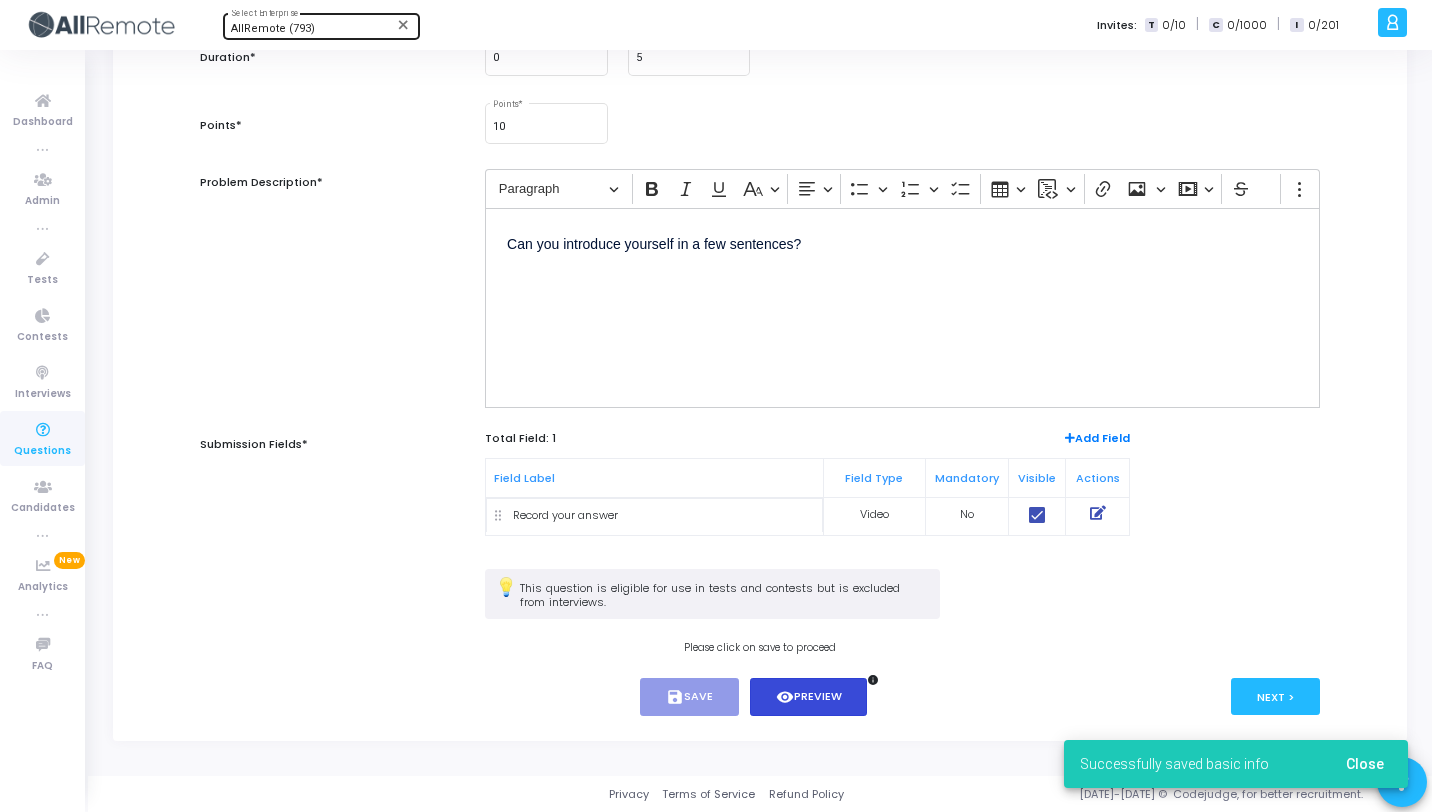 click on "visibility" at bounding box center (785, 697) 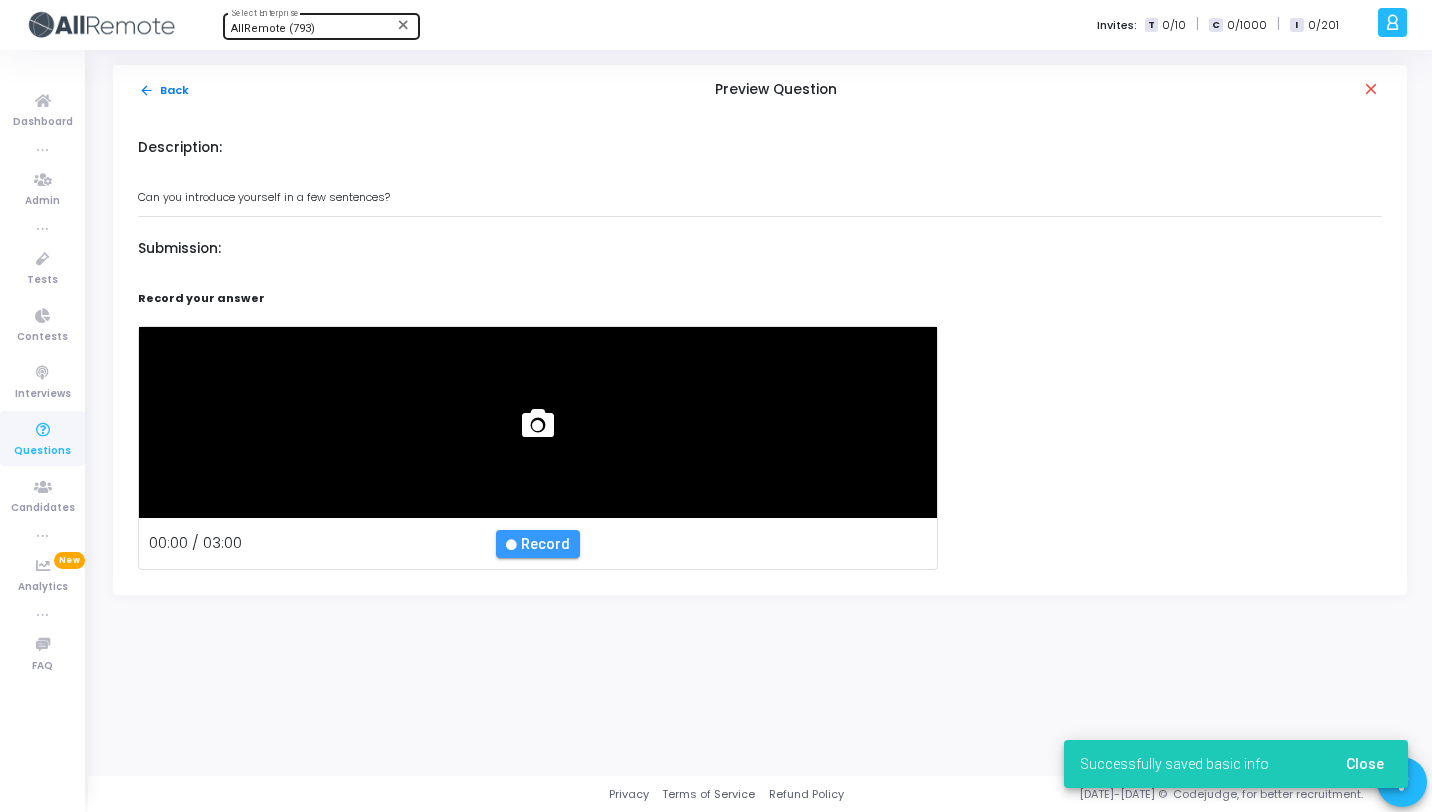 scroll, scrollTop: 0, scrollLeft: 0, axis: both 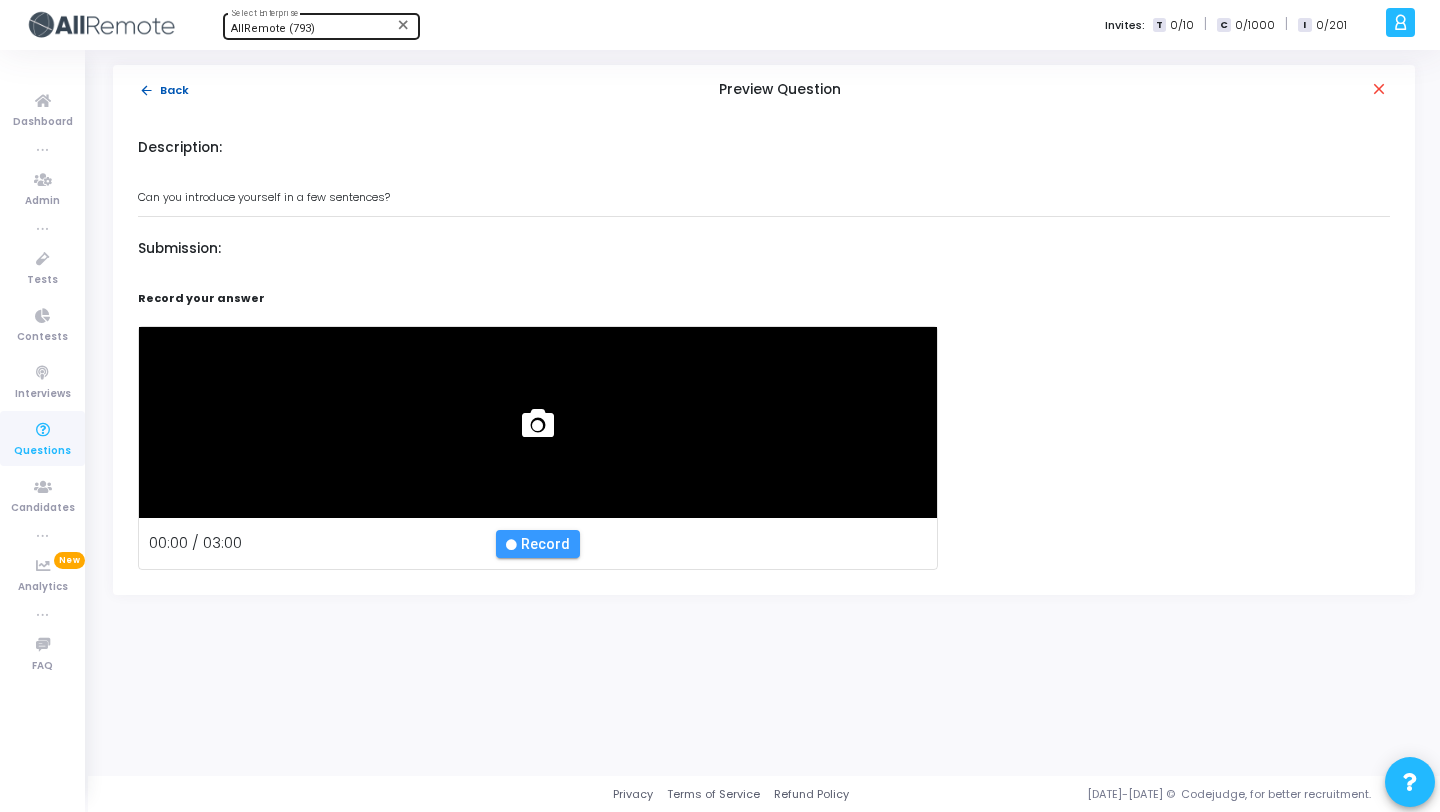 click on "arrow_back  Back" 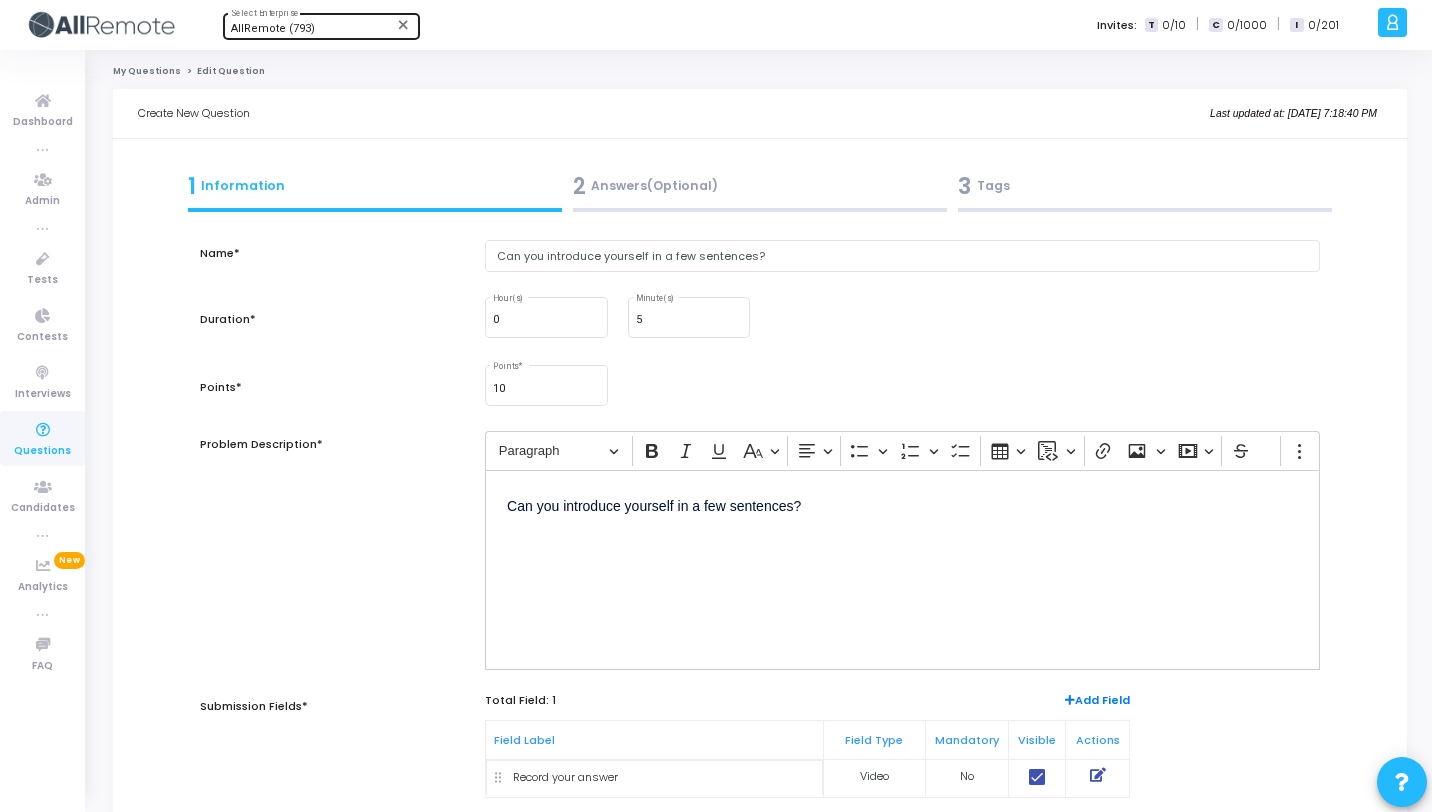click on "3  Tags" at bounding box center [1145, 191] 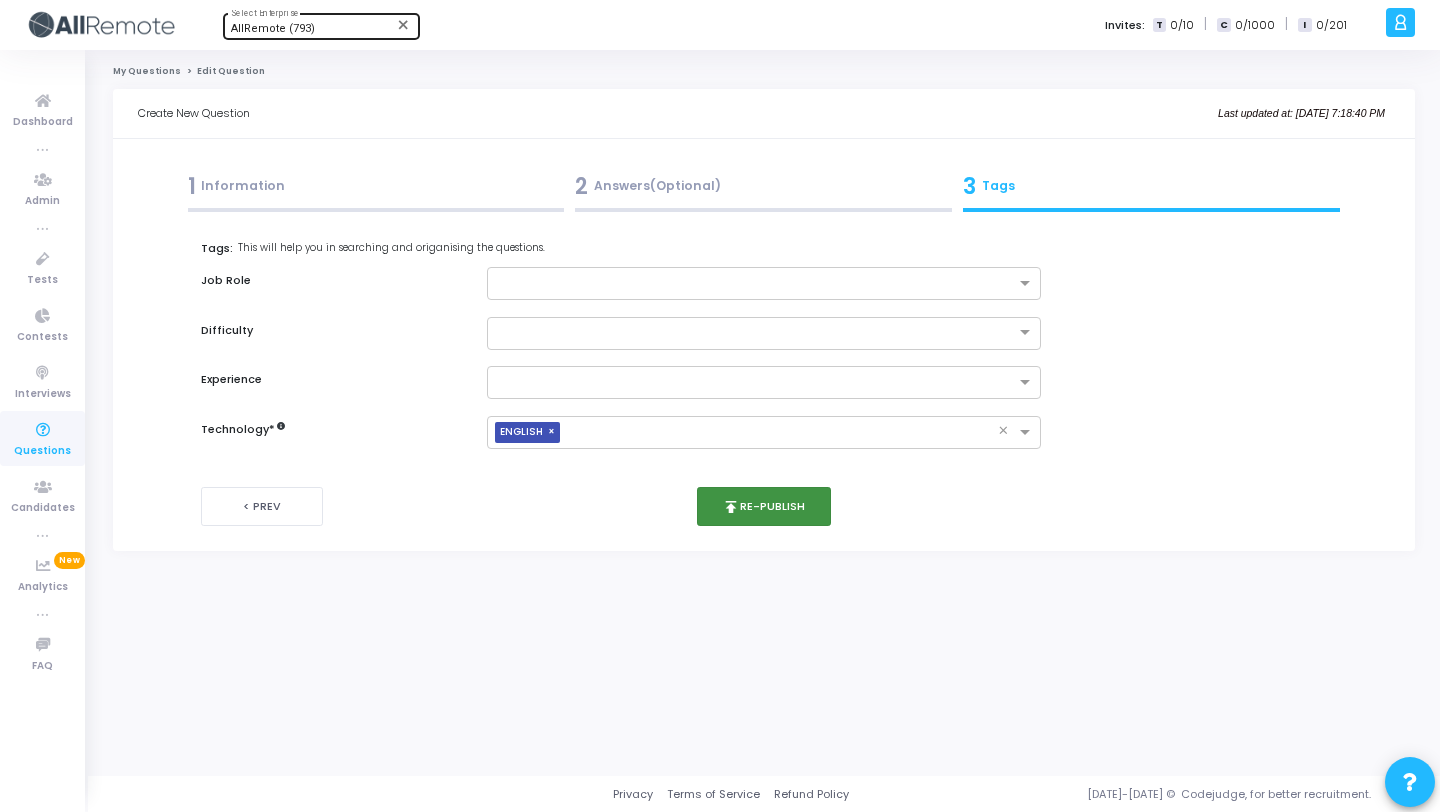 click on "publish  Re-publish" at bounding box center (764, 506) 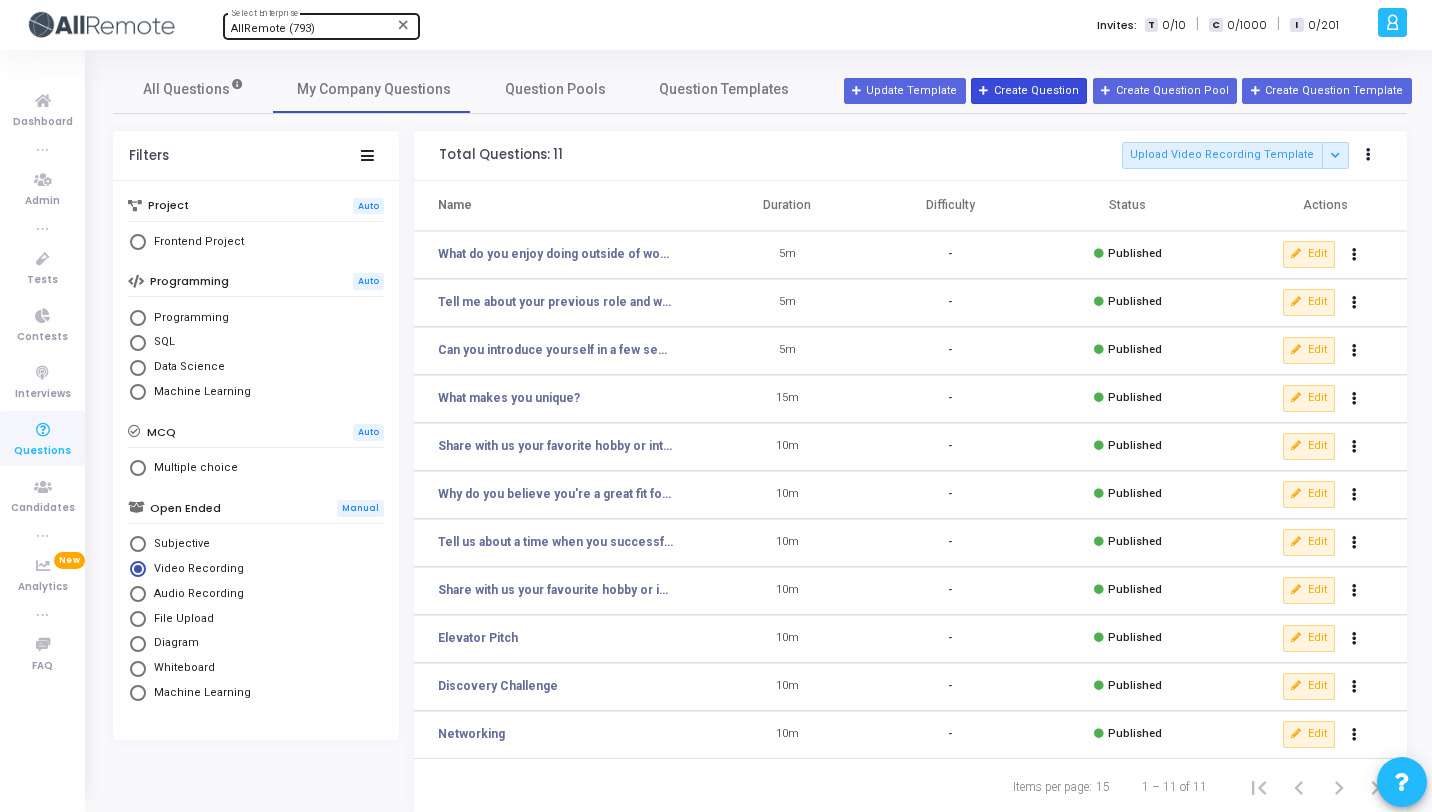 click on "Create Question" at bounding box center (1029, 91) 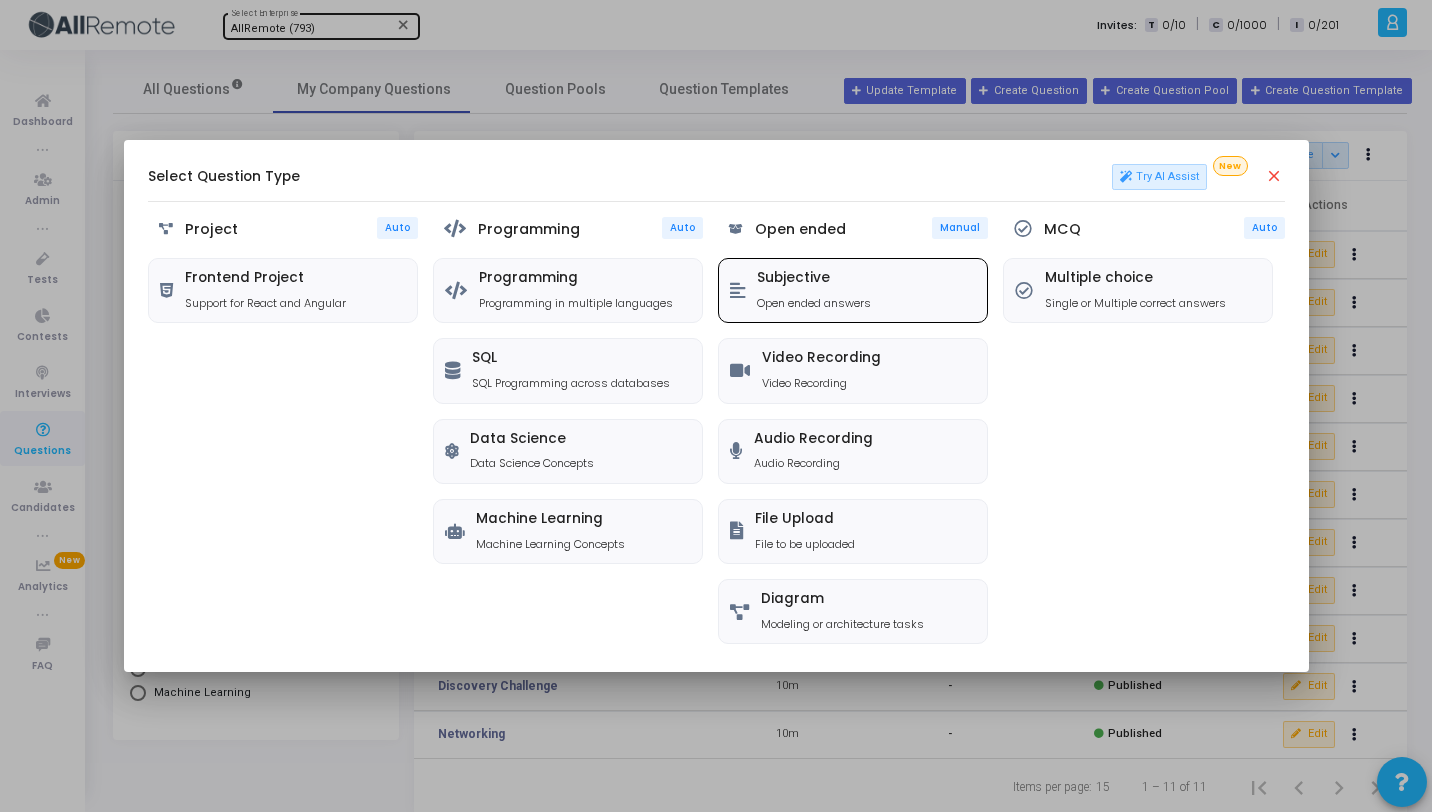 click on "Open ended answers" at bounding box center [814, 303] 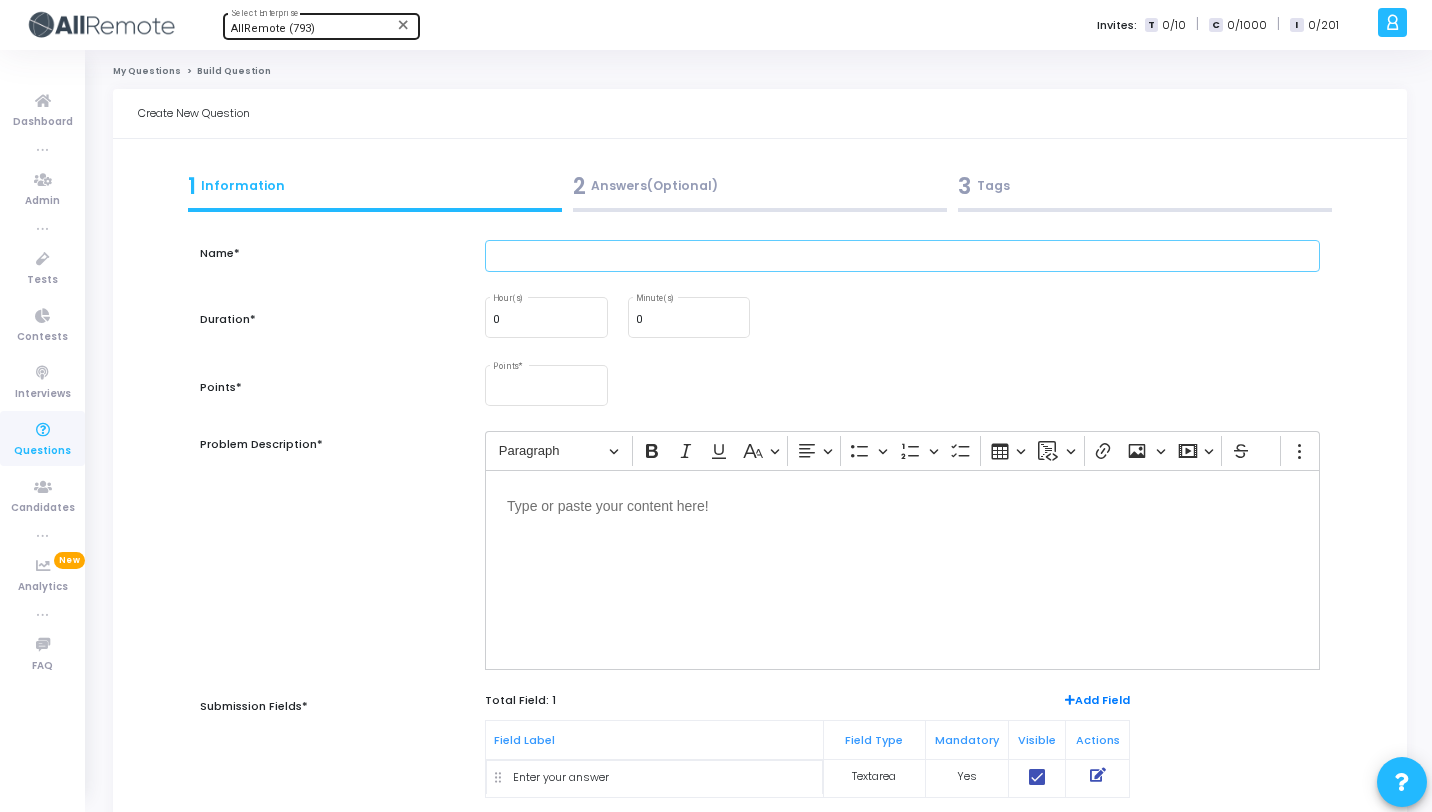 click at bounding box center (902, 256) 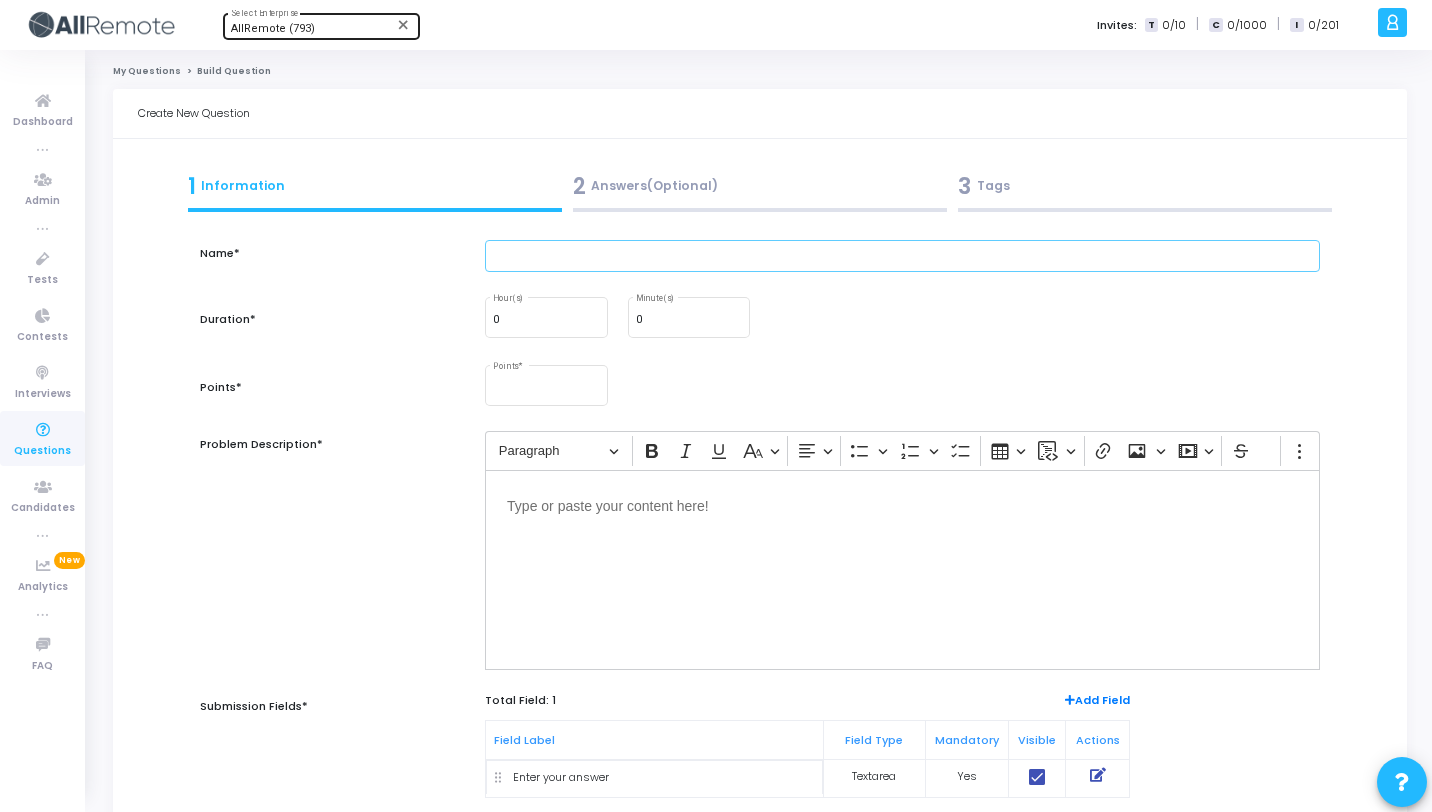 paste on "Write a short email to your manager asking for a day off." 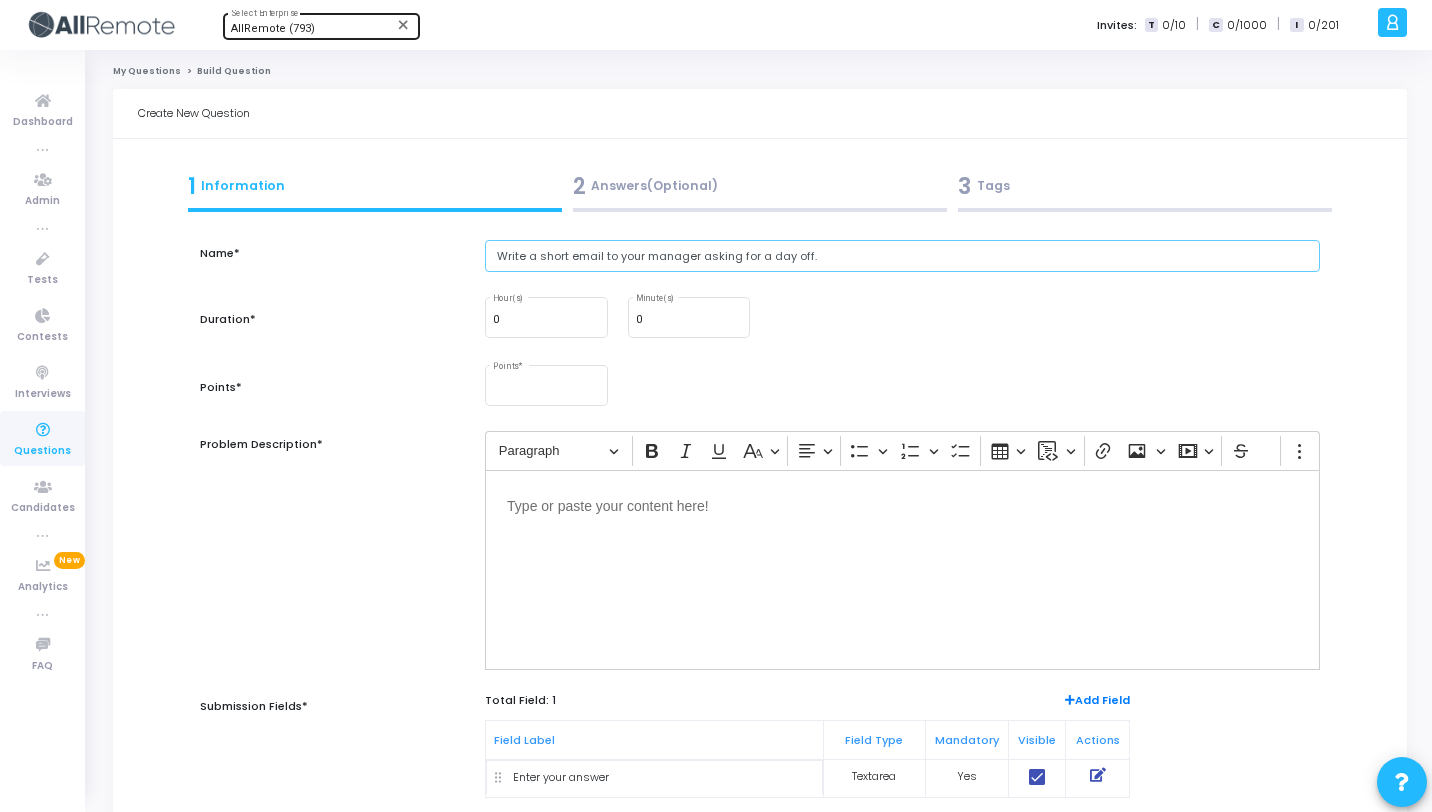 type on "Write a short email to your manager asking for a day off." 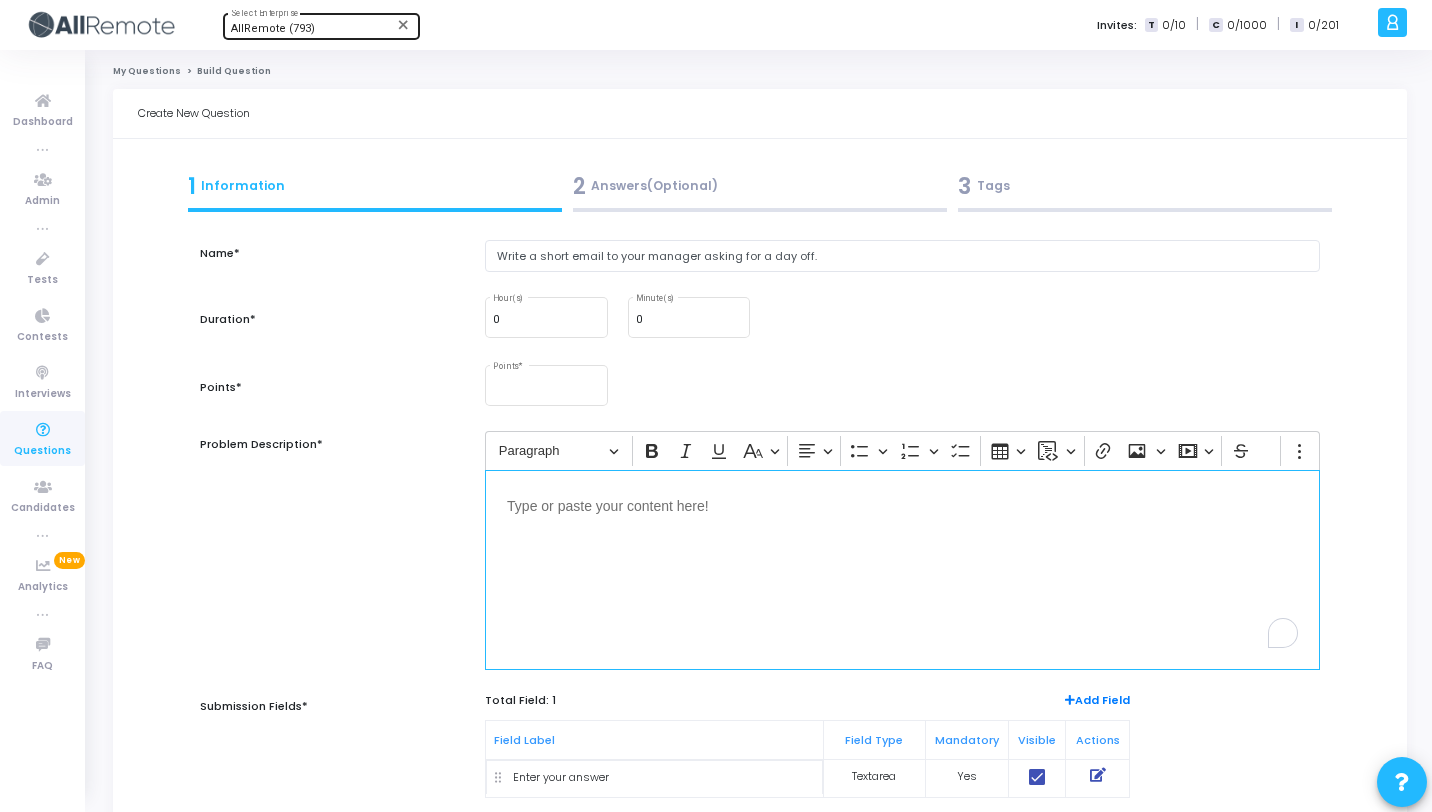 click at bounding box center (902, 570) 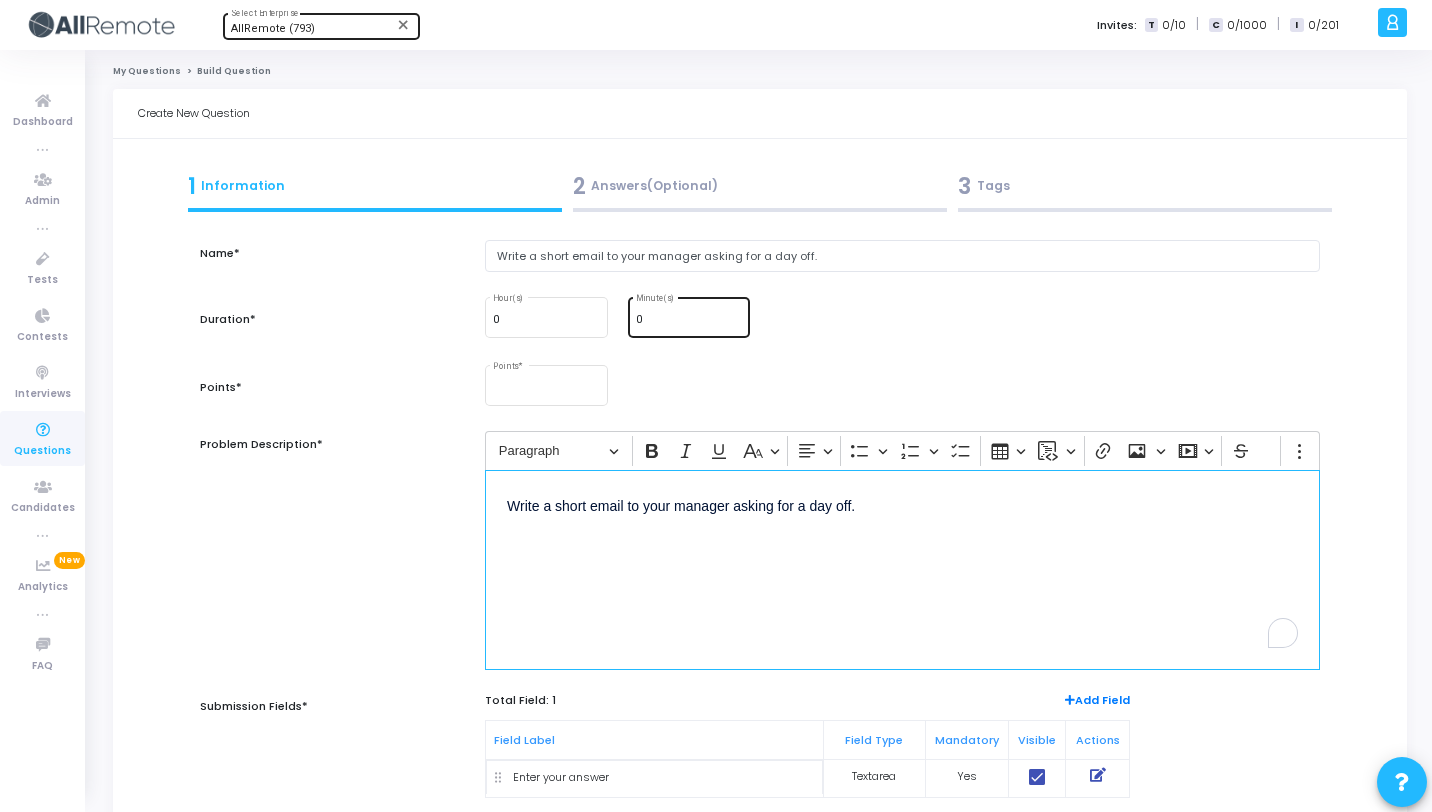 click on "0" at bounding box center [689, 320] 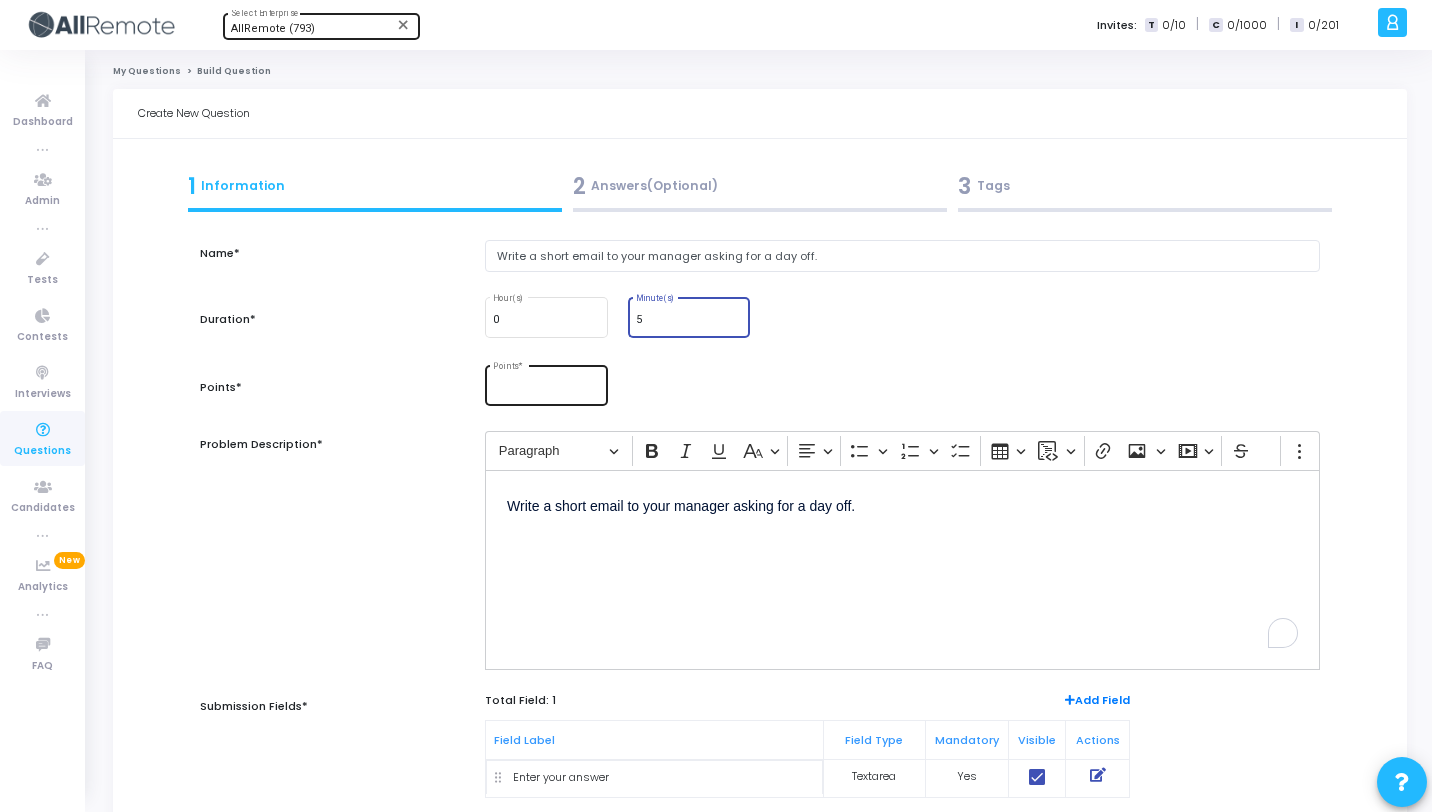 type on "5" 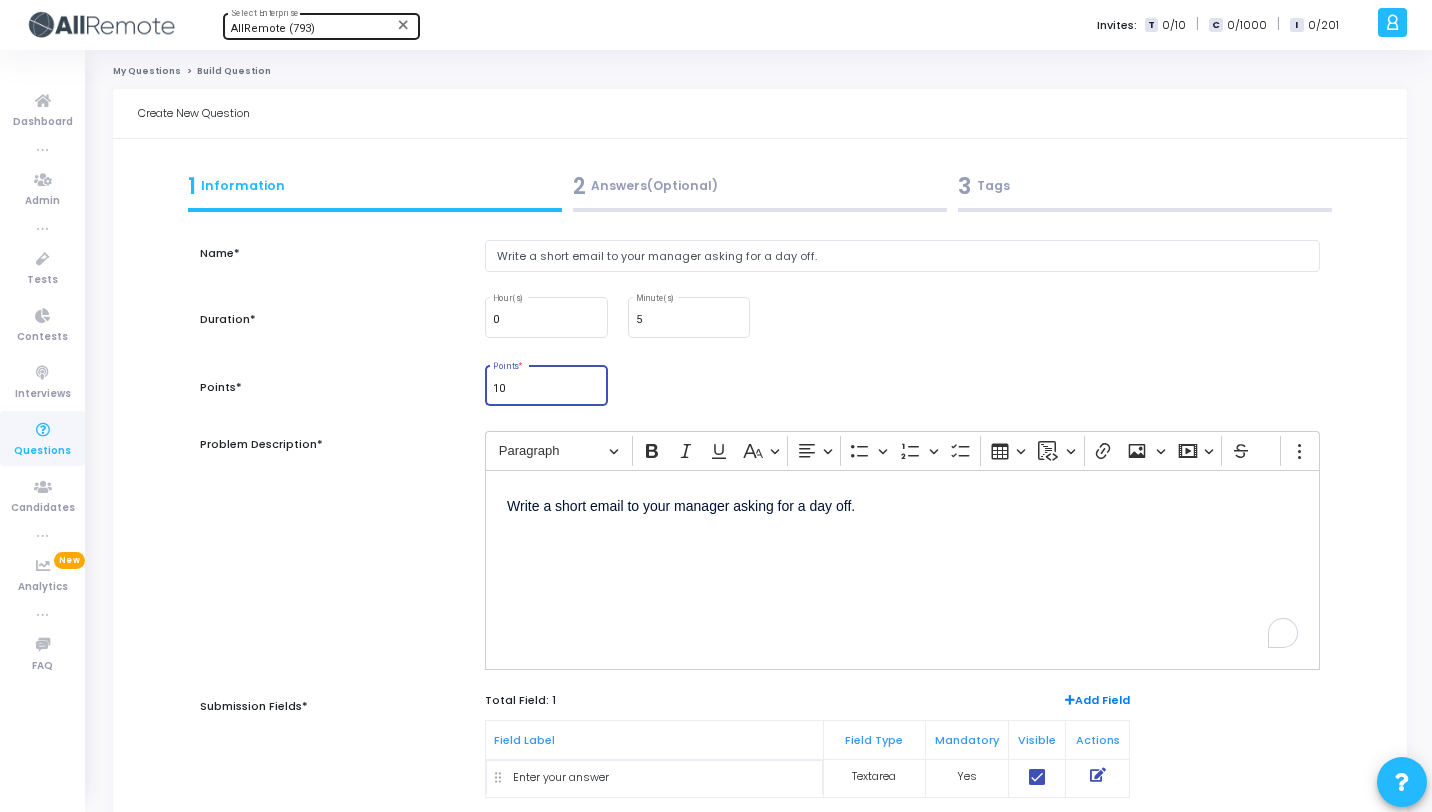 type on "10" 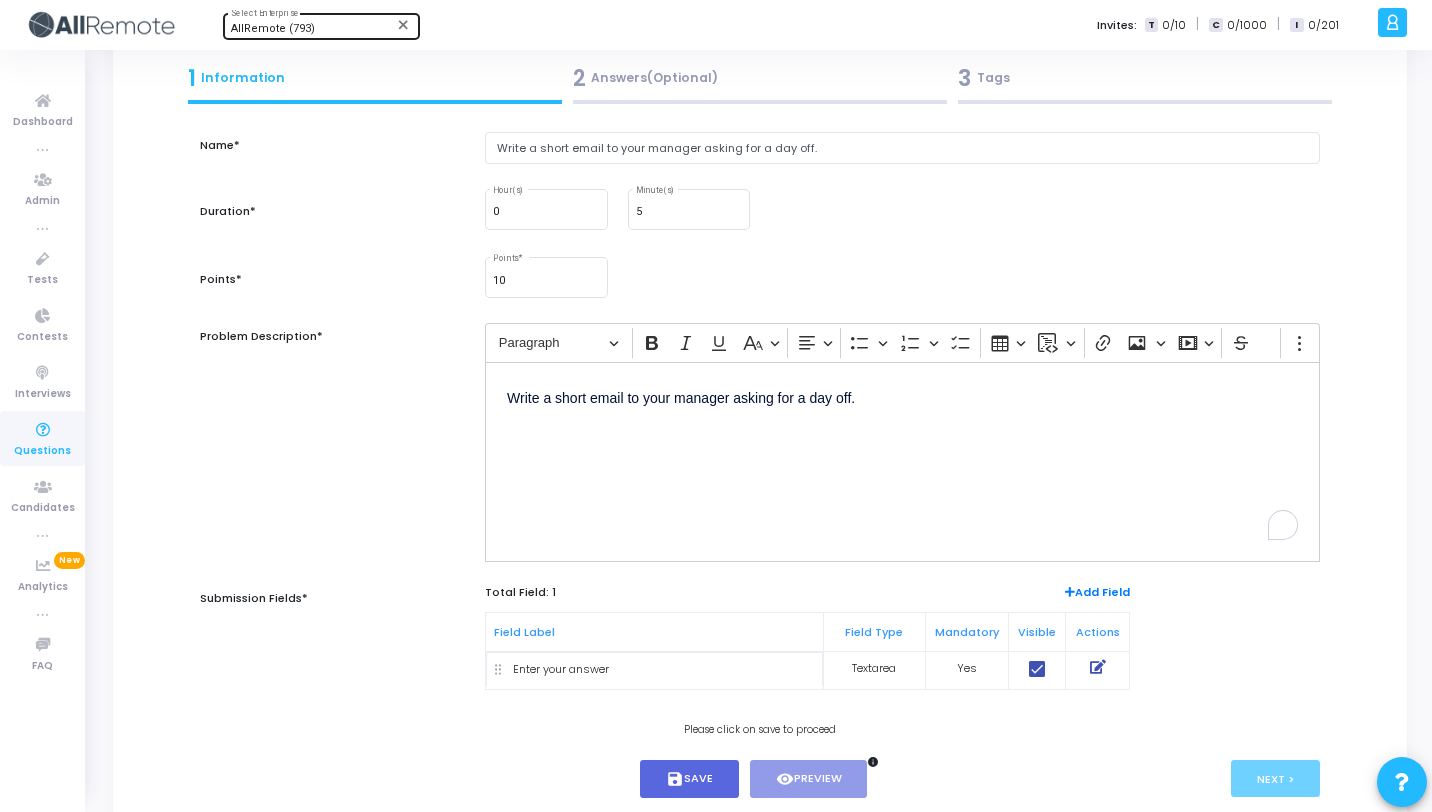 scroll, scrollTop: 190, scrollLeft: 0, axis: vertical 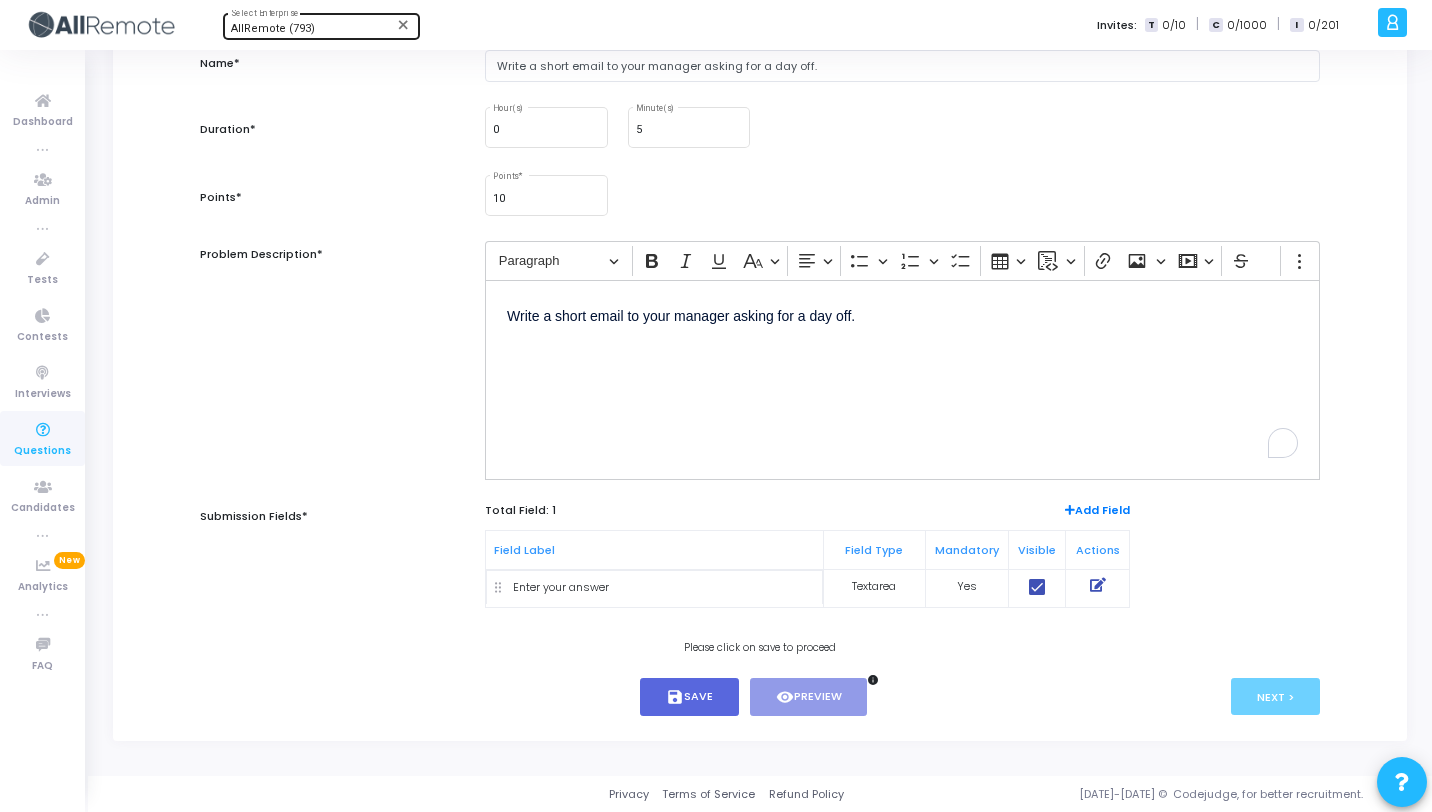 click at bounding box center [1098, 585] 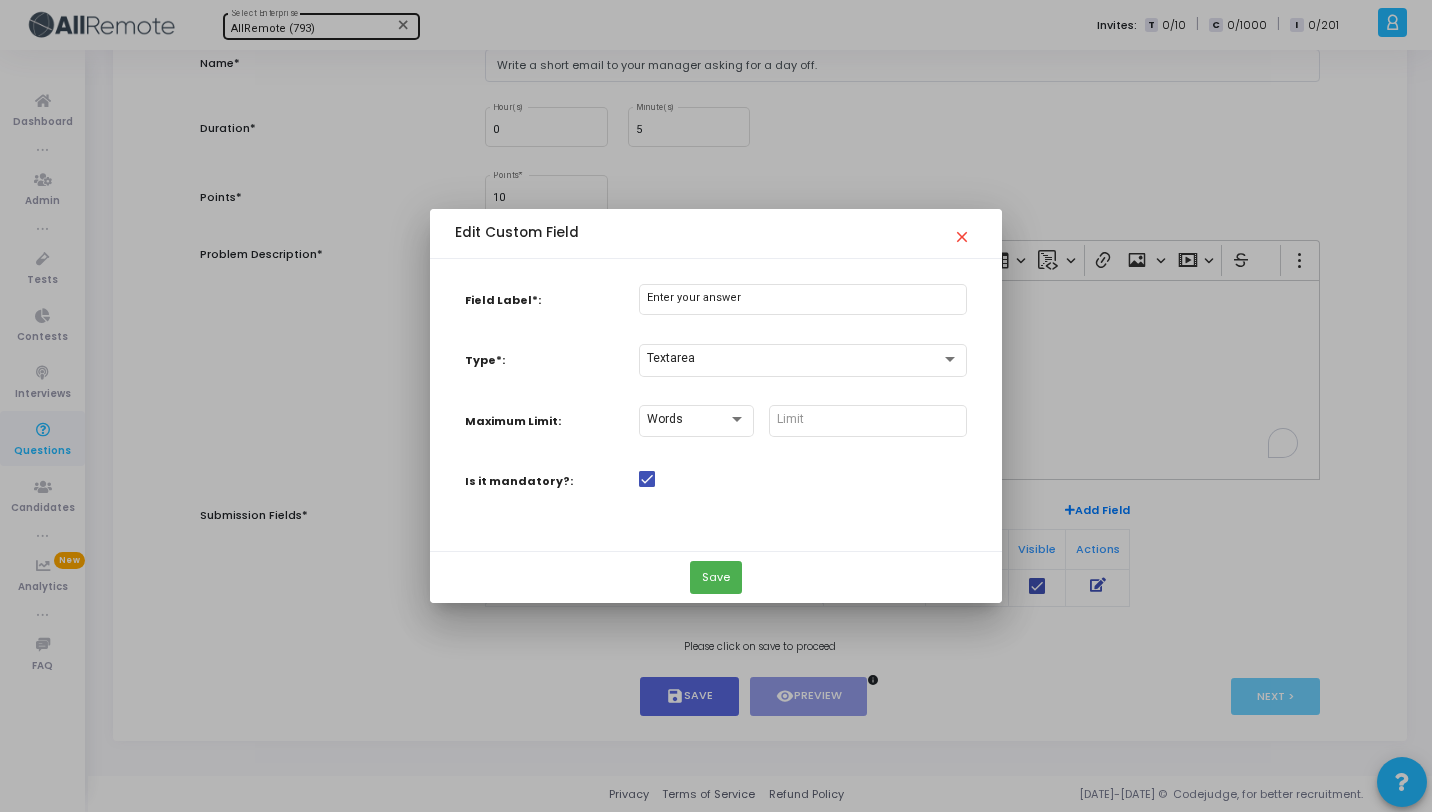 scroll, scrollTop: 0, scrollLeft: 0, axis: both 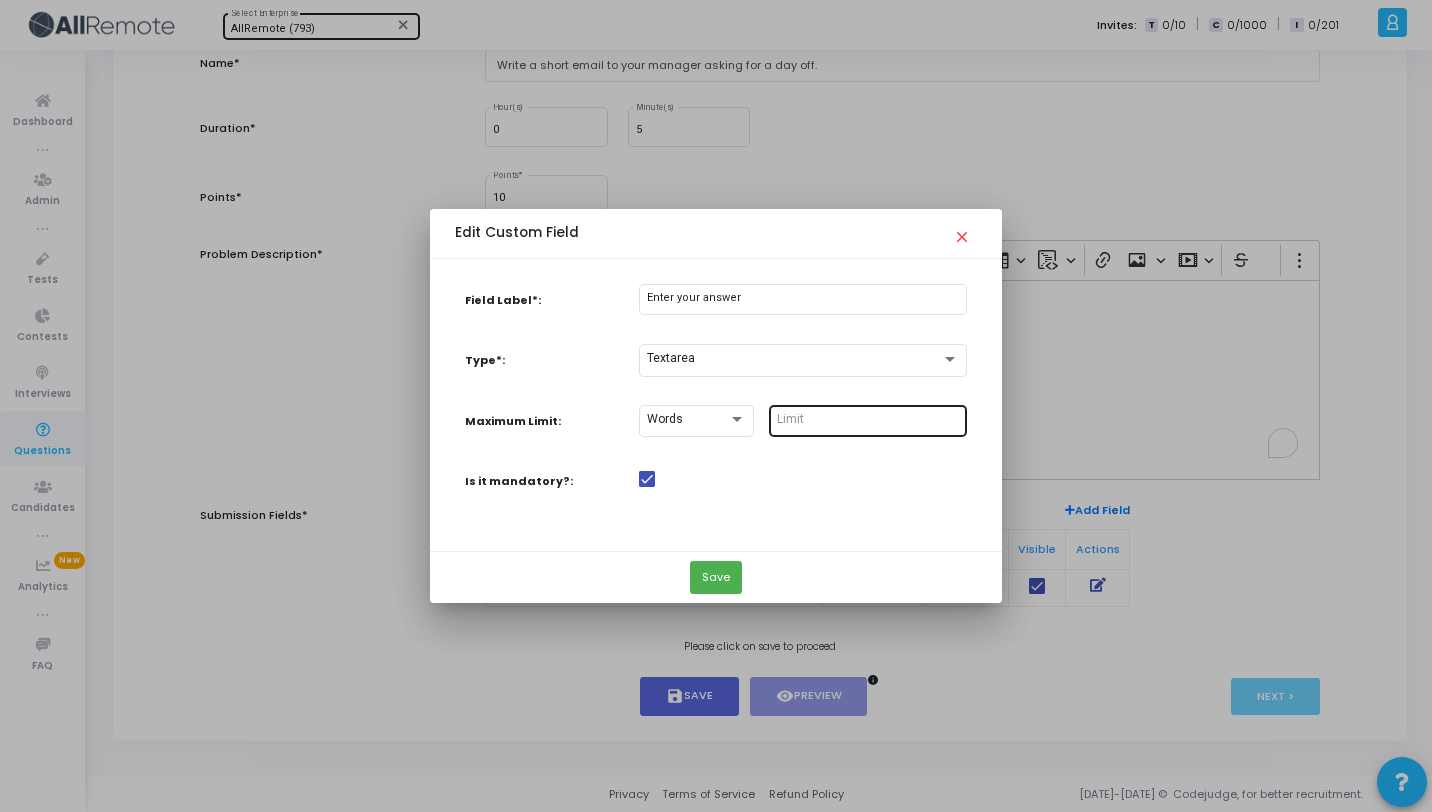 click at bounding box center (868, 420) 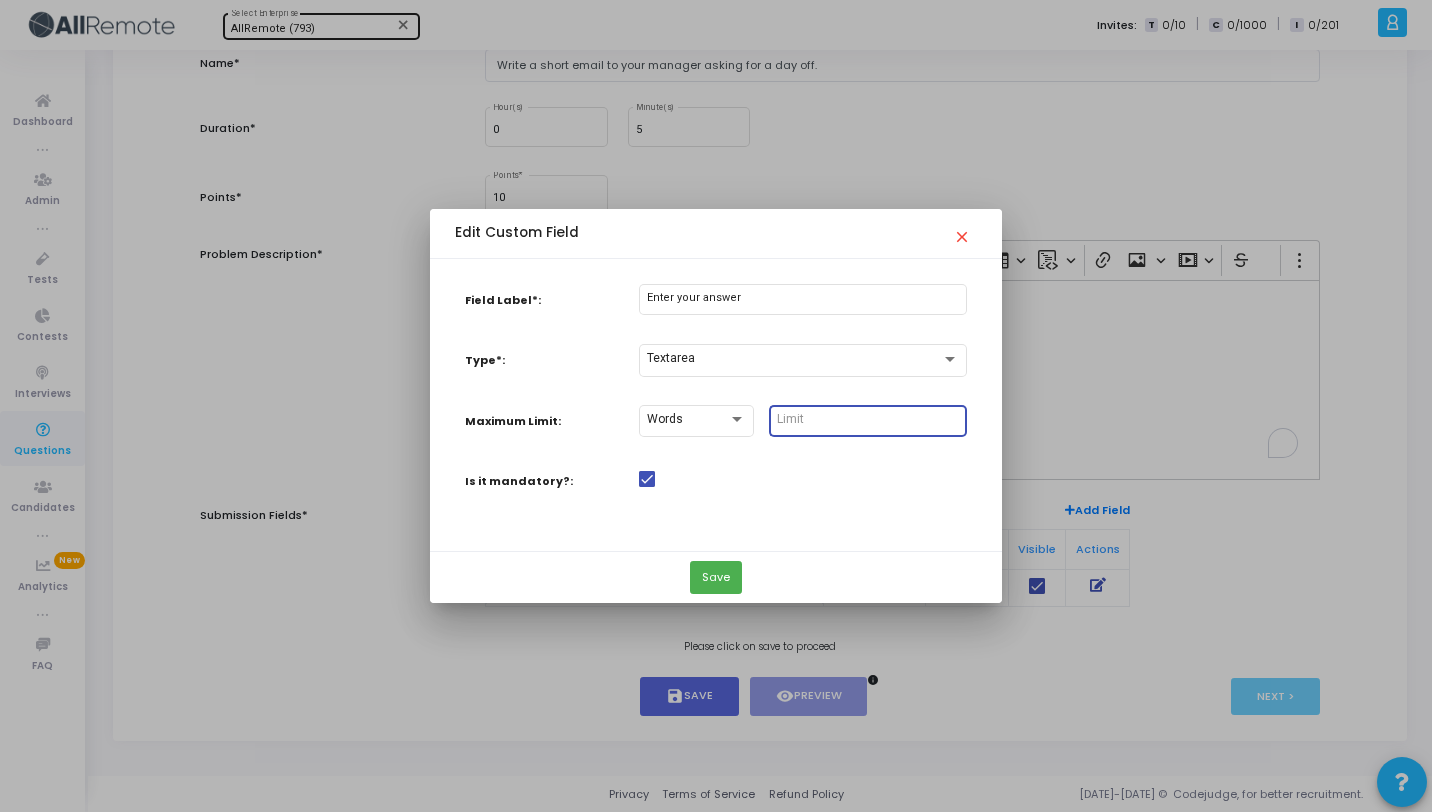 click at bounding box center [868, 420] 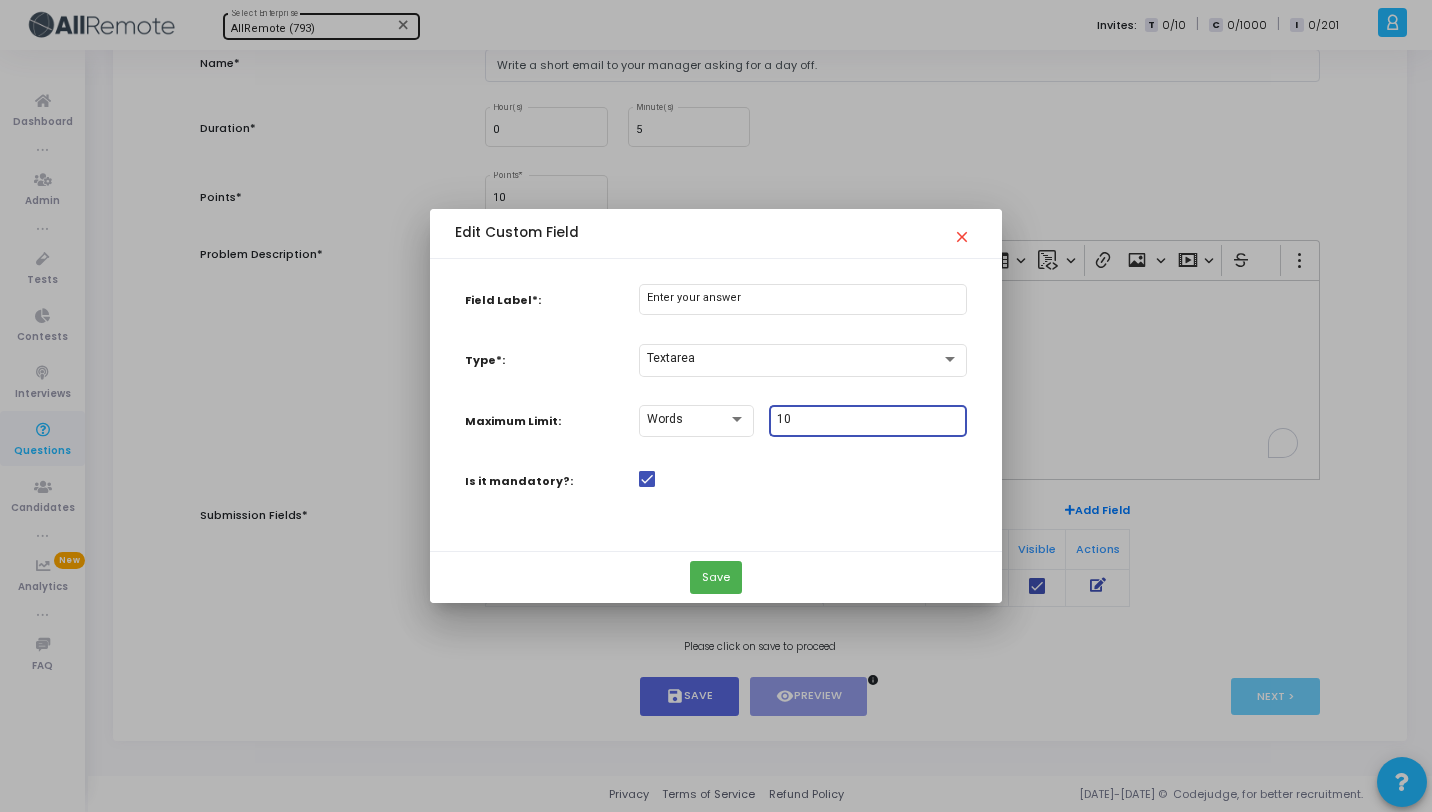 type on "1" 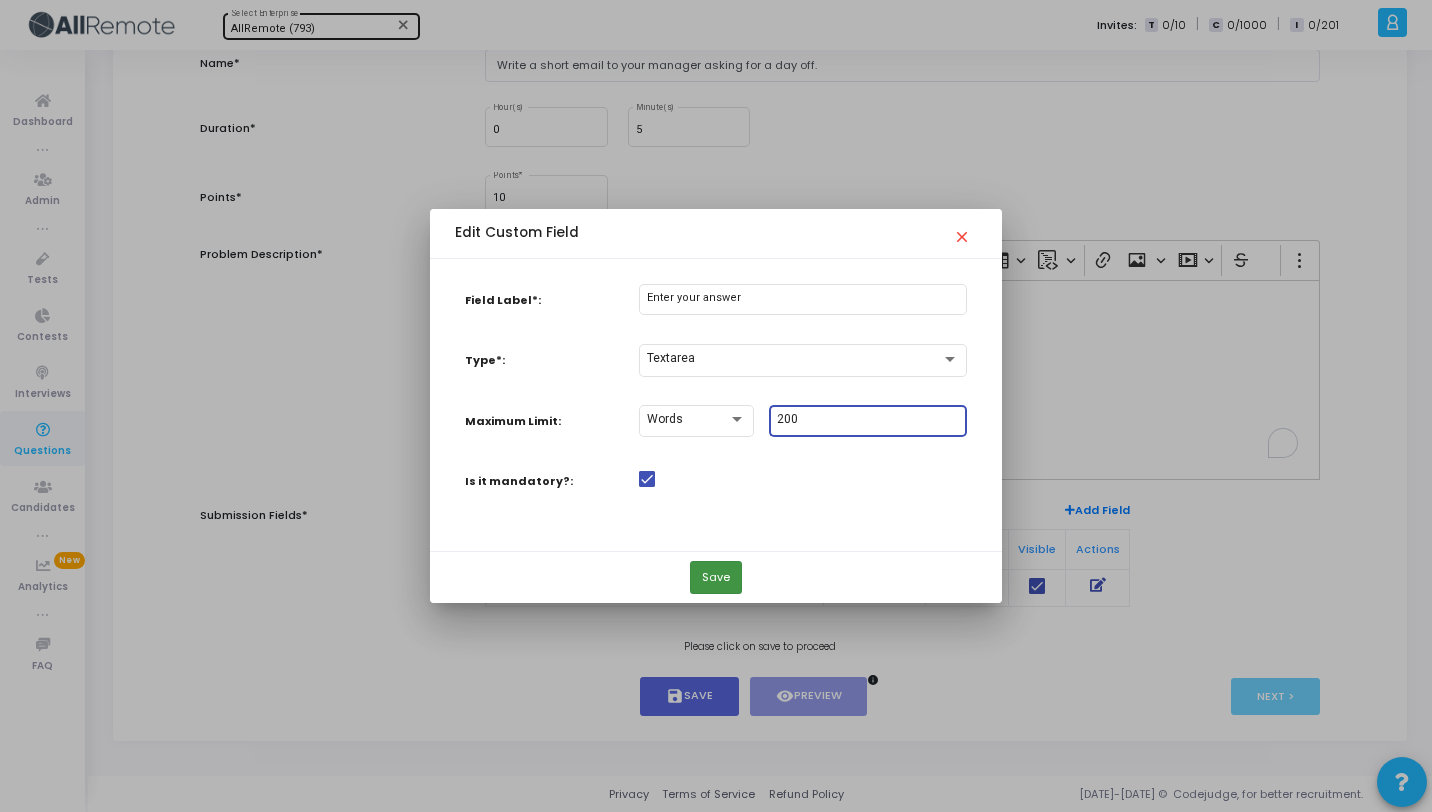 type on "200" 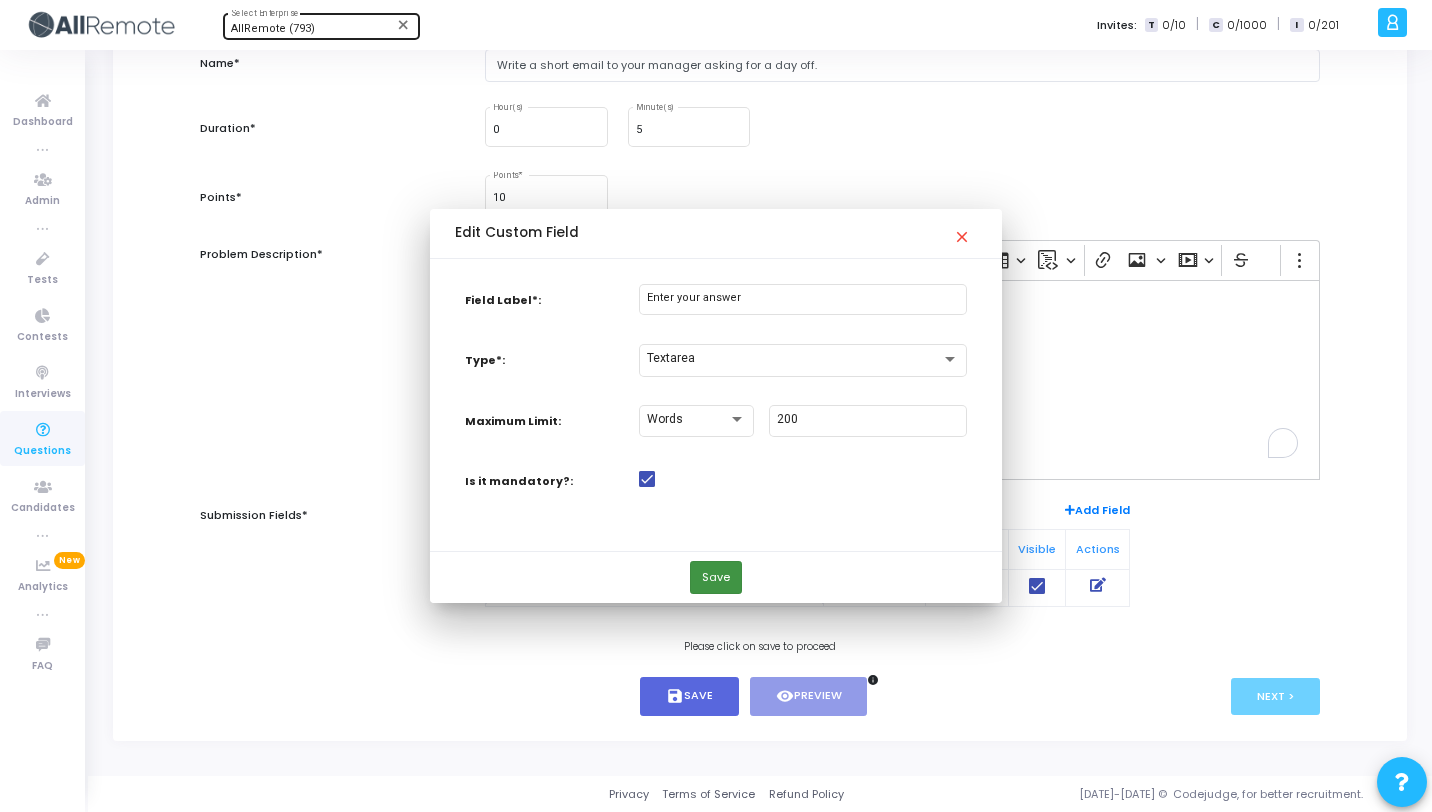 scroll, scrollTop: 190, scrollLeft: 0, axis: vertical 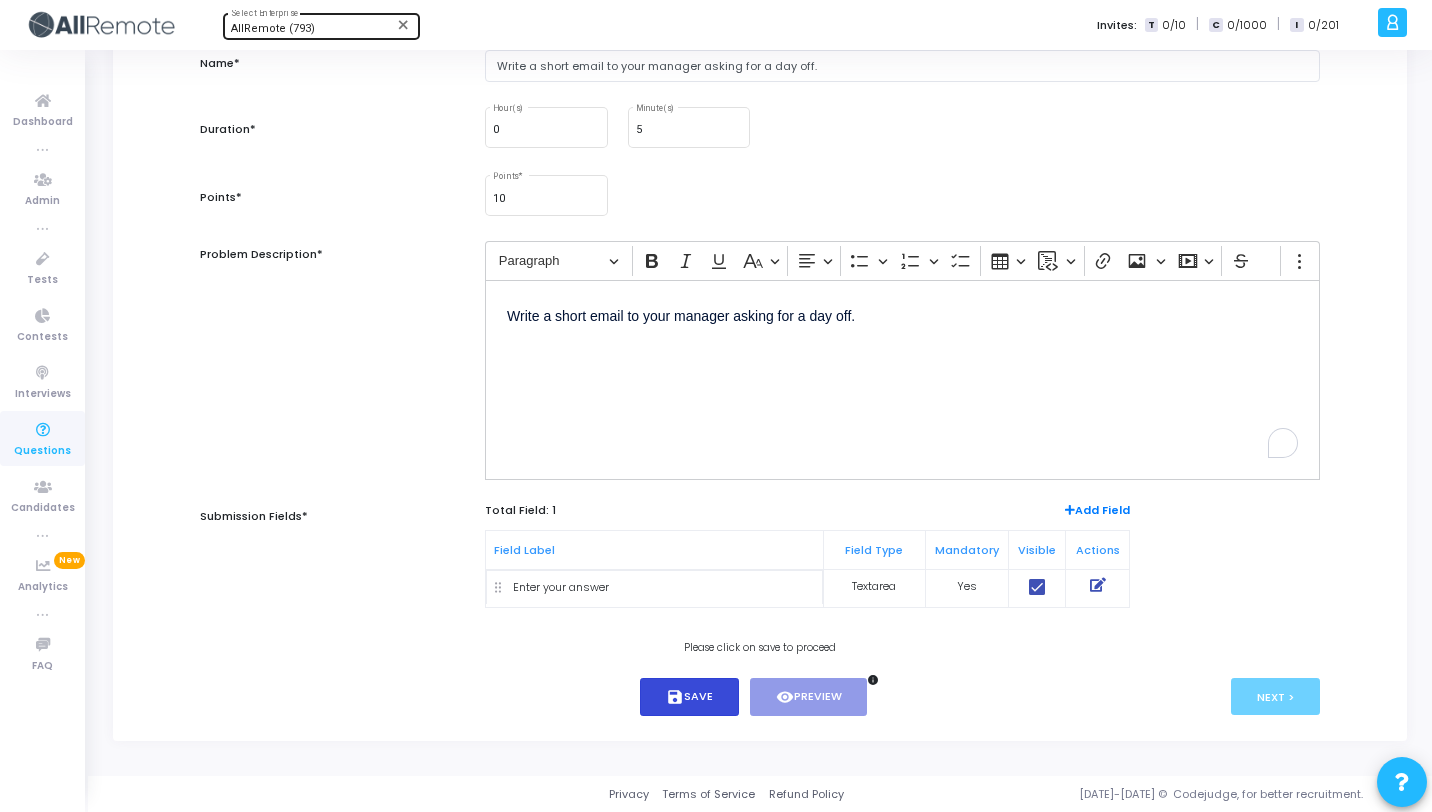 click on "save  Save" at bounding box center (689, 697) 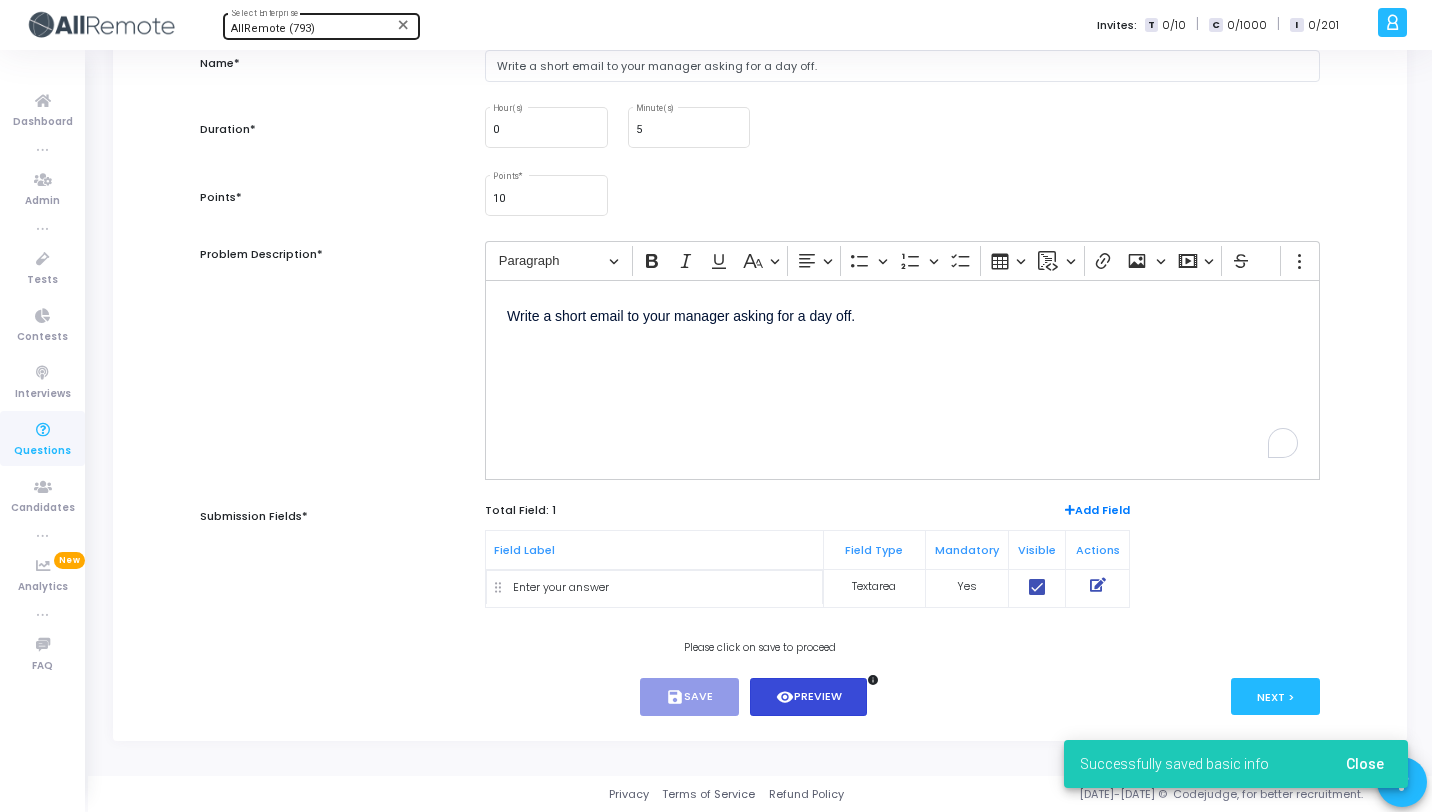 click on "visibility  Preview" at bounding box center (809, 697) 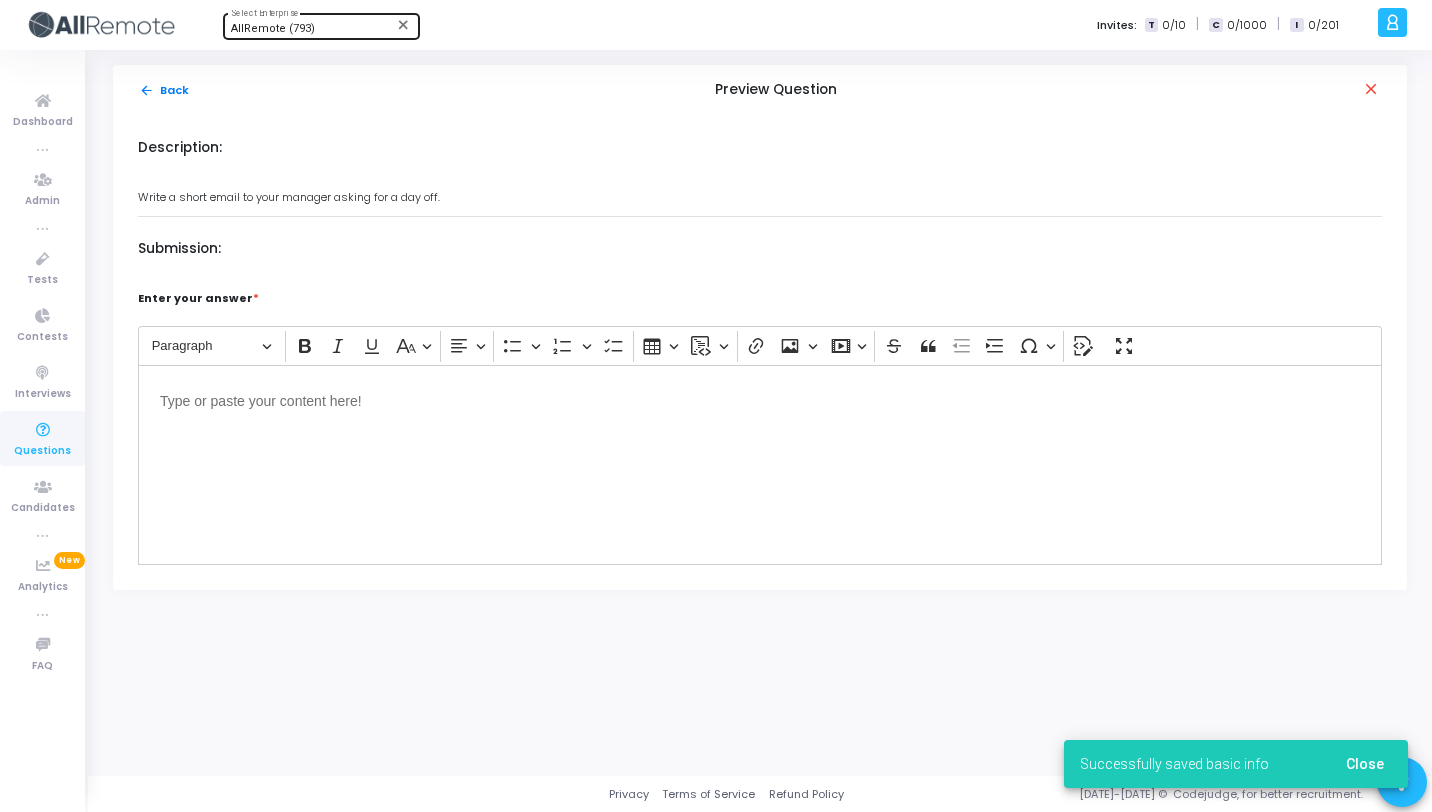 scroll, scrollTop: 0, scrollLeft: 0, axis: both 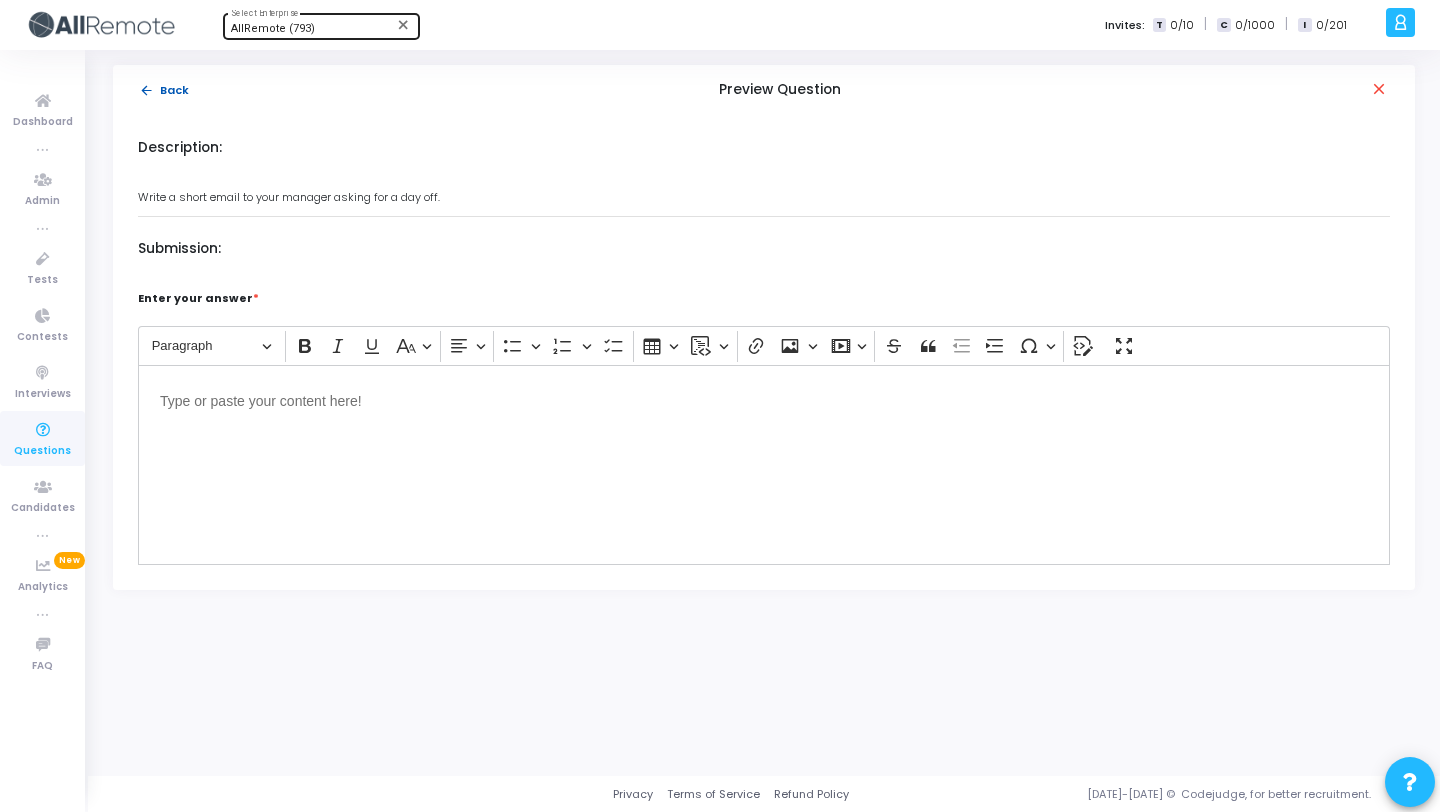 click on "arrow_back  Back" 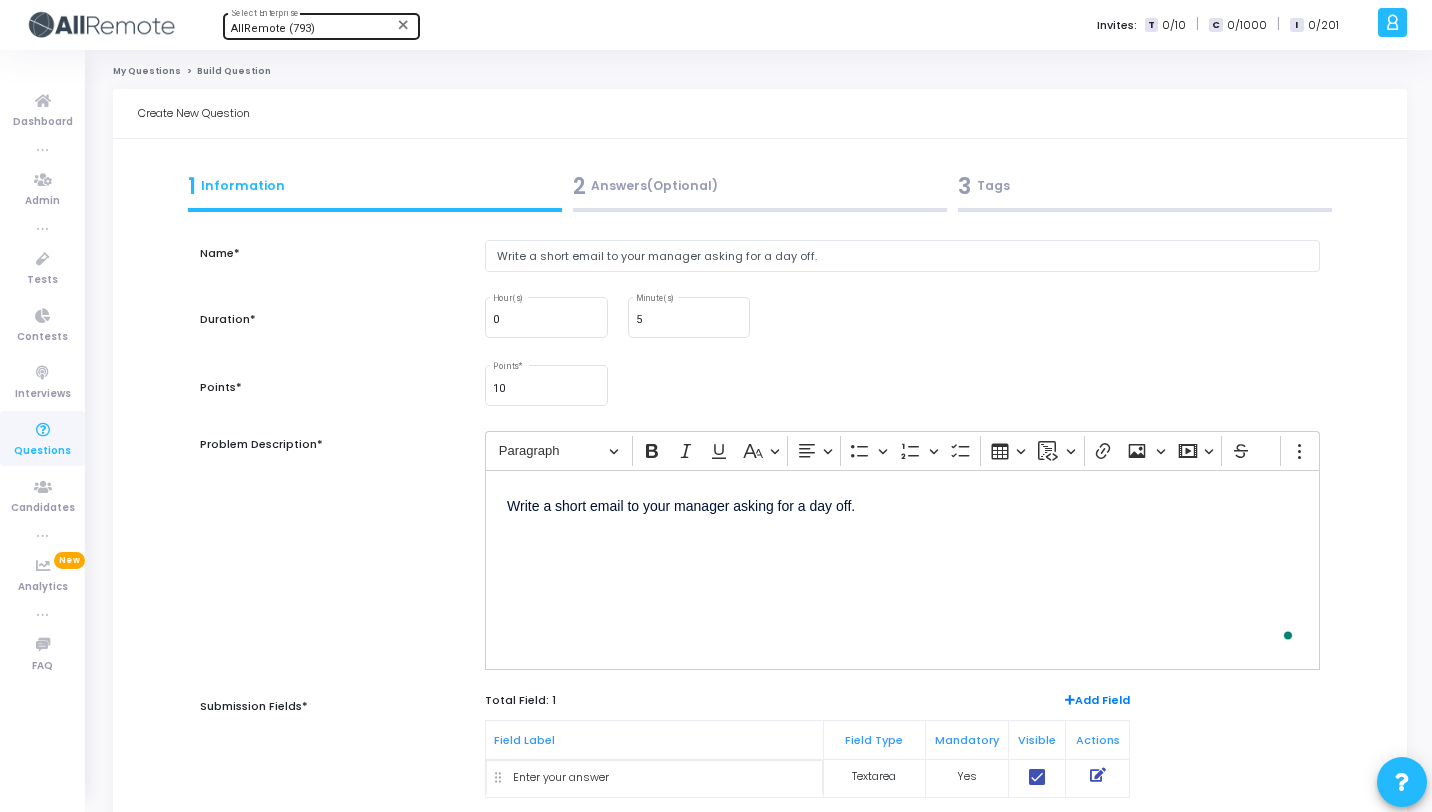 scroll, scrollTop: 190, scrollLeft: 0, axis: vertical 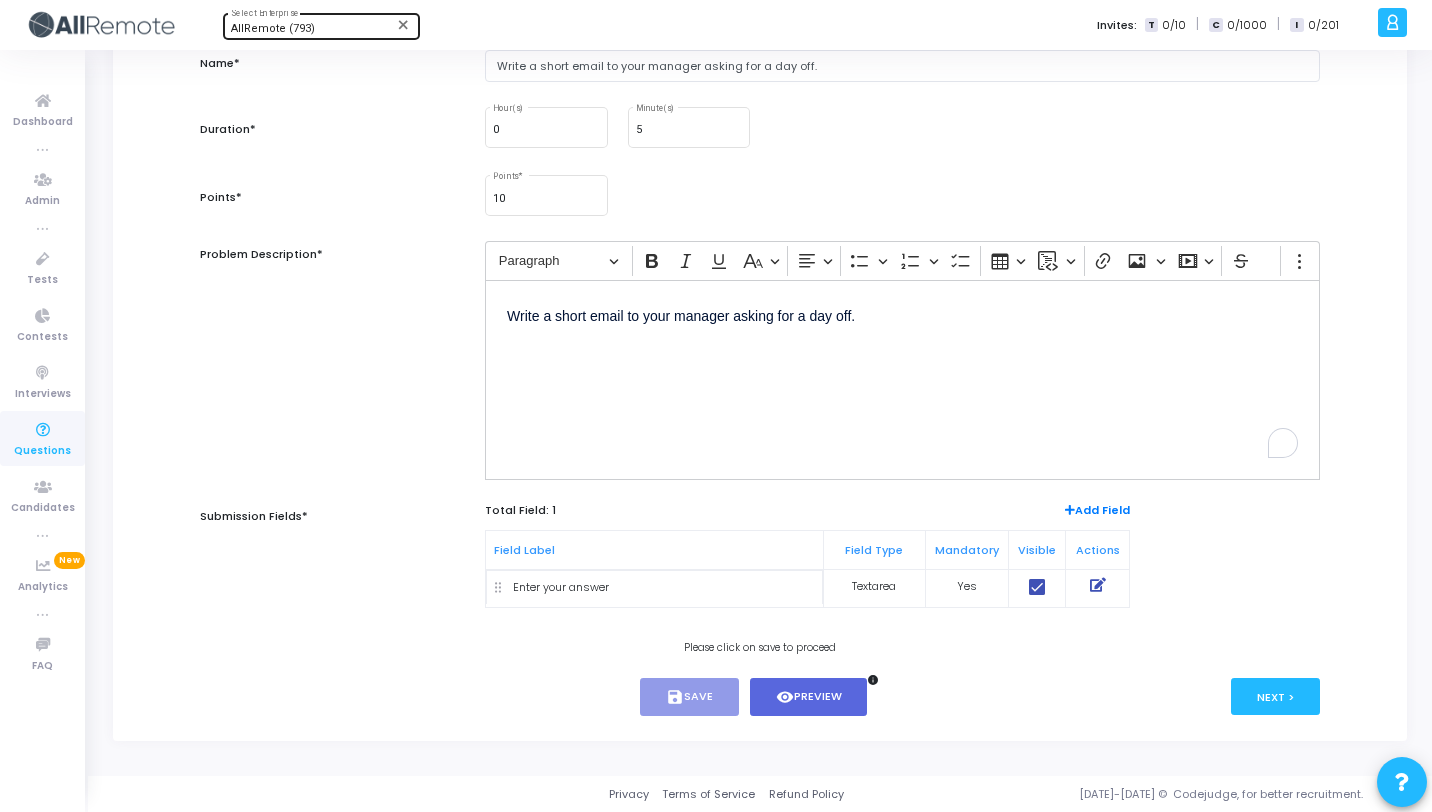 click at bounding box center (1098, 585) 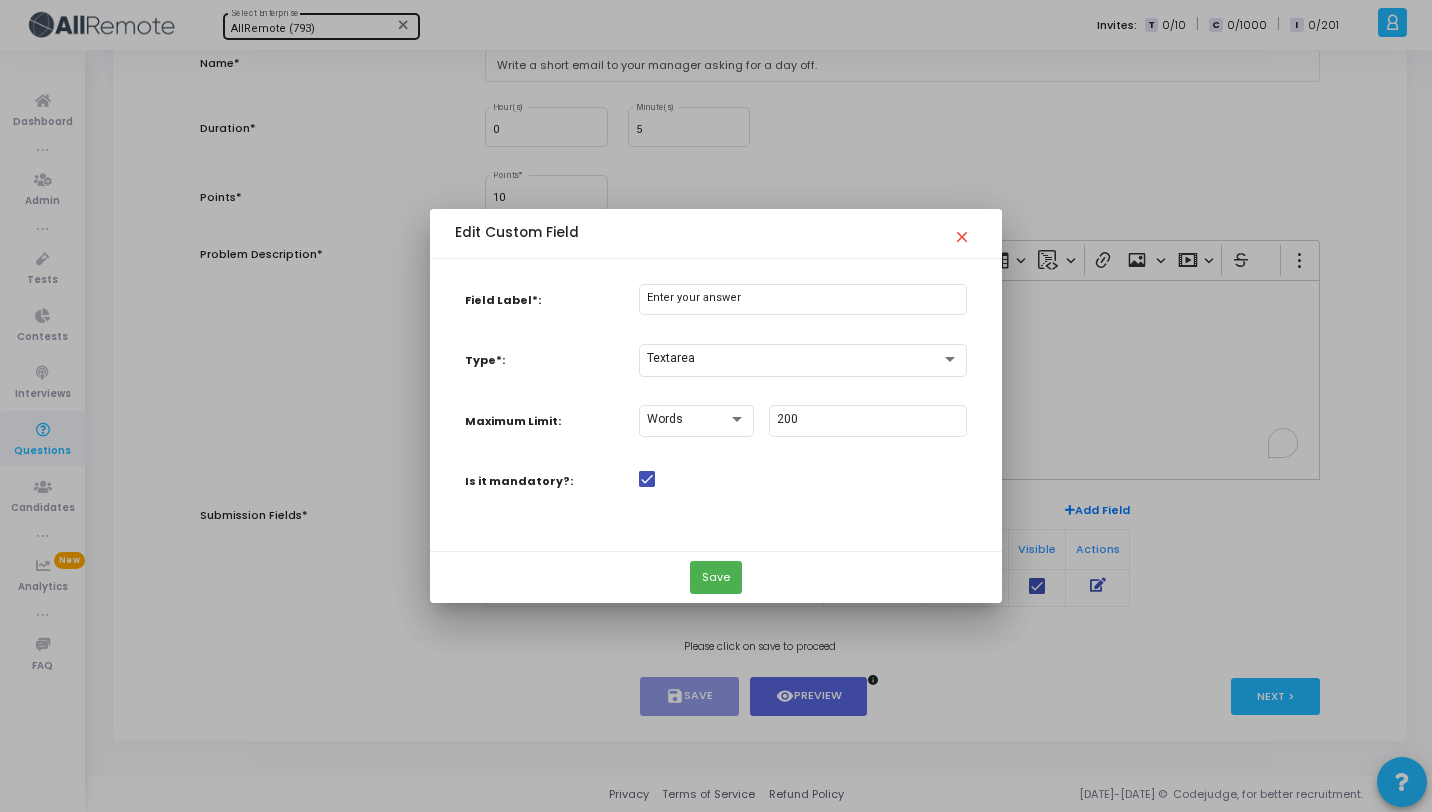 scroll, scrollTop: 0, scrollLeft: 0, axis: both 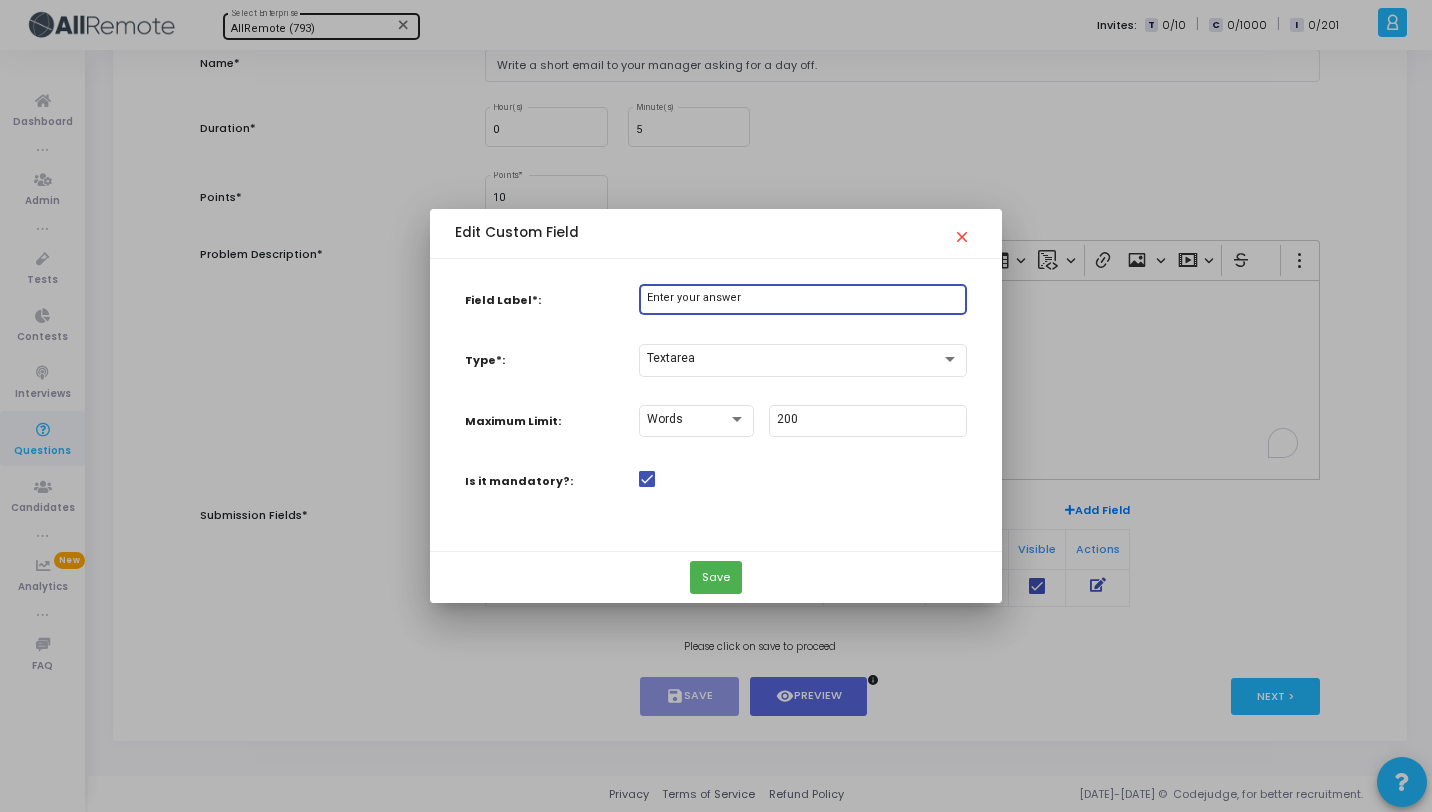 click on "Enter your answer" at bounding box center (803, 298) 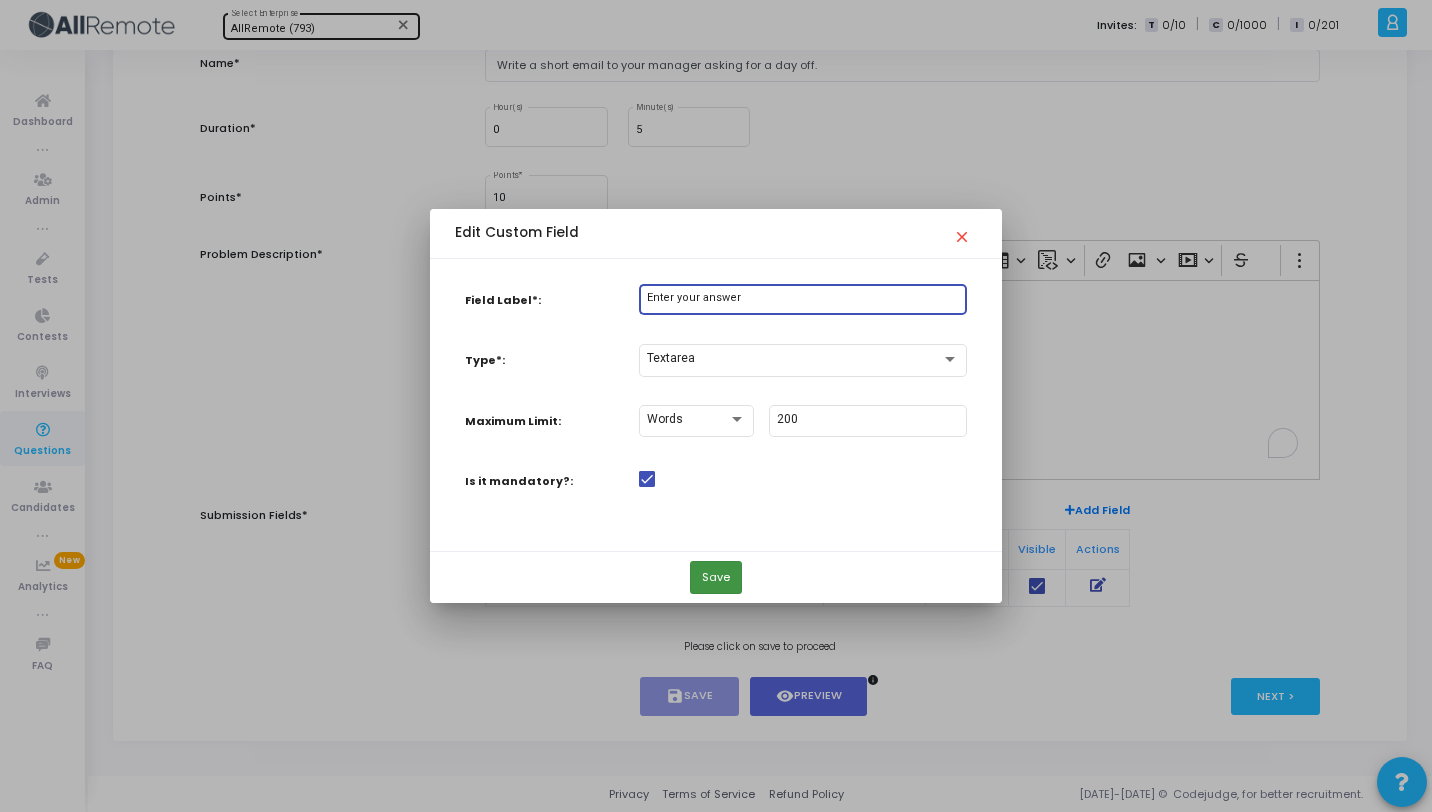 click on "Save" at bounding box center (716, 577) 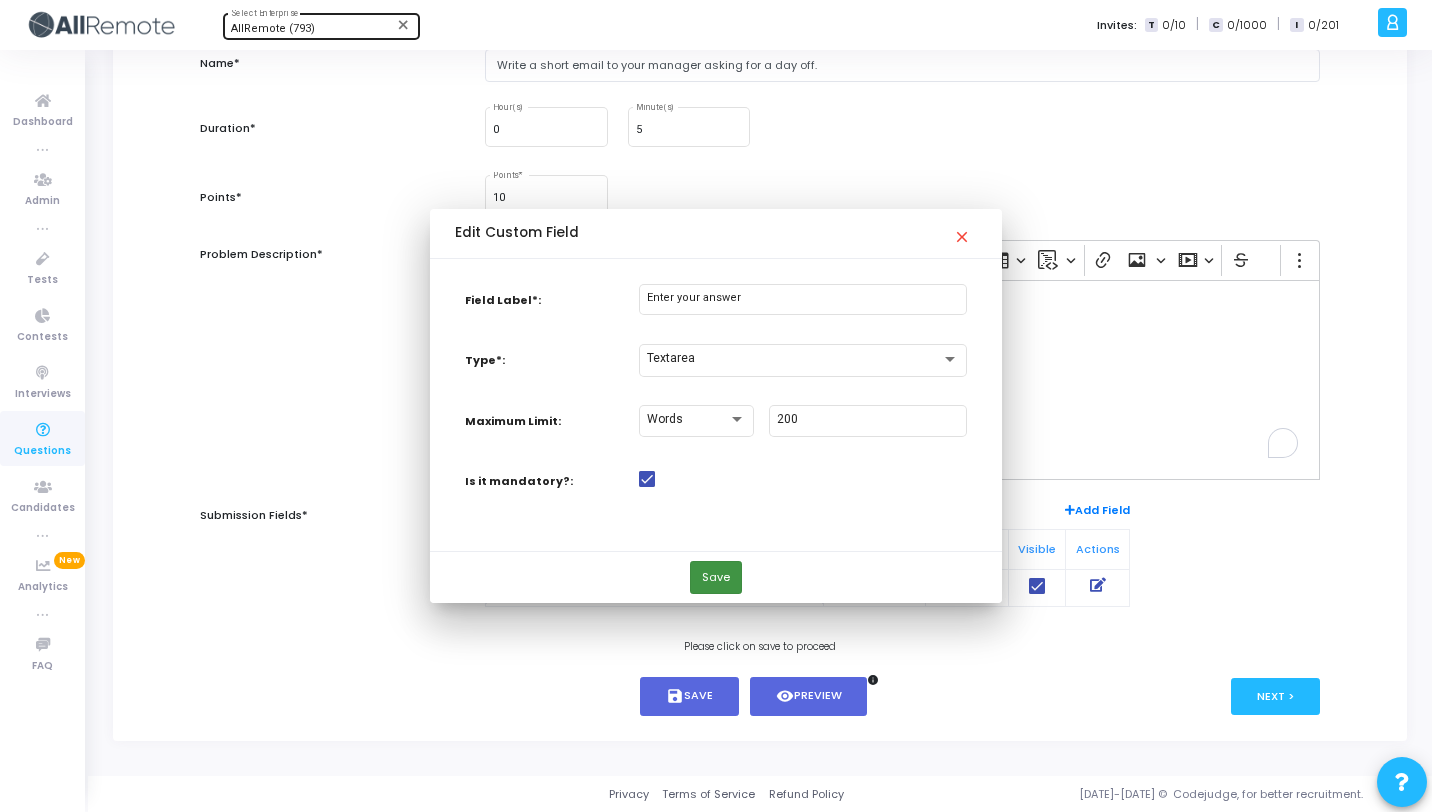 scroll, scrollTop: 190, scrollLeft: 0, axis: vertical 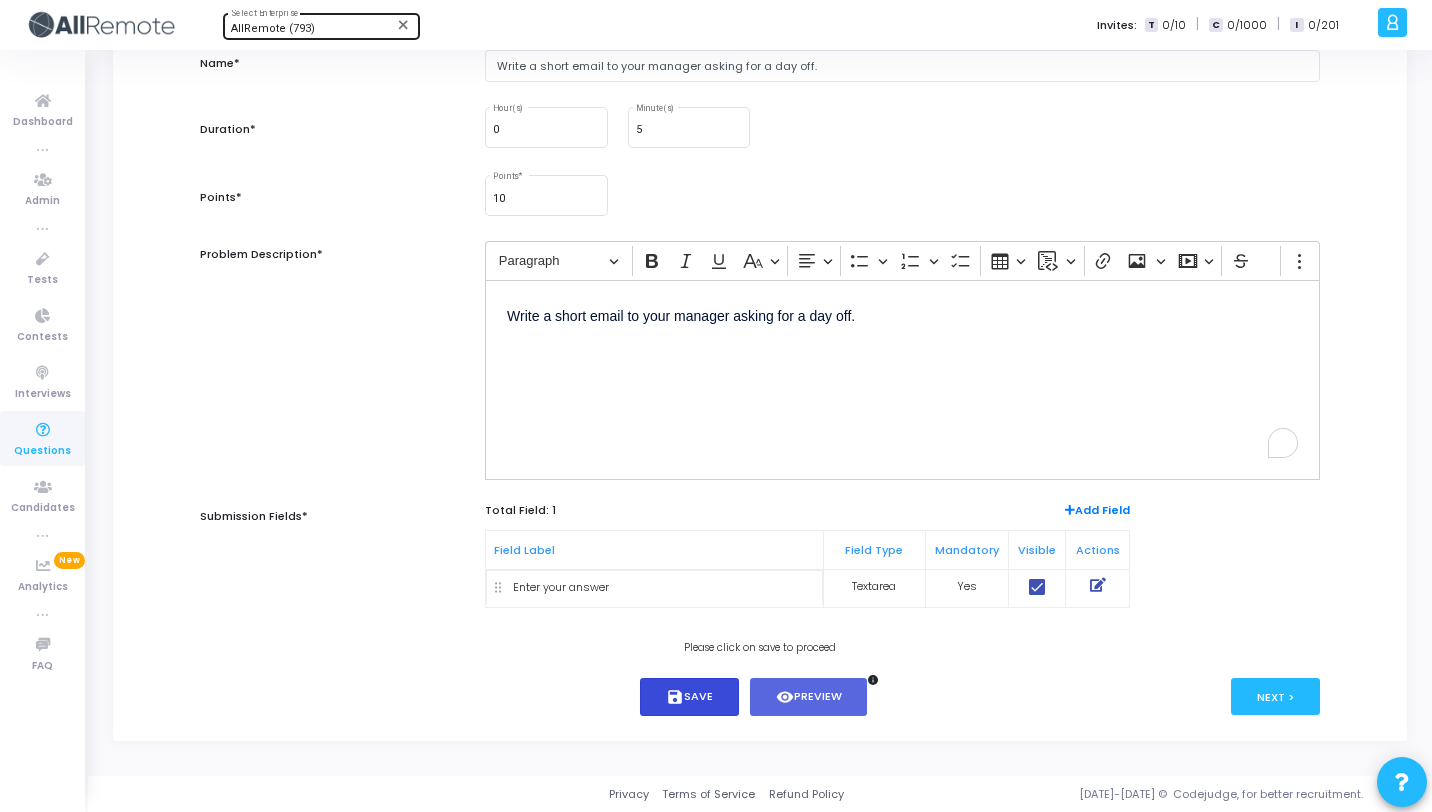 click on "save  Save" at bounding box center [689, 697] 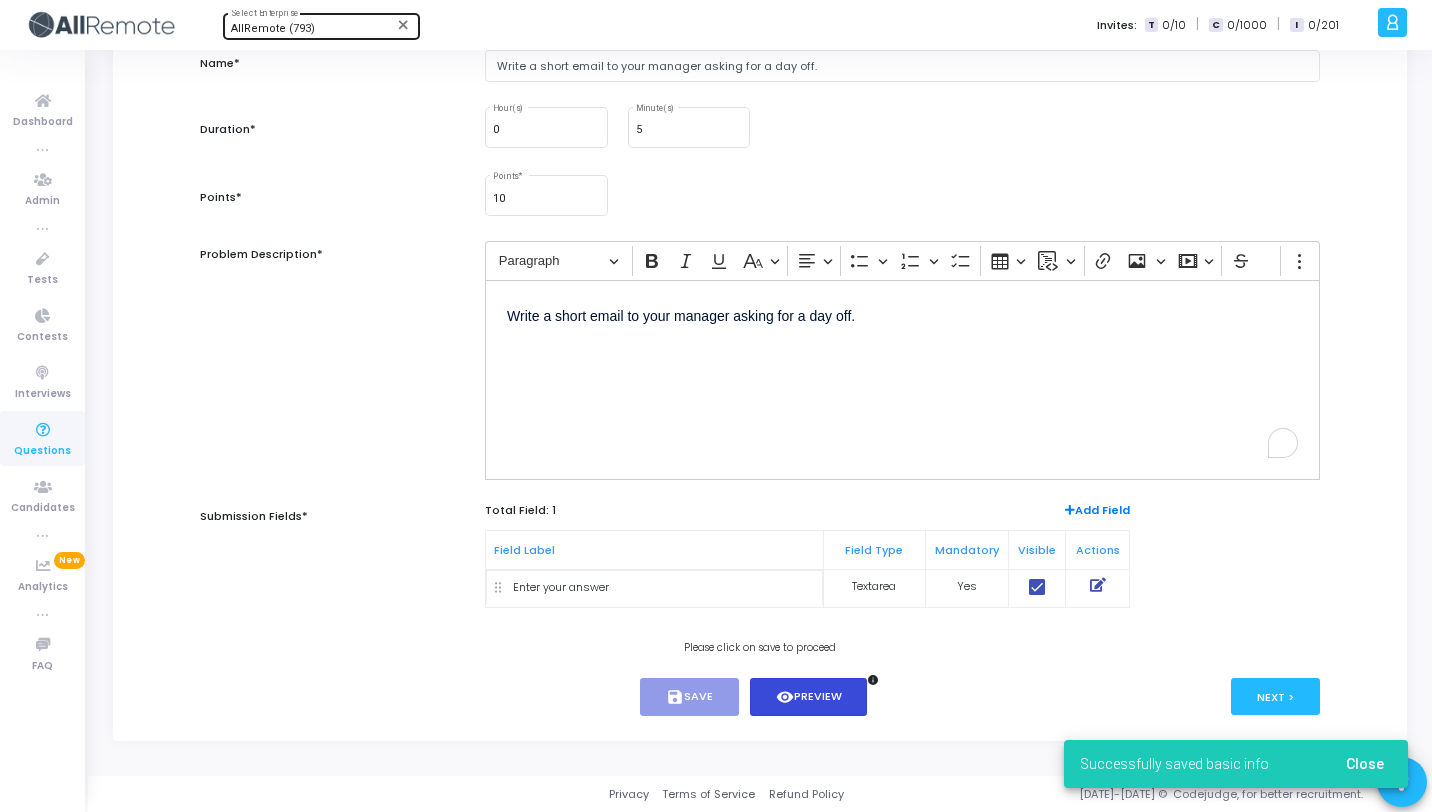 click on "visibility  Preview" at bounding box center (809, 697) 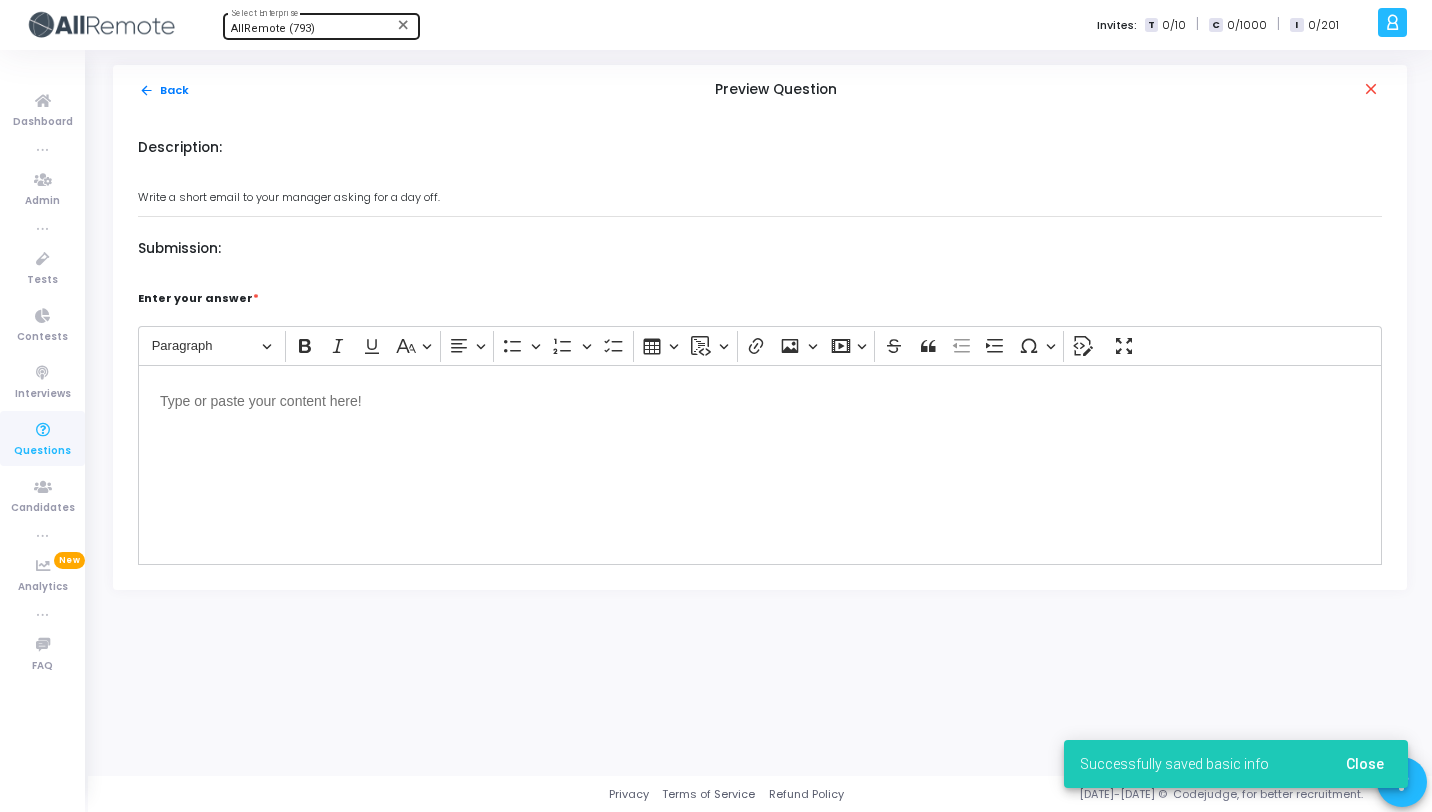 scroll, scrollTop: 0, scrollLeft: 0, axis: both 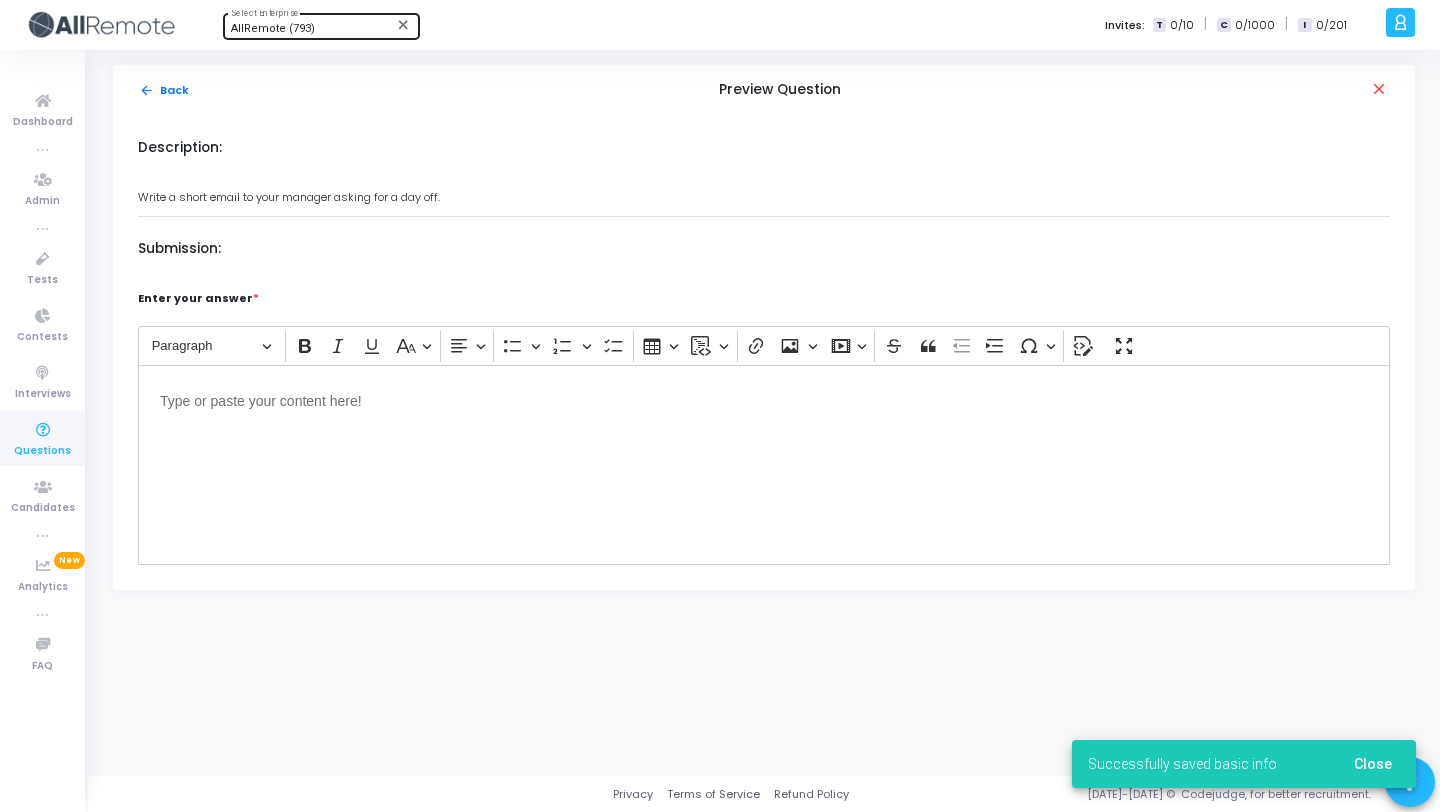click on "Enter your answer  * Rich Text Editor Paragraph Bold Italic Underline Basic styles Text alignment Bulleted List Bulleted List Numbered List Numbered List To-do List Insert table Insert code block Insert code block Link Insert image Insert image Insert media Strikethrough Block quote Decrease indent Increase indent Special characters Source Fullscreen Mode Words: 0/200 Characters: 0" 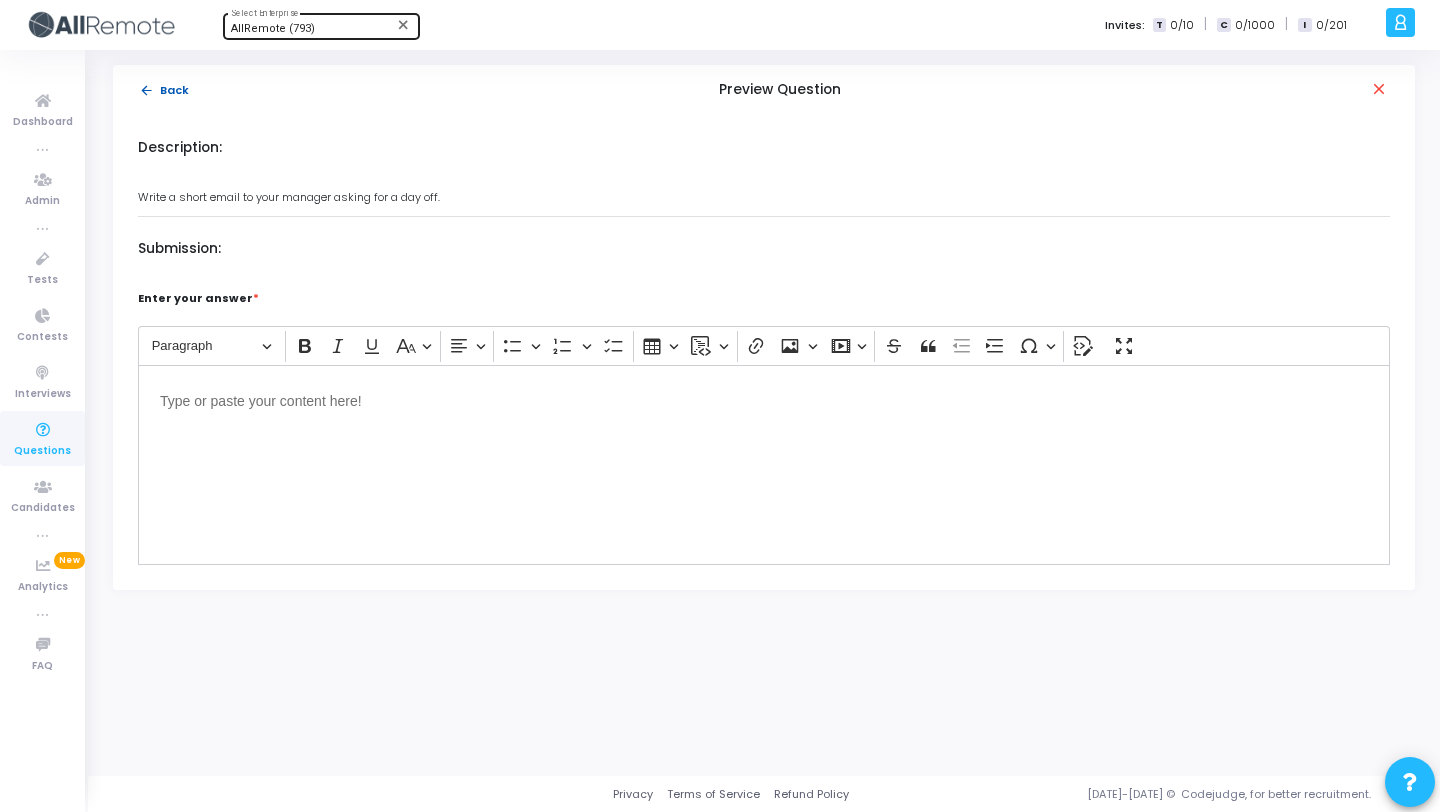 click on "arrow_back  Back" 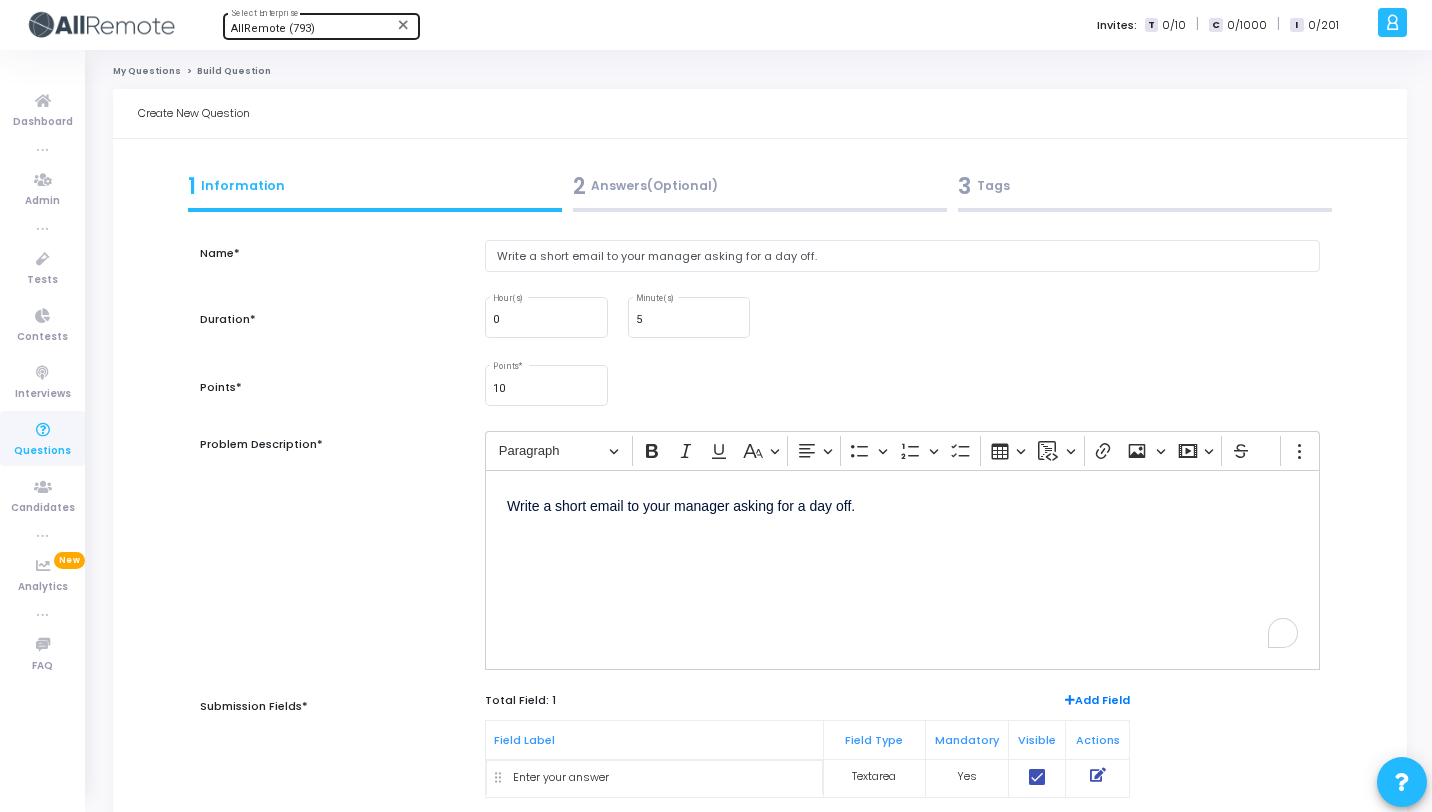 click at bounding box center [1145, 210] 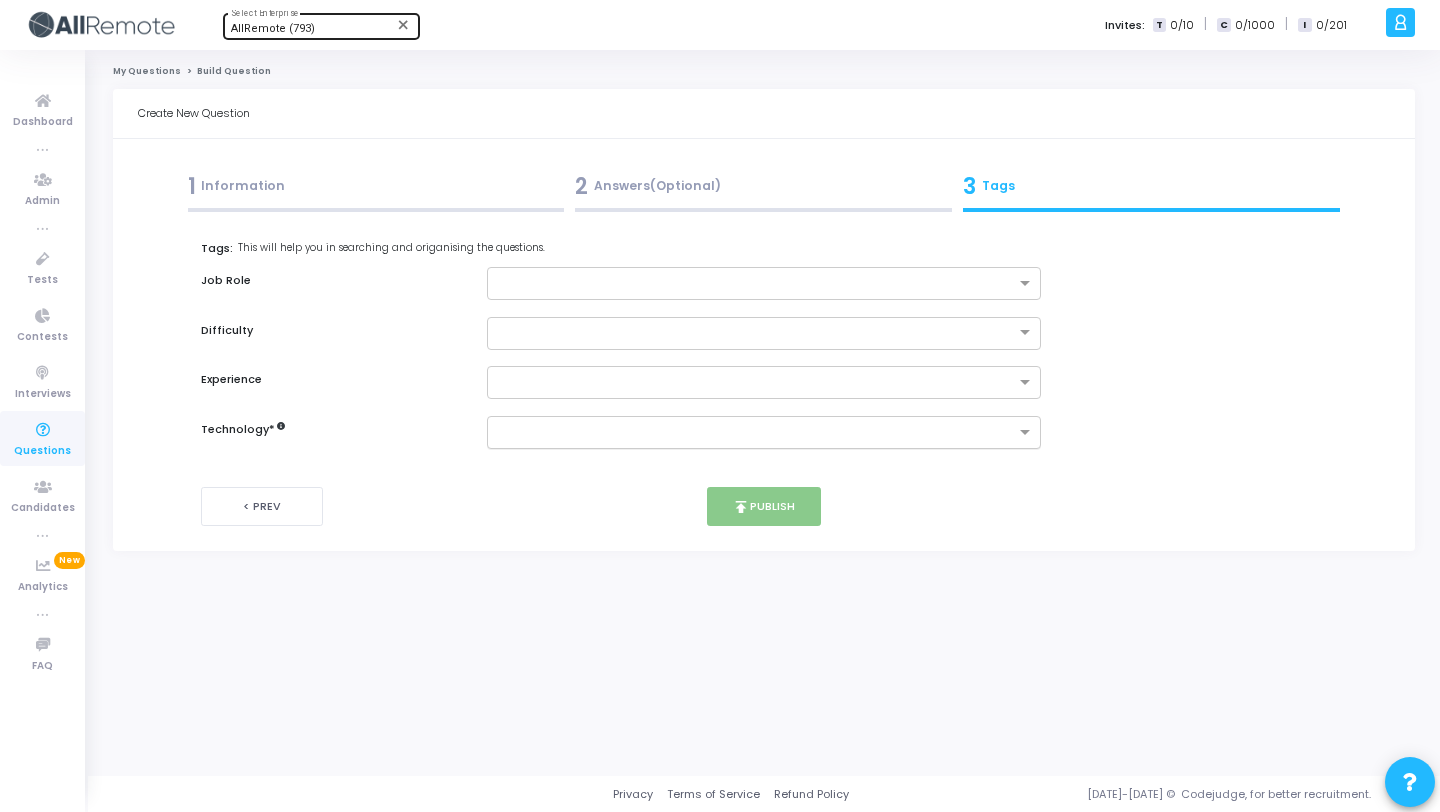 click at bounding box center (756, 433) 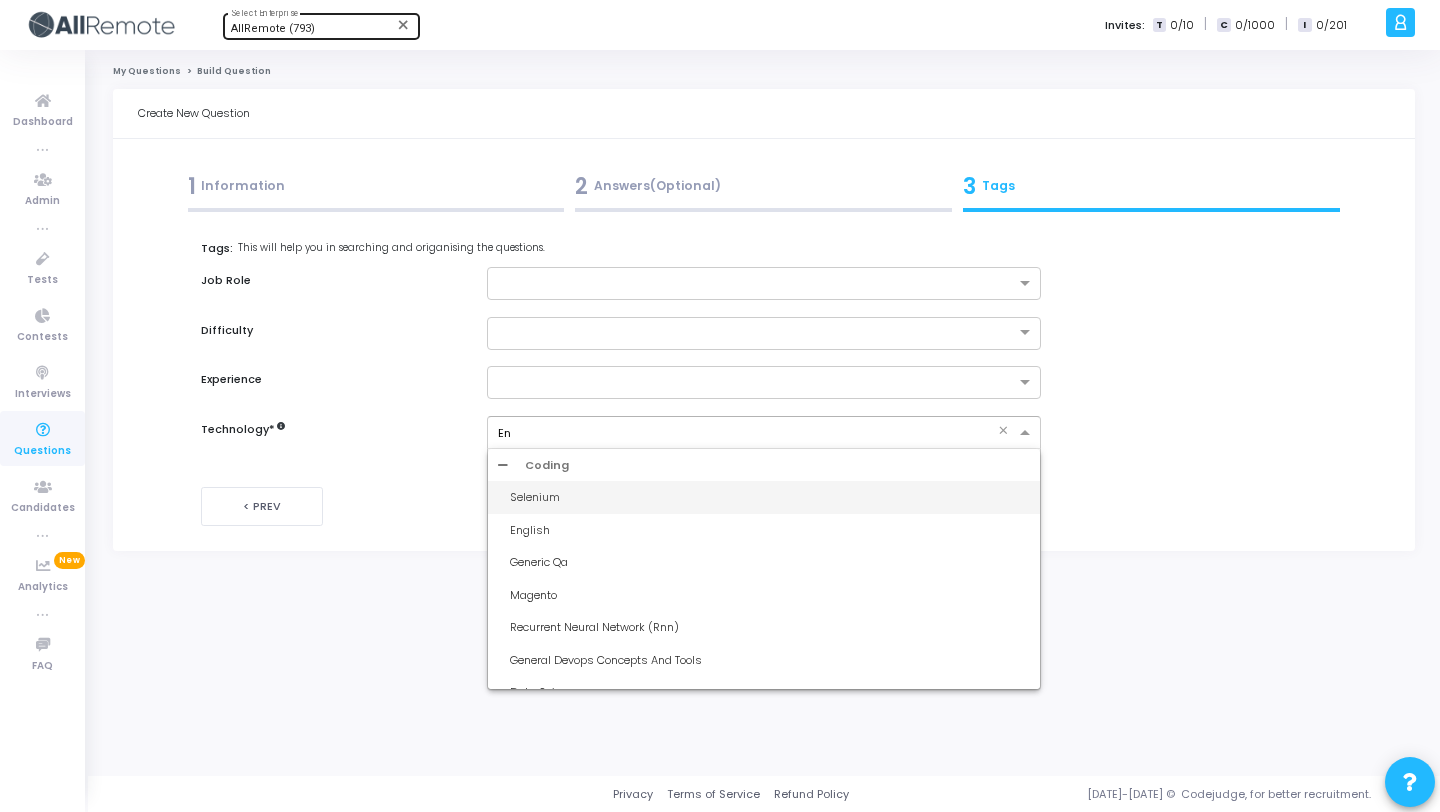 type on "Eng" 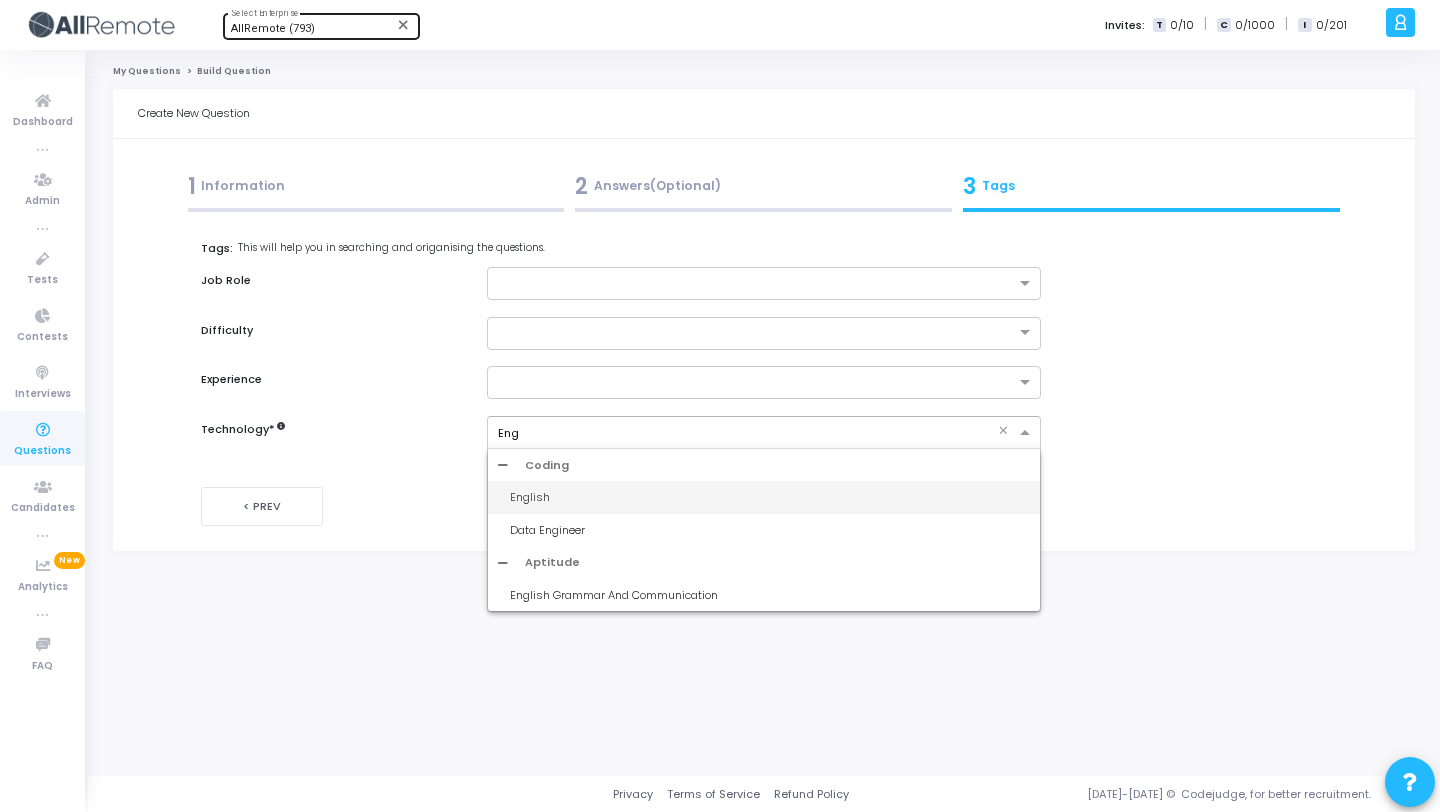 click on "English" at bounding box center (769, 497) 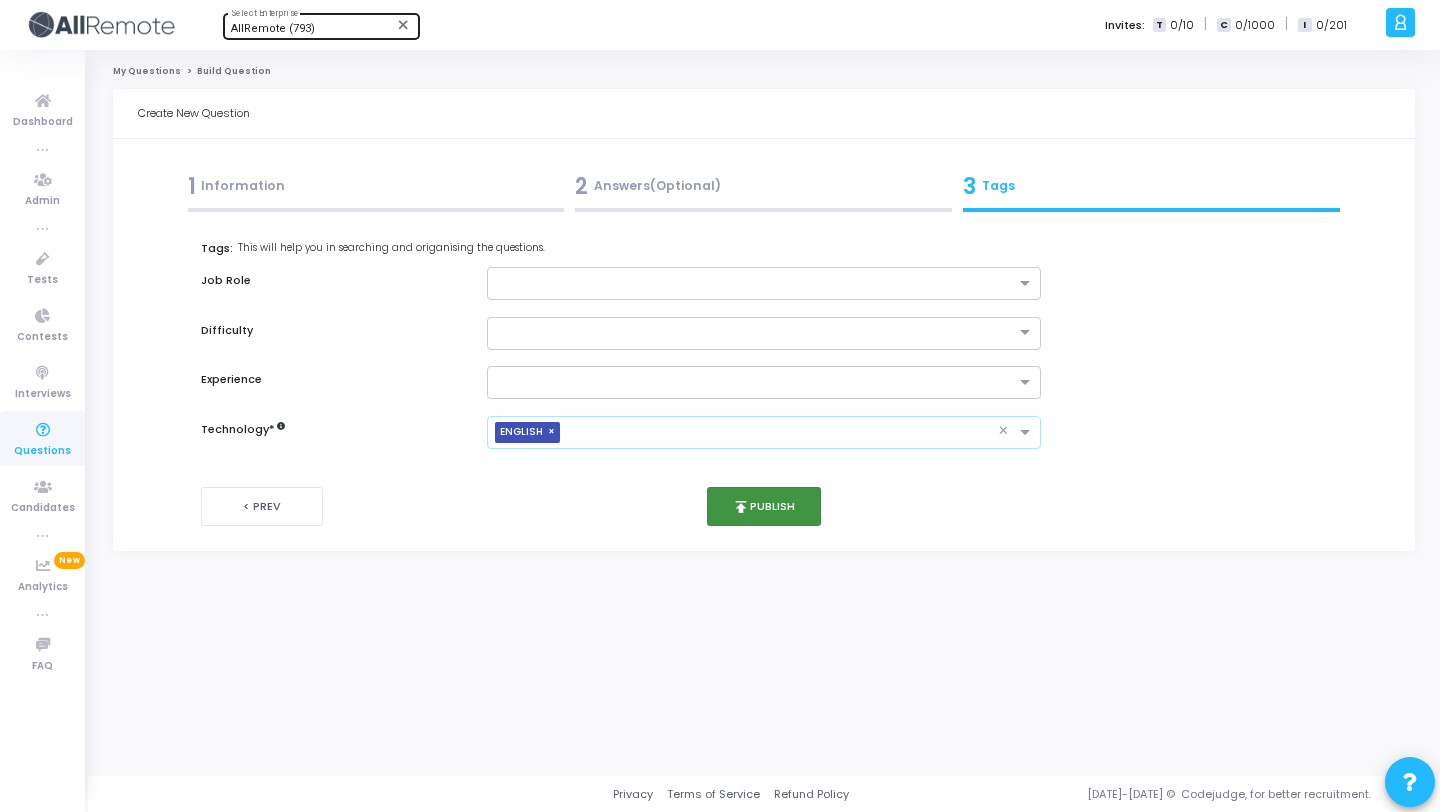 click on "publish" at bounding box center (741, 507) 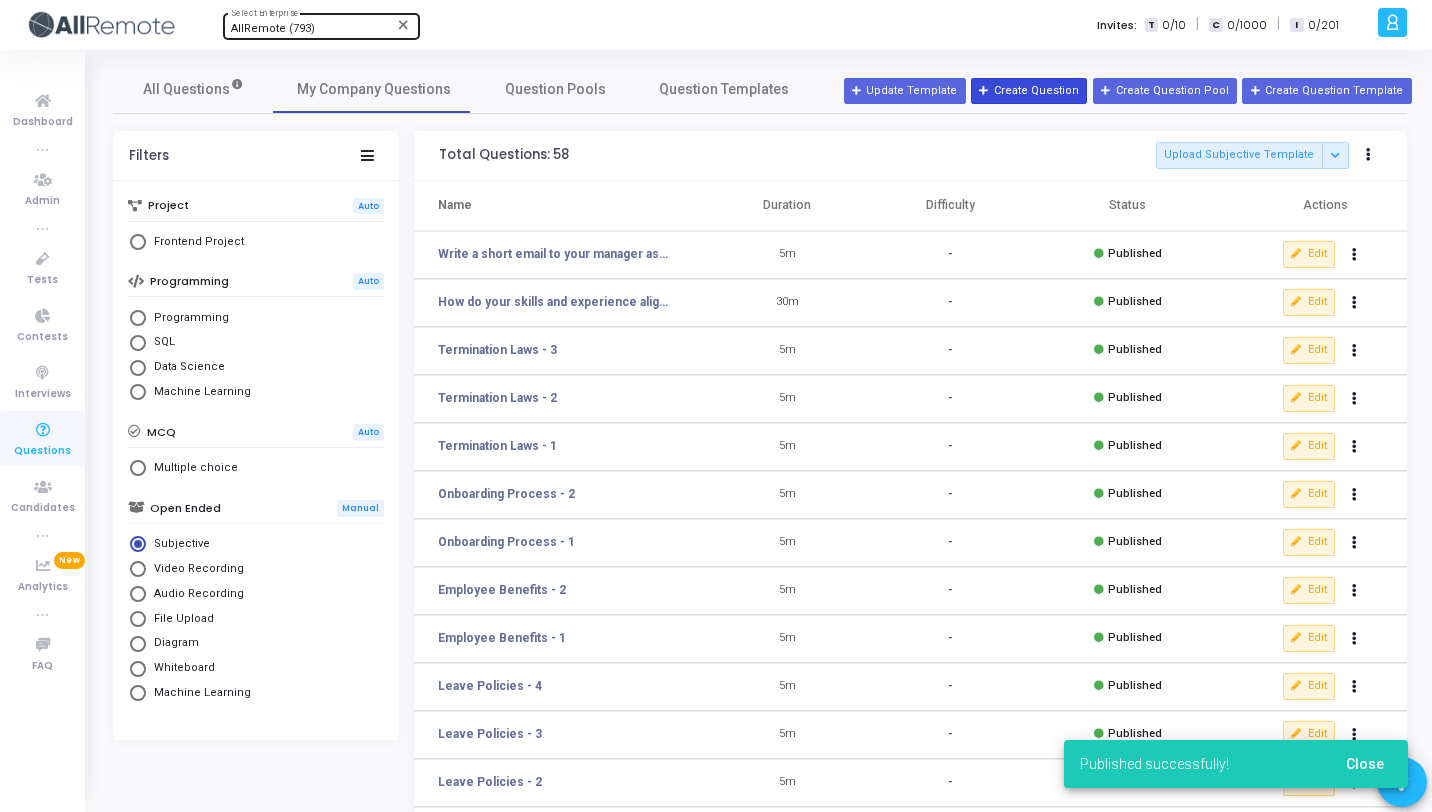 click on "Create Question" at bounding box center [1029, 91] 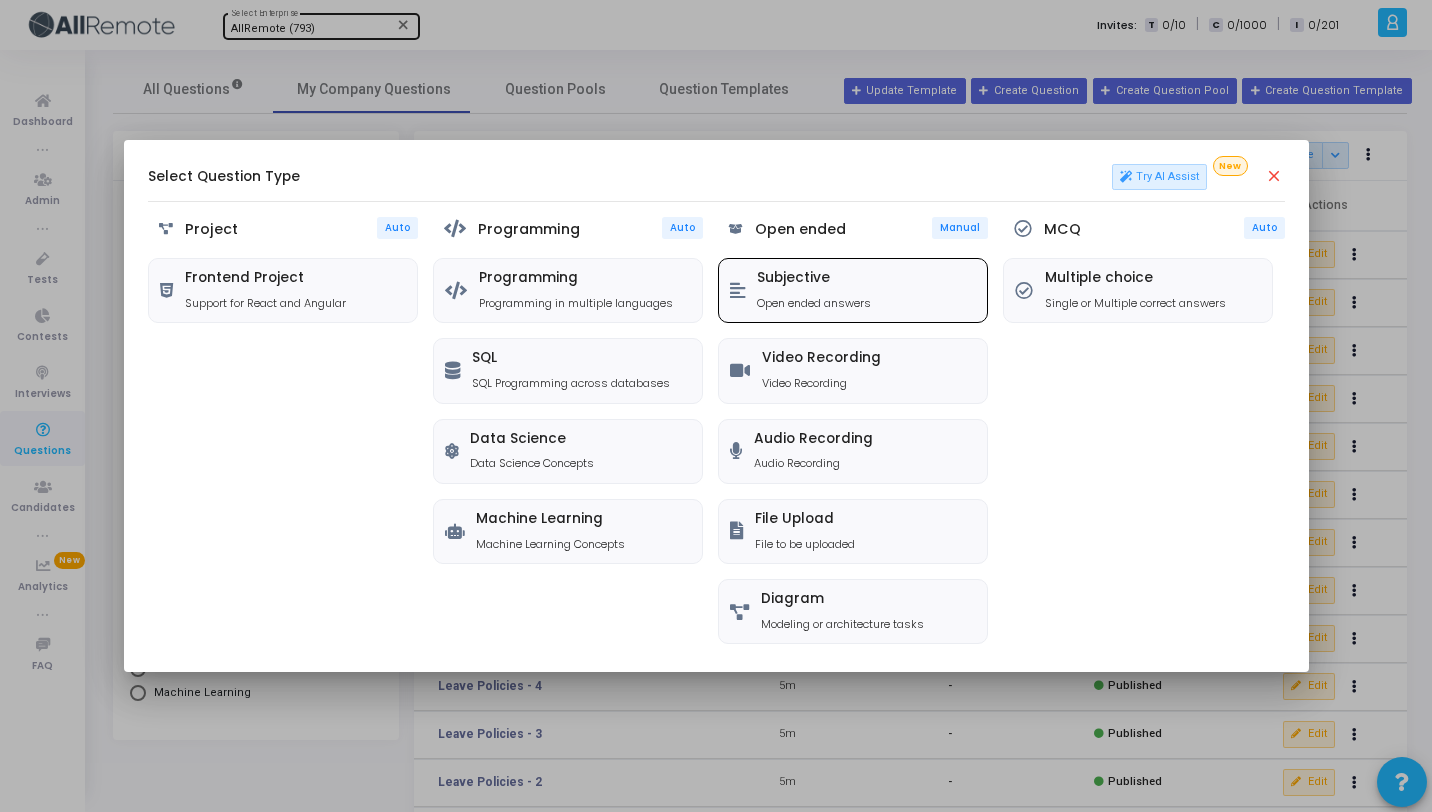 click on "Subjective Open ended answers" at bounding box center [853, 290] 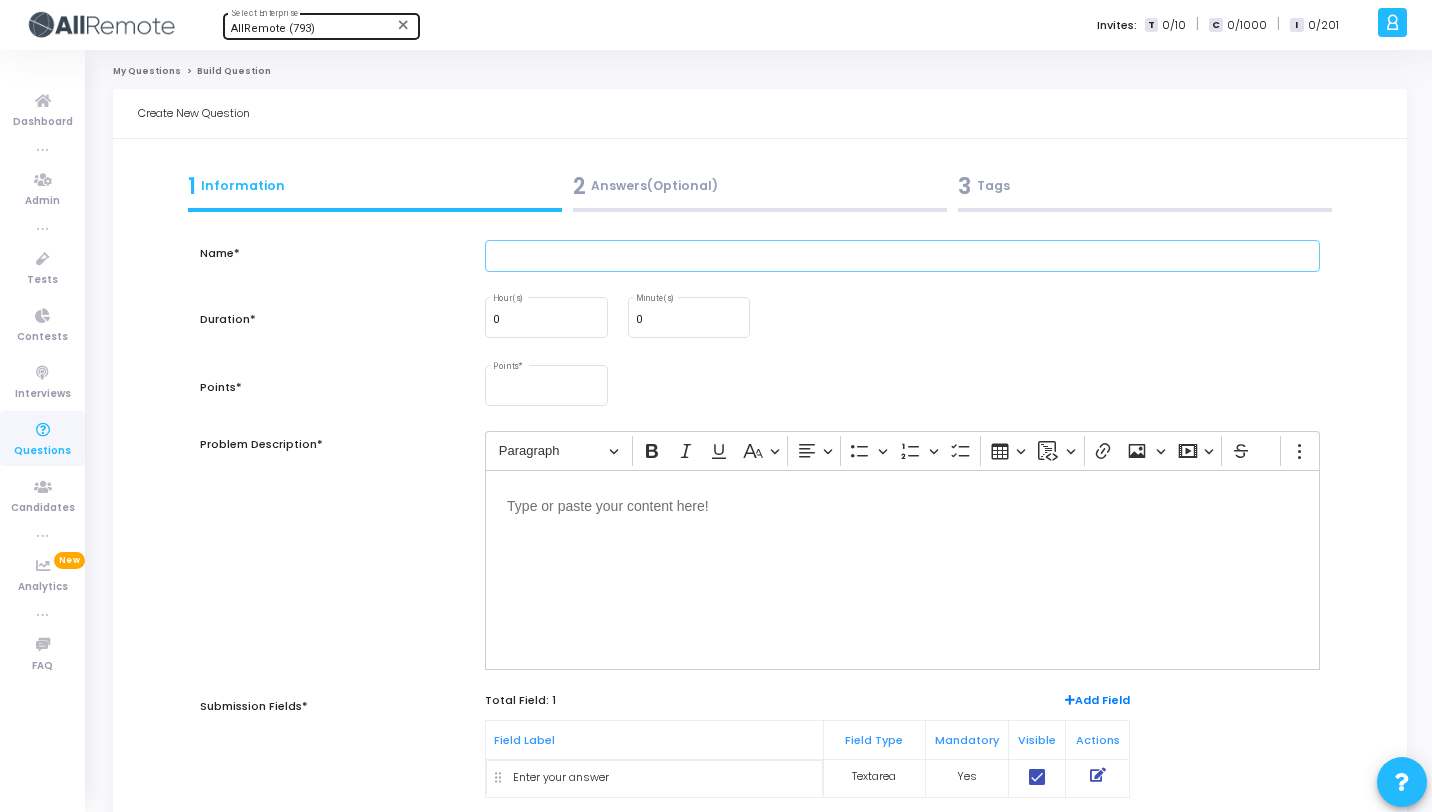click at bounding box center (902, 256) 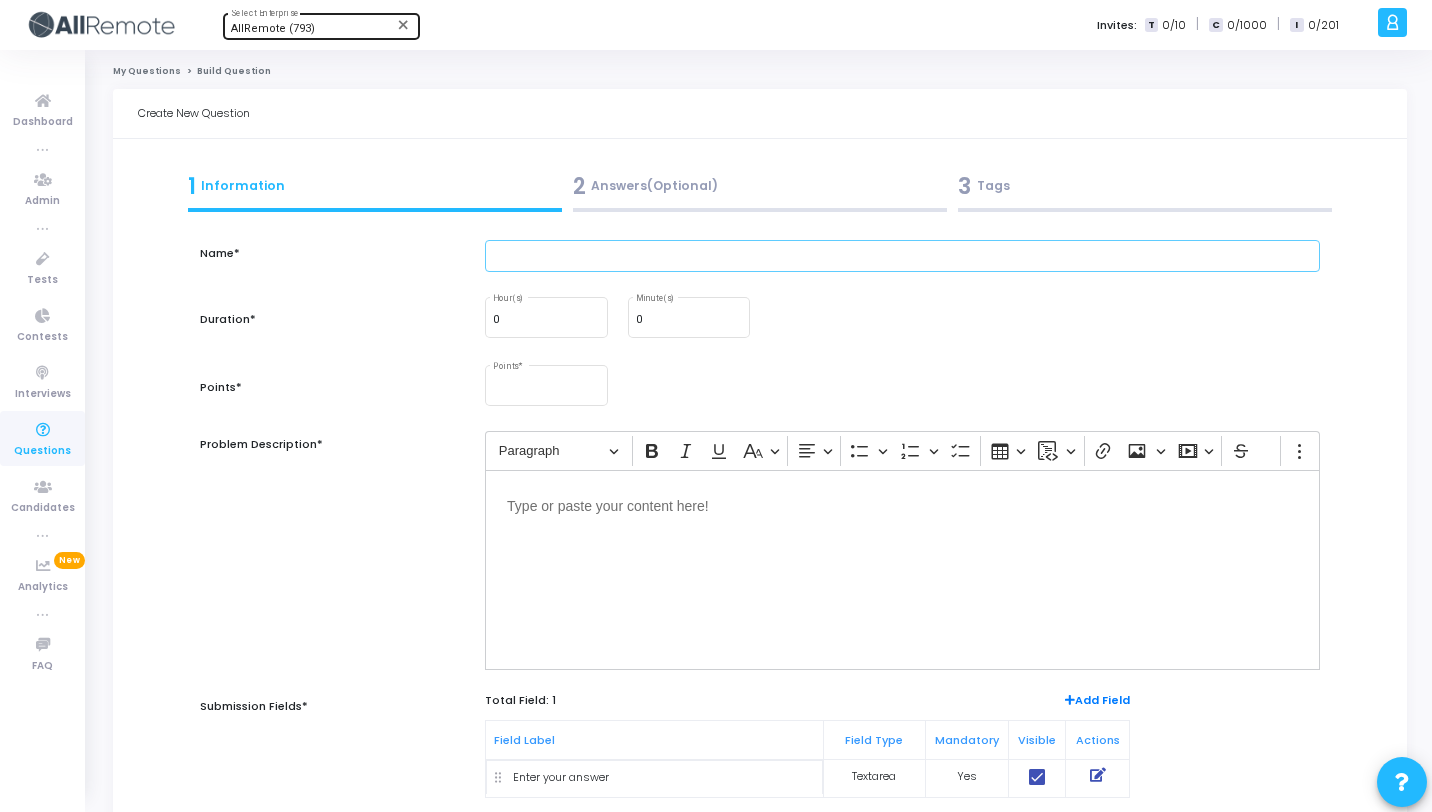 paste on "What’s your favorite movie or book? Write 2–3 lines about why you like it." 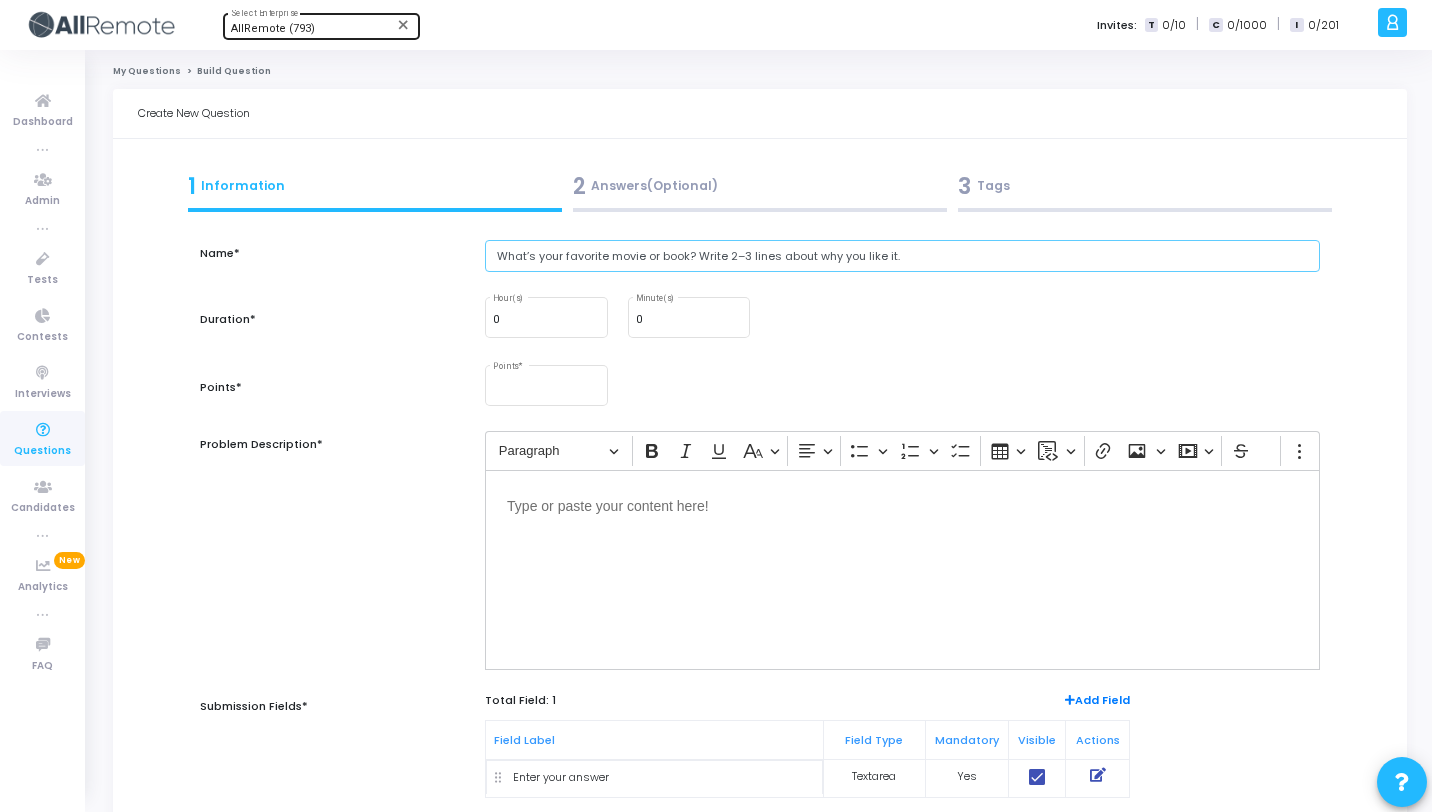 click on "What’s your favorite movie or book? Write 2–3 lines about why you like it." at bounding box center [902, 256] 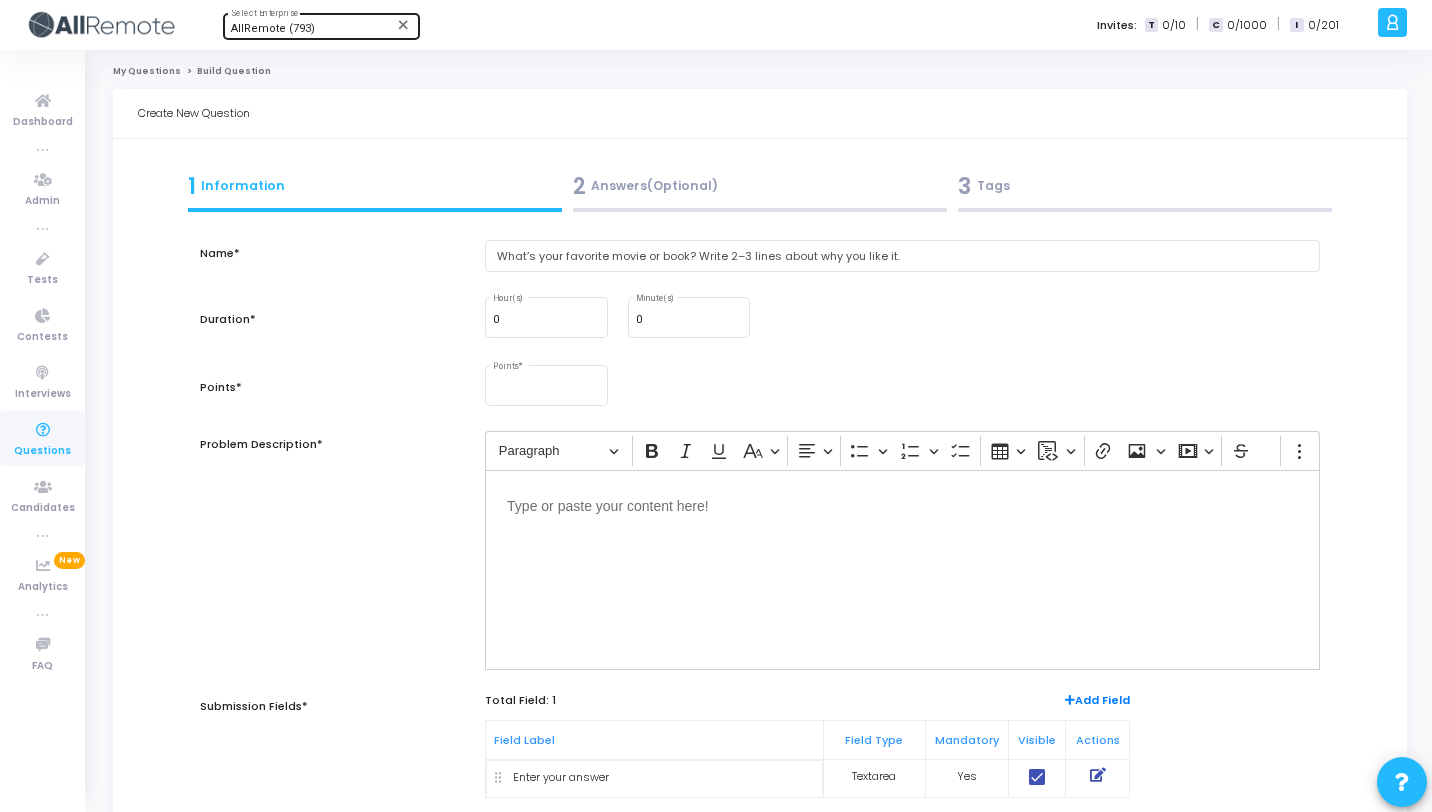 click at bounding box center [902, 570] 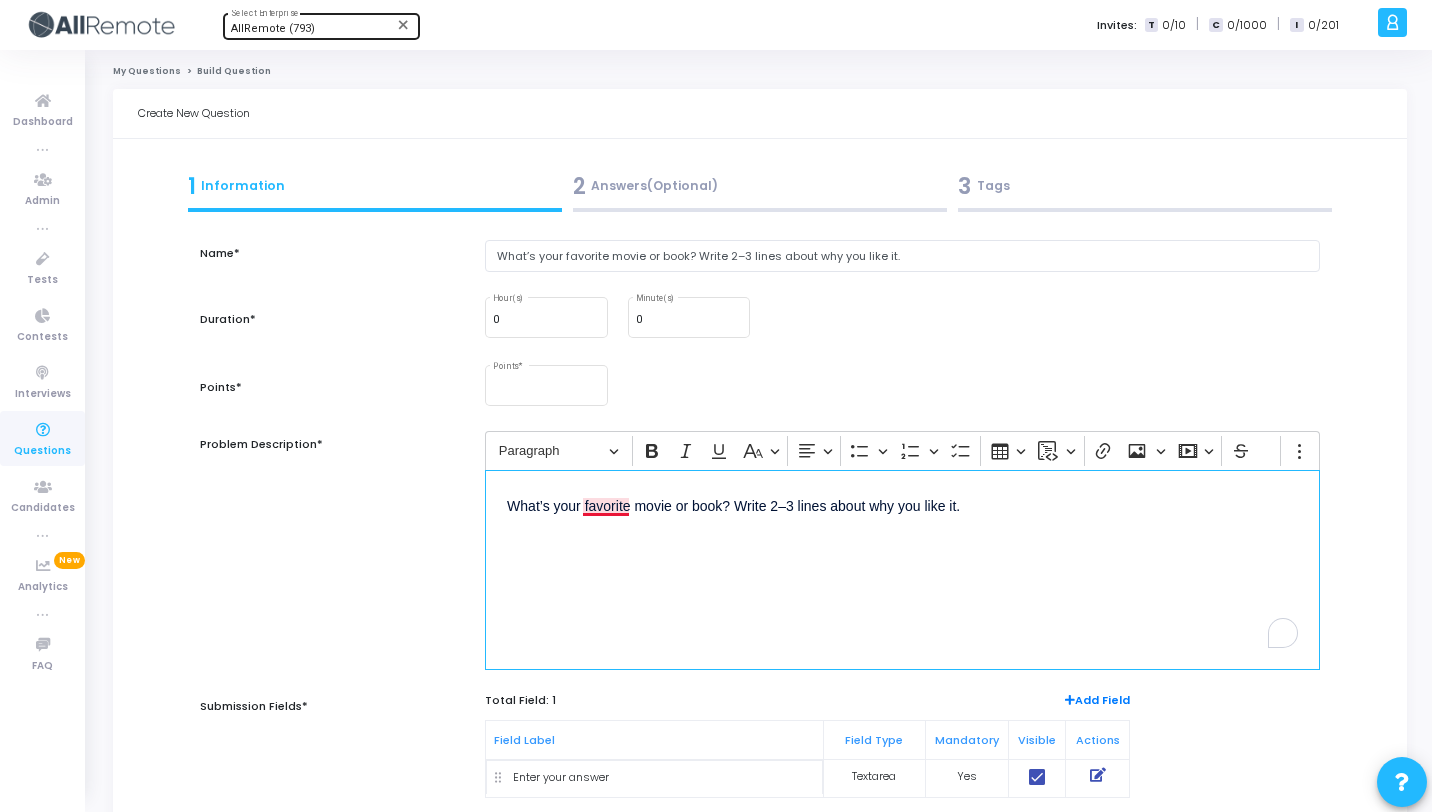 click on "What’s your favorite movie or book? Write 2–3 lines about why you like it." at bounding box center (733, 506) 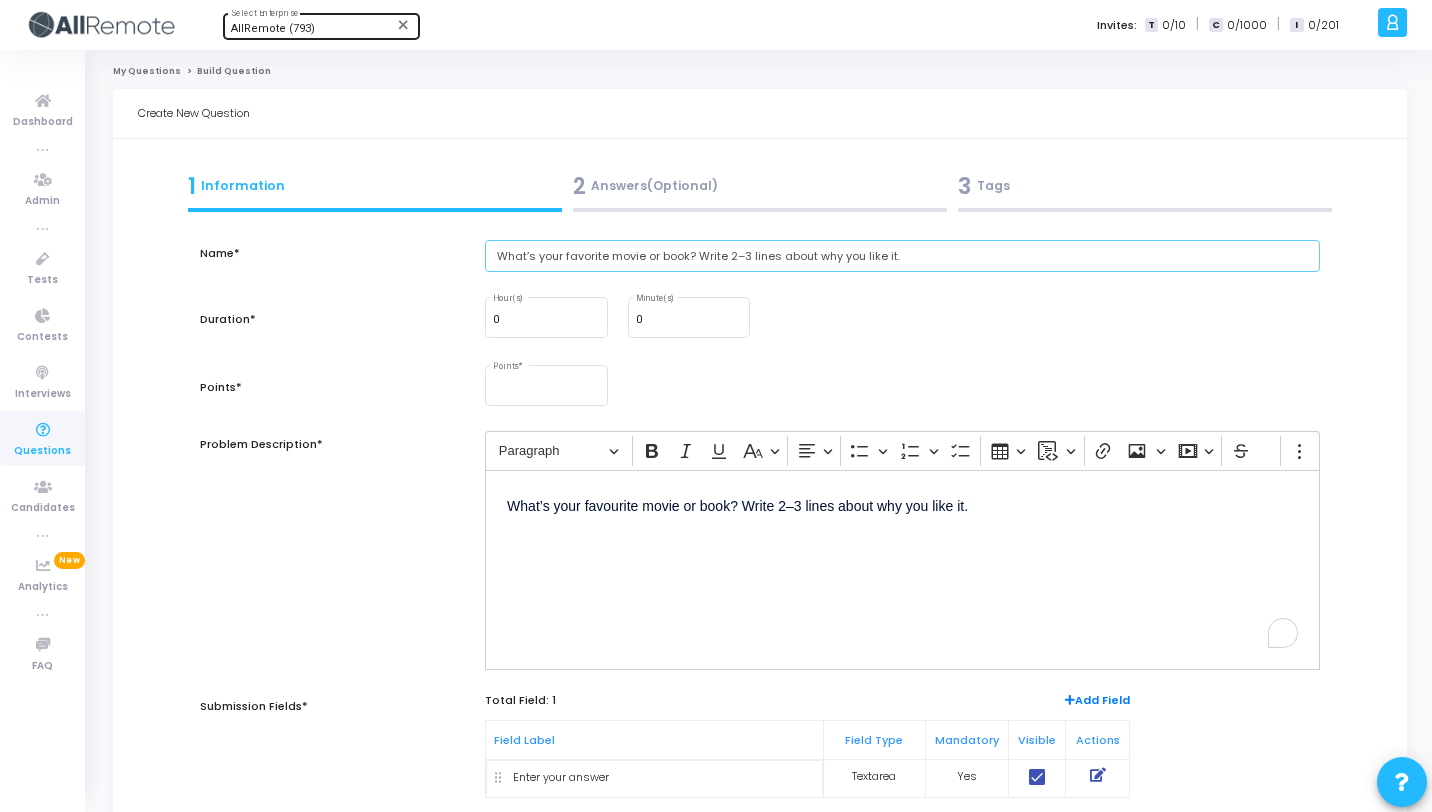 click on "What’s your favorite movie or book? Write 2–3 lines about why you like it." at bounding box center (902, 256) 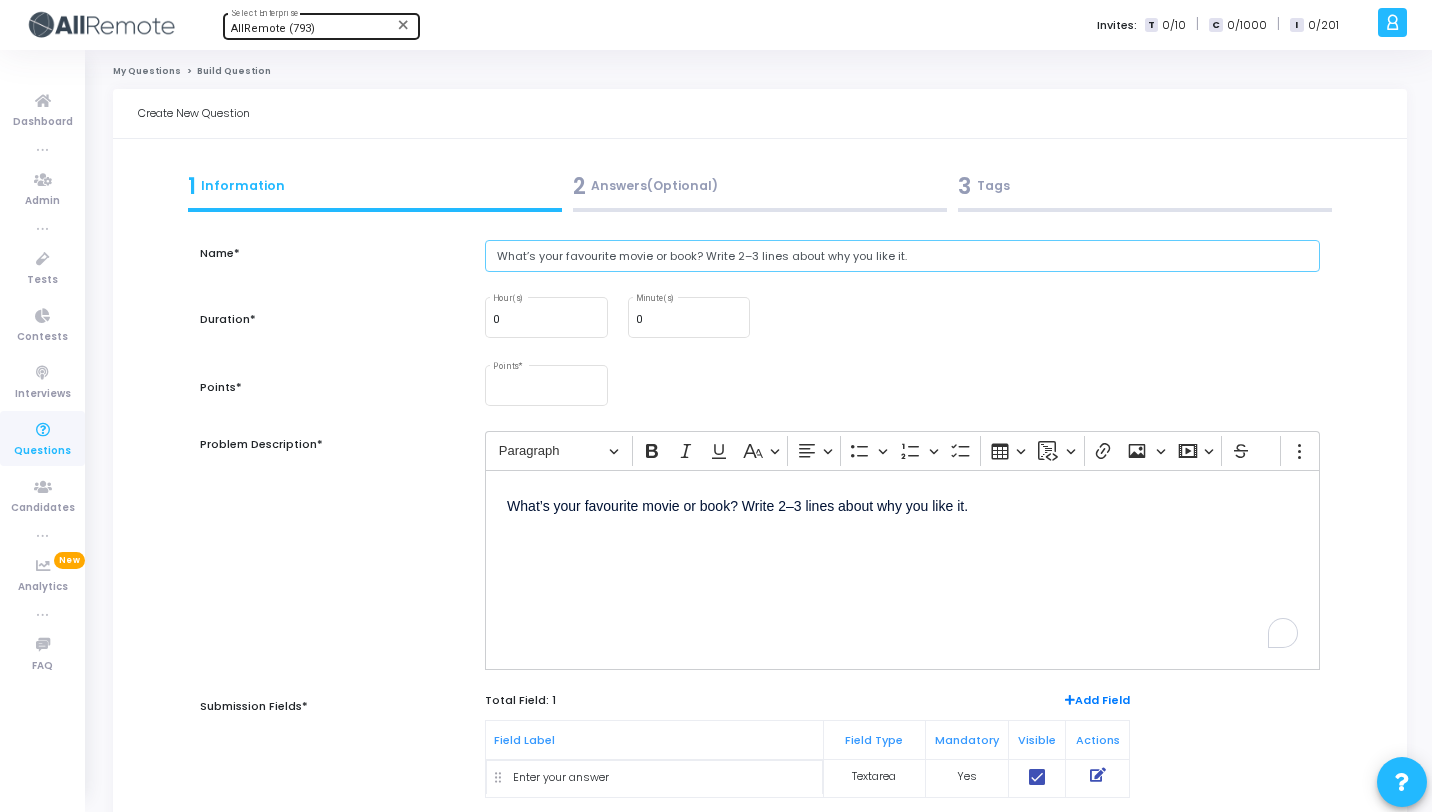 type on "What’s your favourite movie or book? Write 2–3 lines about why you like it." 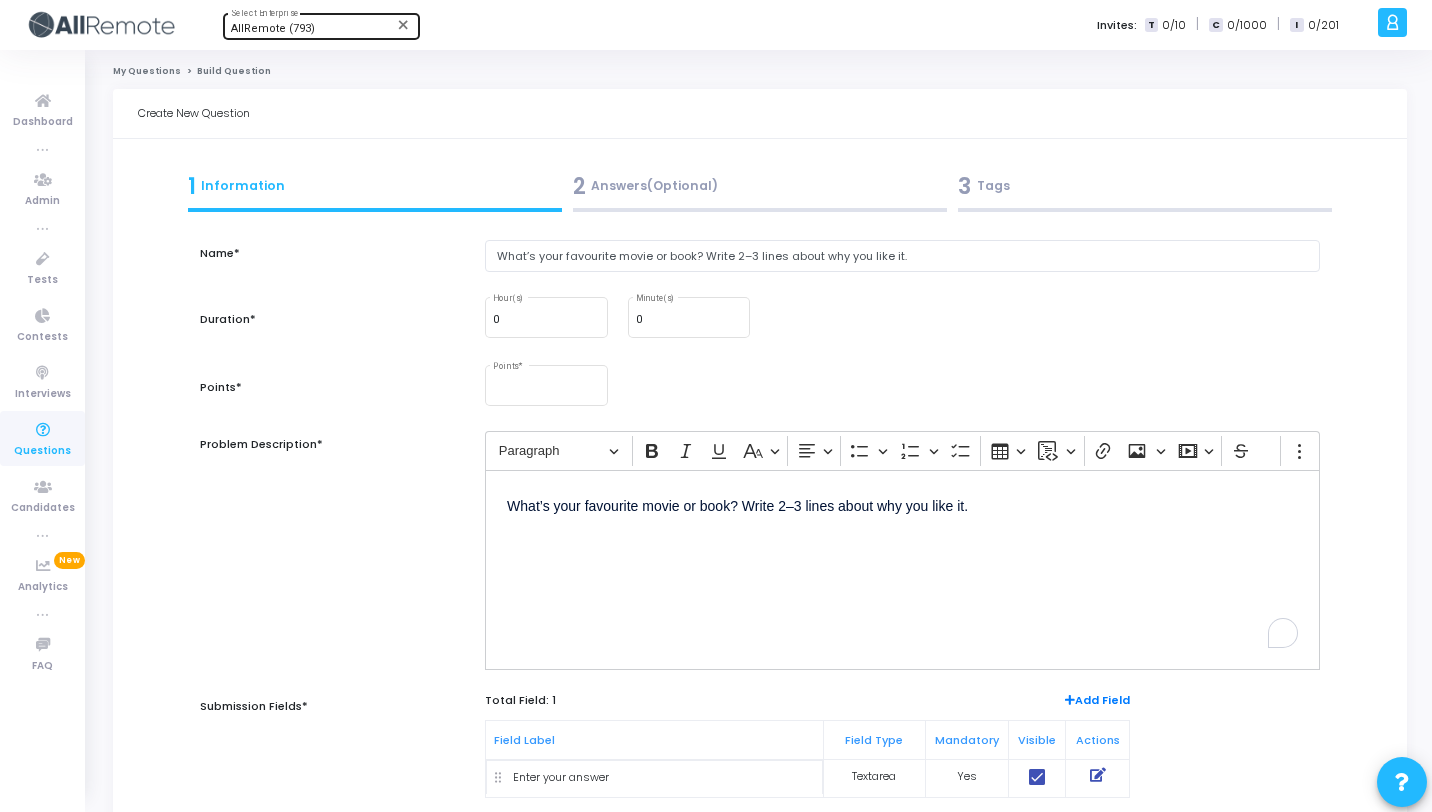 click on "What’s your favourite movie or book? Write 2–3 lines about why you like it." at bounding box center [902, 570] 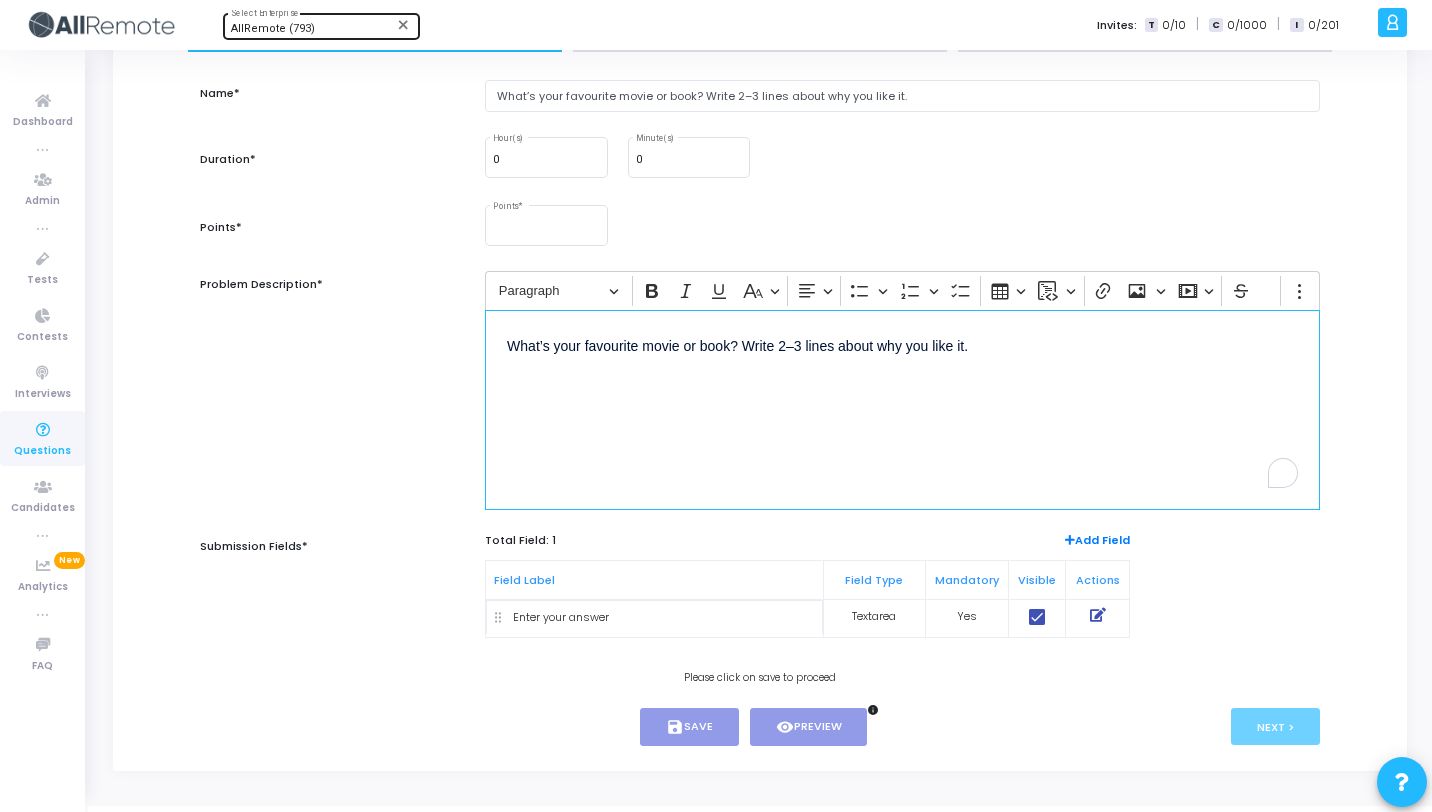 scroll, scrollTop: 190, scrollLeft: 0, axis: vertical 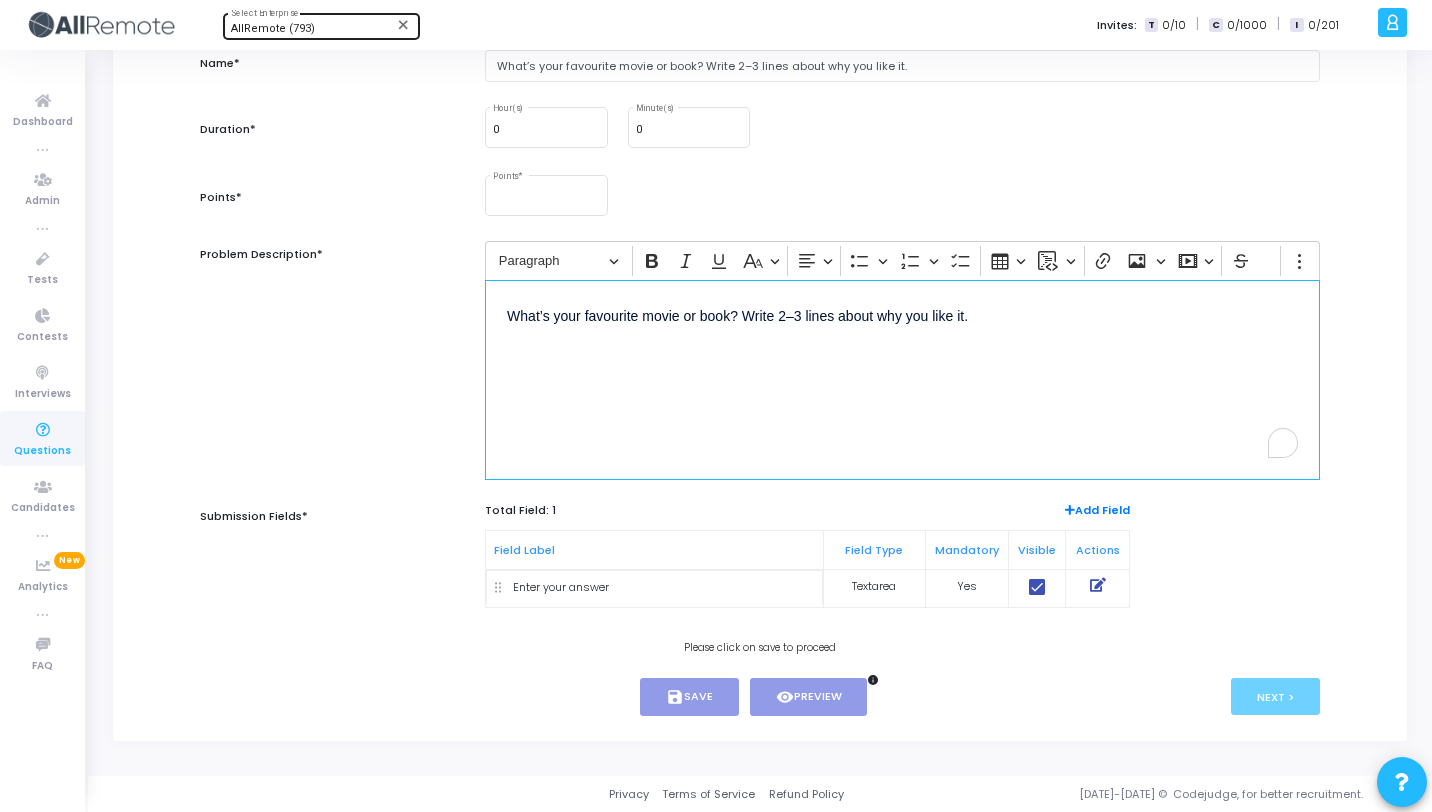 click at bounding box center [1098, 585] 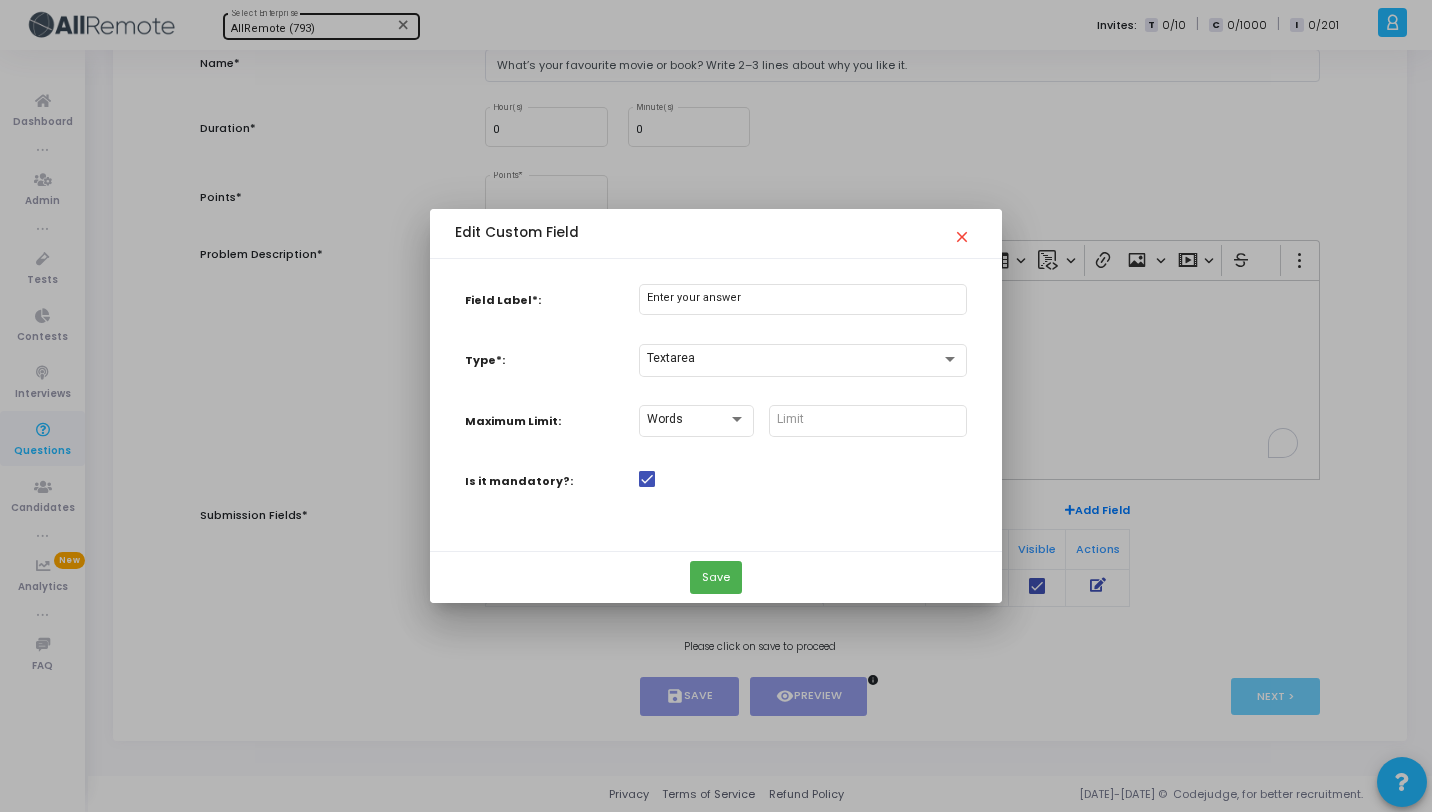 scroll, scrollTop: 0, scrollLeft: 0, axis: both 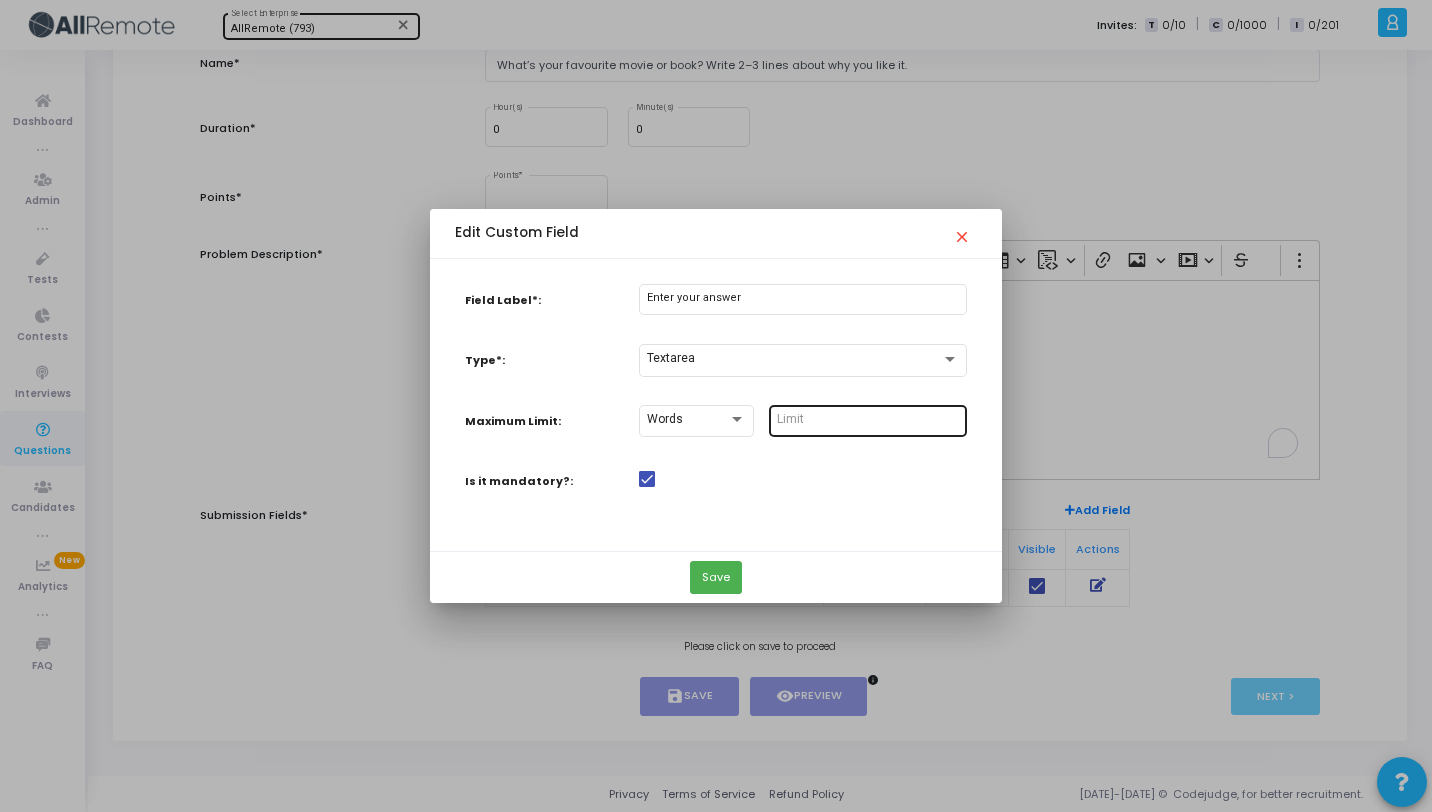 click at bounding box center [868, 420] 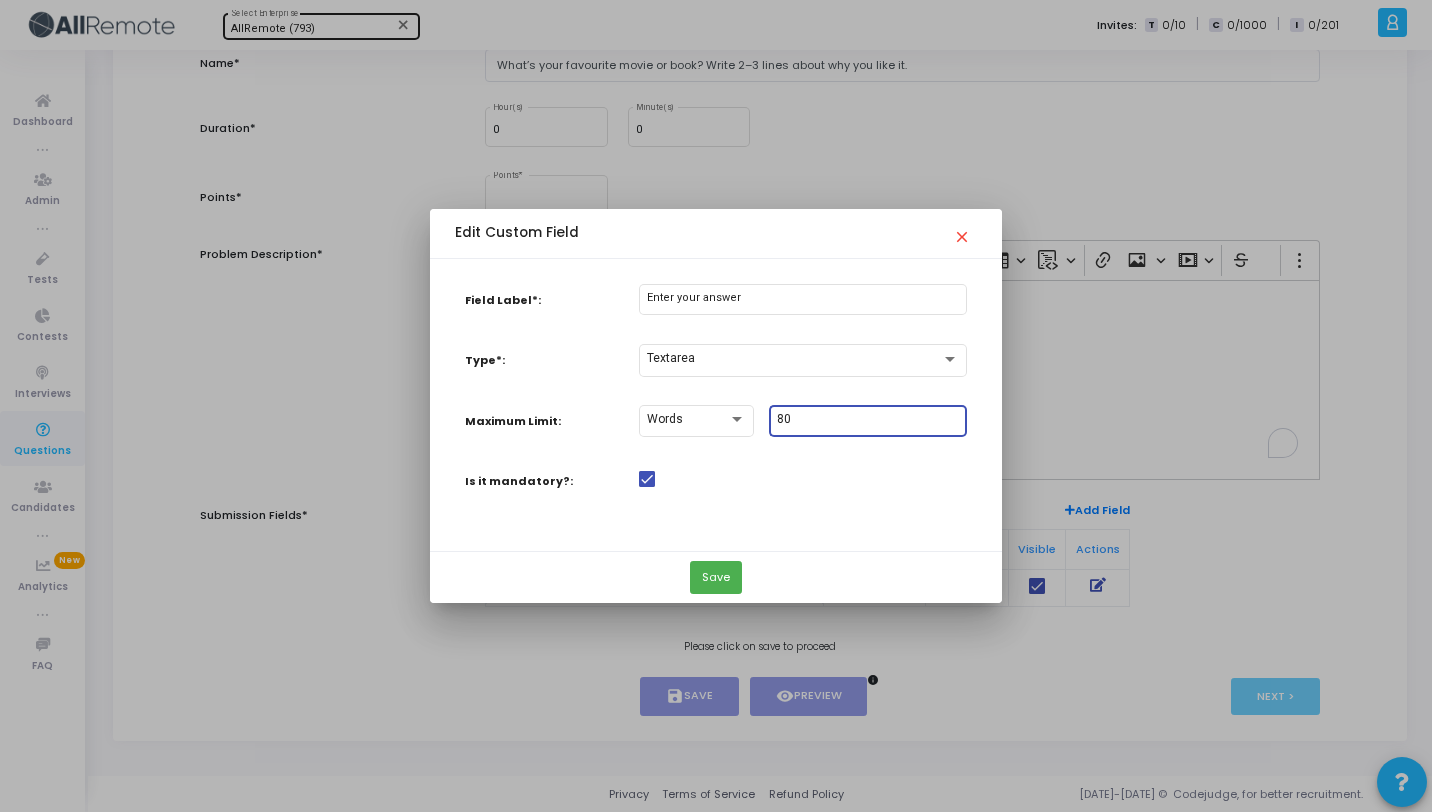 type on "80" 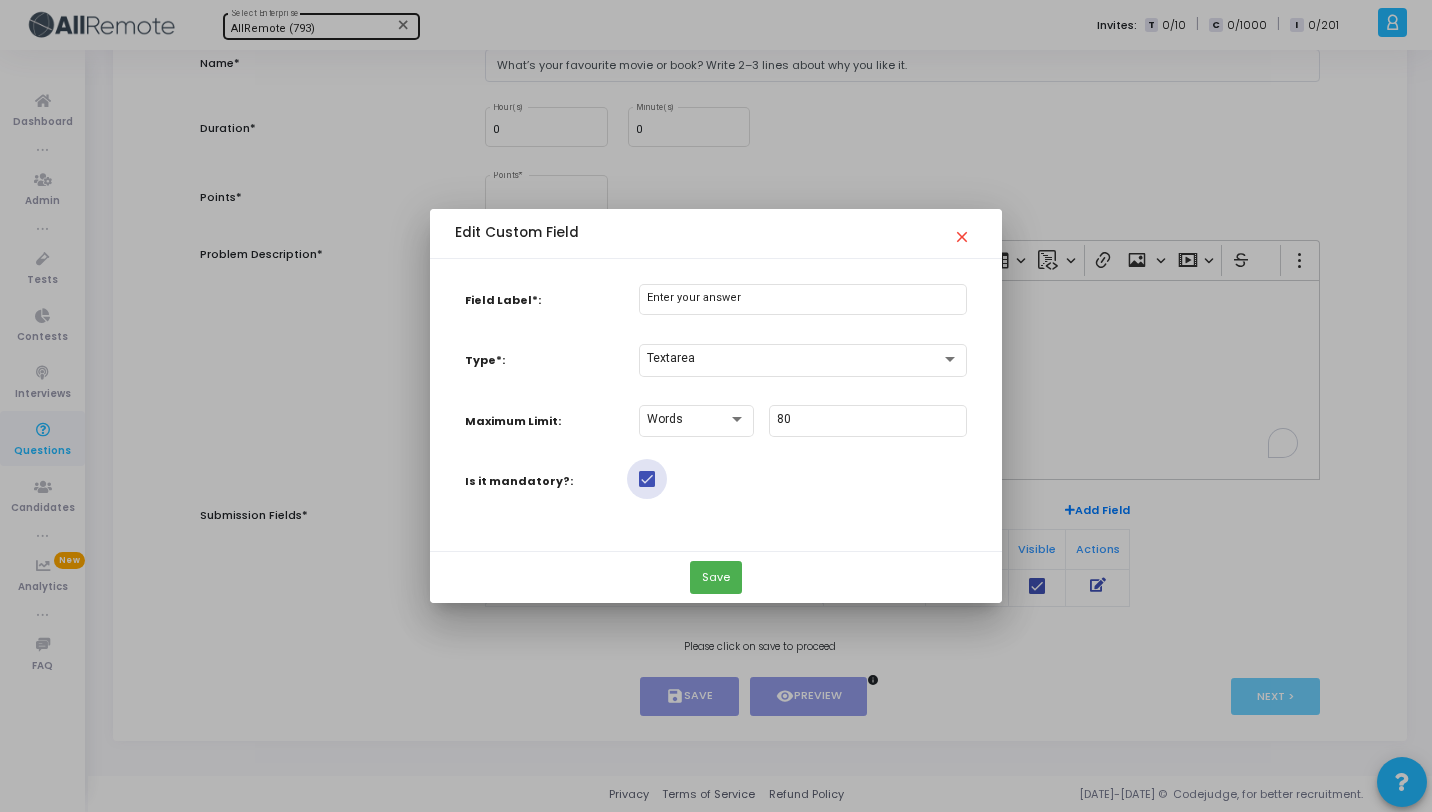 click at bounding box center [647, 479] 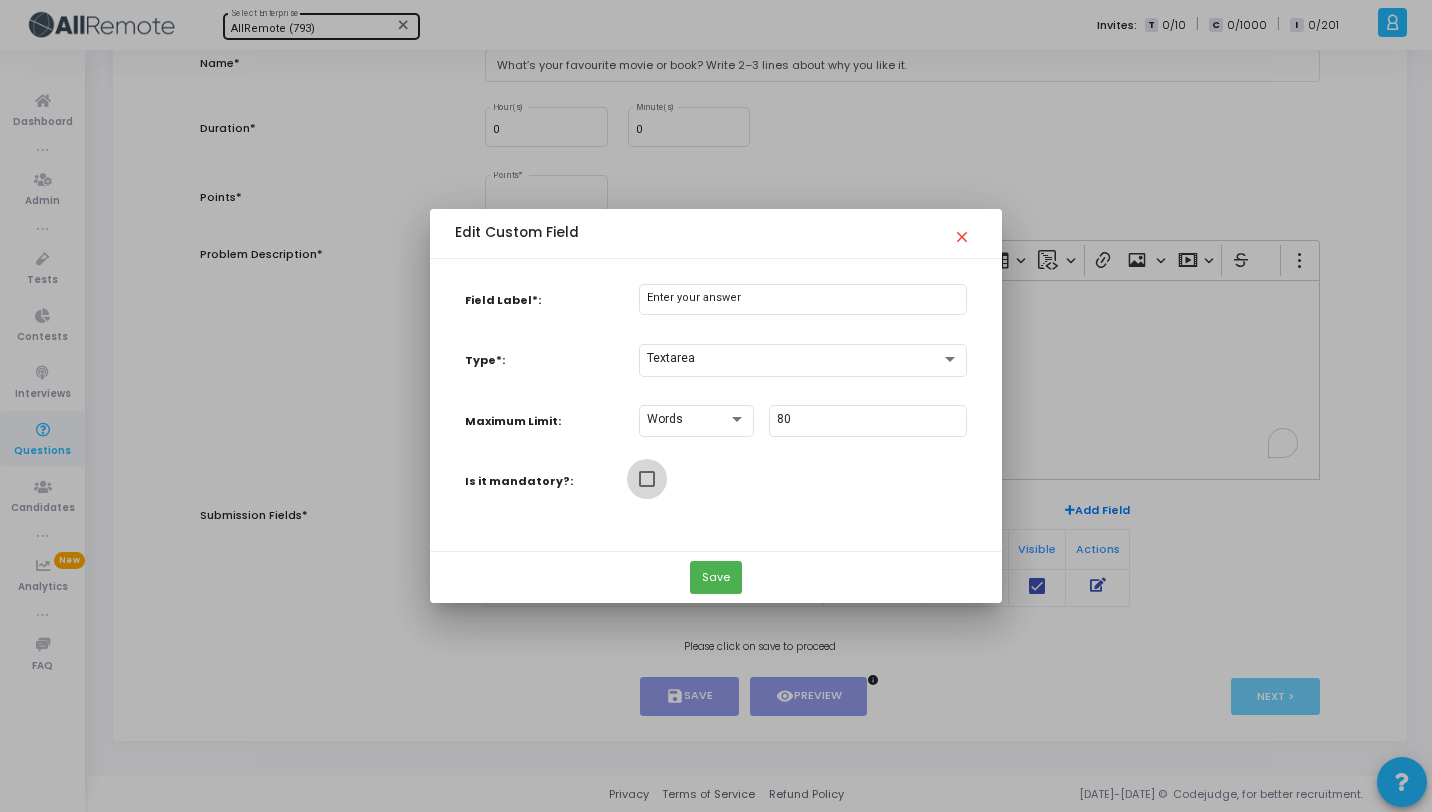 click at bounding box center [647, 479] 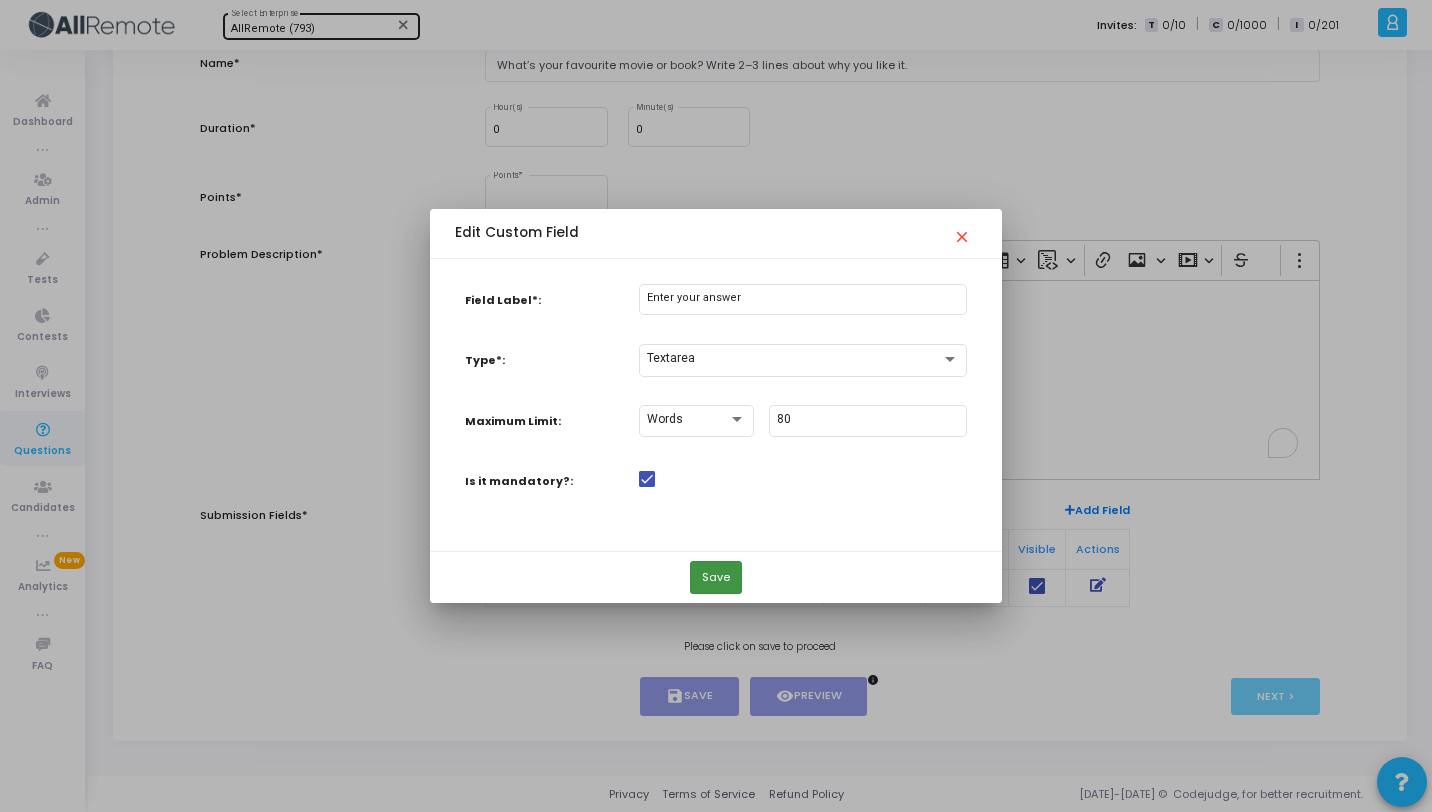 click on "Save" at bounding box center (716, 577) 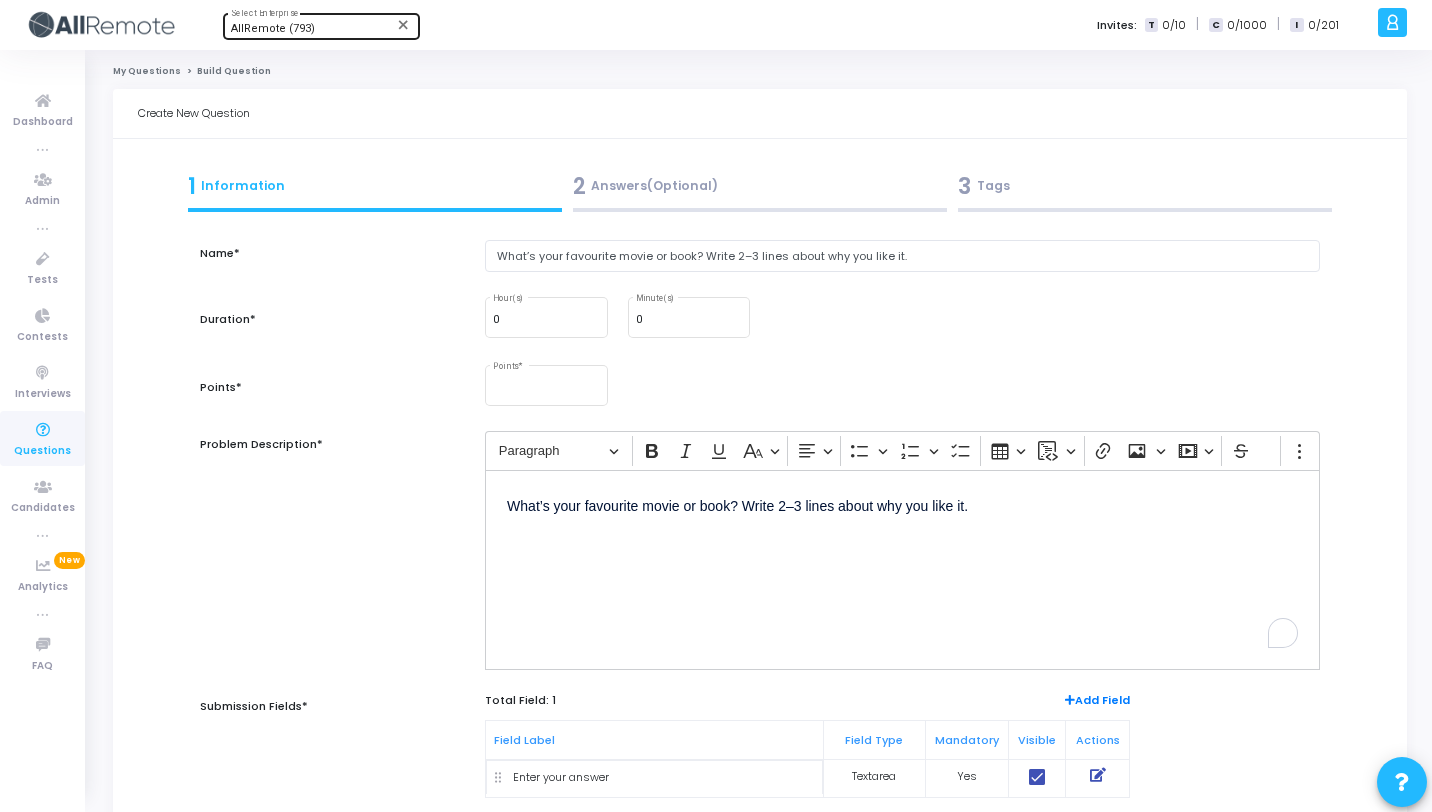 scroll, scrollTop: 190, scrollLeft: 0, axis: vertical 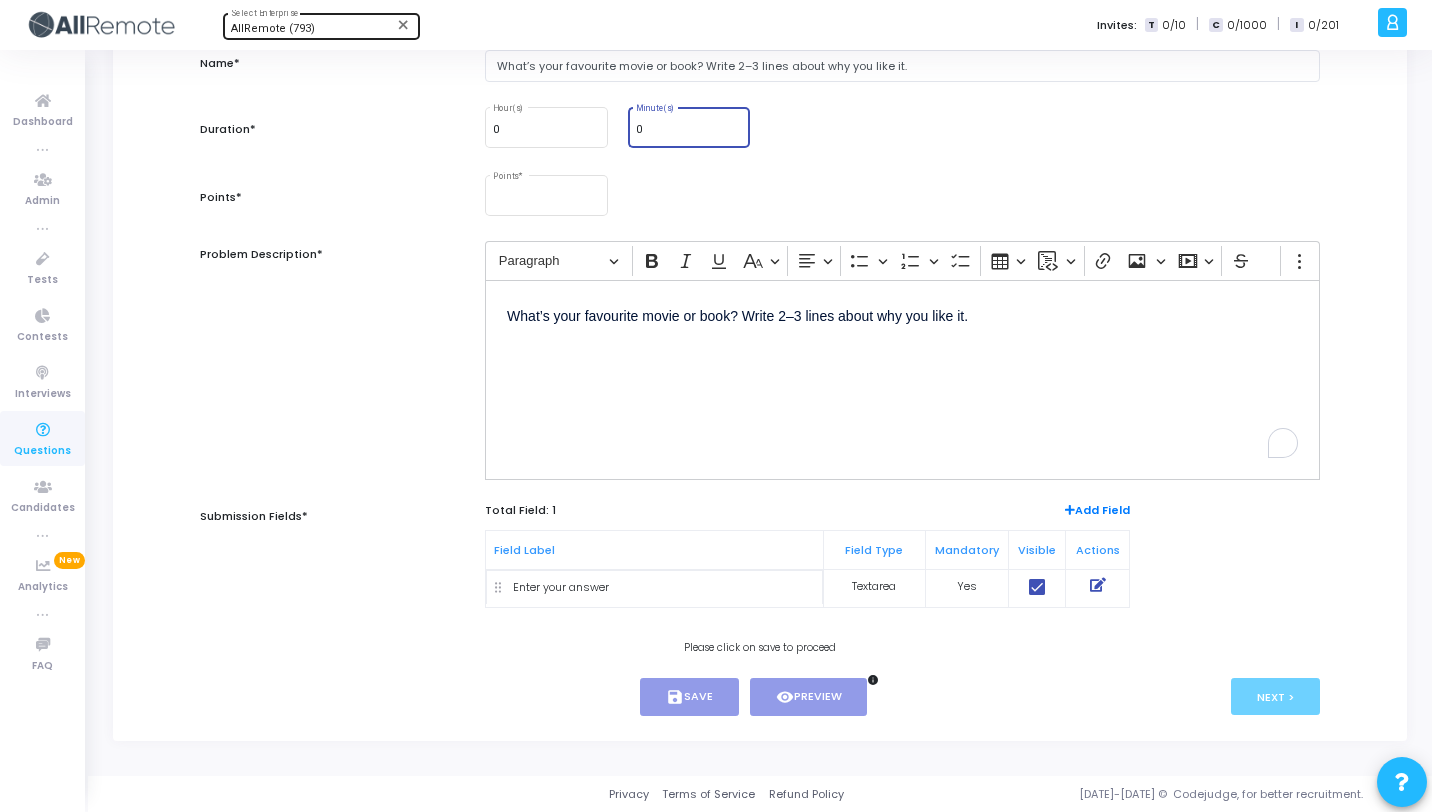 click on "0" at bounding box center [689, 130] 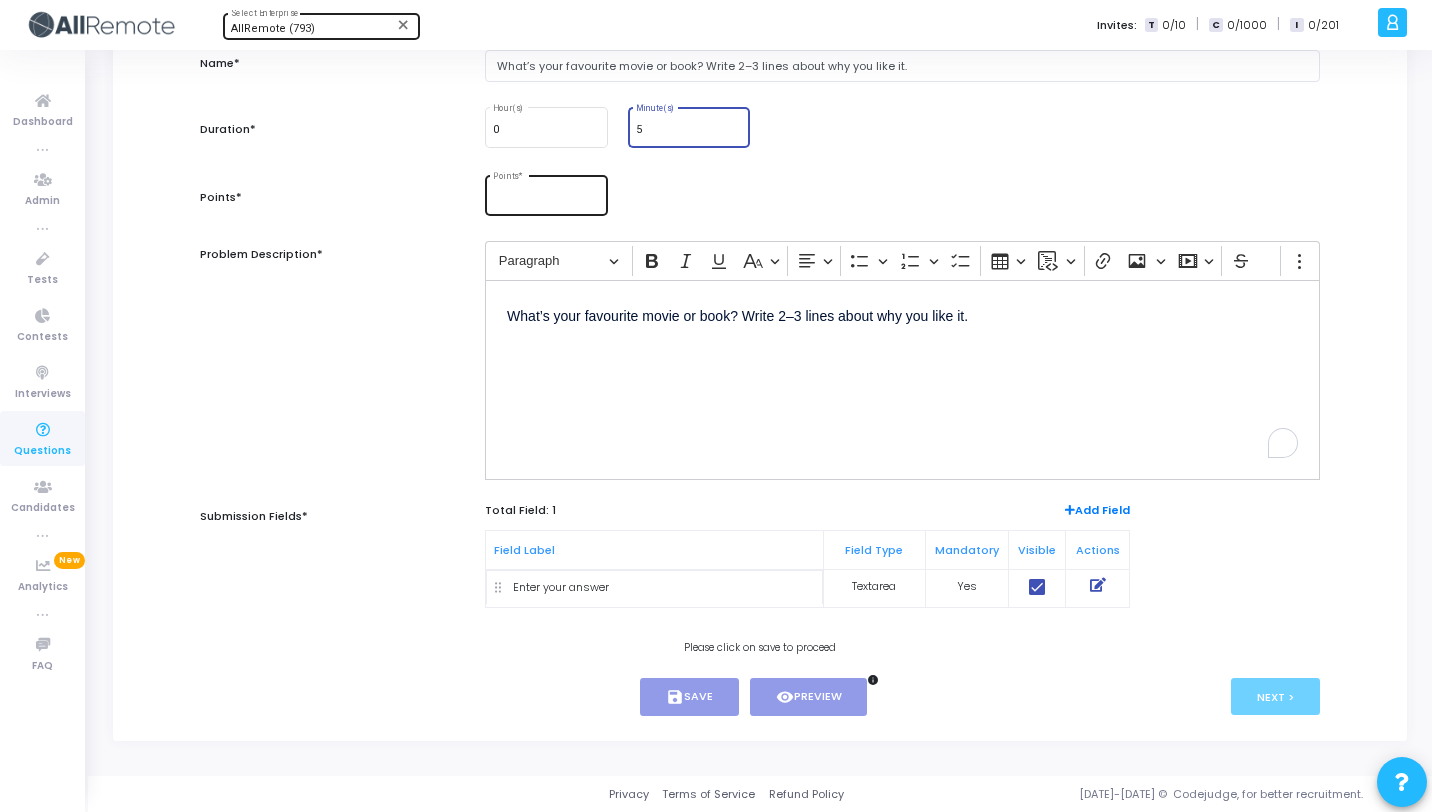 type on "5" 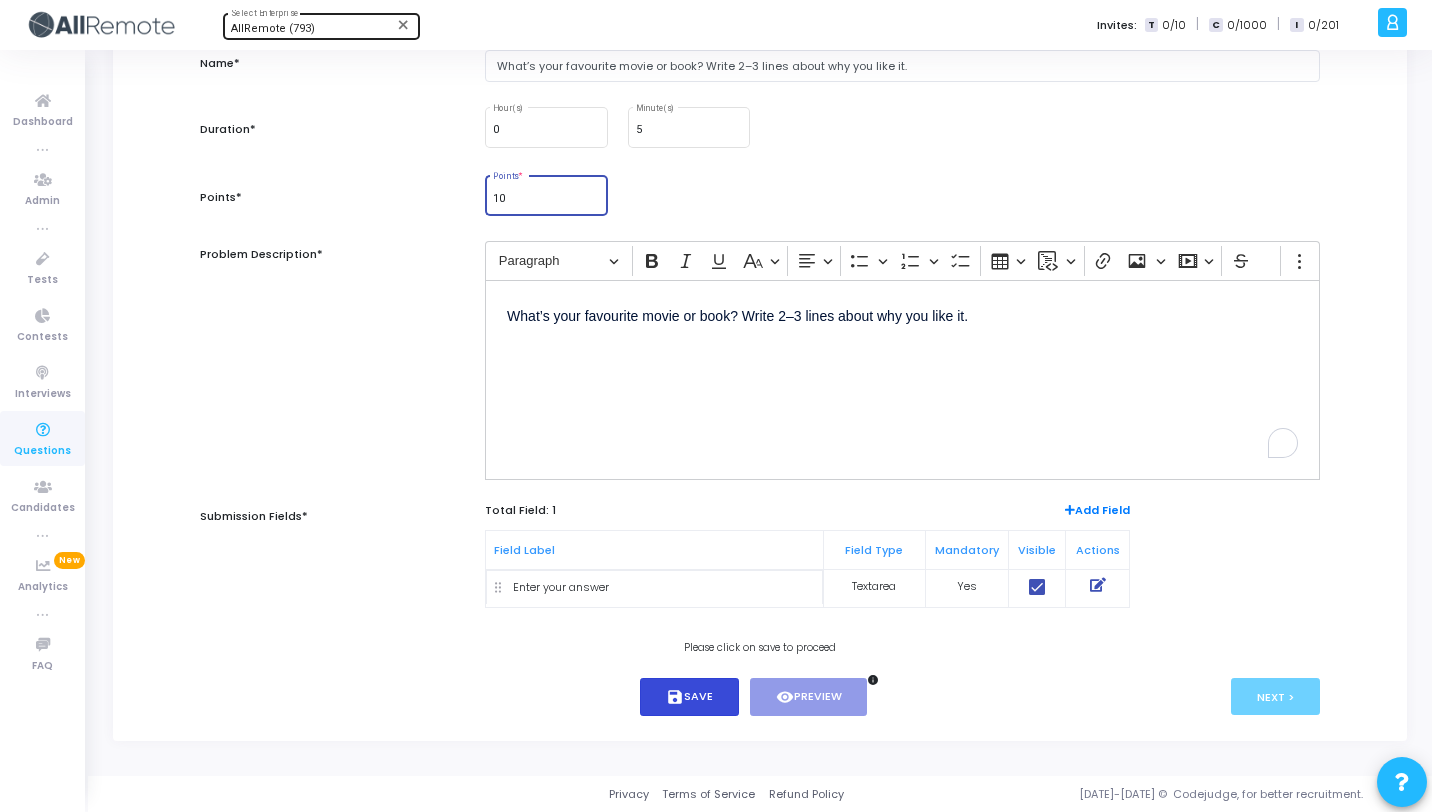 type on "10" 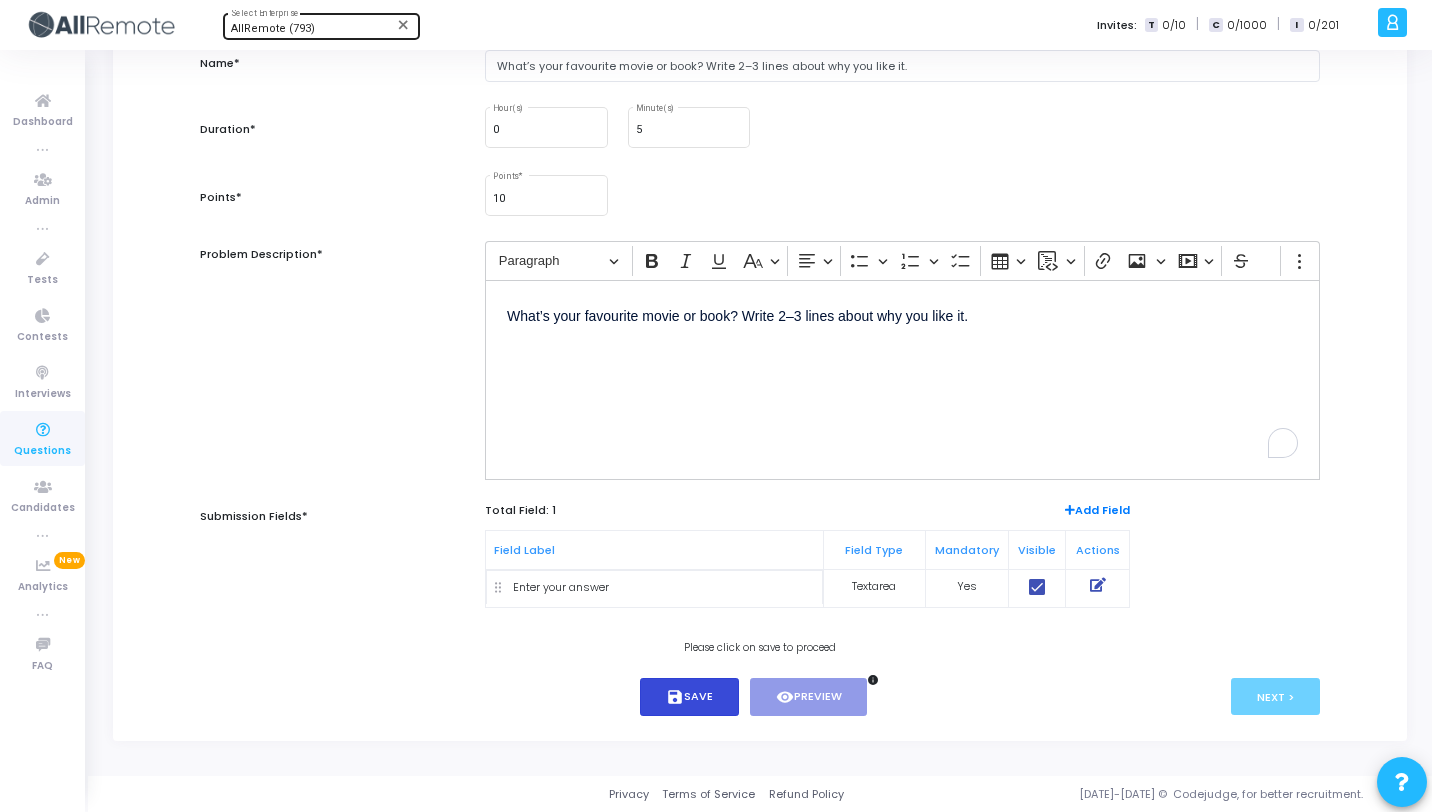 click on "save  Save" at bounding box center (689, 697) 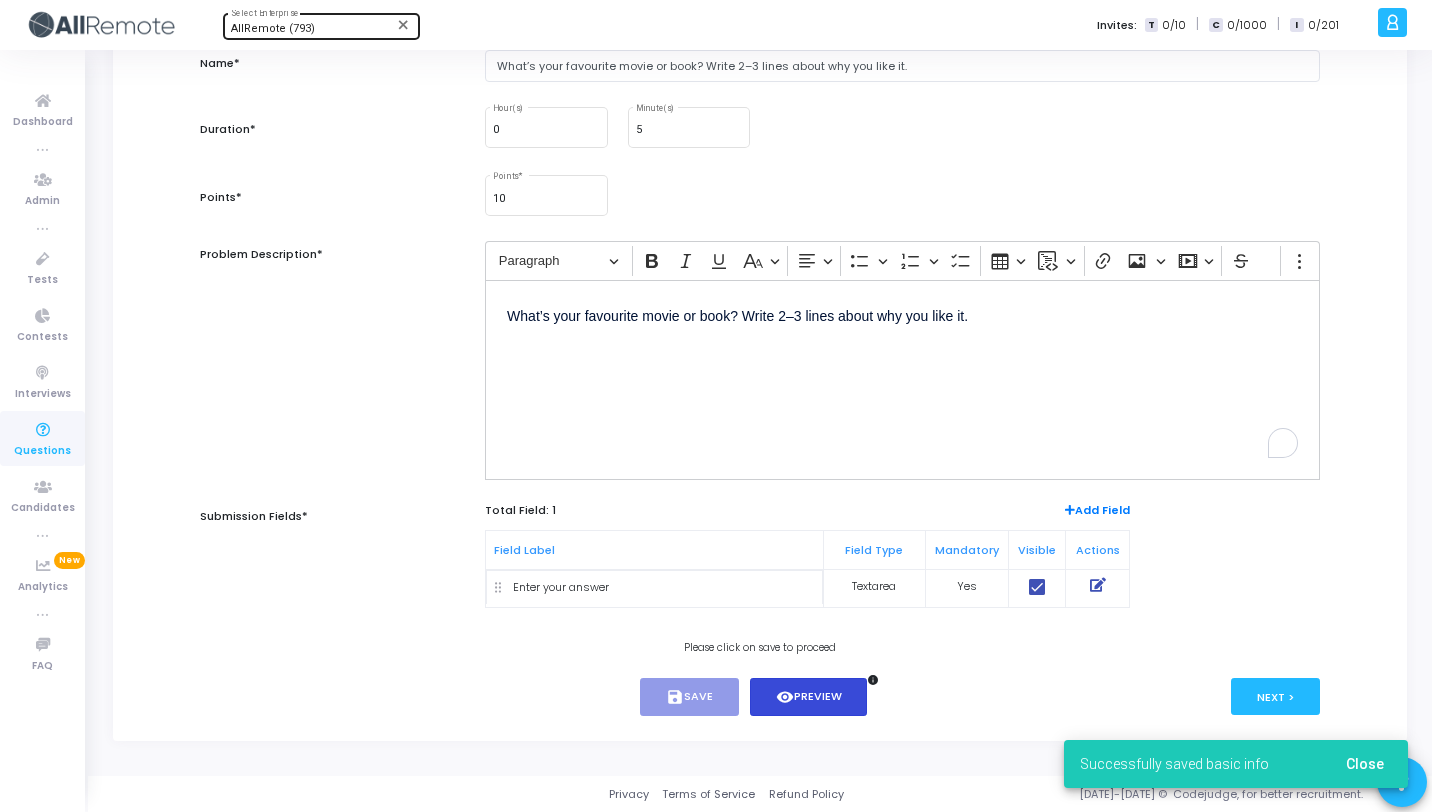 click on "visibility  Preview" at bounding box center [809, 697] 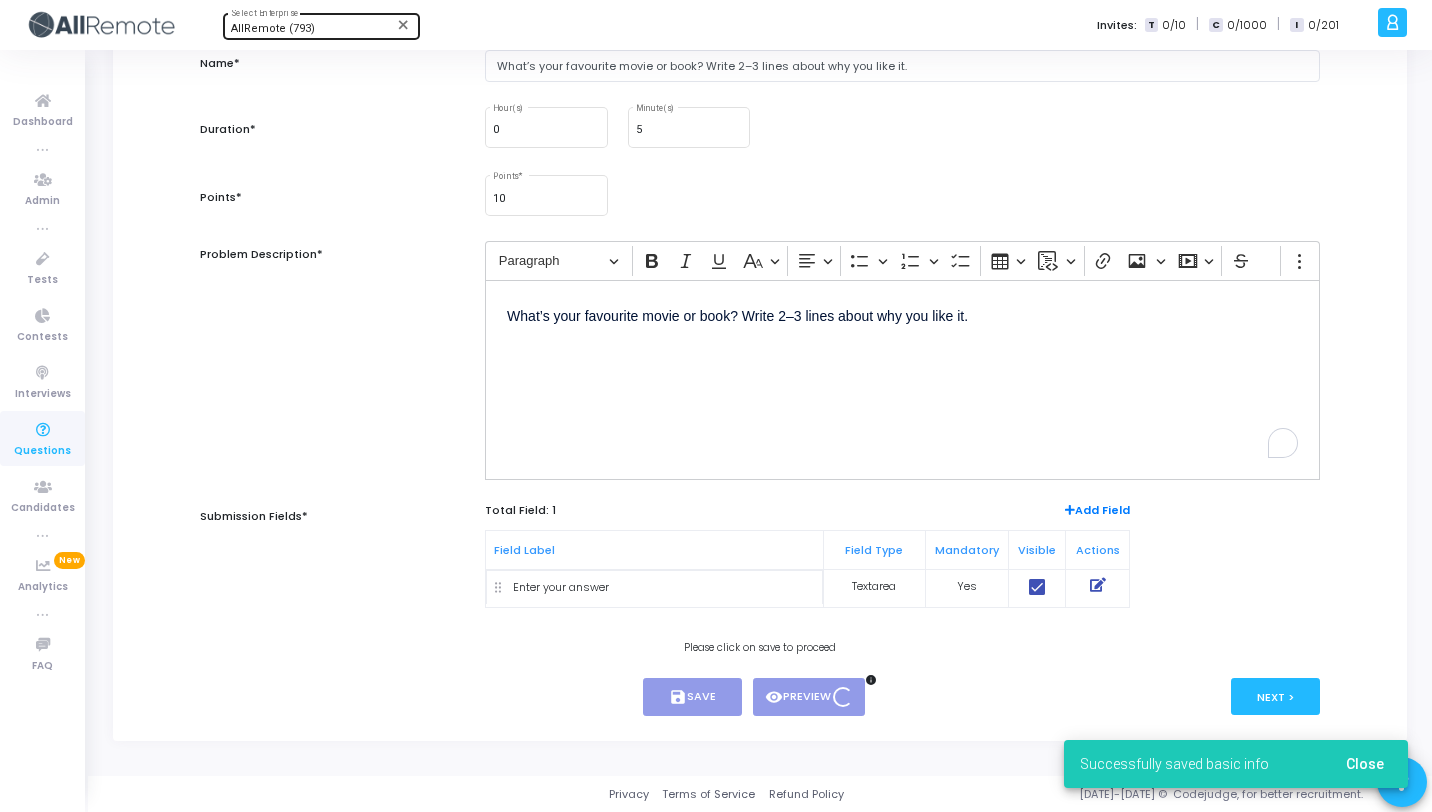 scroll, scrollTop: 0, scrollLeft: 0, axis: both 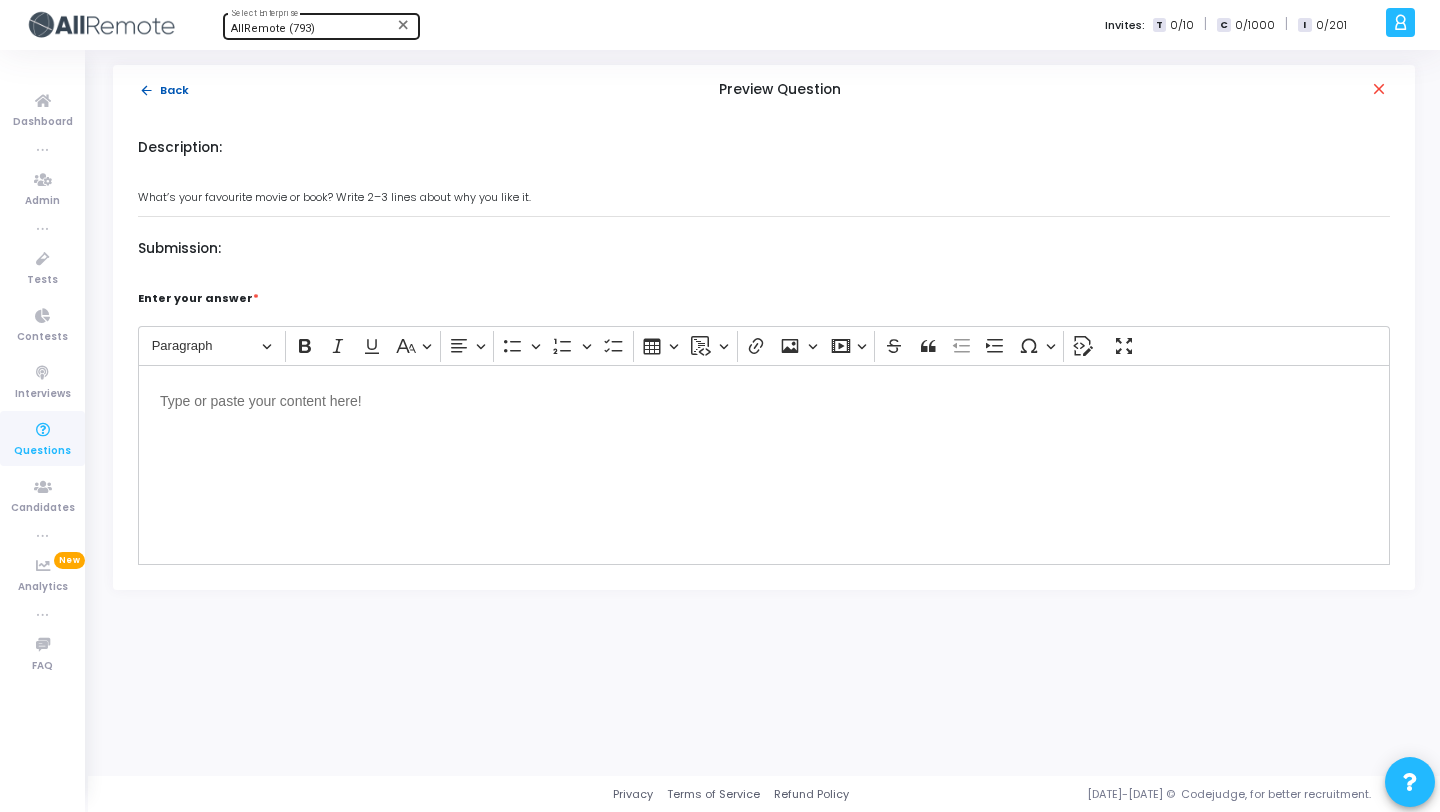 click on "arrow_back  Back" 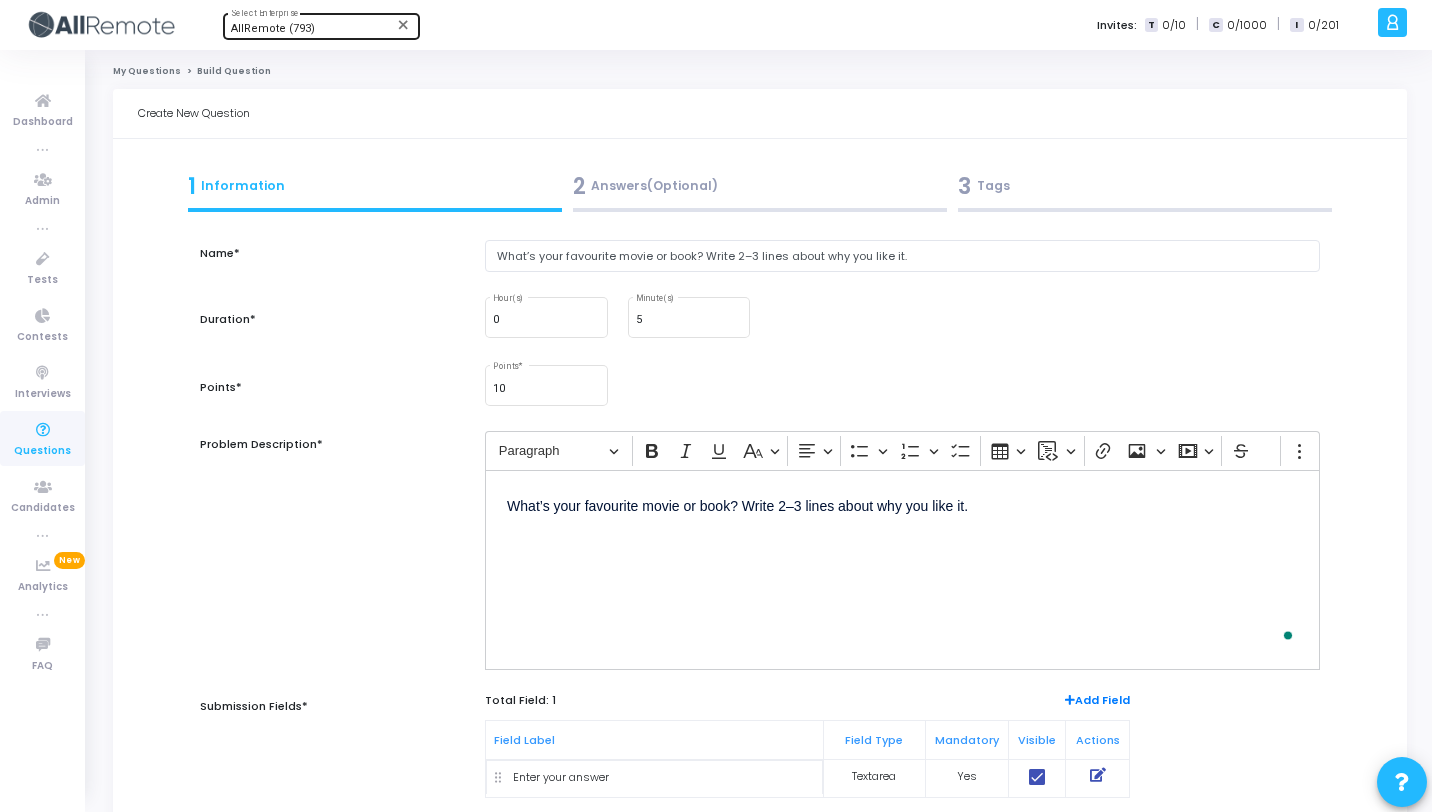 click on "3  Tags" at bounding box center [1145, 186] 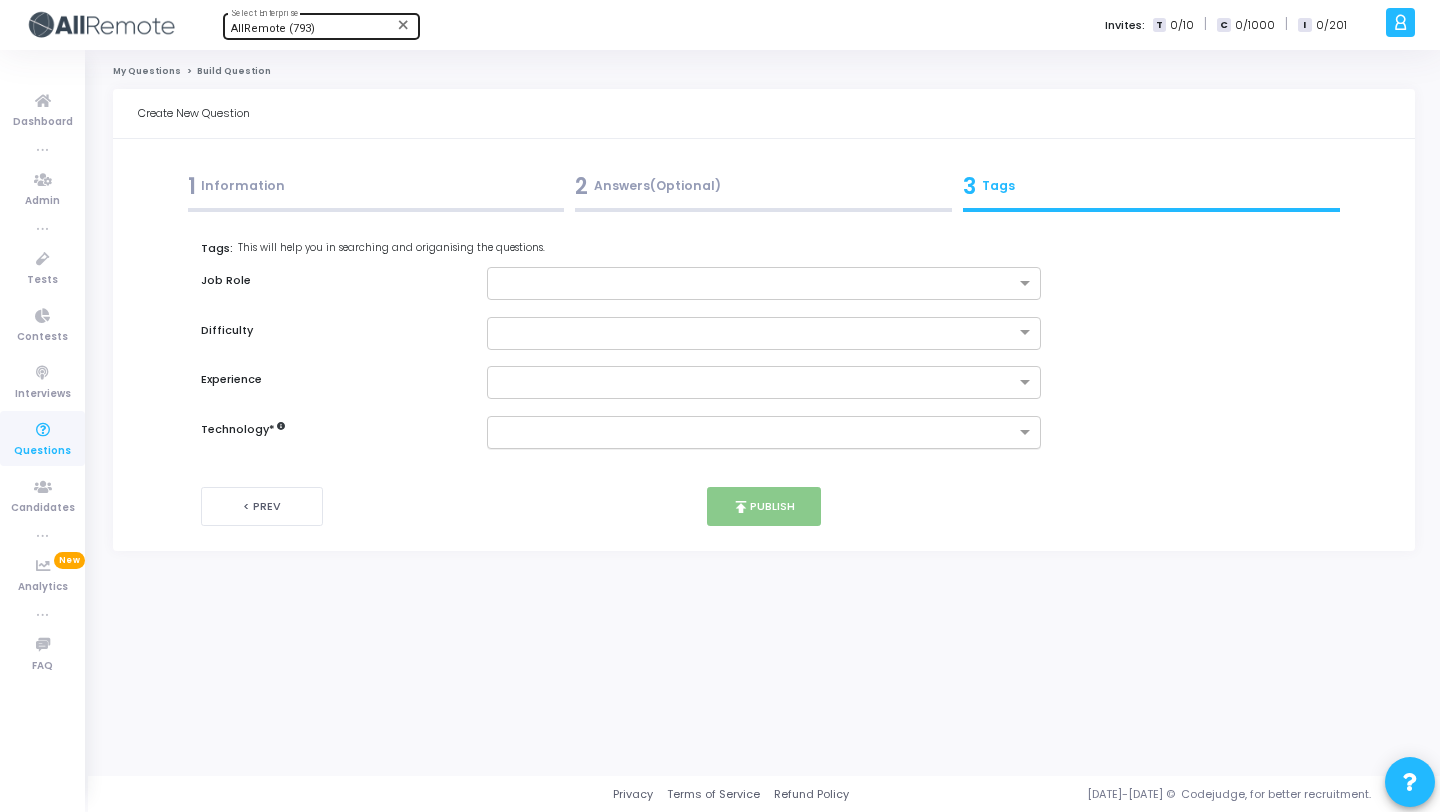 click at bounding box center (763, 432) 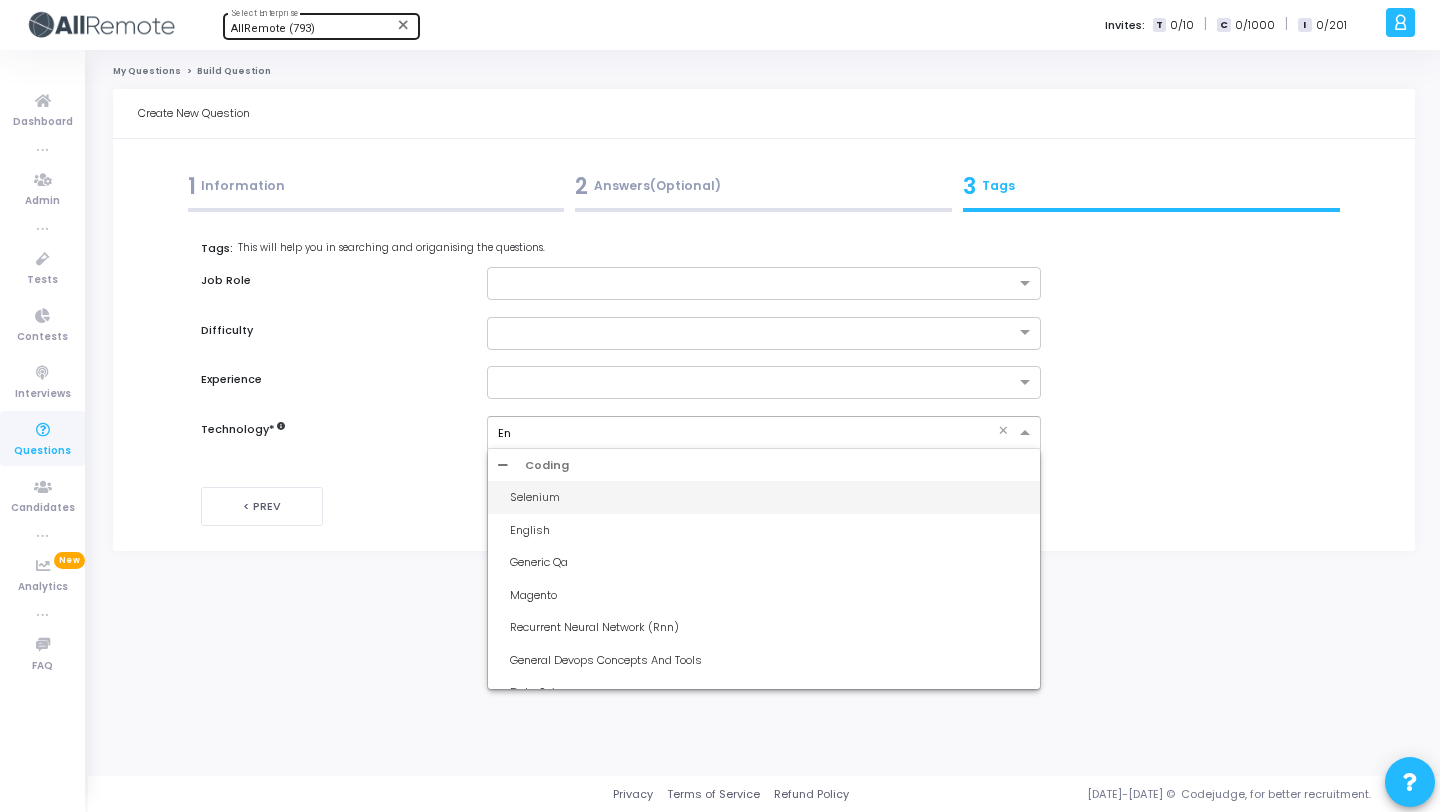 type on "Eng" 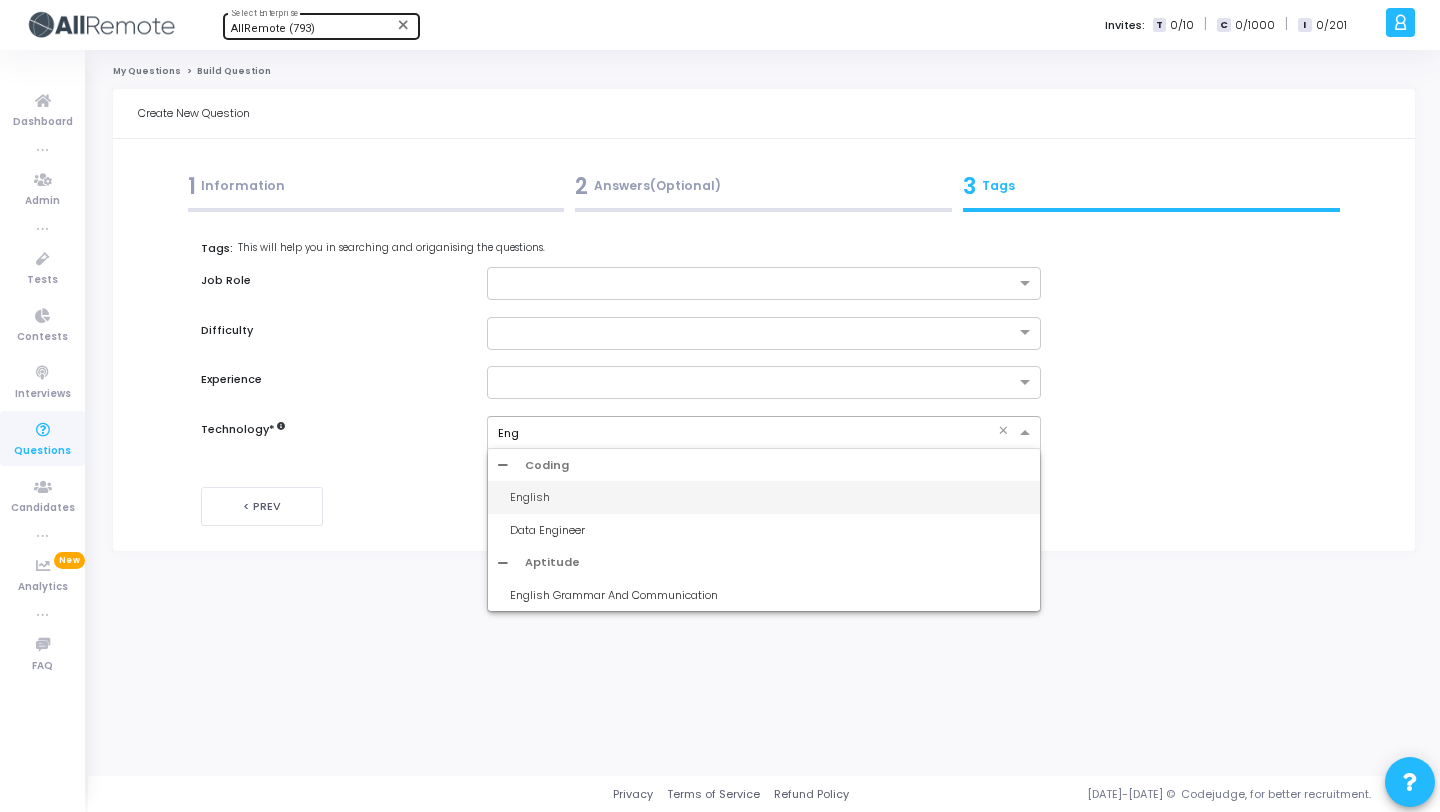click on "English" at bounding box center (769, 497) 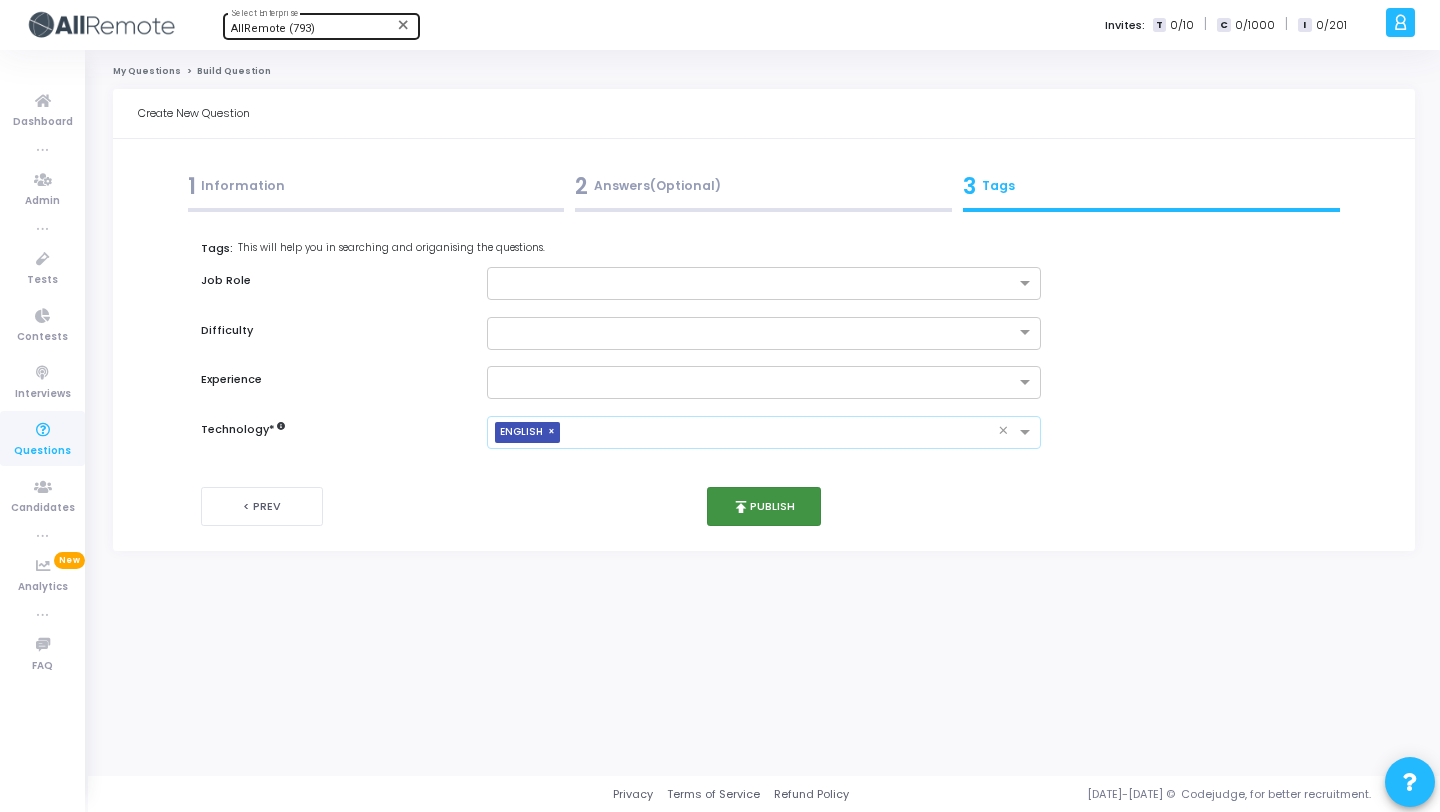 click on "publish" at bounding box center [741, 507] 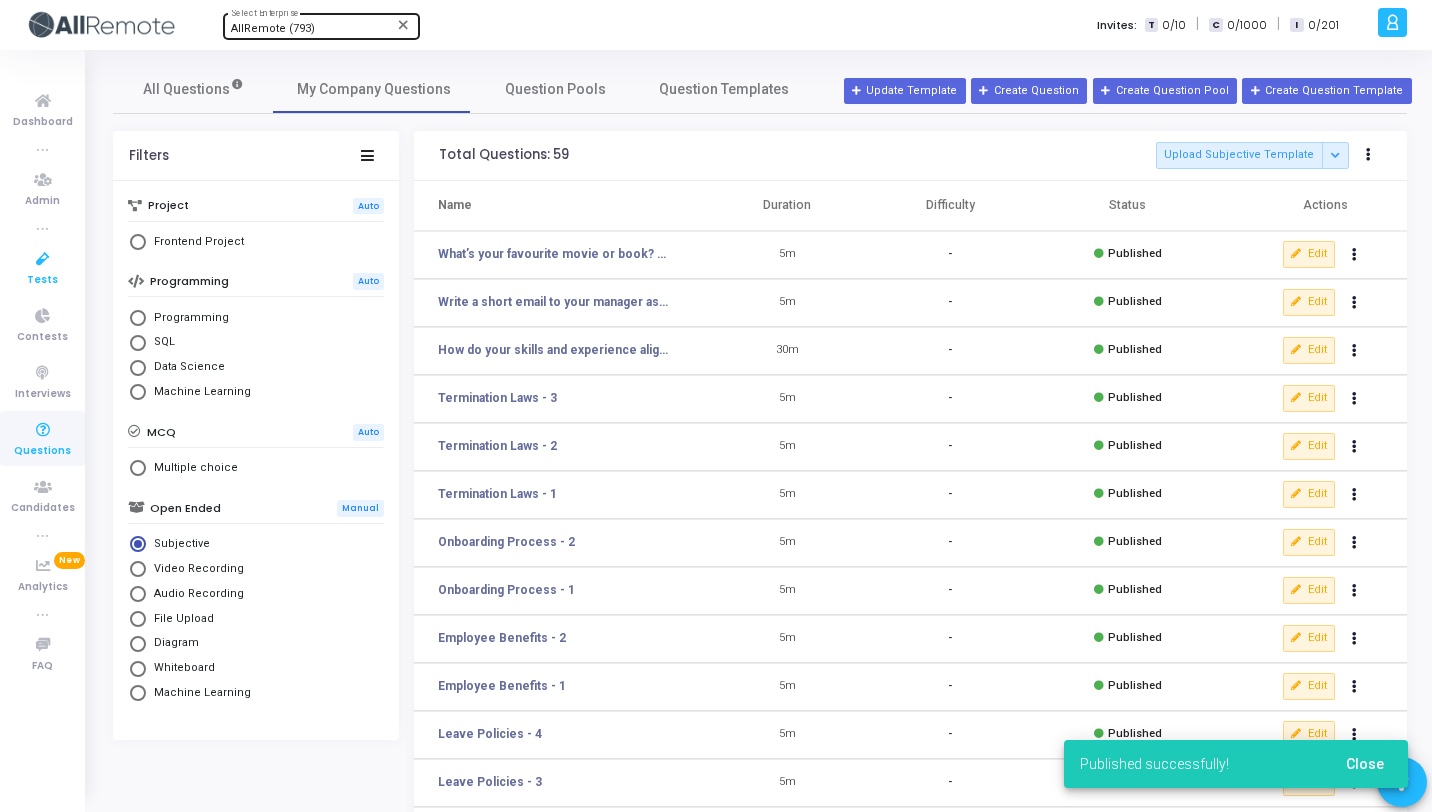 click at bounding box center [43, 259] 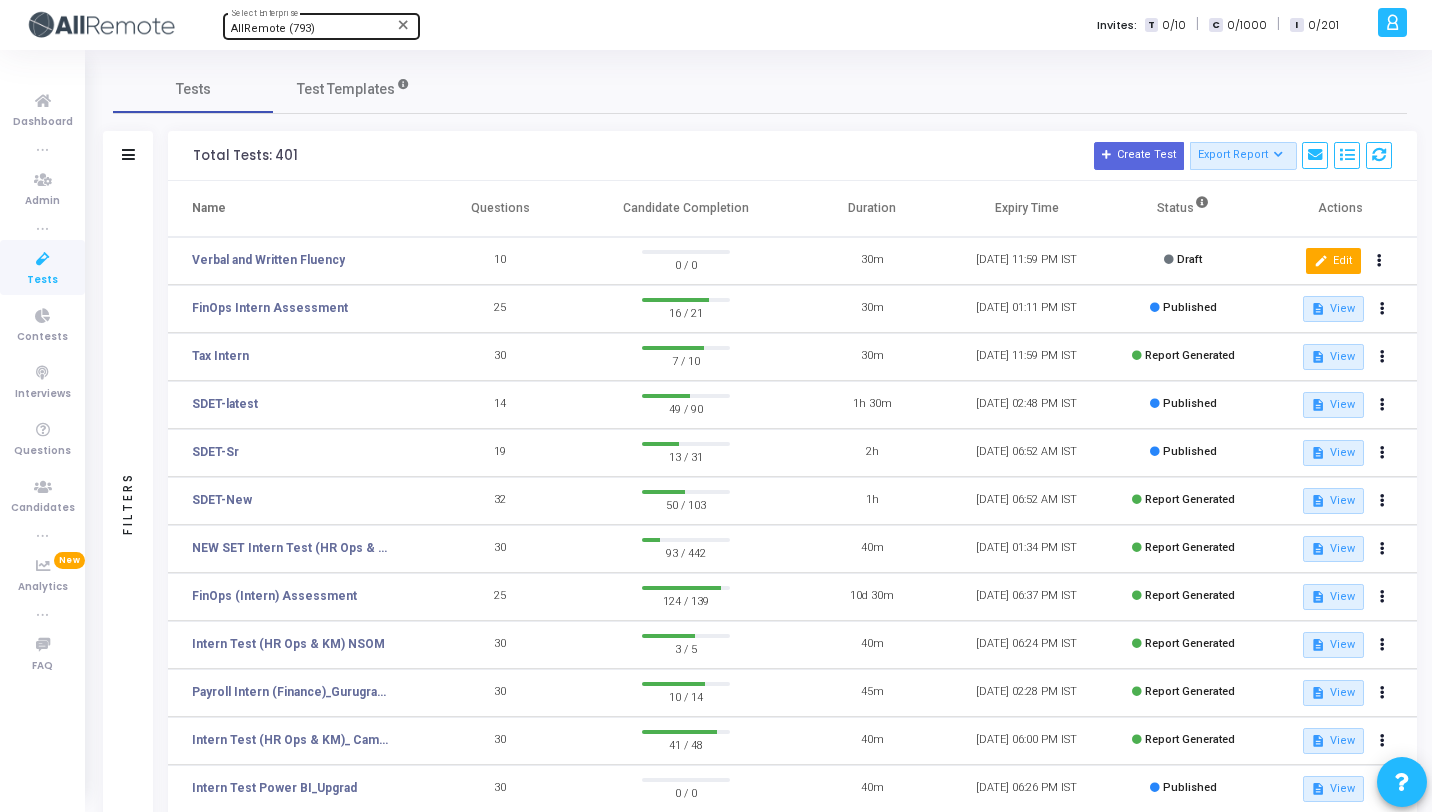 click on "edit  Edit" at bounding box center [1333, 261] 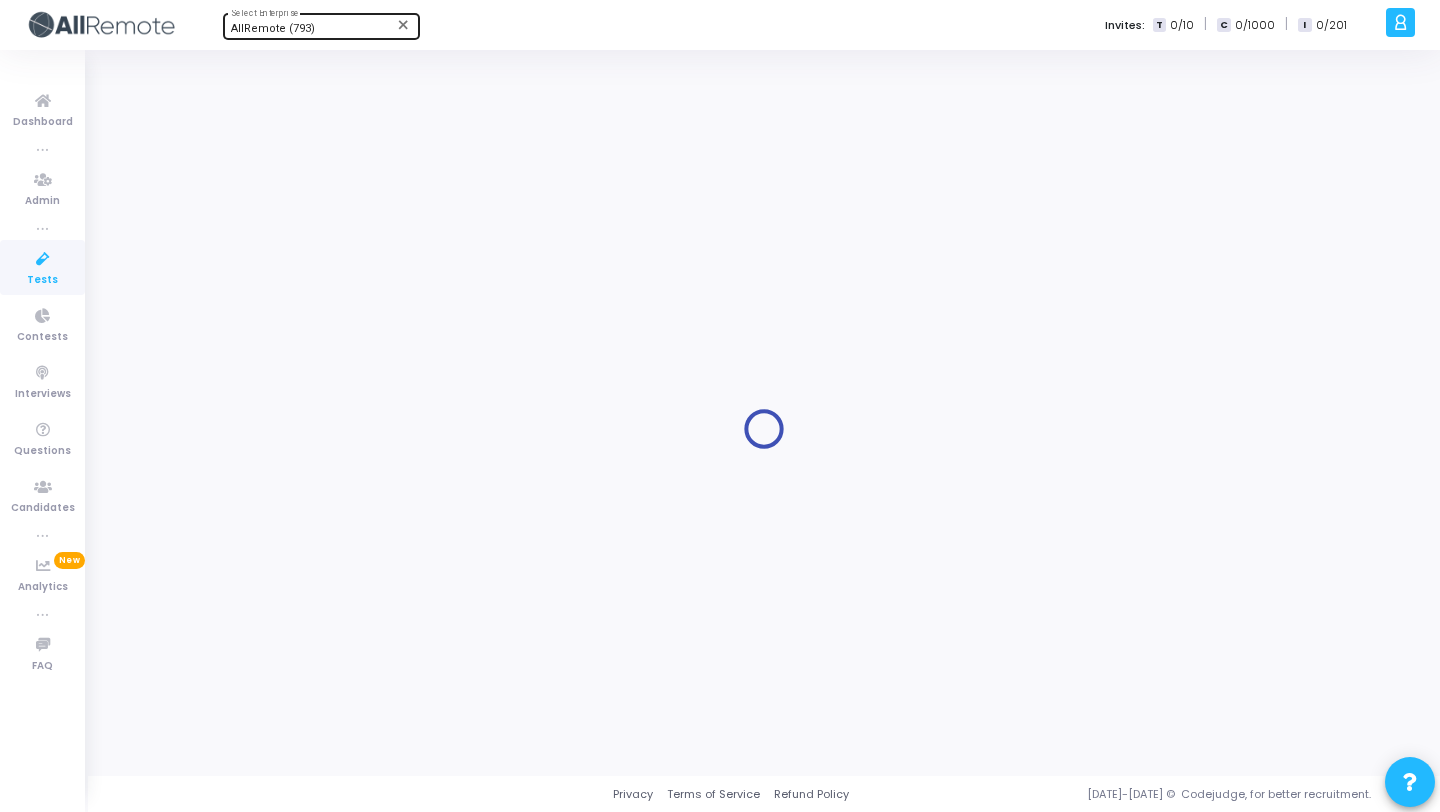 type on "Verbal and Written Fluency" 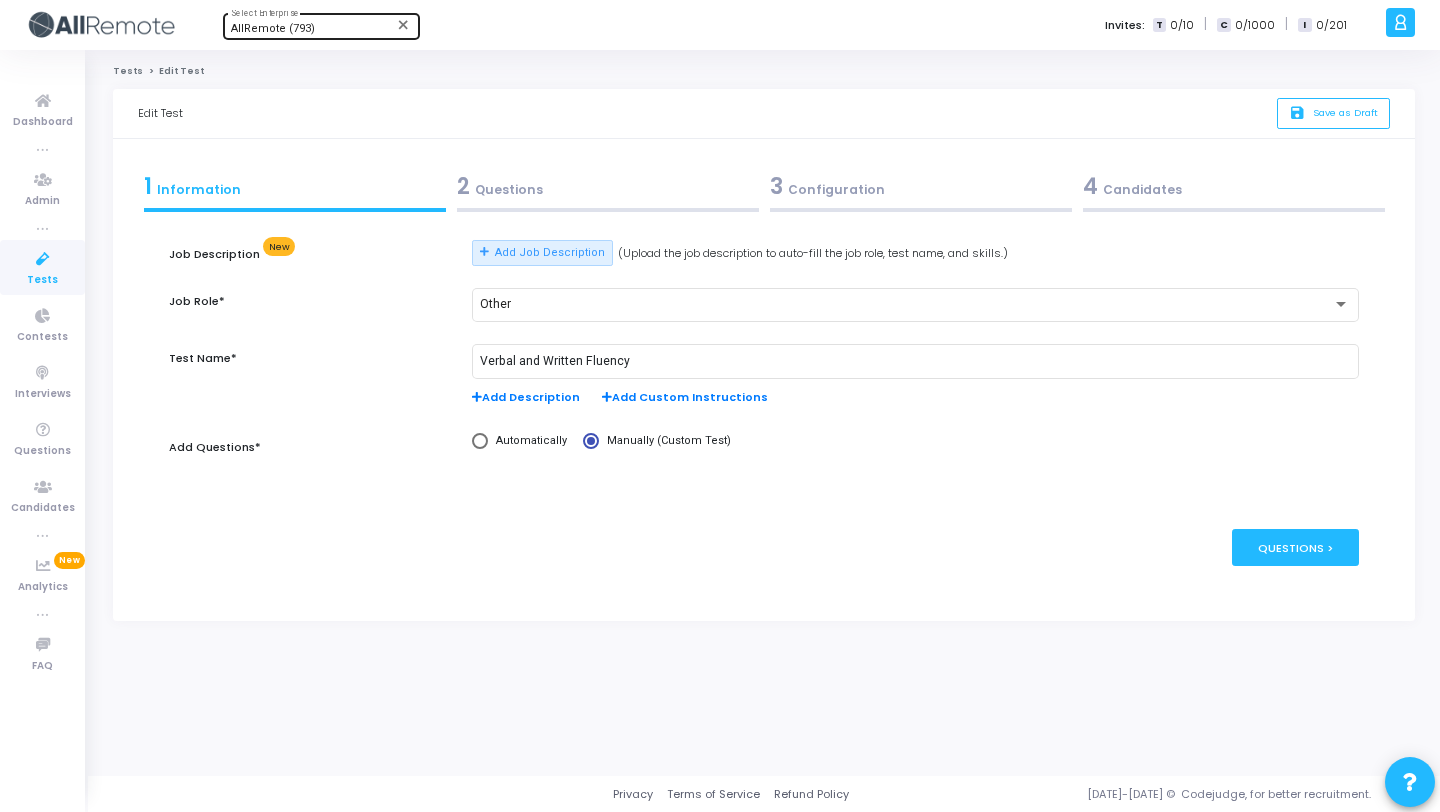 click on "2  Questions" at bounding box center [608, 186] 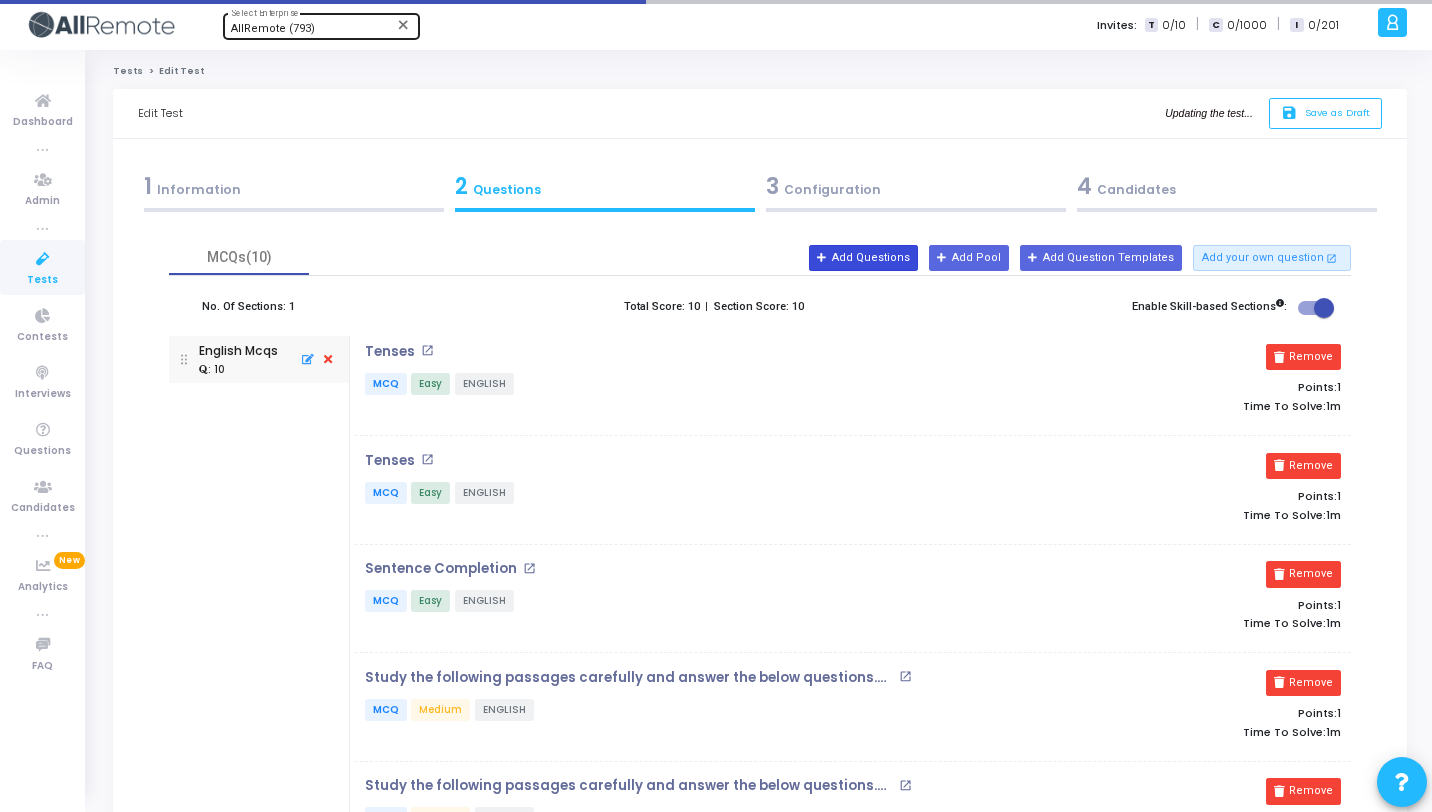 click on "Add Questions" at bounding box center [863, 258] 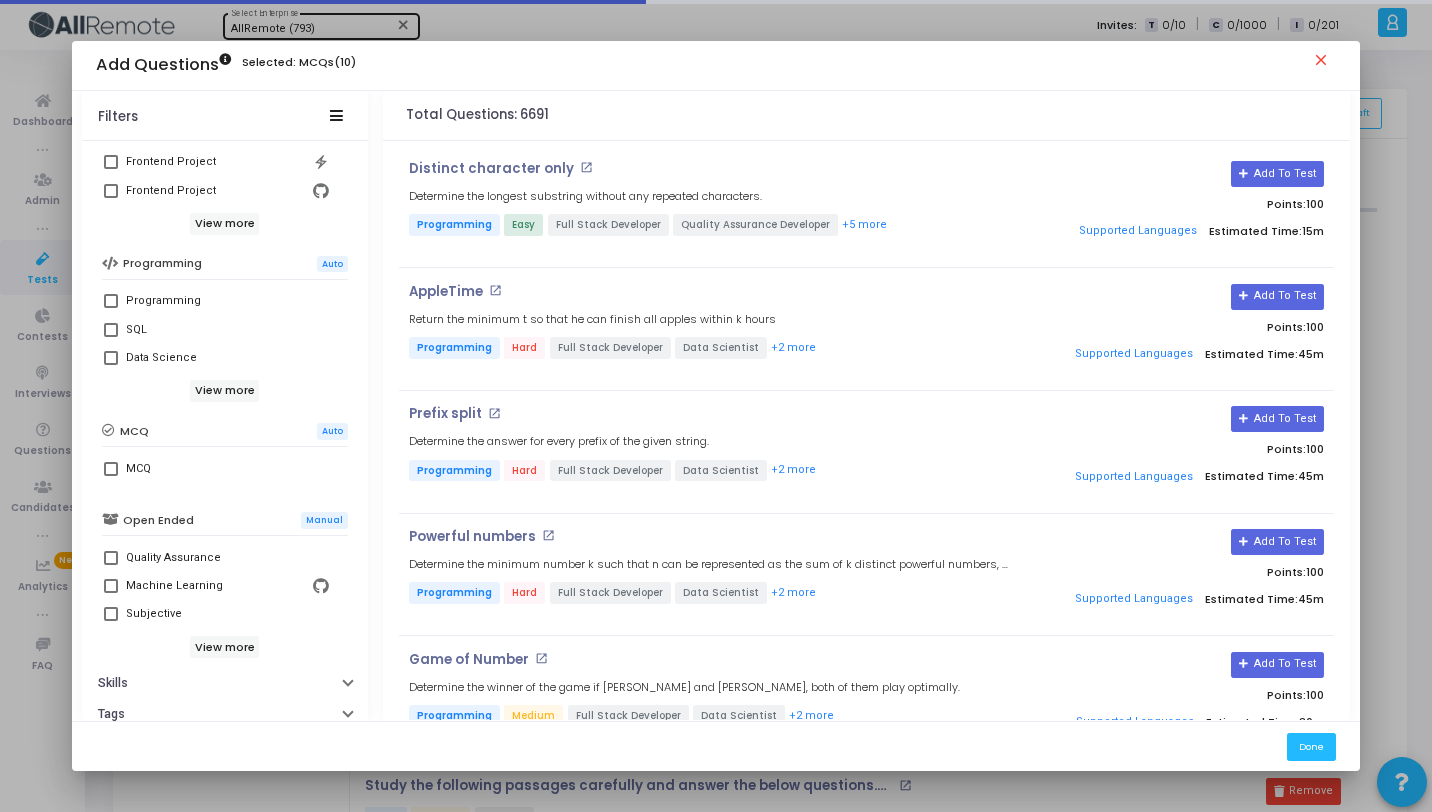 scroll, scrollTop: 343, scrollLeft: 0, axis: vertical 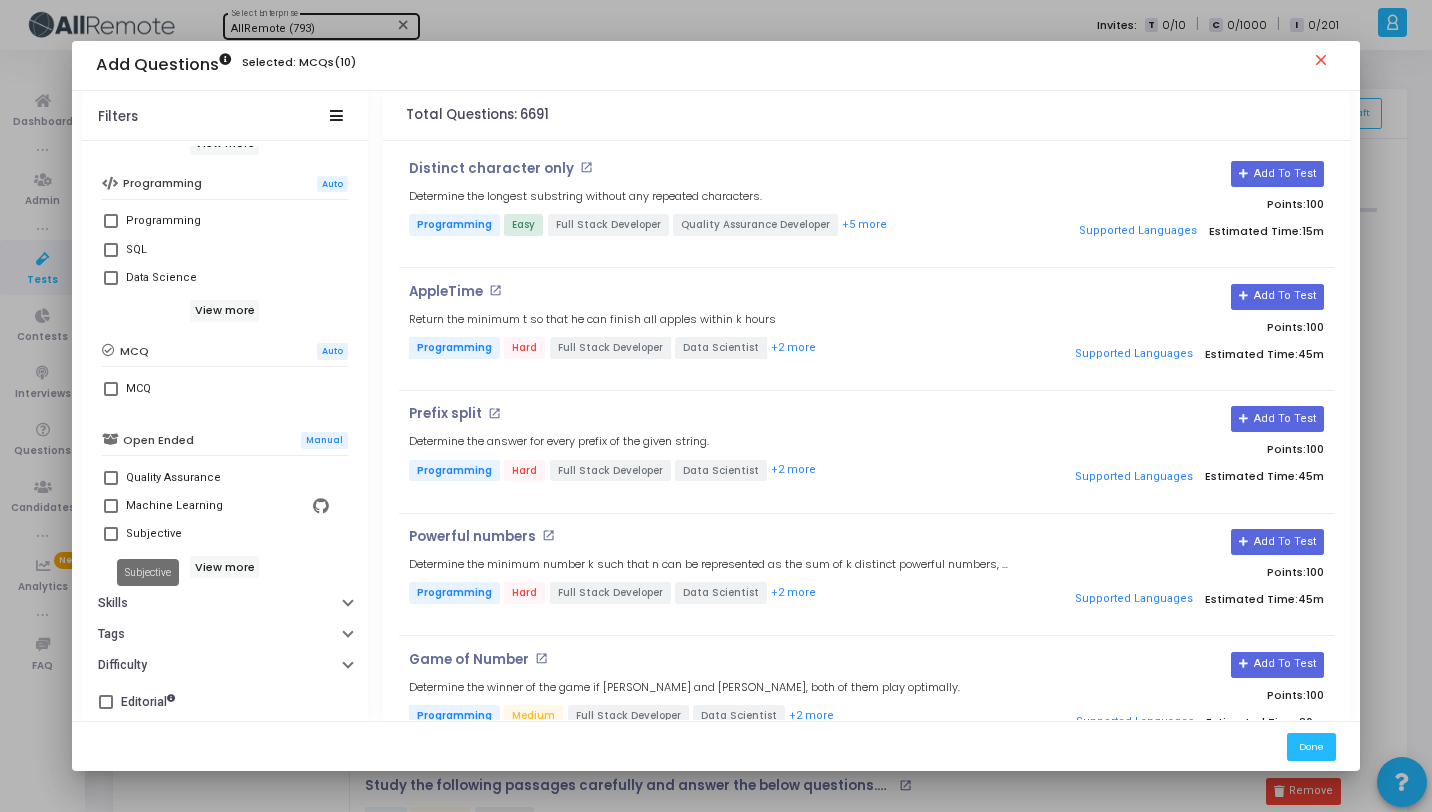 click on "Subjective" at bounding box center [154, 534] 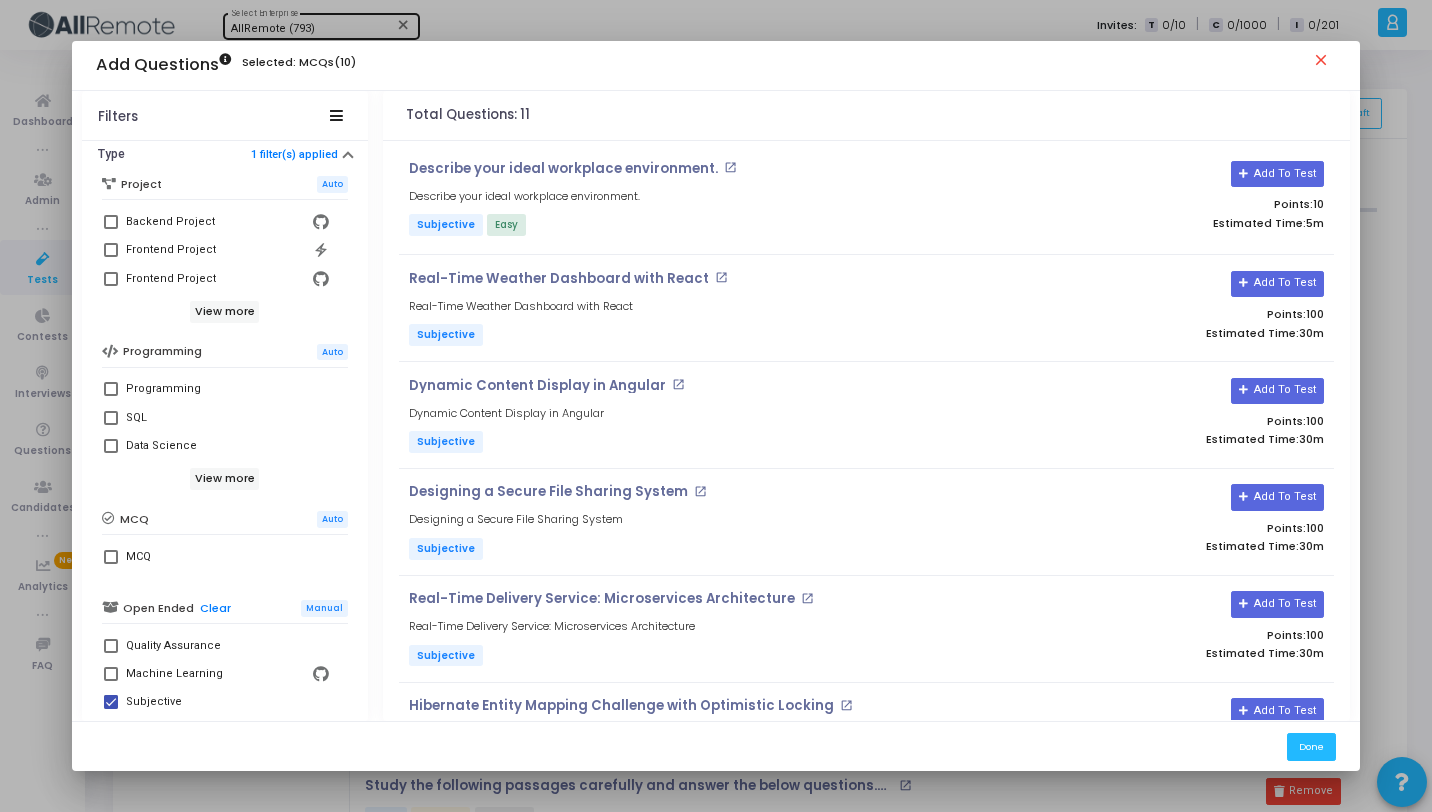 scroll, scrollTop: 0, scrollLeft: 0, axis: both 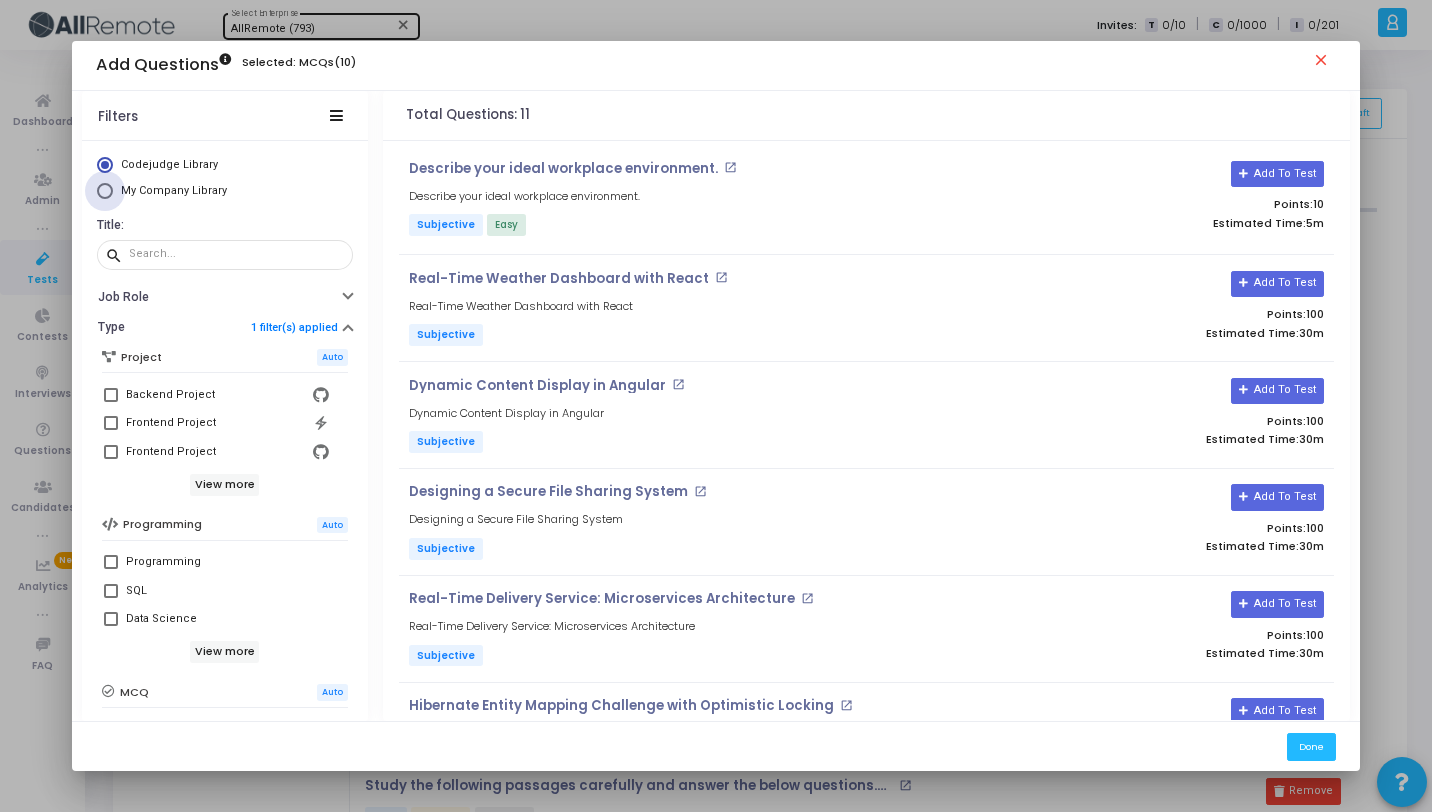 click on "My Company Library" at bounding box center [171, 191] 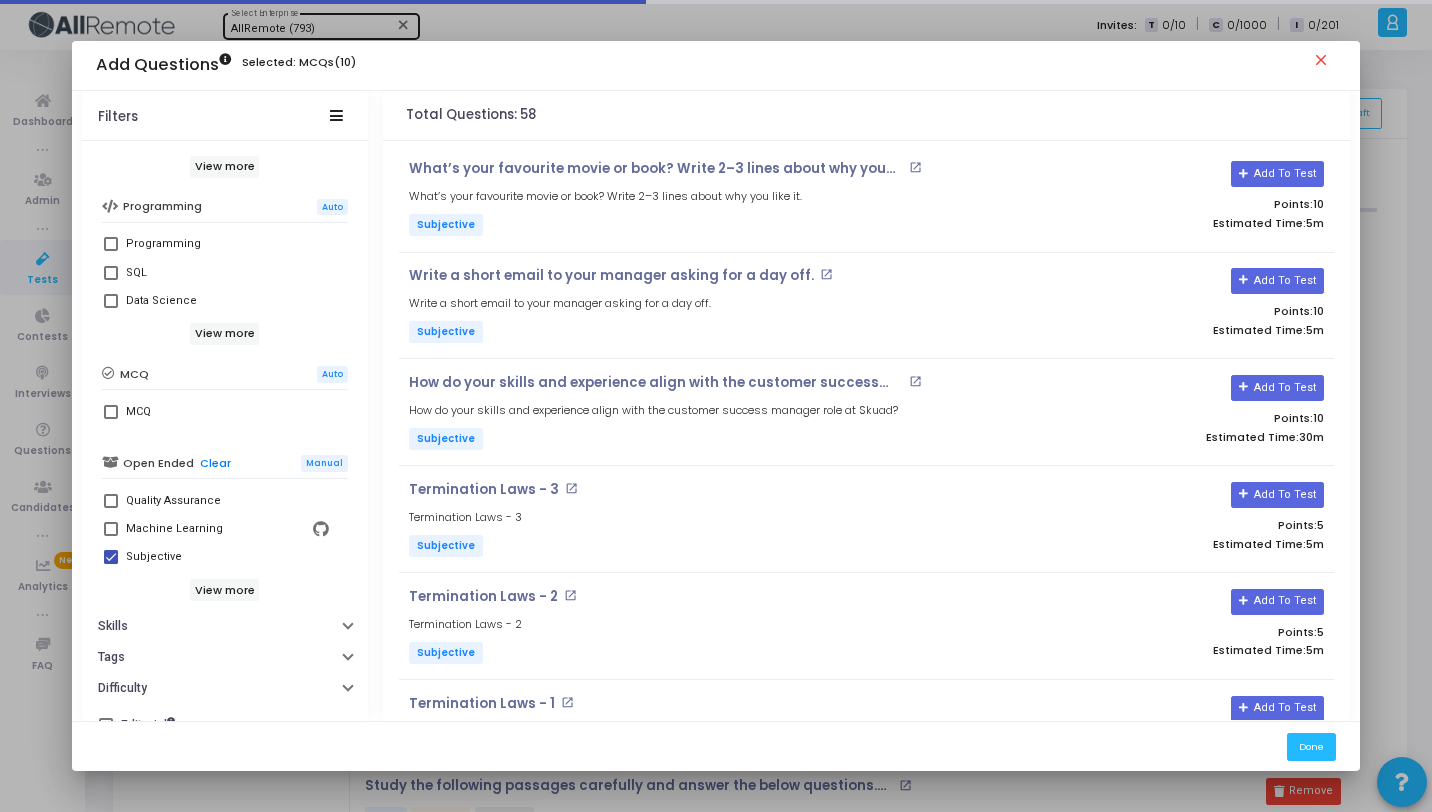 scroll, scrollTop: 343, scrollLeft: 0, axis: vertical 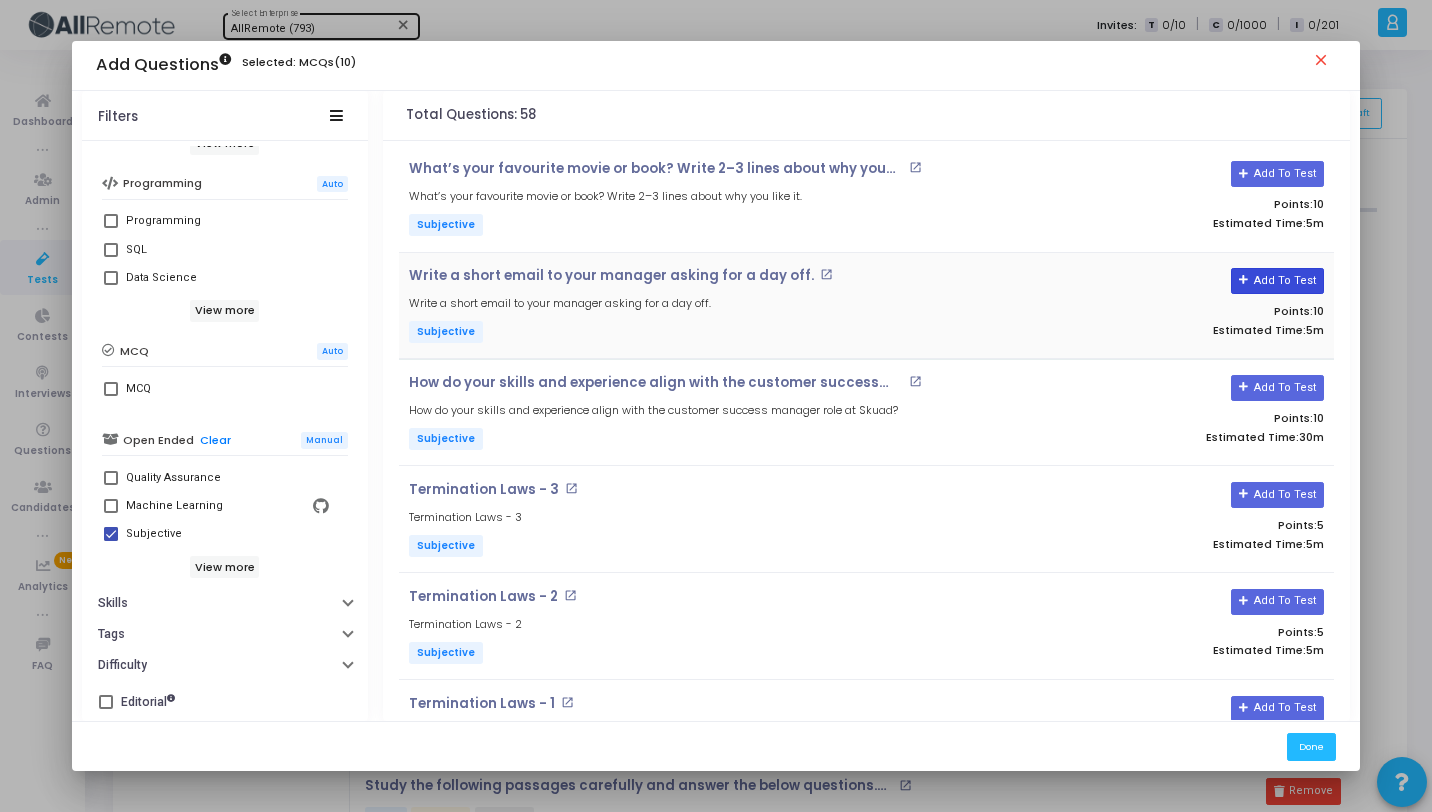 click on "Add To Test" at bounding box center (1277, 281) 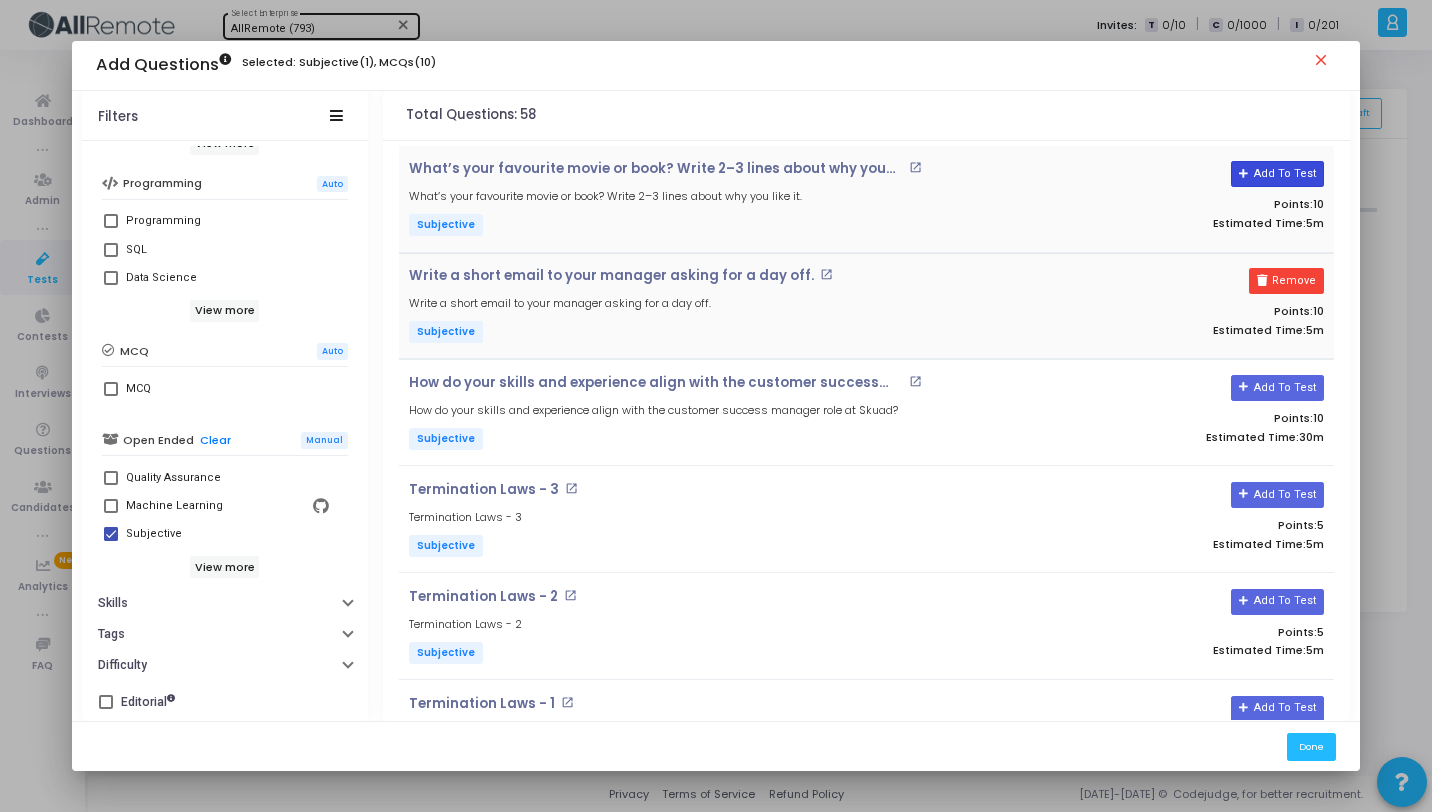 click on "Add To Test" at bounding box center [1277, 174] 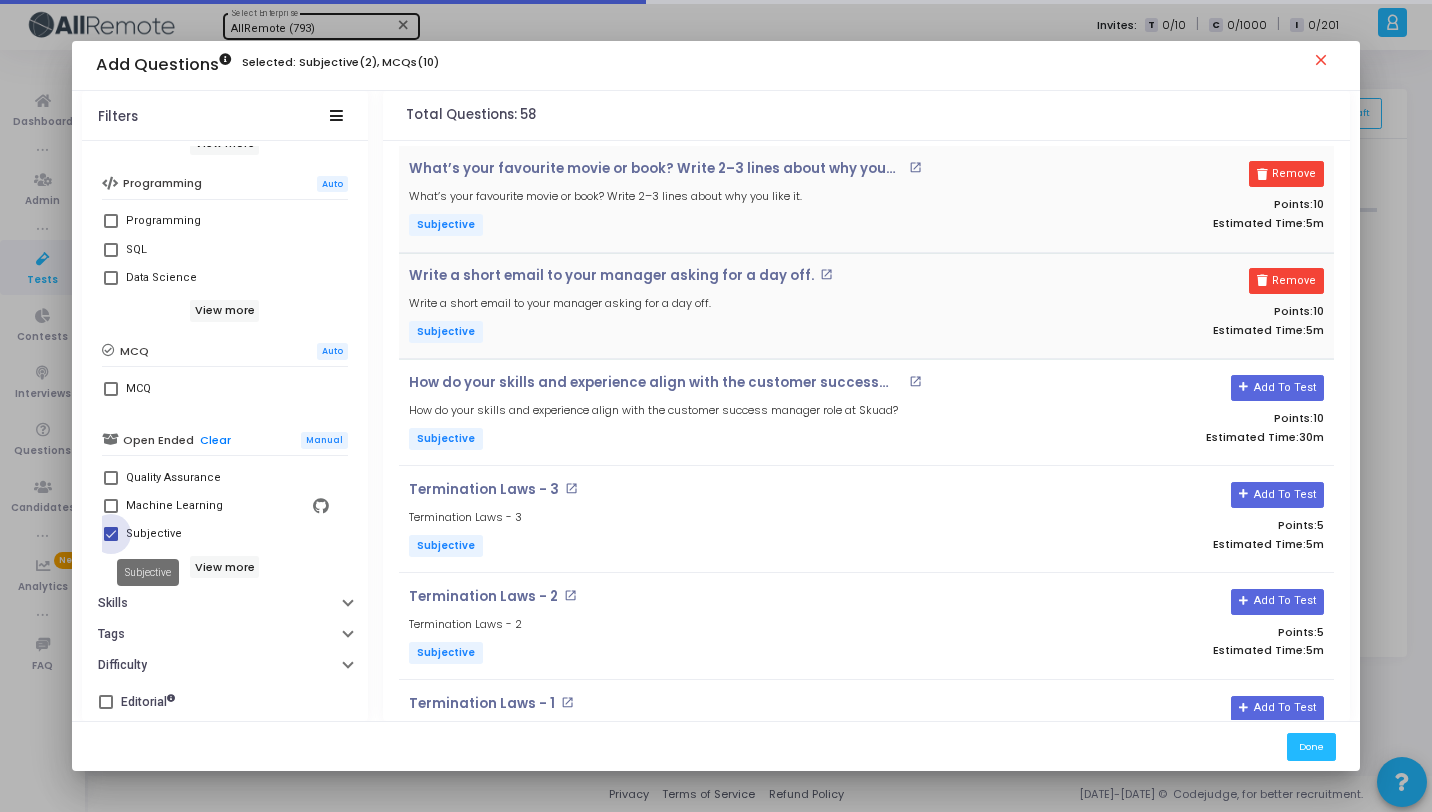 click on "Subjective" at bounding box center [154, 534] 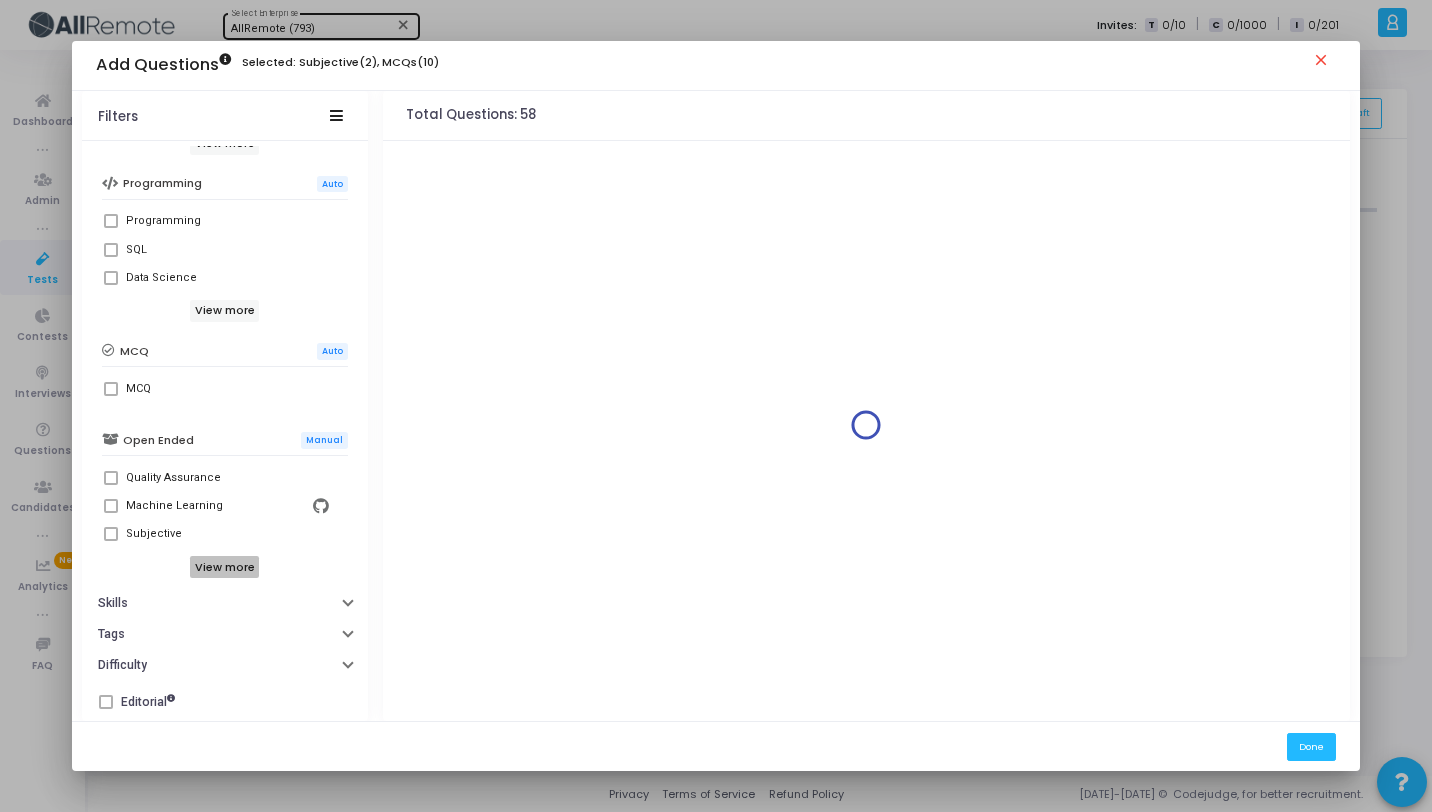 click on "View more" at bounding box center [224, 567] 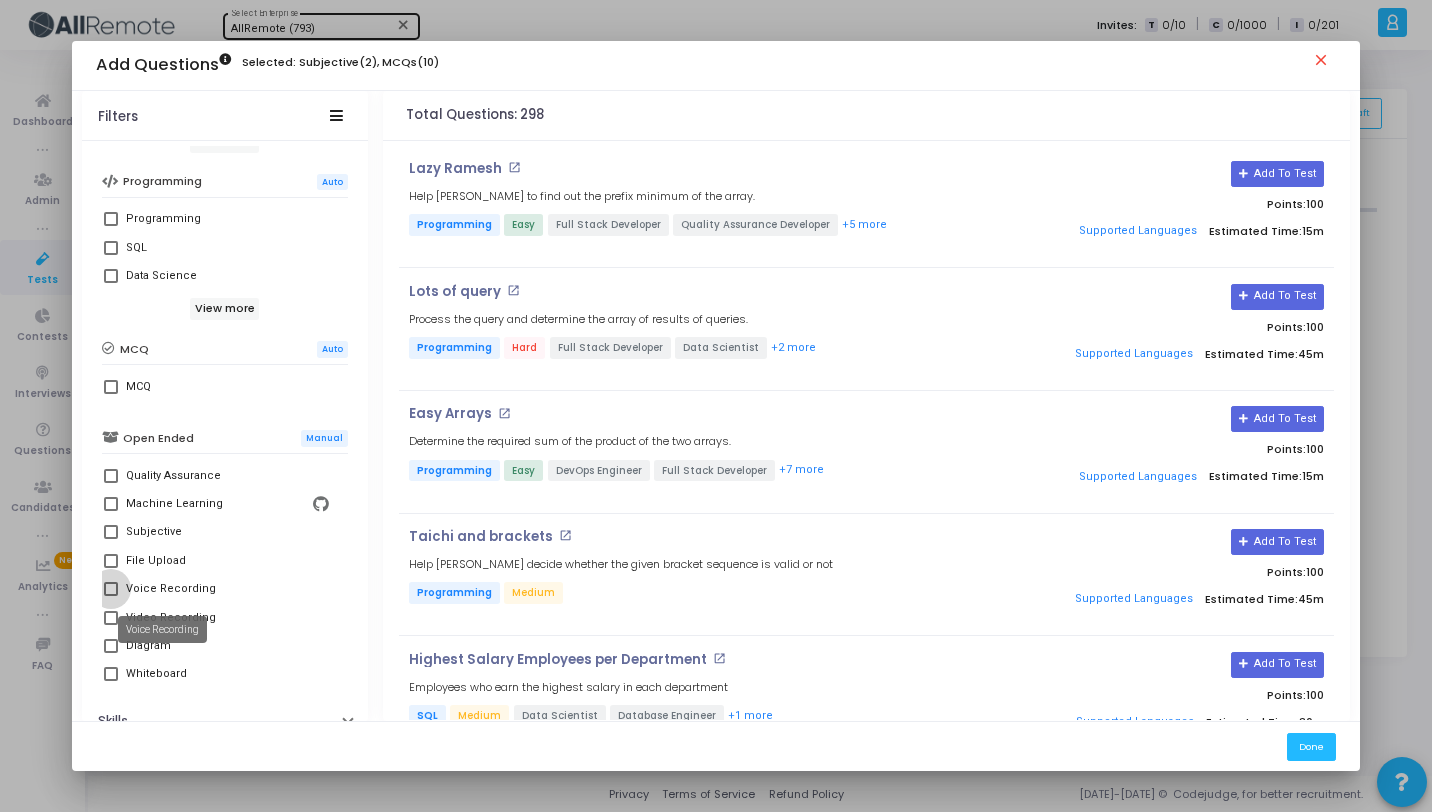 click on "Voice Recording" at bounding box center (171, 589) 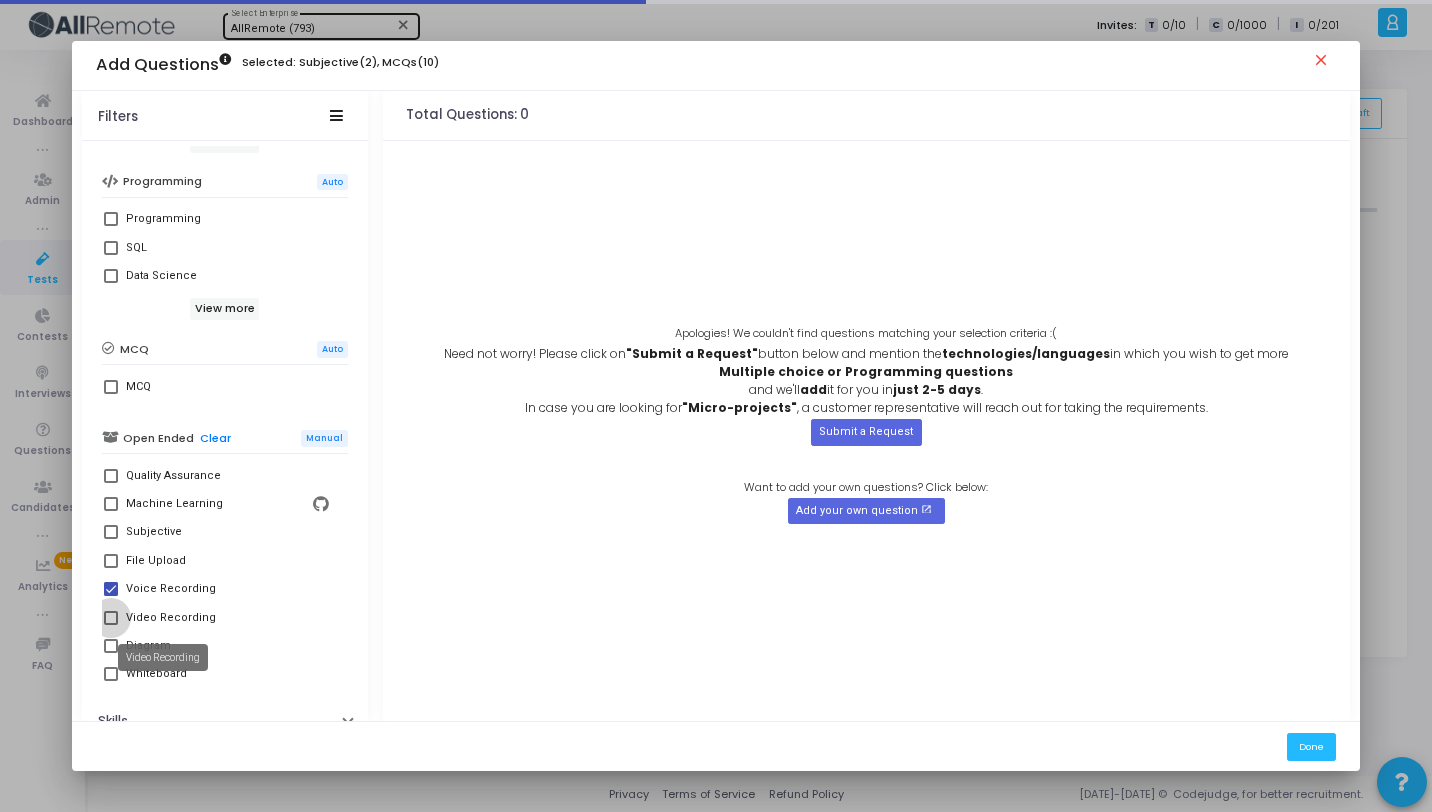 click on "Video Recording" at bounding box center (171, 618) 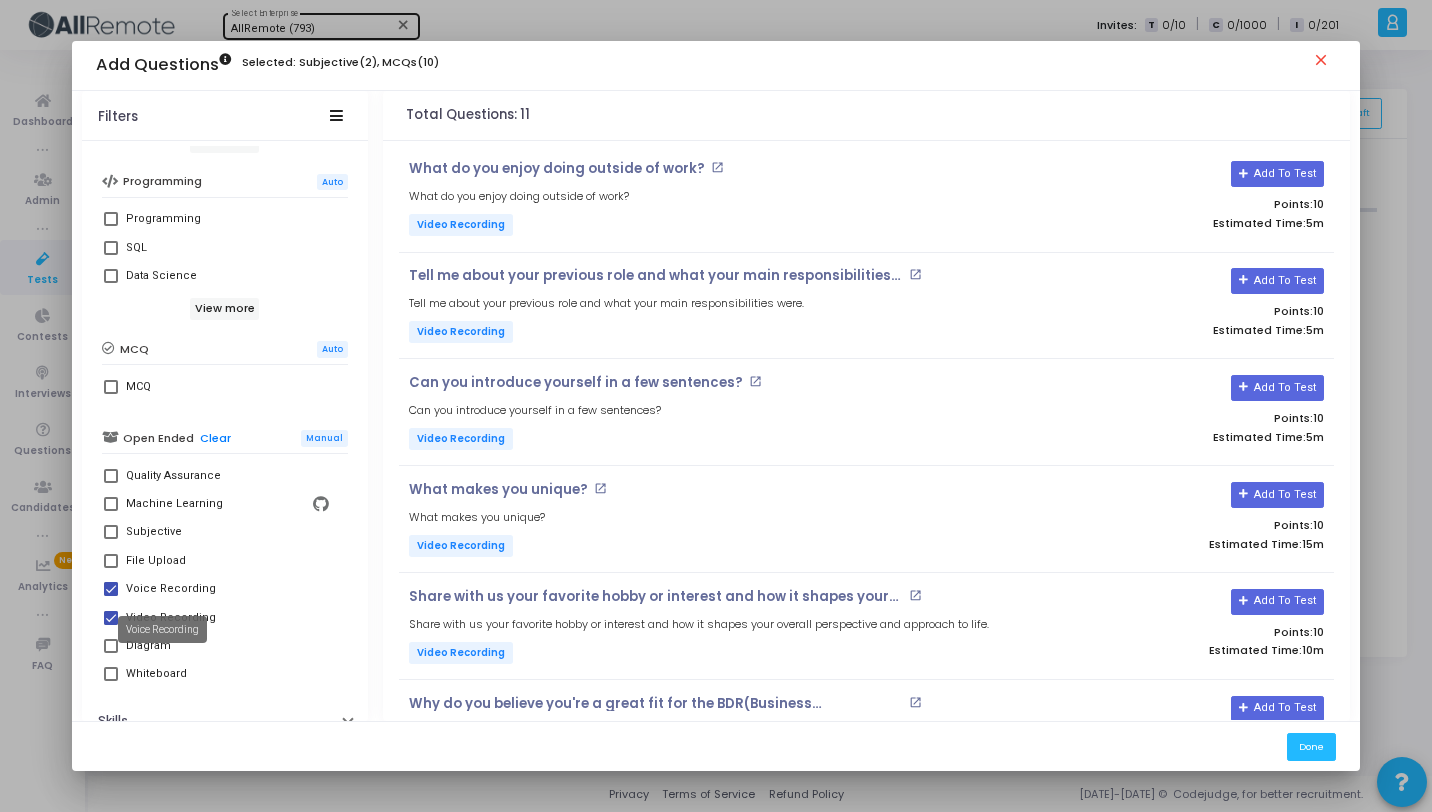 click on "Voice Recording" at bounding box center (171, 589) 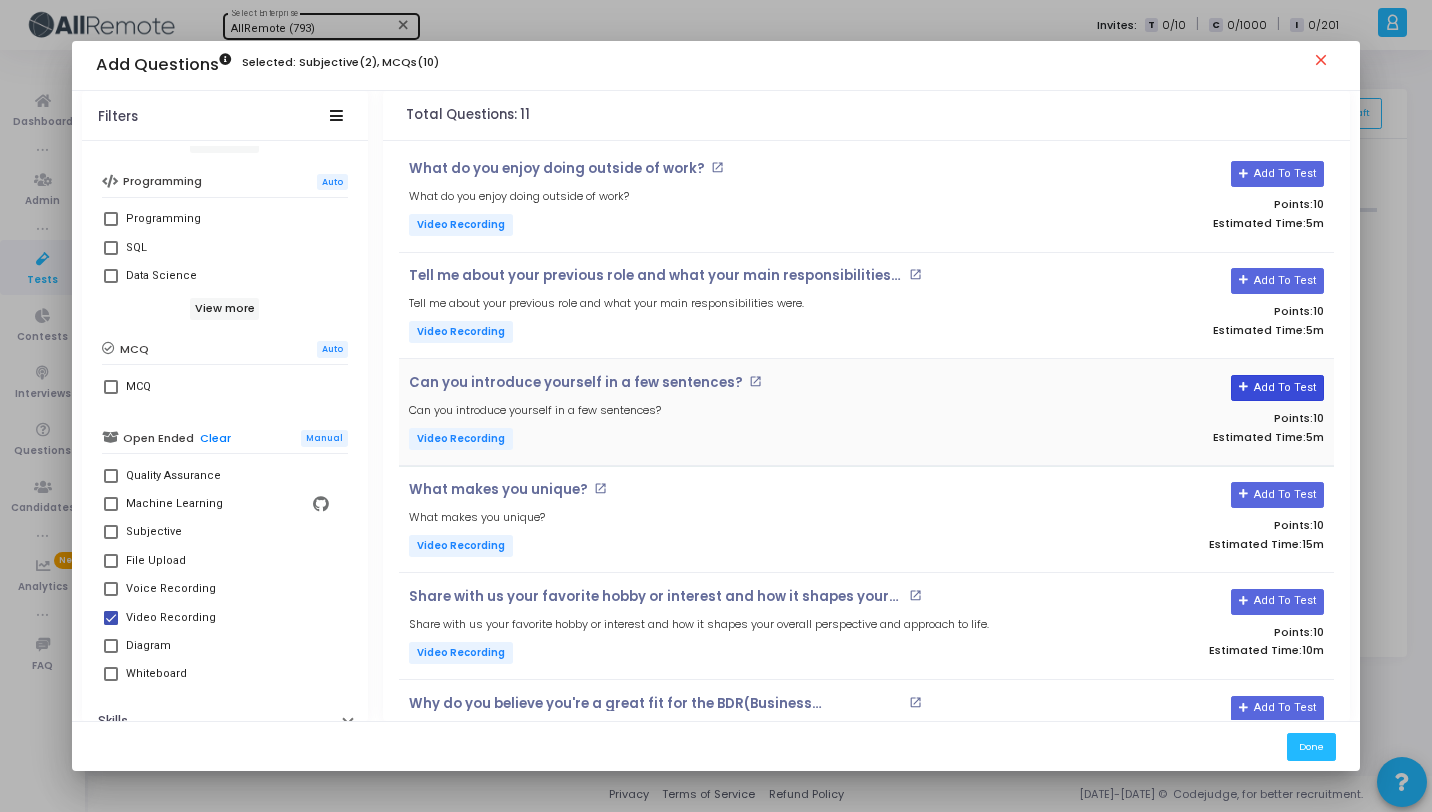 click on "Add To Test" at bounding box center [1277, 388] 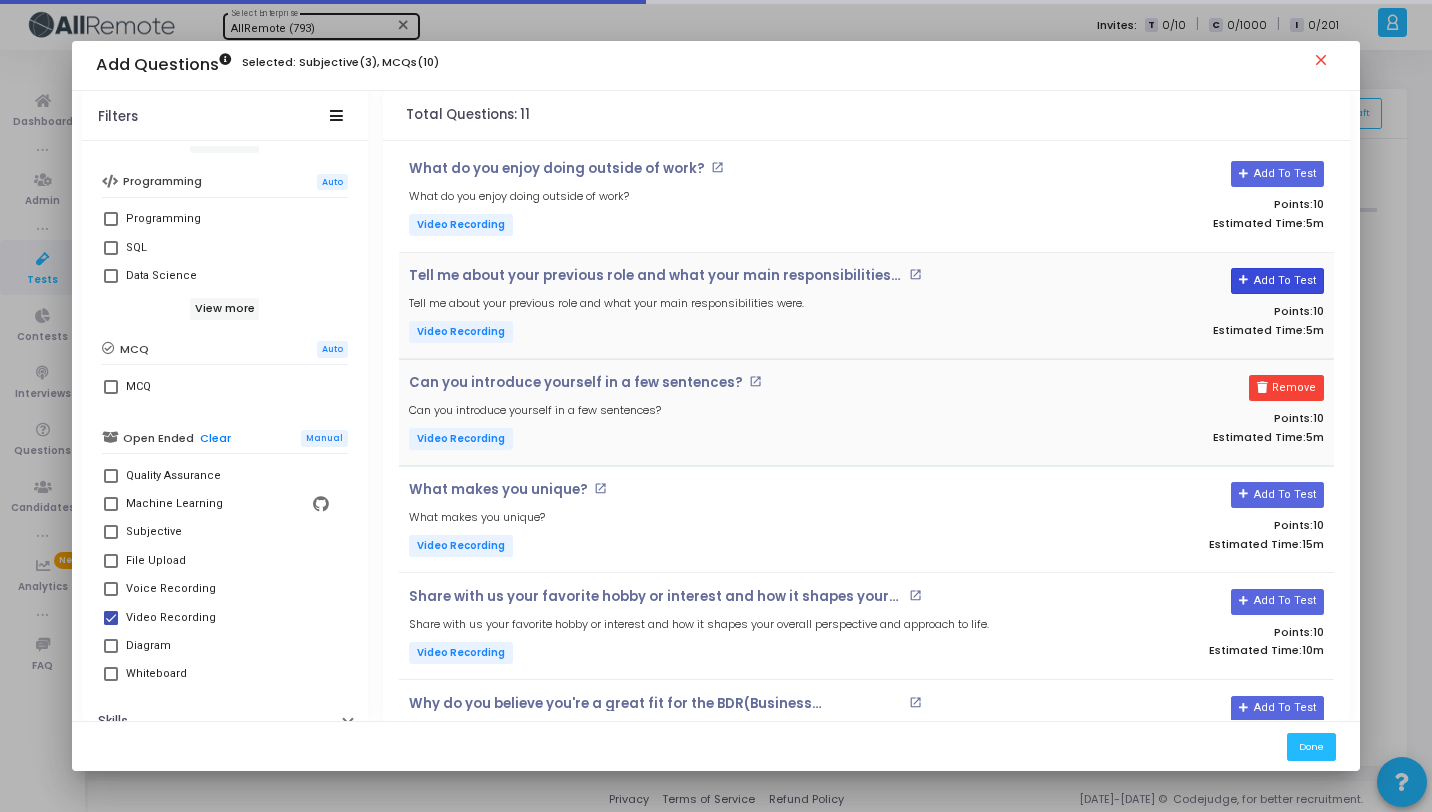 click on "Add To Test" at bounding box center (1277, 281) 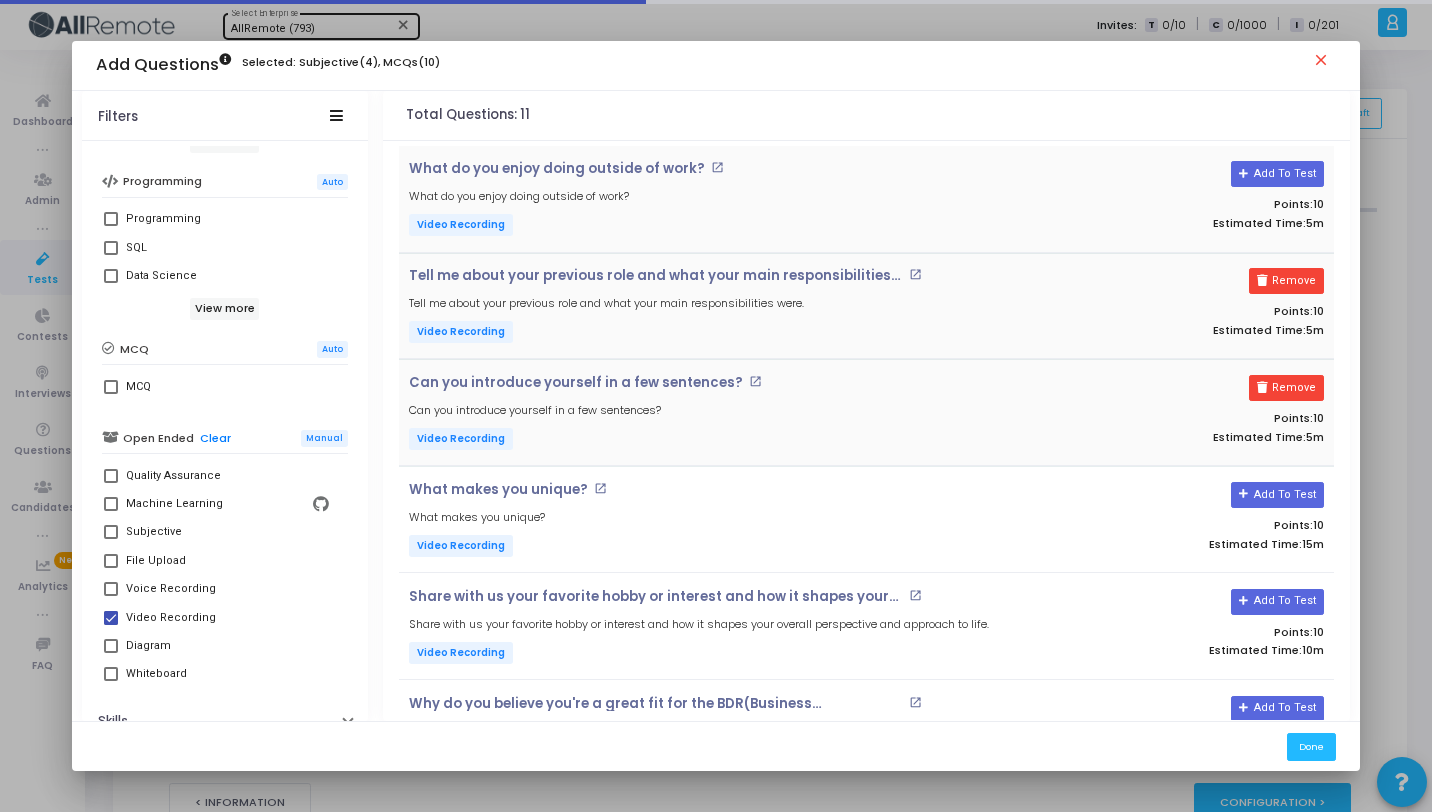 click on "Add To Test   Points:  10  Estimated Time:      5m" at bounding box center (1178, 198) 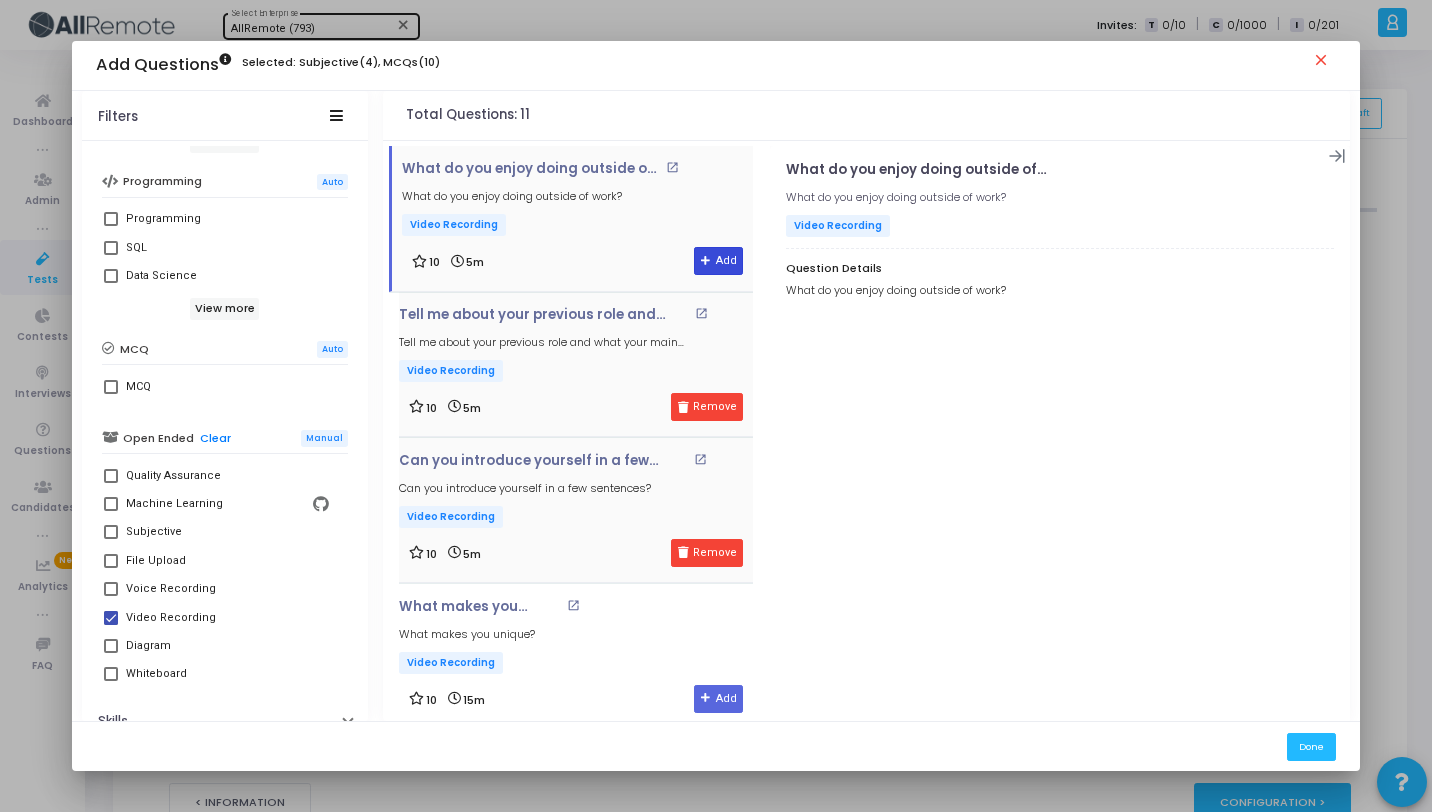 click on "Add" at bounding box center [718, 261] 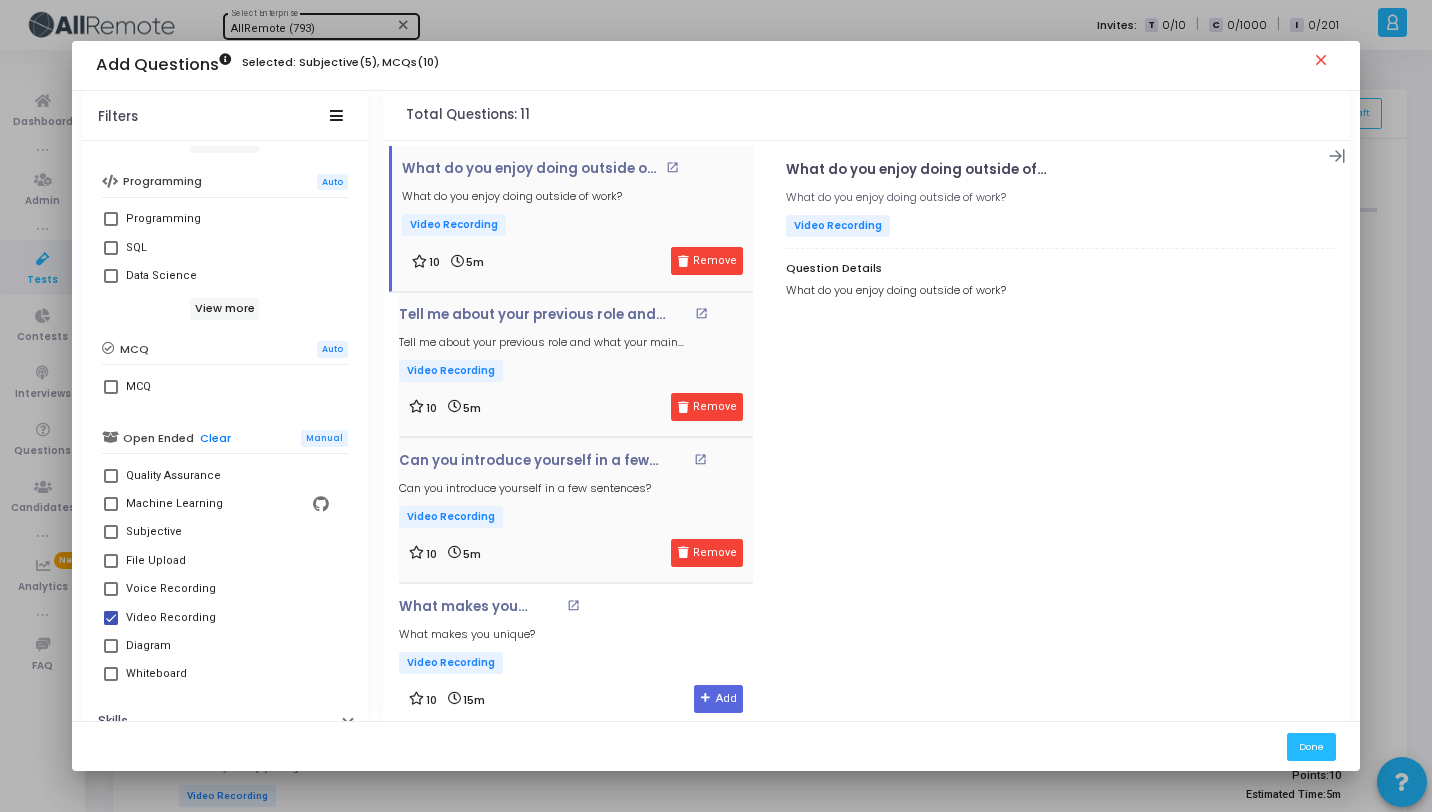 click on "close" at bounding box center (1324, 63) 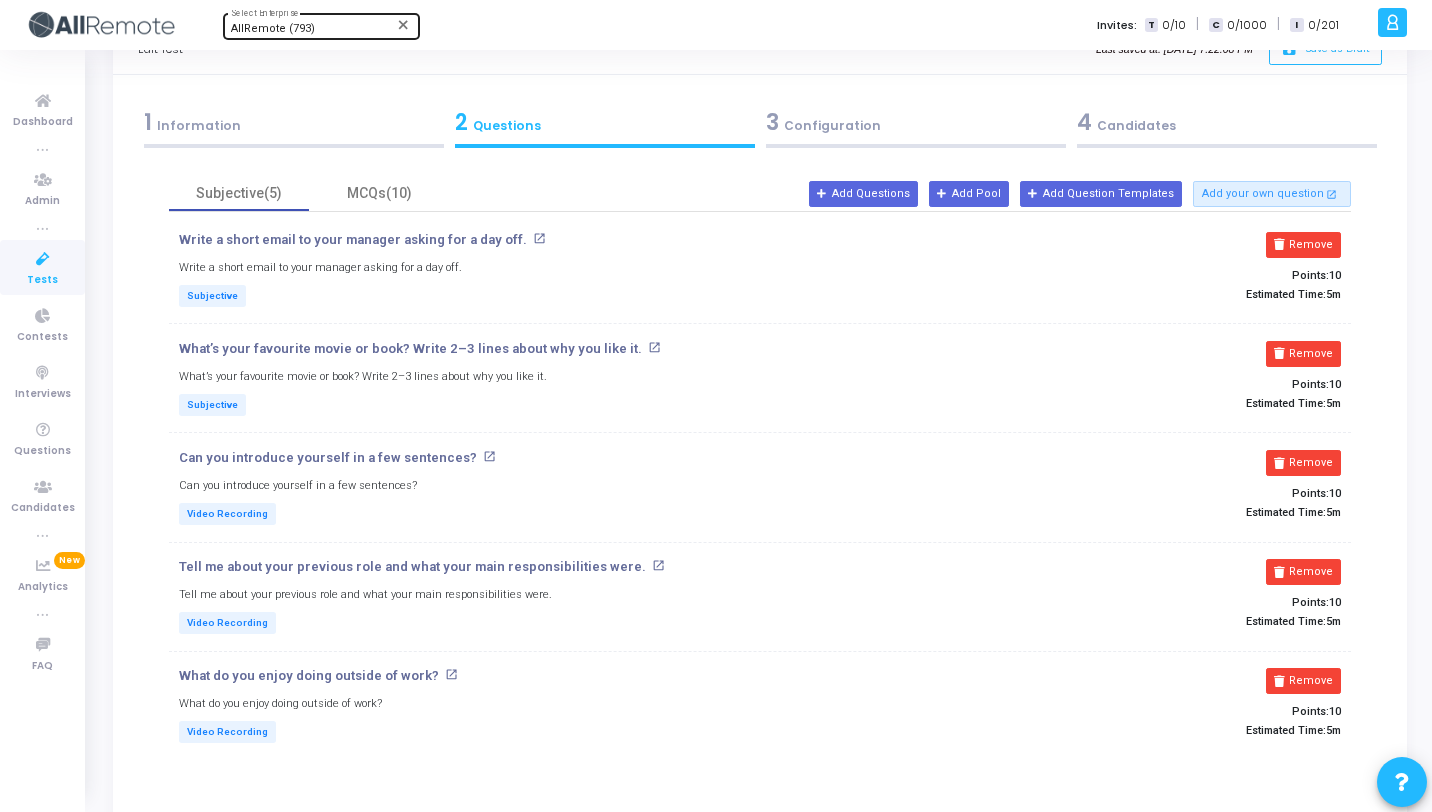 scroll, scrollTop: 0, scrollLeft: 0, axis: both 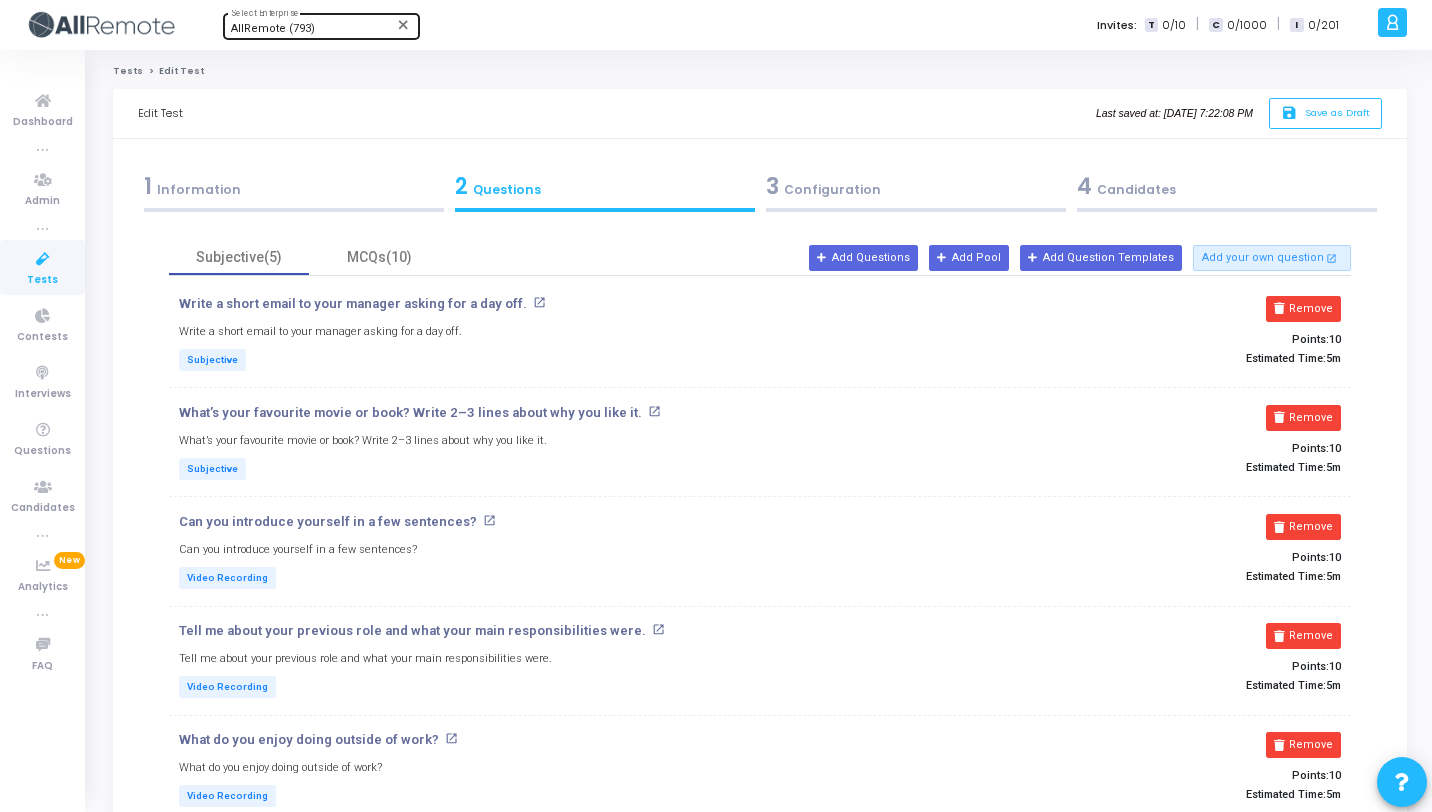 click at bounding box center [916, 210] 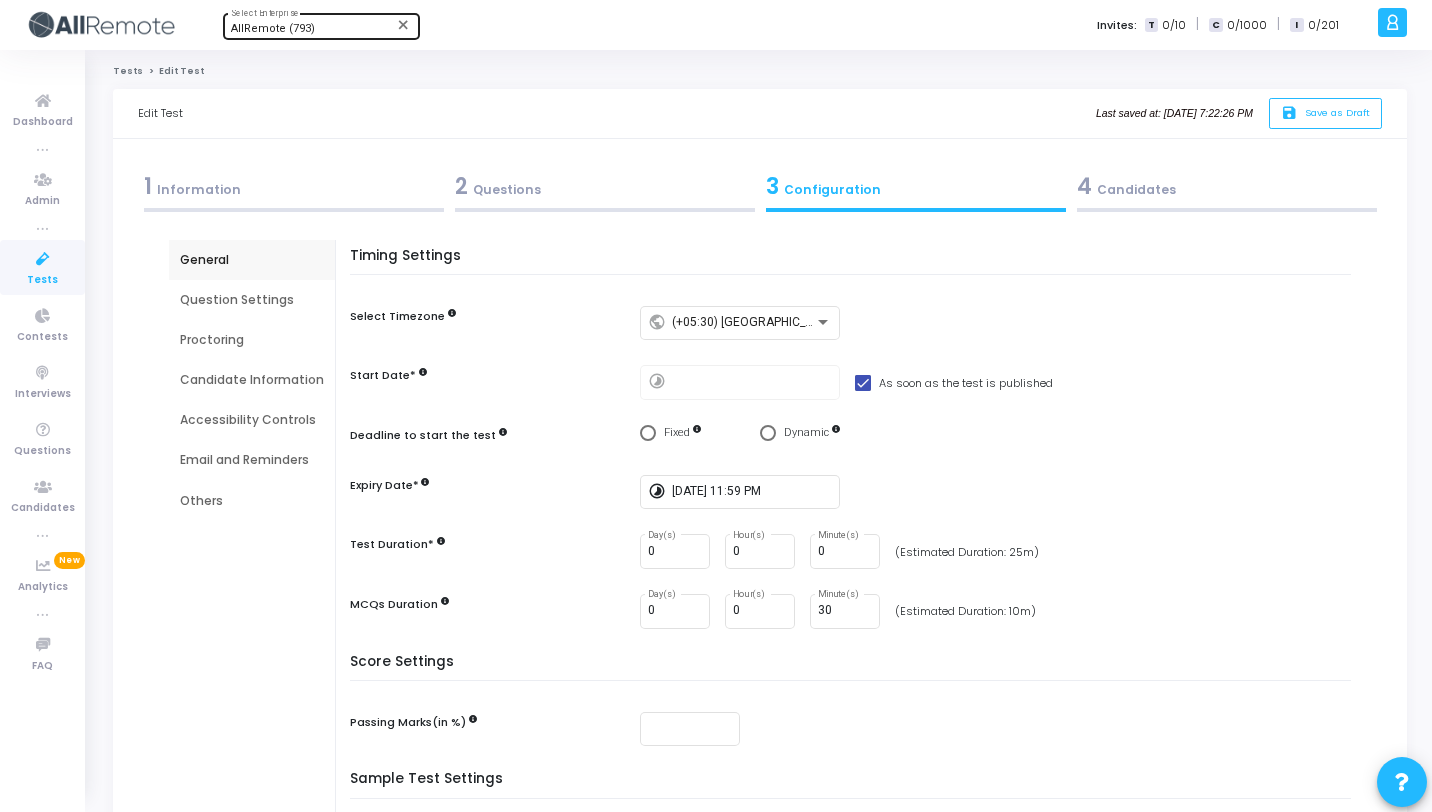 click on "Question Settings" at bounding box center [252, 300] 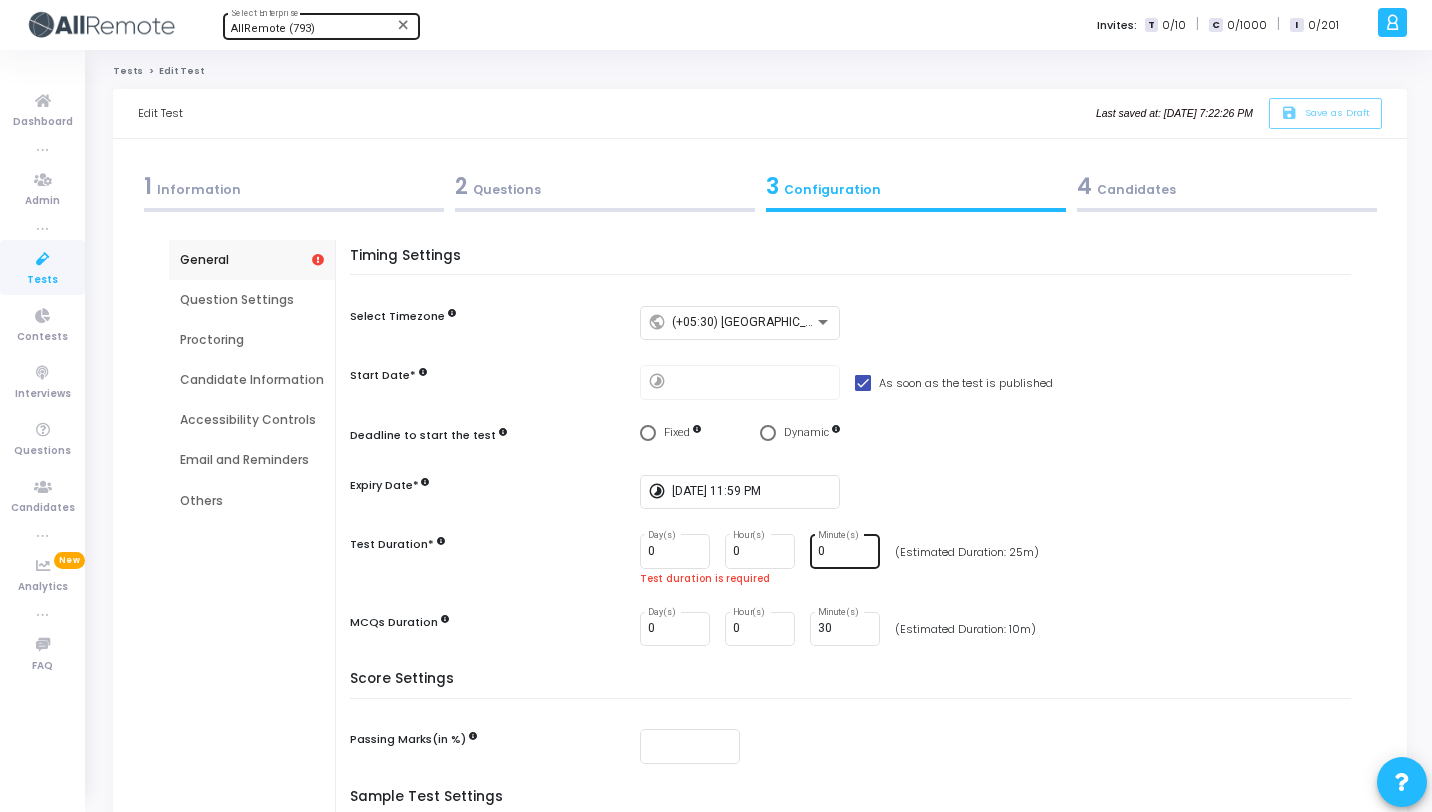 click on "0" at bounding box center [845, 552] 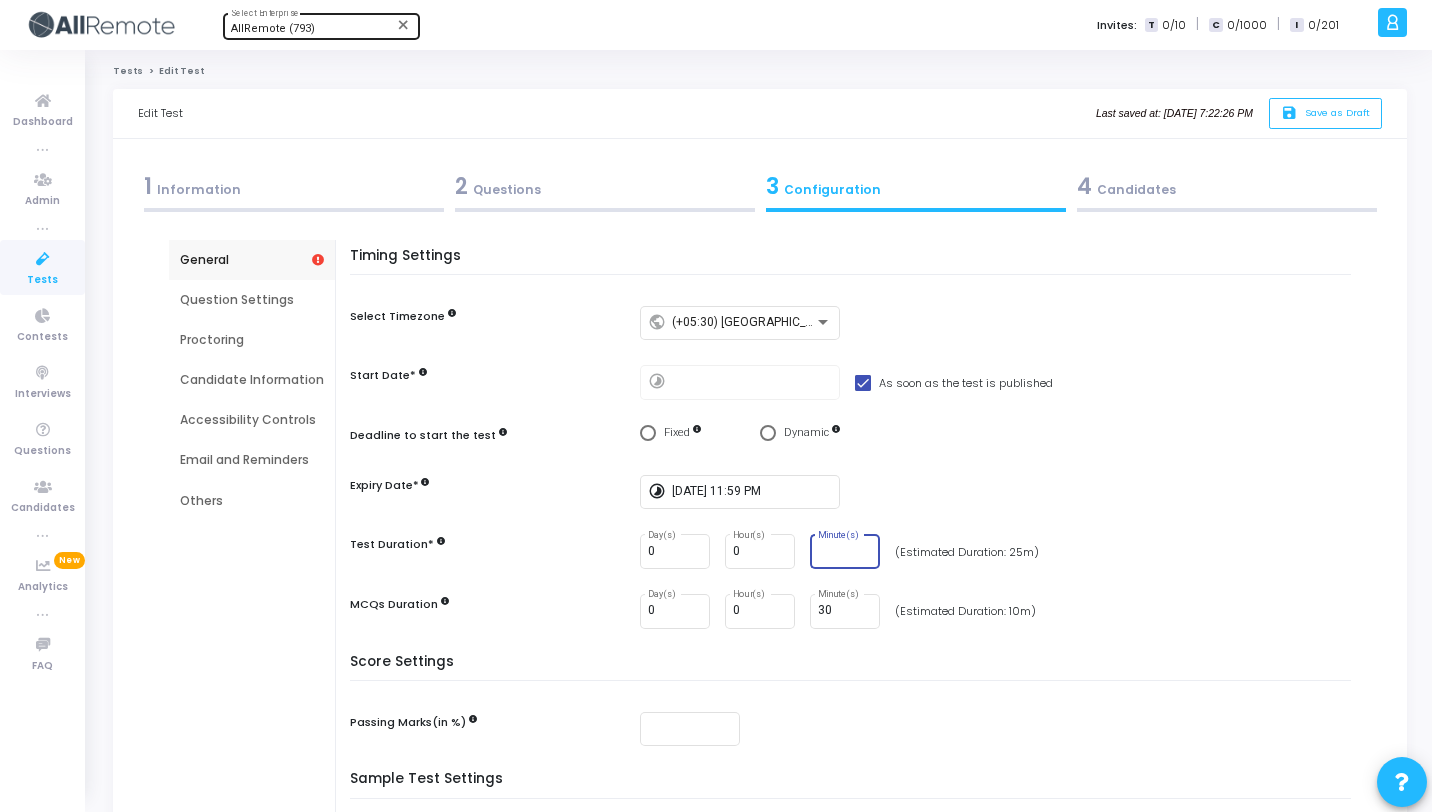 type 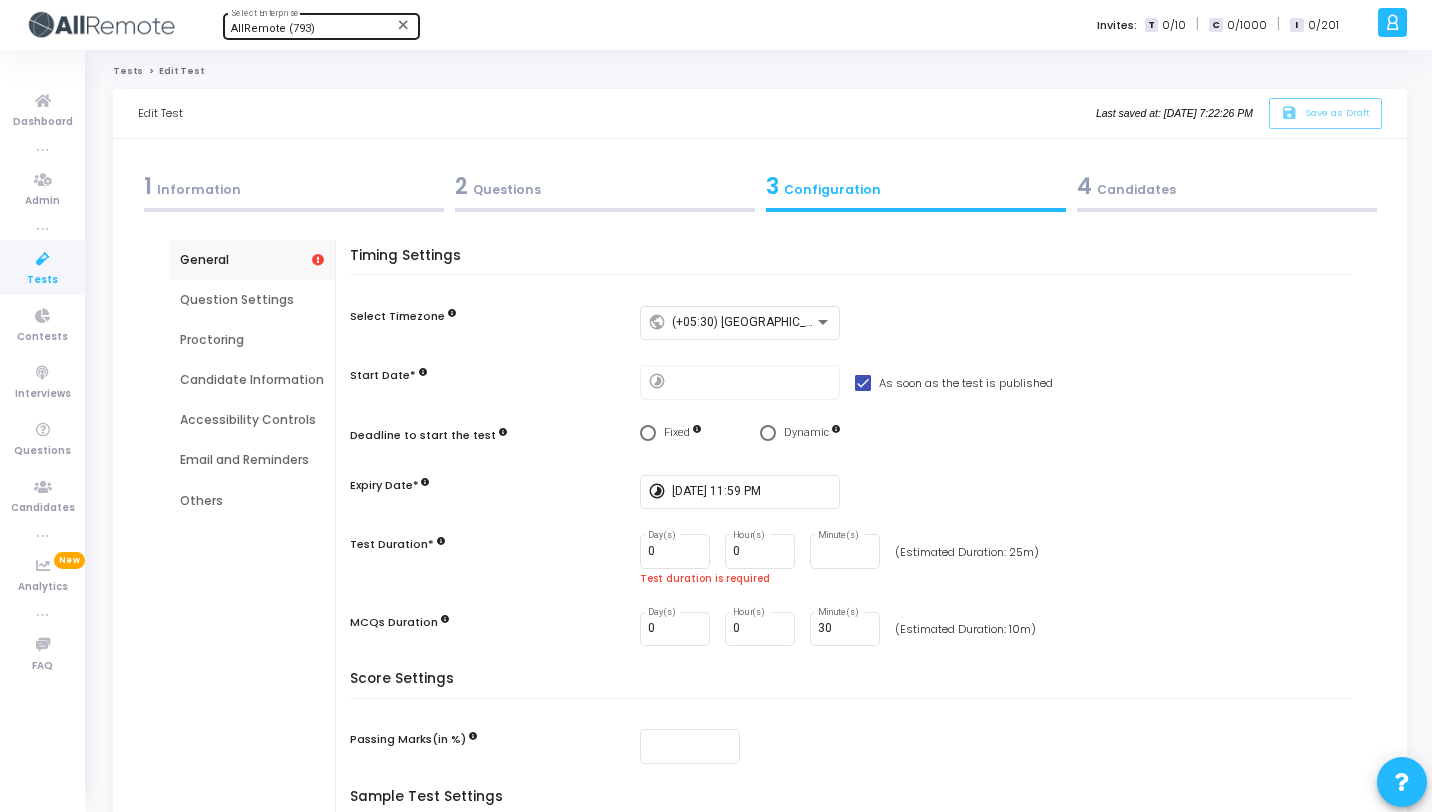 click at bounding box center (605, 210) 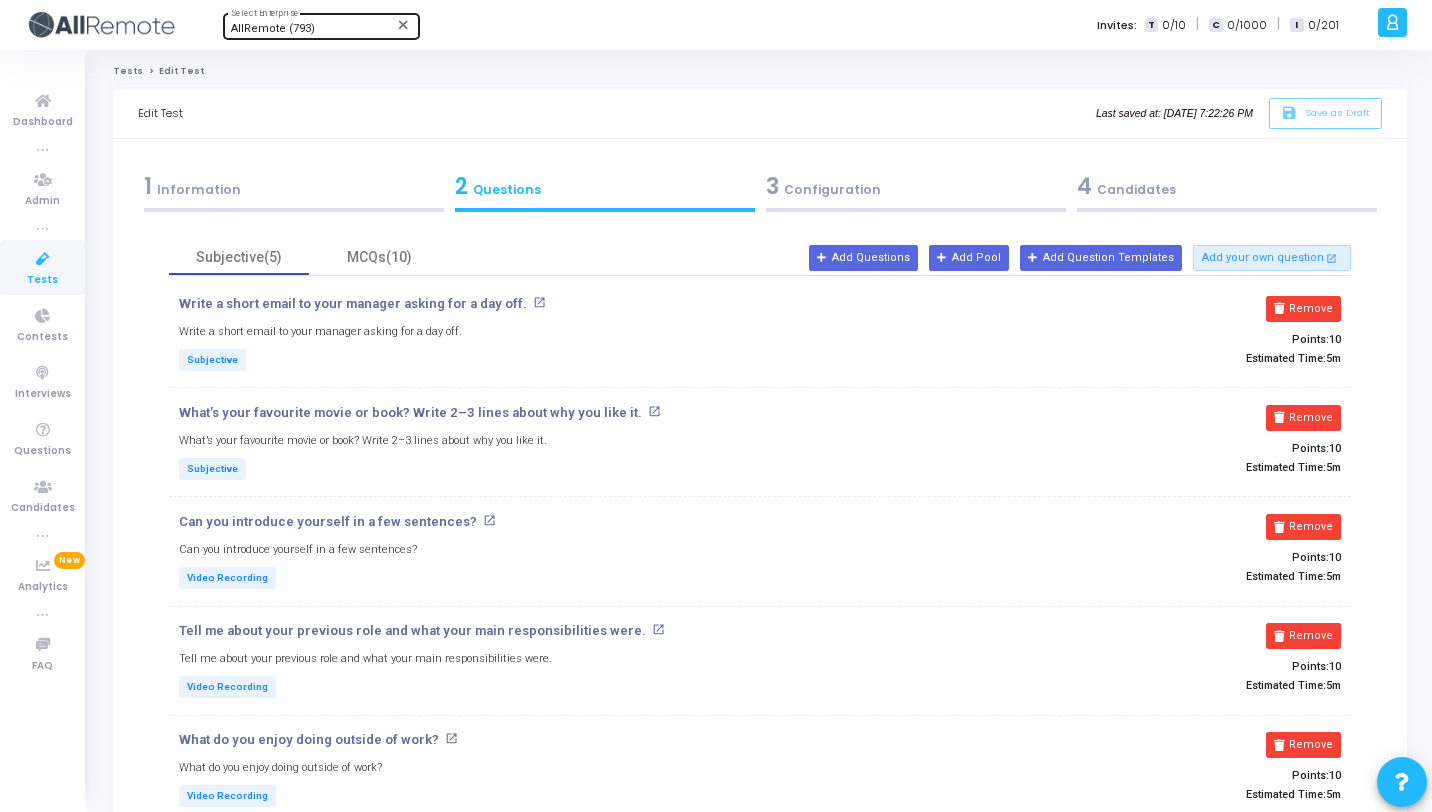 click on "3  Configuration" at bounding box center [915, 191] 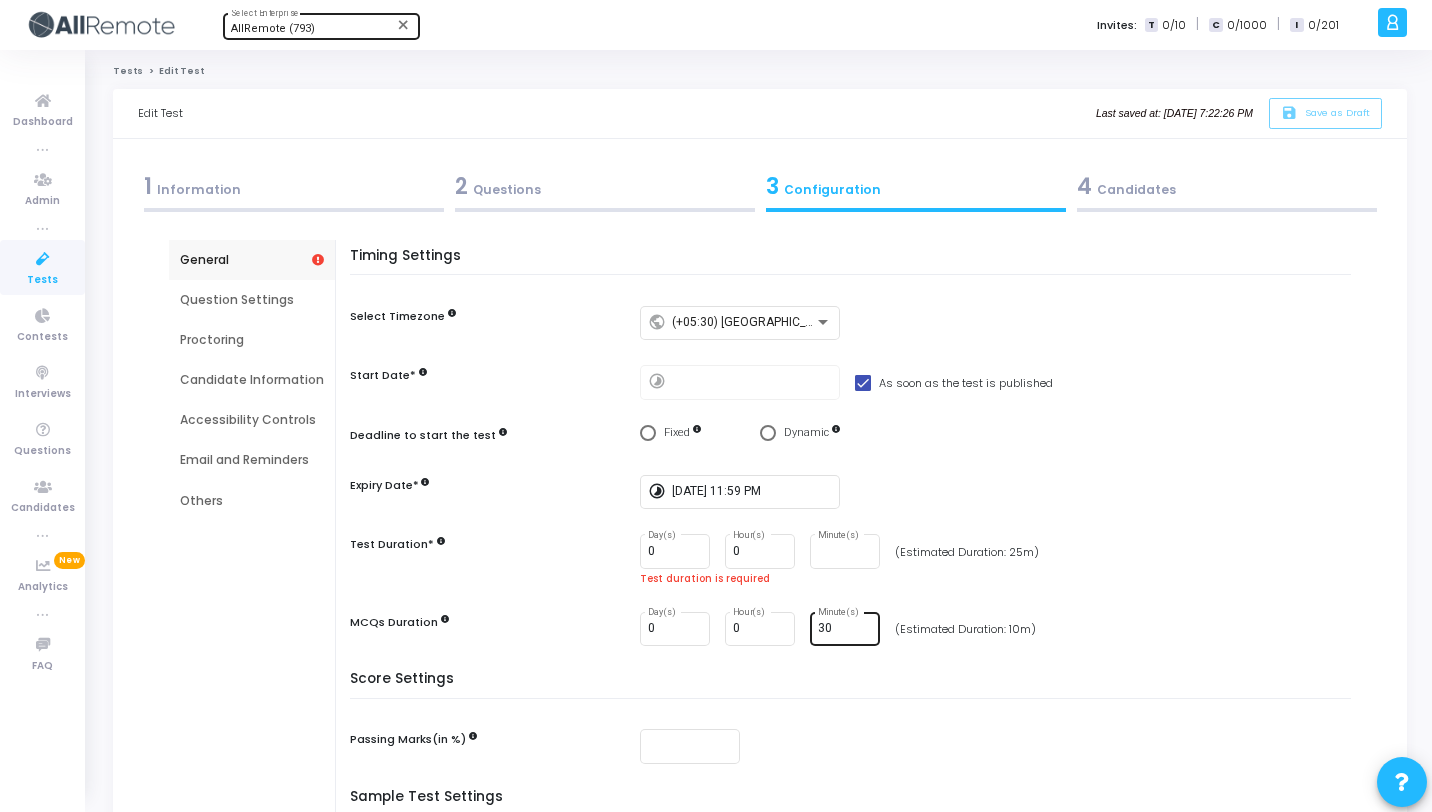 click on "30 Minute(s)" at bounding box center [845, 627] 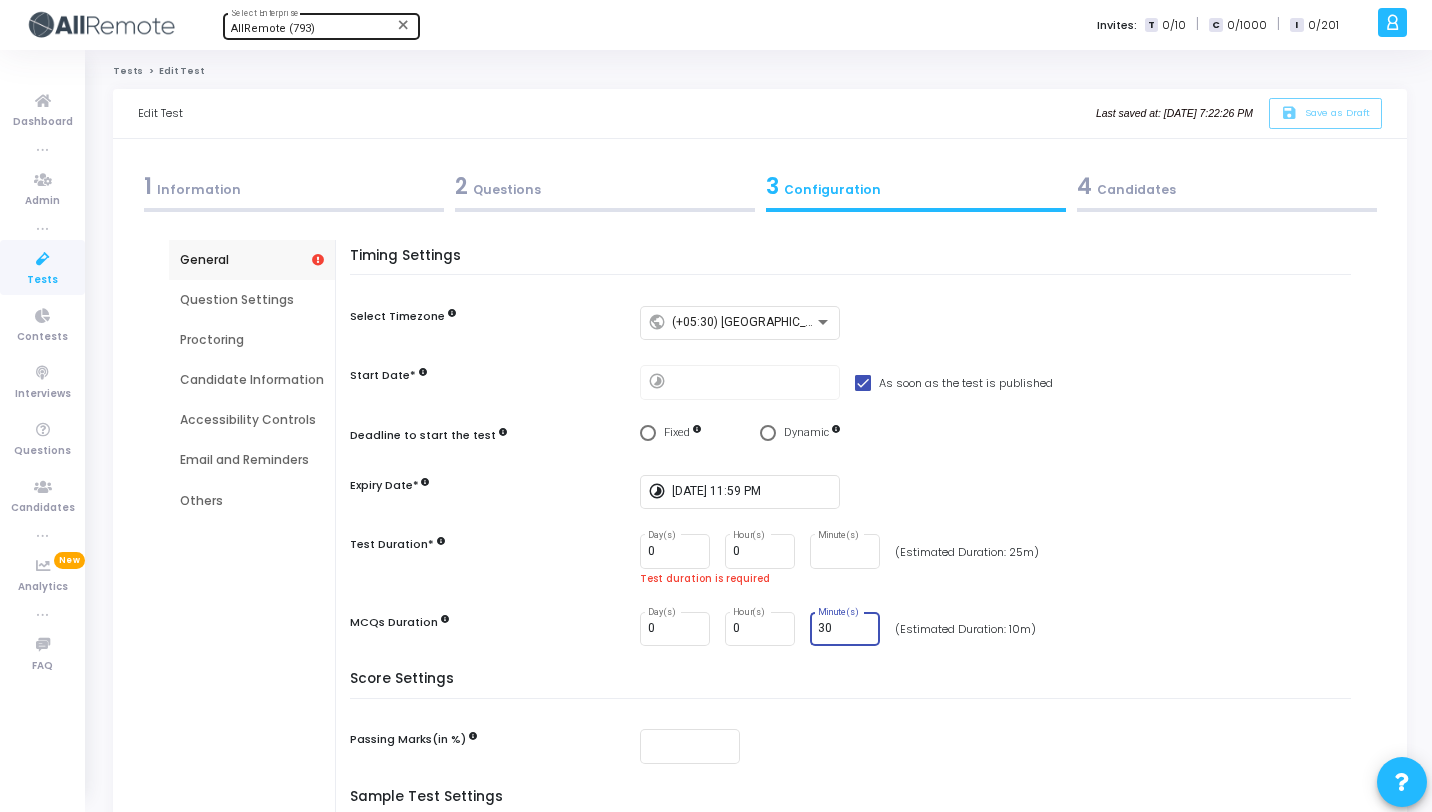 type on "3" 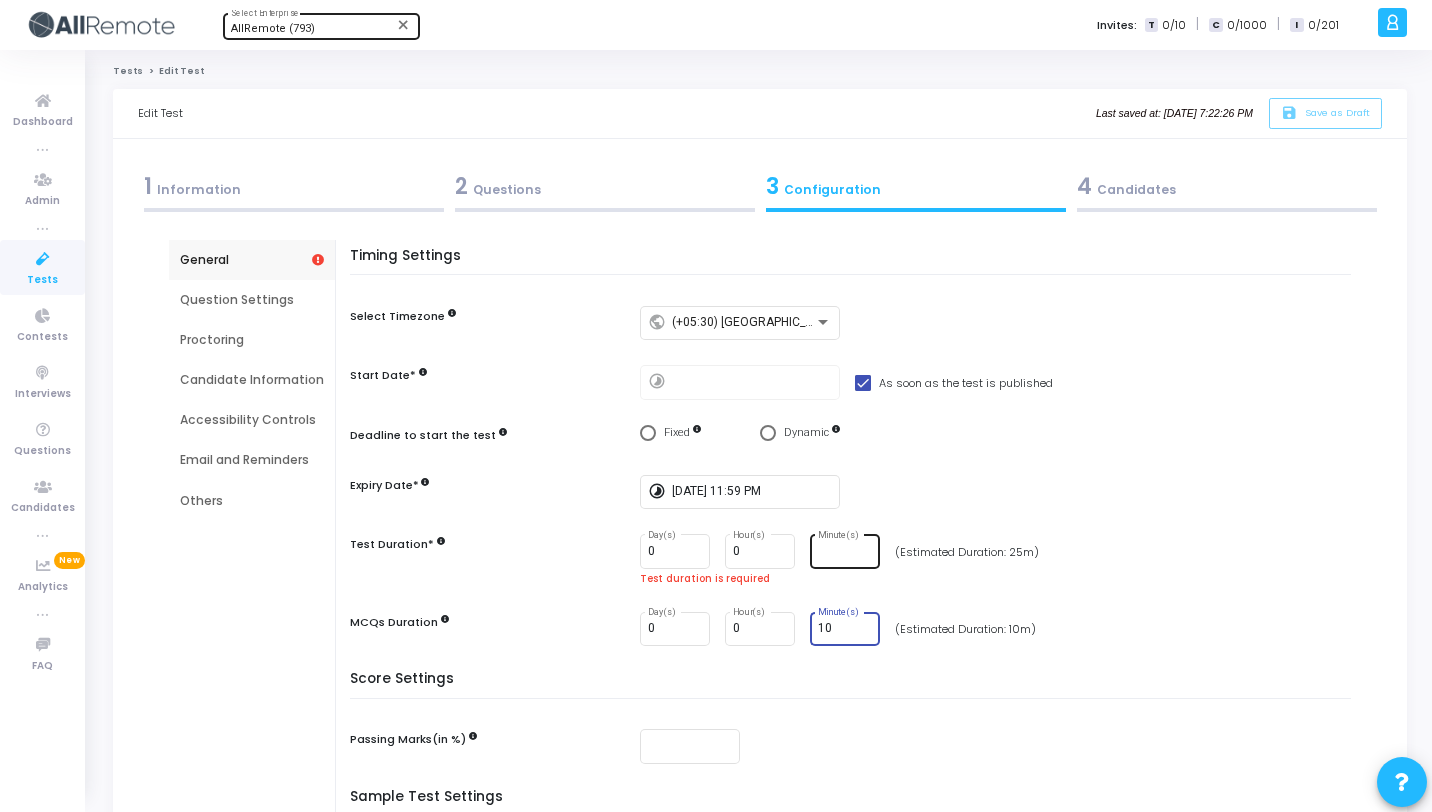 type on "10" 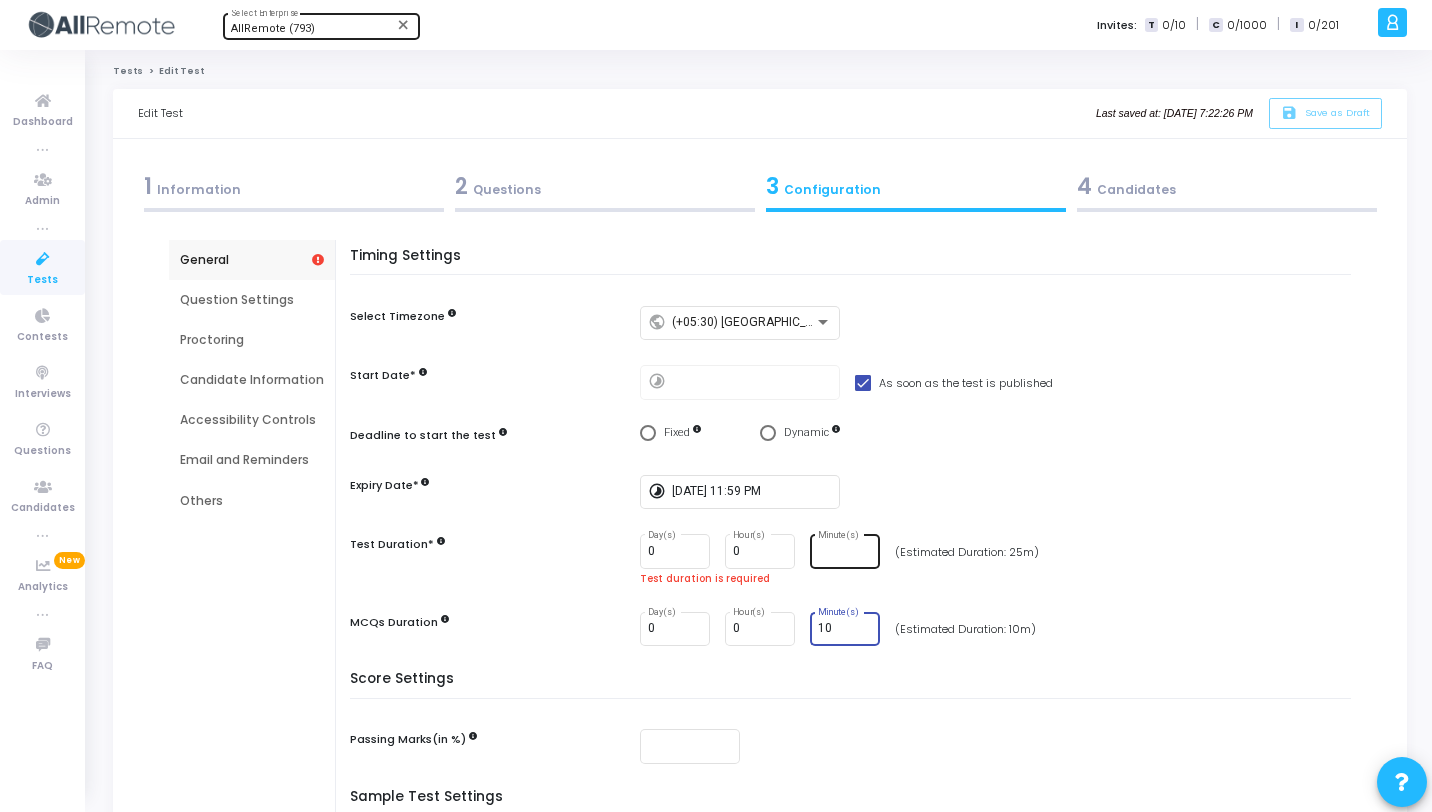 click on "Minute(s)" at bounding box center [845, 552] 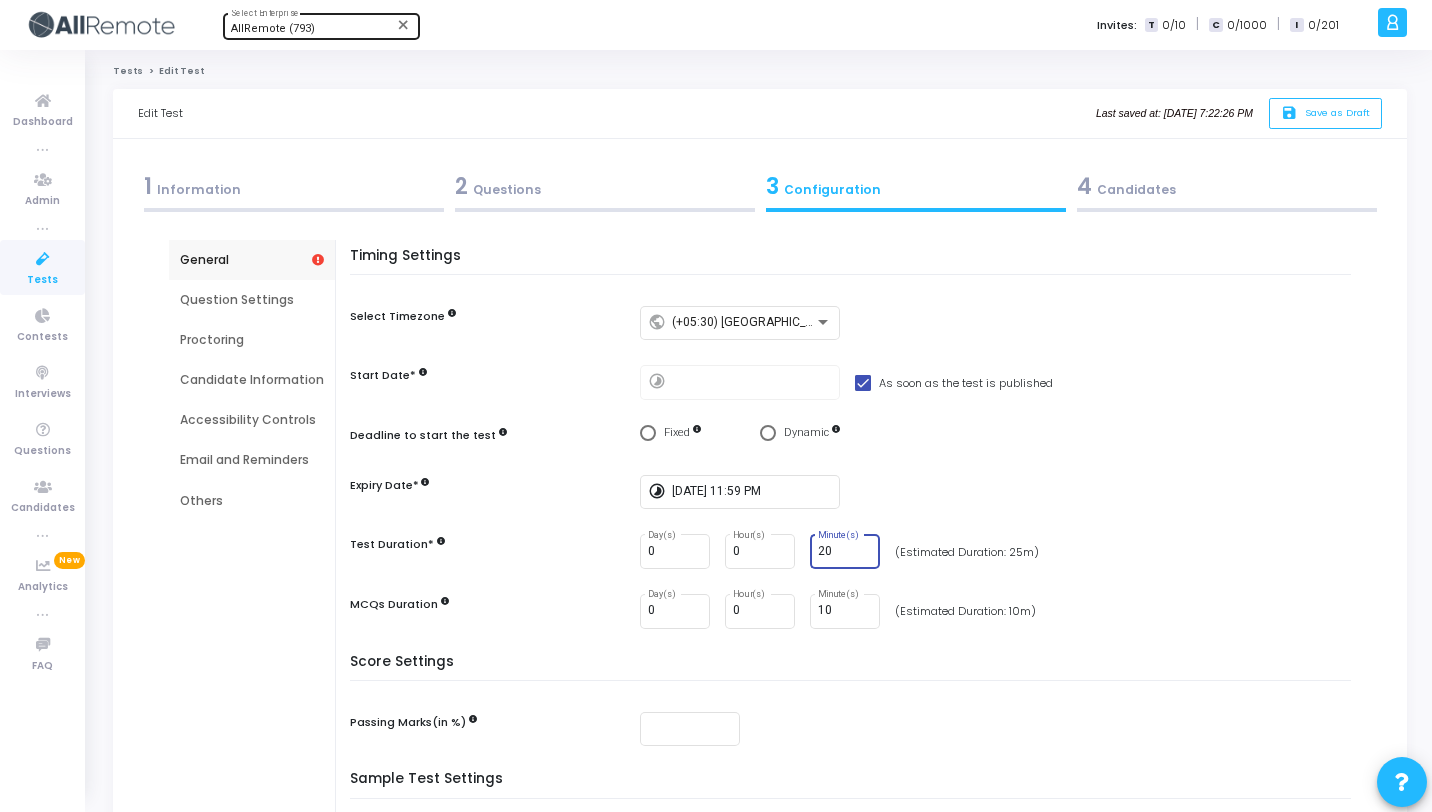 type on "20" 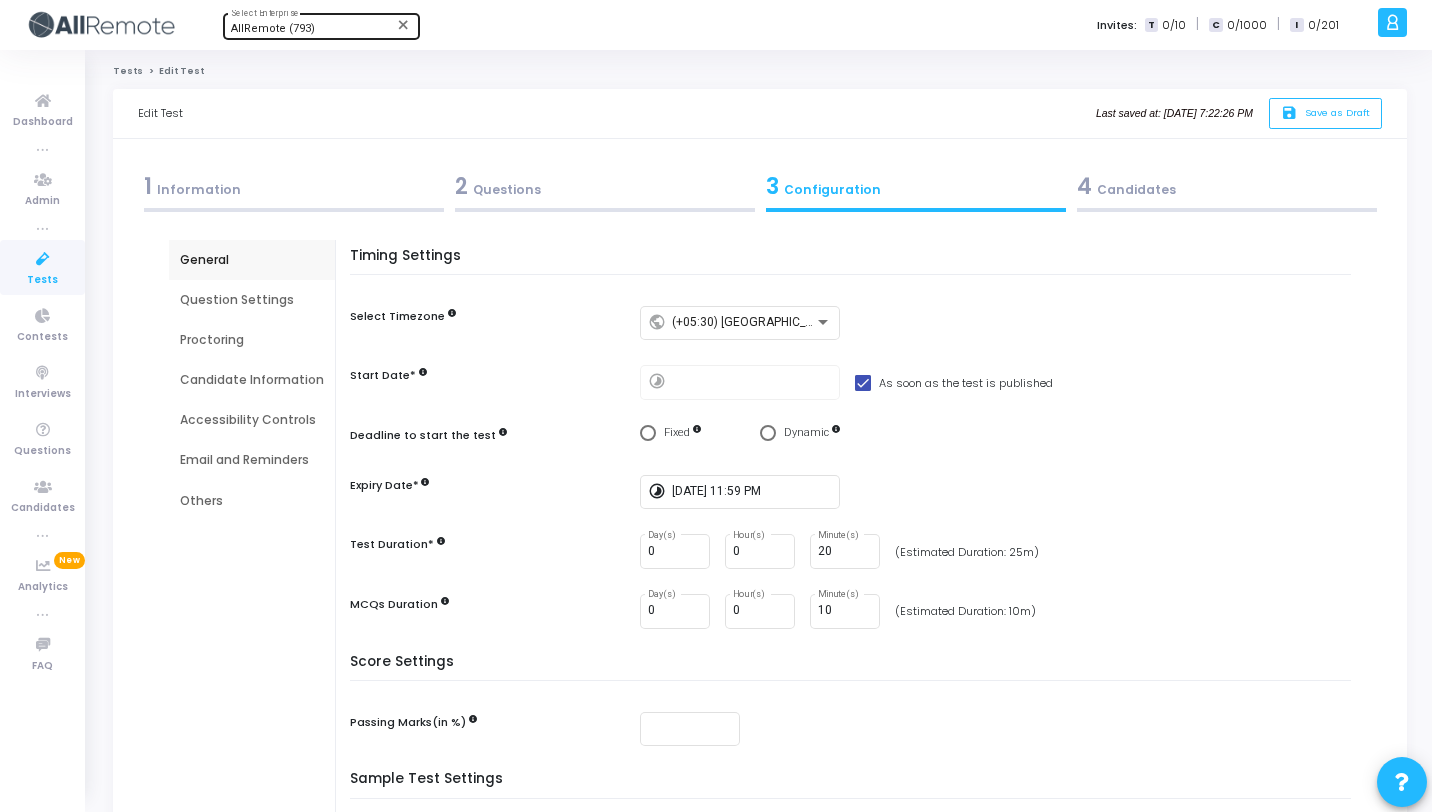 click at bounding box center (1000, 729) 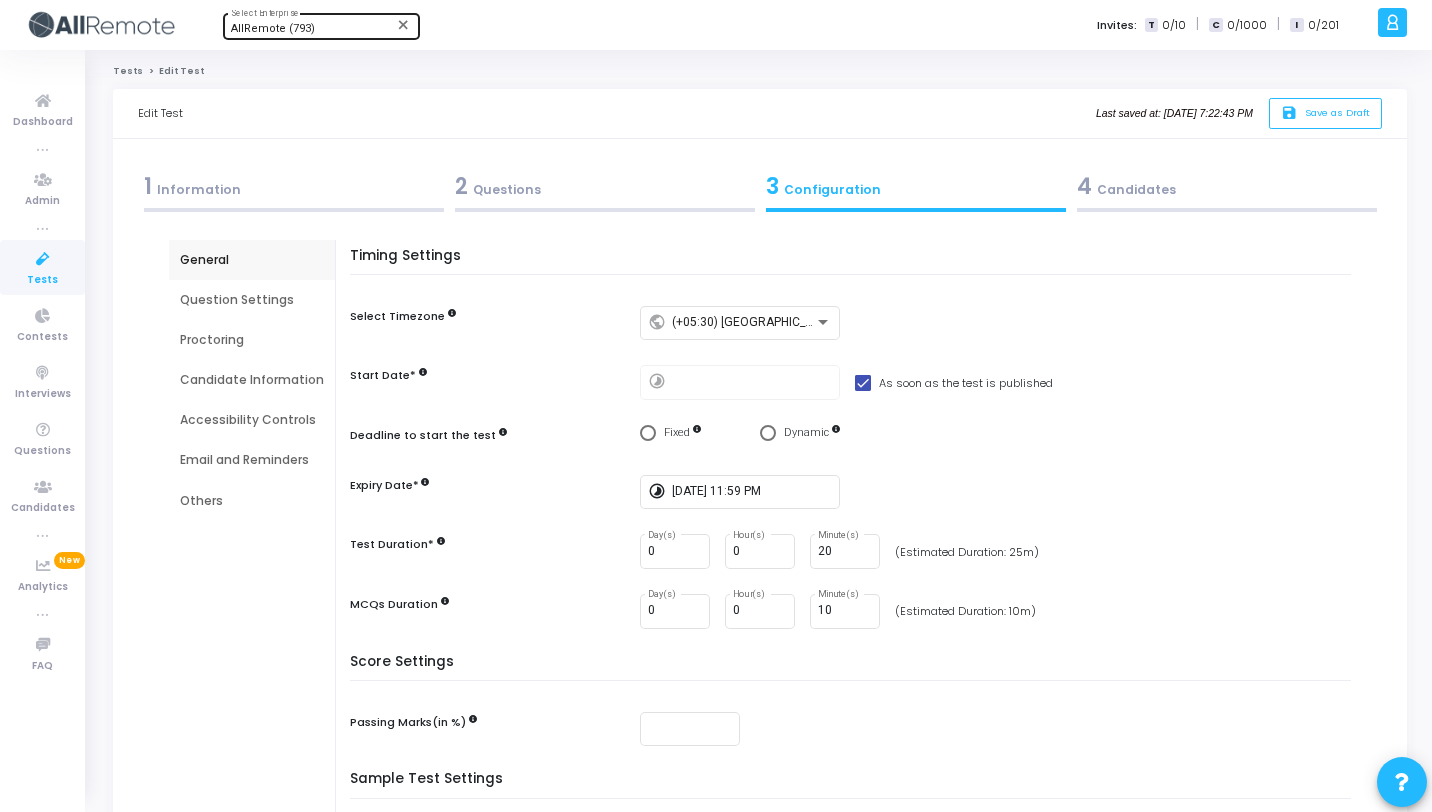 scroll, scrollTop: 263, scrollLeft: 0, axis: vertical 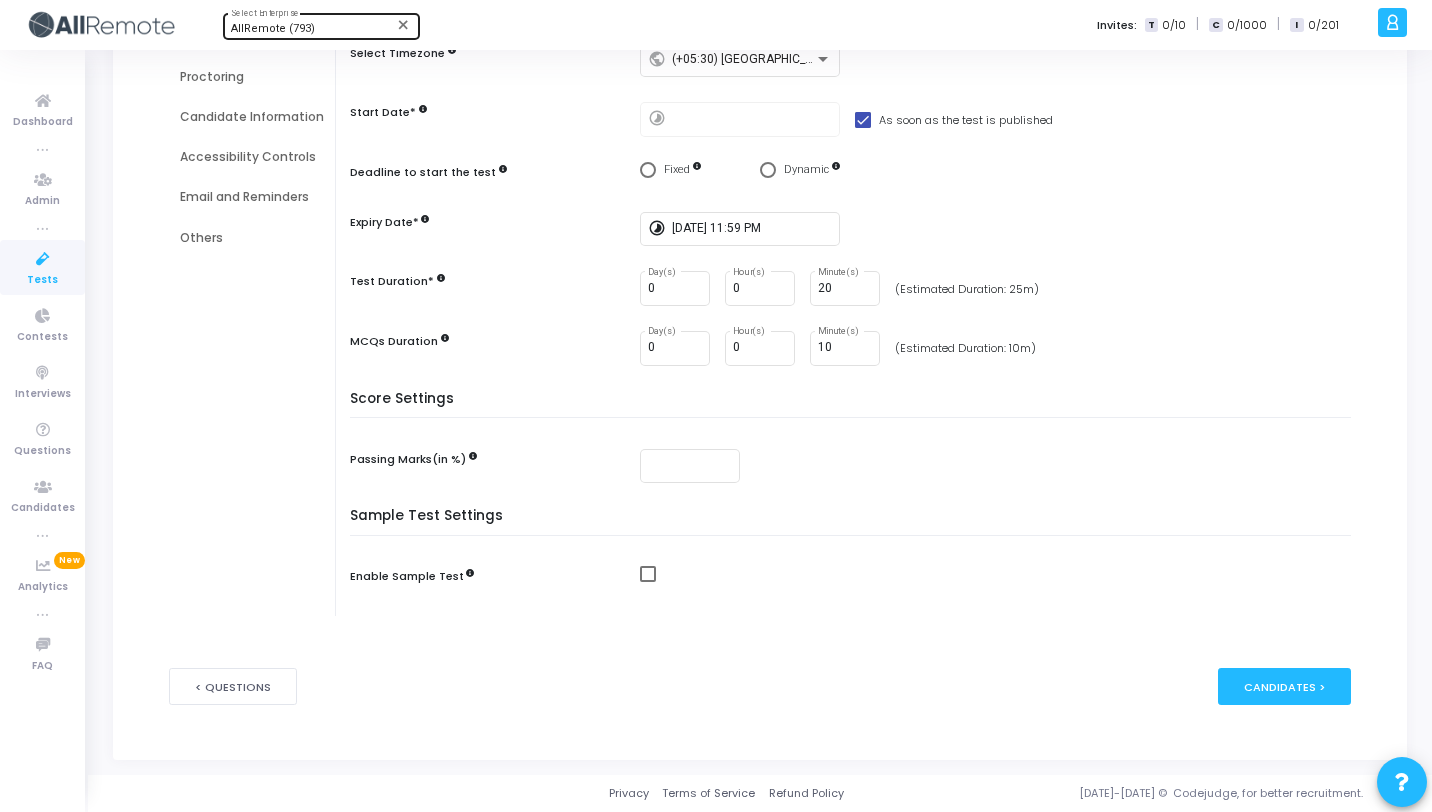 click at bounding box center (1000, 574) 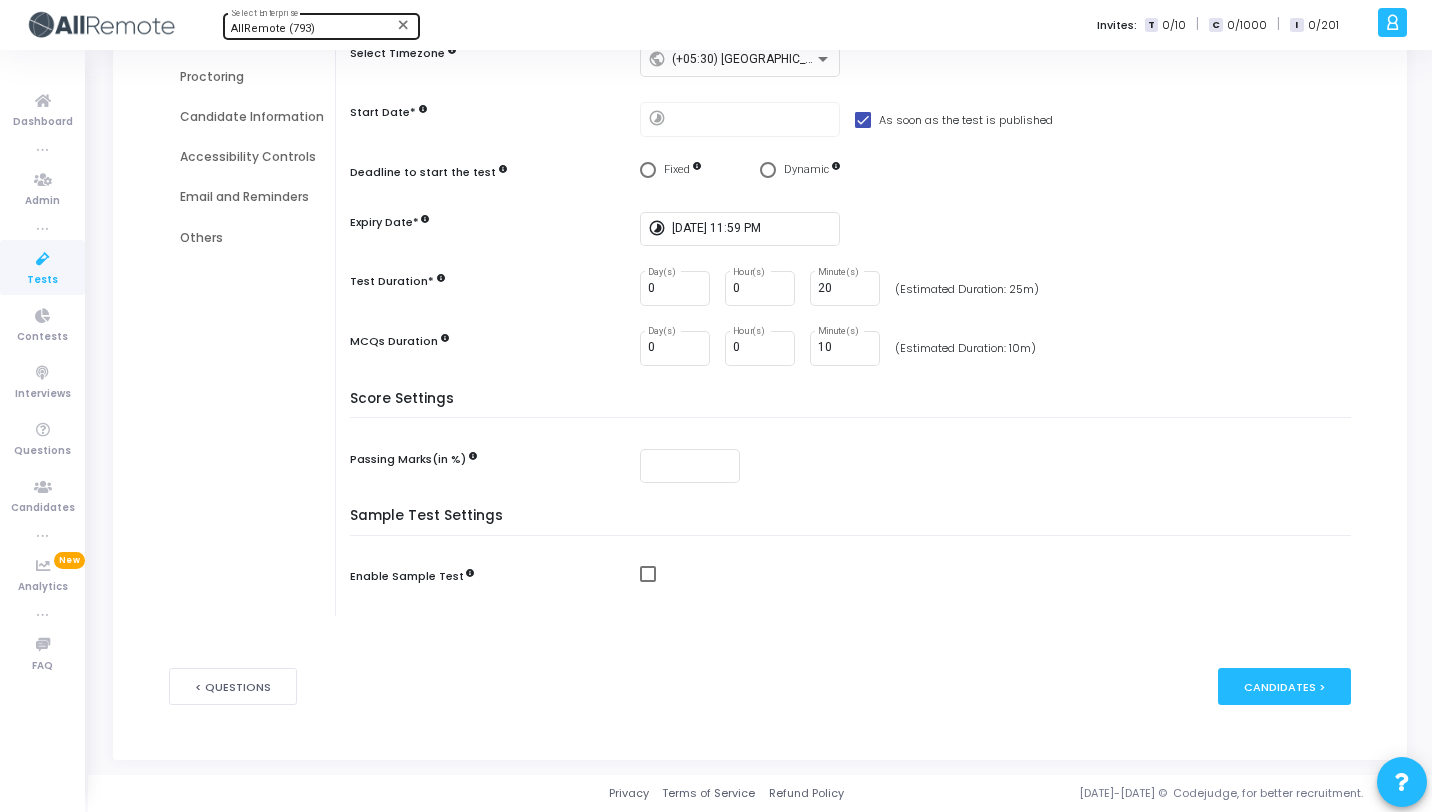 click at bounding box center [1000, 574] 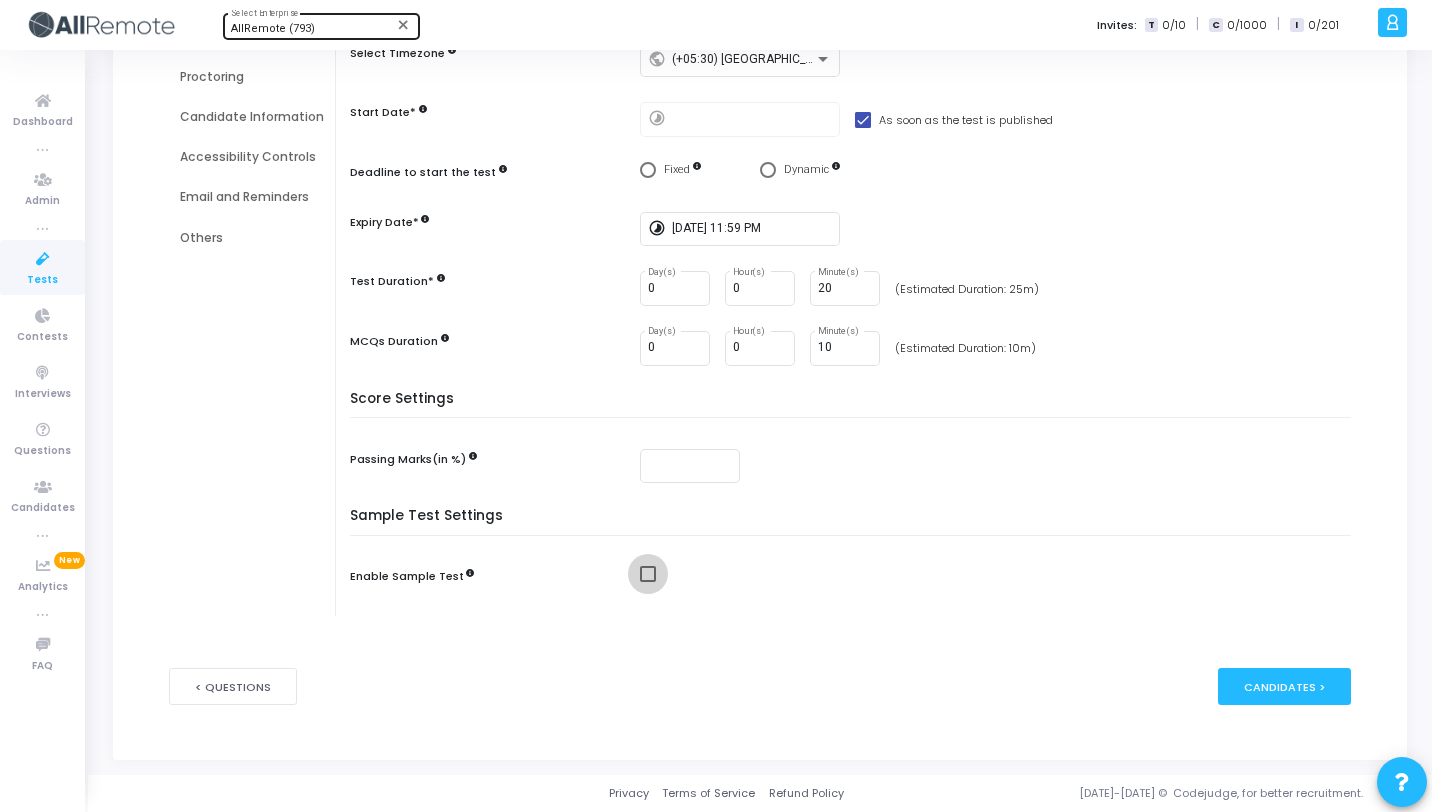 click at bounding box center (648, 574) 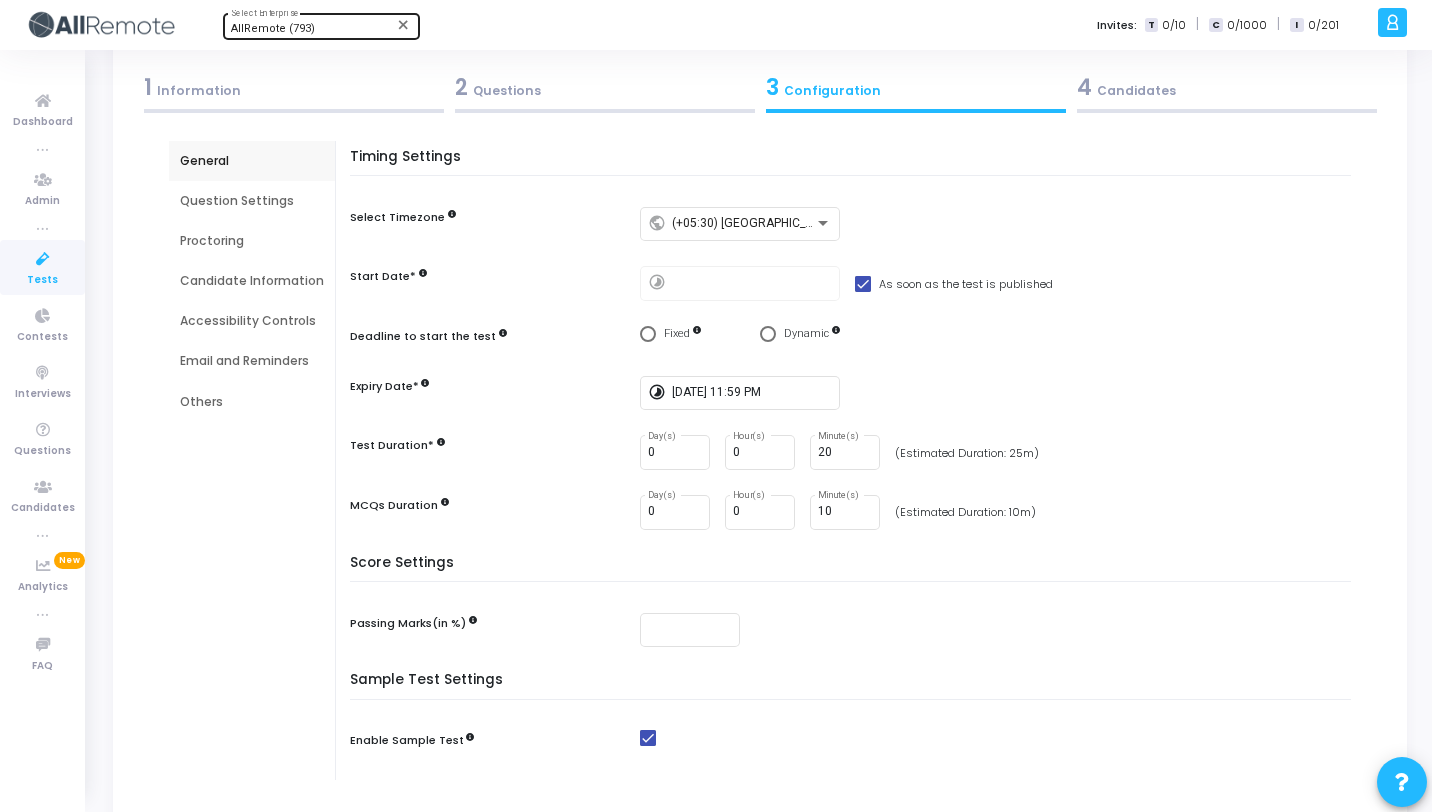 scroll, scrollTop: 0, scrollLeft: 0, axis: both 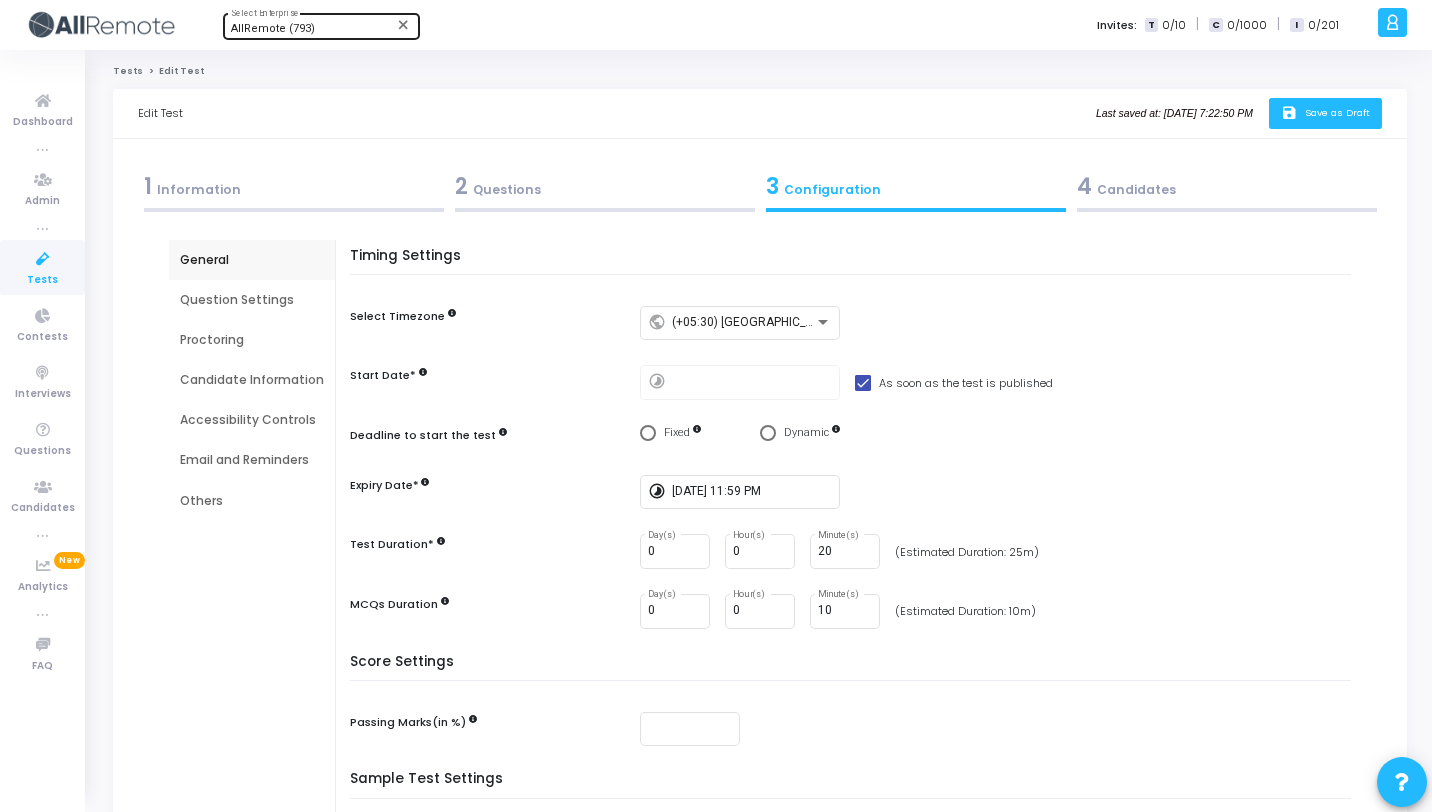 click on "Save as Draft" 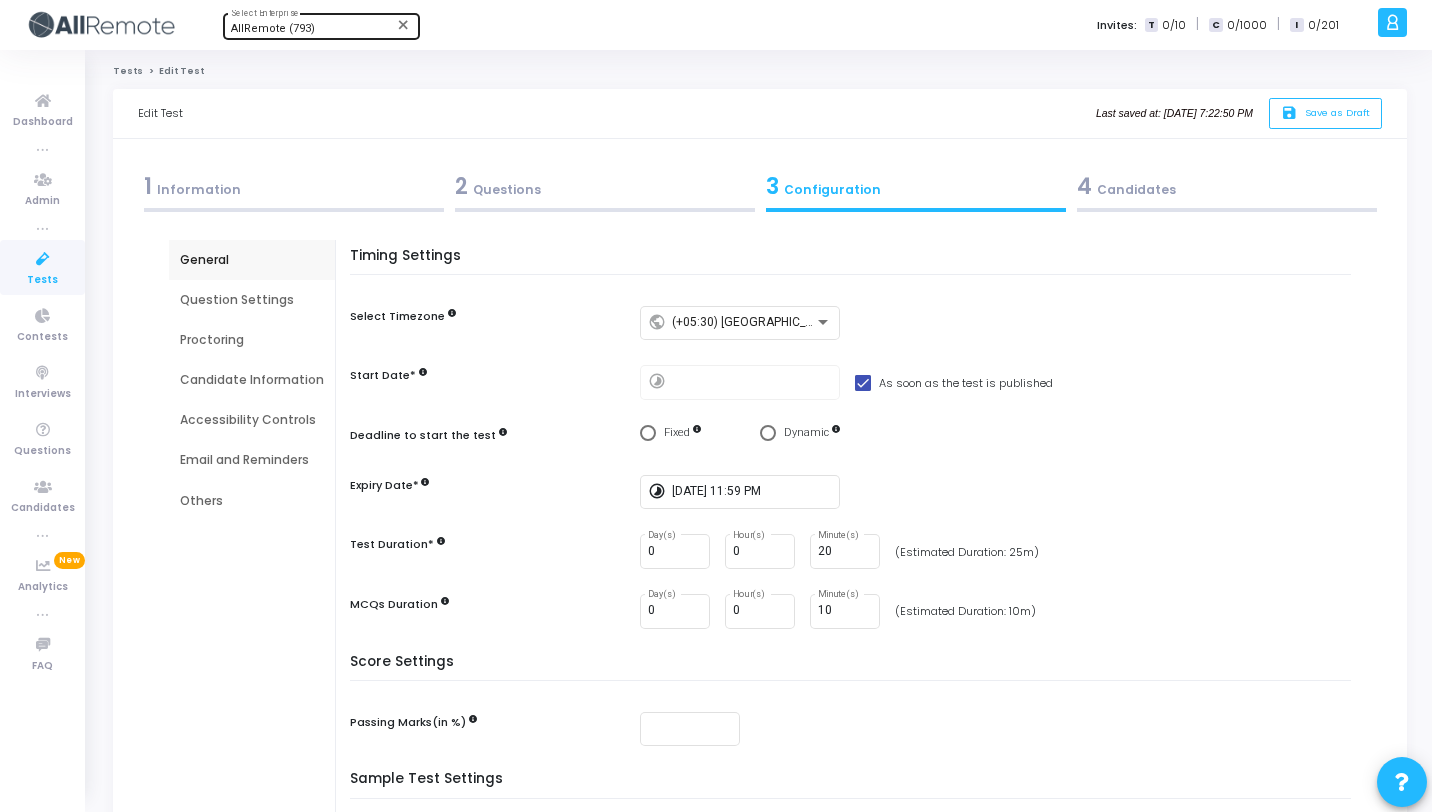 click at bounding box center (605, 210) 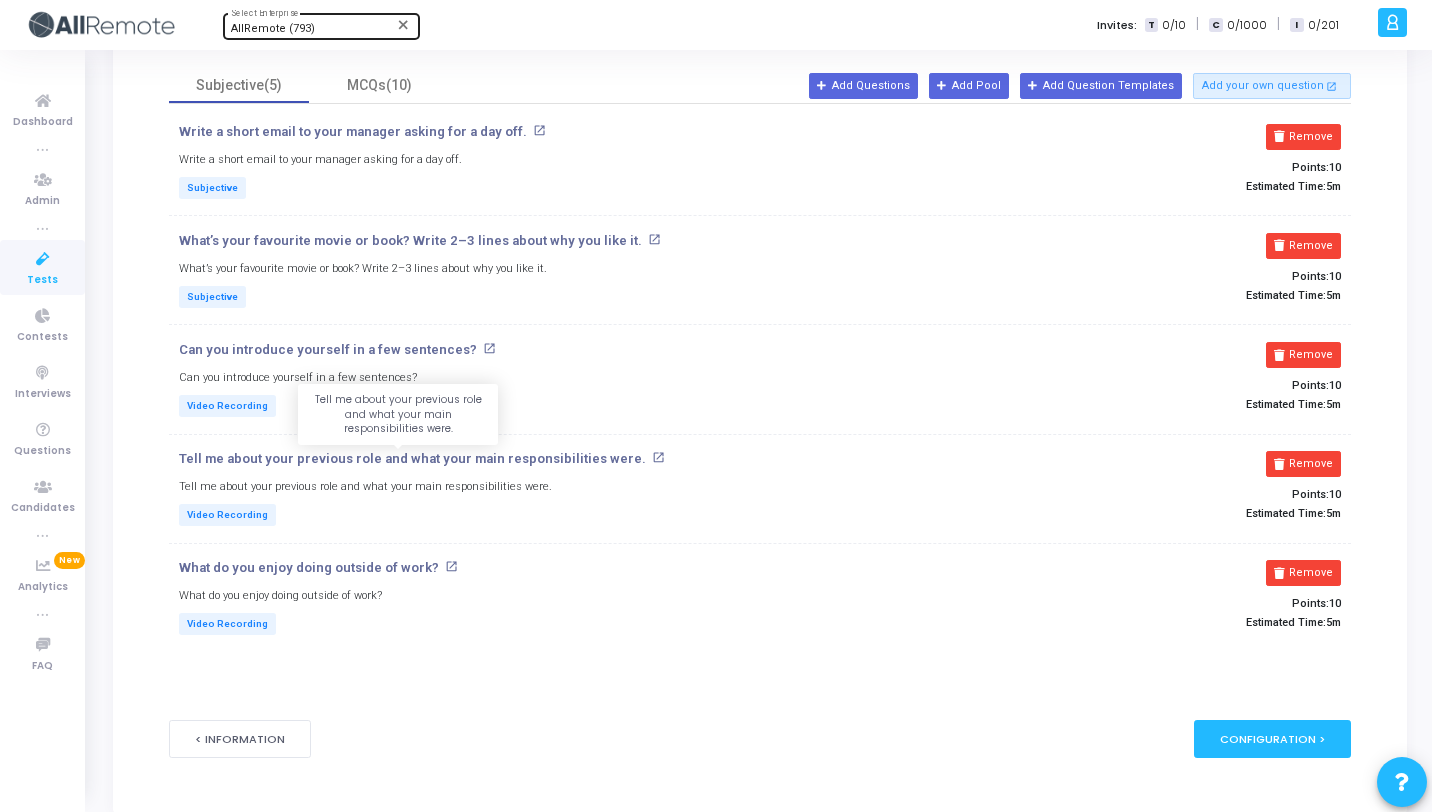 scroll, scrollTop: 0, scrollLeft: 0, axis: both 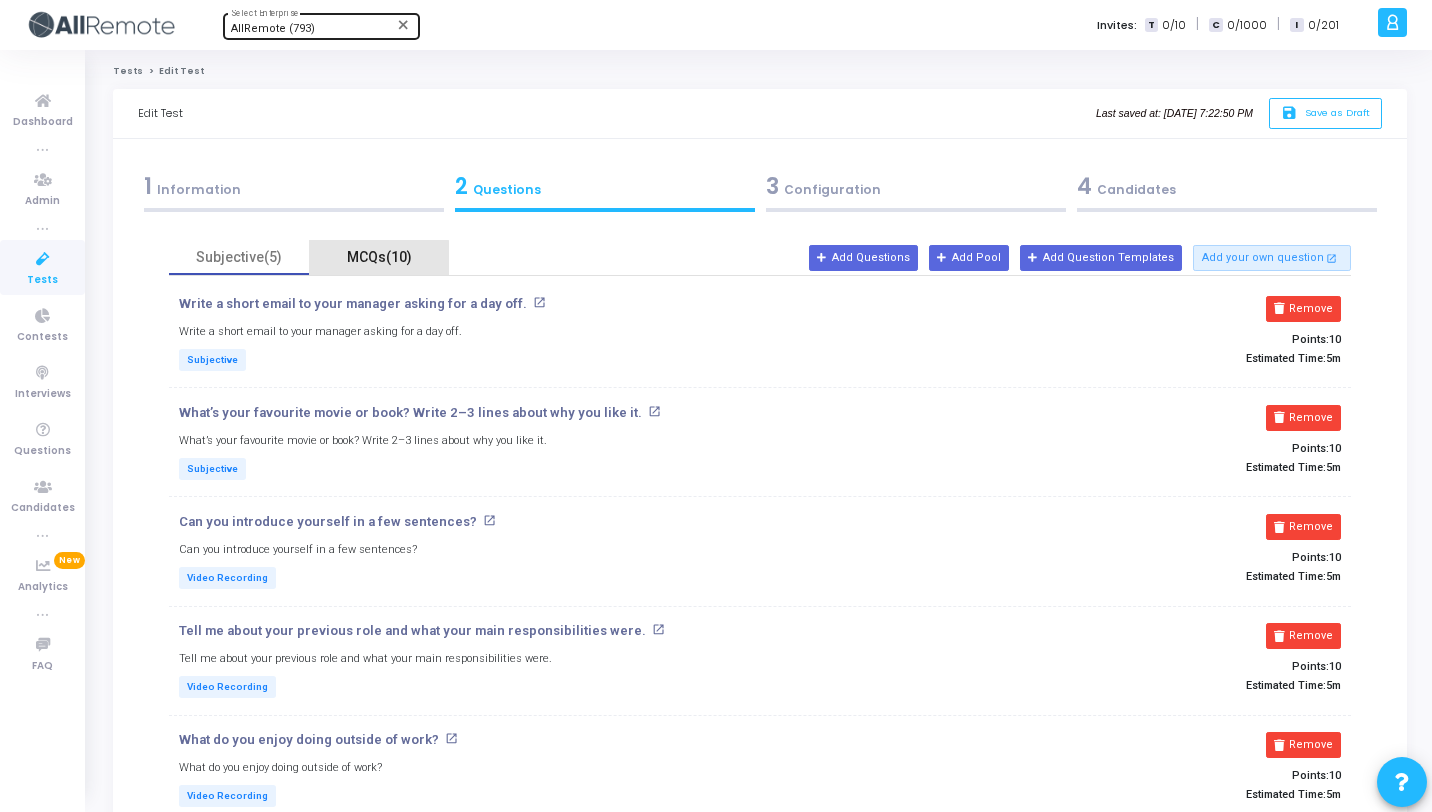click on "MCQs(10)" at bounding box center (379, 257) 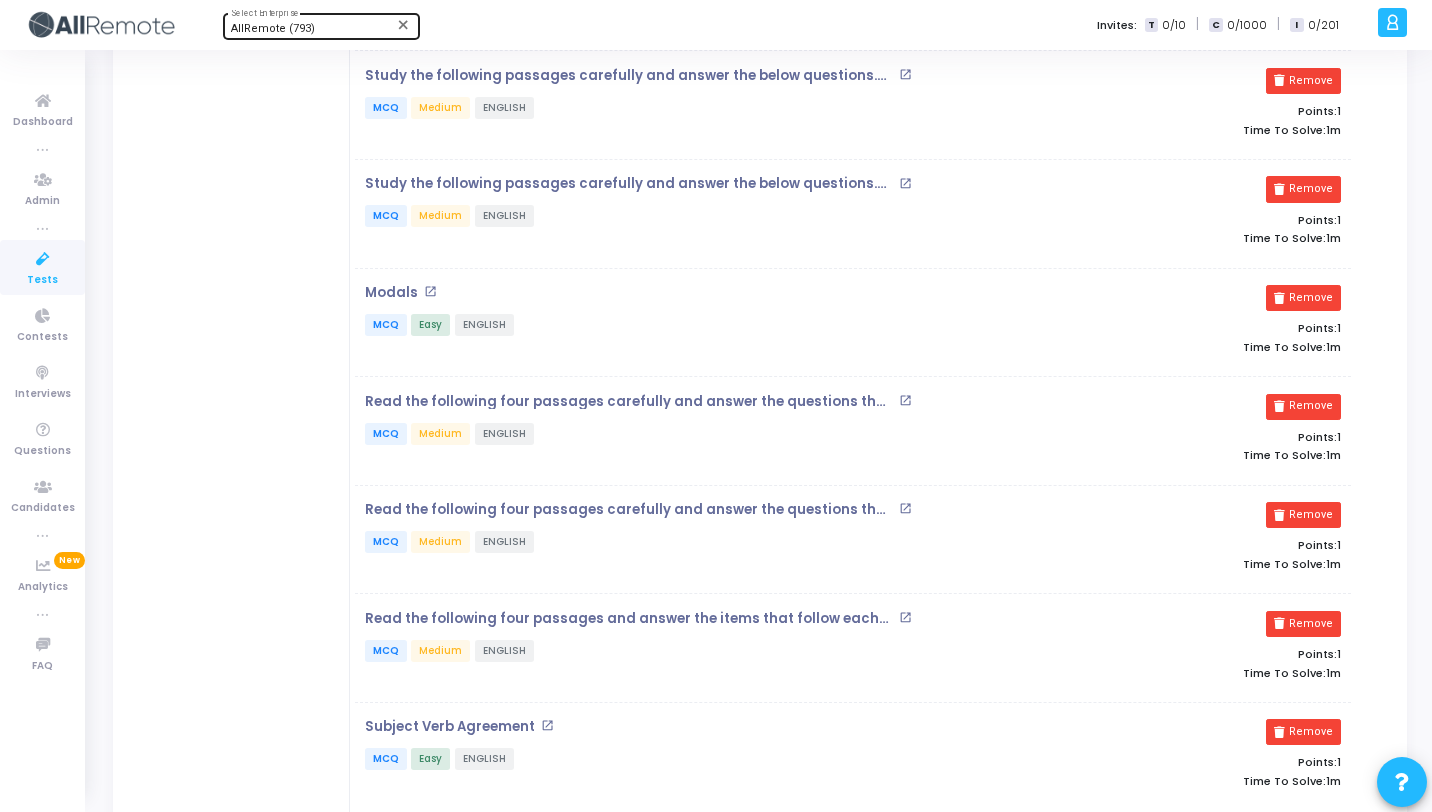 scroll, scrollTop: 0, scrollLeft: 0, axis: both 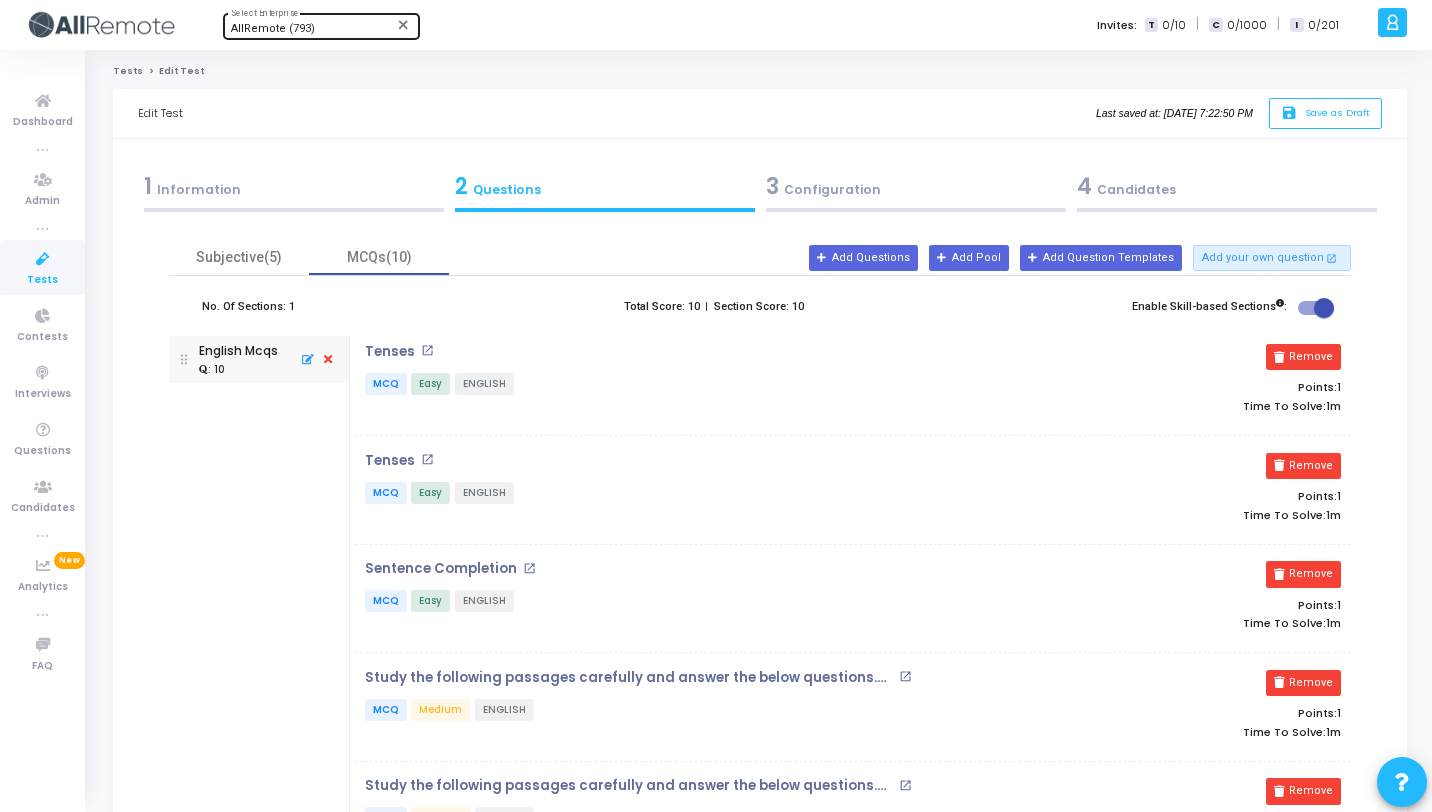 click at bounding box center [294, 210] 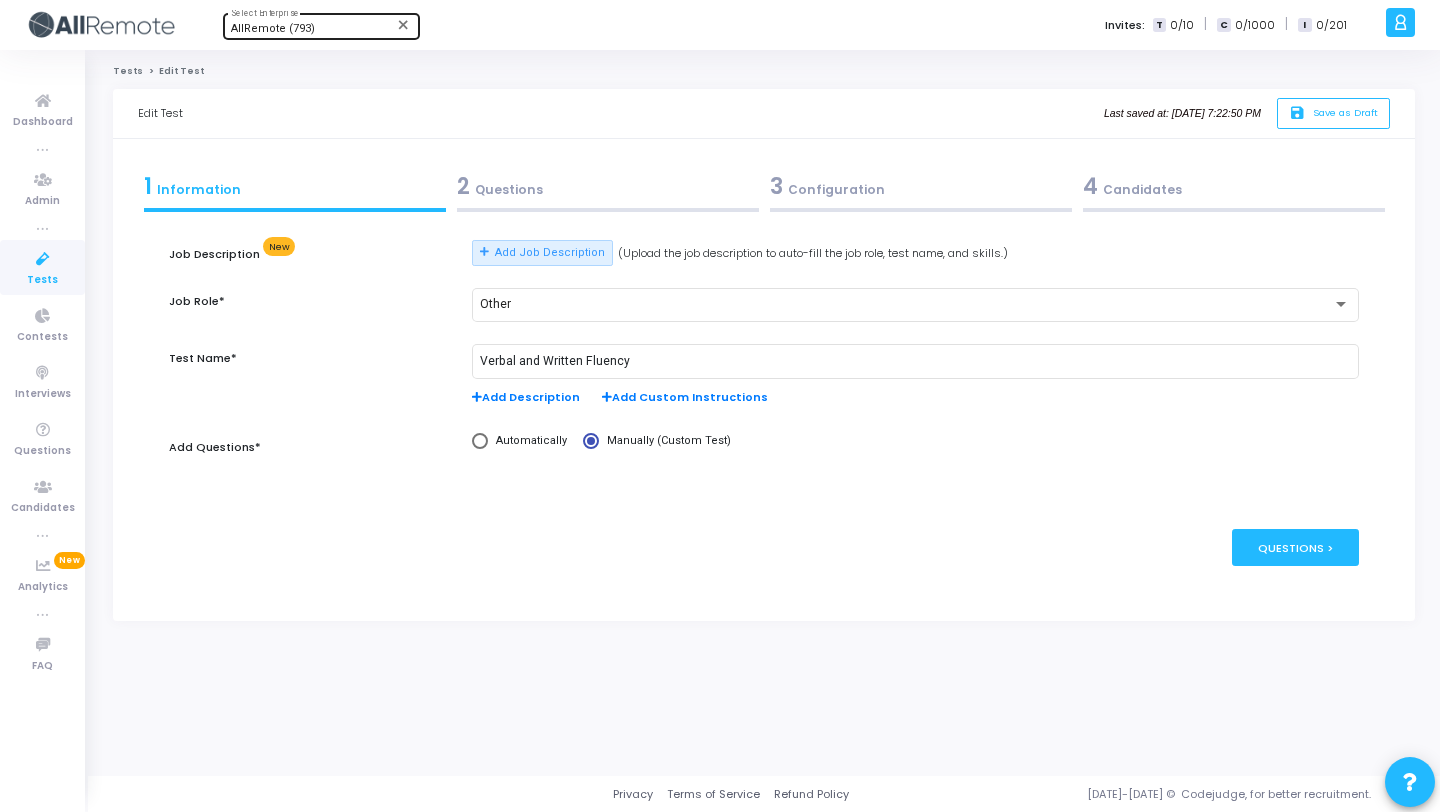 click on "3  Configuration" at bounding box center (921, 186) 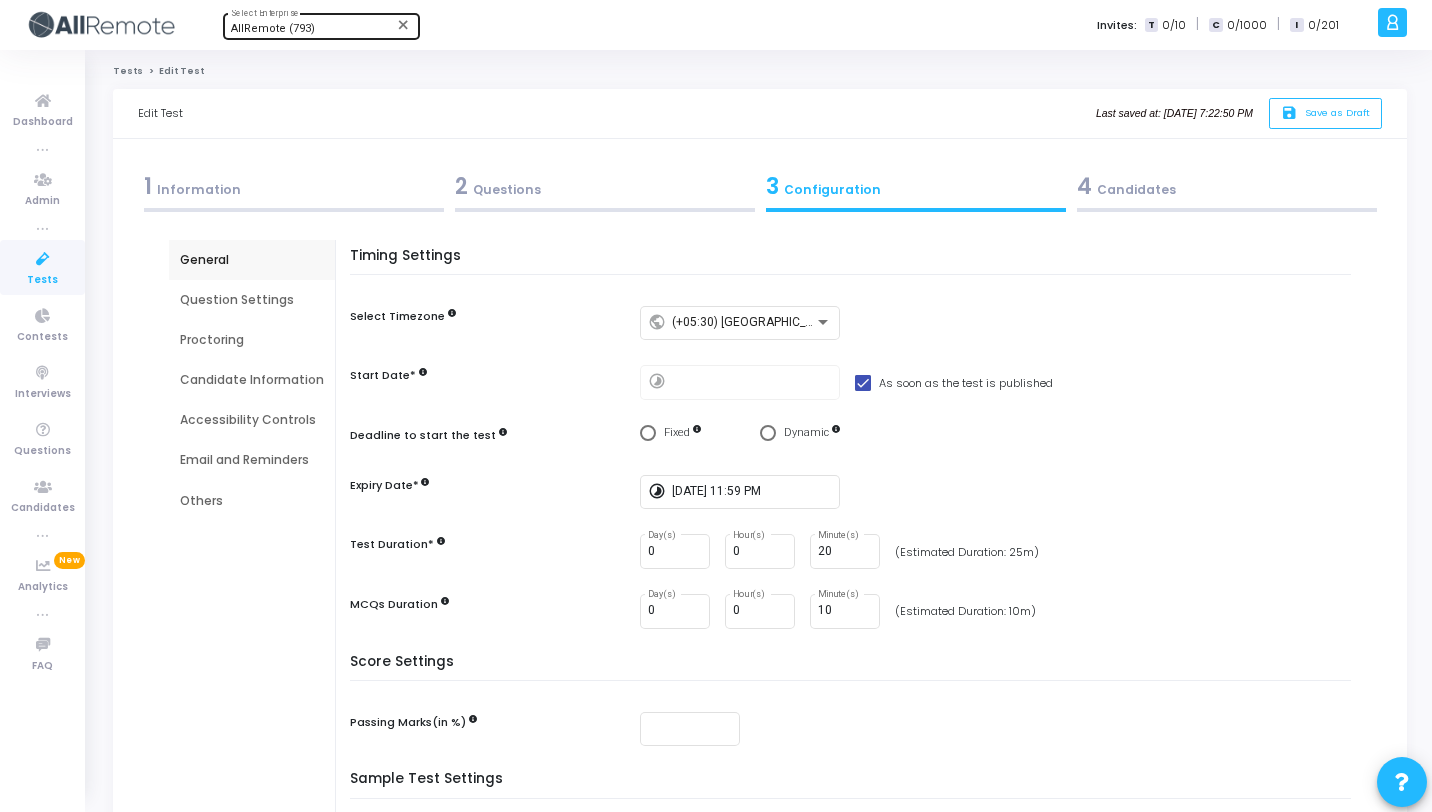 click on "Proctoring" at bounding box center [252, 340] 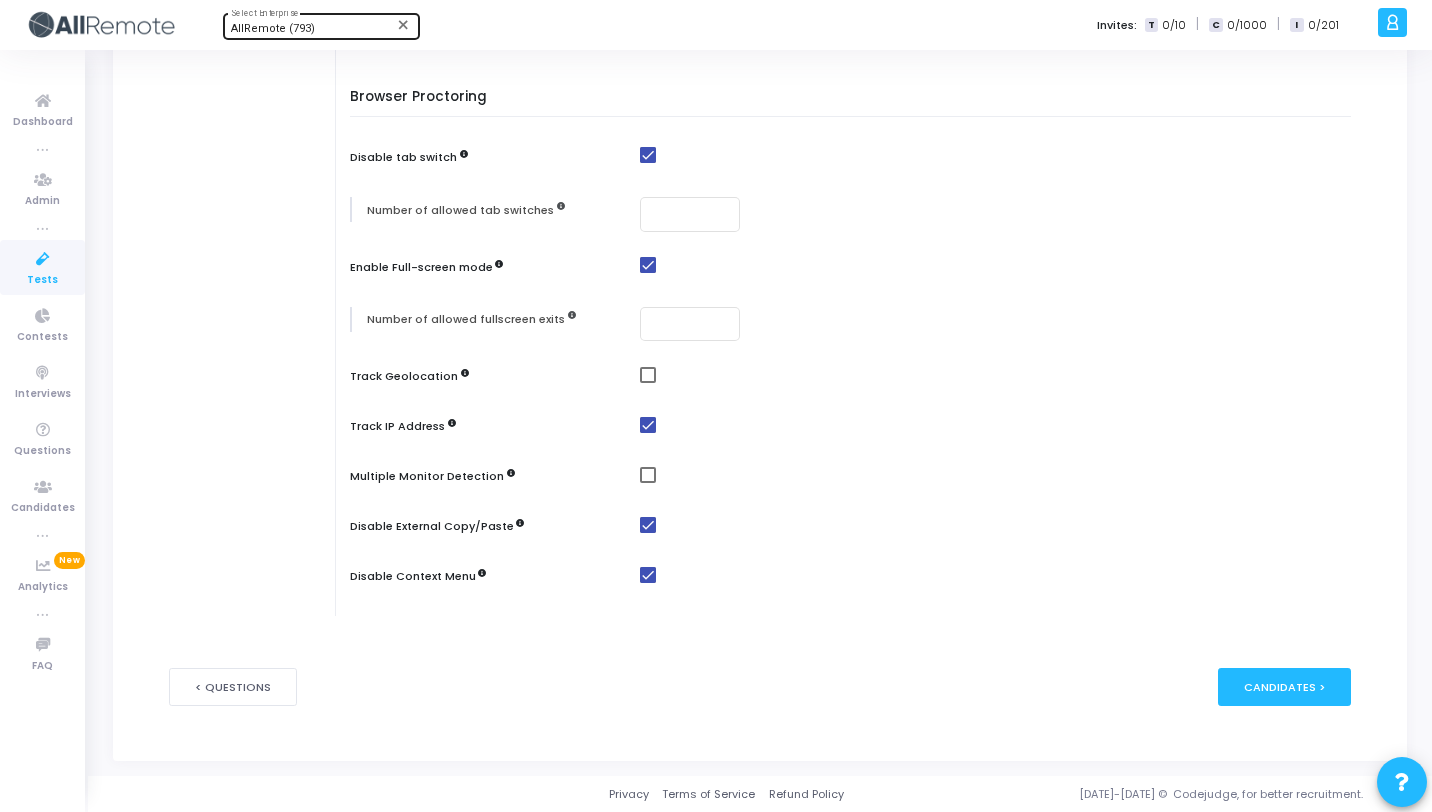 scroll, scrollTop: 0, scrollLeft: 0, axis: both 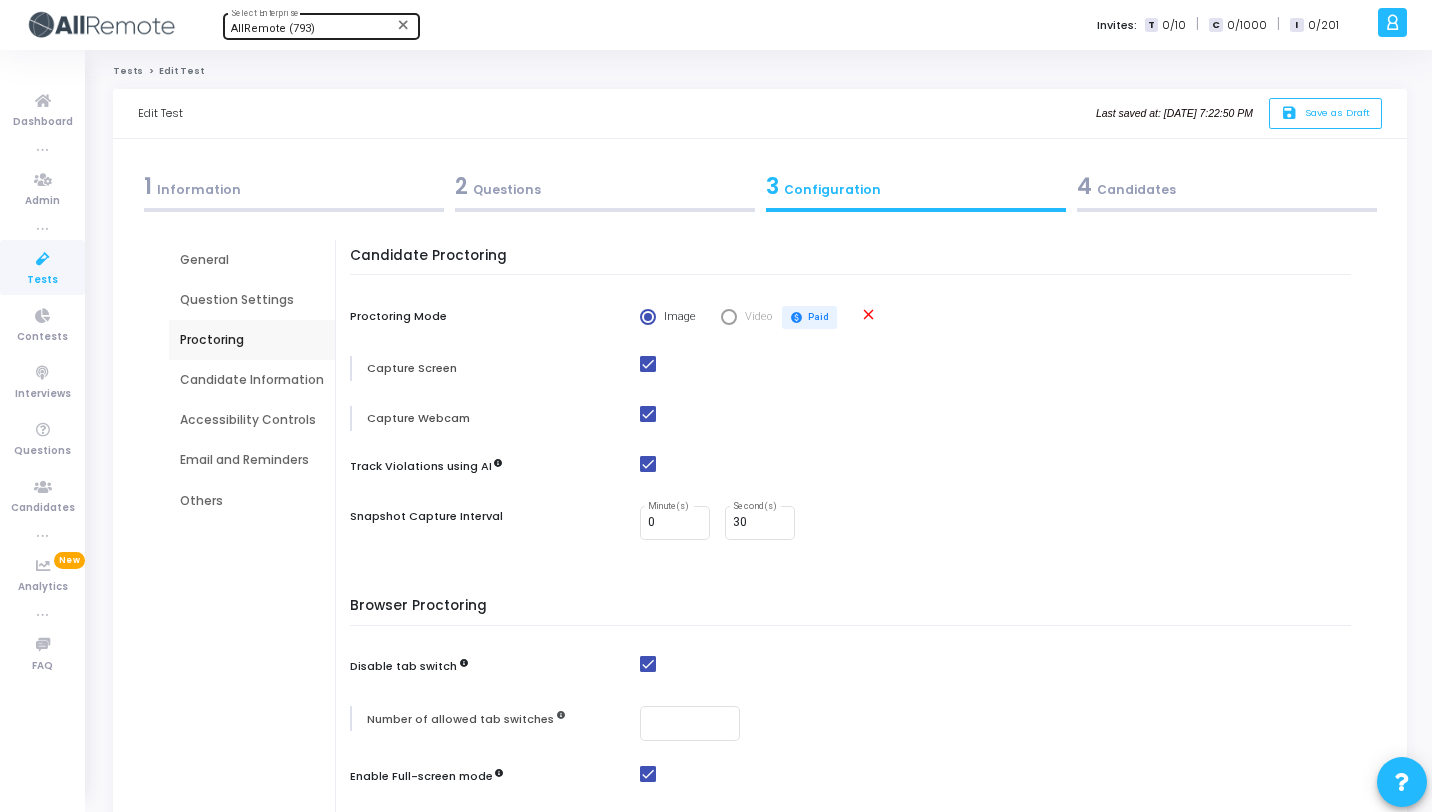 click on "Candidate Information" at bounding box center (252, 380) 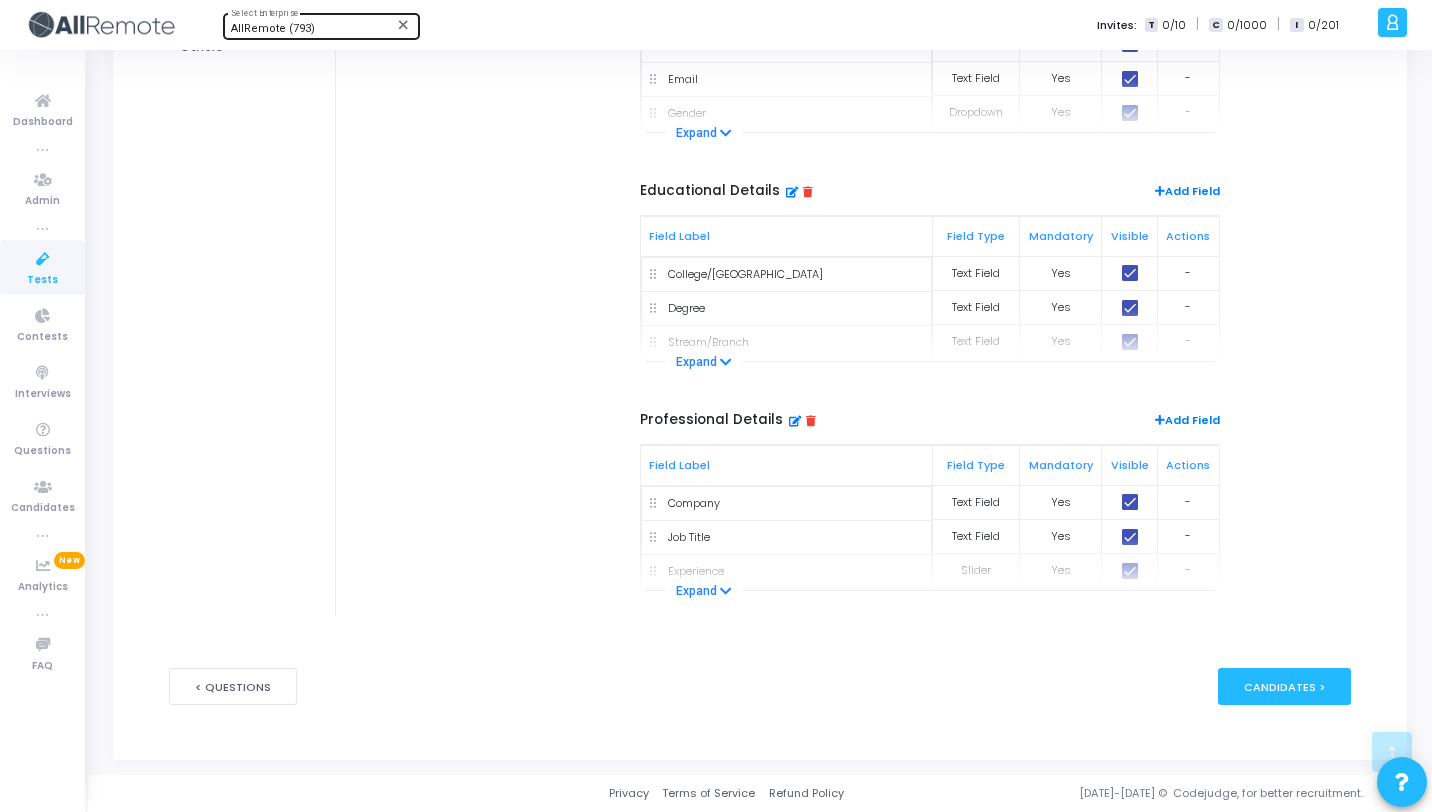 scroll, scrollTop: 0, scrollLeft: 0, axis: both 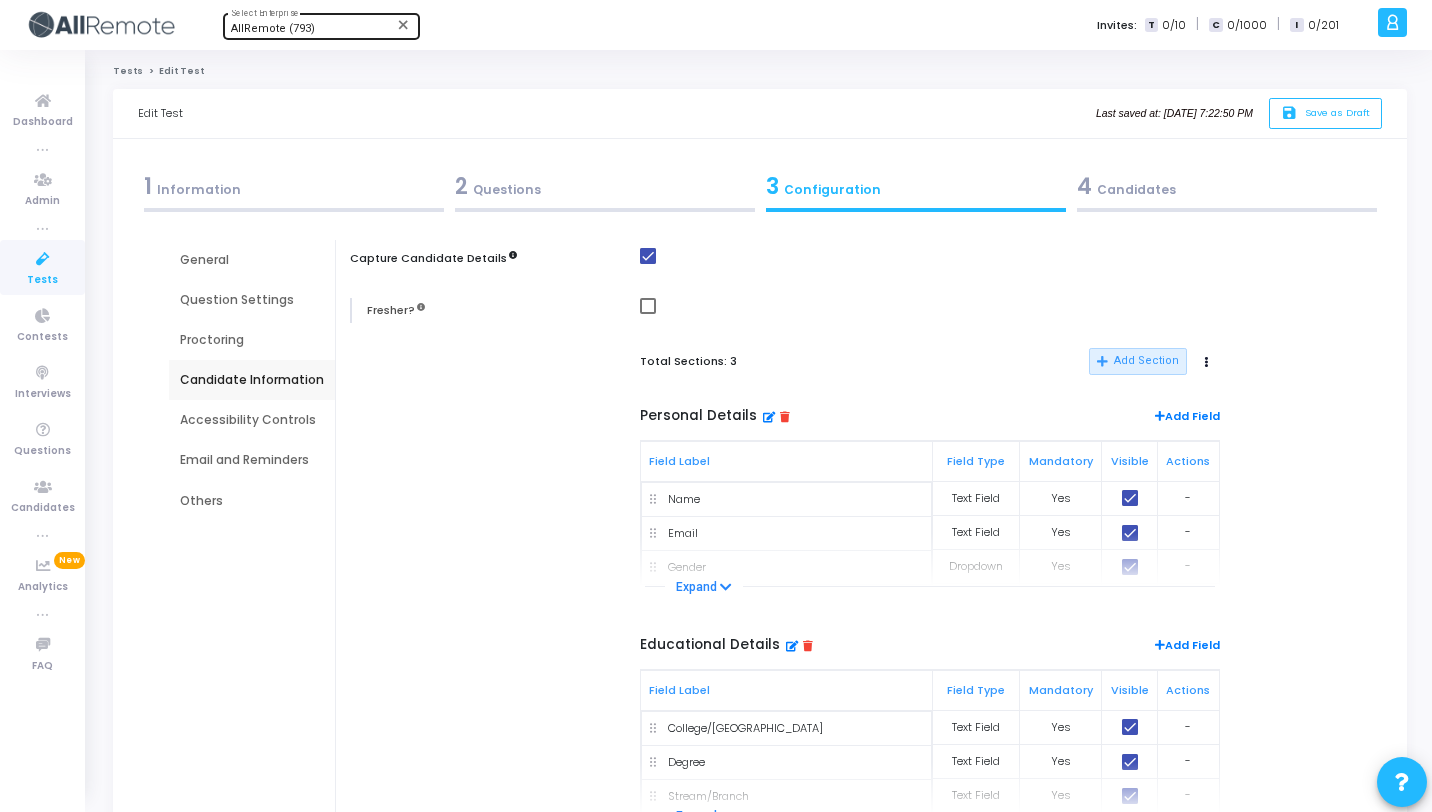 click on "4  Candidates" at bounding box center (1226, 191) 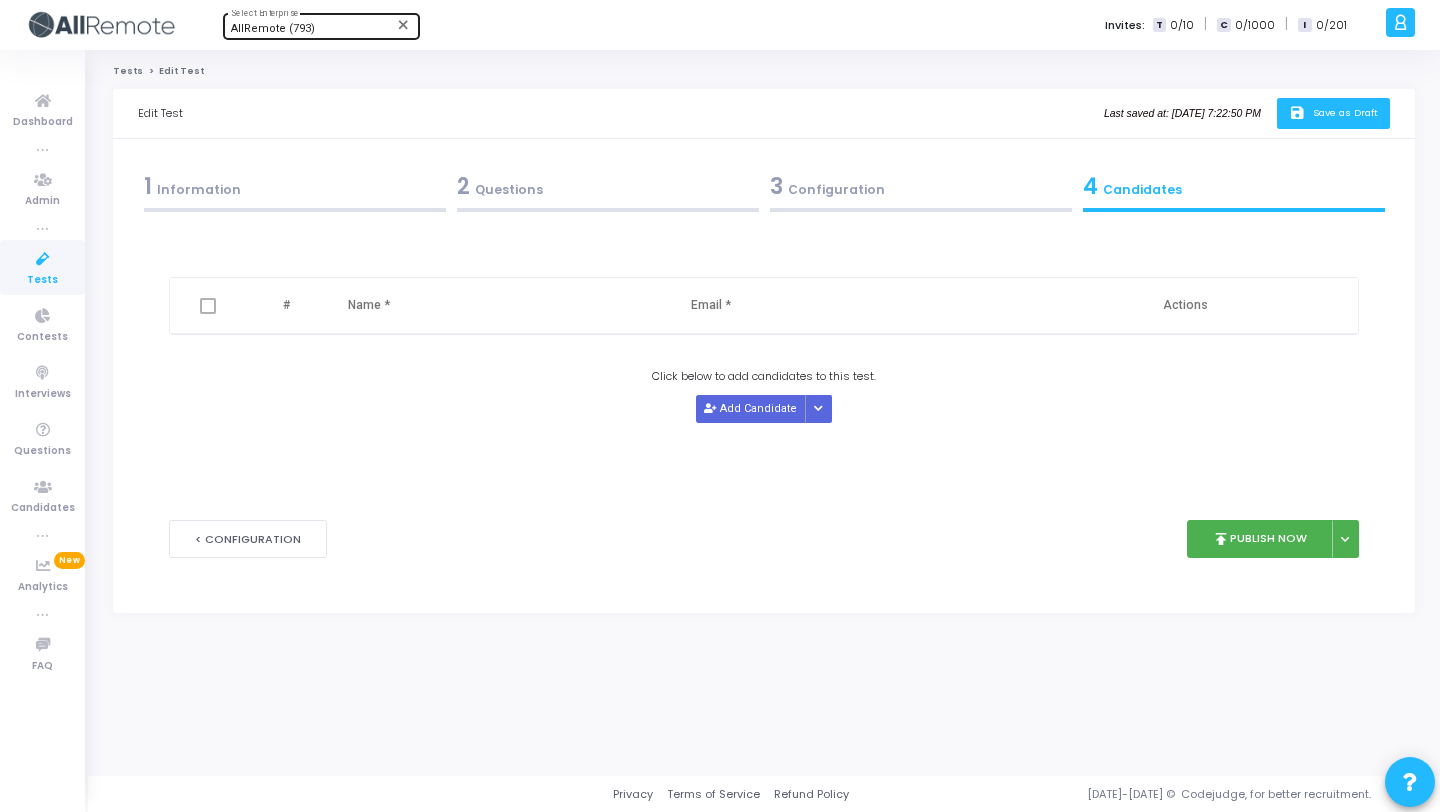 click on "save" 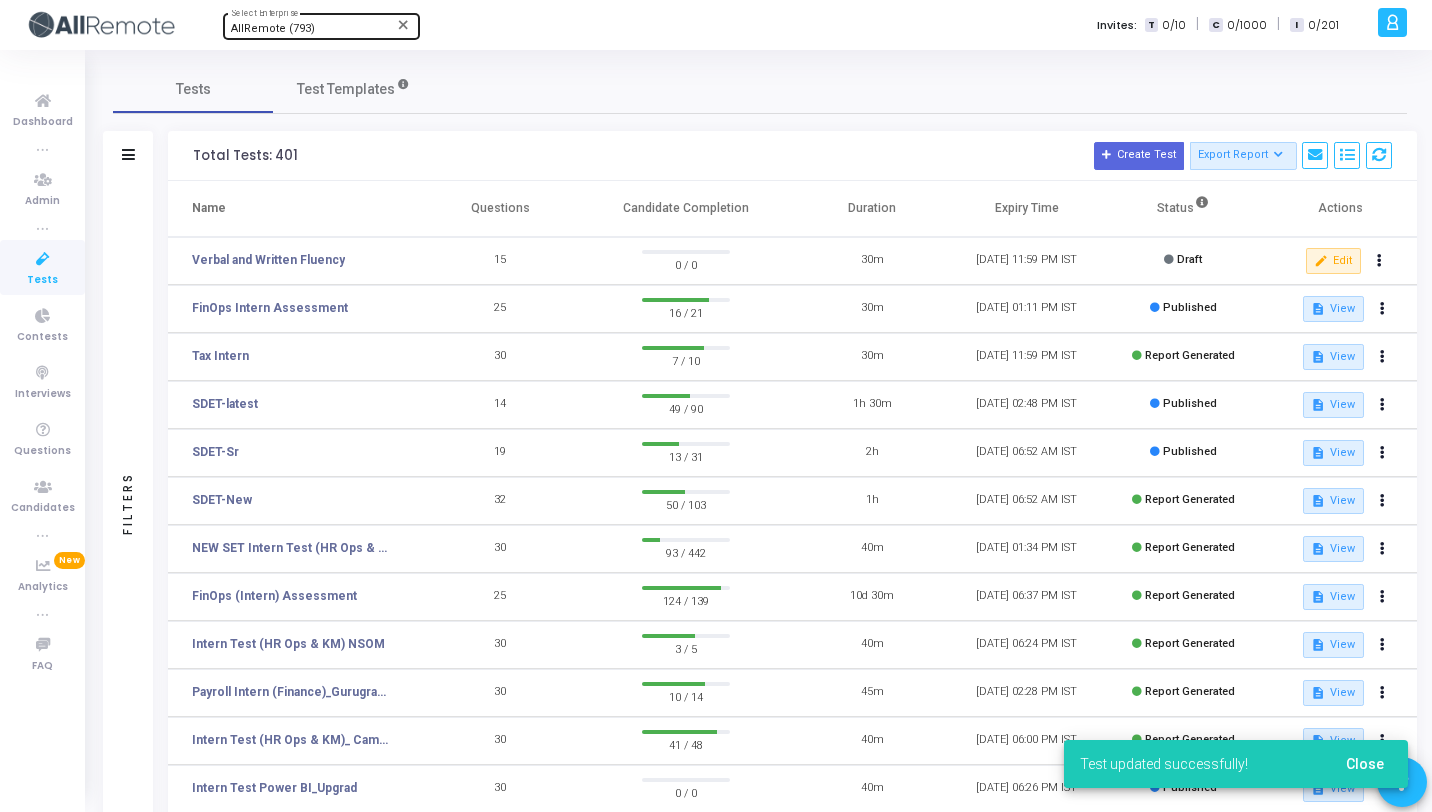 click at bounding box center [43, 259] 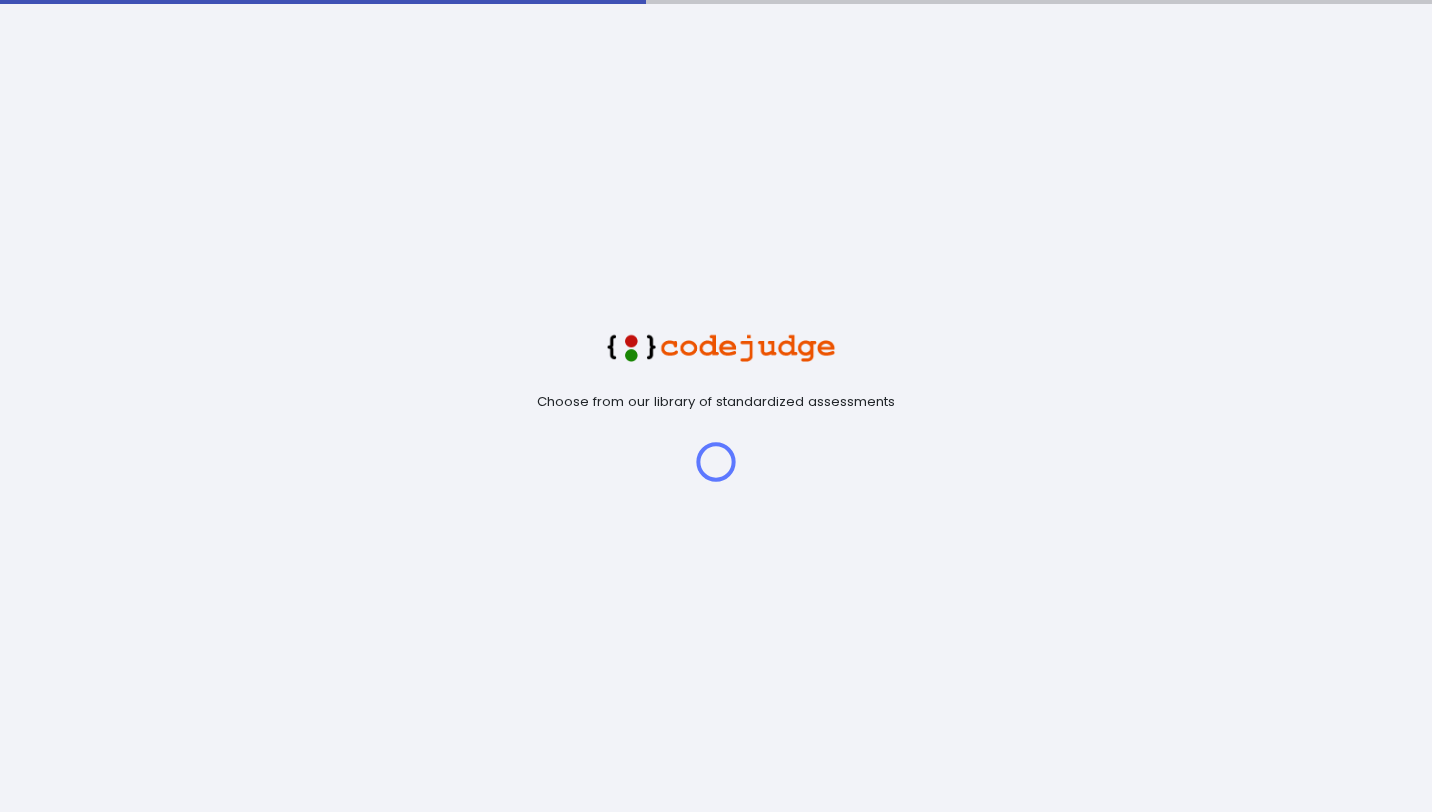 scroll, scrollTop: 0, scrollLeft: 0, axis: both 